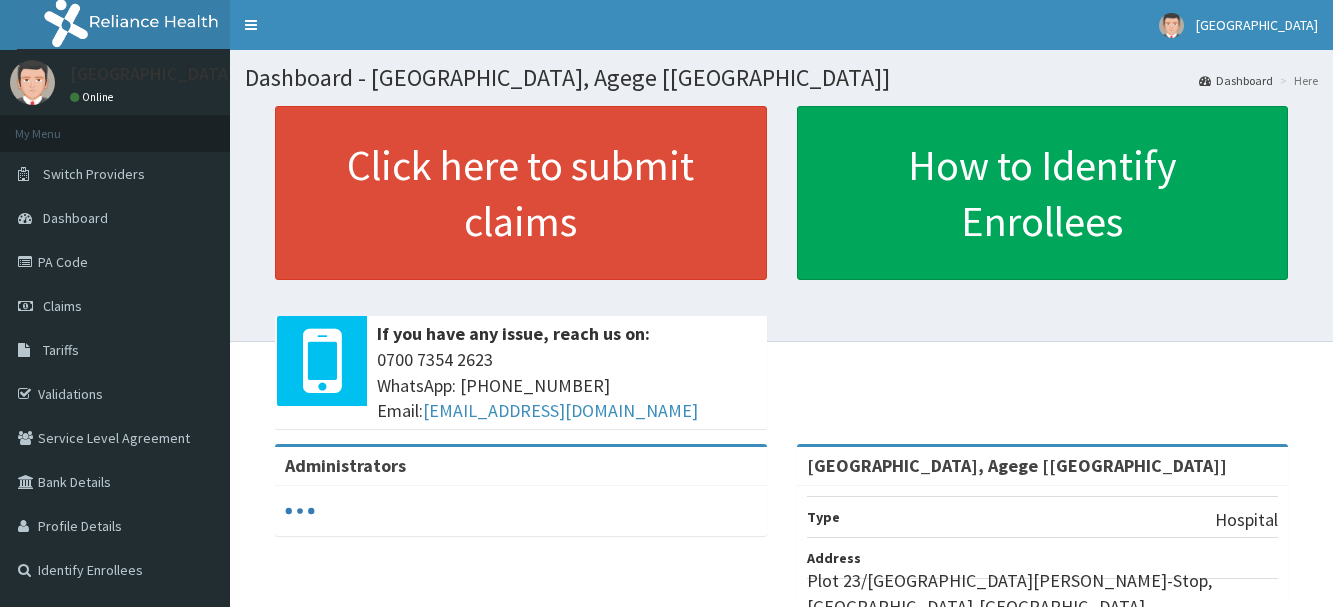 scroll, scrollTop: 0, scrollLeft: 0, axis: both 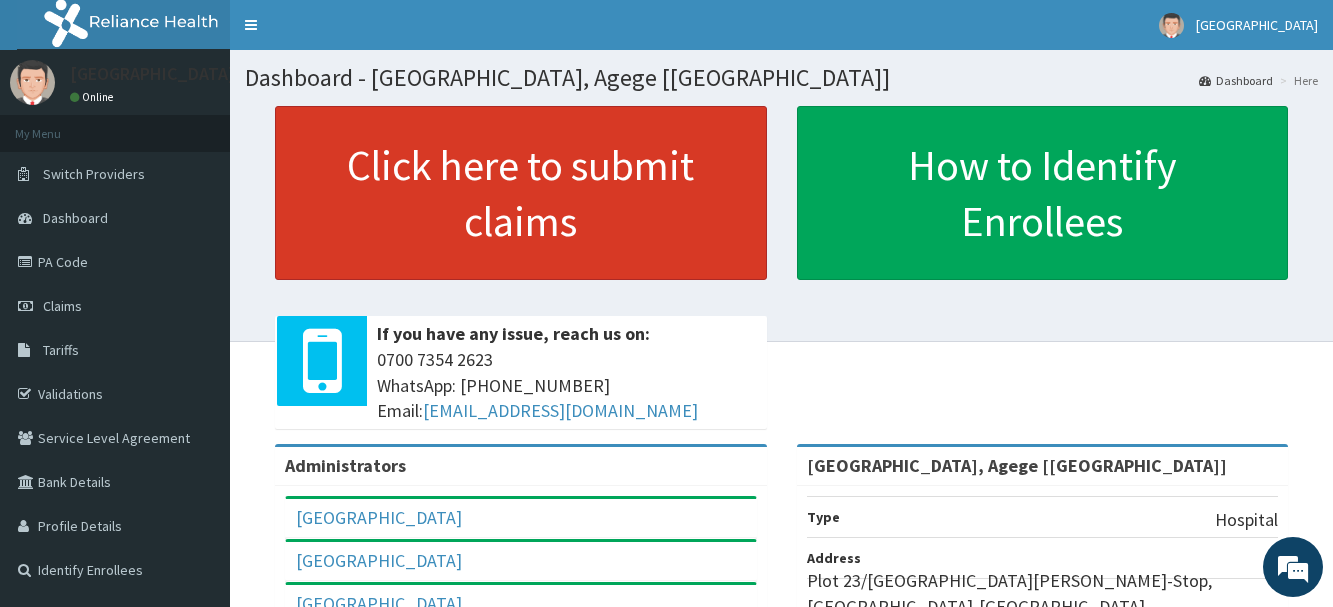 click on "Click here to submit claims" at bounding box center (521, 193) 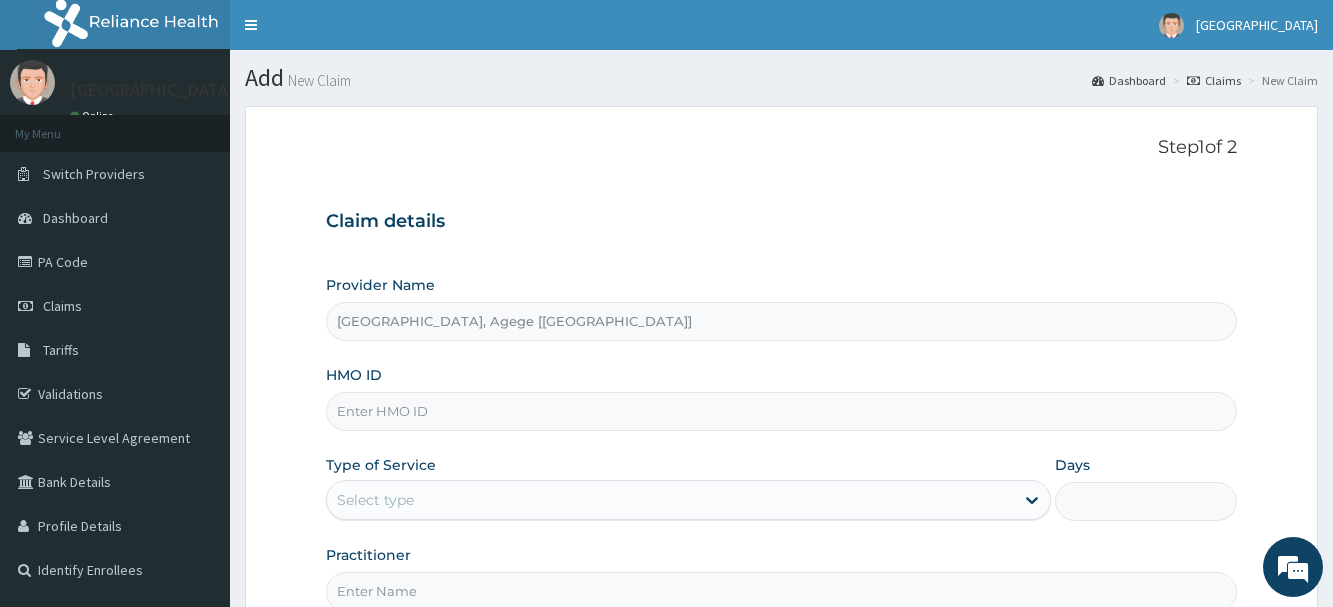 scroll, scrollTop: 0, scrollLeft: 0, axis: both 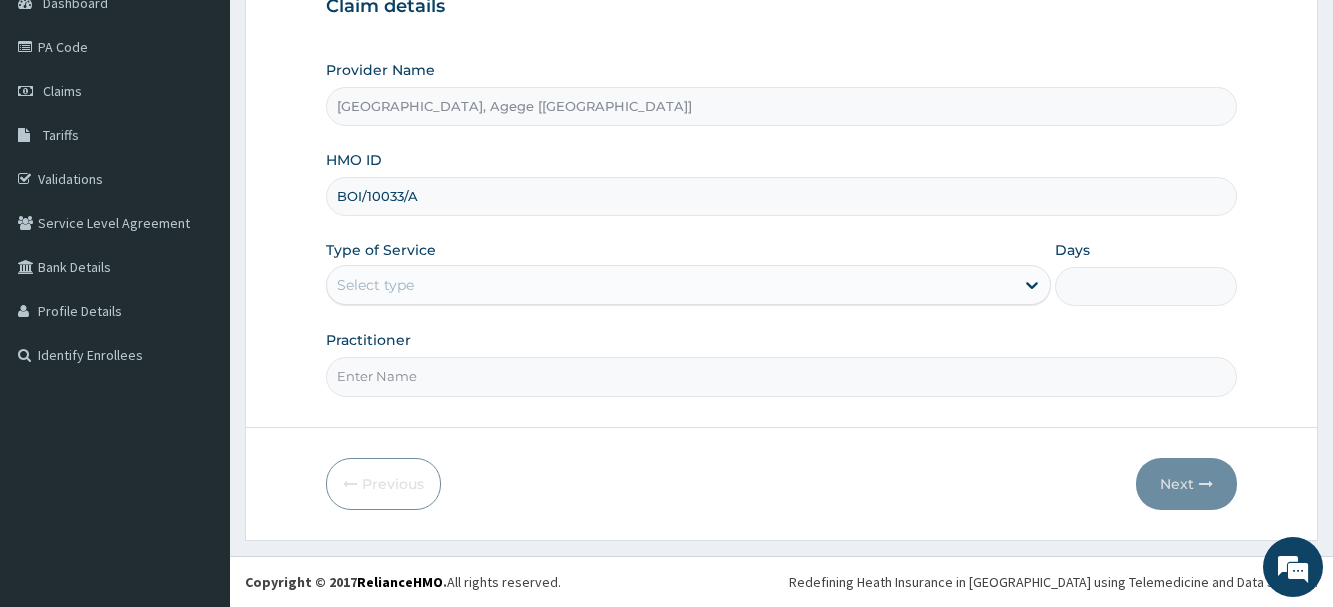 type on "BOI/10033/A" 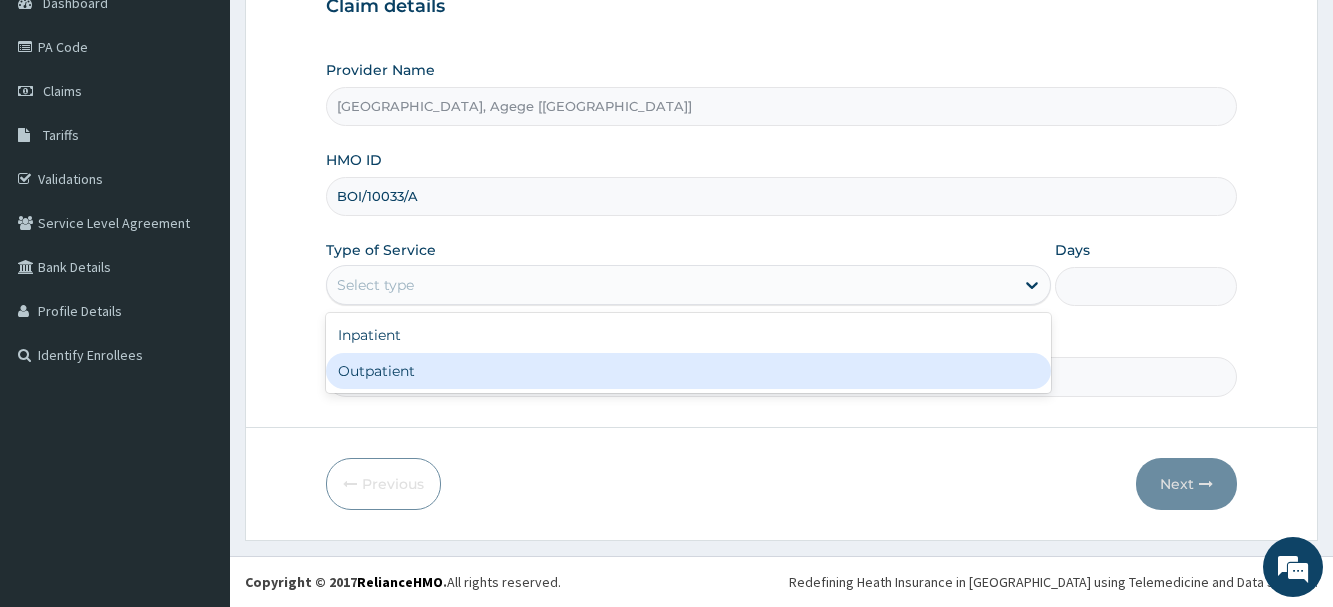 click on "Outpatient" at bounding box center [688, 371] 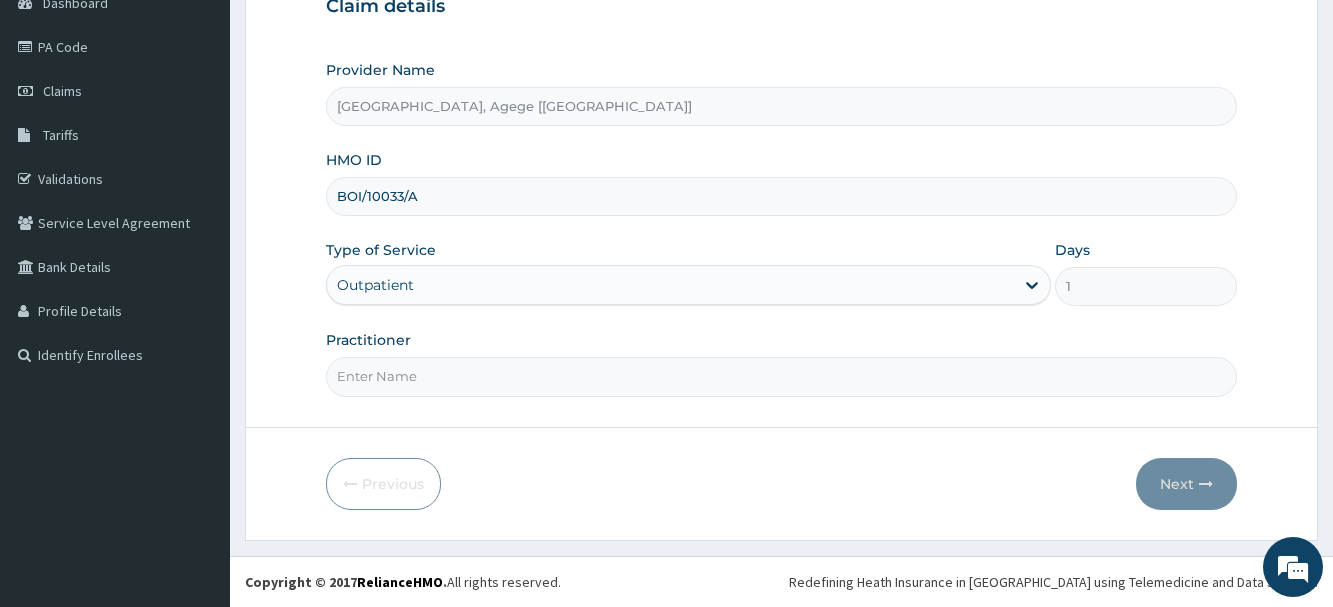 click on "Outpatient" at bounding box center (670, 285) 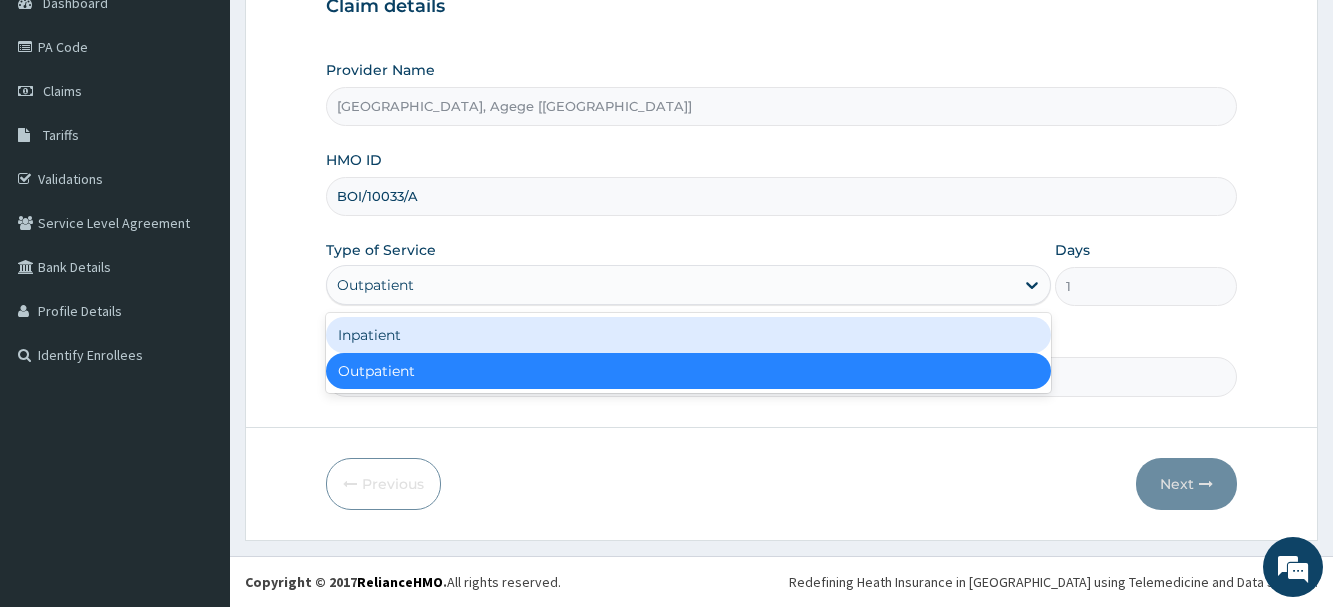 click on "Inpatient" at bounding box center [688, 335] 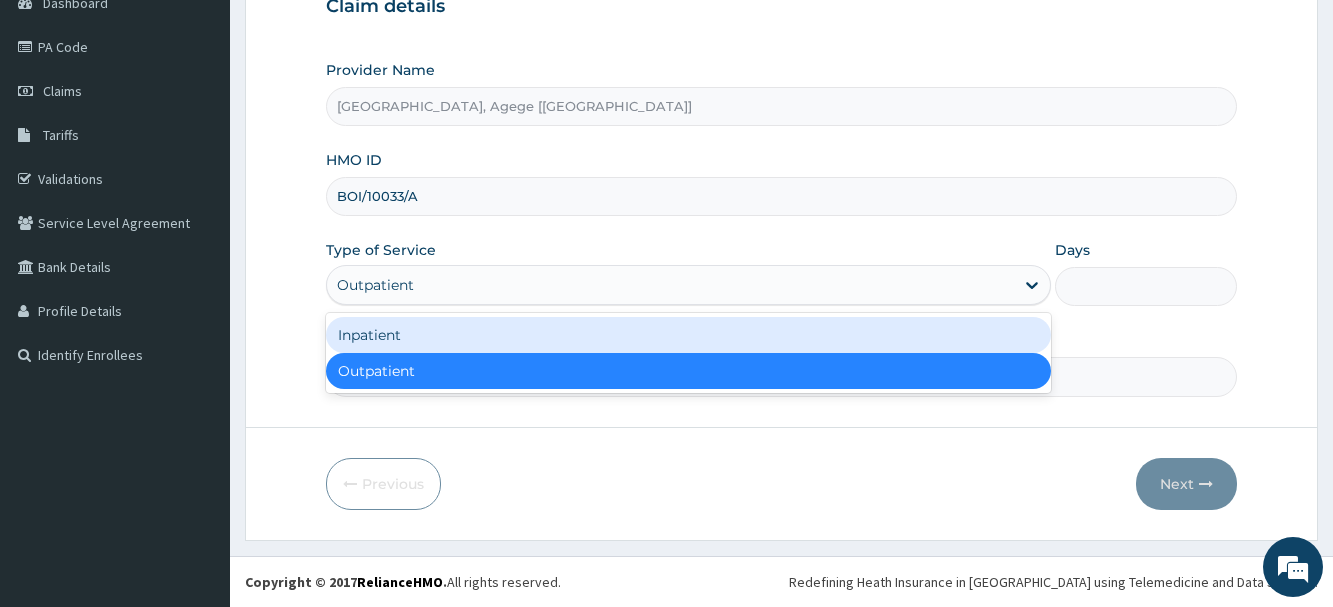 scroll, scrollTop: 0, scrollLeft: 0, axis: both 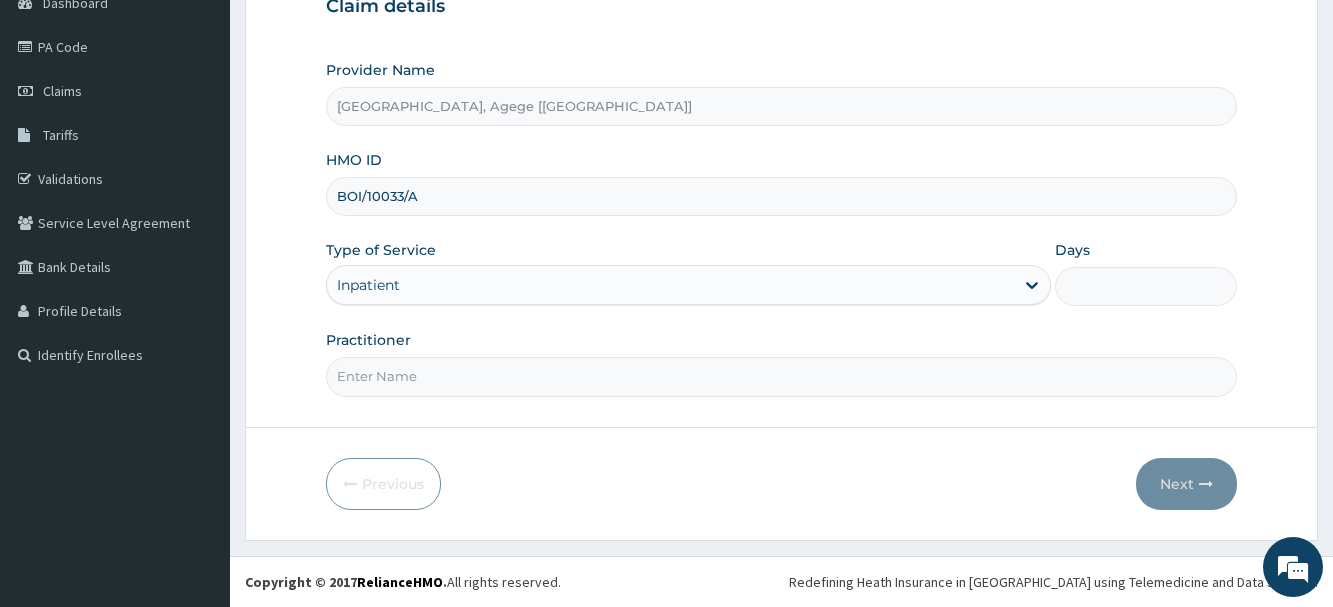 click on "Practitioner" at bounding box center (781, 376) 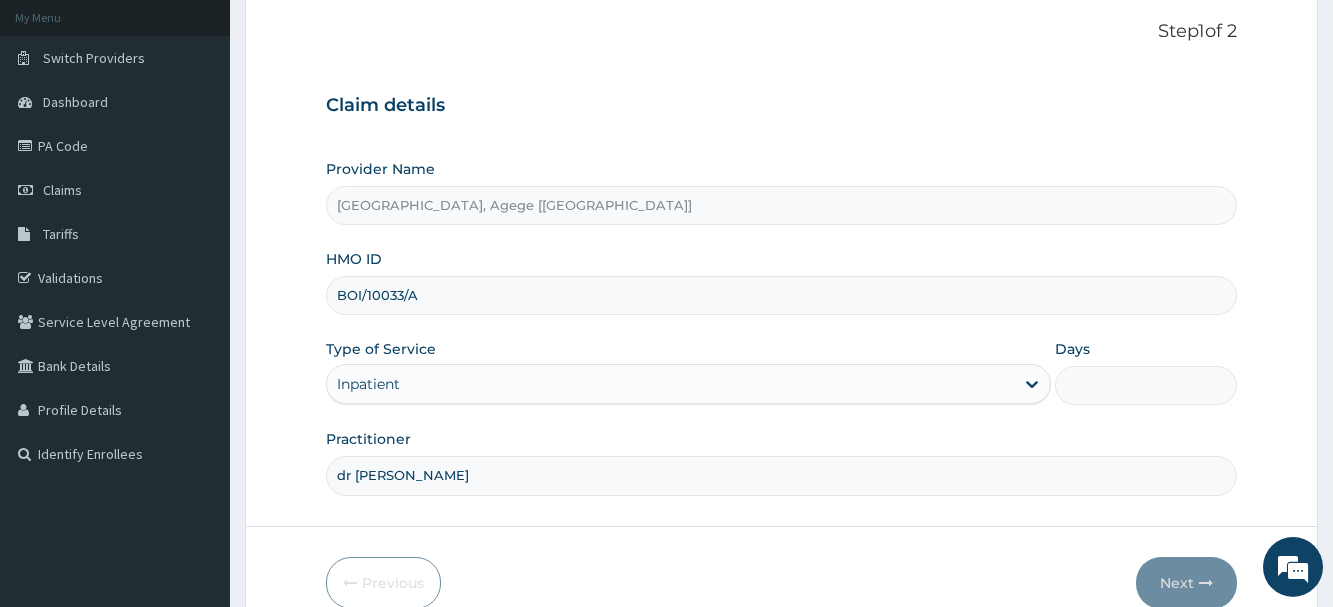 scroll, scrollTop: 215, scrollLeft: 0, axis: vertical 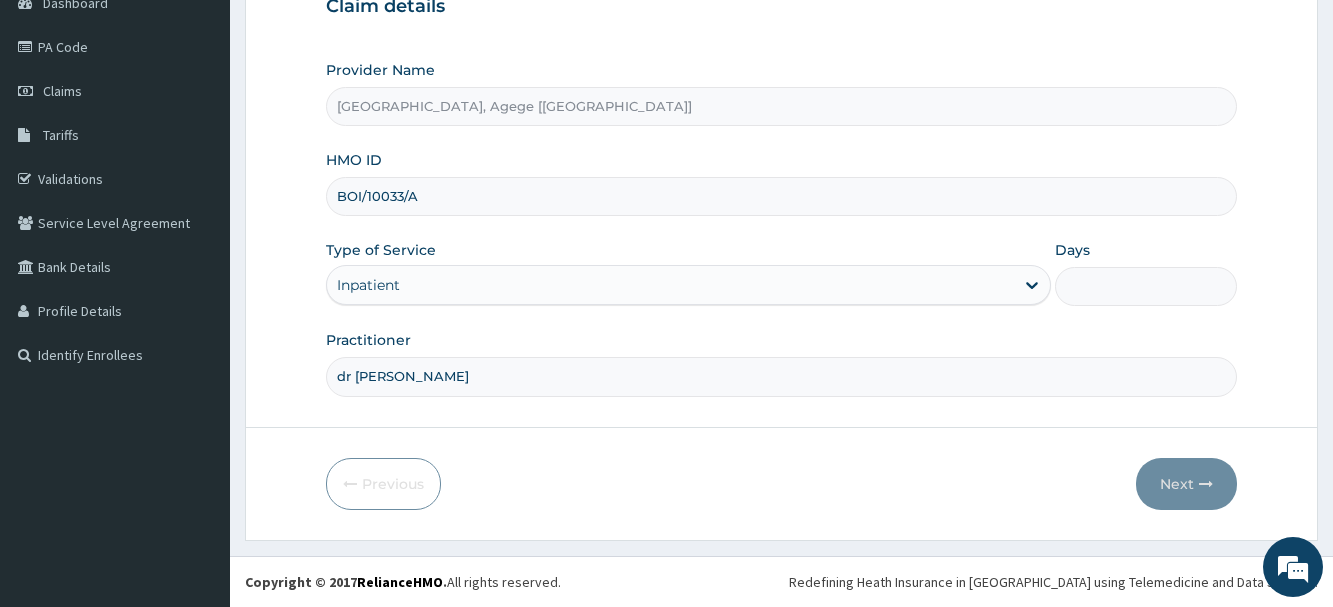 type on "dr festus" 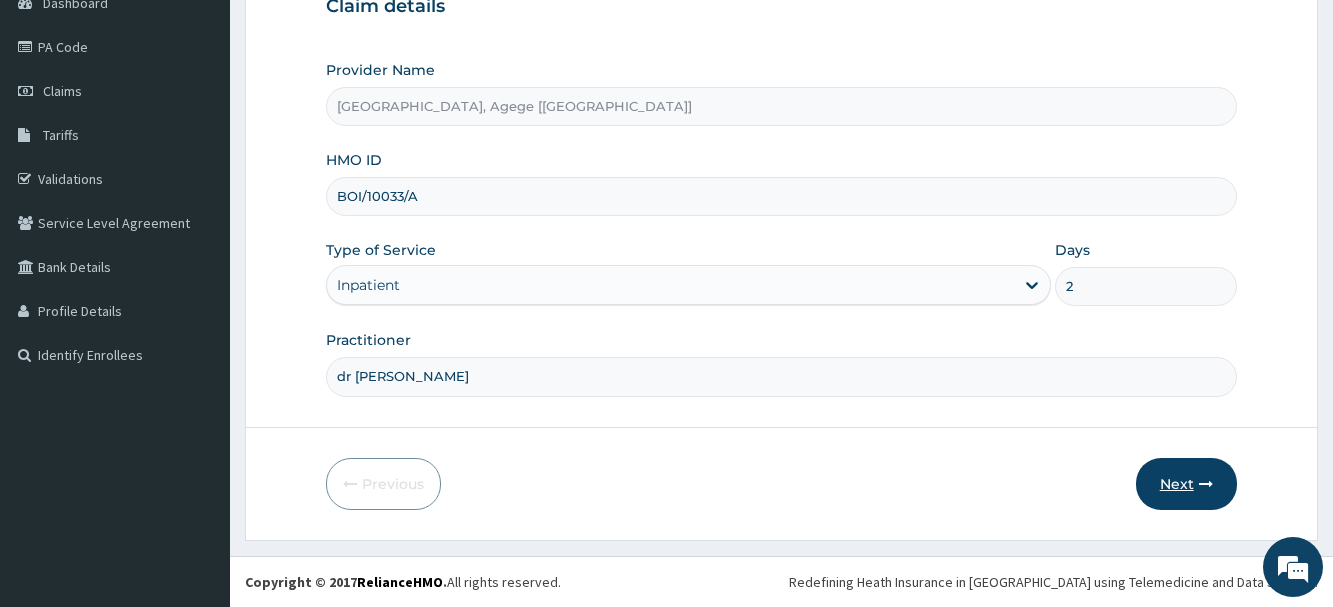 type on "2" 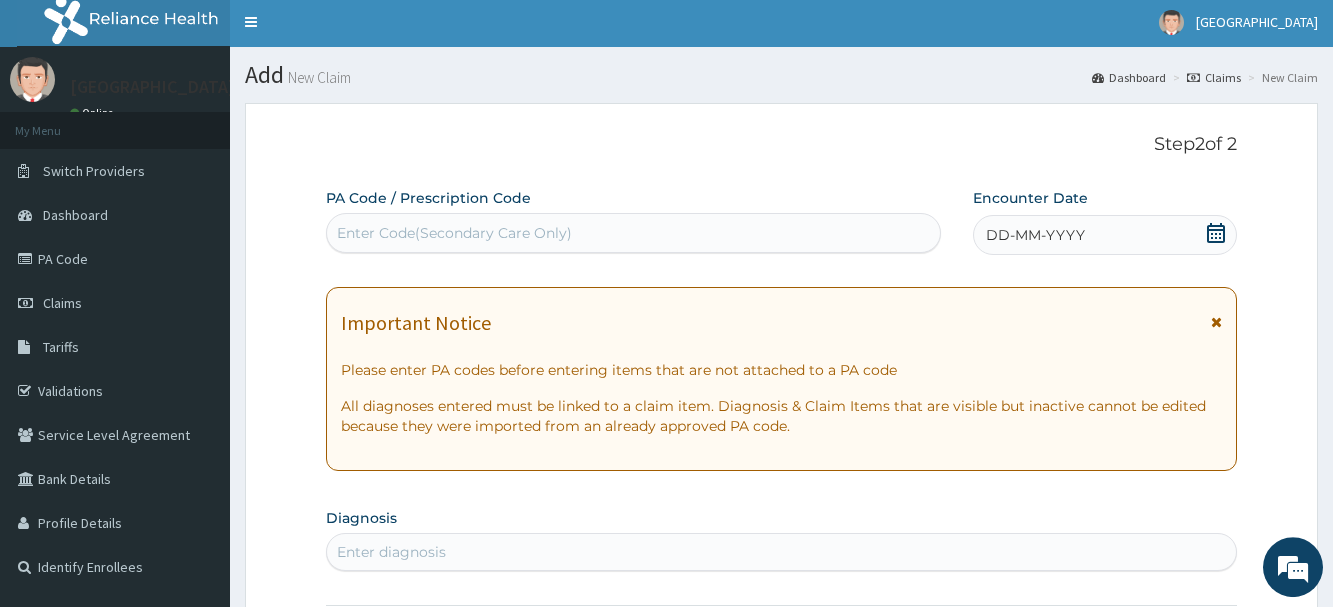 scroll, scrollTop: 0, scrollLeft: 0, axis: both 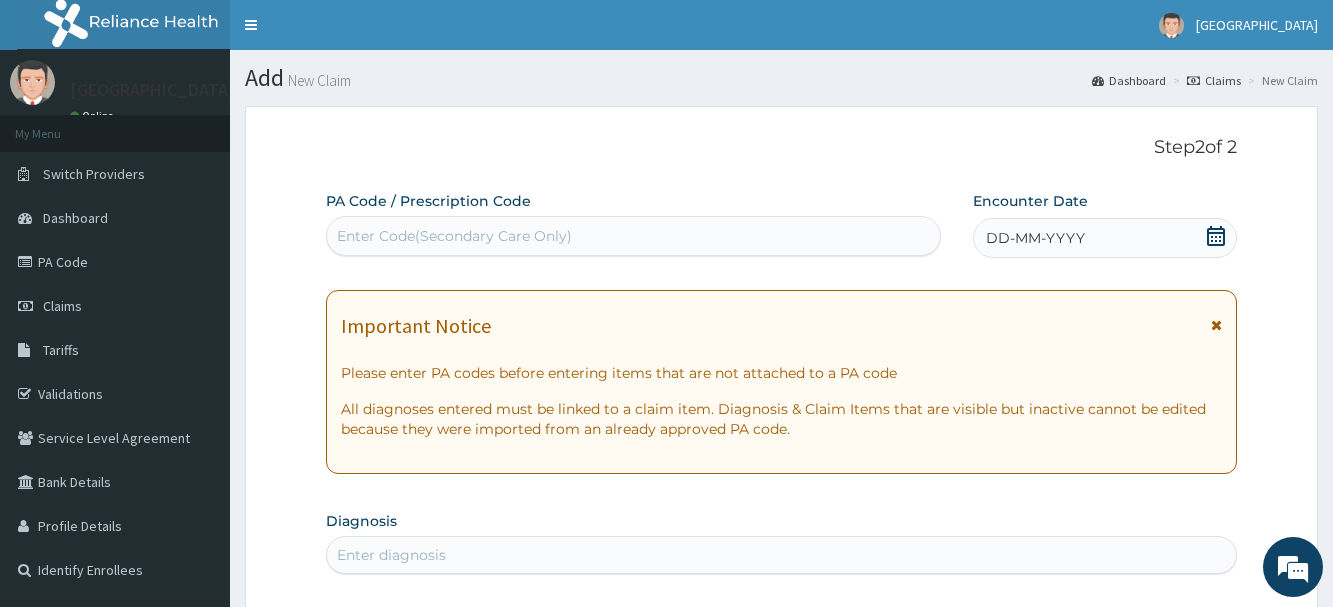 click on "Enter Code(Secondary Care Only)" at bounding box center [633, 236] 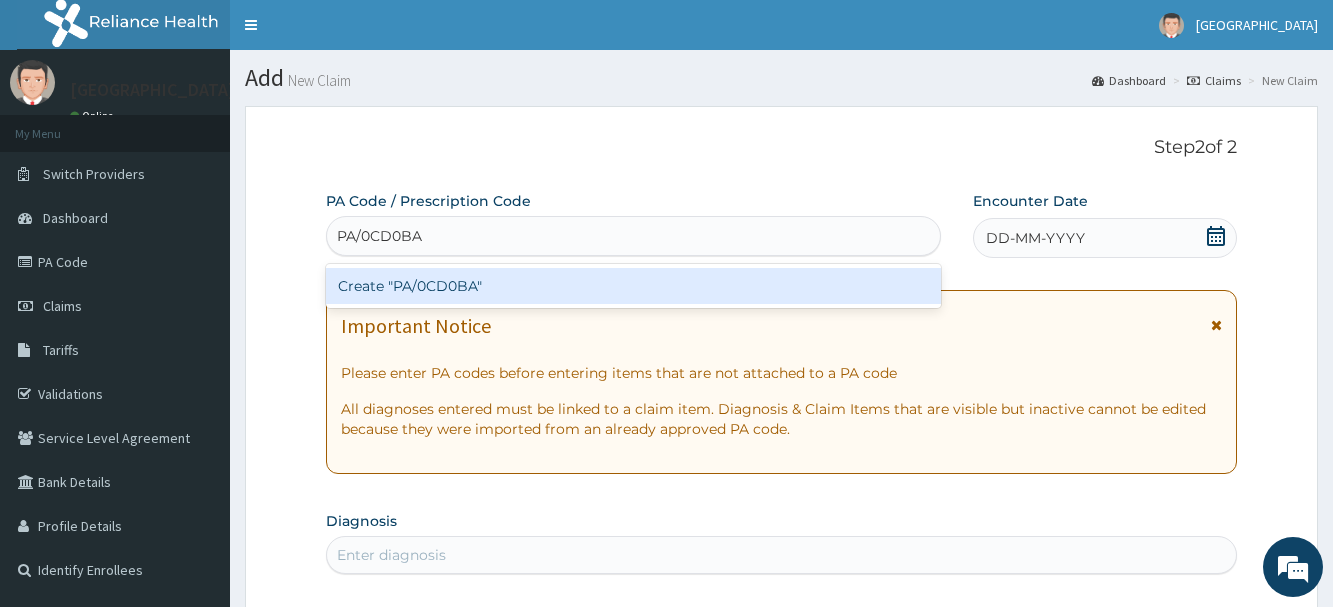 click on "Create "PA/0CD0BA"" at bounding box center (633, 286) 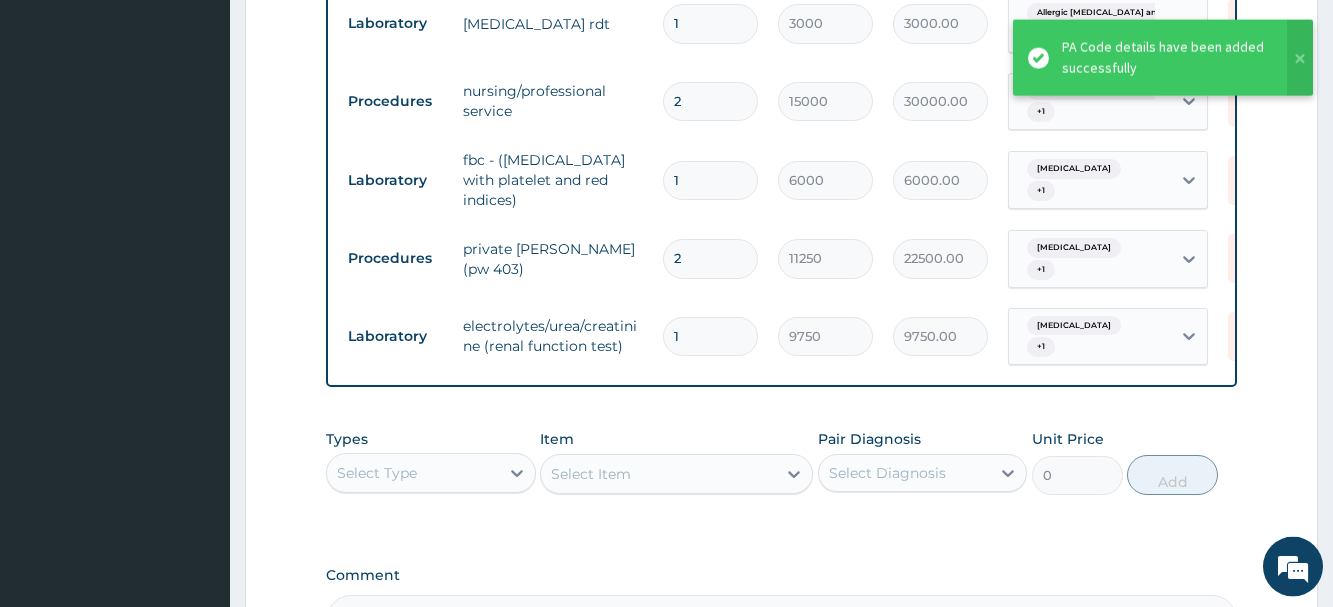 scroll, scrollTop: 663, scrollLeft: 0, axis: vertical 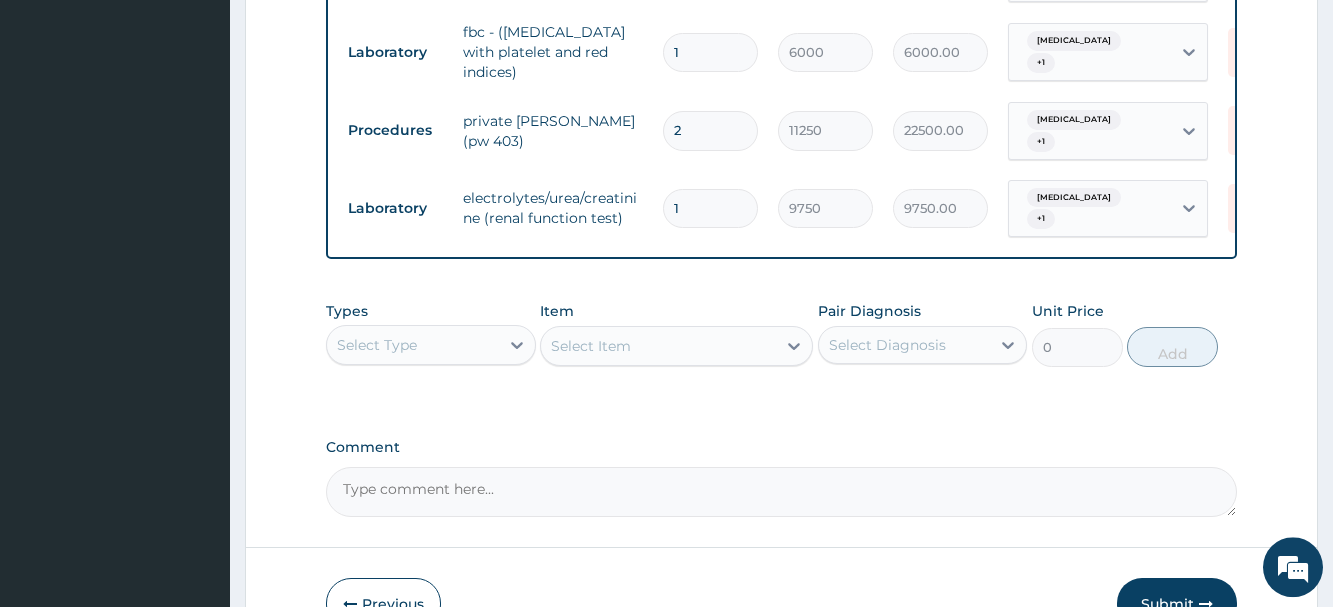 click on "Select Type" at bounding box center [412, 345] 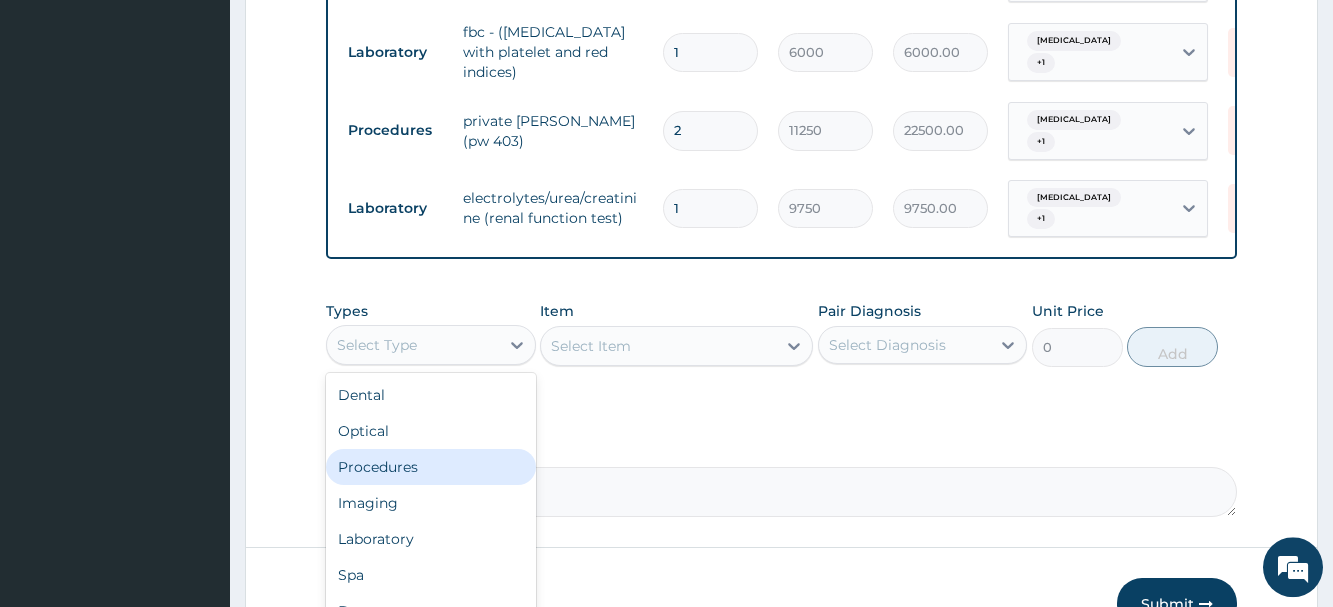 drag, startPoint x: 397, startPoint y: 480, endPoint x: 472, endPoint y: 439, distance: 85.47514 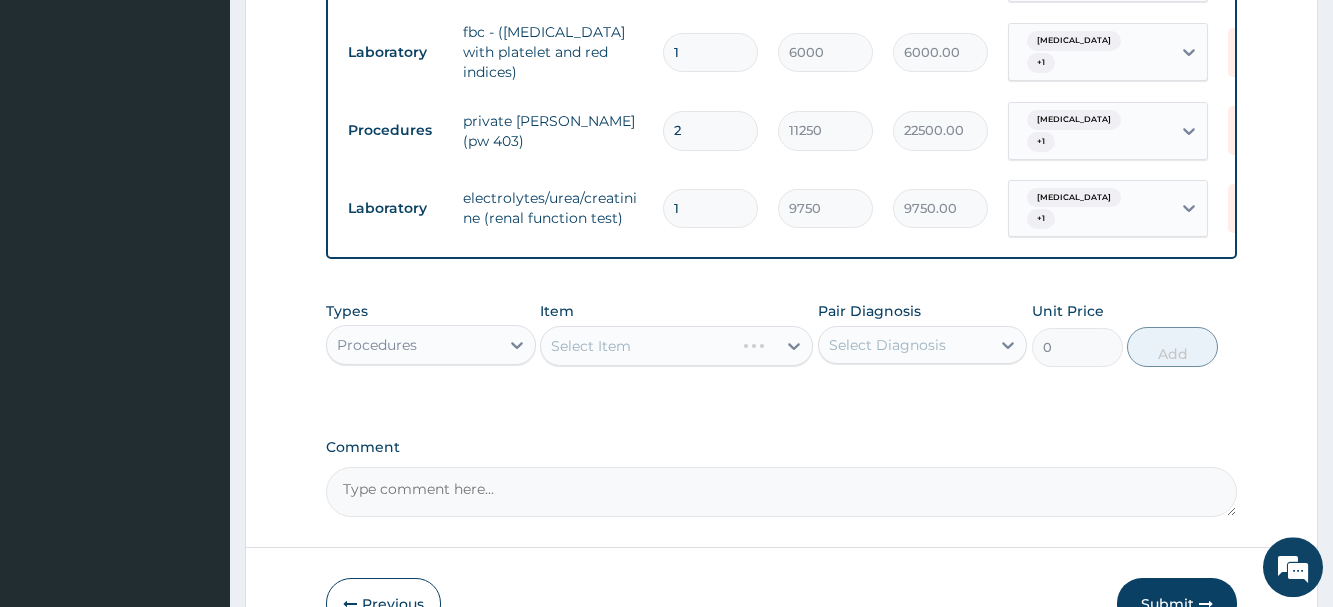 click on "Select Item" at bounding box center (676, 346) 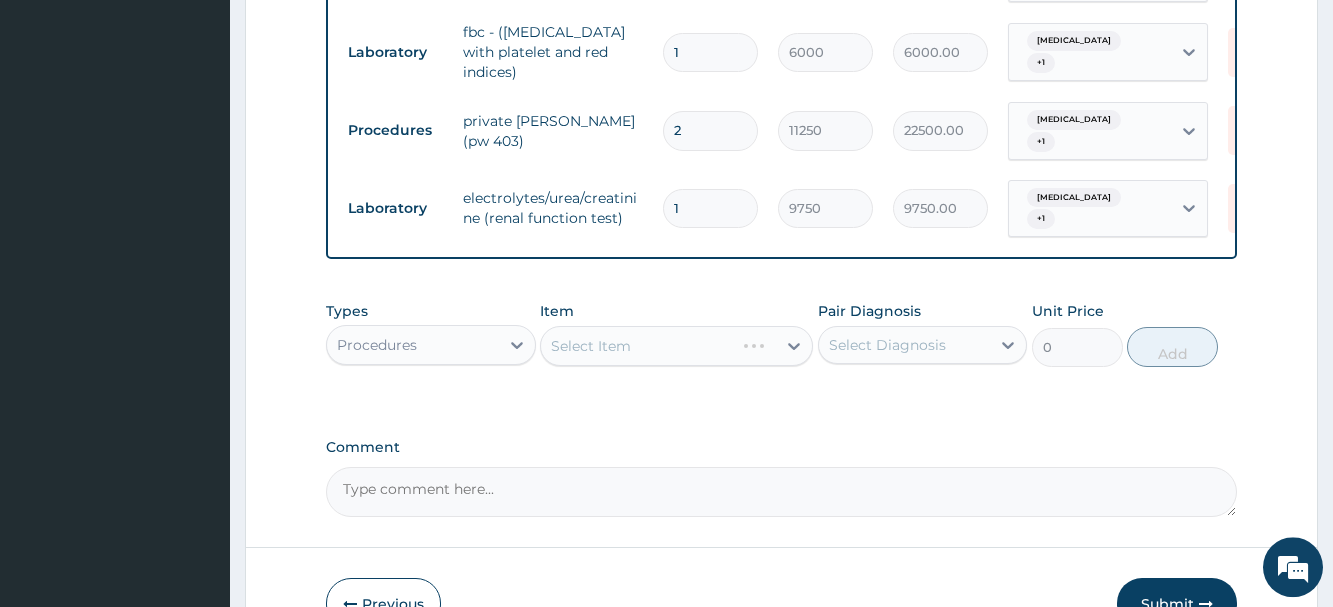 click on "Select Item" at bounding box center [676, 346] 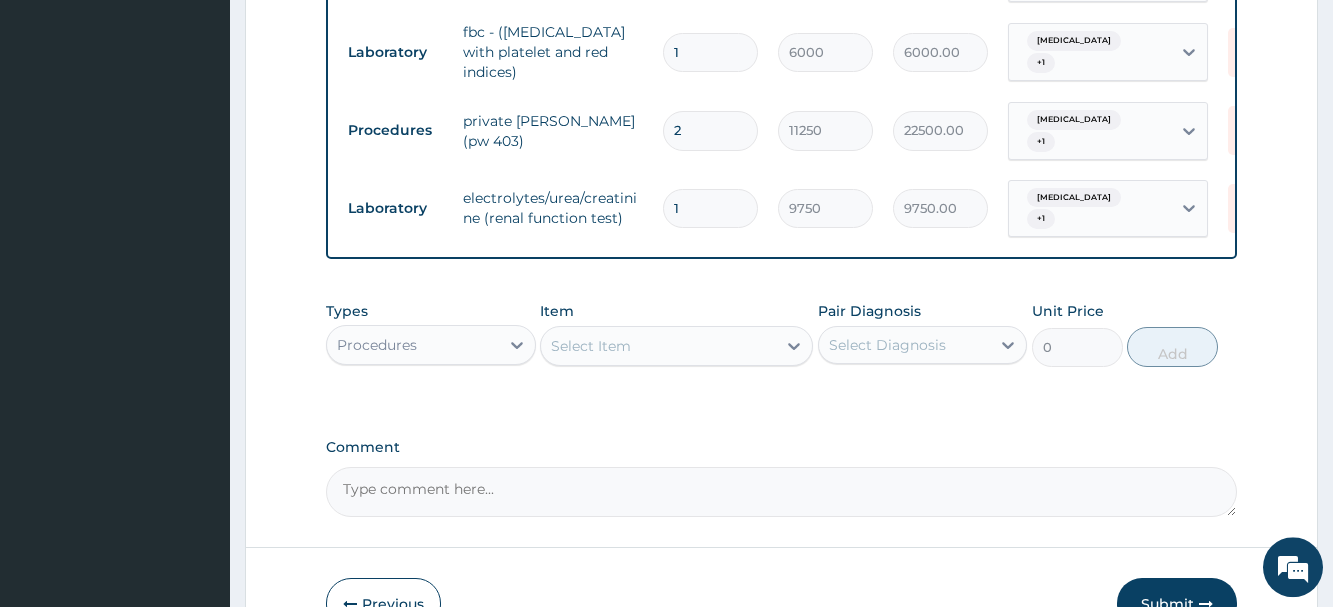 click on "Select Item" at bounding box center [658, 346] 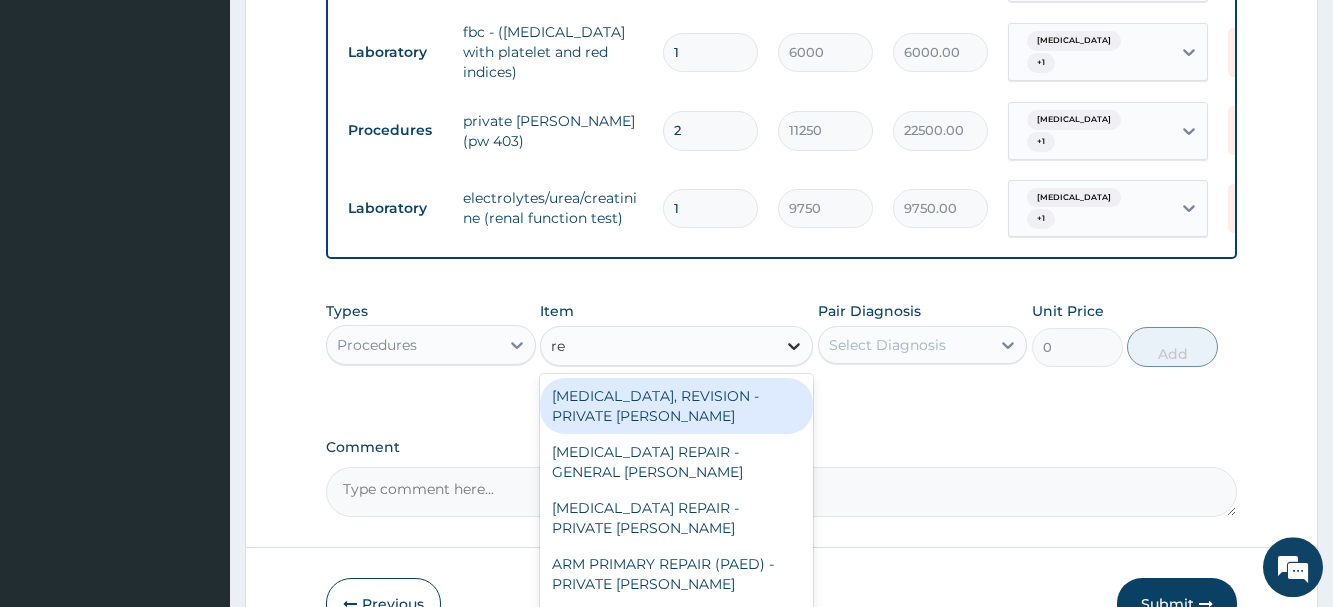type on "reg" 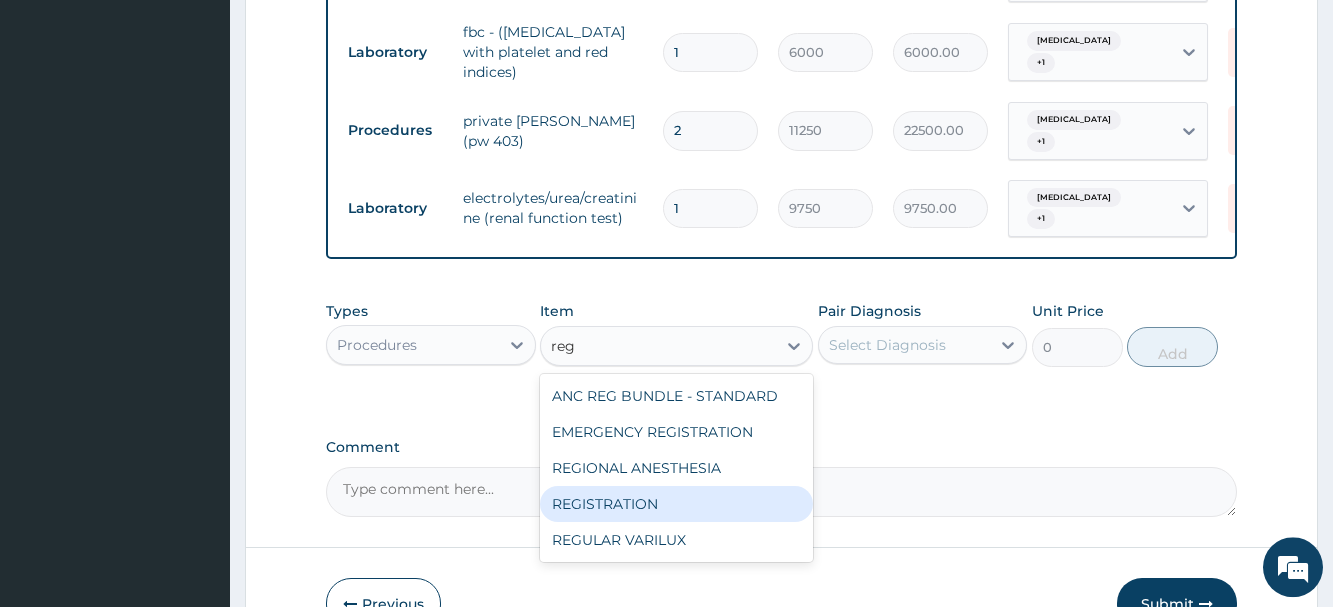 click on "REGISTRATION" at bounding box center (676, 504) 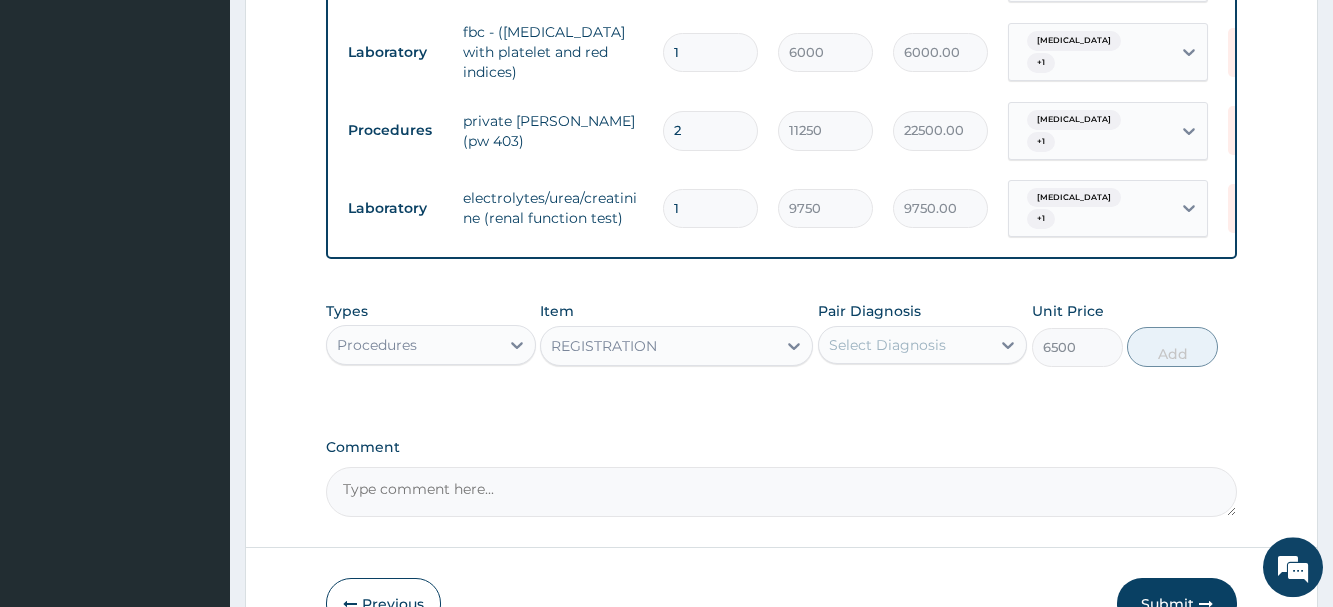 type 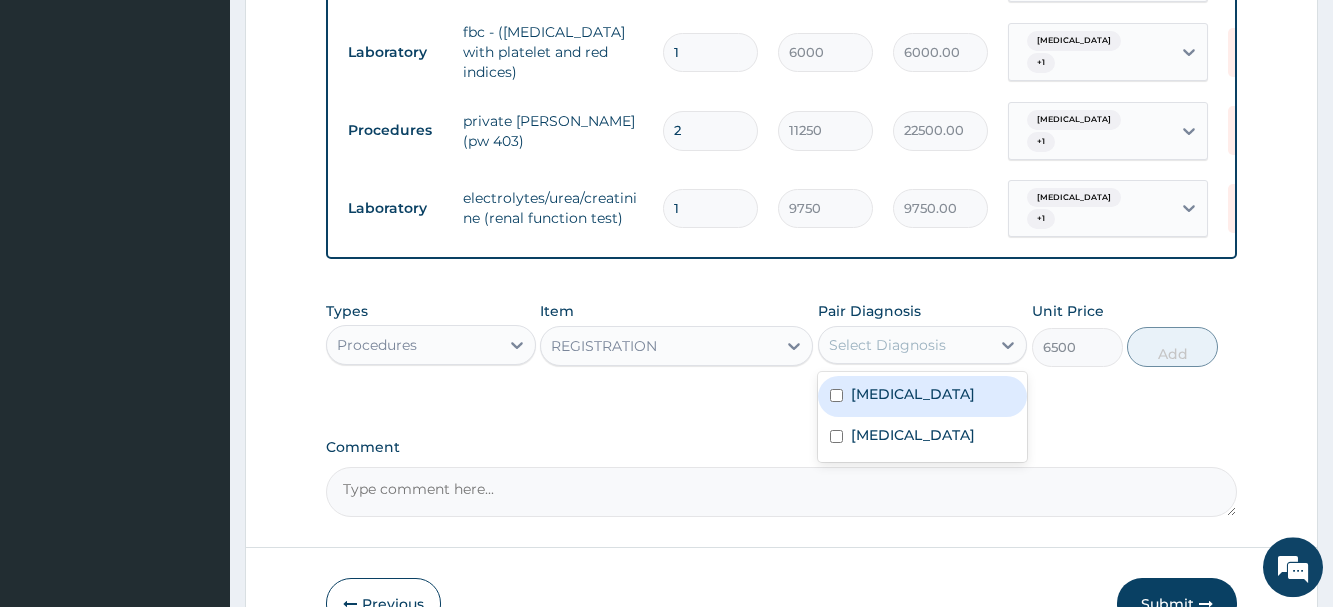 click on "Select Diagnosis" at bounding box center (904, 345) 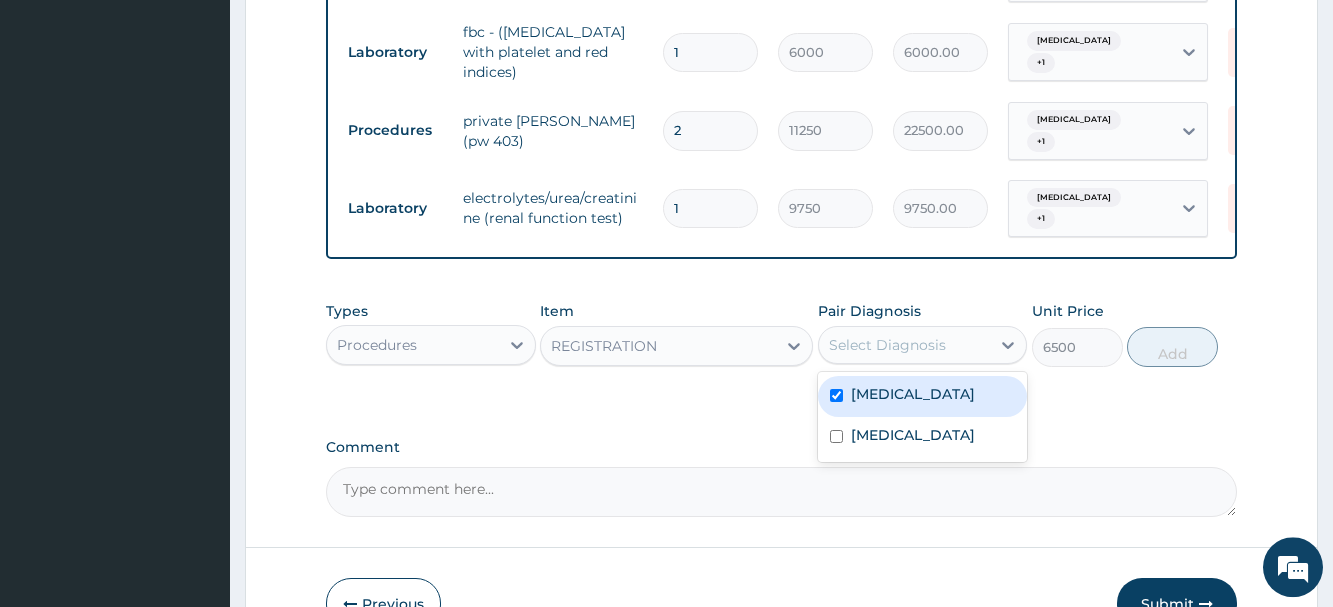 checkbox on "true" 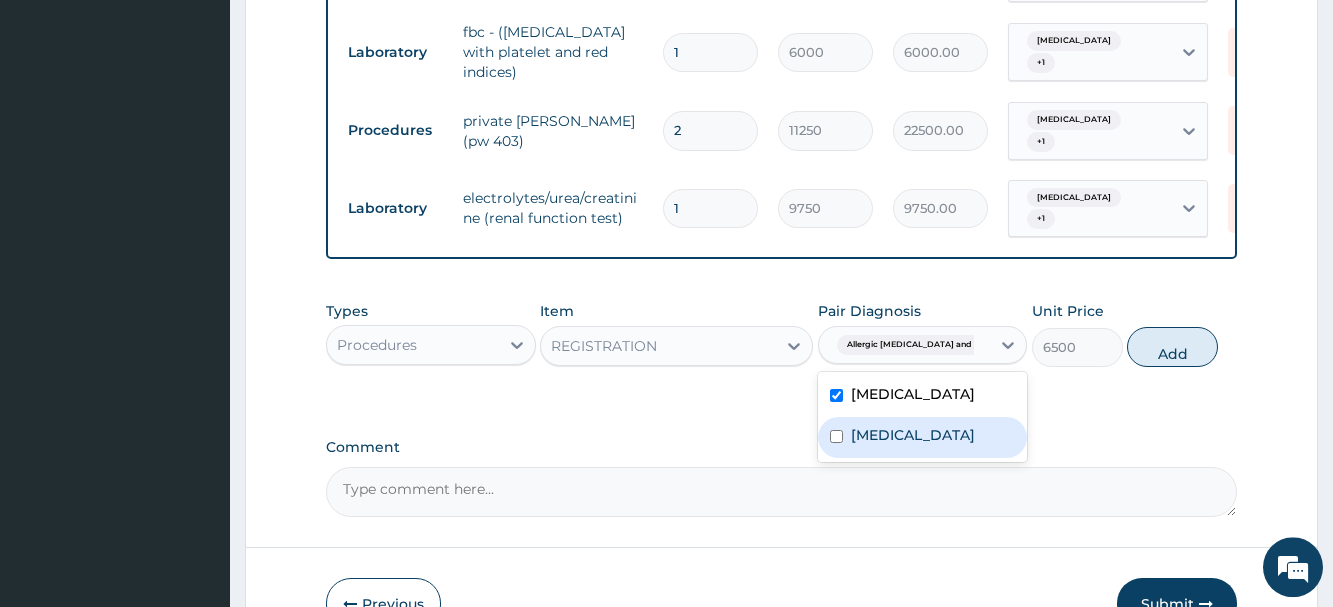 click on "[MEDICAL_DATA]" at bounding box center [922, 437] 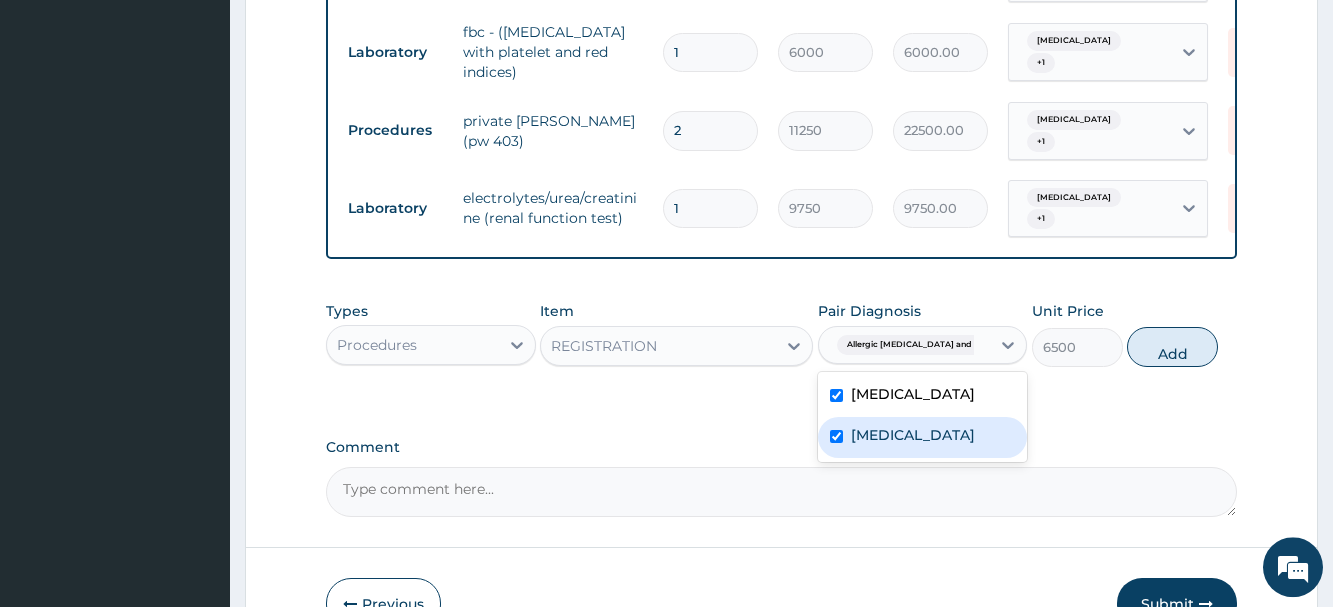 checkbox on "true" 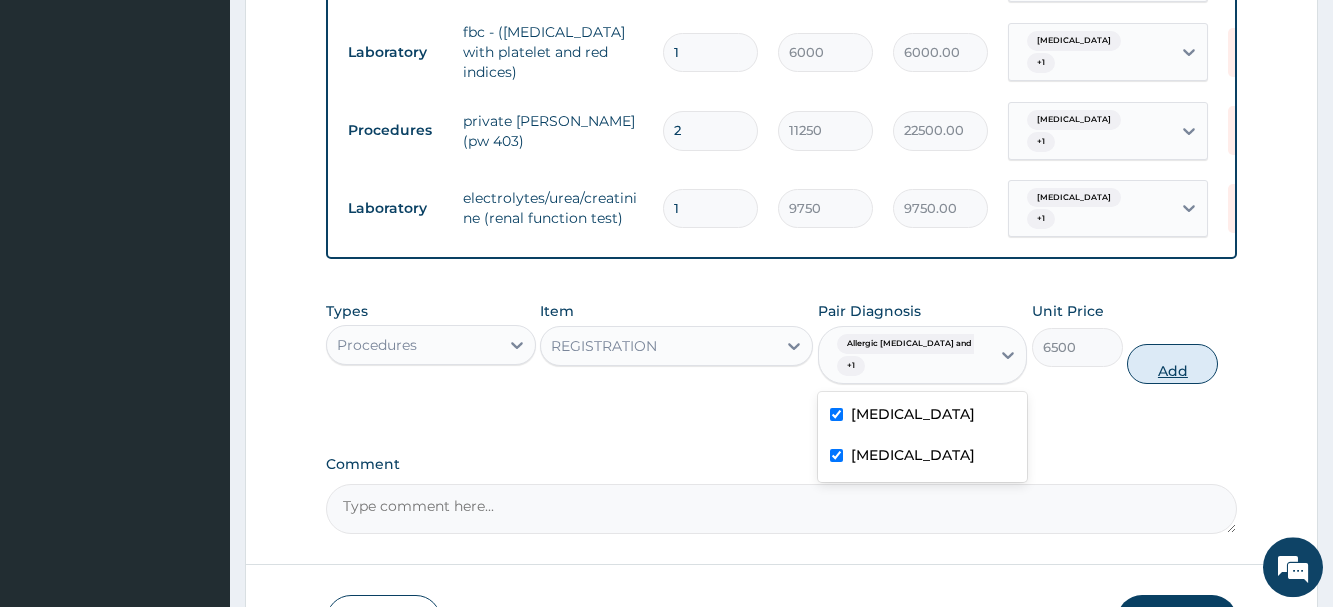 click on "Add" at bounding box center [1172, 364] 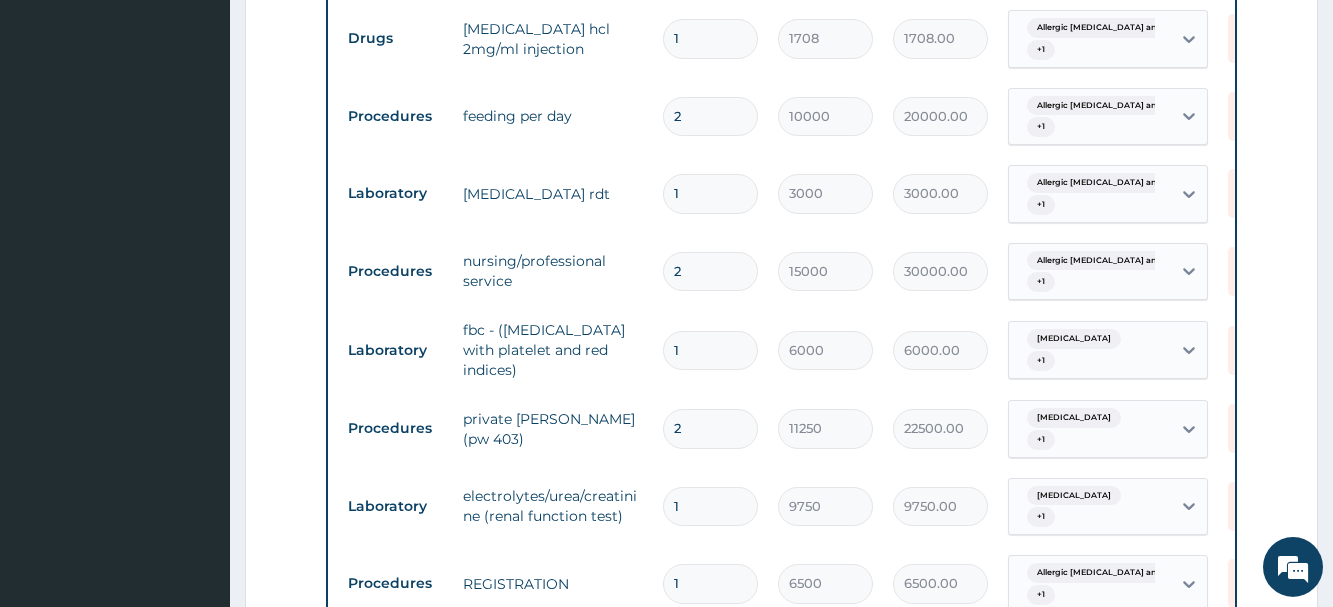 scroll, scrollTop: 867, scrollLeft: 0, axis: vertical 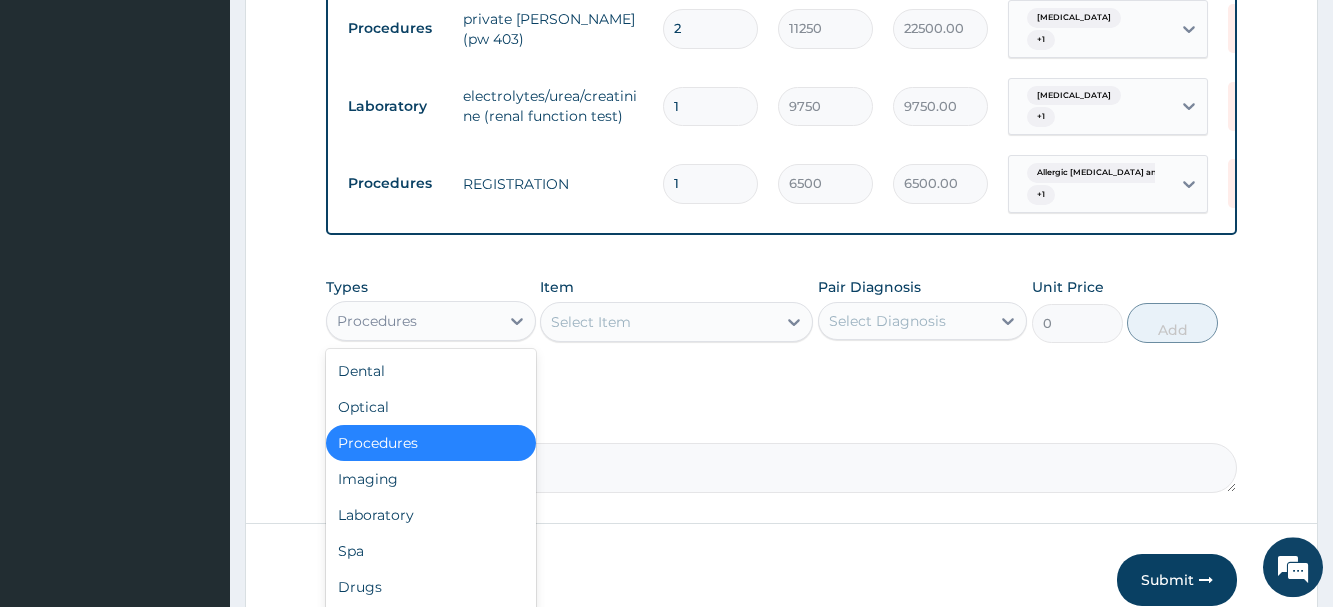 drag, startPoint x: 481, startPoint y: 321, endPoint x: 488, endPoint y: 304, distance: 18.384777 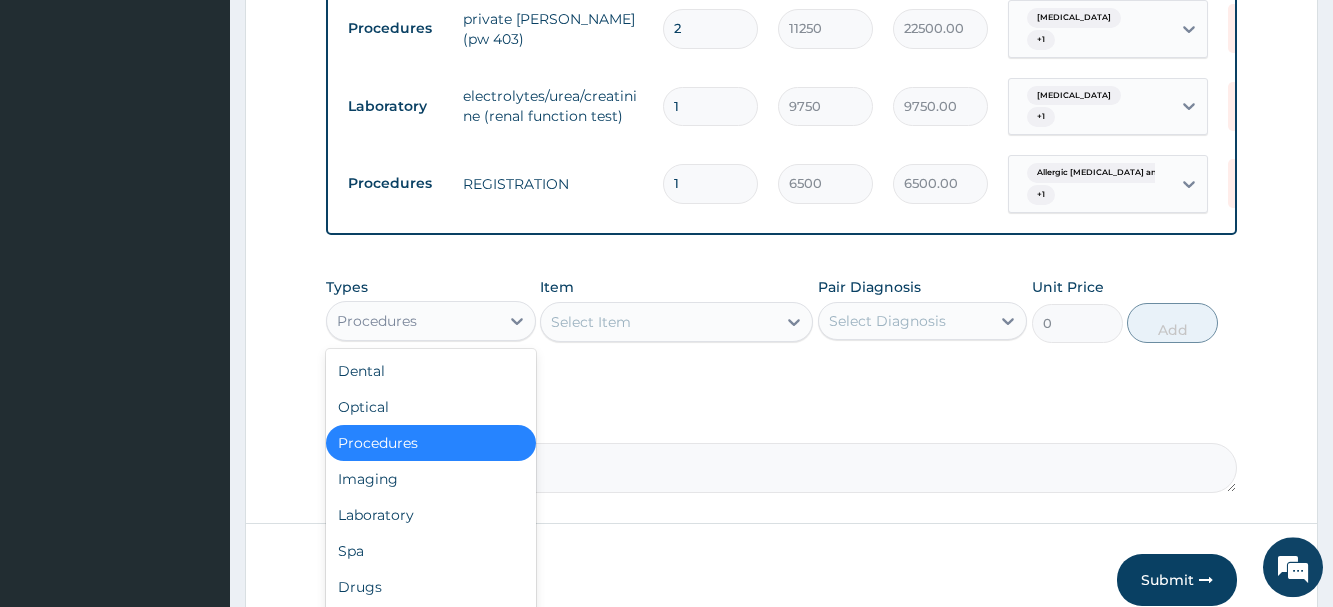 click on "Procedures" at bounding box center [412, 321] 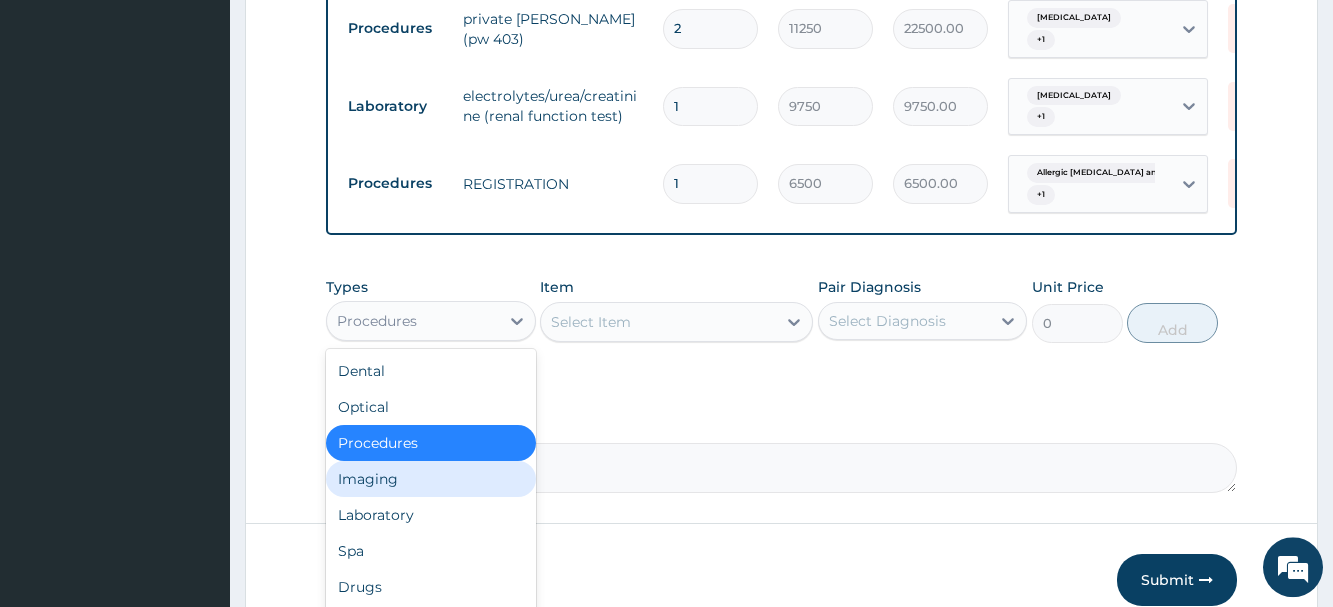scroll, scrollTop: 68, scrollLeft: 0, axis: vertical 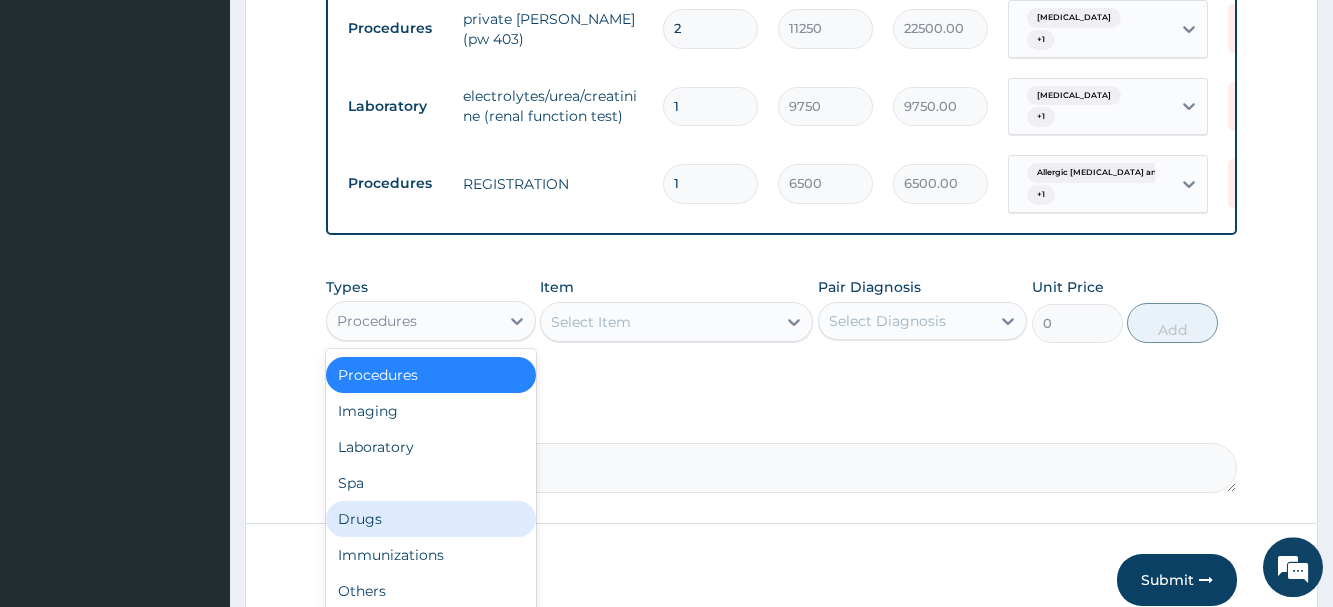 click on "Drugs" at bounding box center (430, 519) 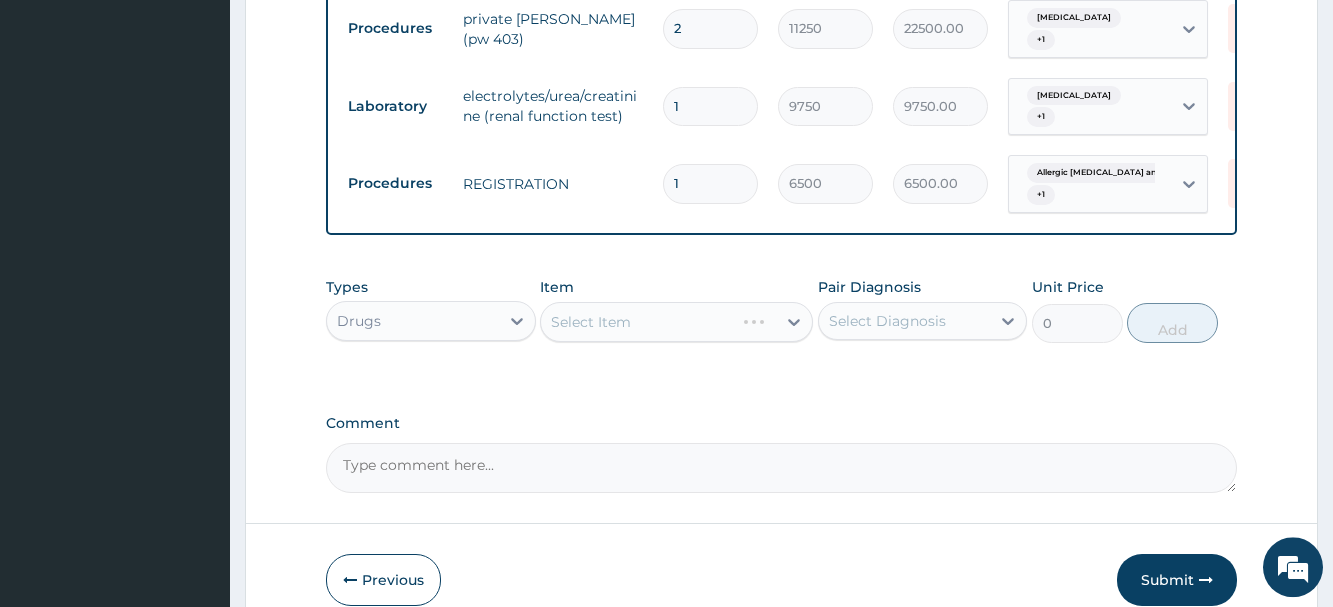 click on "Select Item" at bounding box center (676, 322) 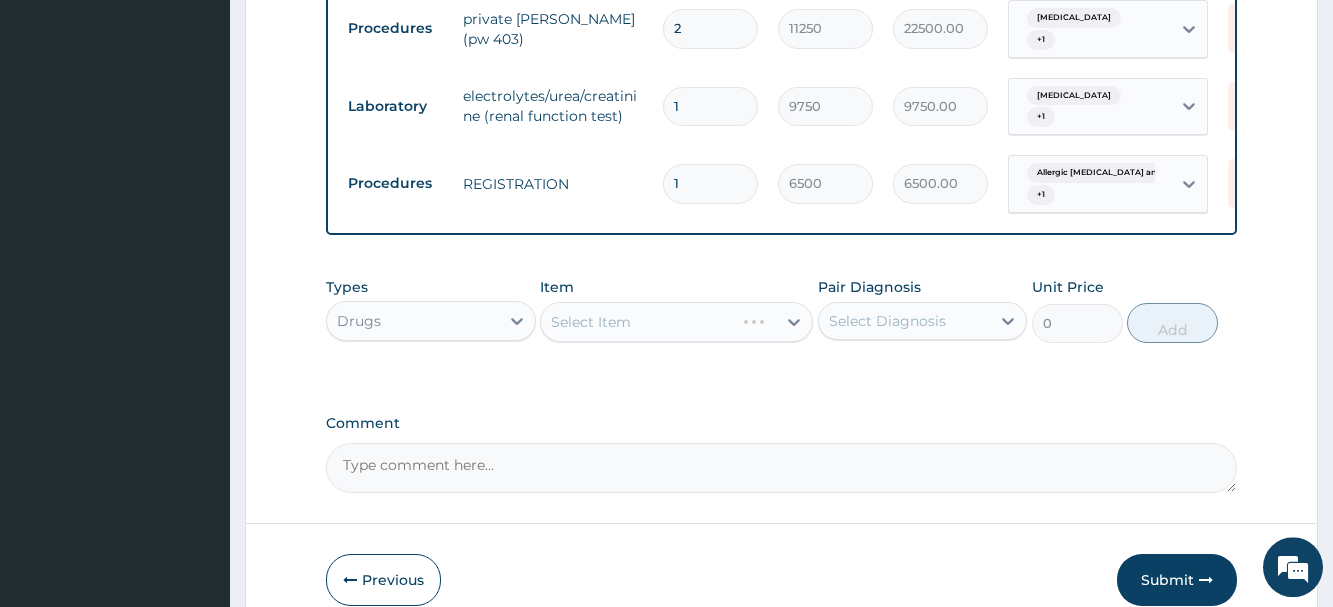 click on "Select Item" at bounding box center (676, 322) 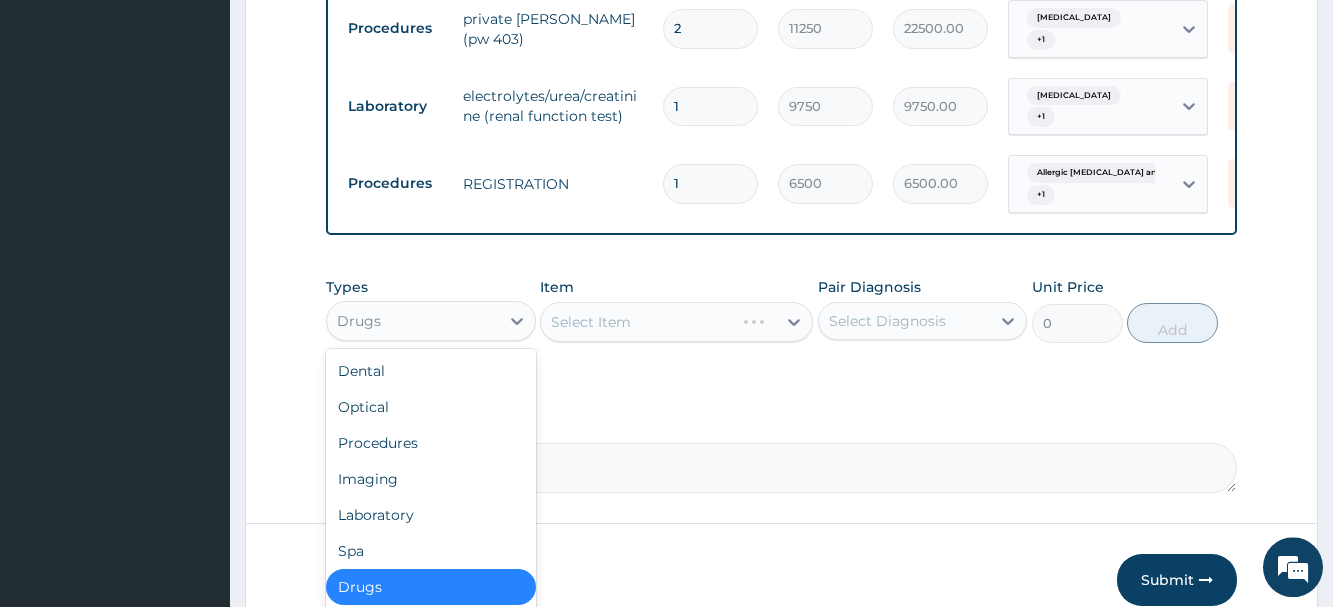 click on "Drugs" at bounding box center [412, 321] 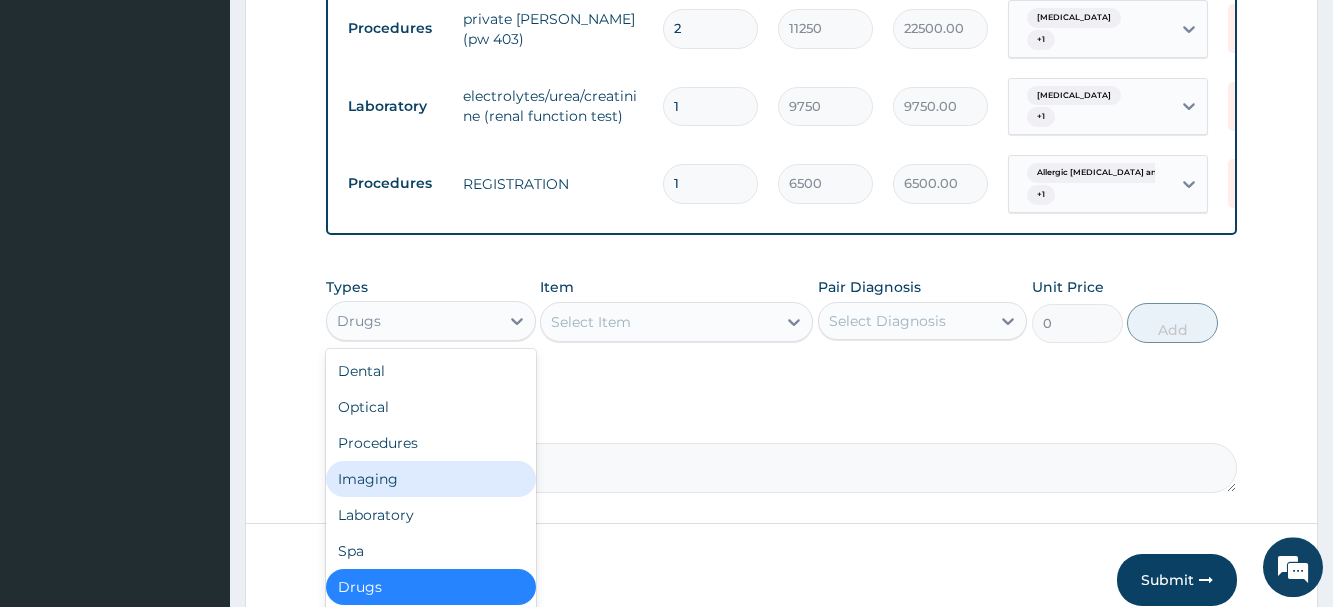 click on "Imaging" at bounding box center [430, 479] 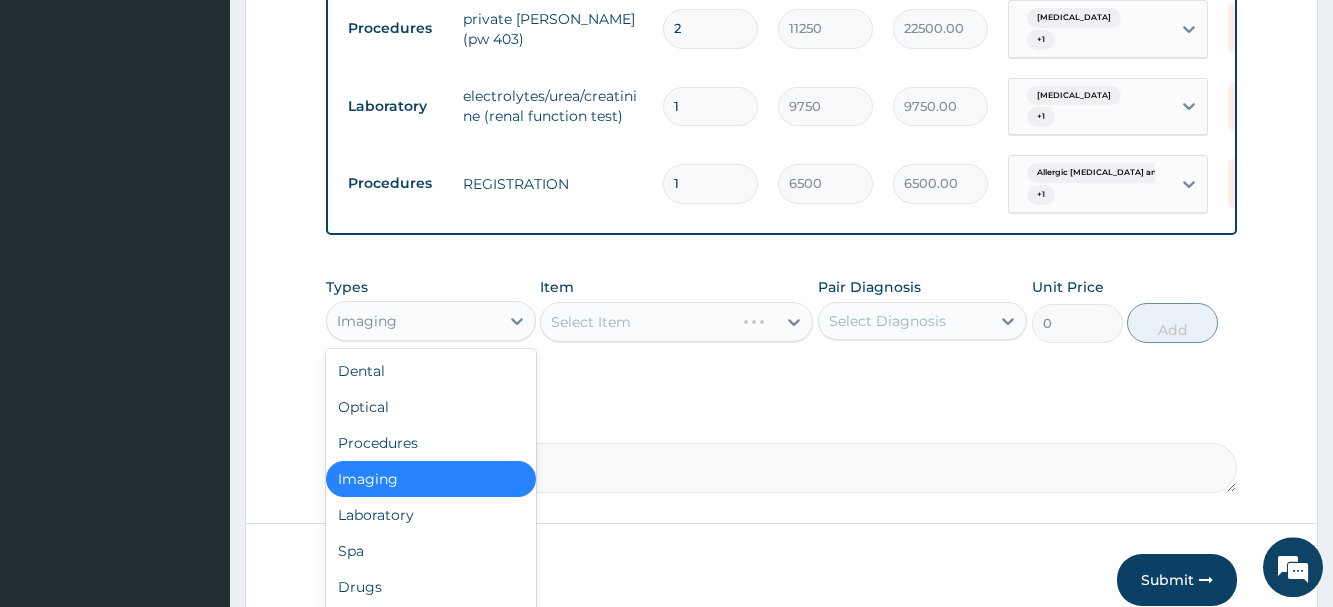 click on "Imaging" at bounding box center [412, 321] 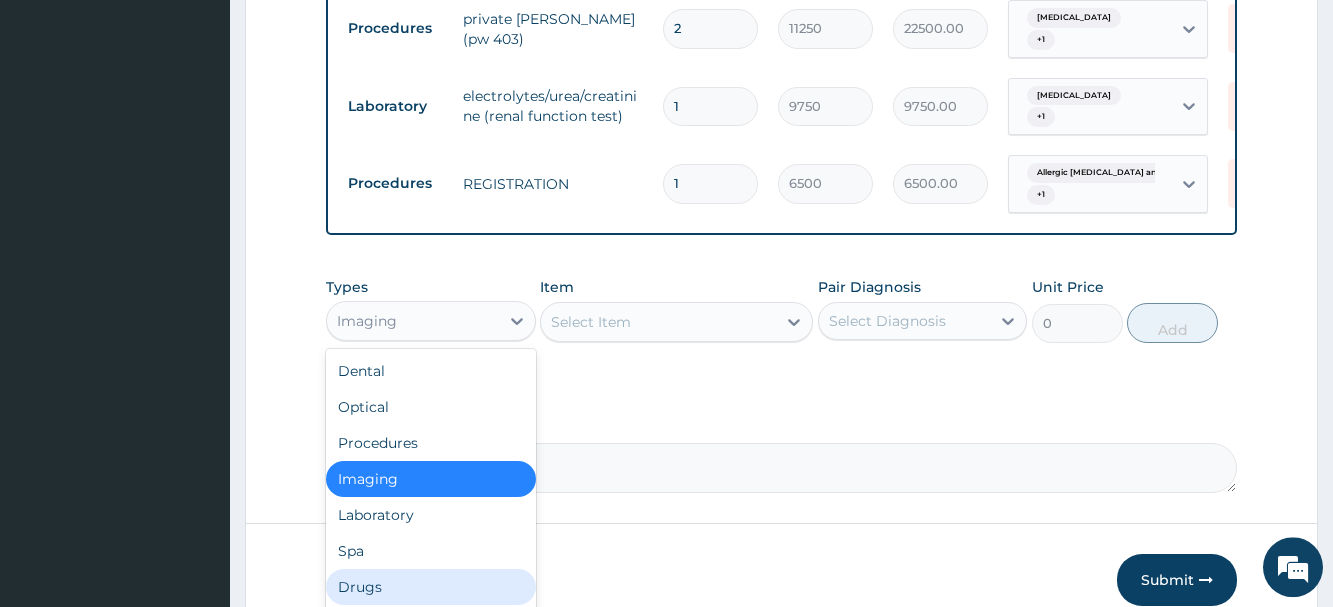 click on "Drugs" at bounding box center [430, 587] 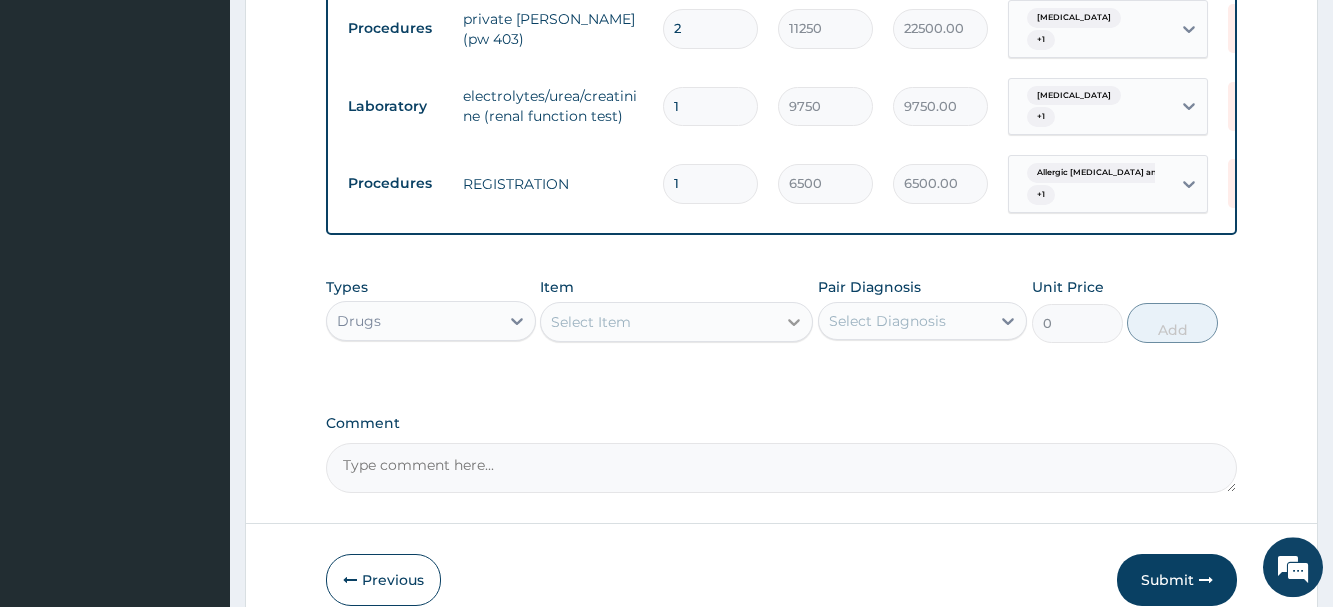 click 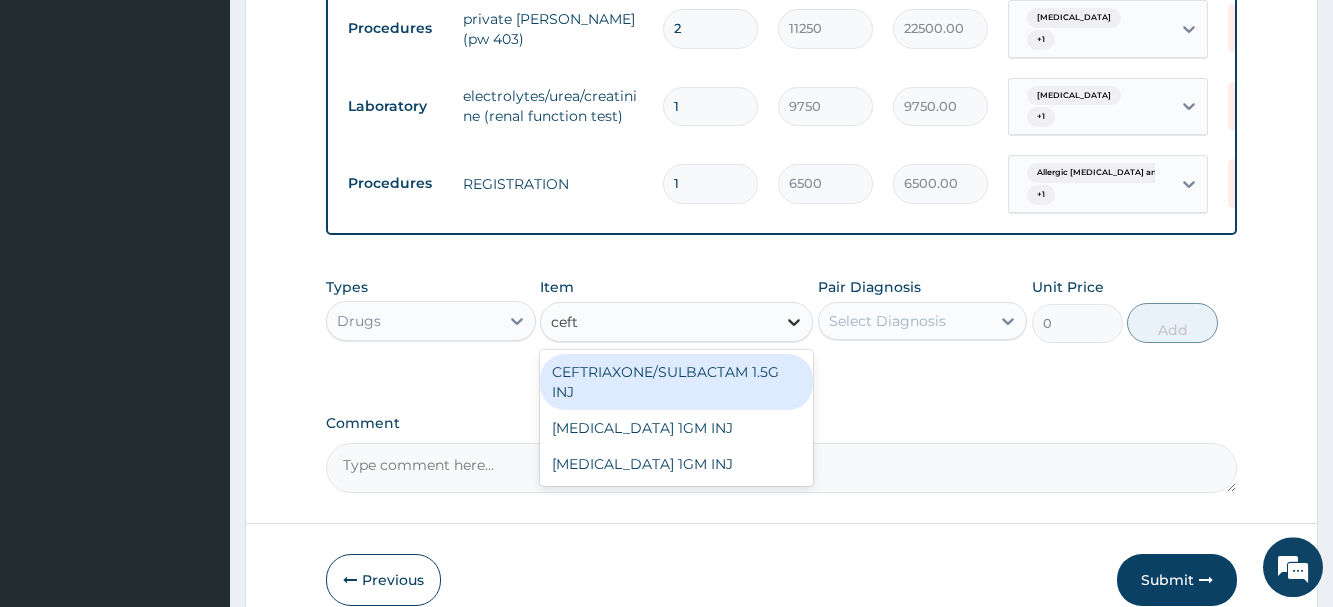 type on "ceftr" 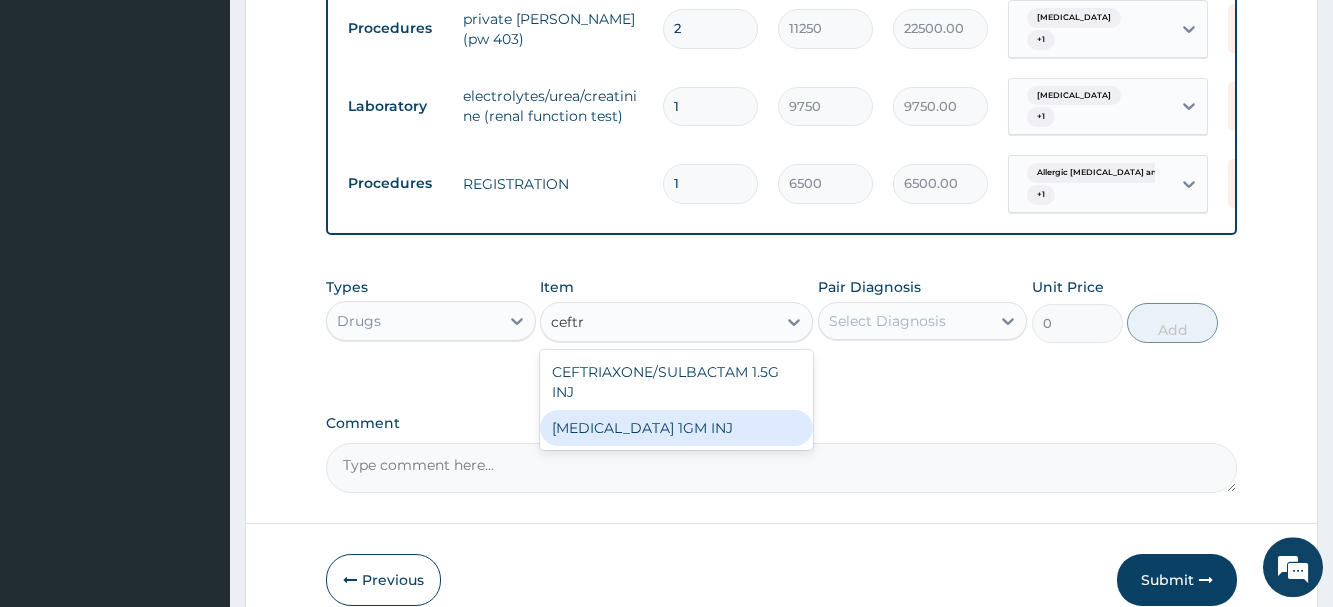 click on "CEFTRIAXONE 1GM INJ" at bounding box center (676, 428) 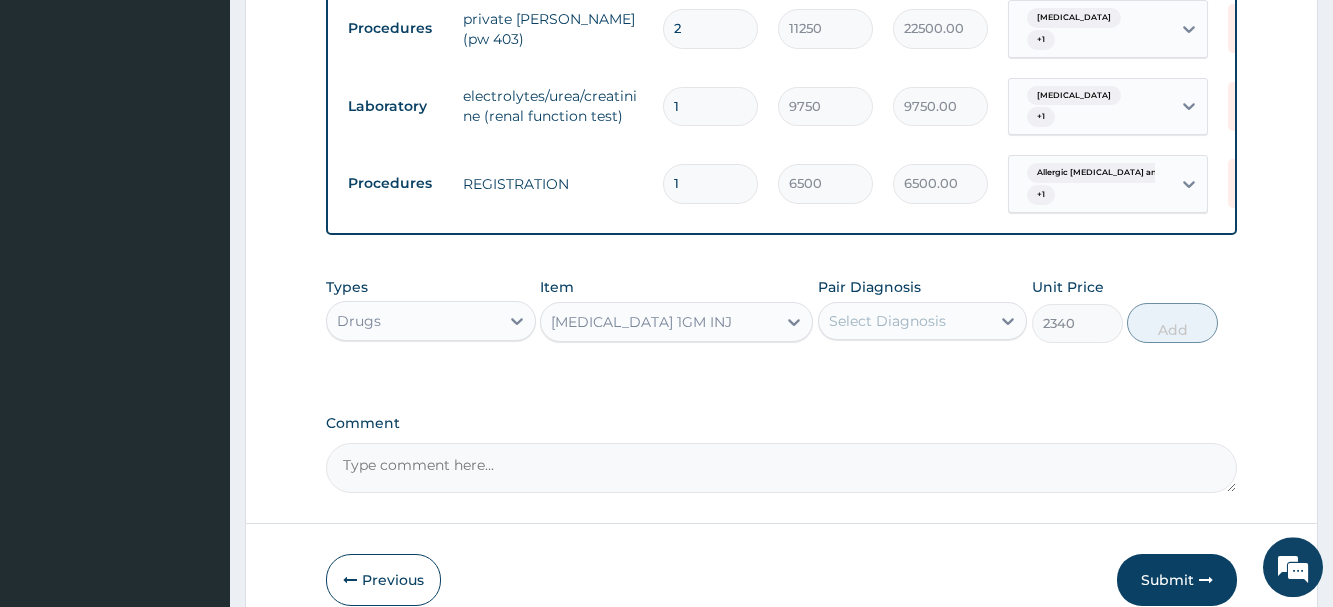 click on "Select Diagnosis" at bounding box center (887, 321) 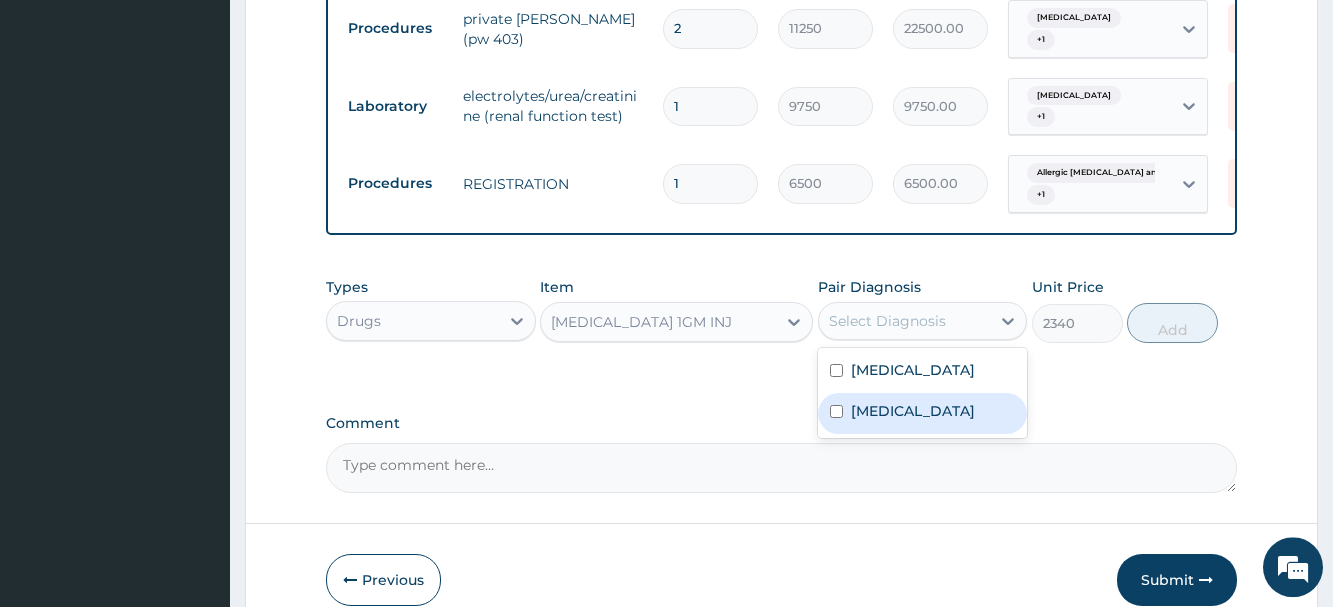 click on "Malaria" at bounding box center (913, 411) 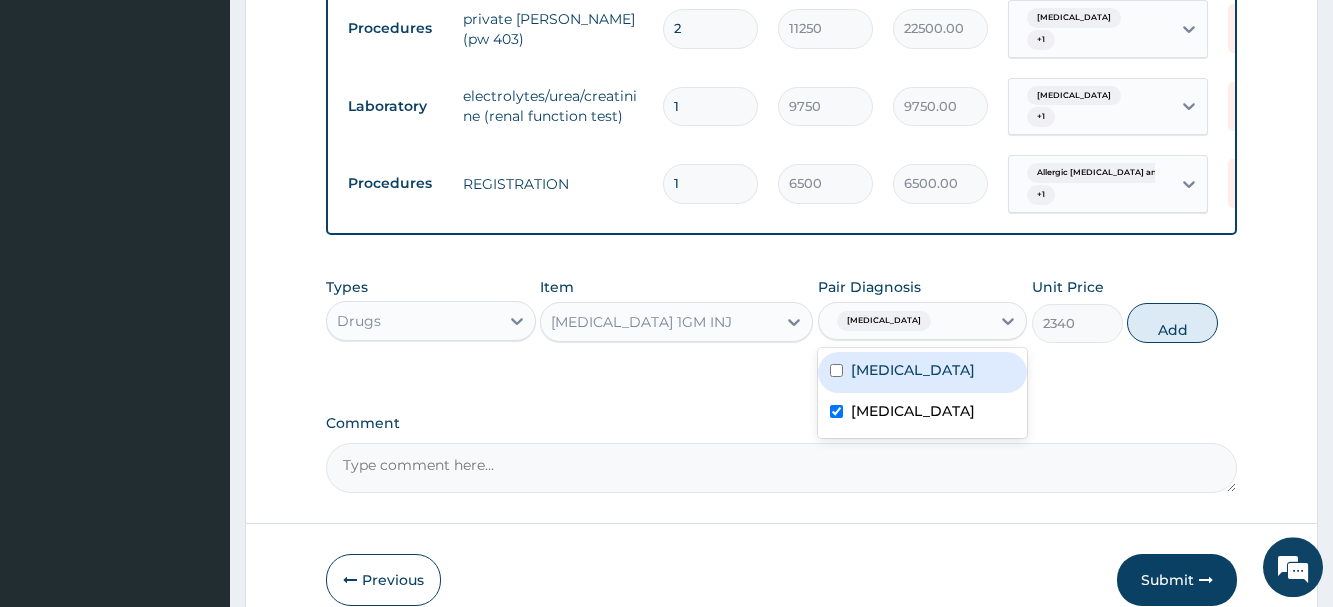 click on "Allergic gastroenteritis and colitis" at bounding box center (913, 370) 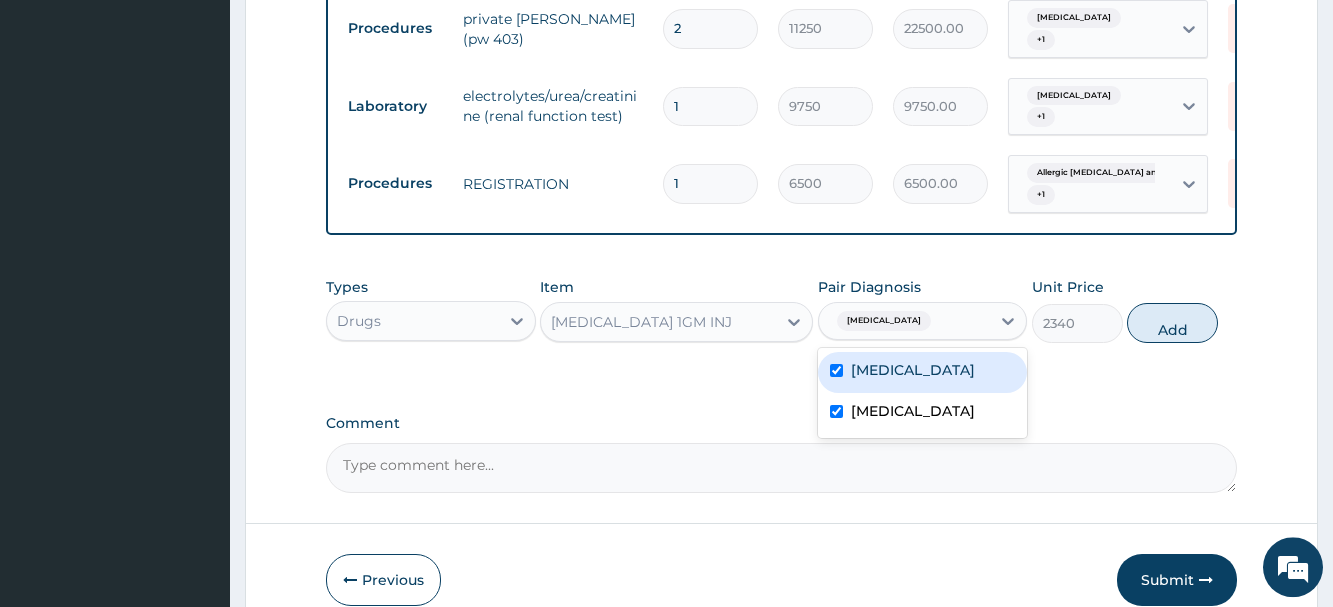 checkbox on "true" 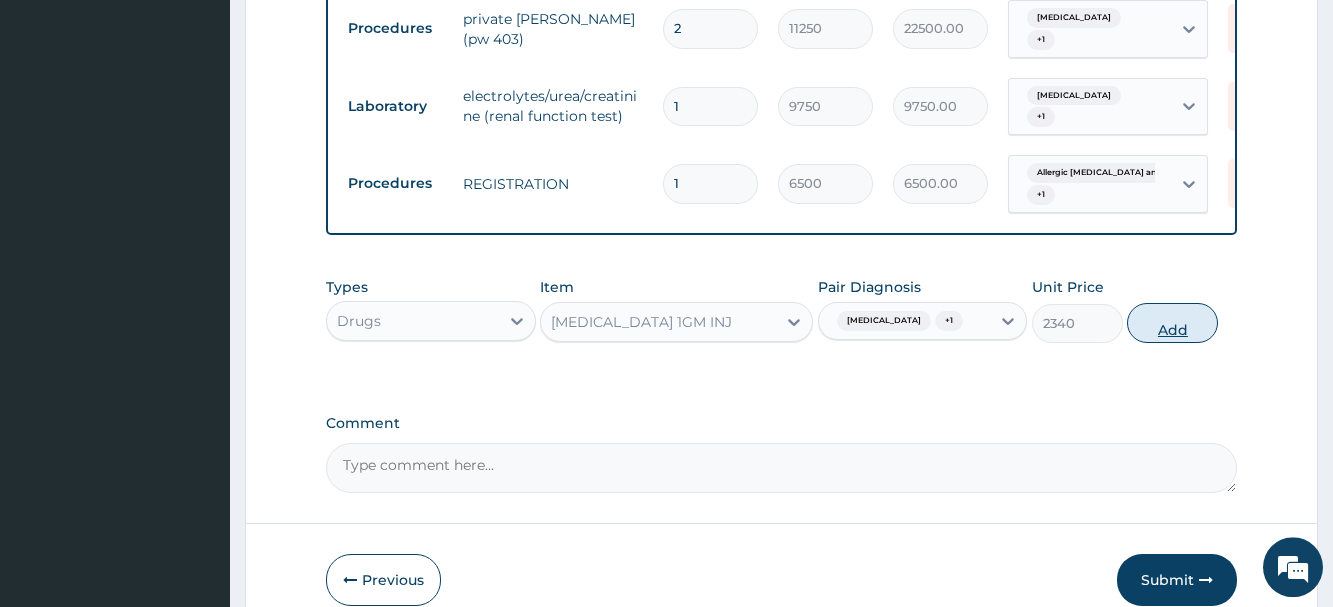 click on "Add" at bounding box center (1172, 323) 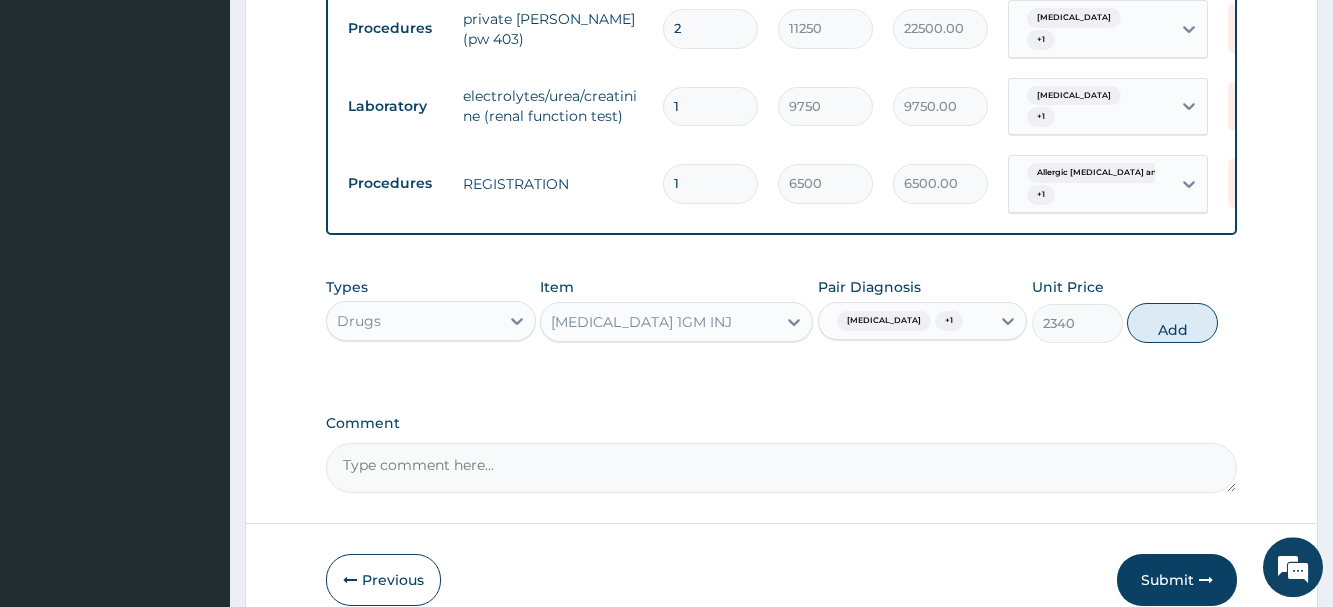 type on "0" 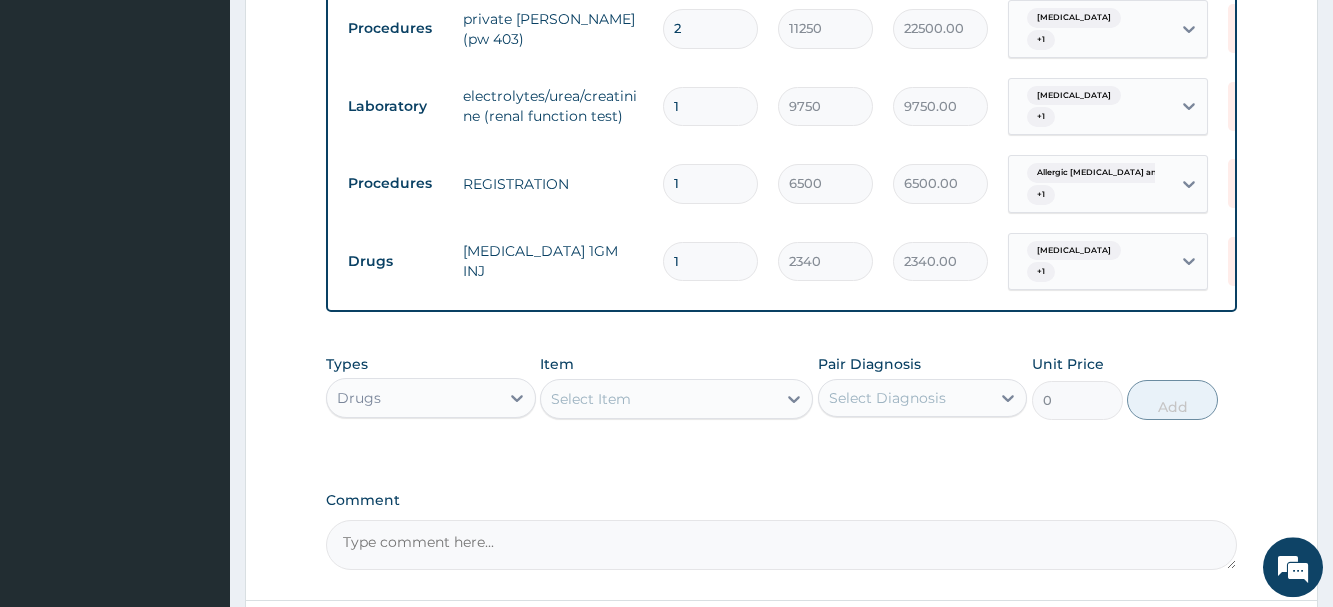 type 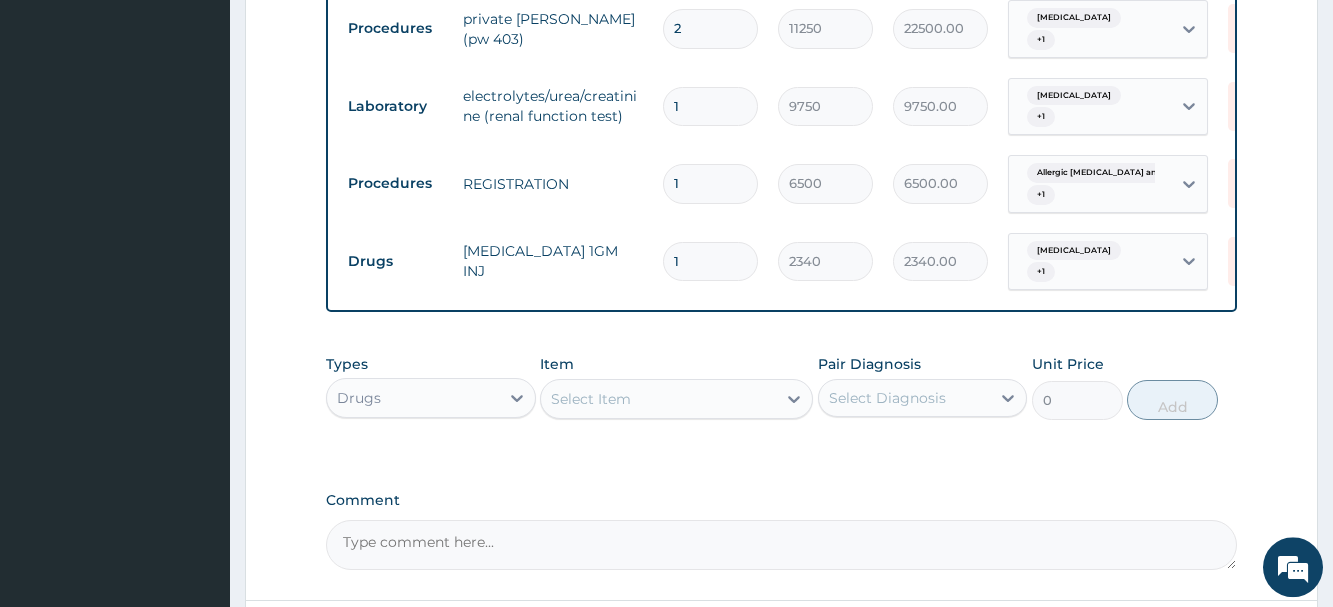 type on "0.00" 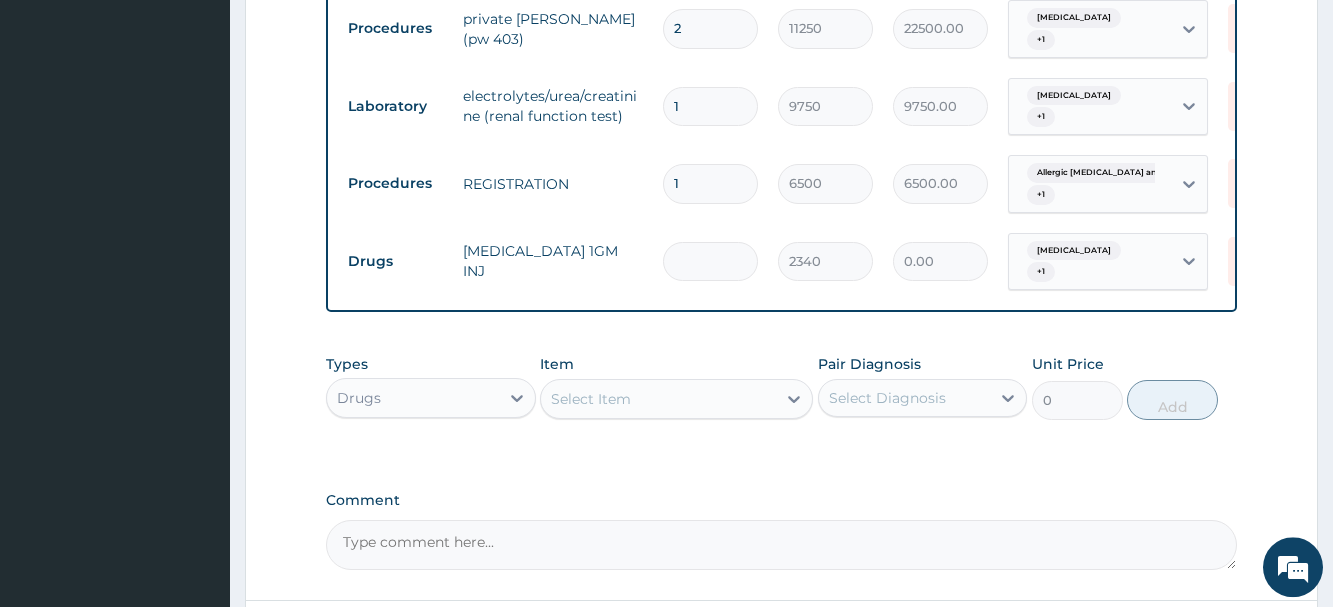 type on "2" 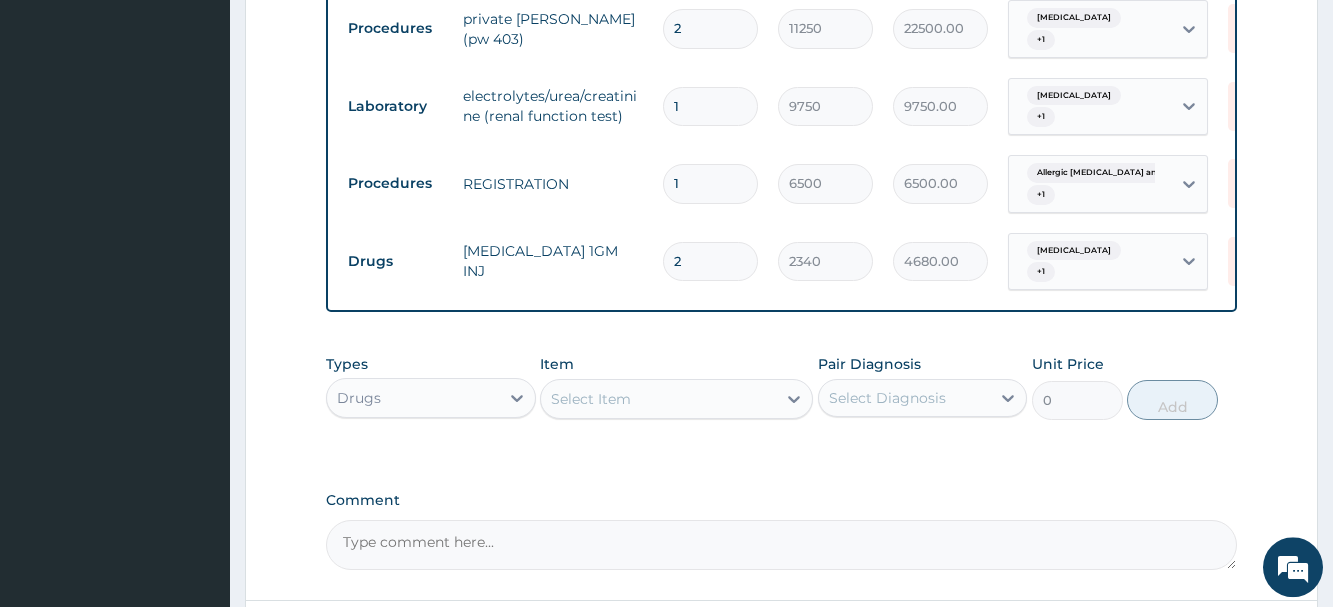 type on "2" 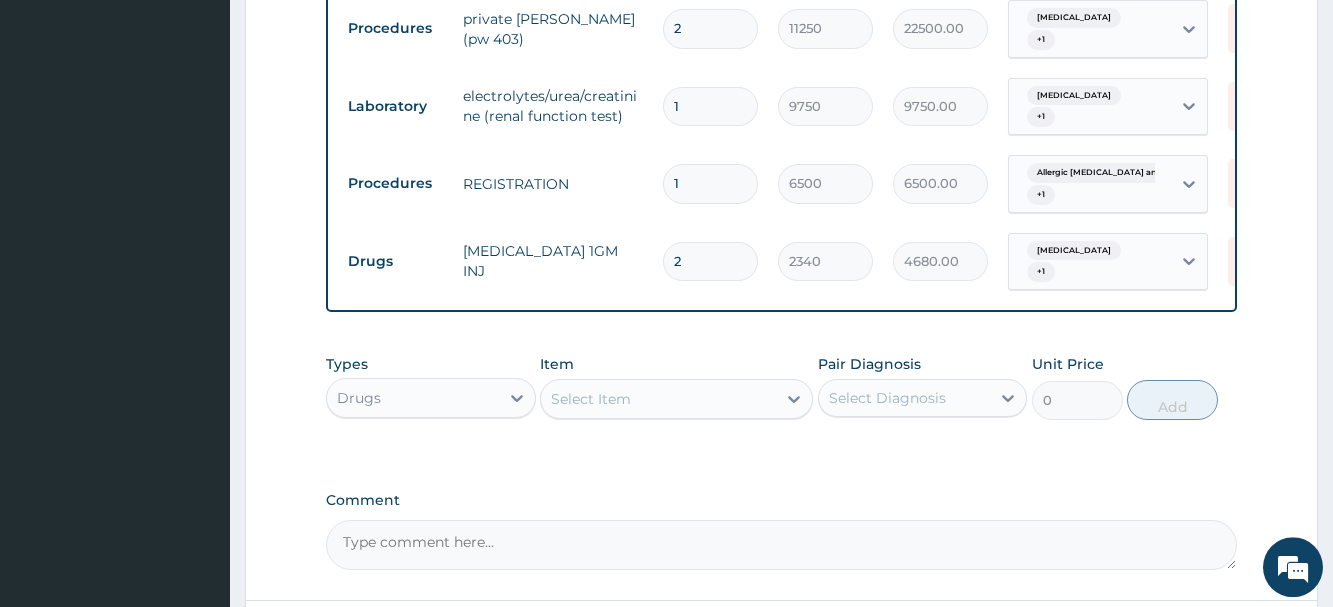 click on "Select Item" at bounding box center [591, 399] 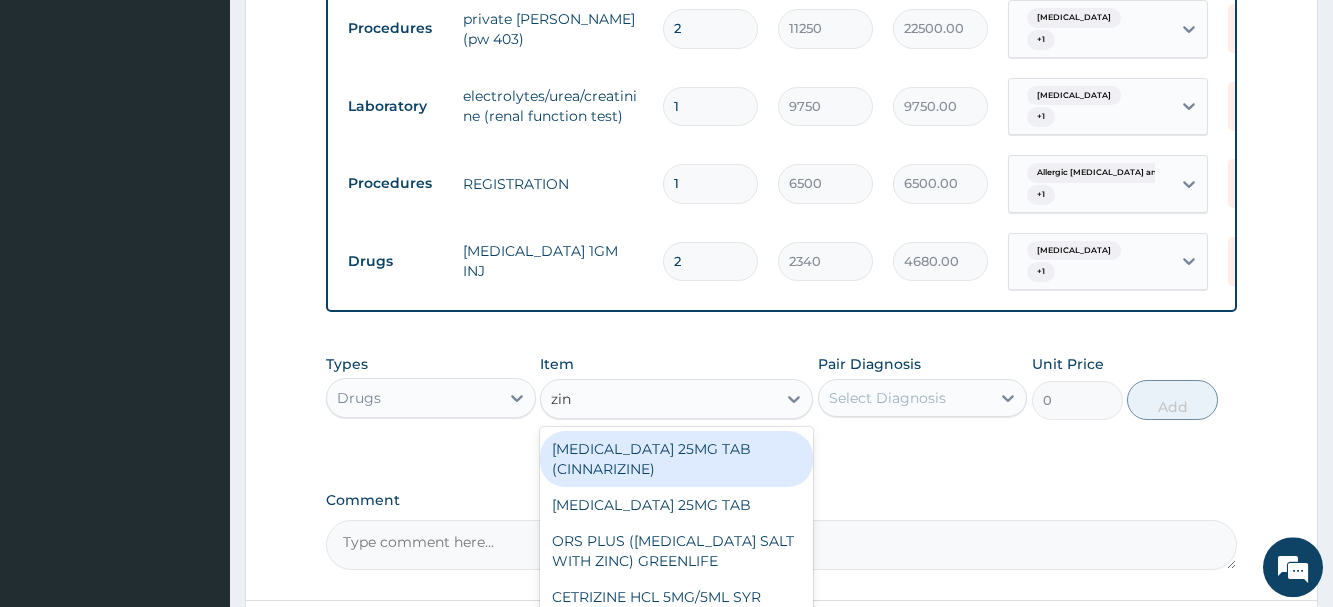 type on "zinc" 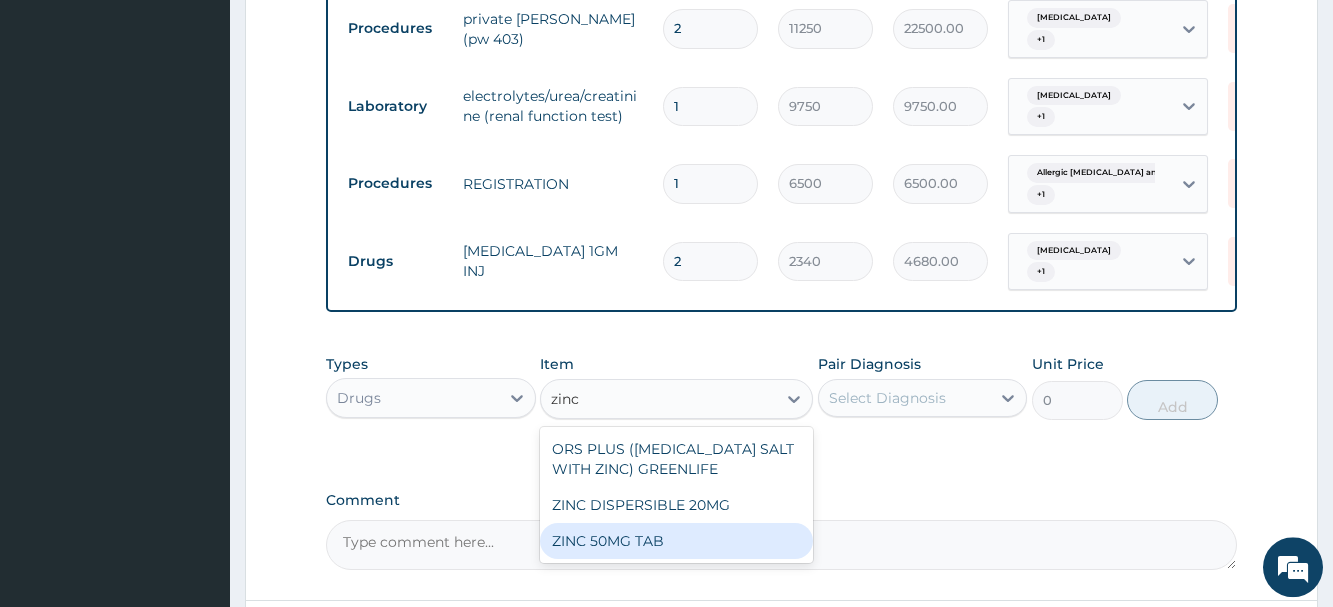 click on "ZINC 50MG TAB" at bounding box center (676, 541) 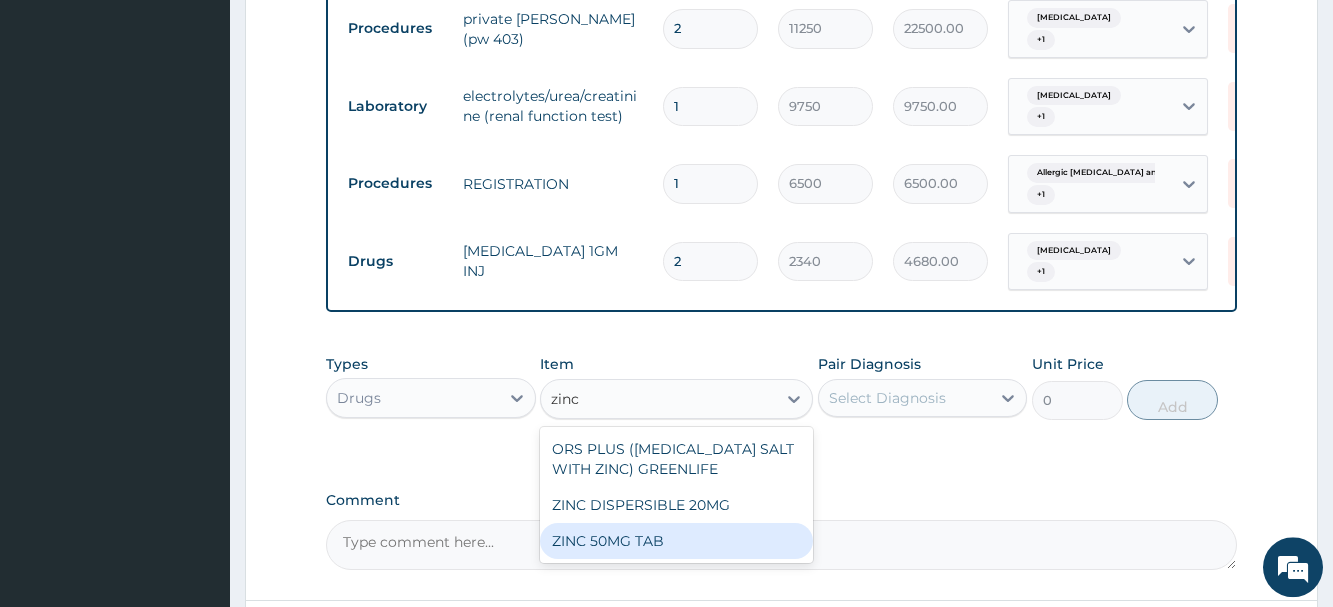 type 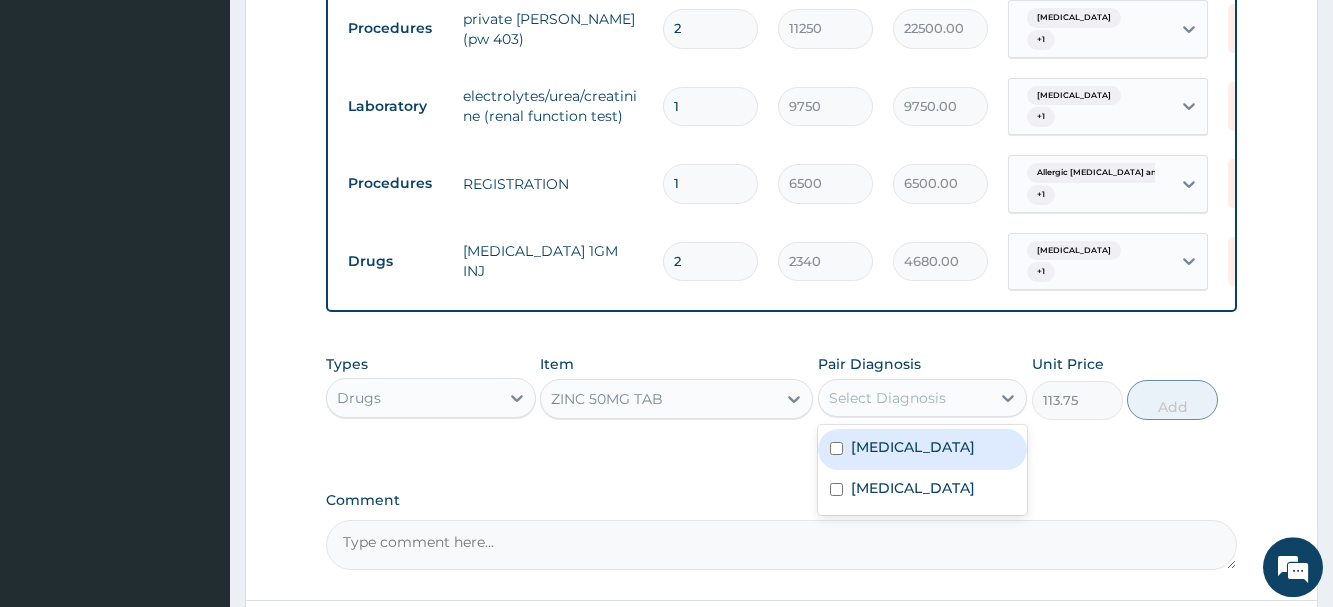 click on "Select Diagnosis" at bounding box center [887, 398] 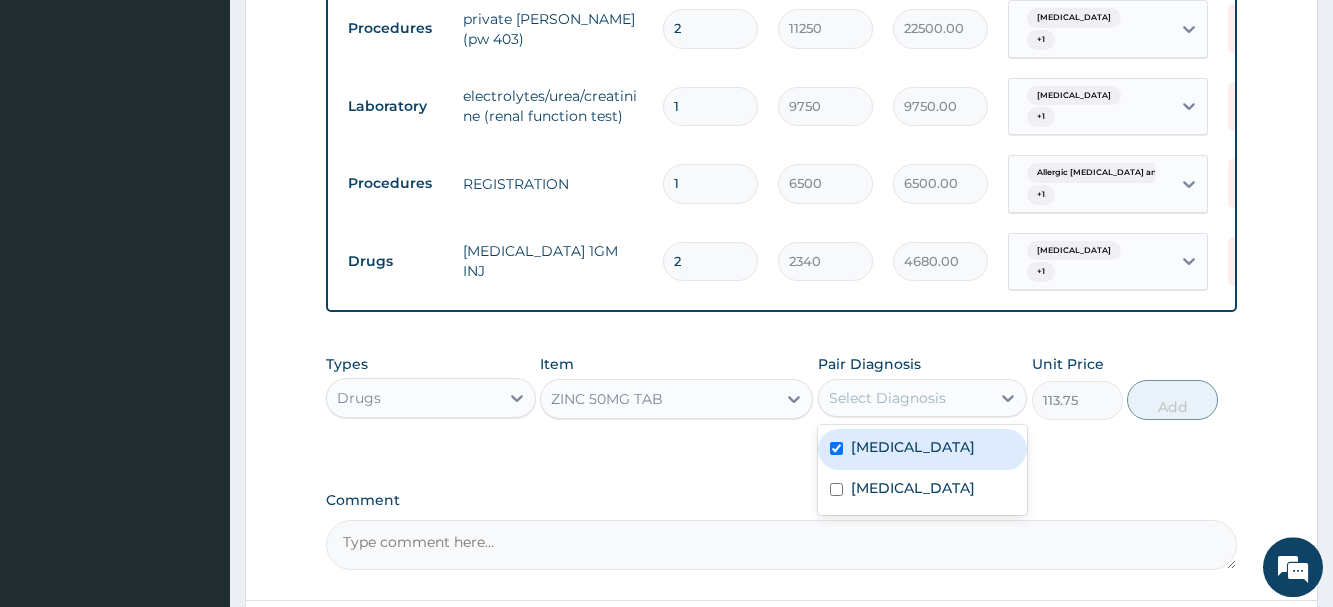 checkbox on "true" 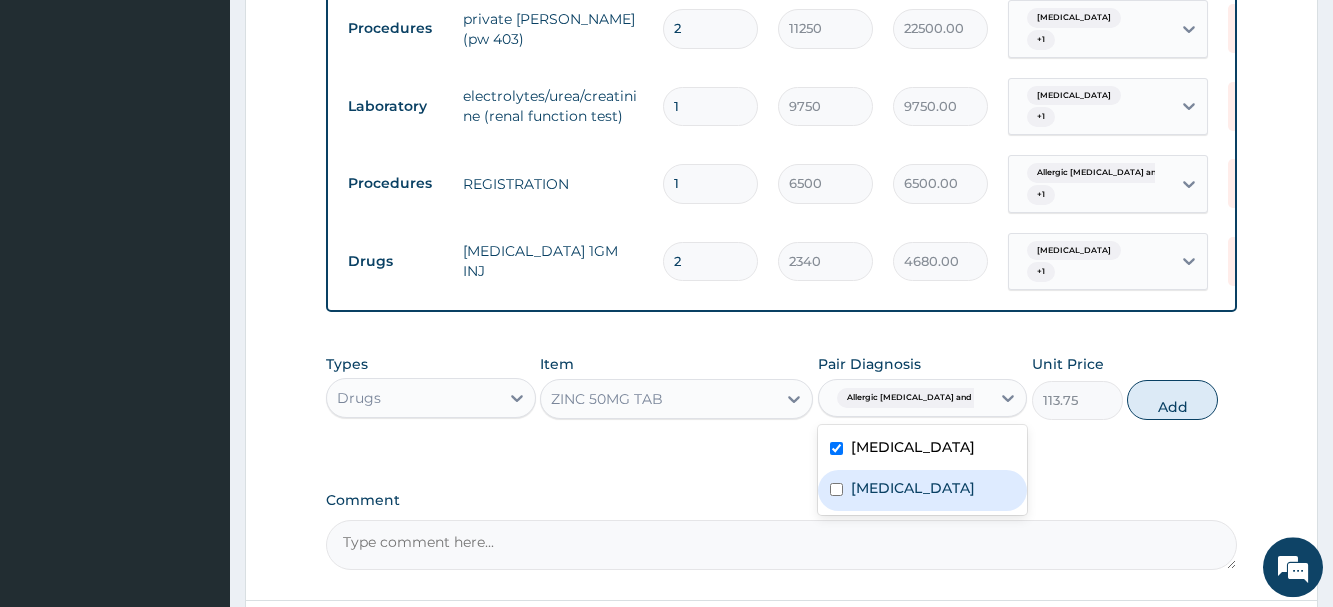 click on "Malaria" at bounding box center (913, 488) 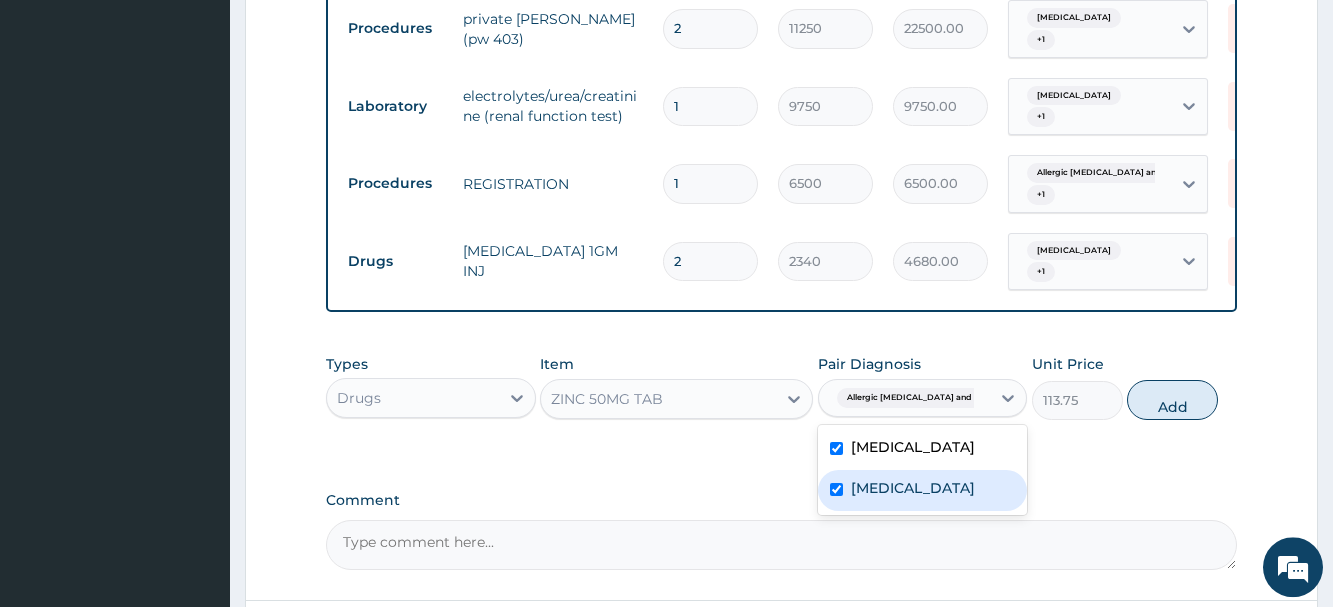 checkbox on "true" 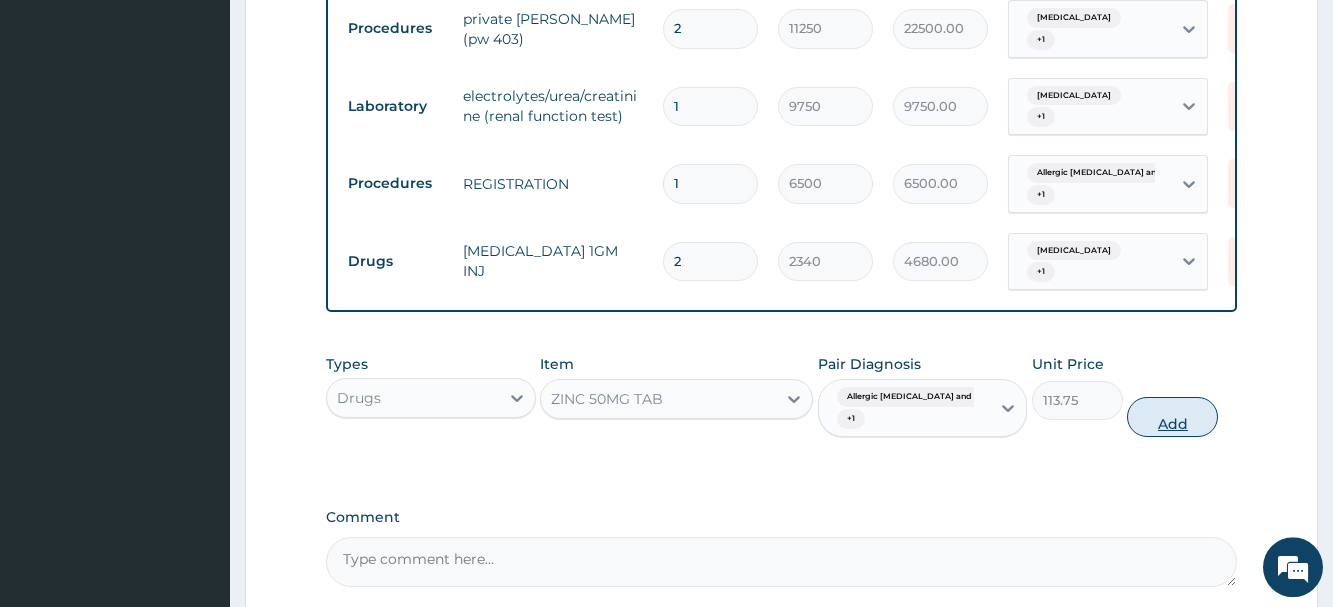 click on "Add" at bounding box center (1172, 417) 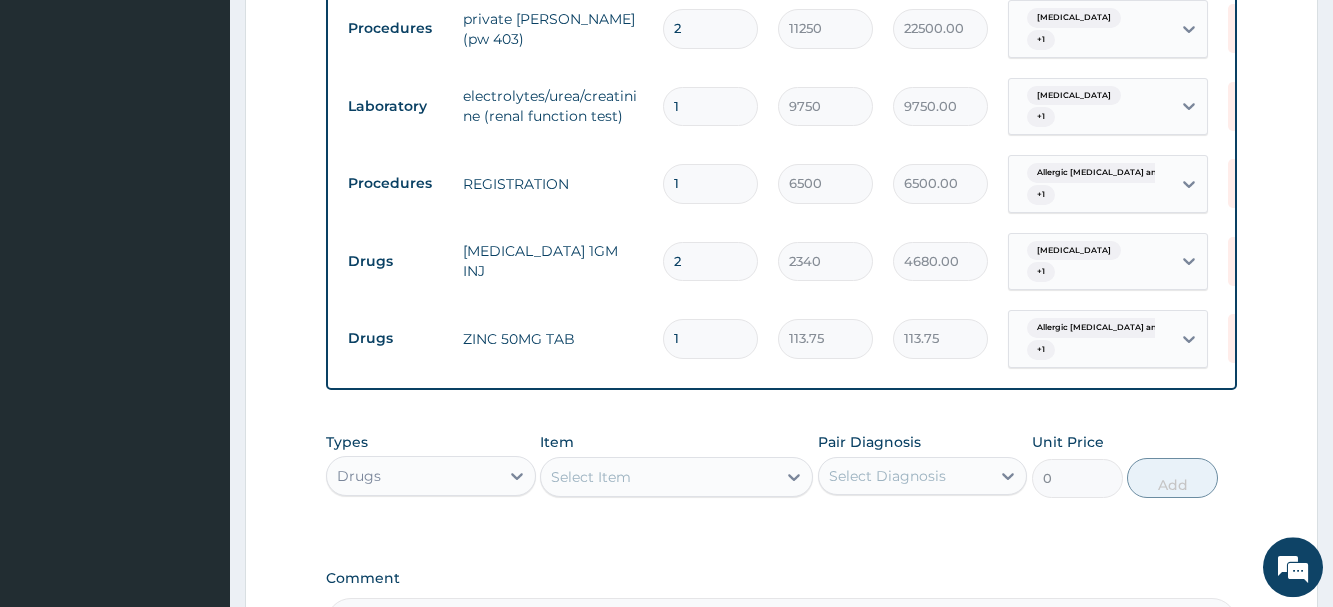 type 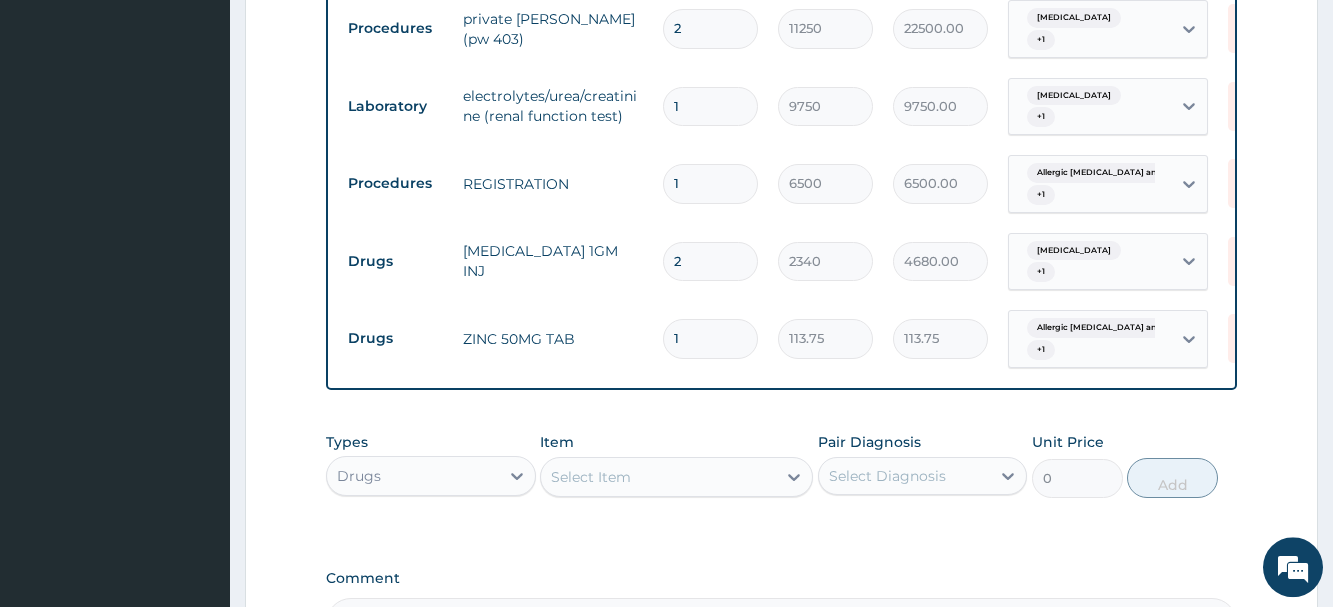type on "0.00" 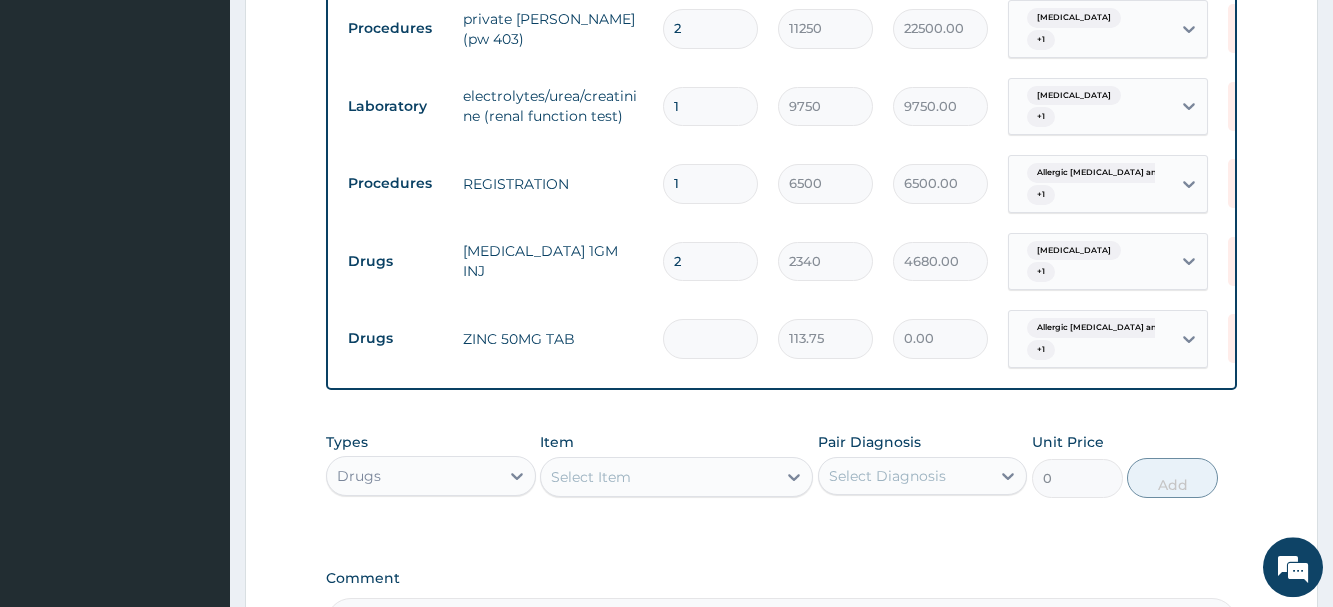 type on "1" 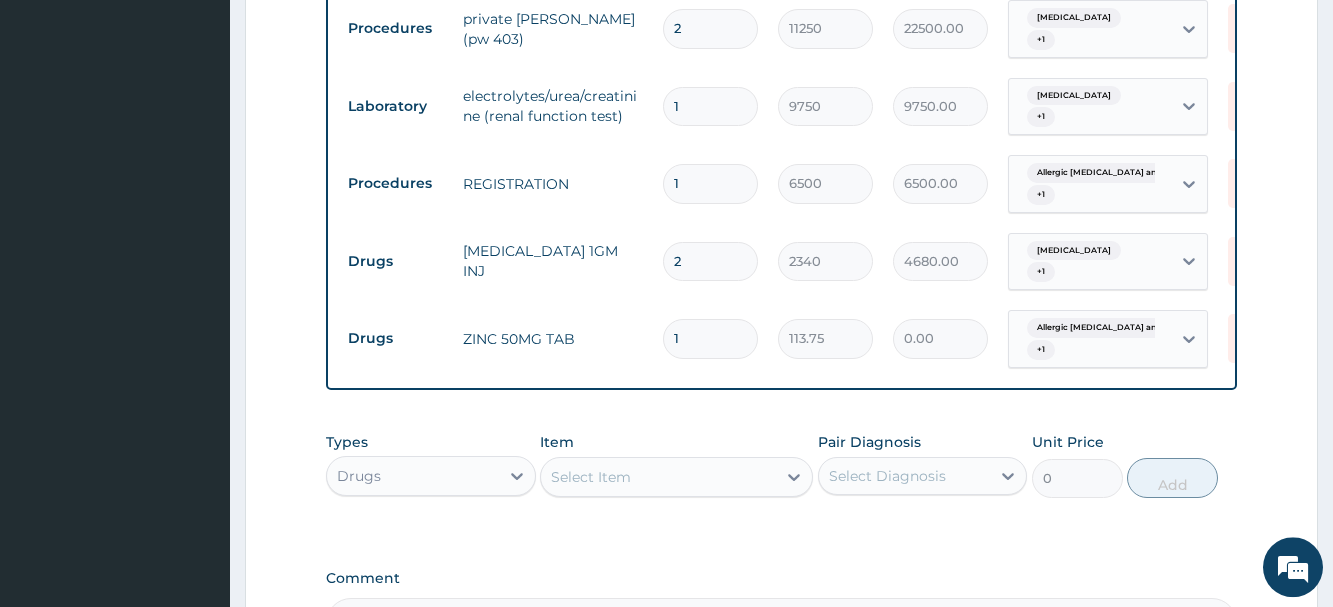 type on "113.75" 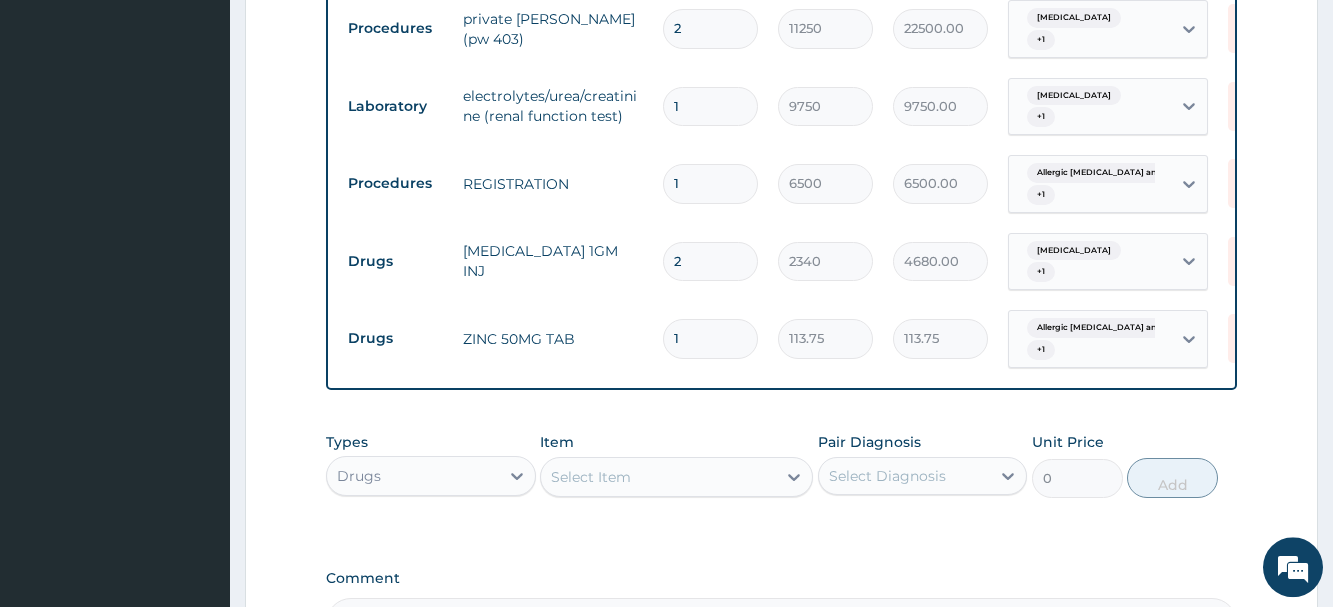 type on "10" 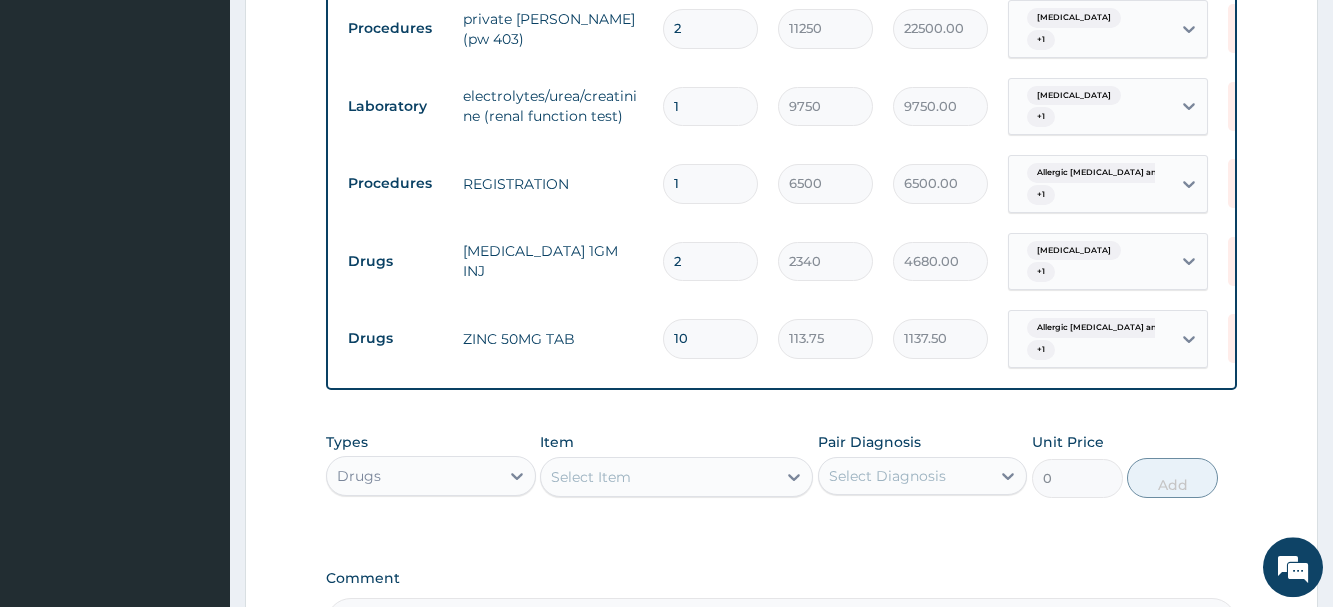 type on "10" 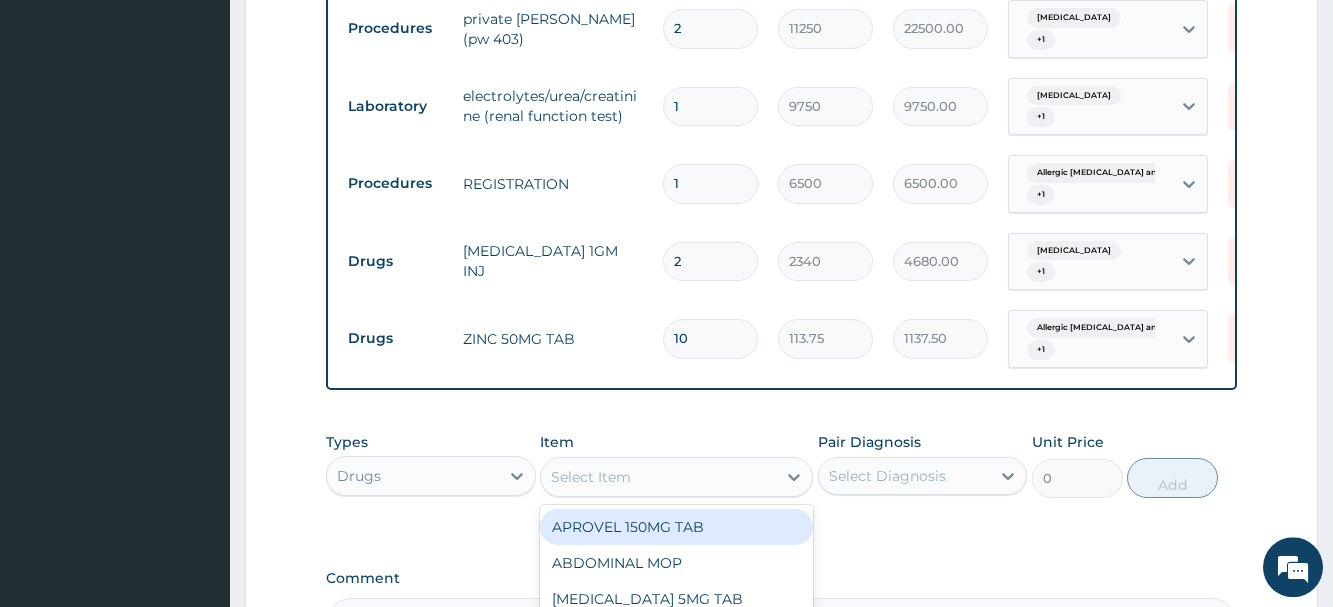click on "Select Item" at bounding box center [658, 477] 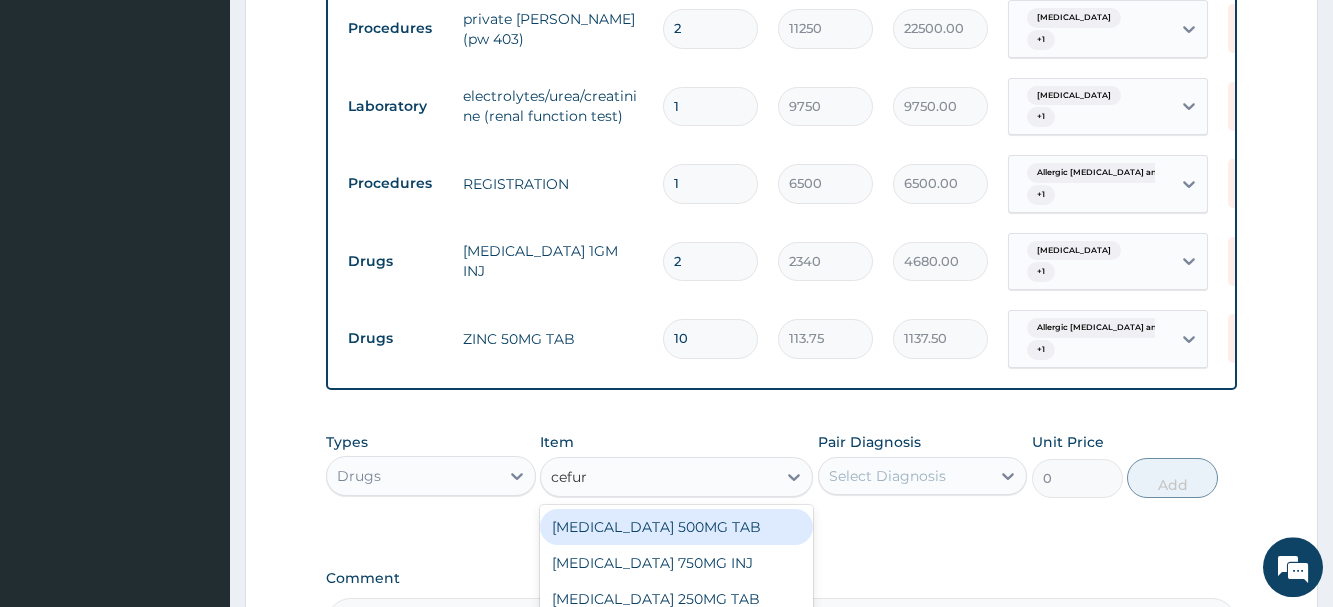 type on "cefuro" 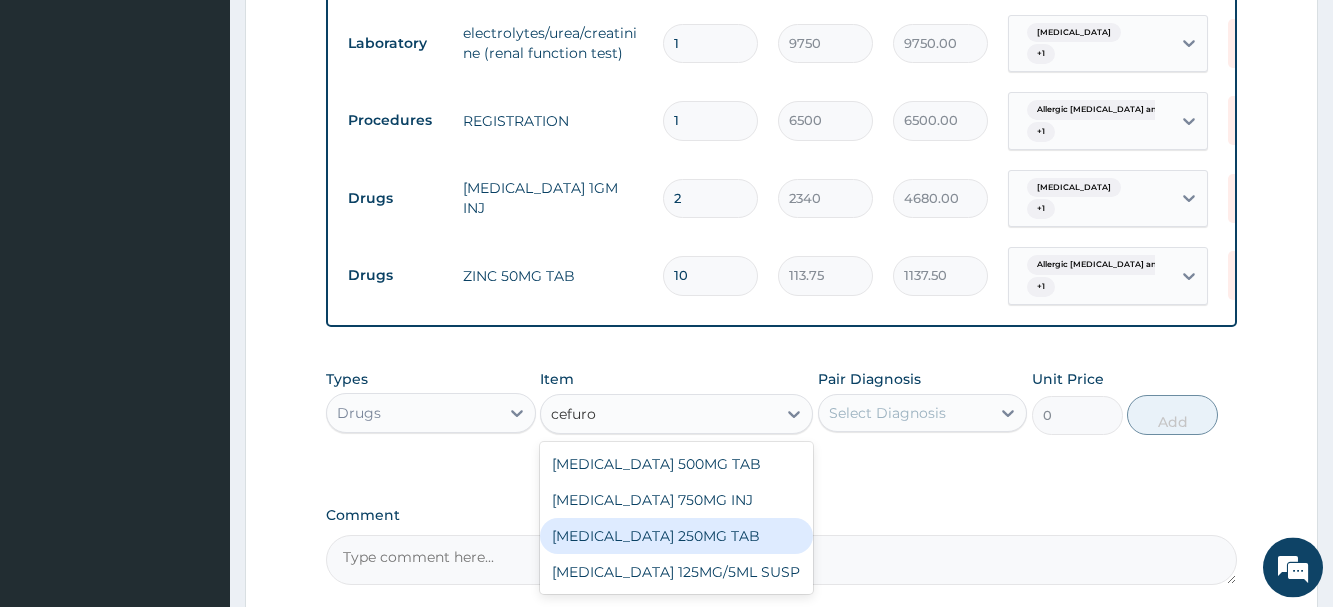 scroll, scrollTop: 1479, scrollLeft: 0, axis: vertical 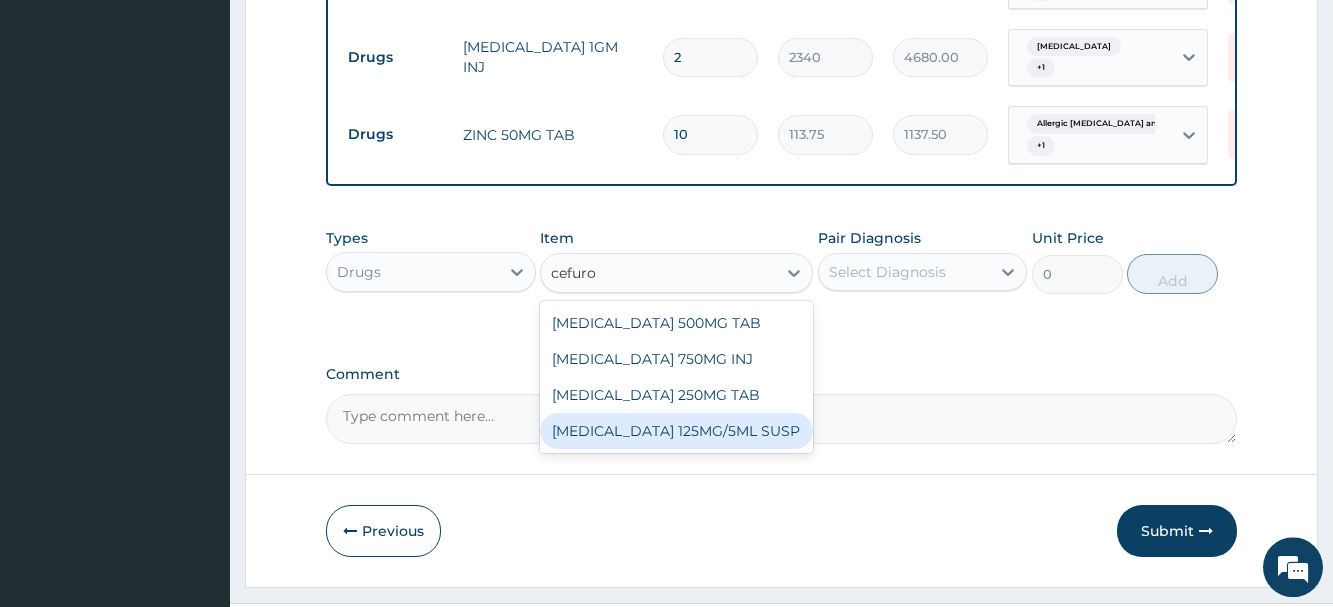 click on "[MEDICAL_DATA] 125MG/5ML SUSP" at bounding box center (676, 431) 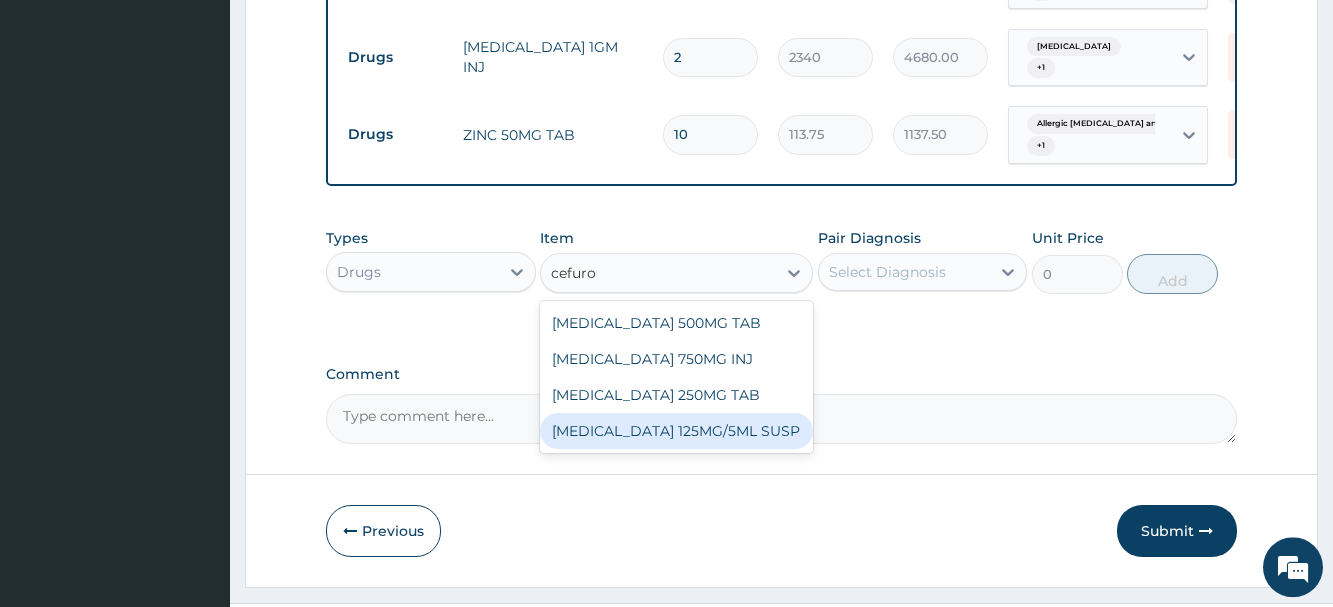 type 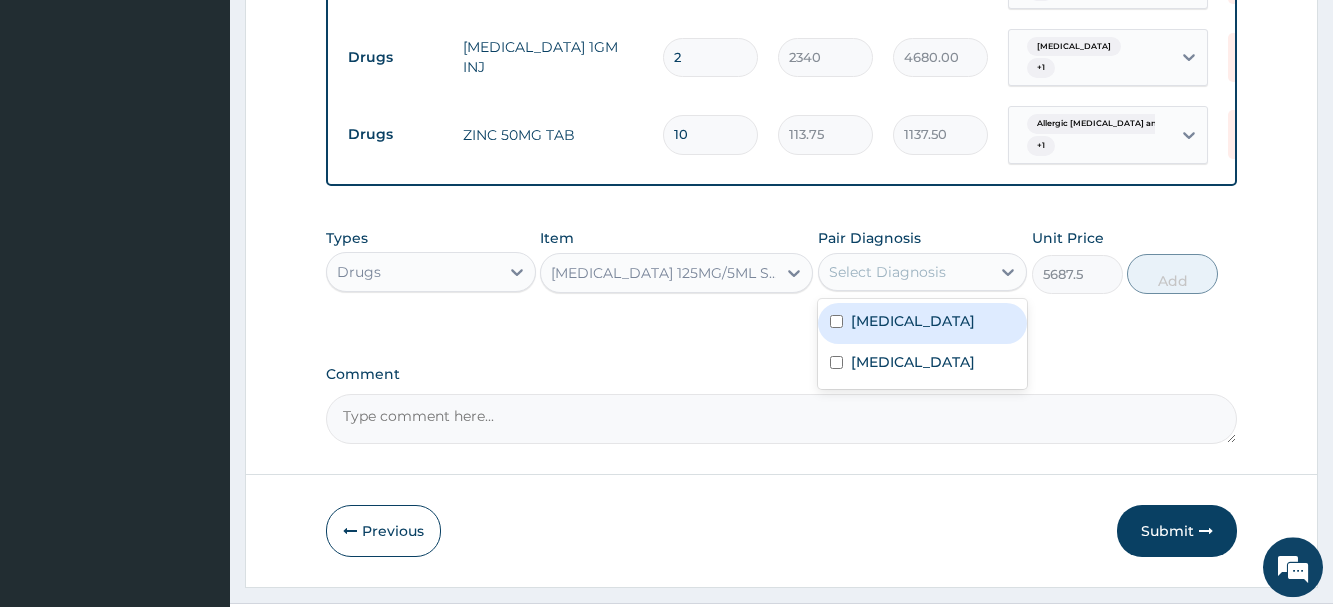 click on "Select Diagnosis" at bounding box center (904, 272) 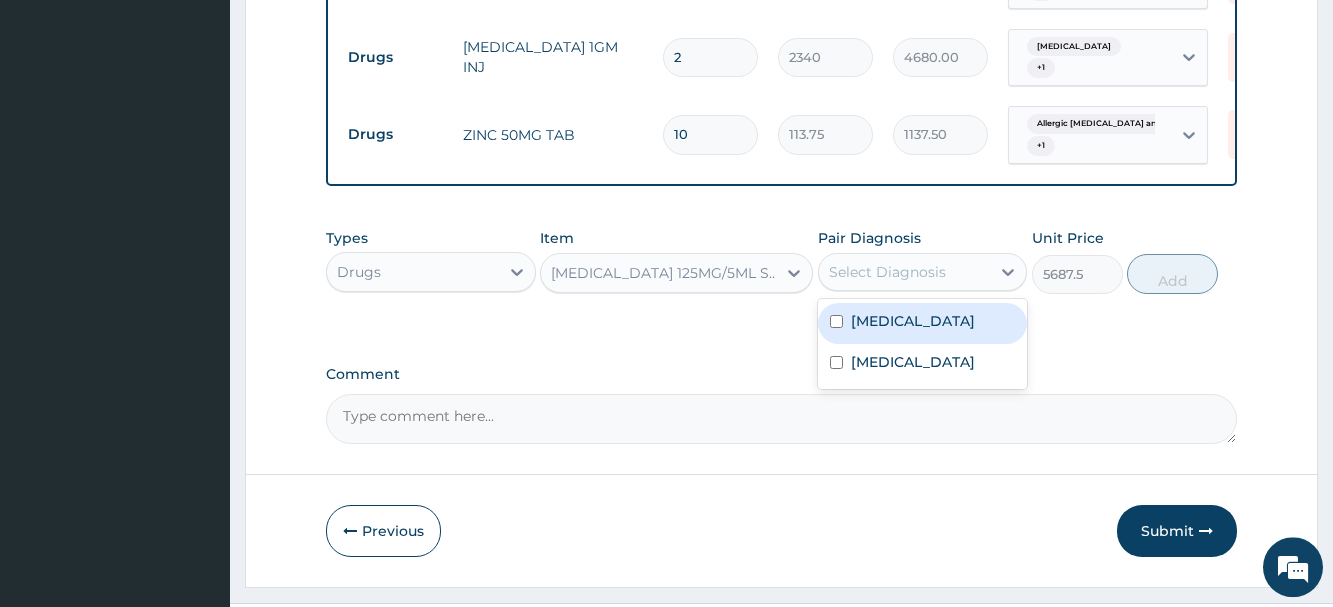 click on "Allergic gastroenteritis and colitis" at bounding box center [913, 321] 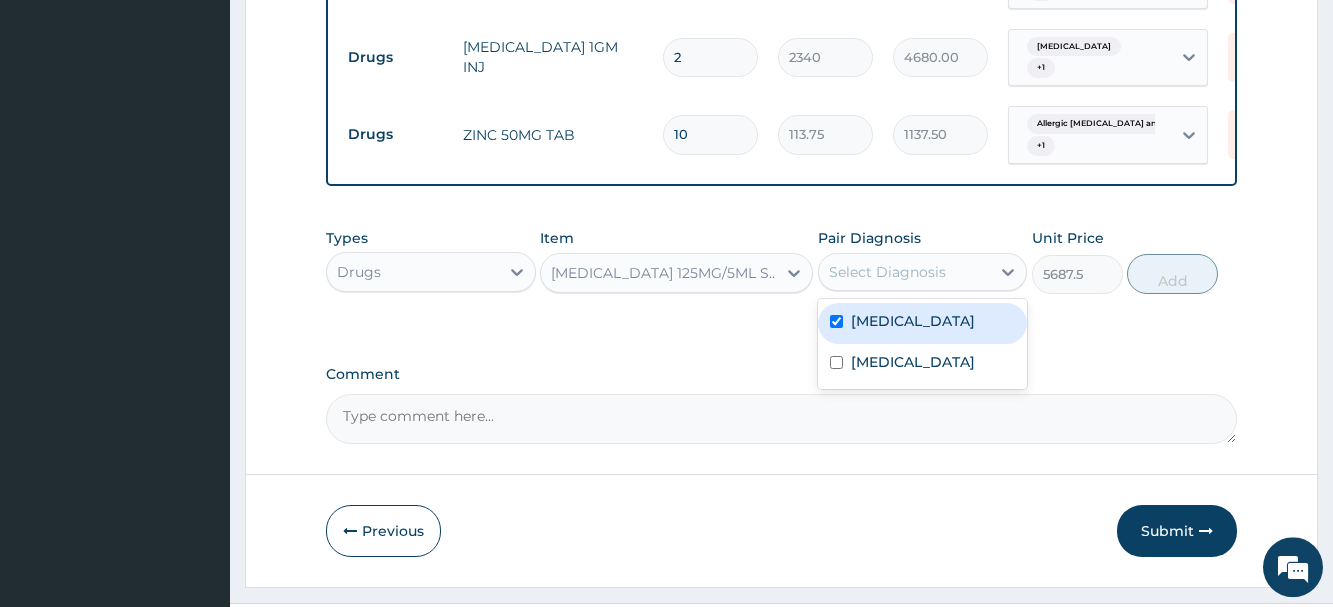 checkbox on "true" 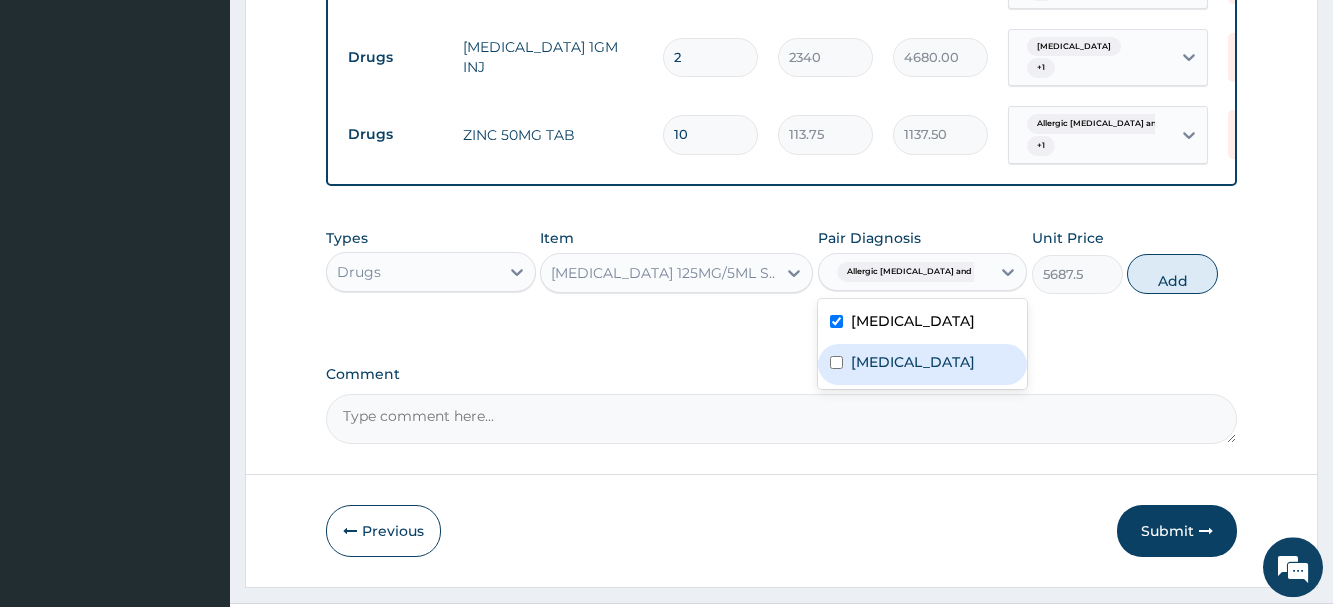 click on "Malaria" at bounding box center [913, 362] 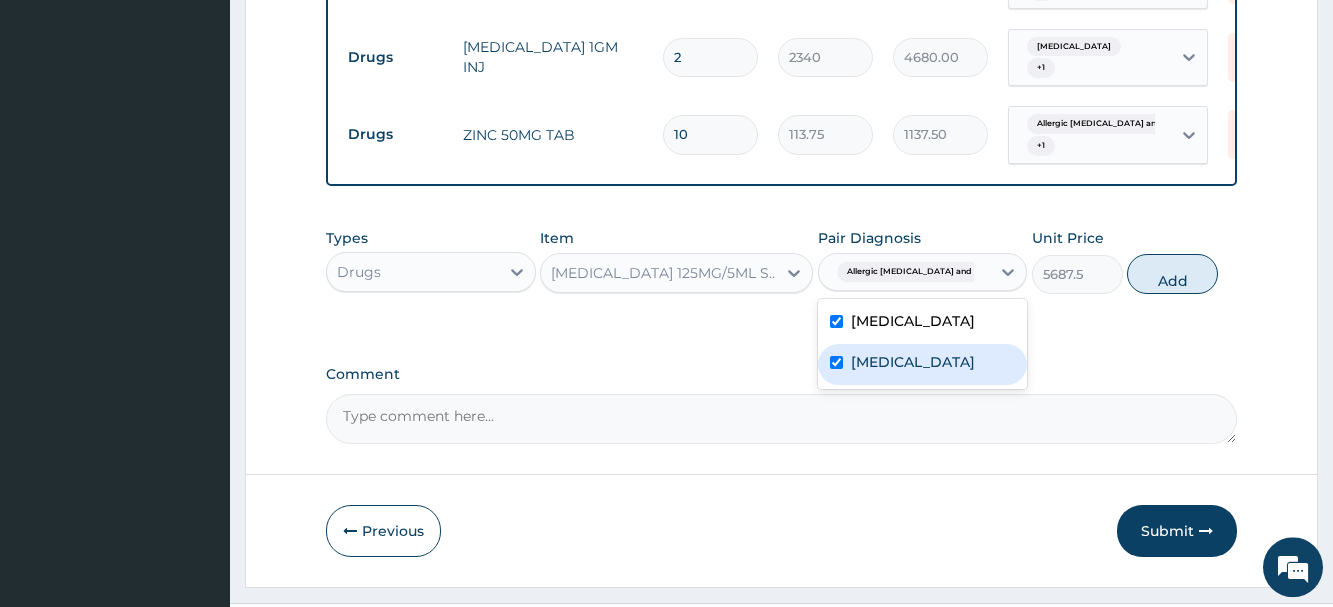 checkbox on "true" 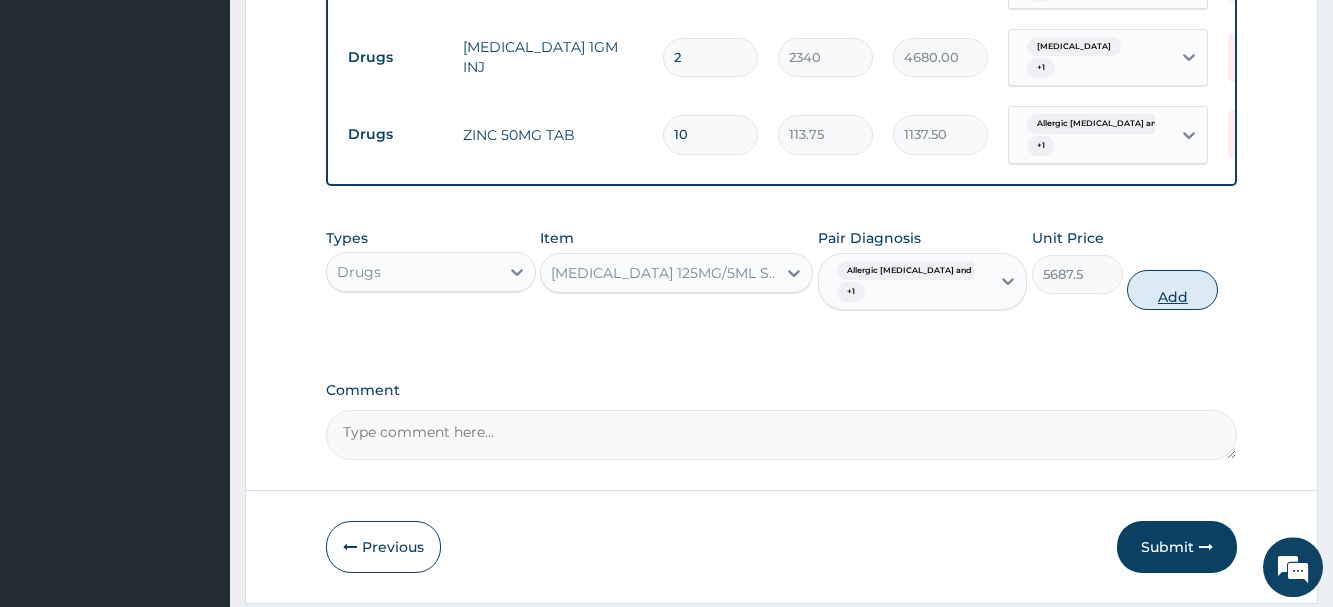 click on "Add" at bounding box center (1172, 290) 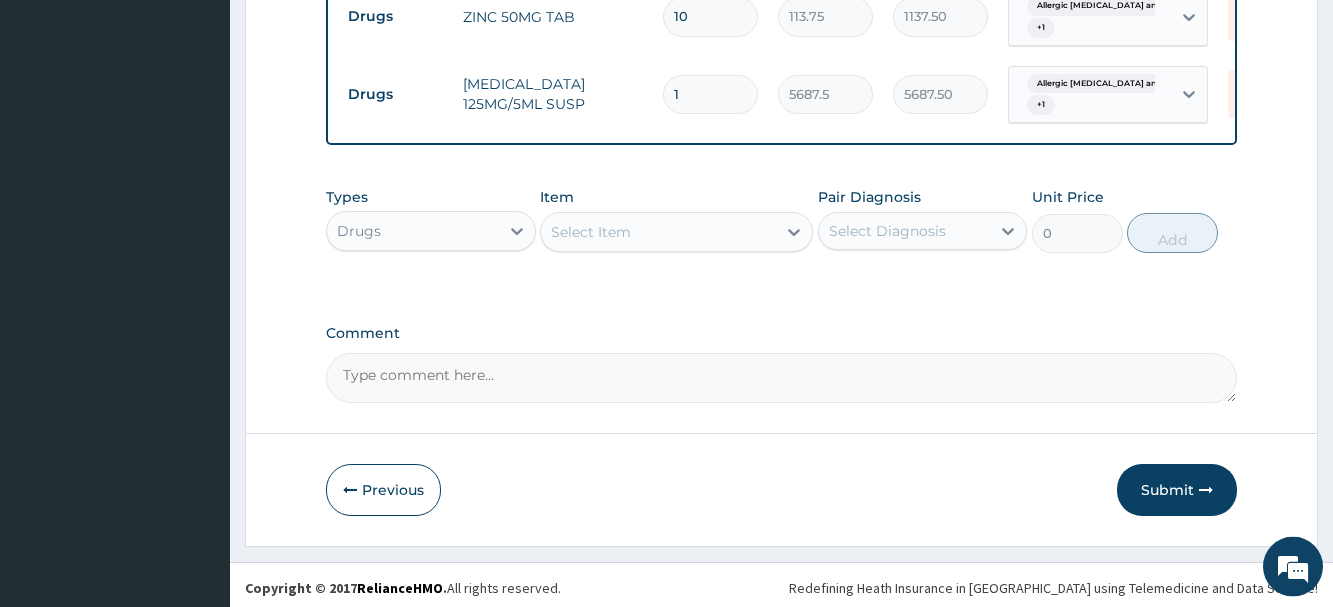 scroll, scrollTop: 1606, scrollLeft: 0, axis: vertical 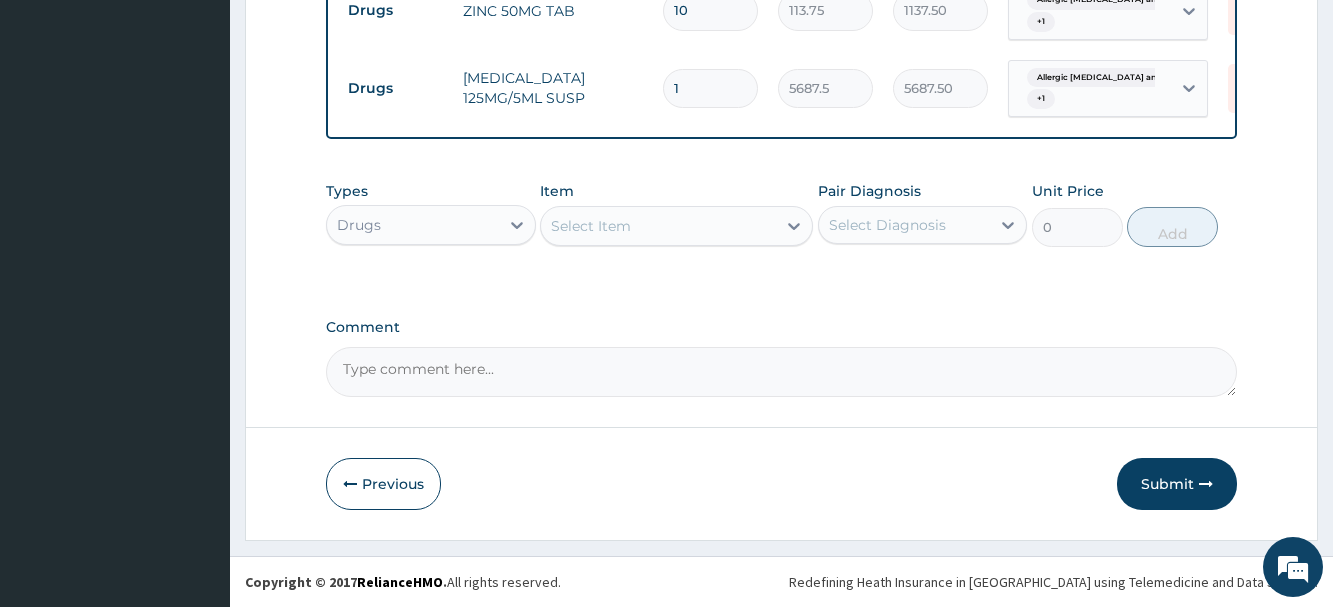 click on "Select Item" at bounding box center [591, 226] 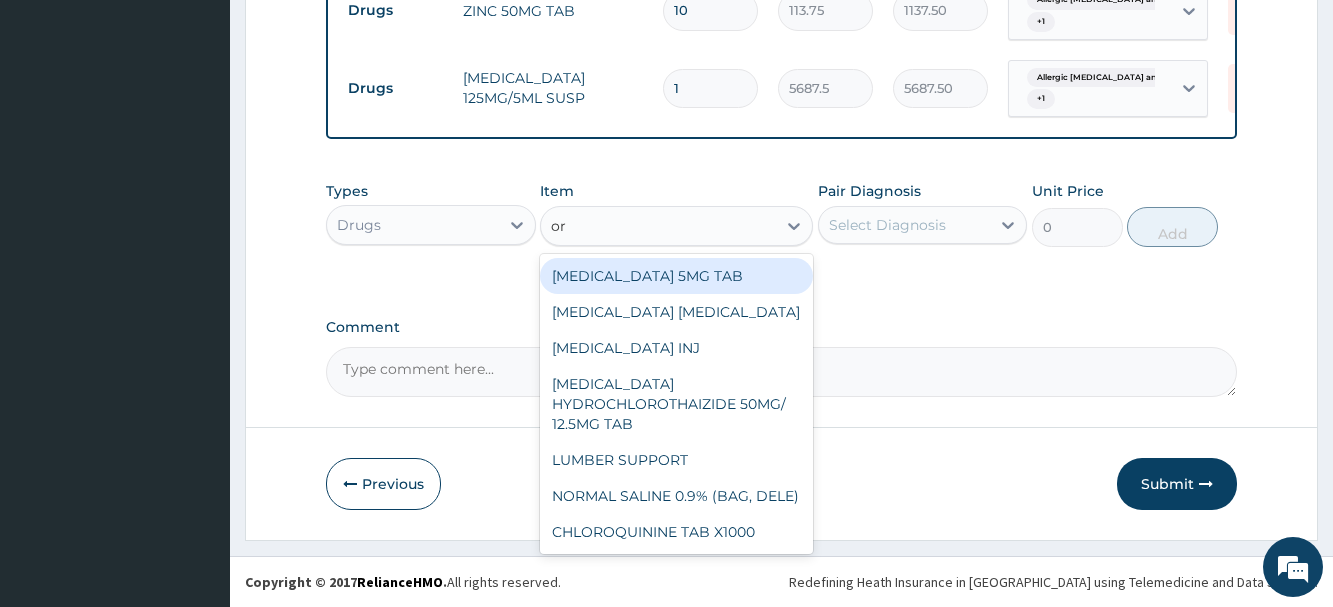 type on "ors" 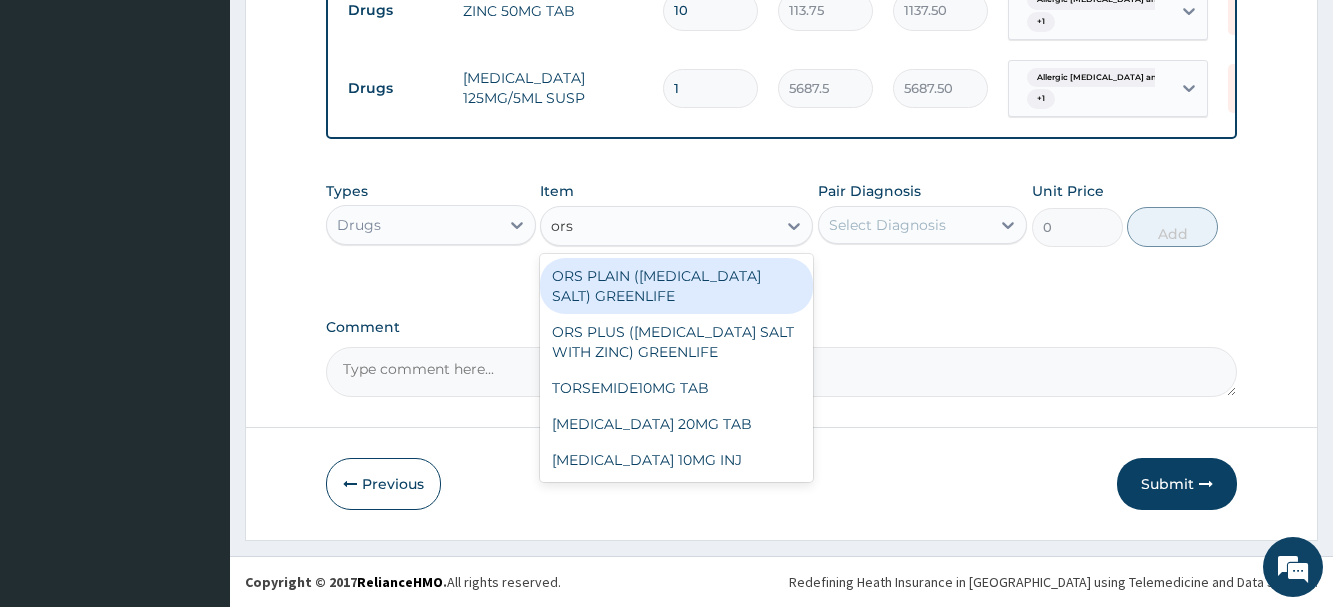 click on "ORS PLAIN ([MEDICAL_DATA] SALT) GREENLIFE" at bounding box center [676, 286] 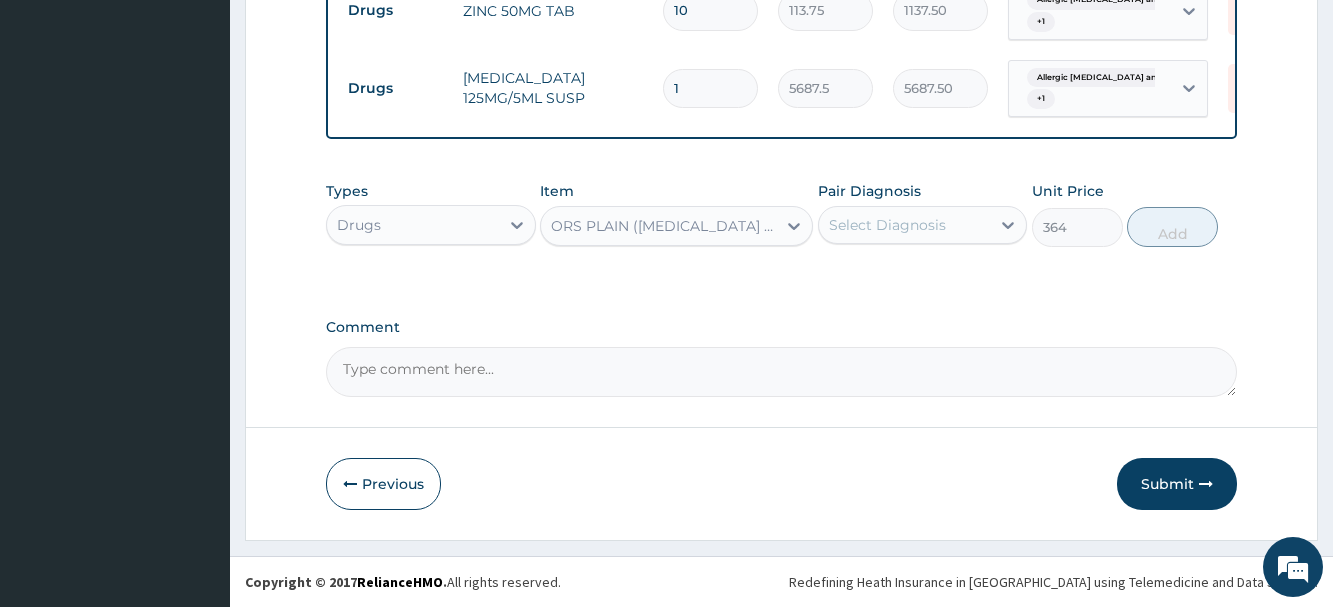 click on "Select Diagnosis" at bounding box center (904, 225) 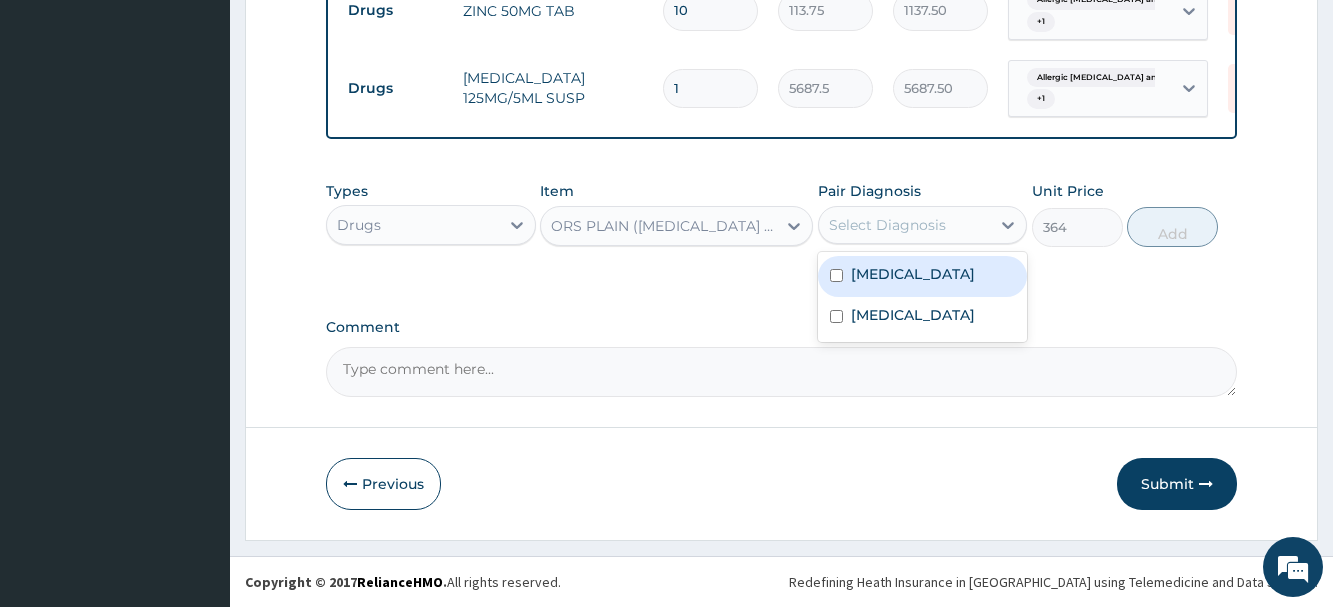 drag, startPoint x: 921, startPoint y: 287, endPoint x: 904, endPoint y: 331, distance: 47.169907 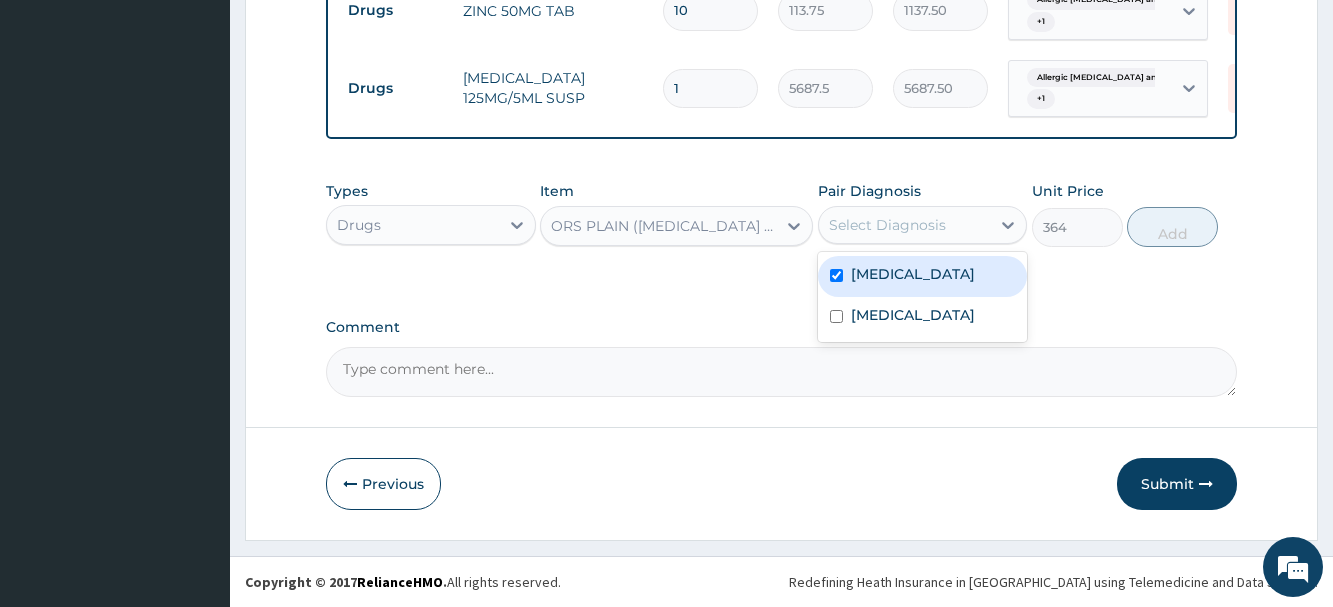 checkbox on "true" 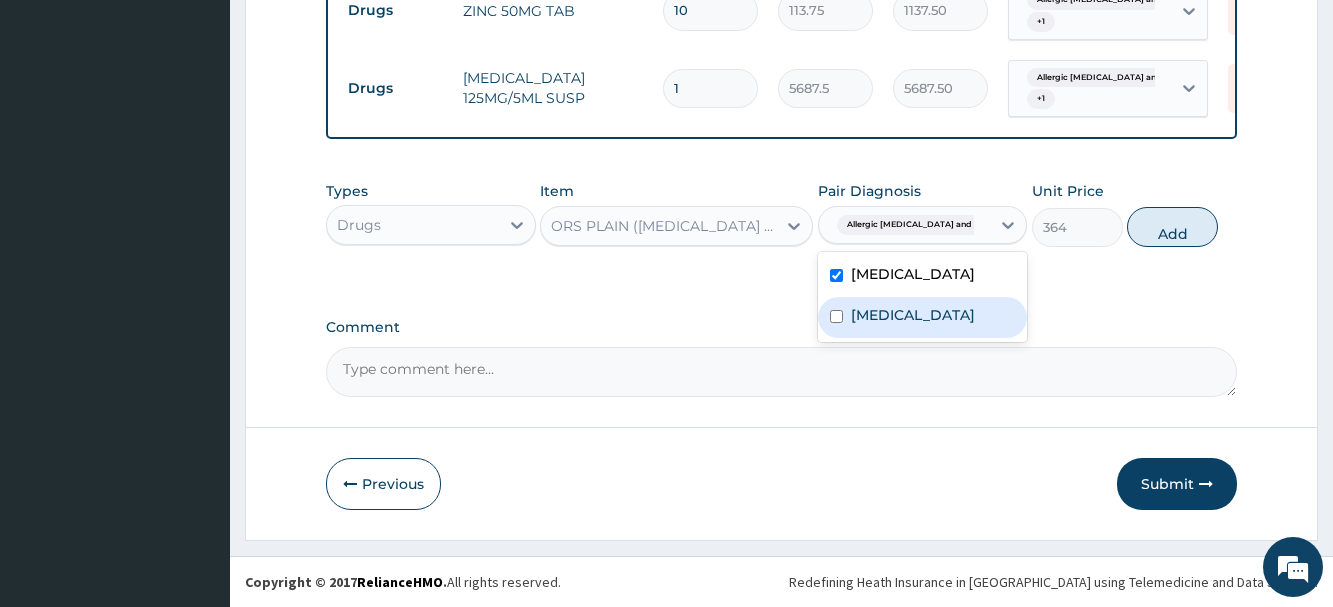 click on "Malaria" at bounding box center [913, 315] 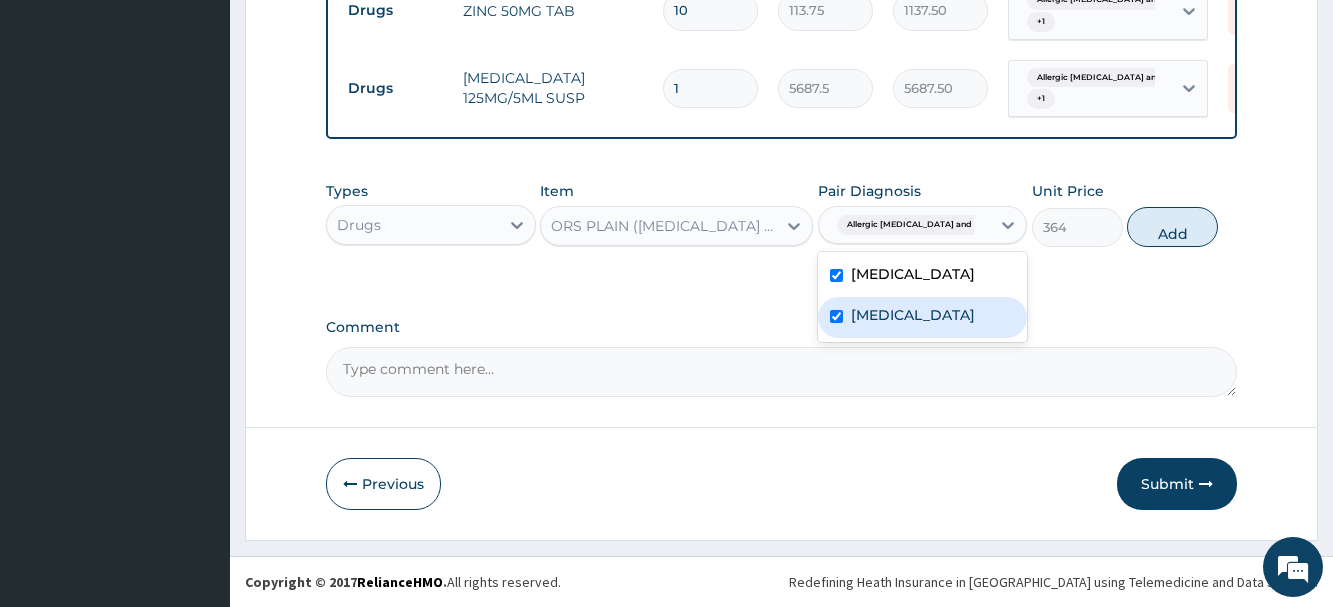 checkbox on "true" 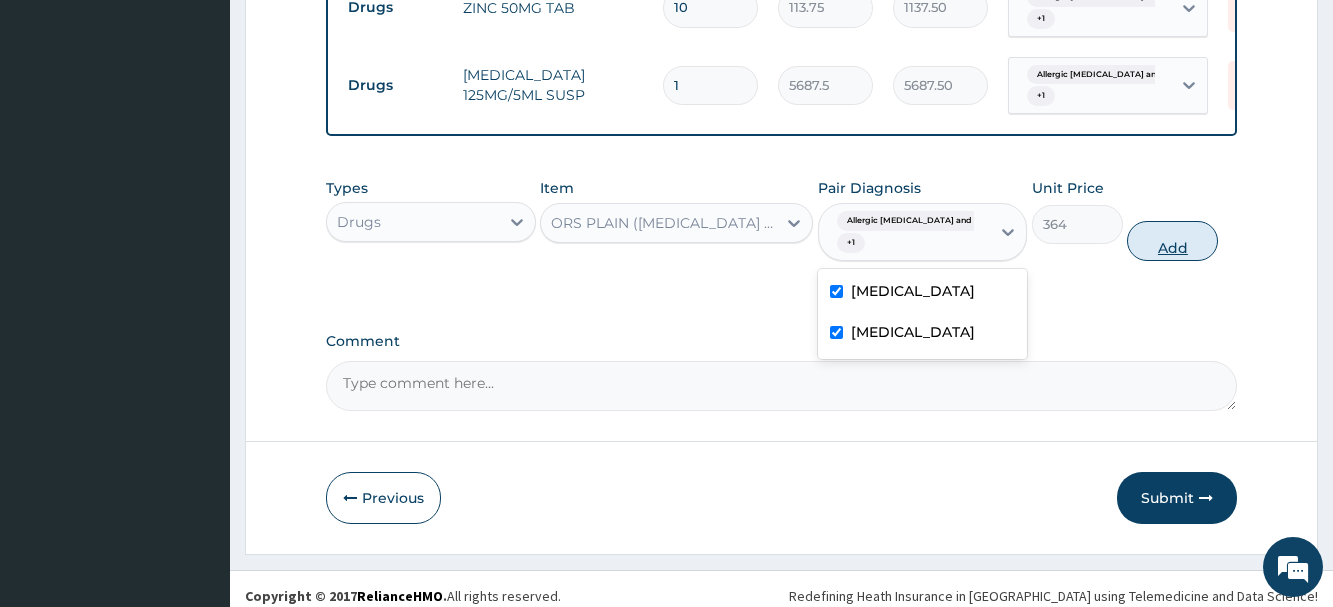 click on "Add" at bounding box center (1172, 241) 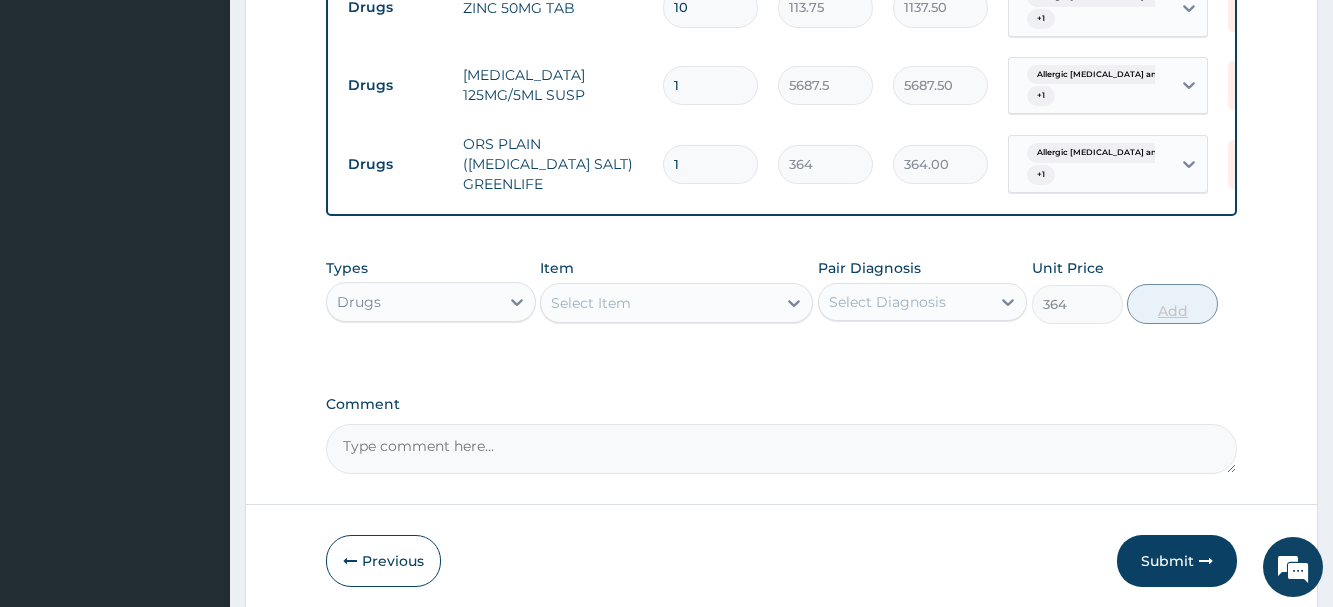 type on "0" 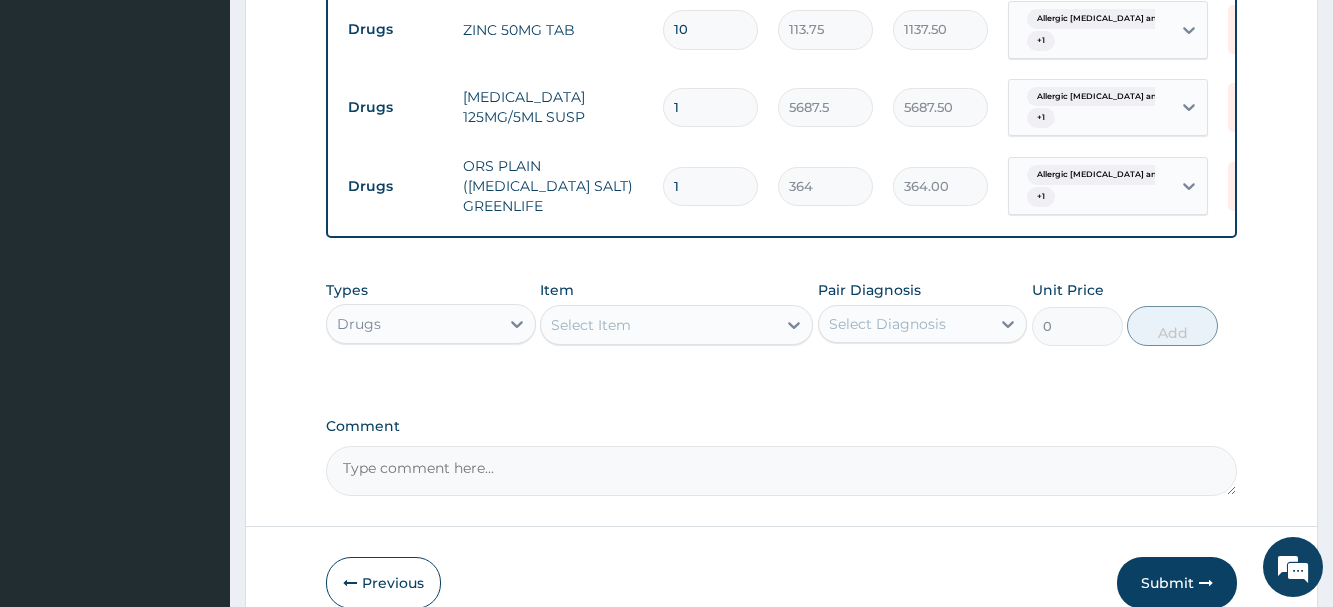 scroll, scrollTop: 1380, scrollLeft: 0, axis: vertical 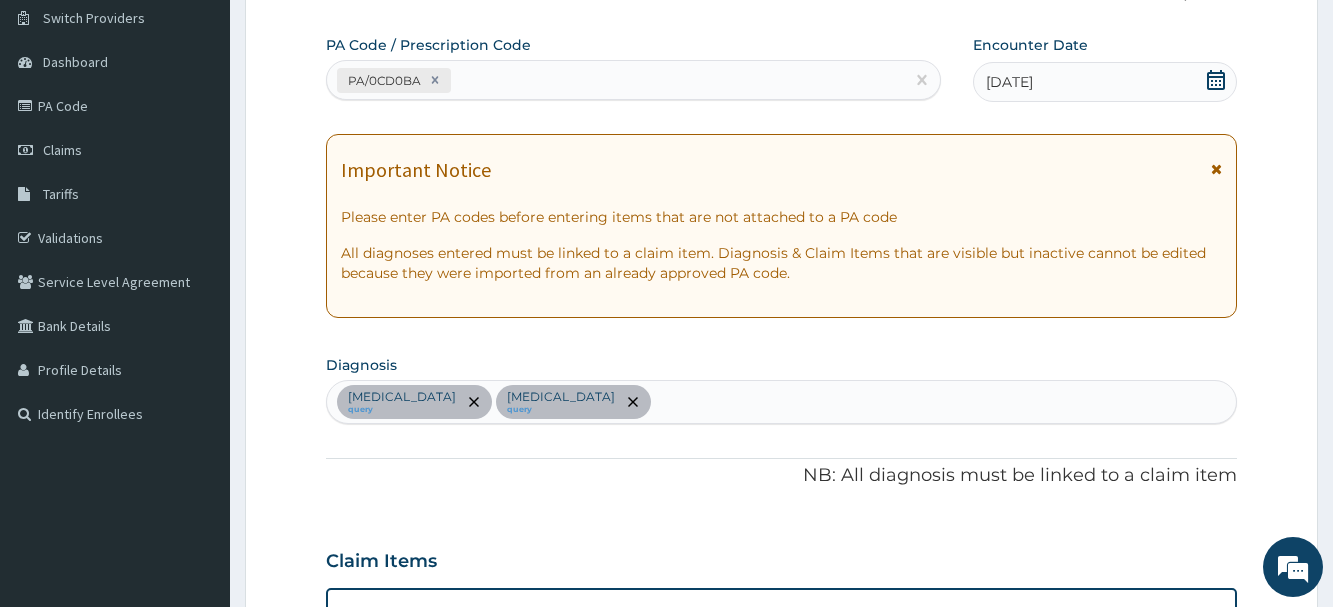click on "PA/0CD0BA" at bounding box center [615, 80] 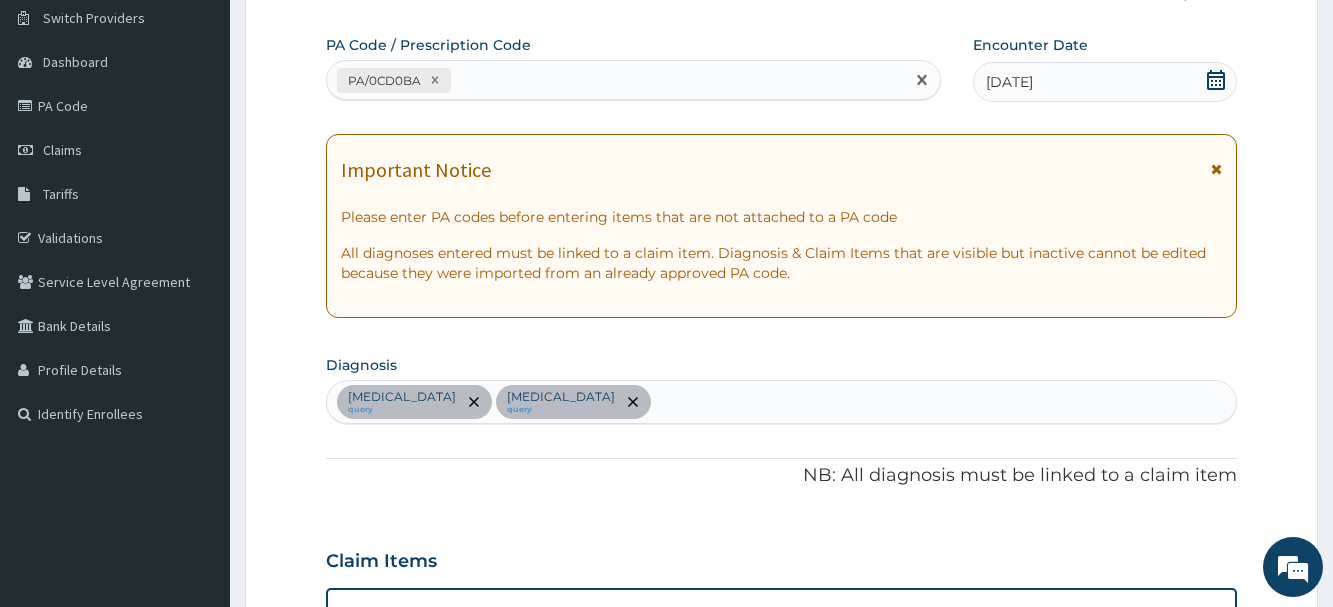 paste on "PA/9F70D7" 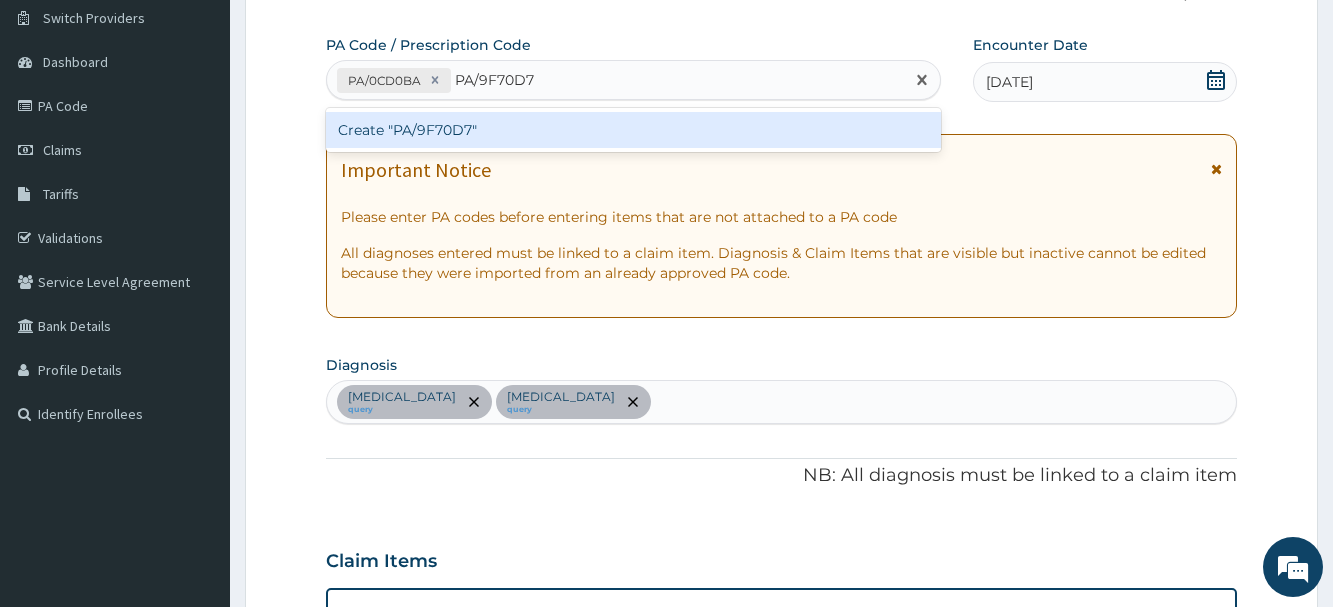 click on "Create "PA/9F70D7"" at bounding box center [633, 130] 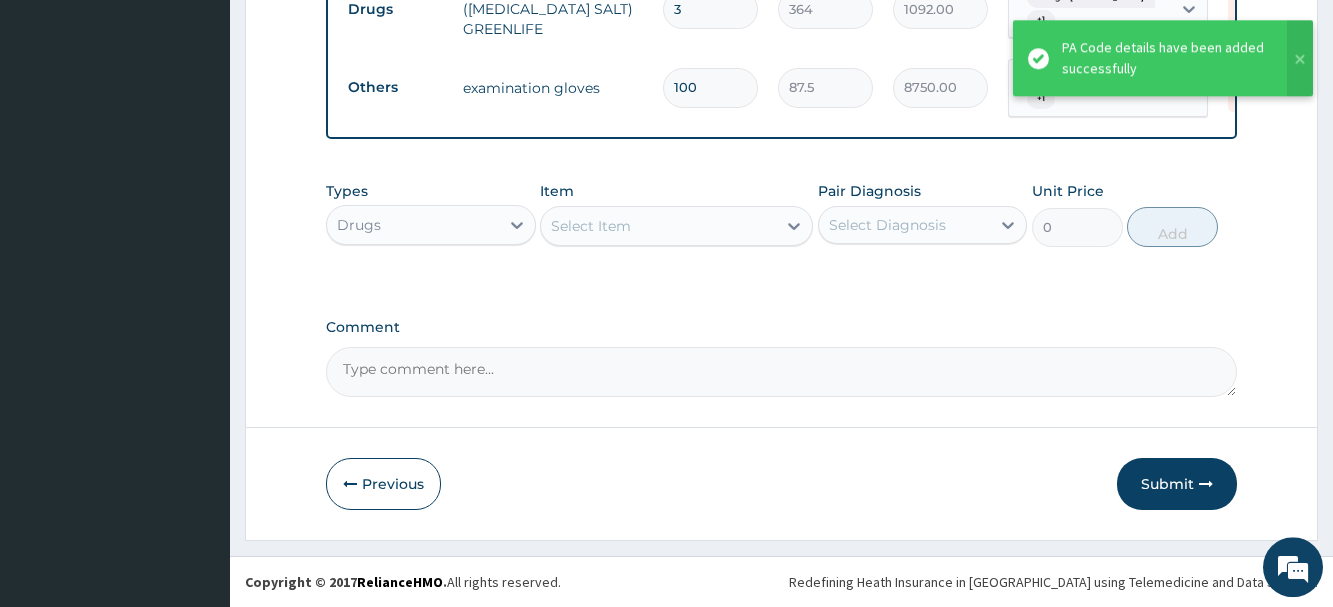 scroll, scrollTop: 1763, scrollLeft: 0, axis: vertical 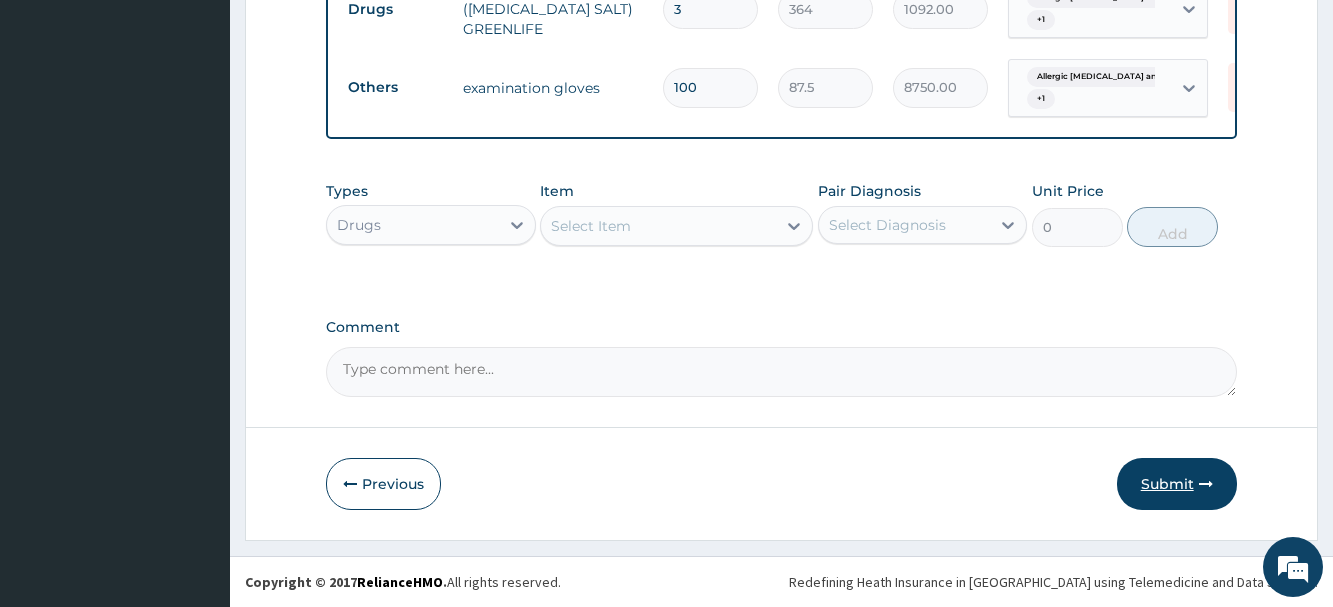 click on "Submit" at bounding box center [1177, 484] 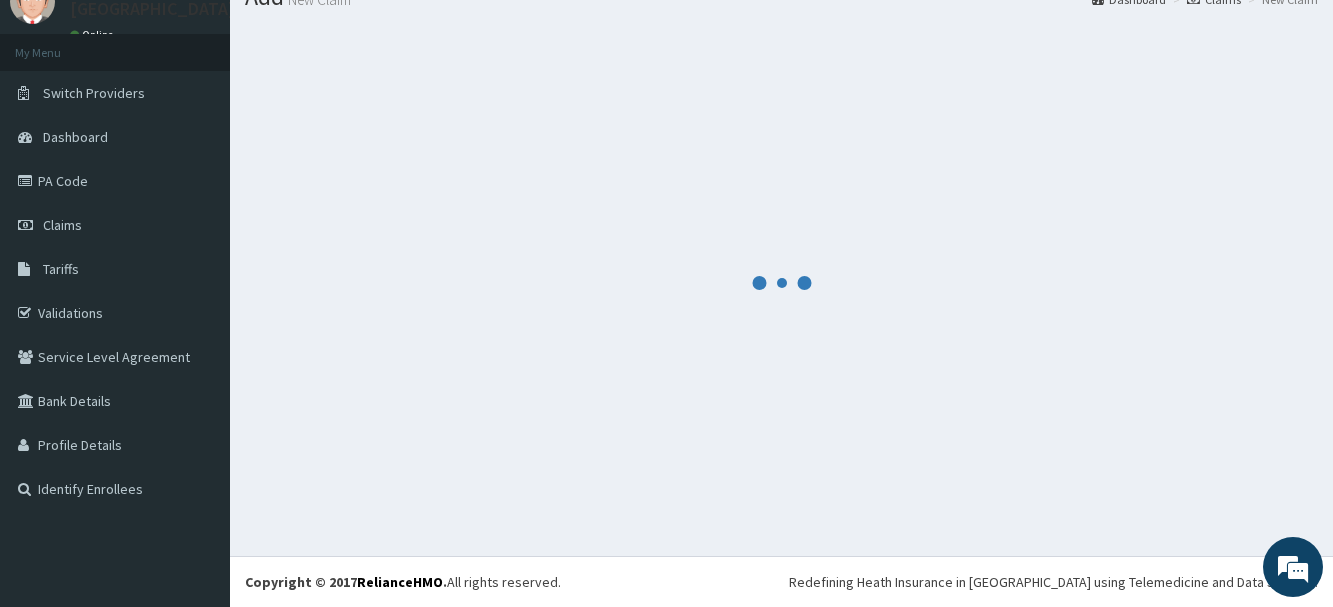 scroll, scrollTop: 81, scrollLeft: 0, axis: vertical 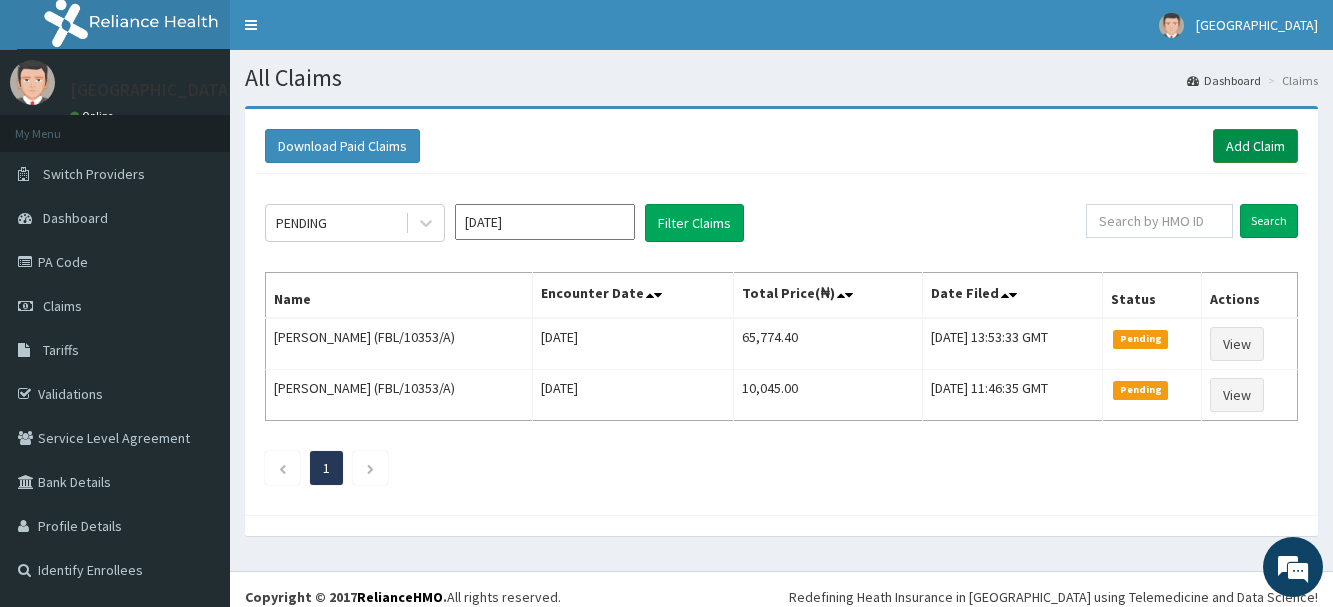 click on "Add Claim" at bounding box center [1255, 146] 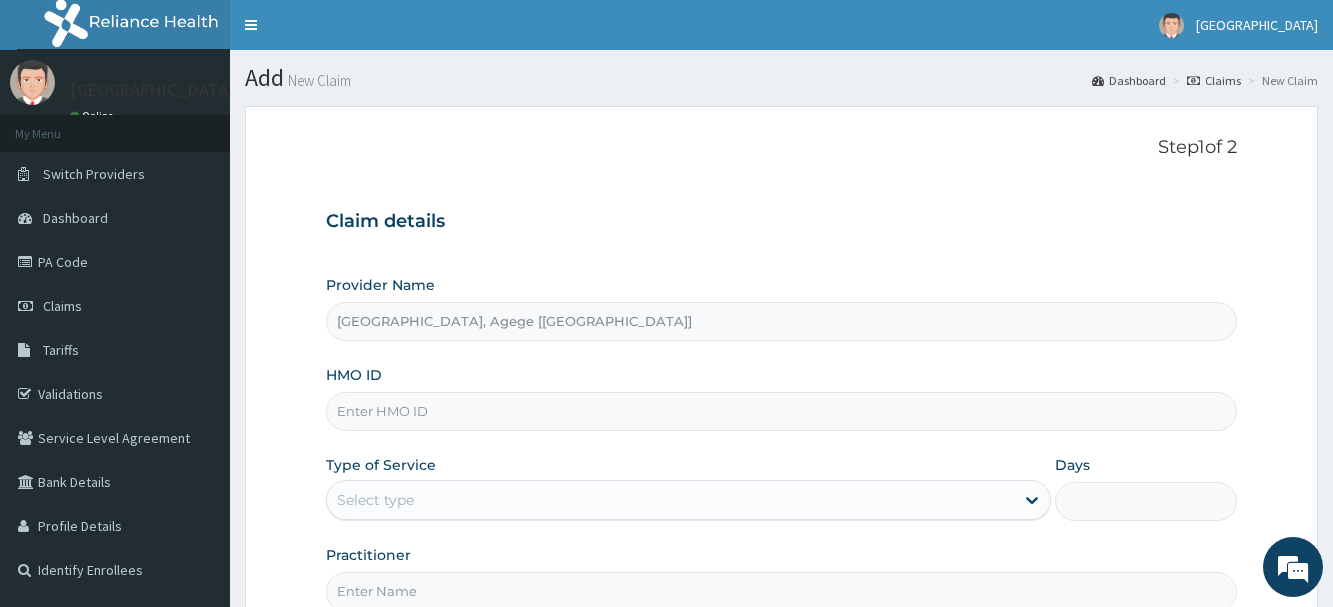 scroll, scrollTop: 0, scrollLeft: 0, axis: both 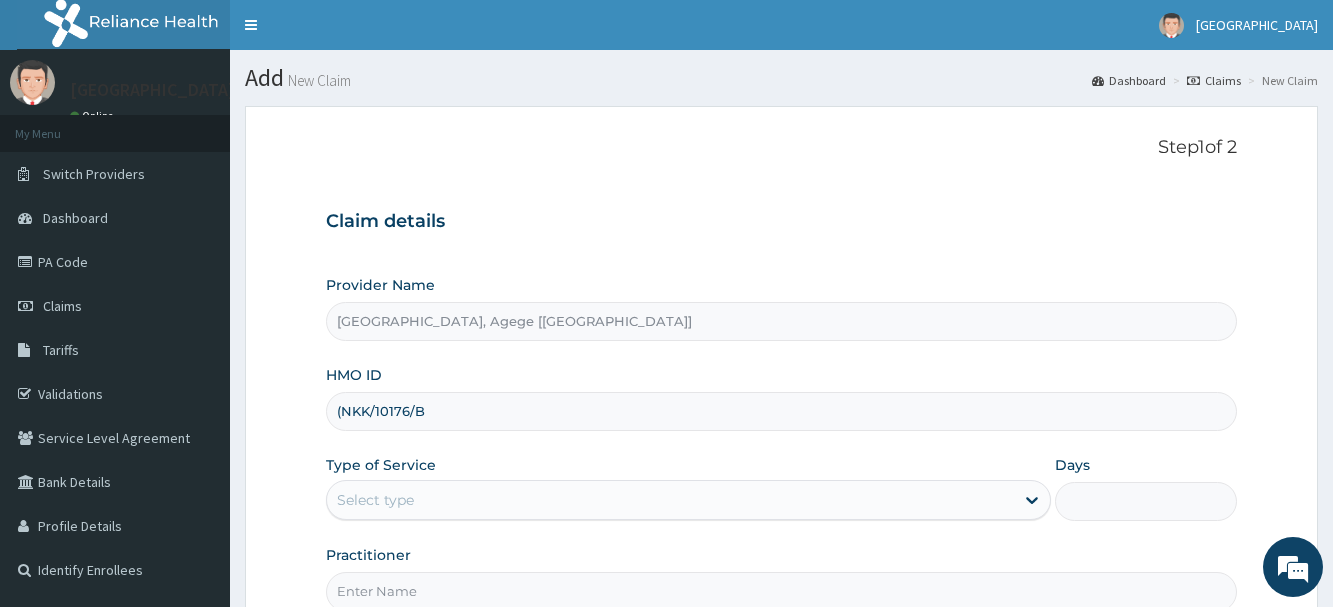 click on "(NKK/10176/B" at bounding box center (781, 411) 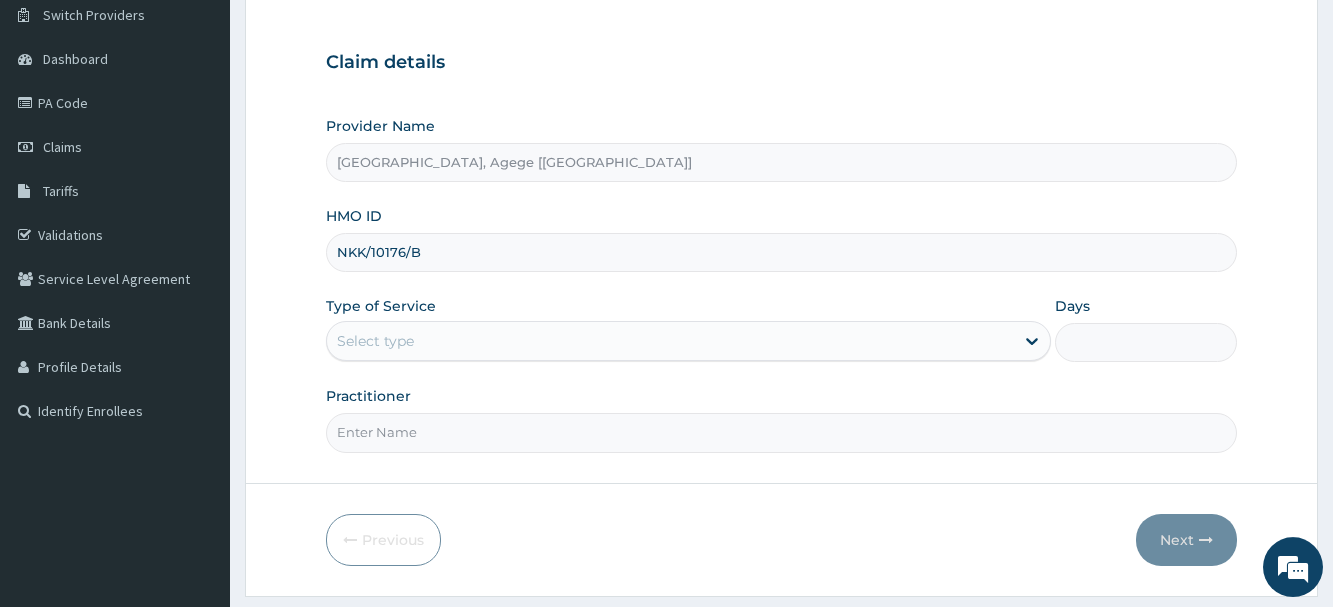 scroll, scrollTop: 215, scrollLeft: 0, axis: vertical 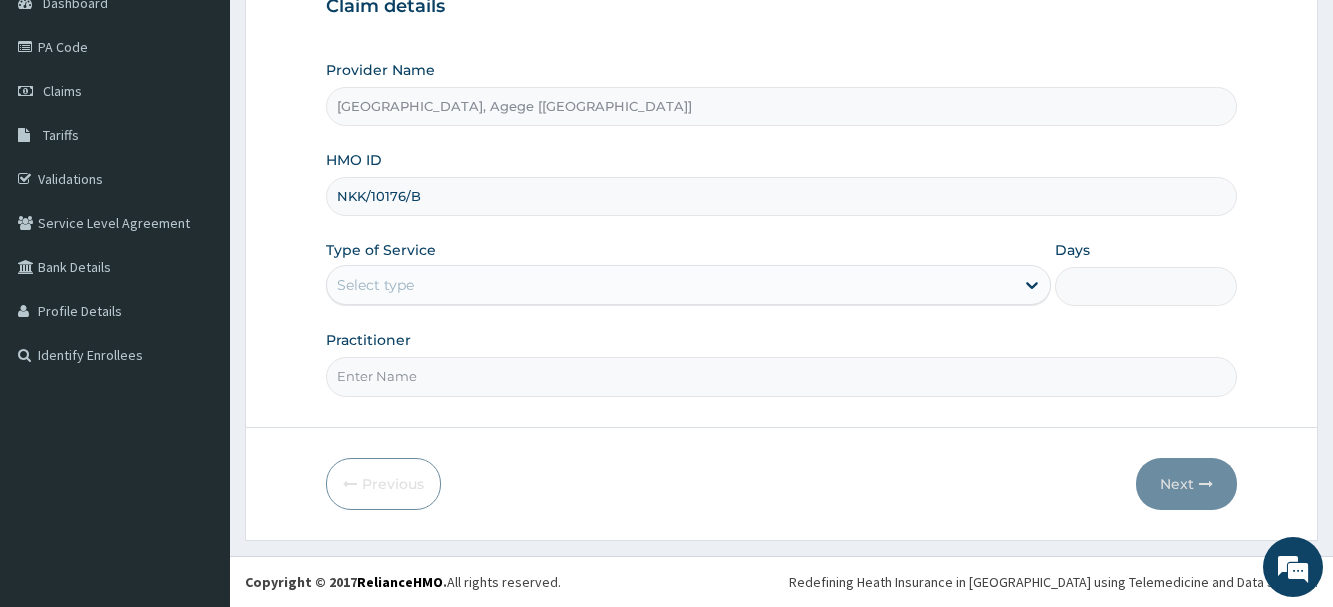 type on "NKK/10176/B" 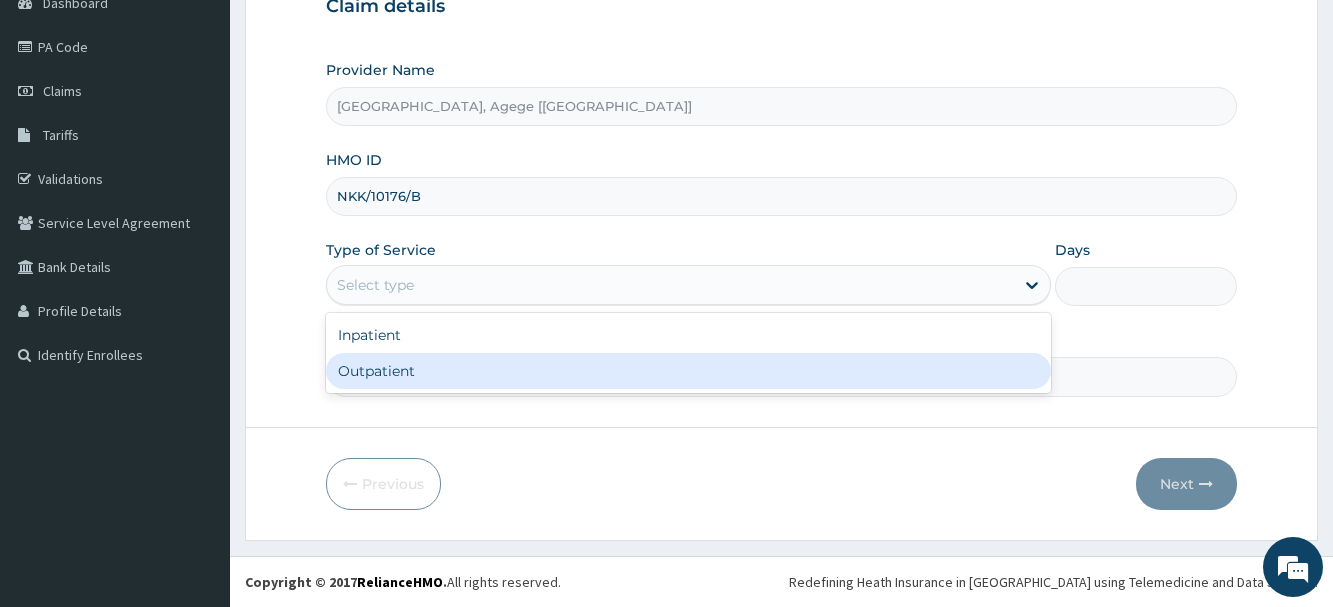 click on "Outpatient" at bounding box center [688, 371] 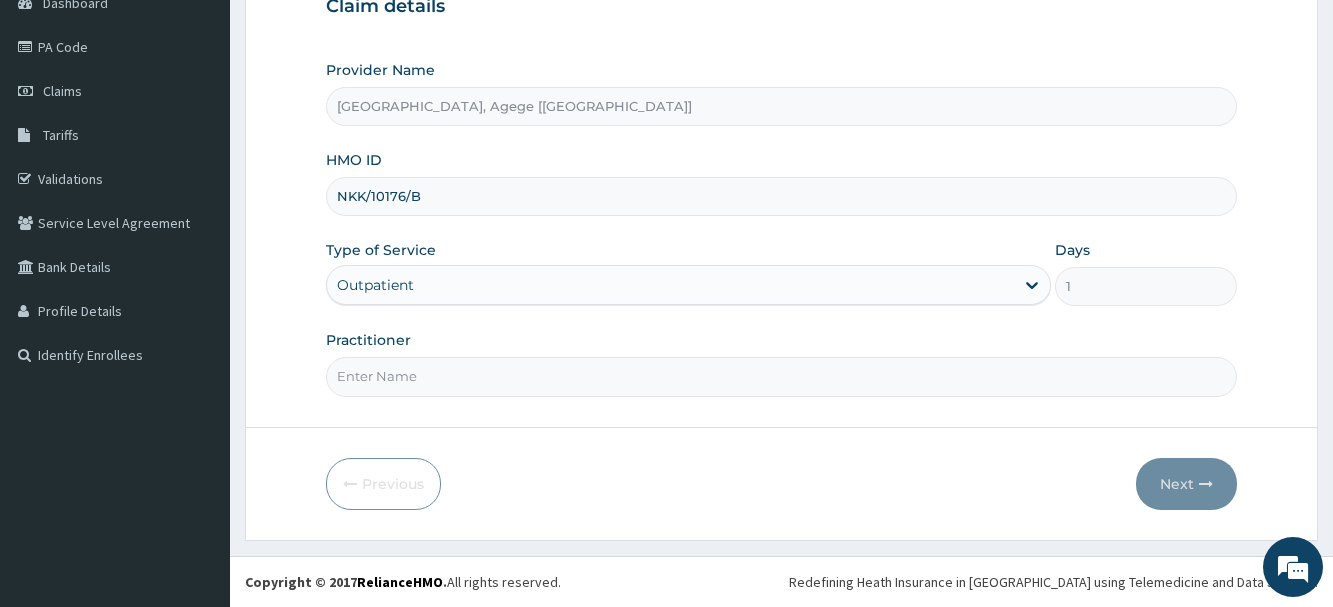 click on "Practitioner" at bounding box center (781, 376) 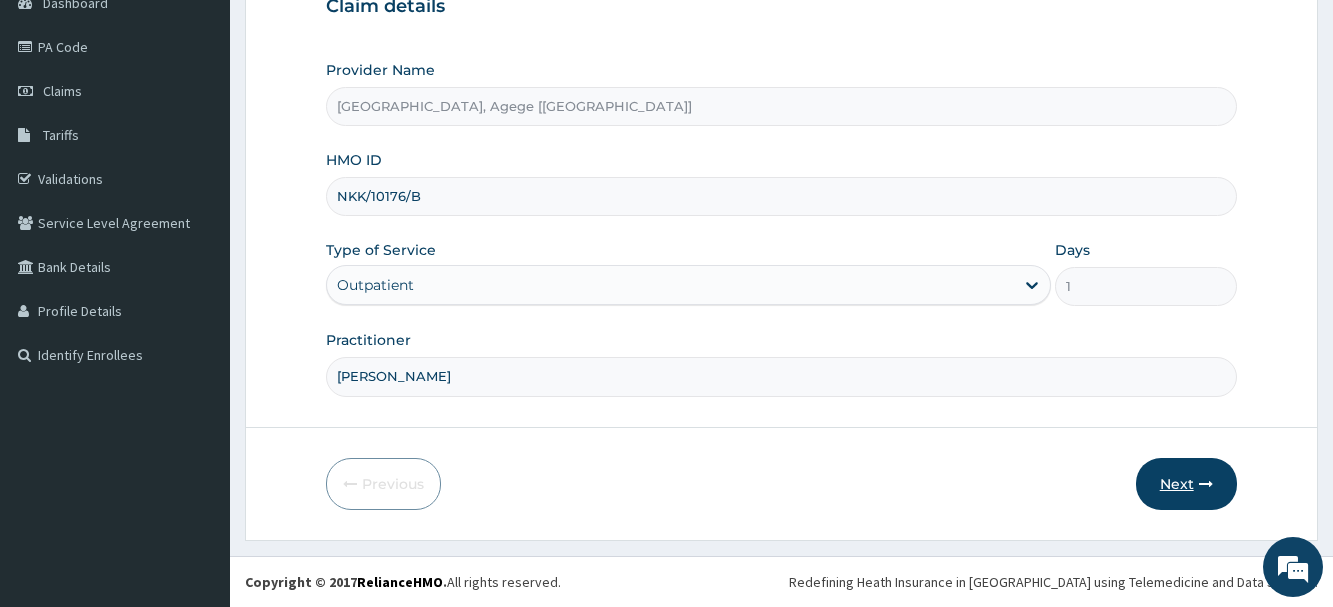 type on "dr chiago" 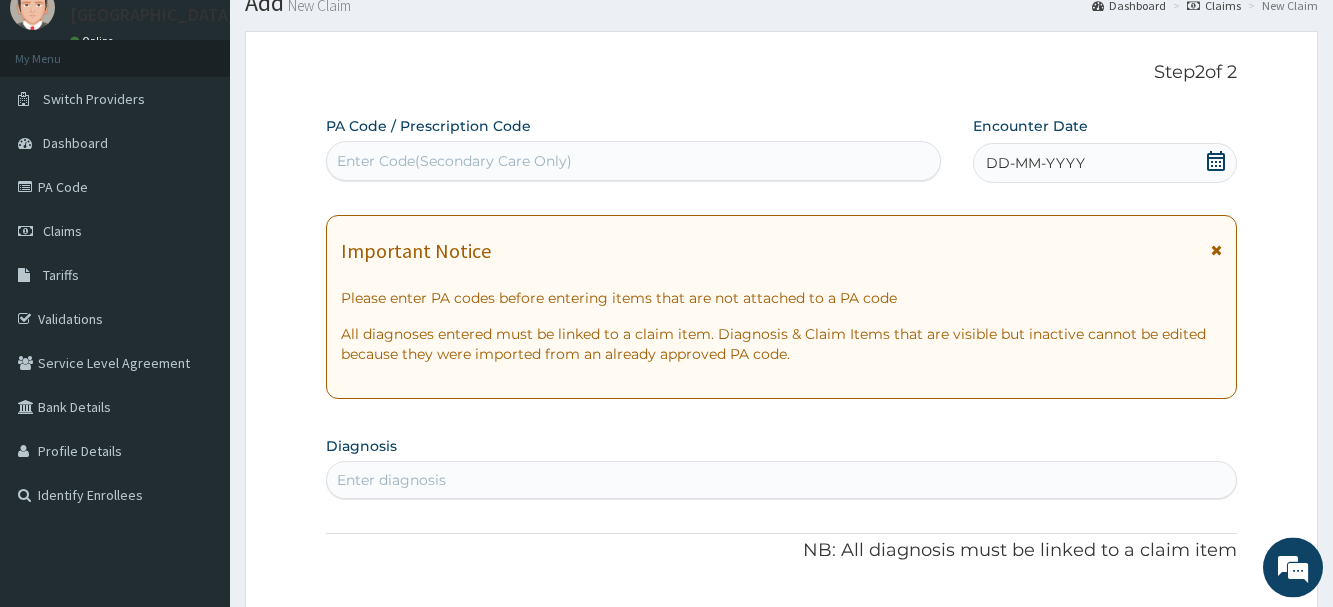 scroll, scrollTop: 0, scrollLeft: 0, axis: both 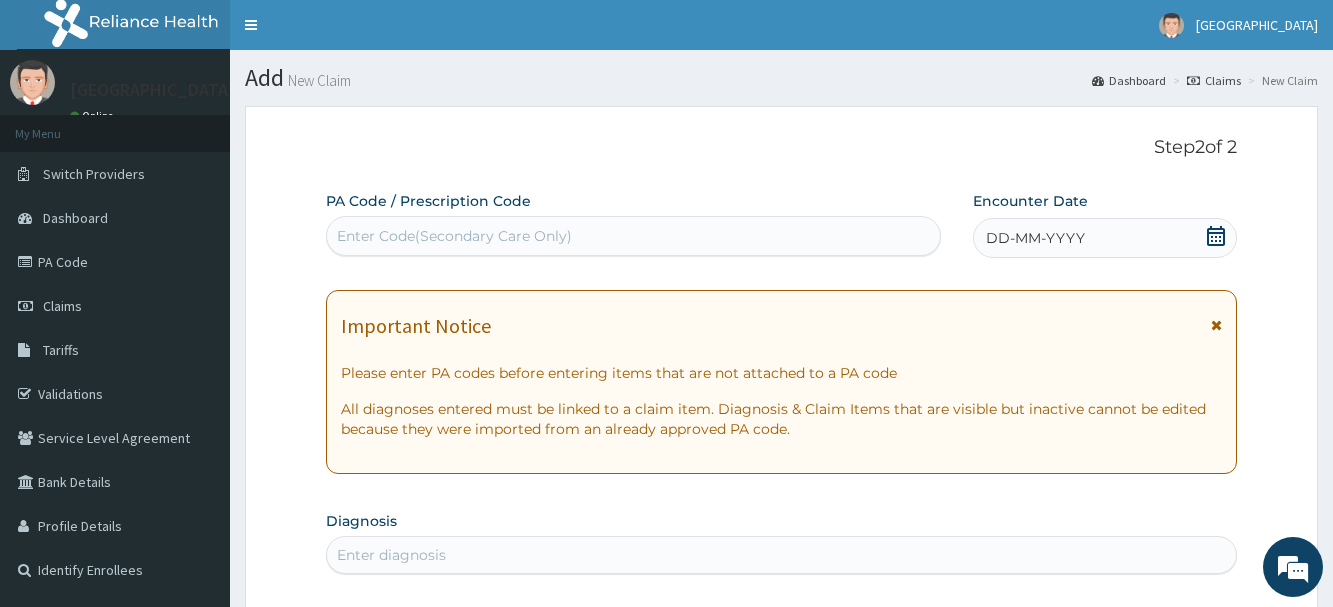 click 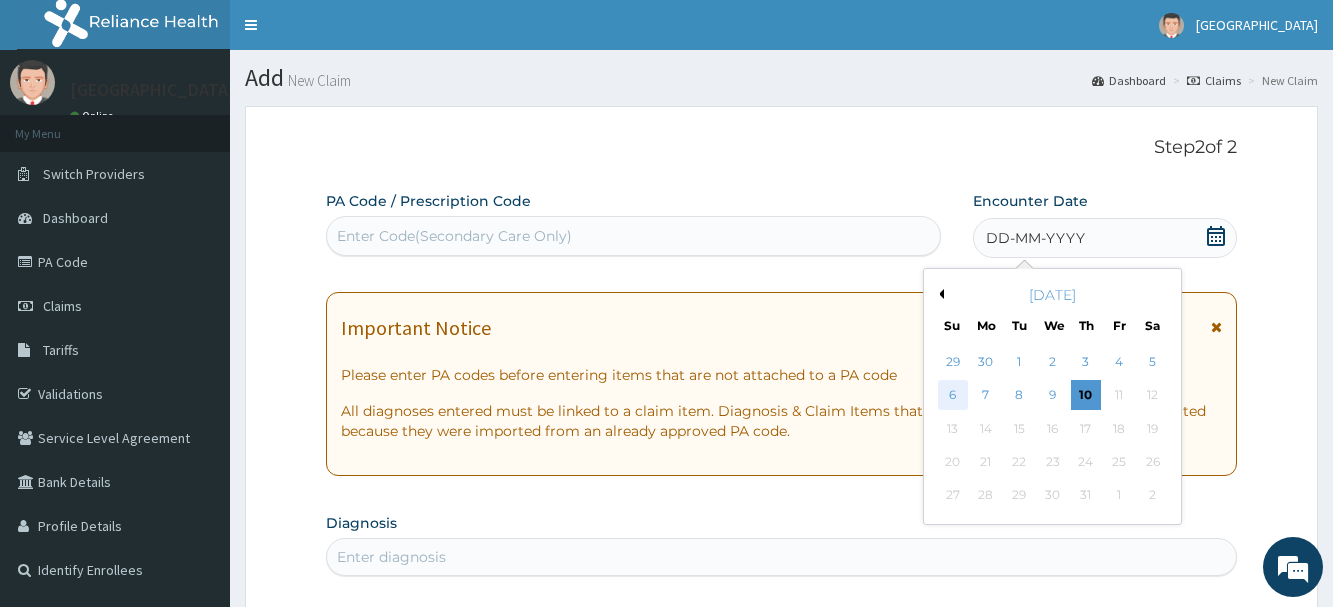 click on "6" at bounding box center [953, 396] 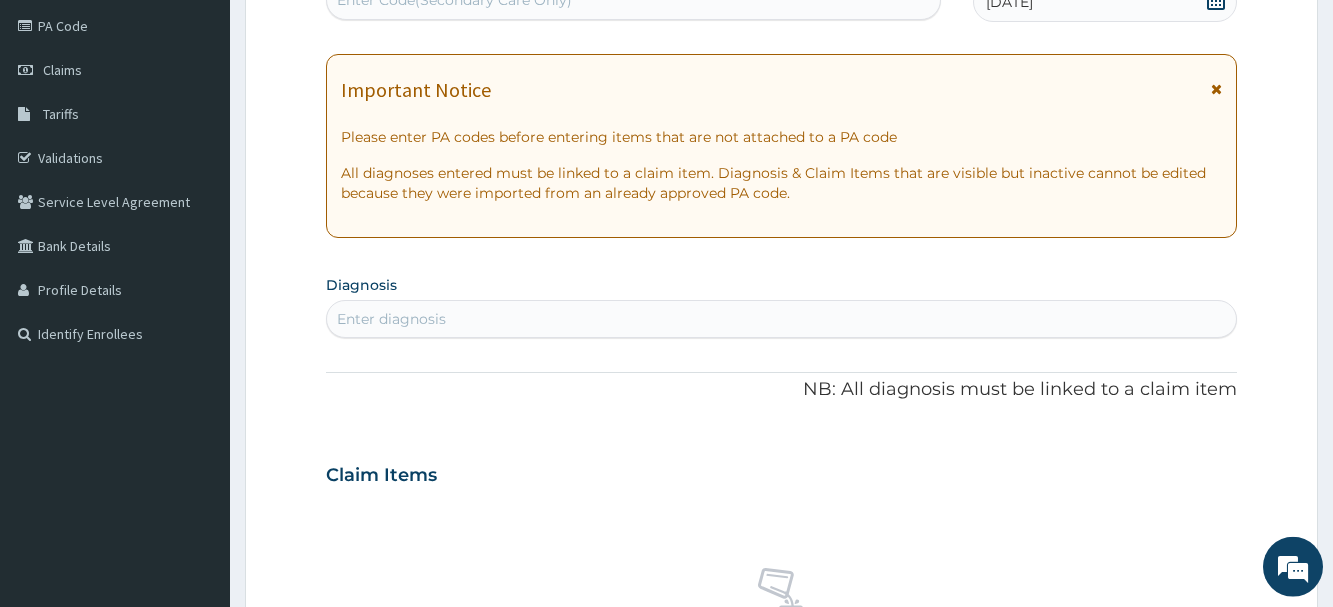 scroll, scrollTop: 306, scrollLeft: 0, axis: vertical 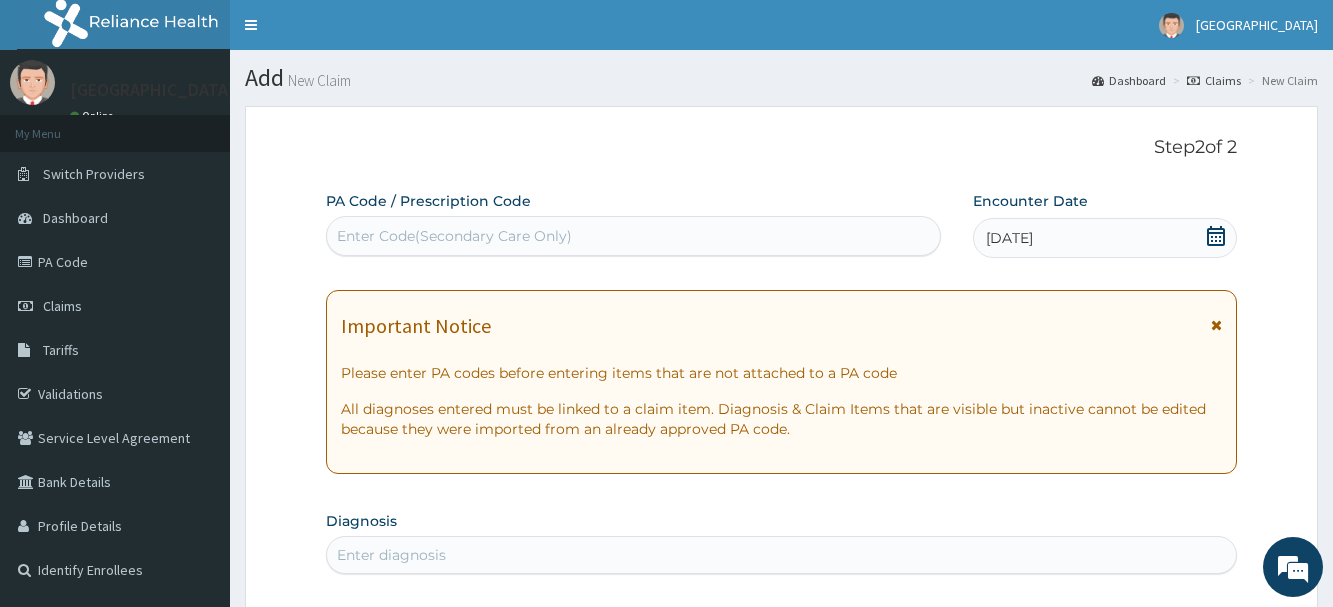 click on "Enter Code(Secondary Care Only)" at bounding box center [454, 236] 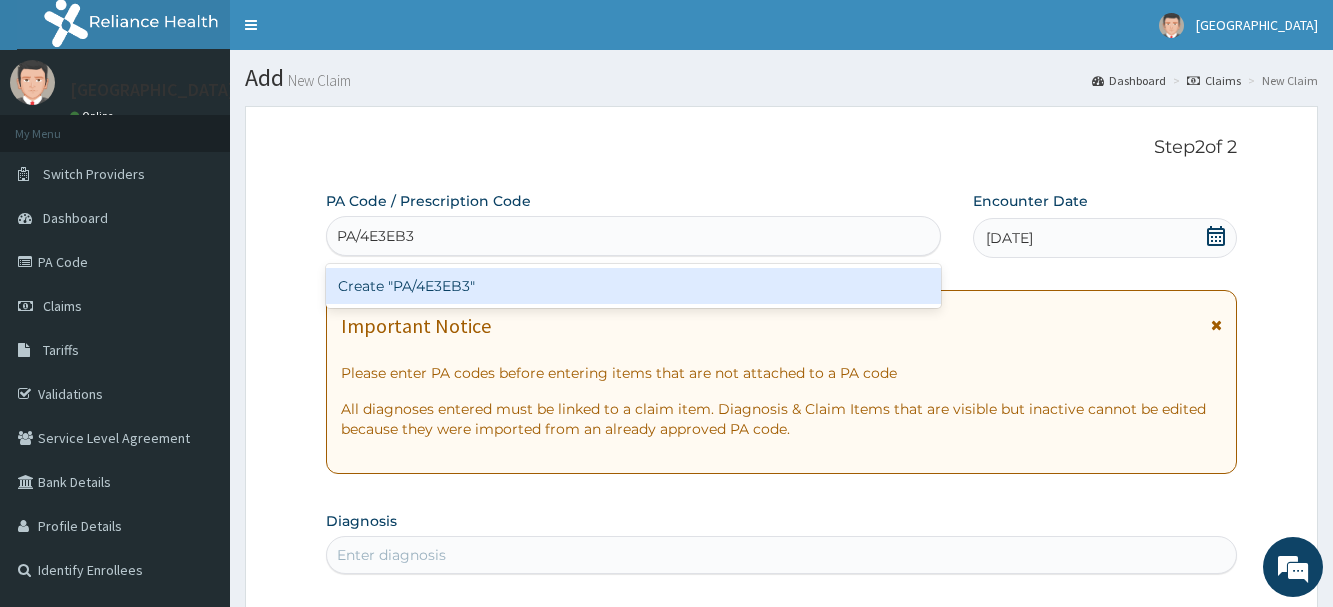 click on "Create "PA/4E3EB3"" at bounding box center (633, 286) 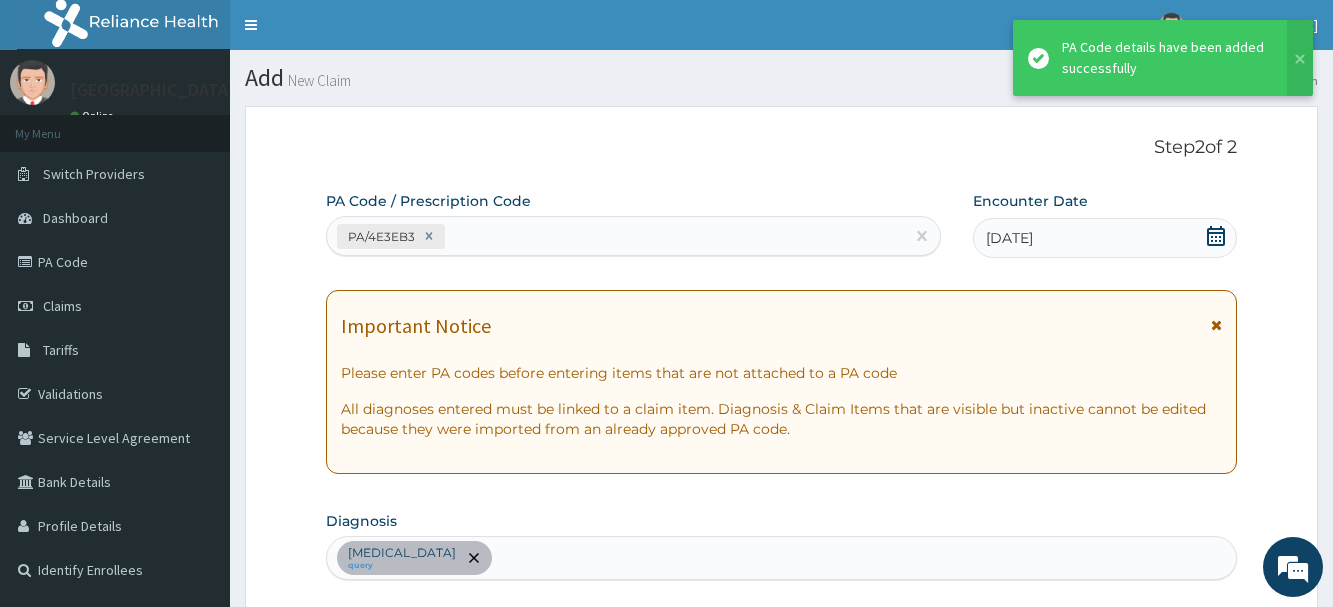scroll, scrollTop: 529, scrollLeft: 0, axis: vertical 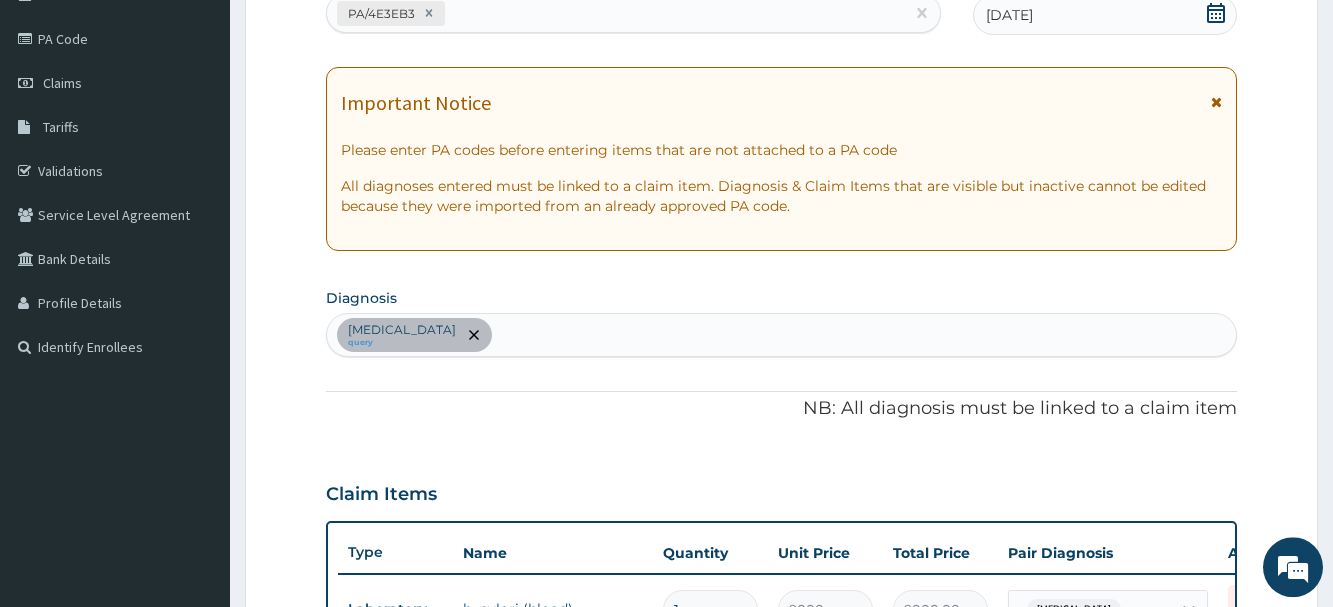 click on "Peptic ulcer query" at bounding box center [781, 335] 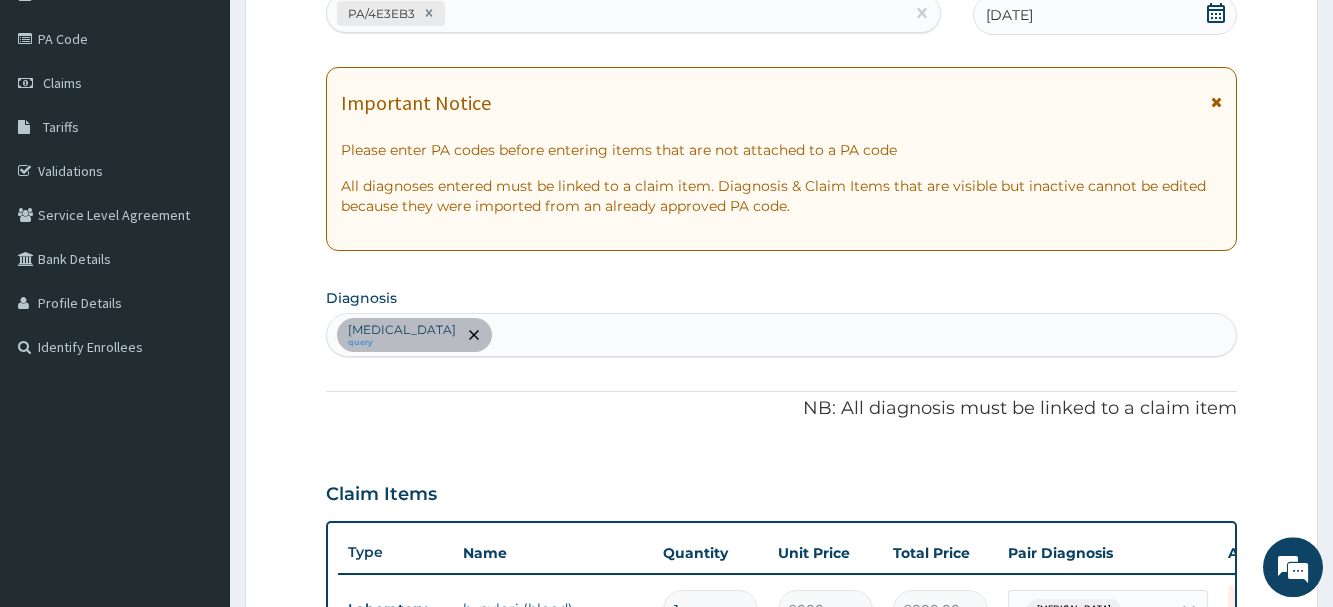 scroll, scrollTop: 0, scrollLeft: 0, axis: both 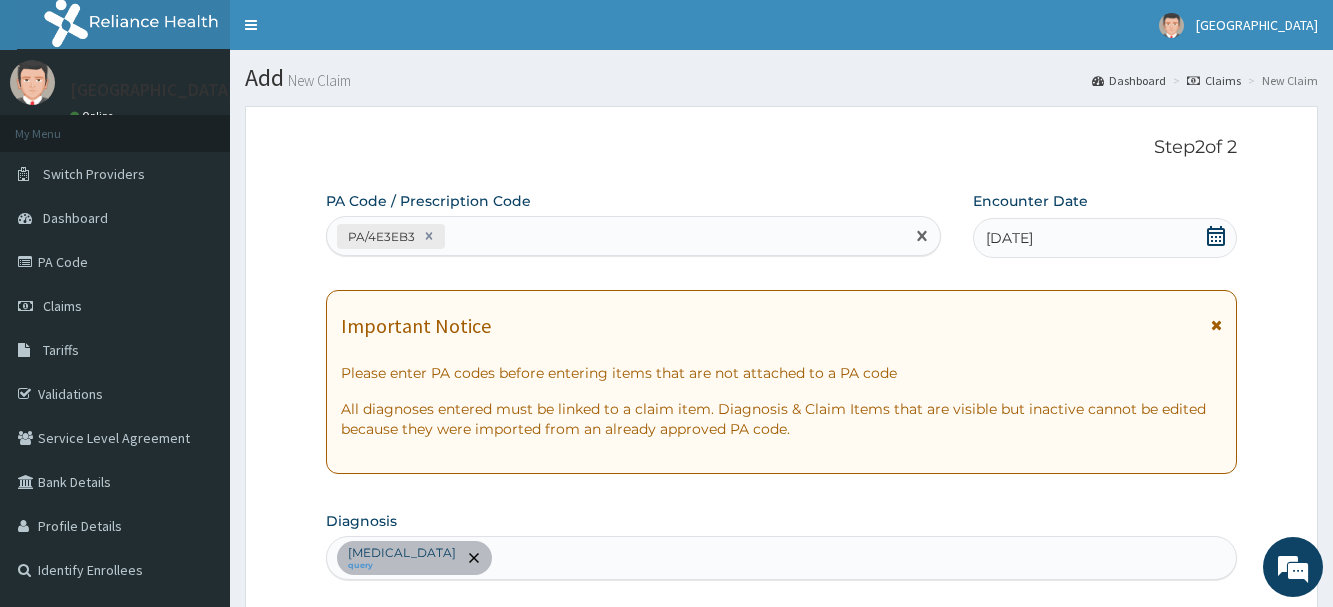 click on "PA/4E3EB3" at bounding box center (615, 236) 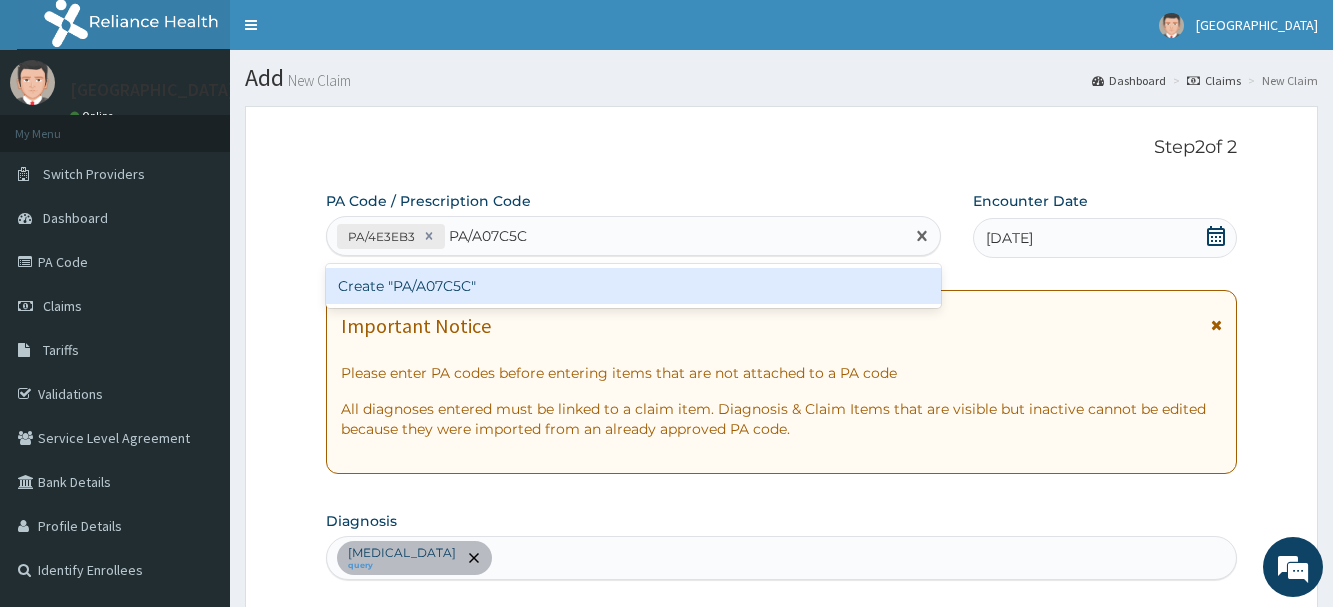 click on "Create "PA/A07C5C"" at bounding box center (633, 286) 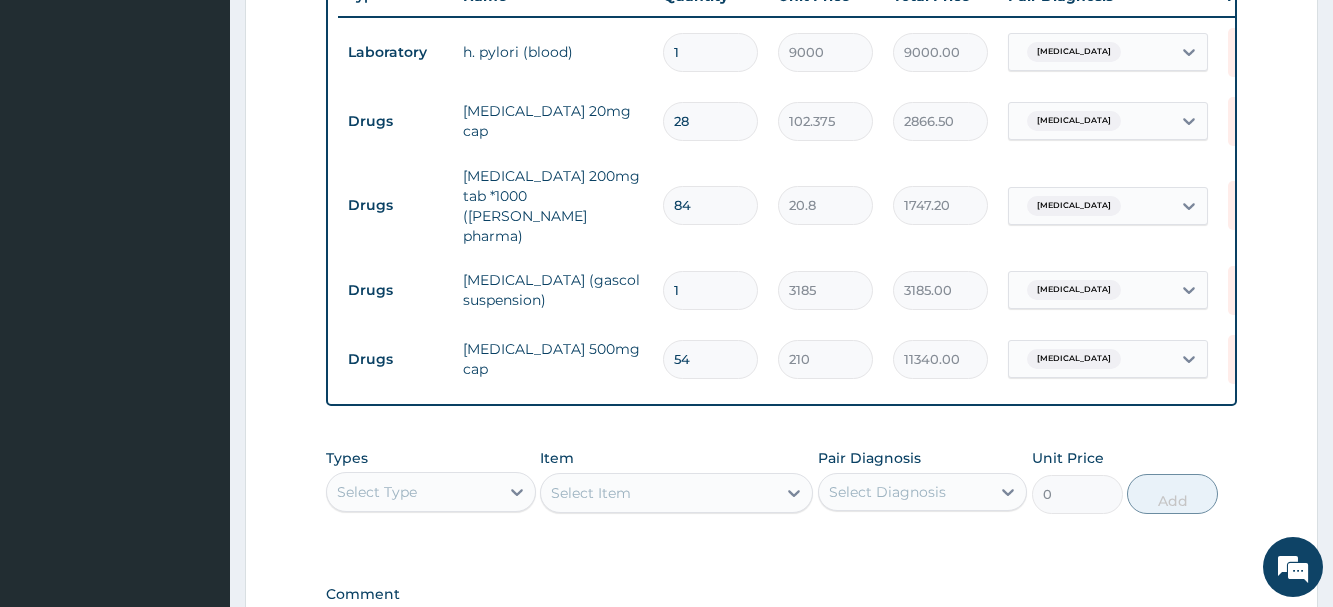 scroll, scrollTop: 918, scrollLeft: 0, axis: vertical 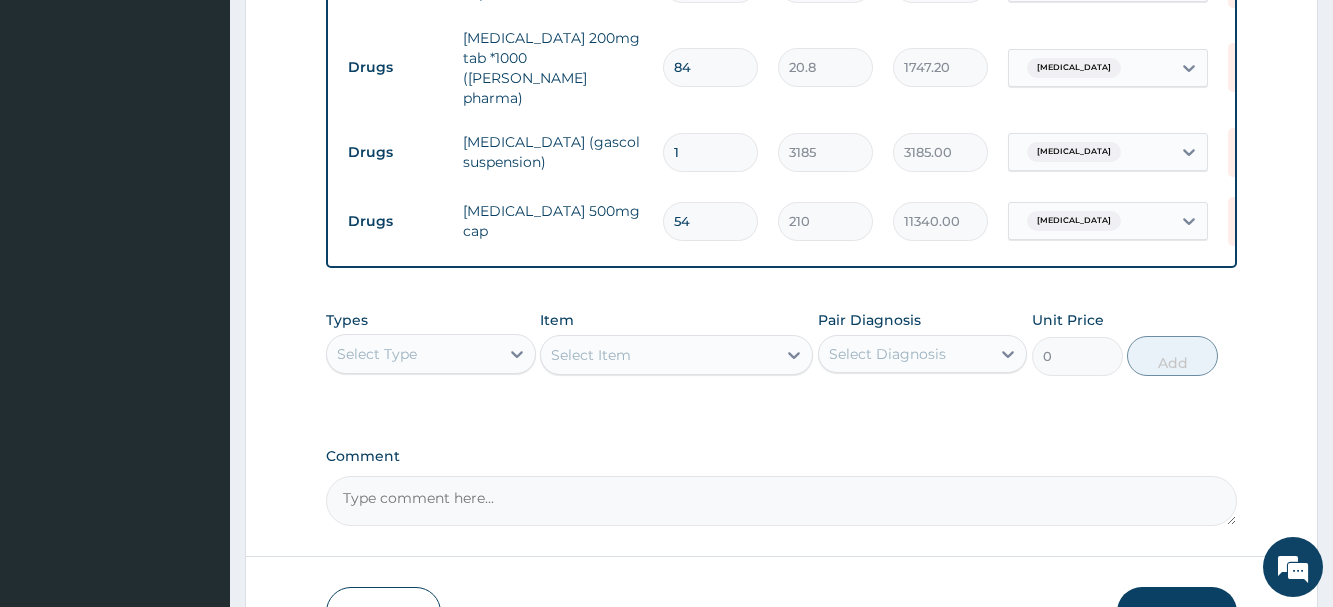 click on "Select Type" at bounding box center (412, 354) 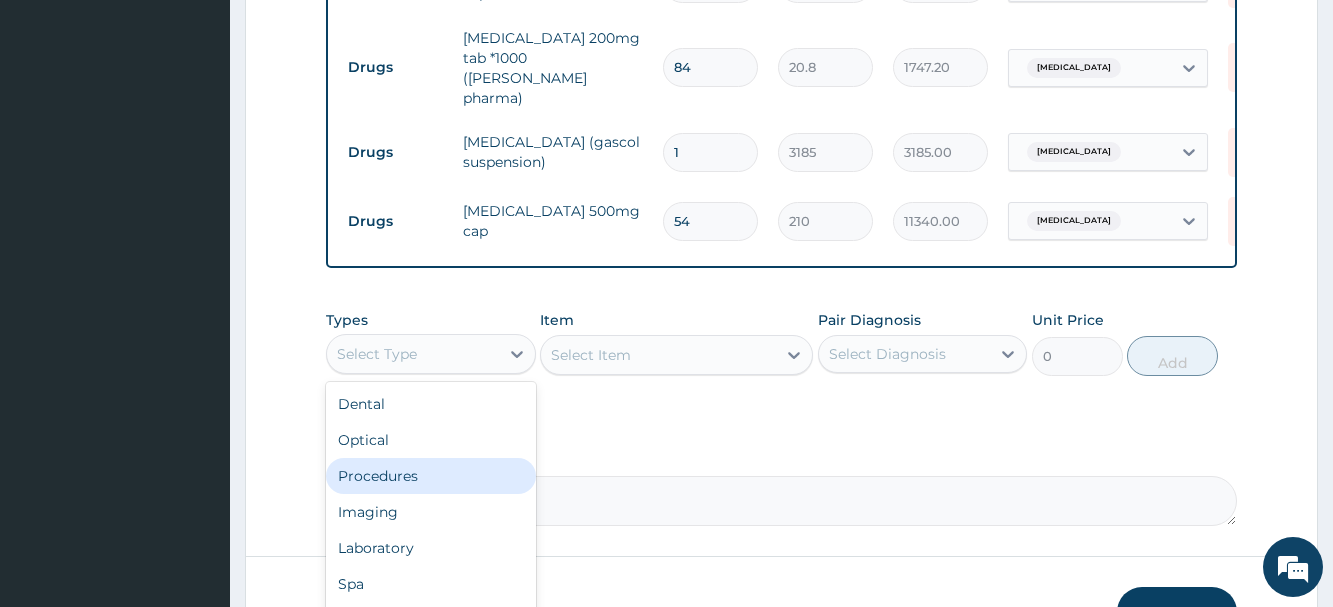click on "Procedures" at bounding box center (430, 476) 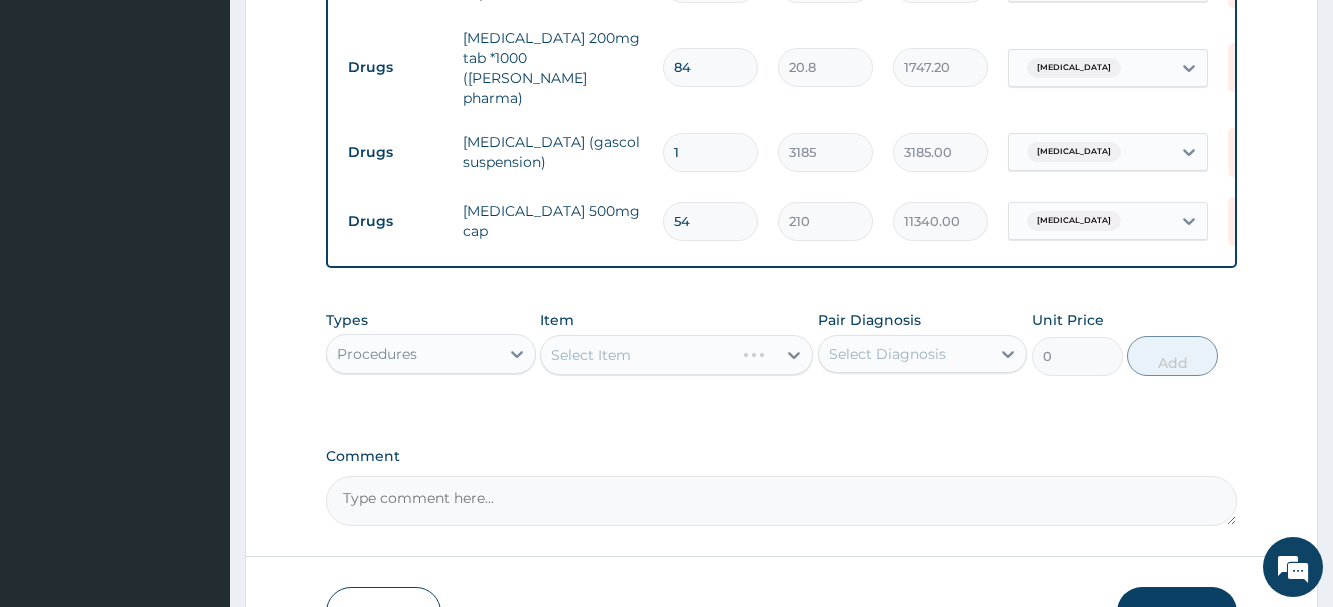 click on "Select Item" at bounding box center (676, 355) 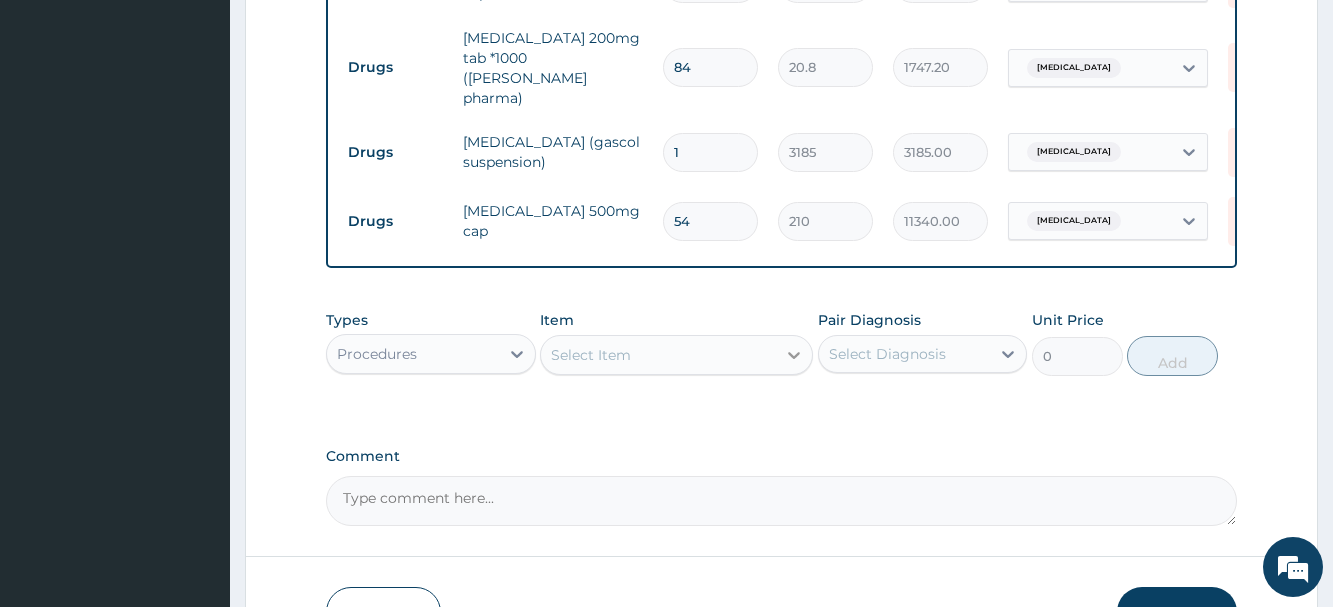 click 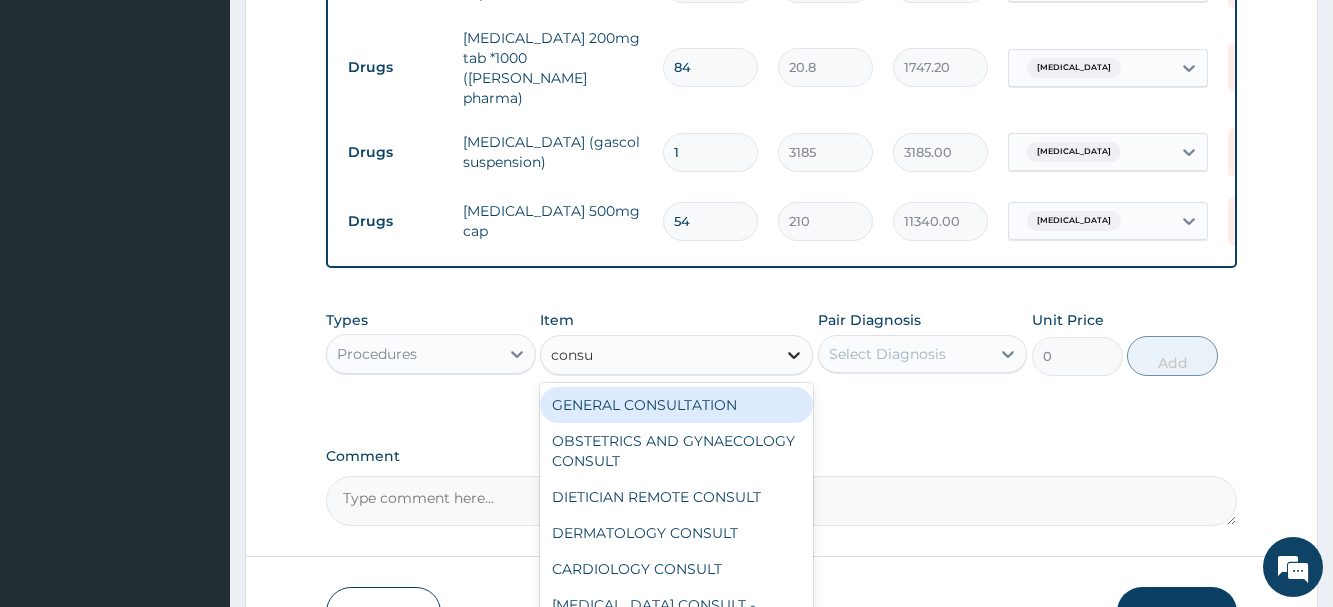 type on "consul" 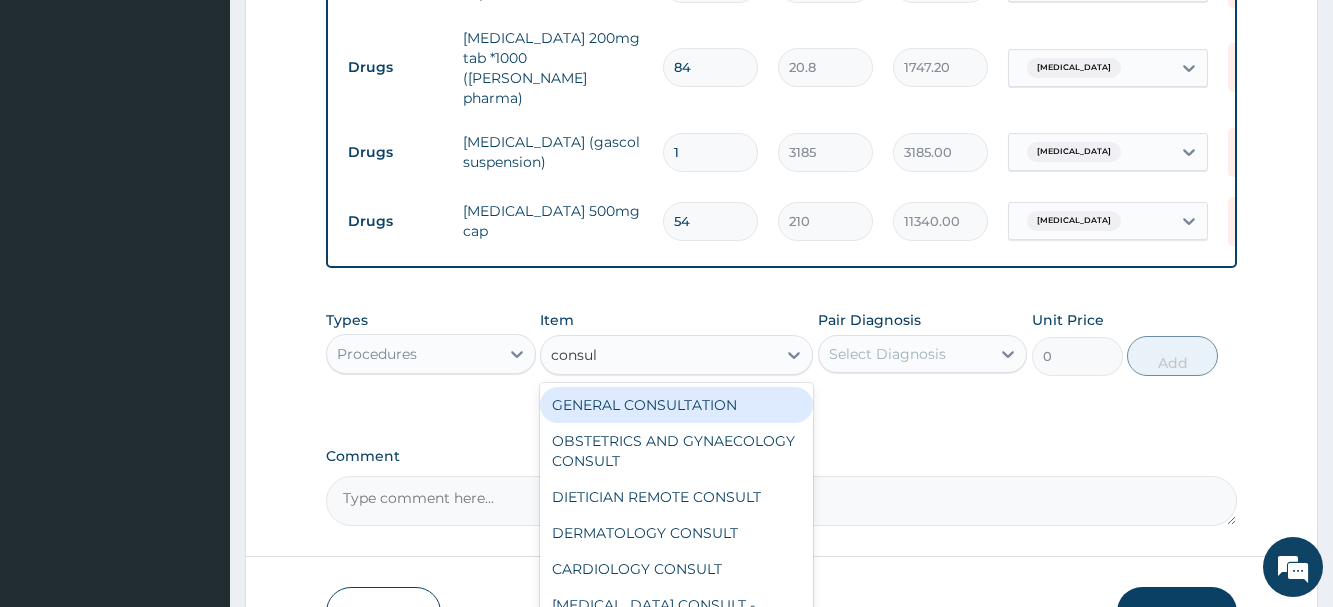 click on "GENERAL CONSULTATION" at bounding box center (676, 405) 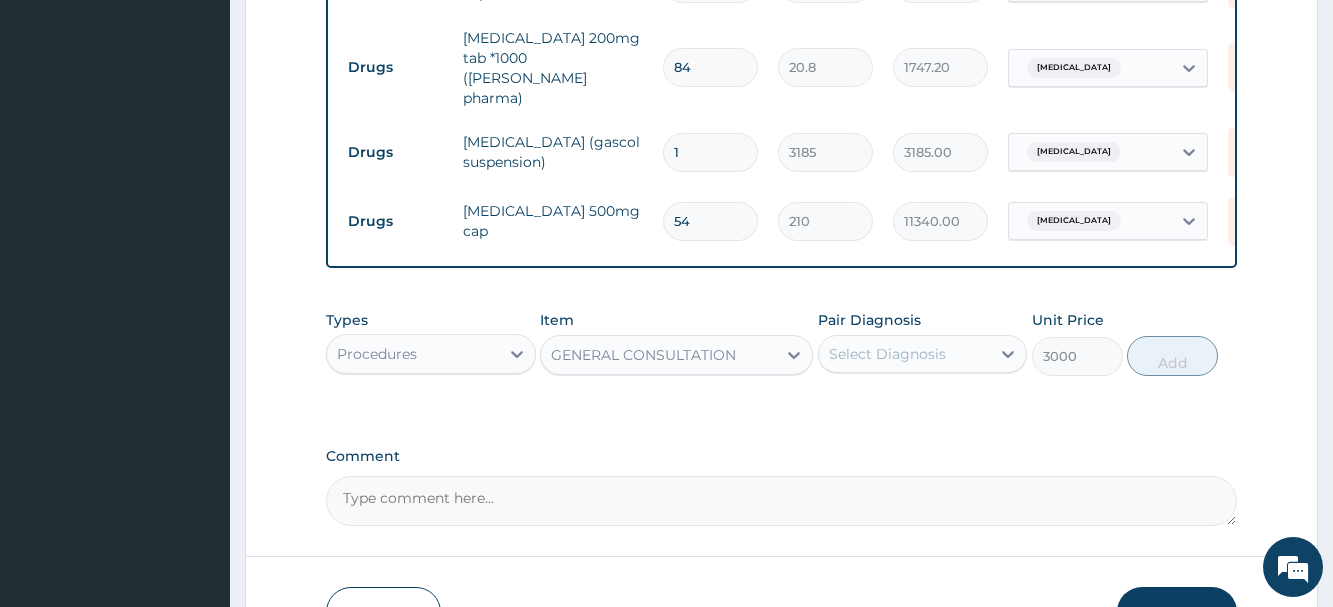 click on "Select Diagnosis" at bounding box center [904, 354] 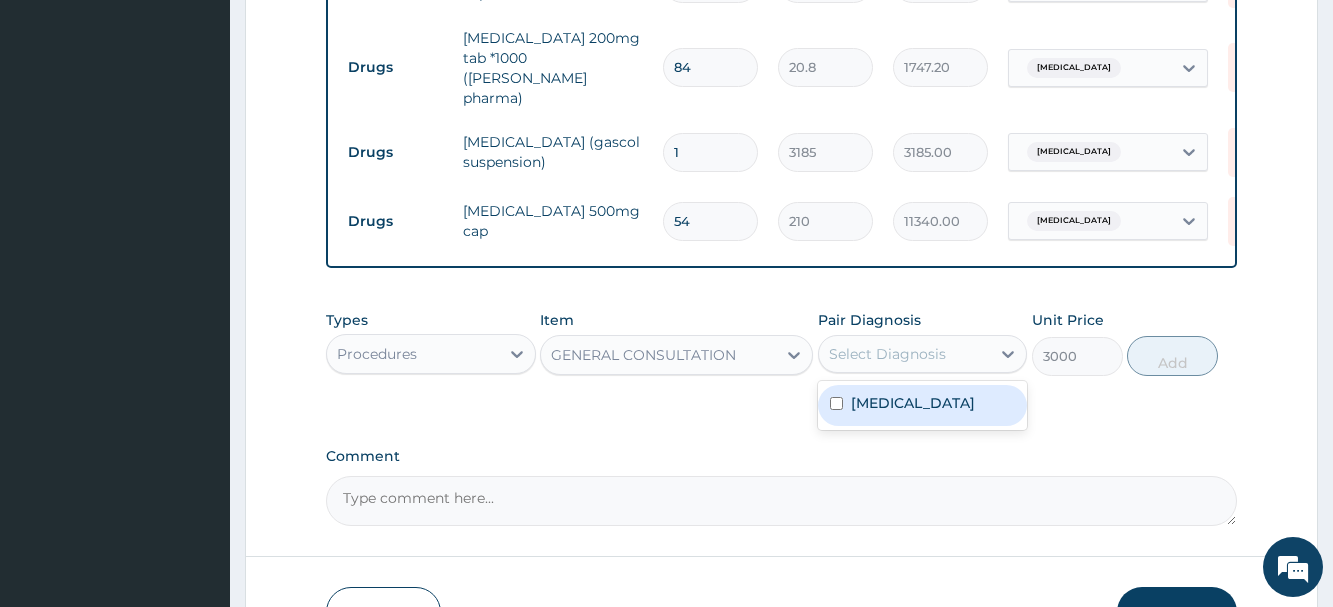 click on "Peptic ulcer" at bounding box center (913, 403) 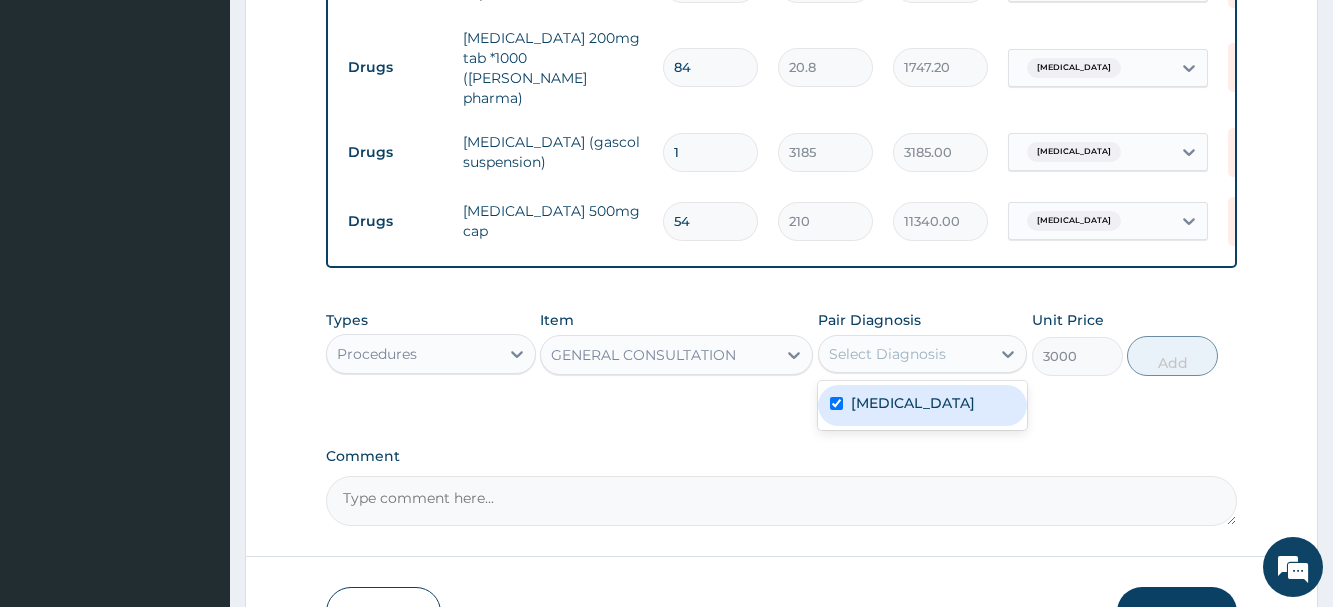 checkbox on "true" 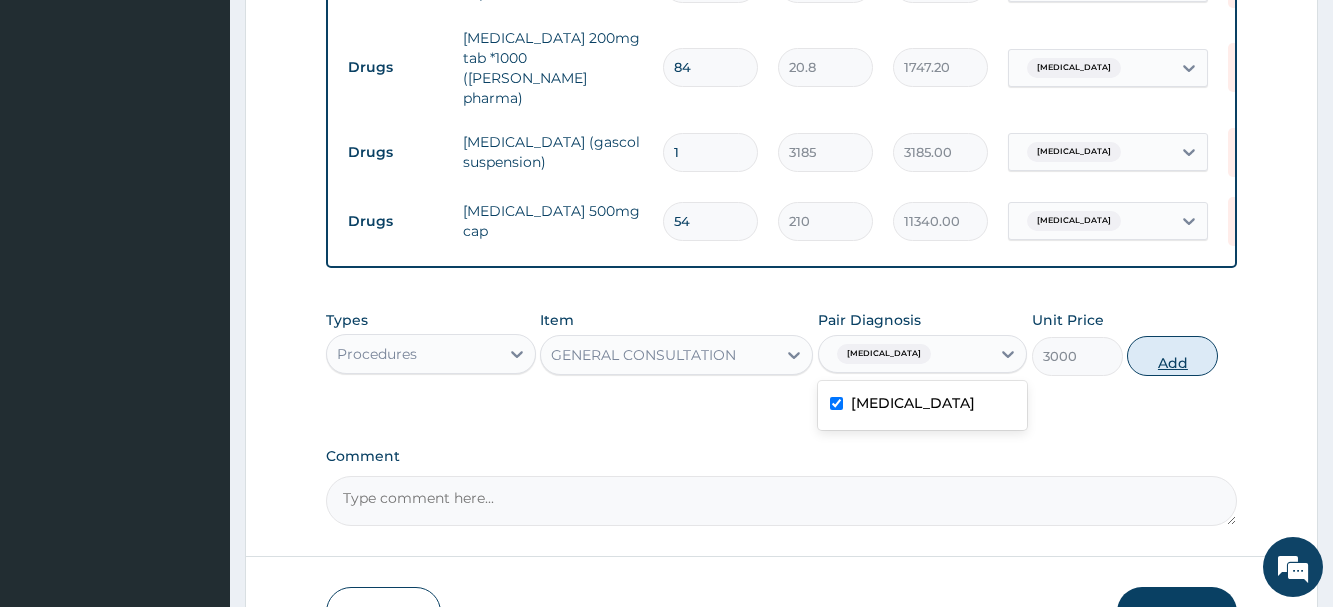 click on "Add" at bounding box center (1172, 356) 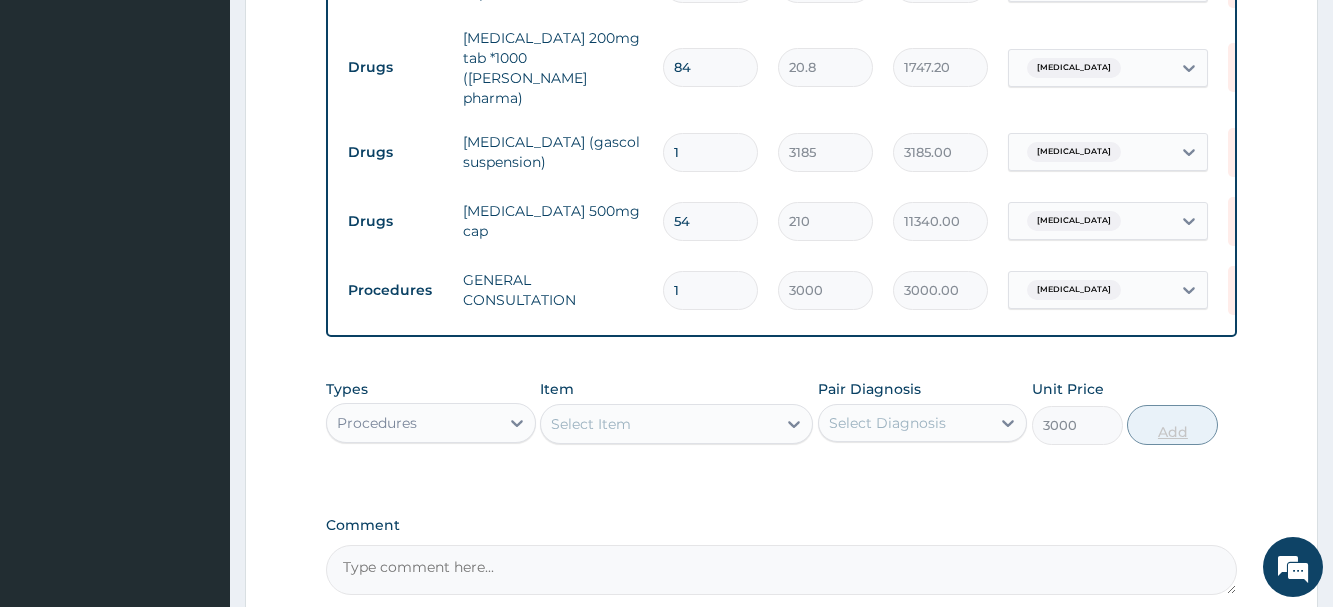 type on "0" 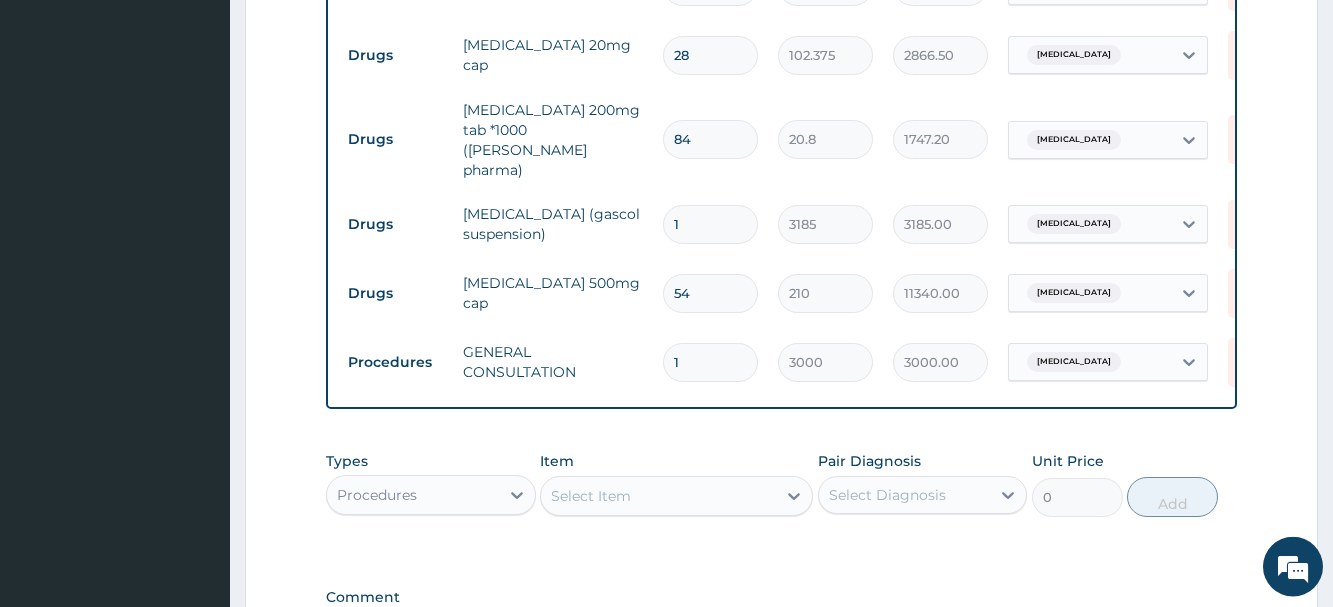 scroll, scrollTop: 816, scrollLeft: 0, axis: vertical 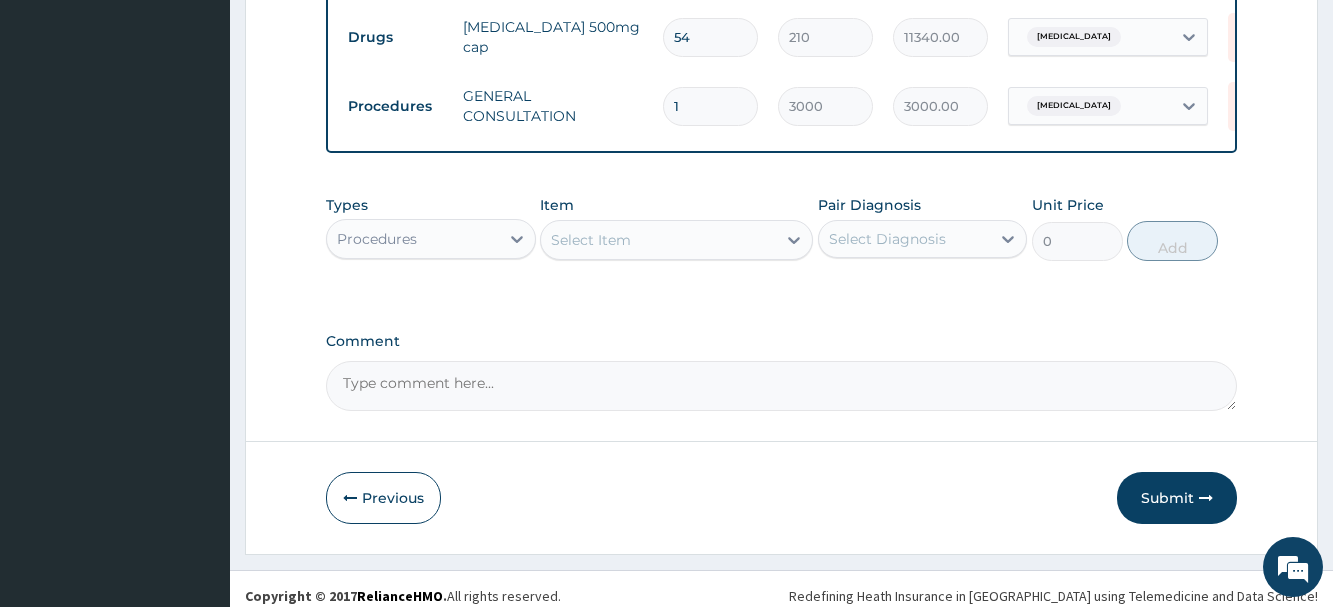click on "Select Item" at bounding box center [591, 240] 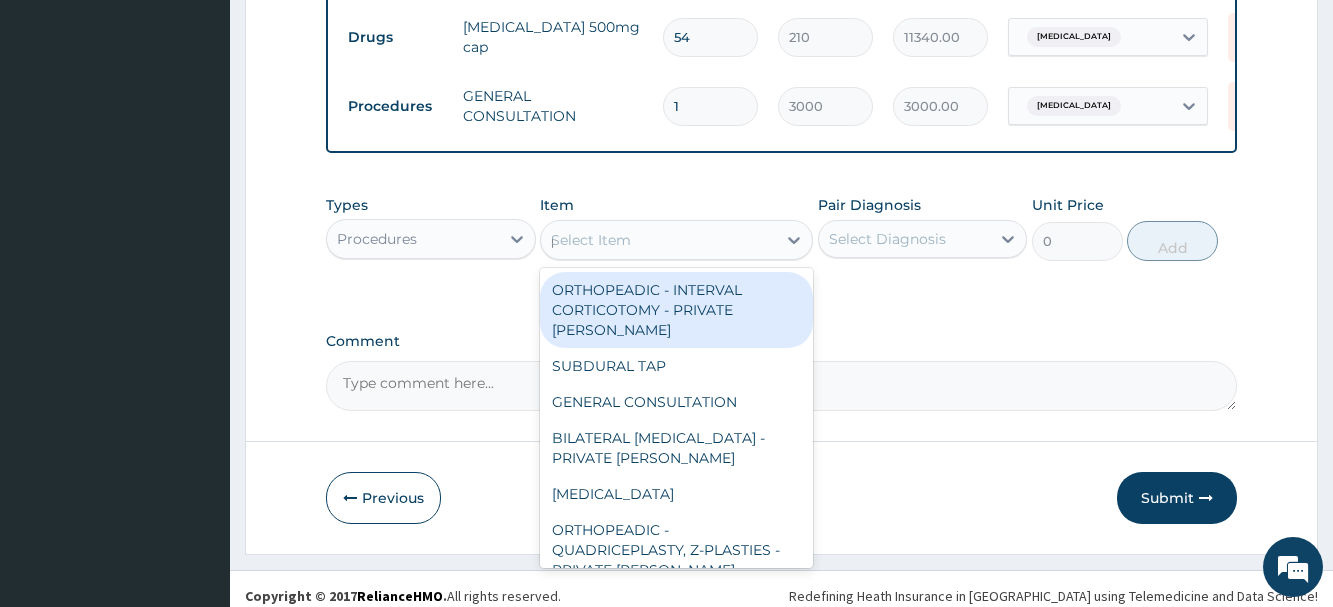 type on "pa" 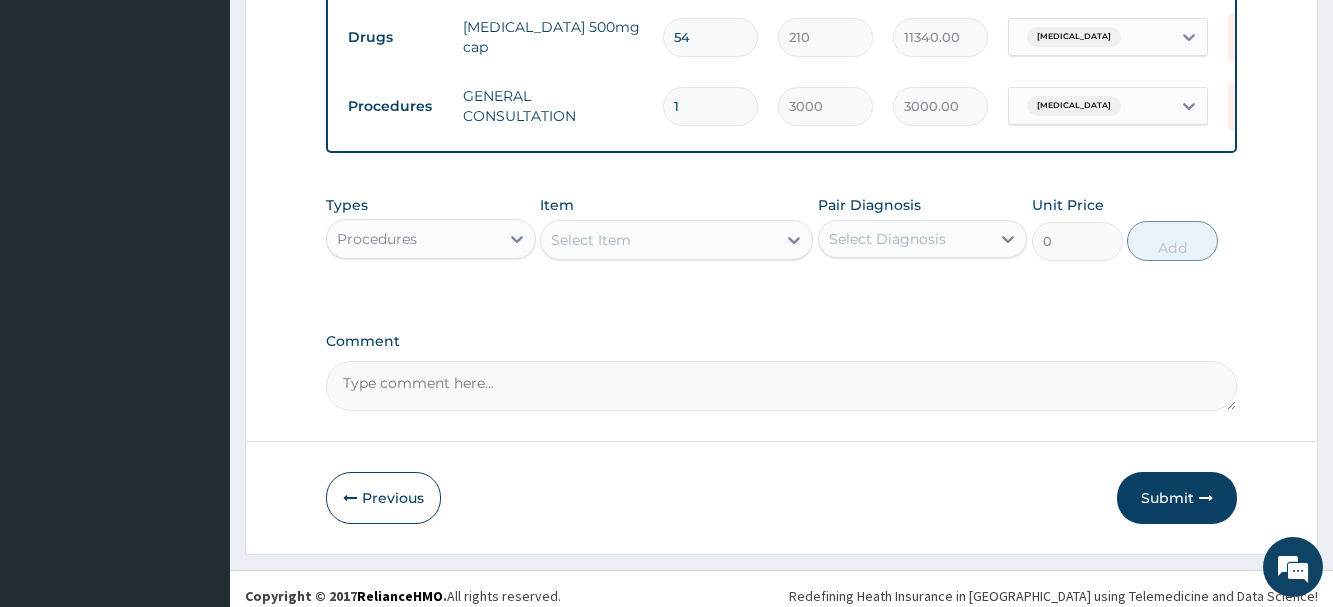 click on "Select Item" at bounding box center [658, 240] 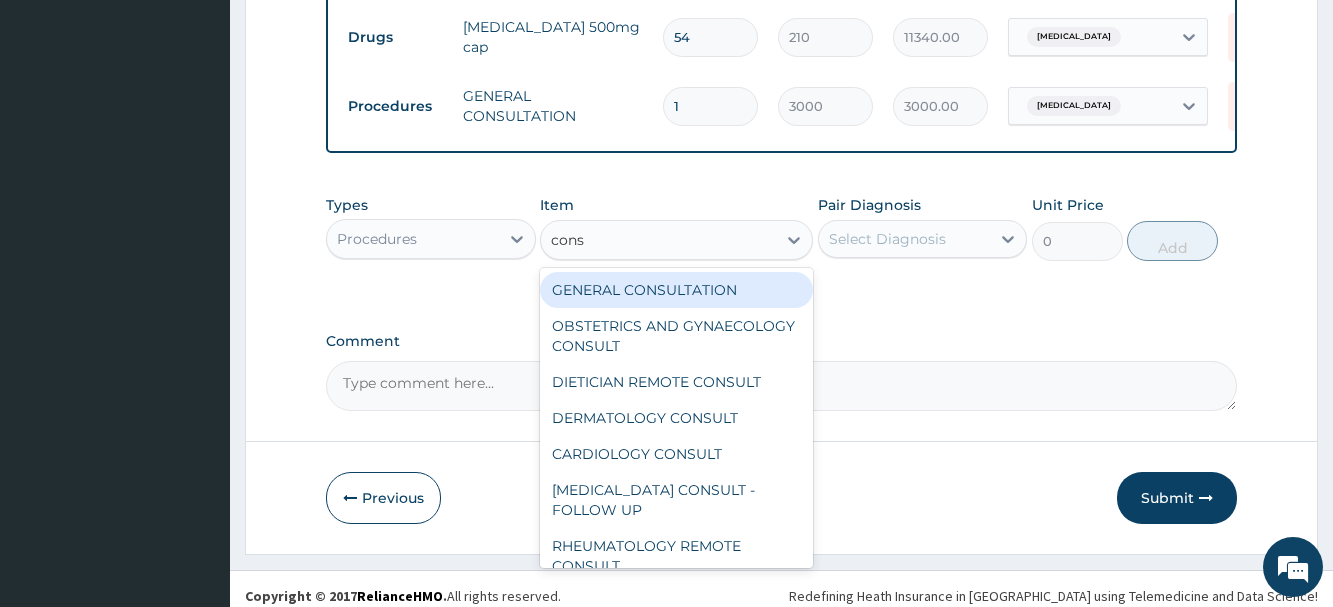 type on "consu" 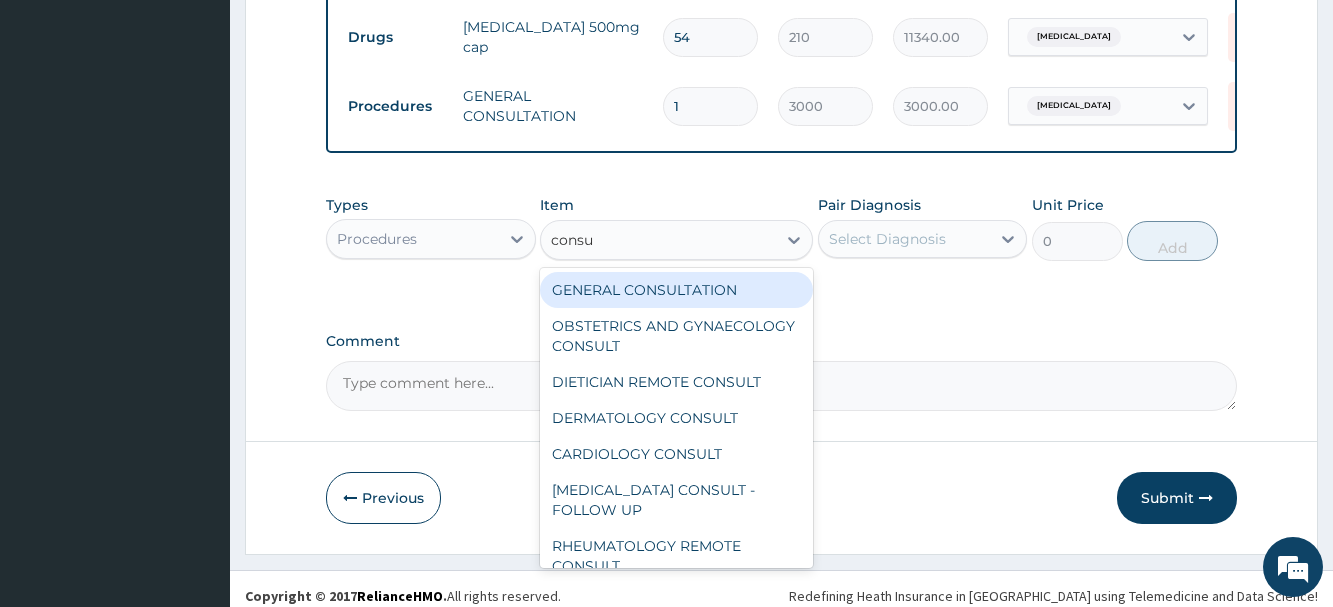 click on "GENERAL CONSULTATION" at bounding box center (676, 290) 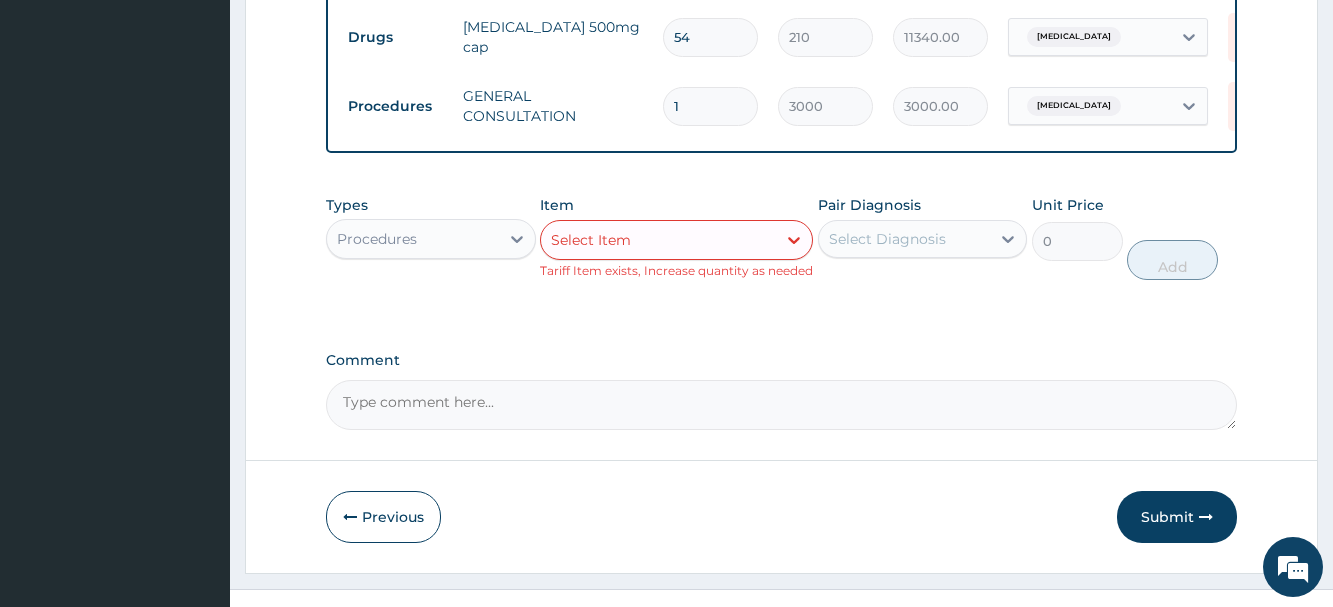 click on "Select Item" at bounding box center (658, 240) 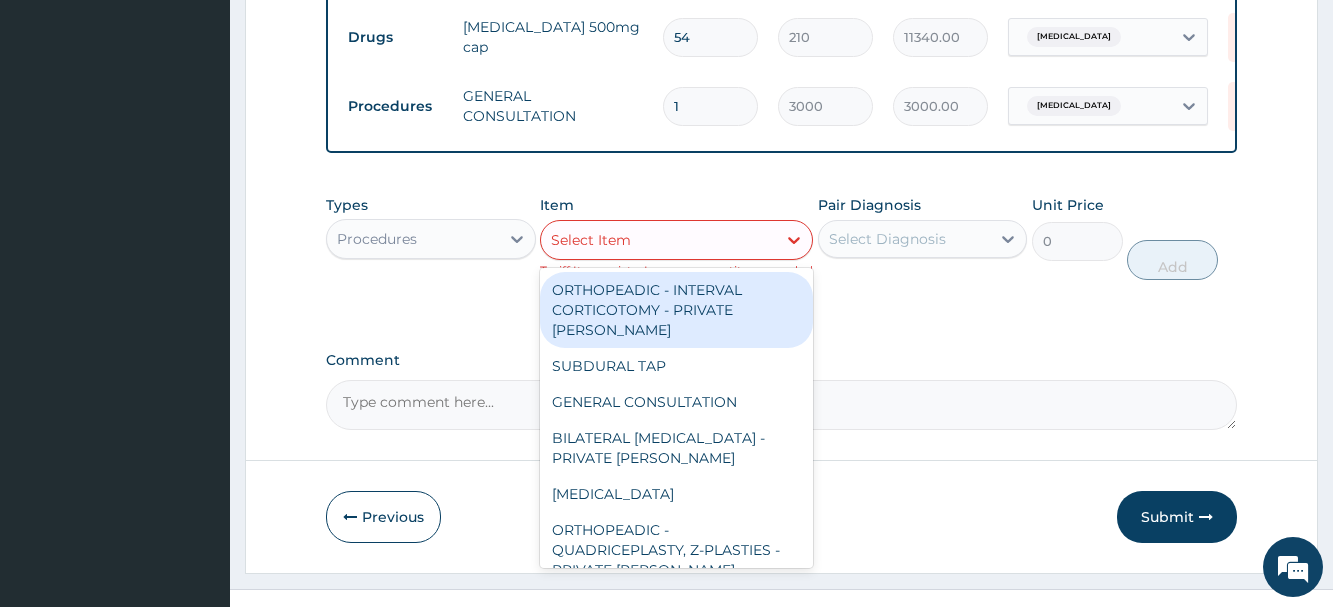 click on "Procedures" at bounding box center (412, 239) 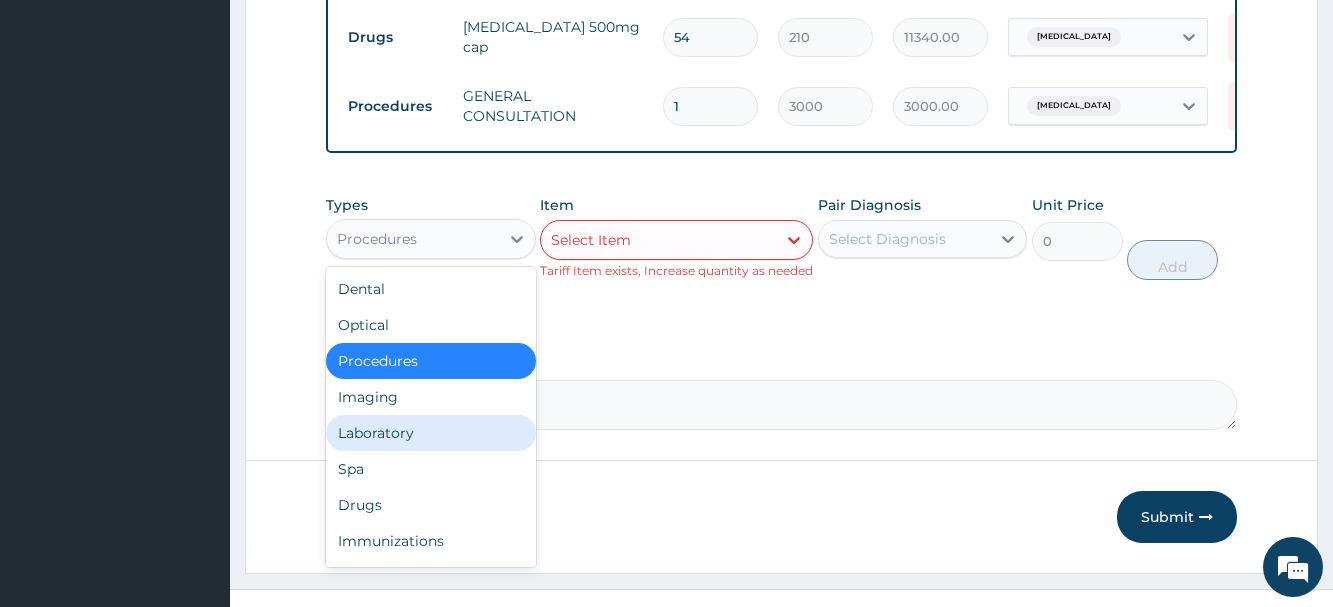 click on "Laboratory" at bounding box center (430, 433) 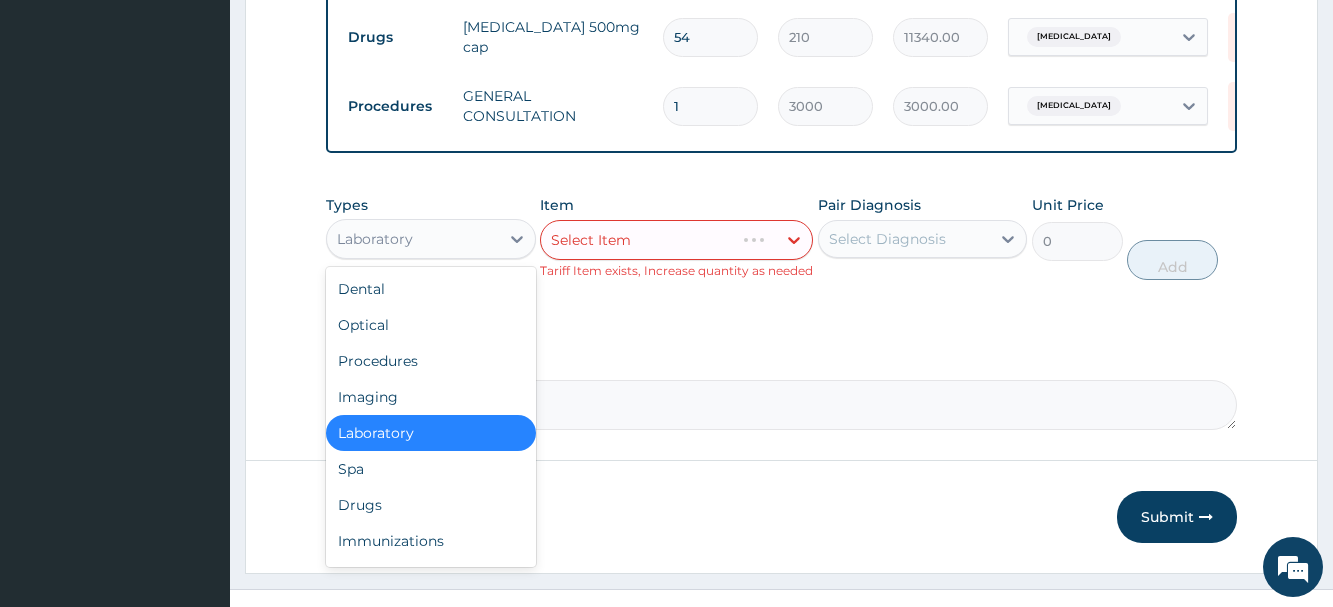 click on "Laboratory" at bounding box center [412, 239] 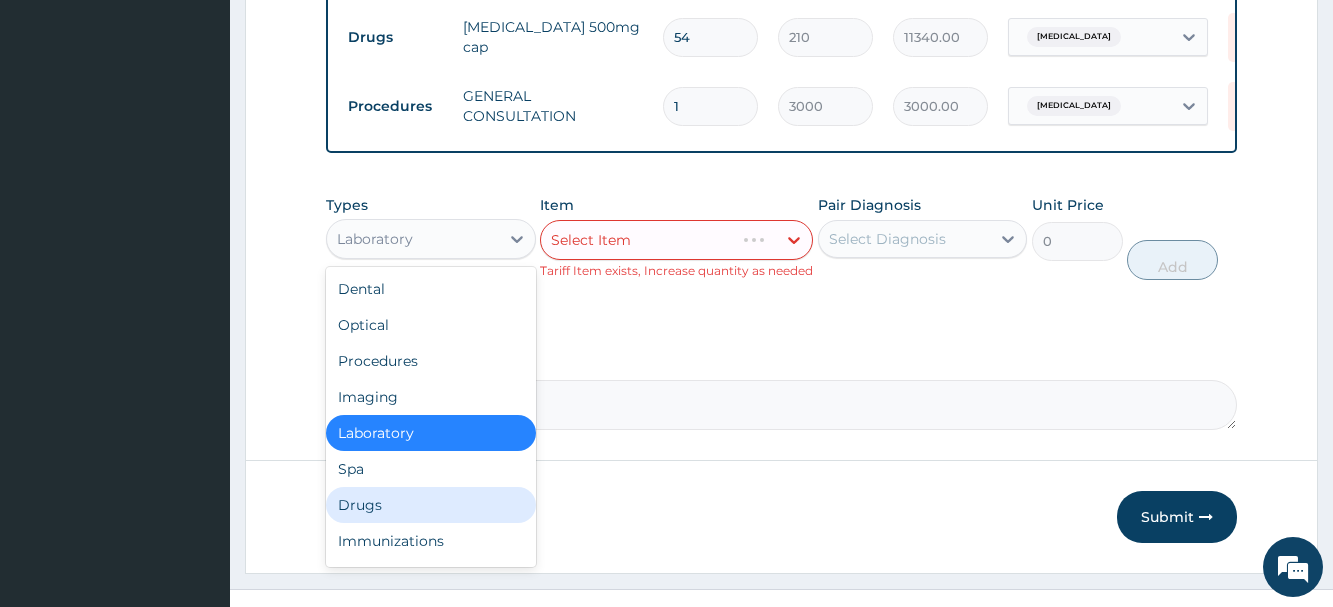 click on "Drugs" at bounding box center (430, 505) 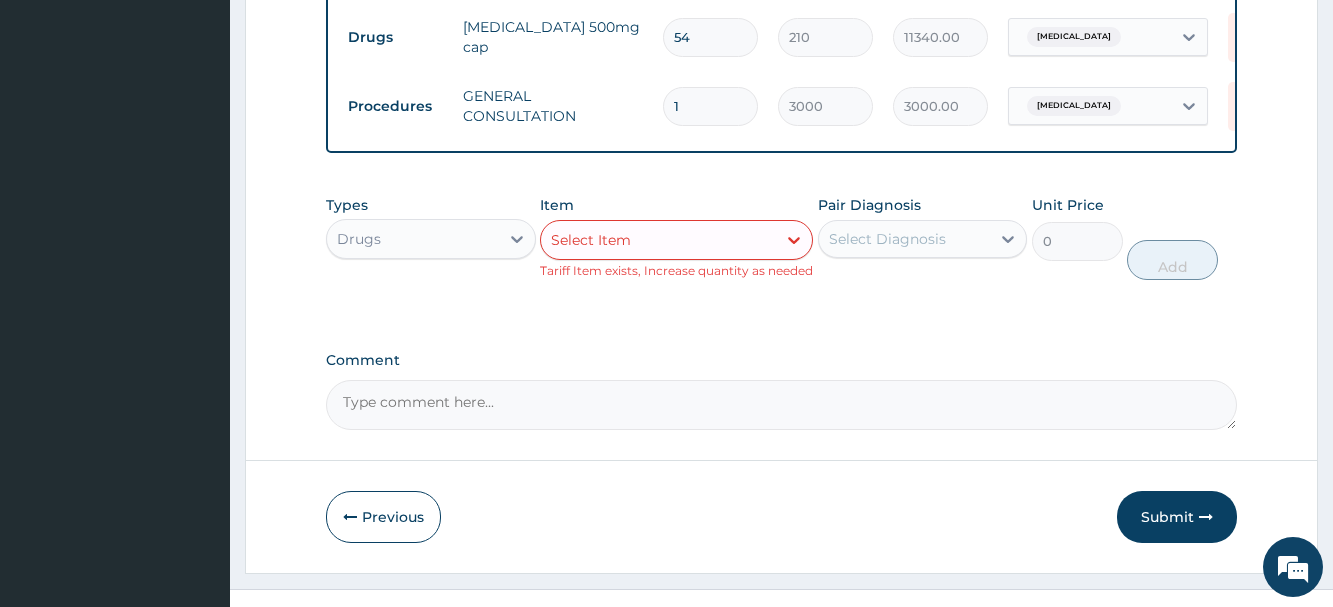 click on "Select Item" at bounding box center (658, 240) 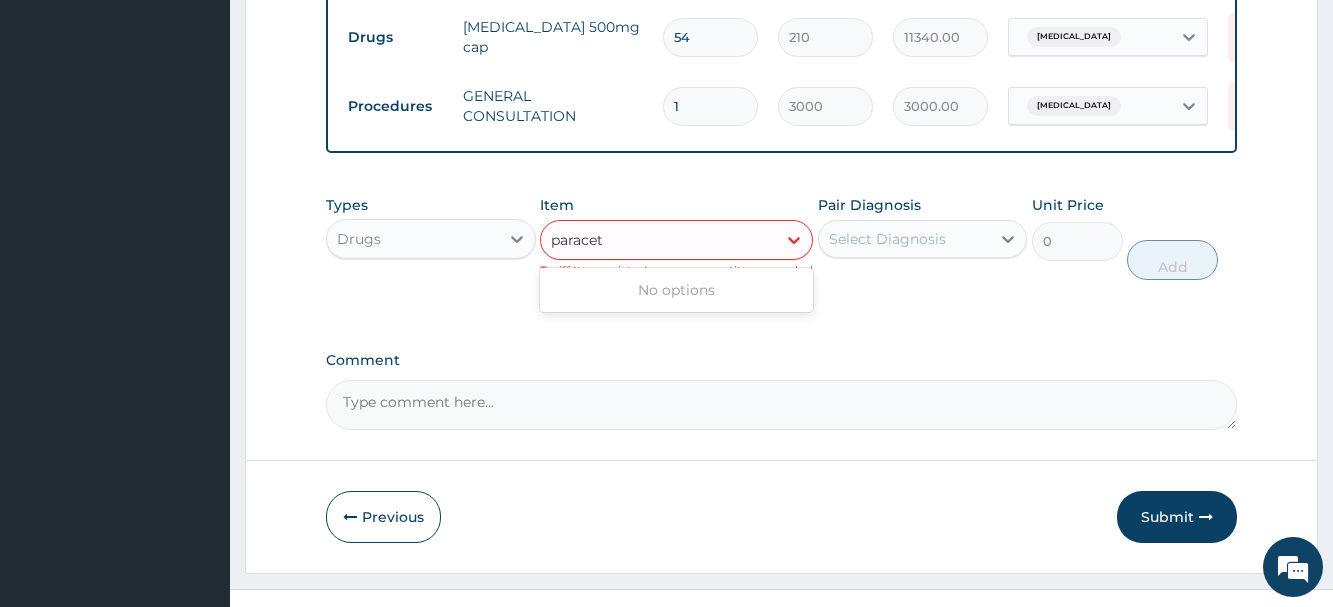type on "paraceta" 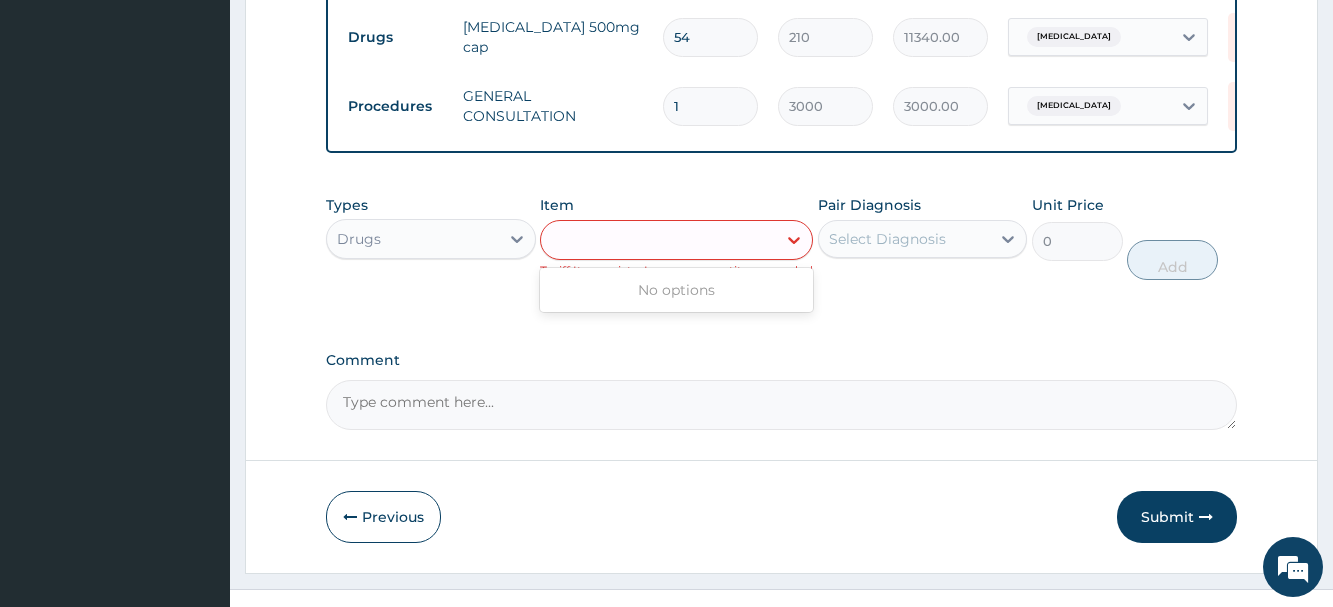 click on "paraceta" at bounding box center [658, 240] 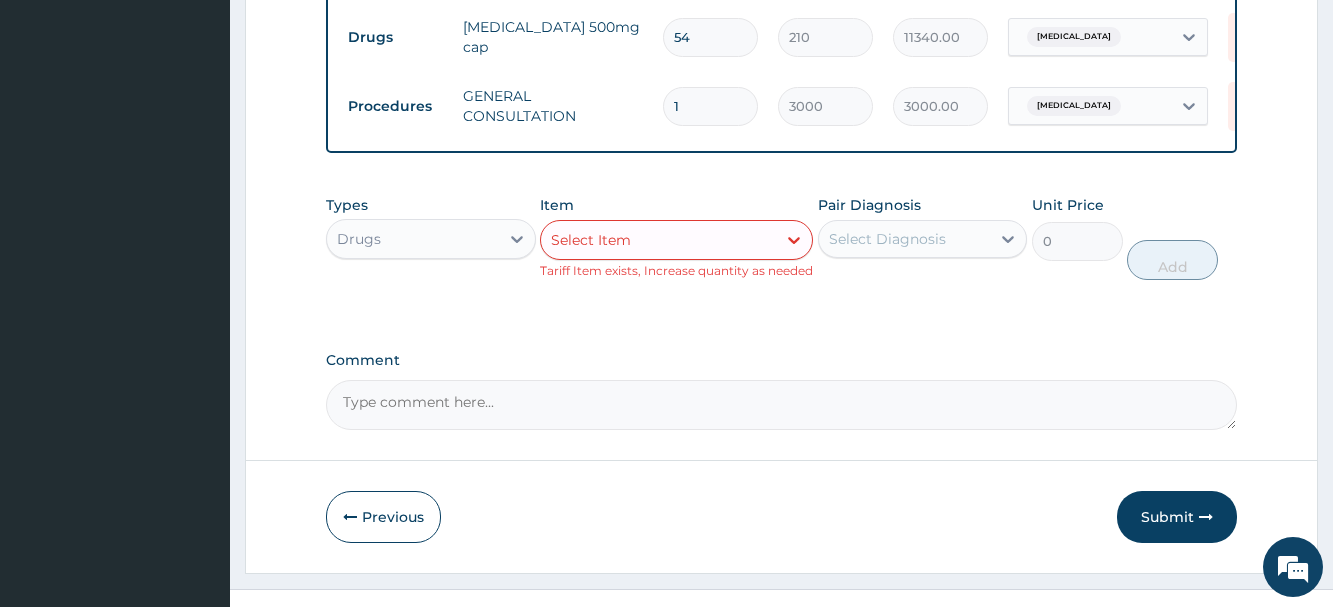 click on "Select Item" at bounding box center (658, 240) 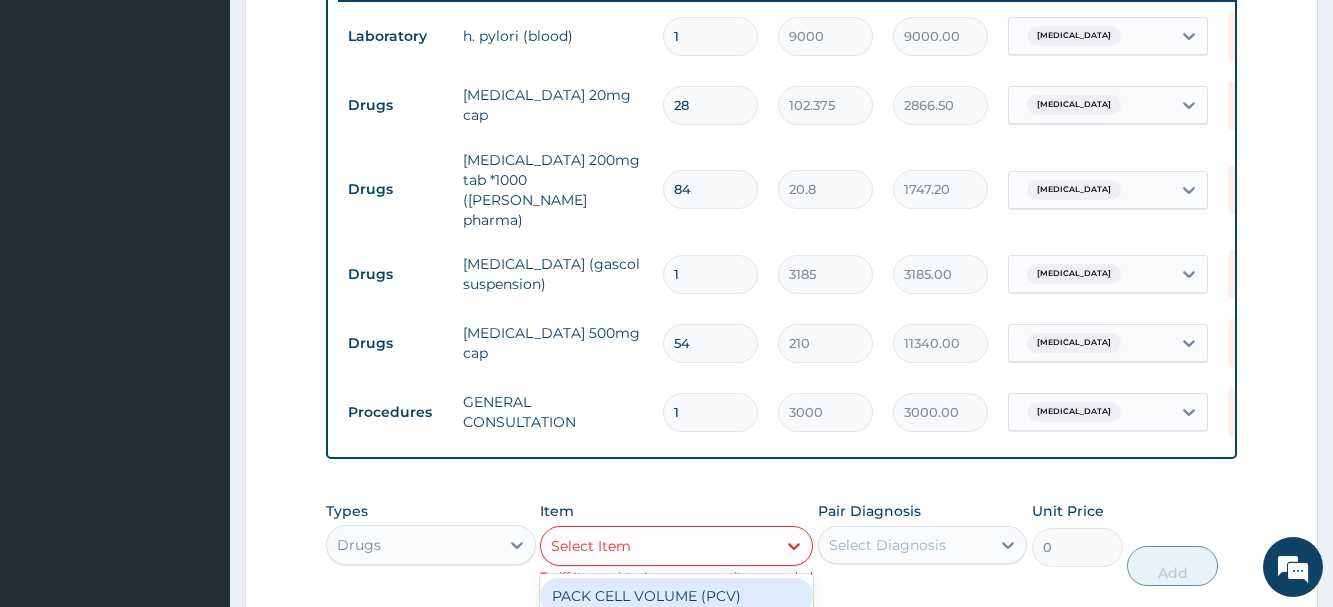 scroll, scrollTop: 1000, scrollLeft: 0, axis: vertical 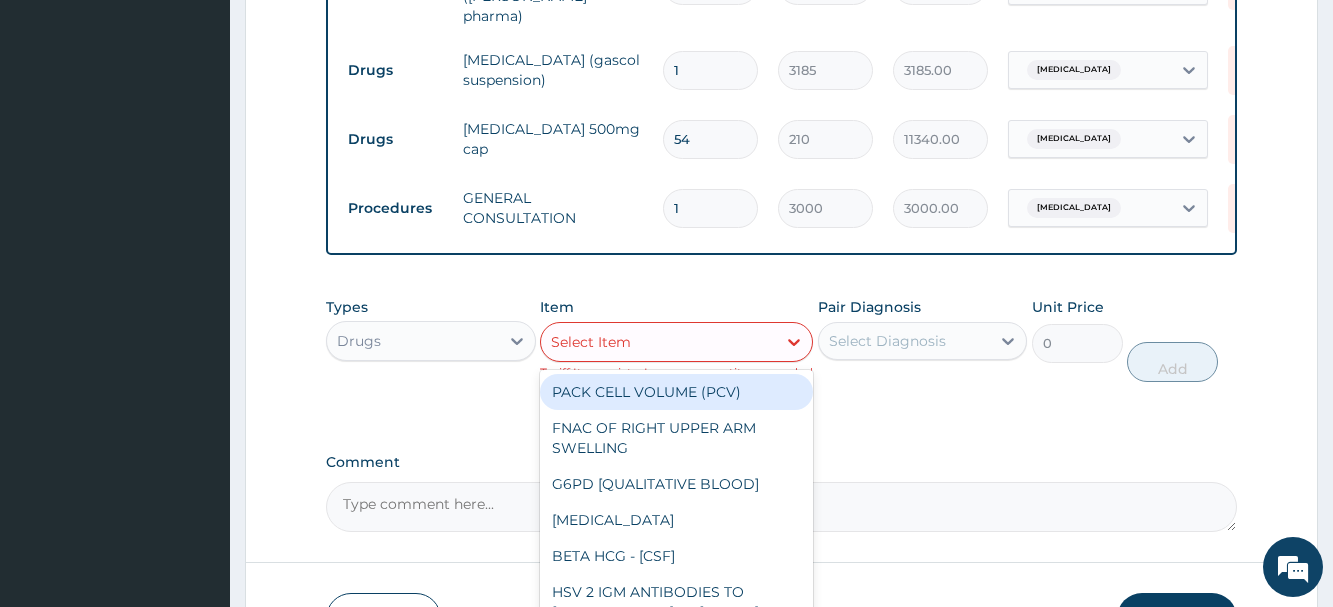 click on "Drugs" at bounding box center [412, 341] 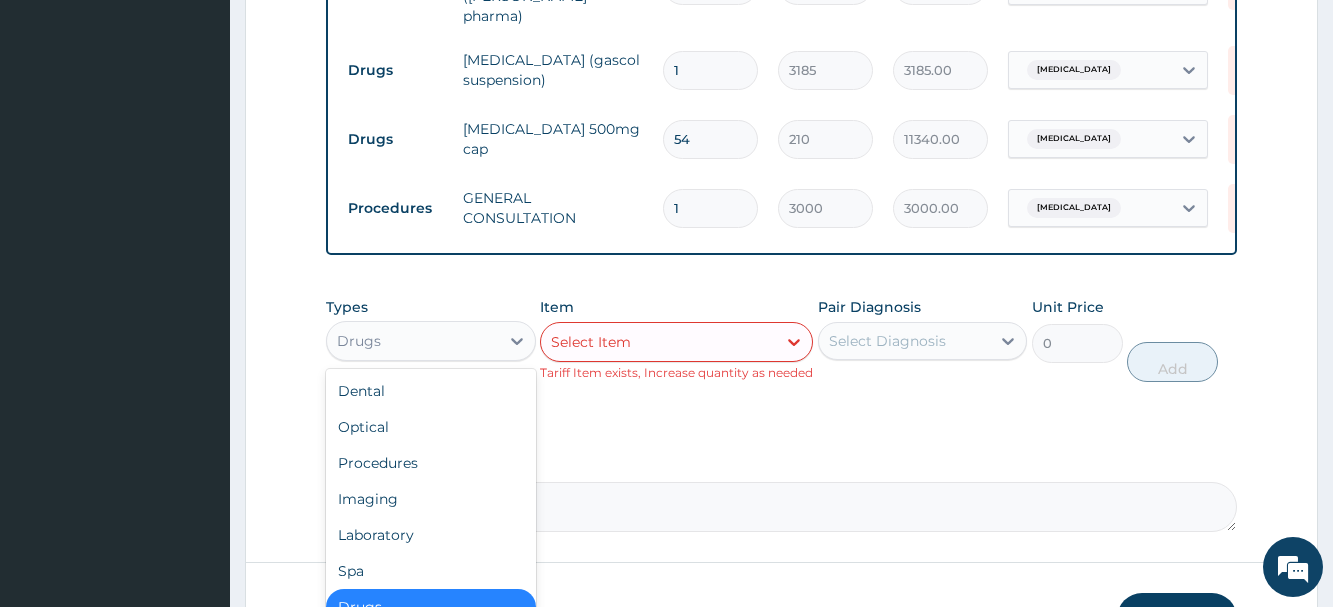 click on "Drugs" at bounding box center [430, 607] 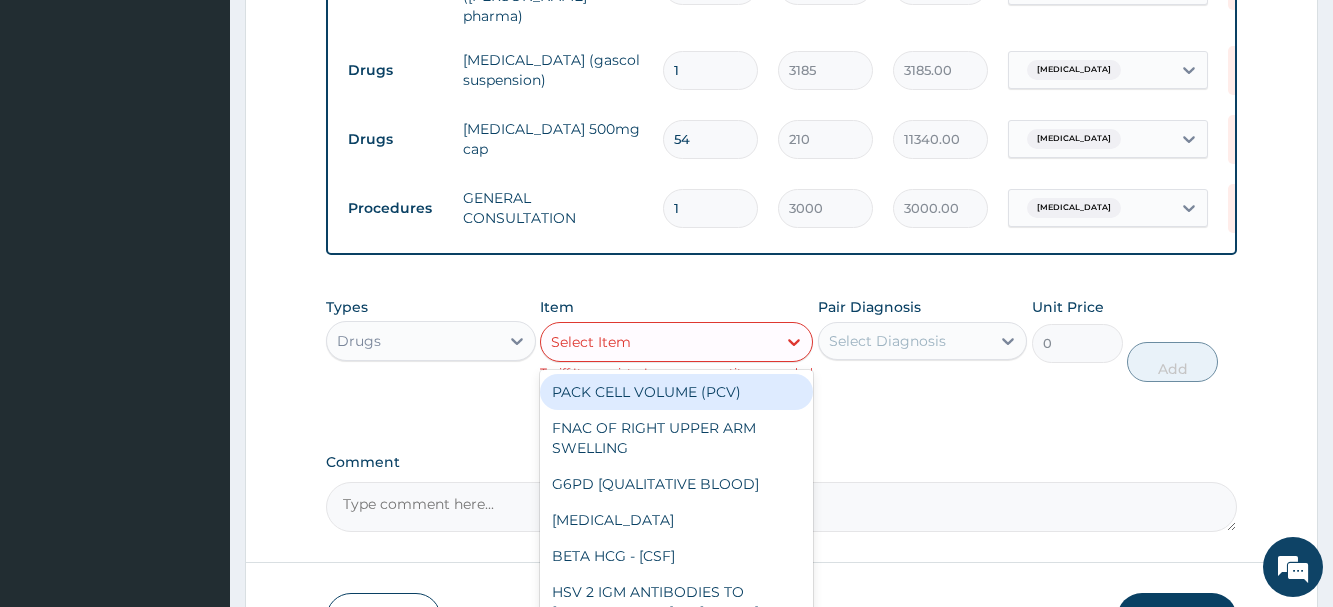 click on "Select Item" at bounding box center (658, 342) 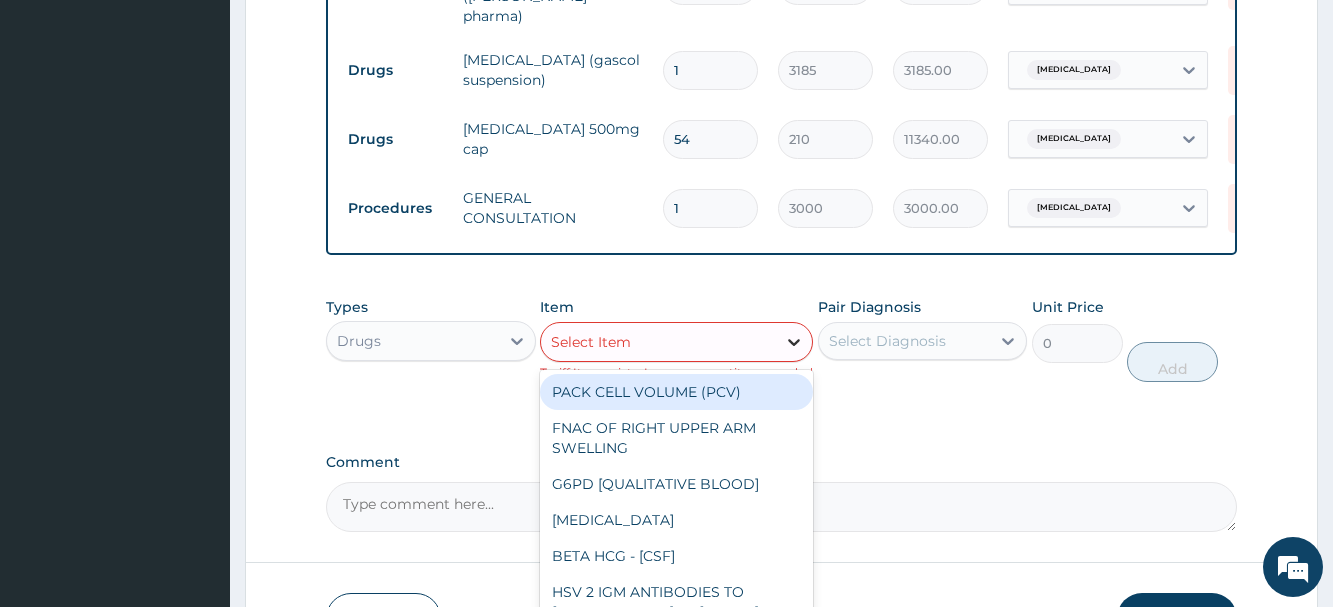 click 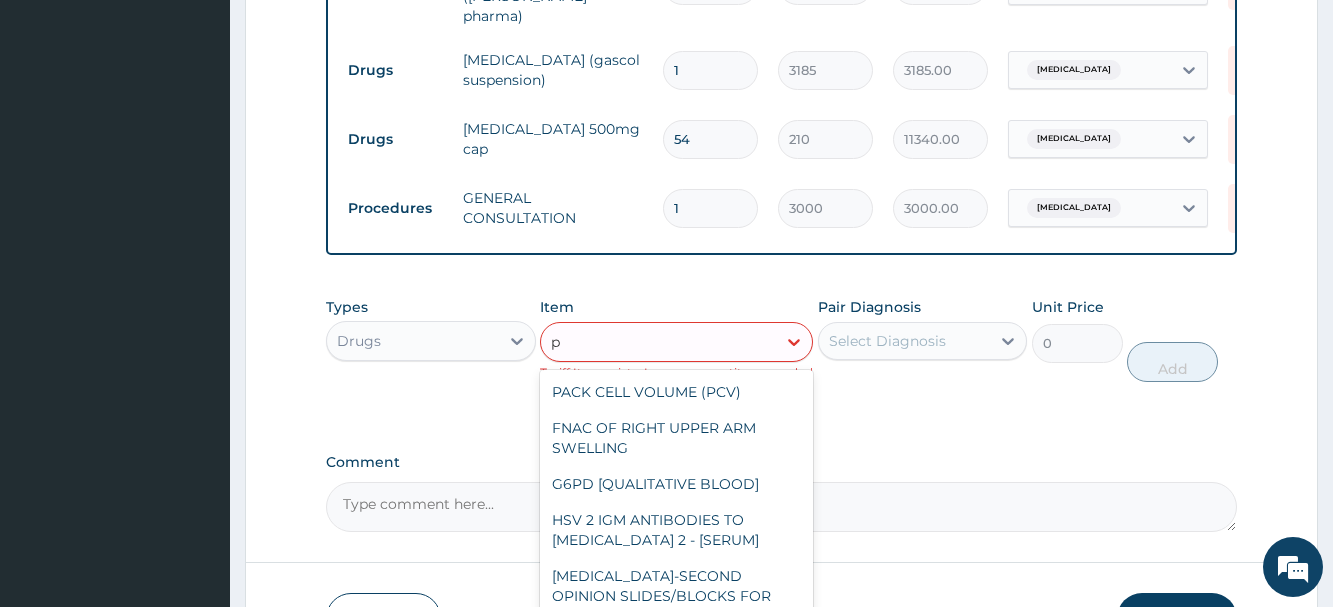 type on "p" 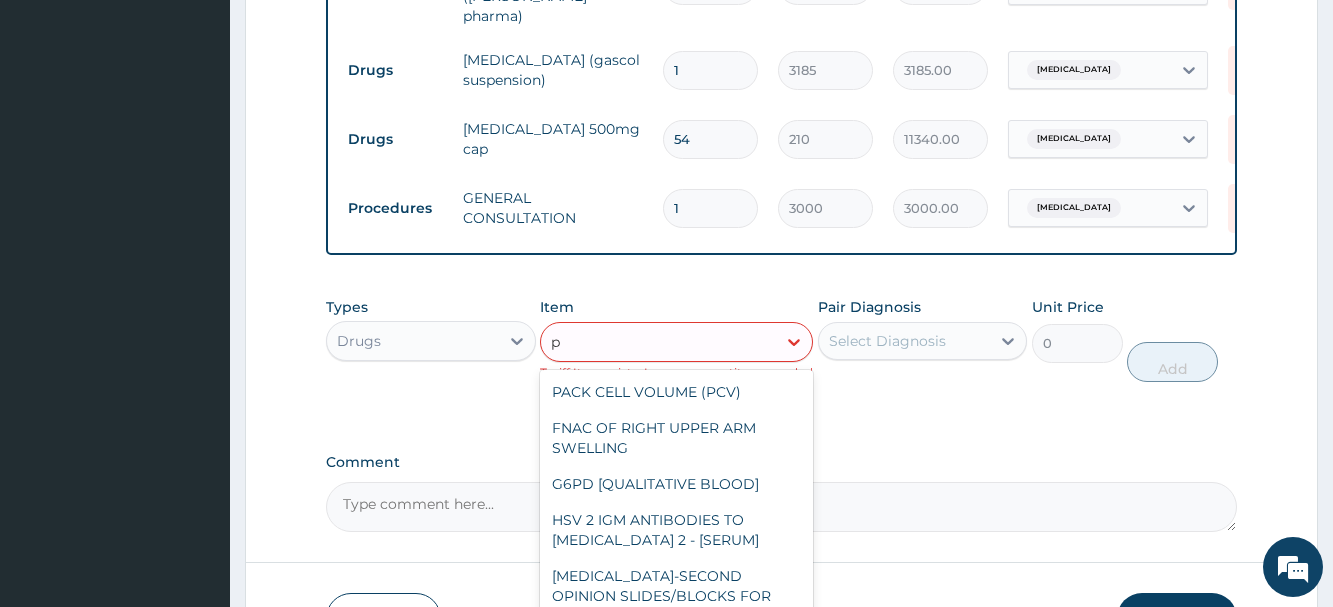 type 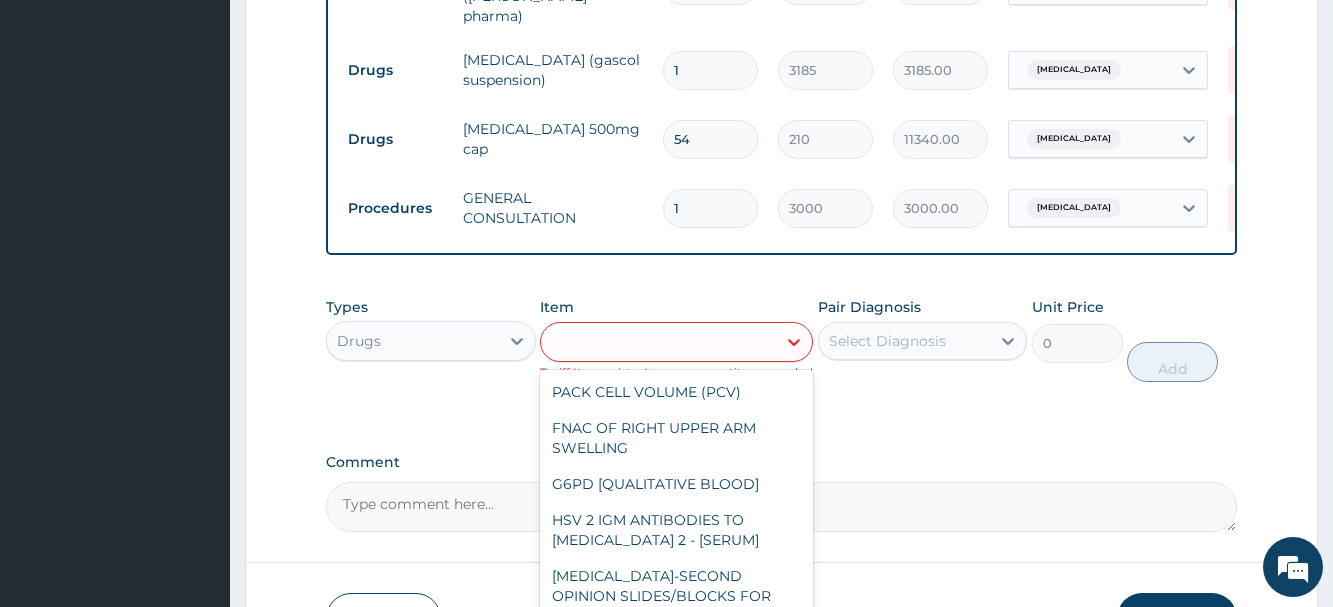click on "Drugs" at bounding box center [412, 341] 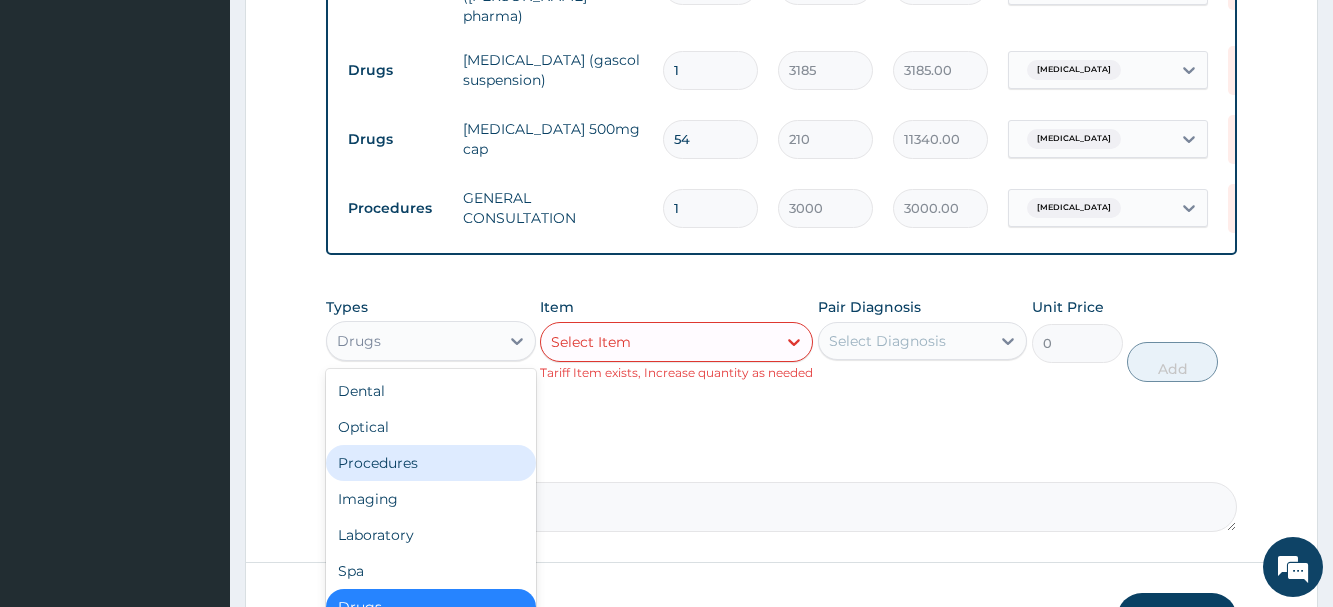 click on "Procedures" at bounding box center (430, 463) 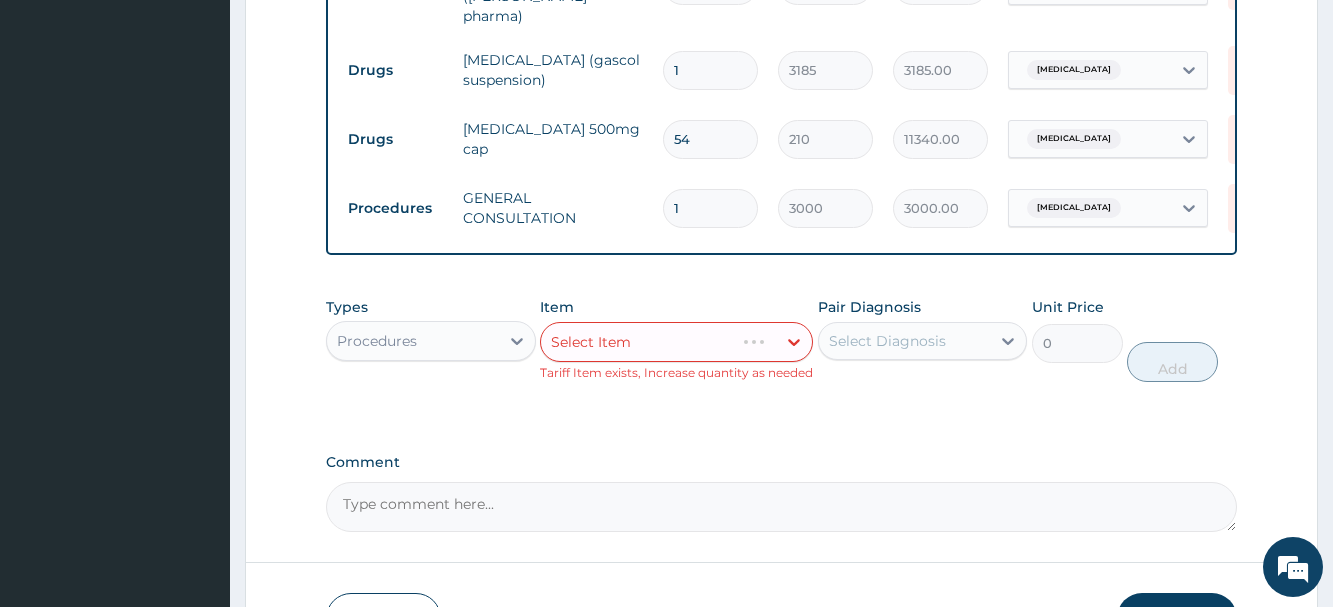 click on "Procedures" at bounding box center (430, 341) 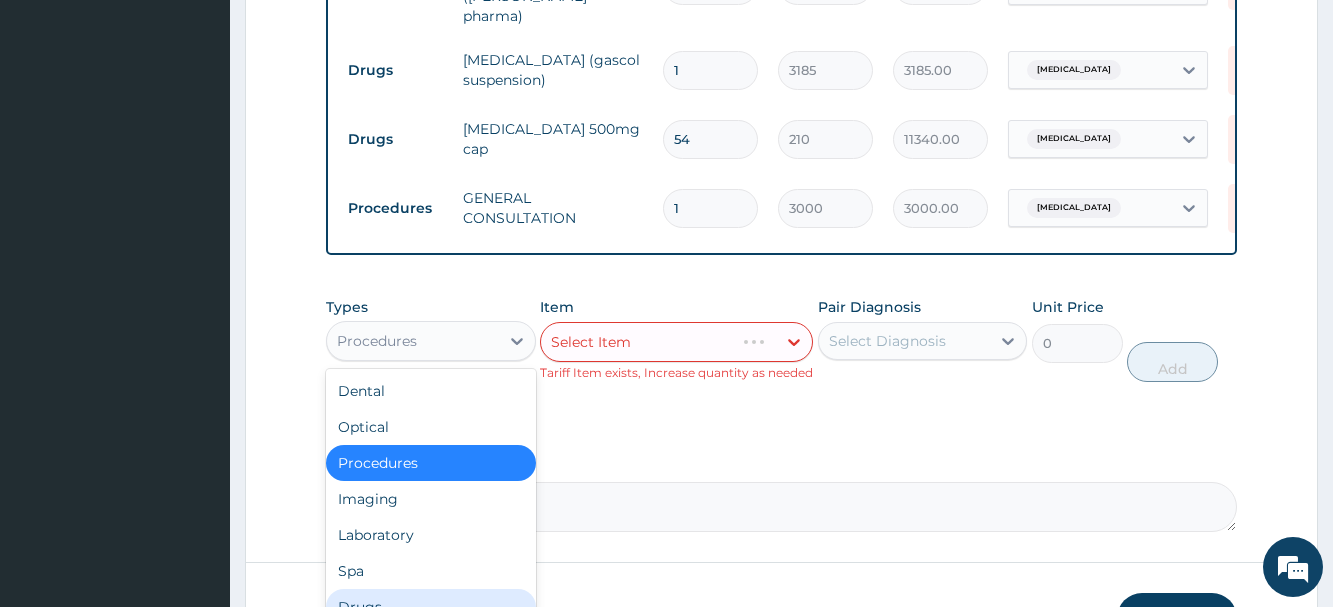 click on "Drugs" at bounding box center (430, 607) 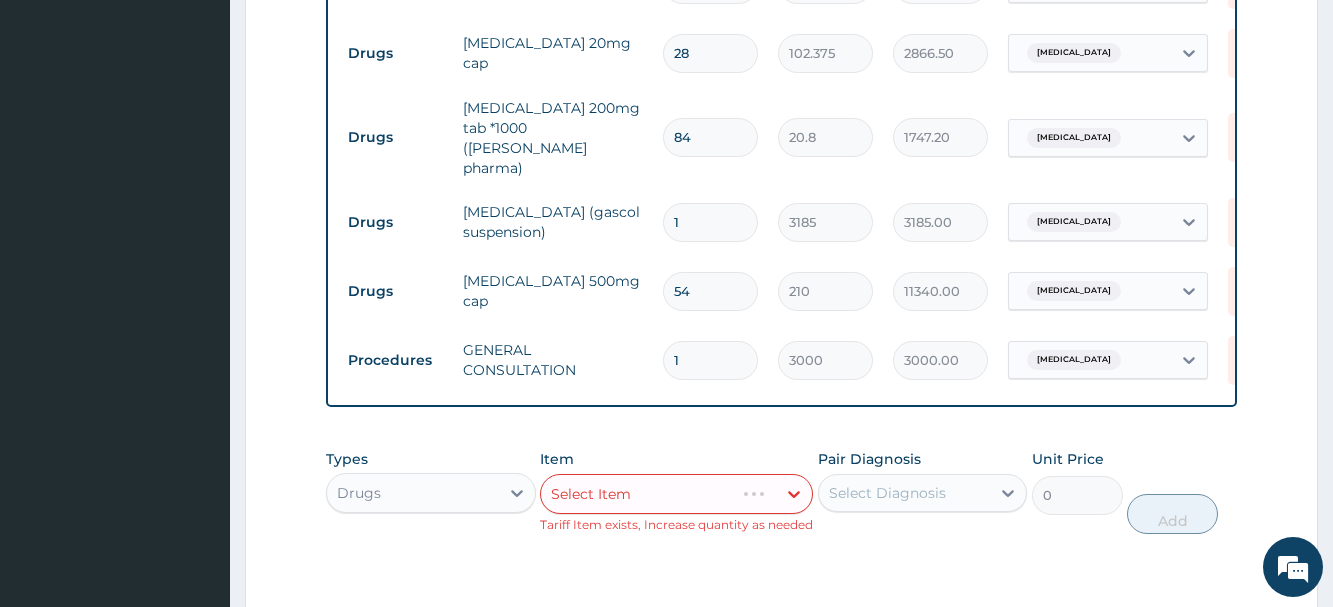scroll, scrollTop: 796, scrollLeft: 0, axis: vertical 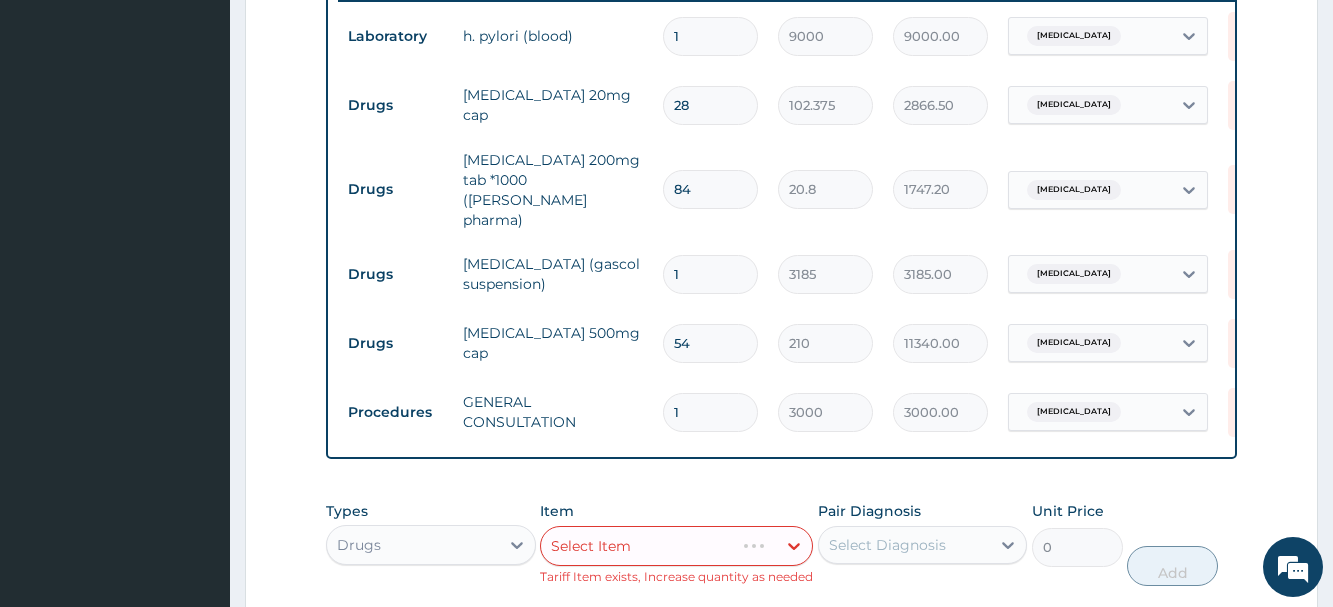 click on "84" at bounding box center [710, 189] 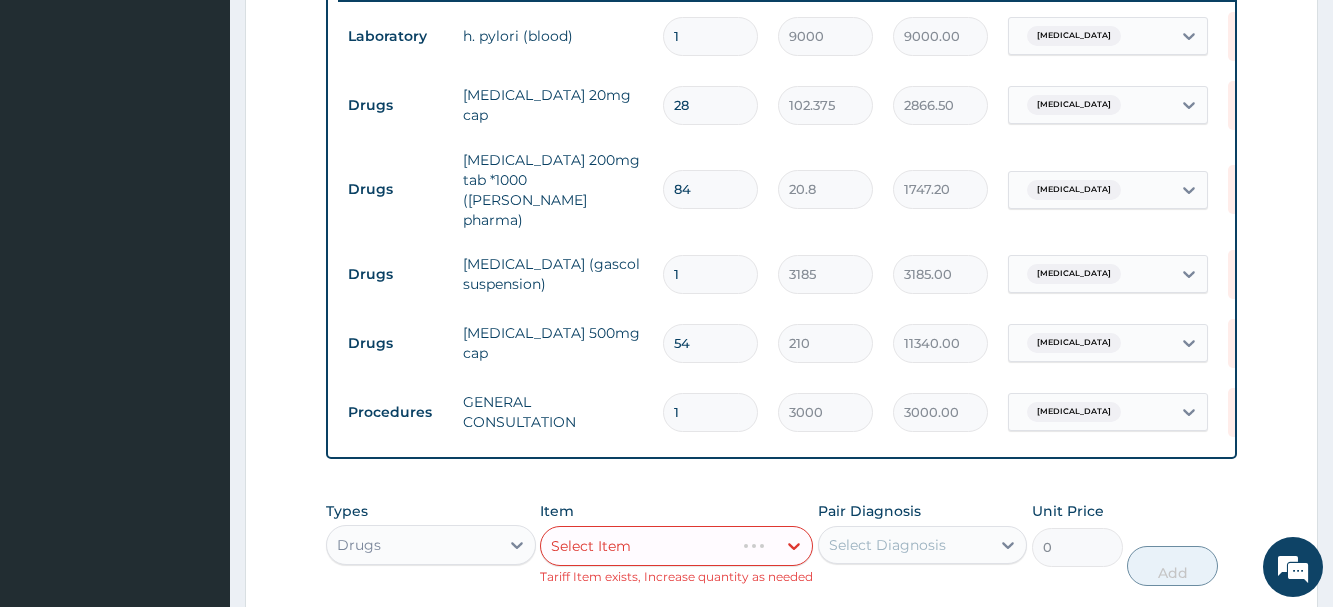type on "8" 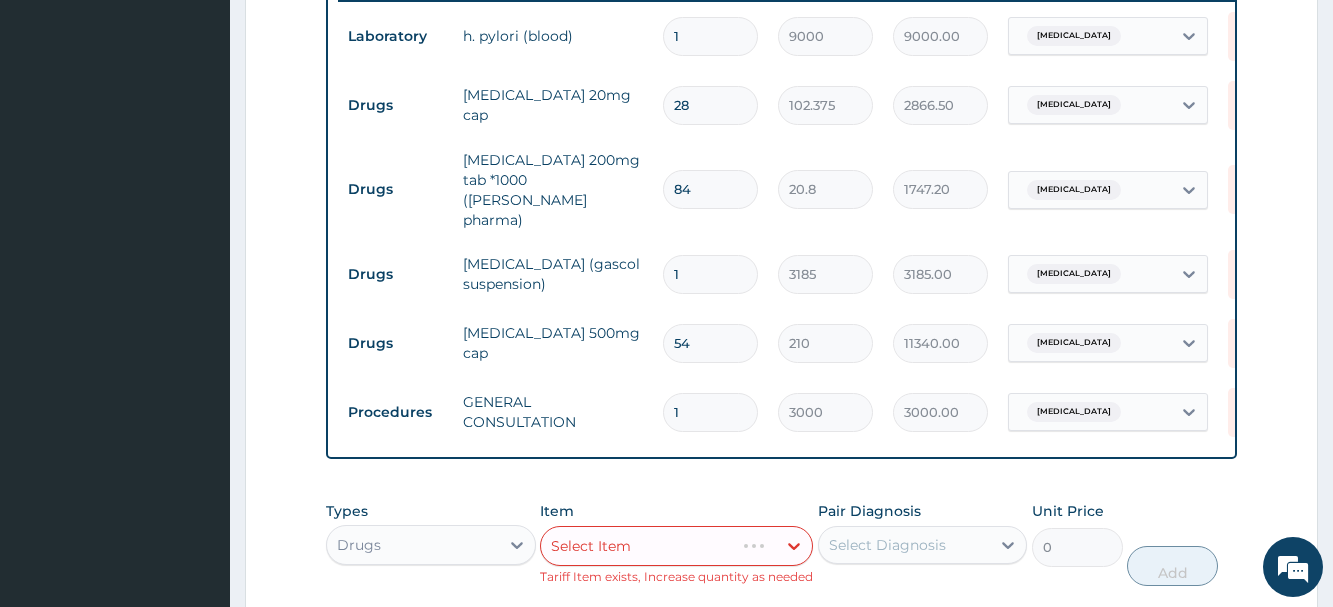 type on "166.40" 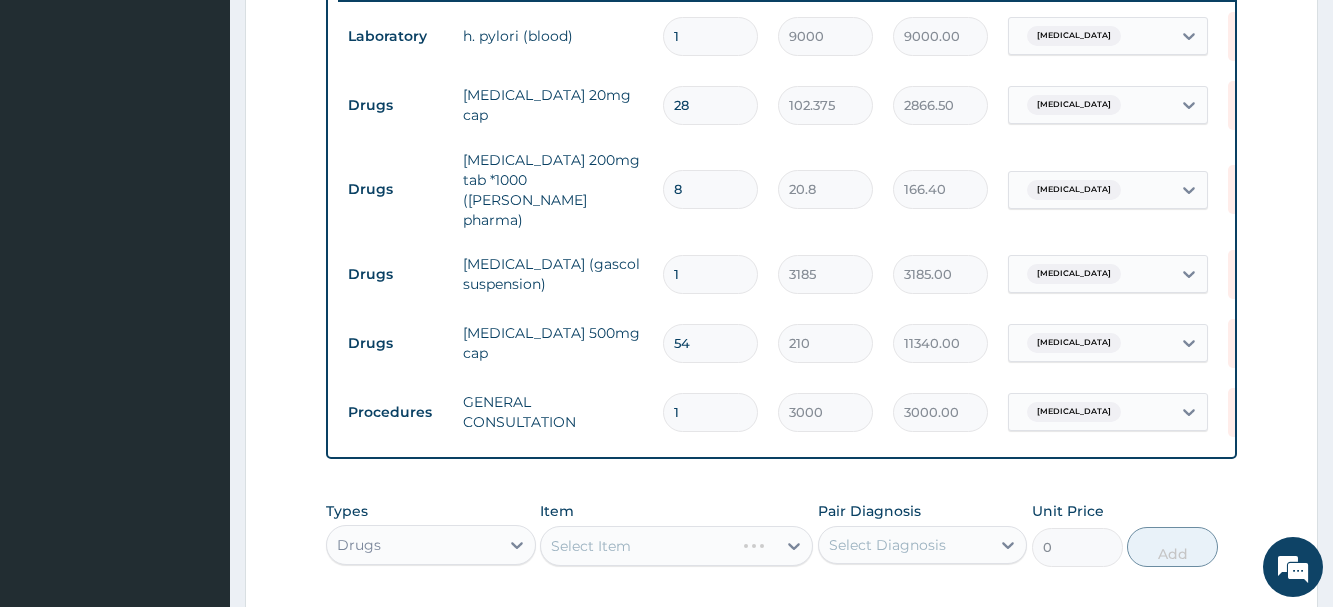 type 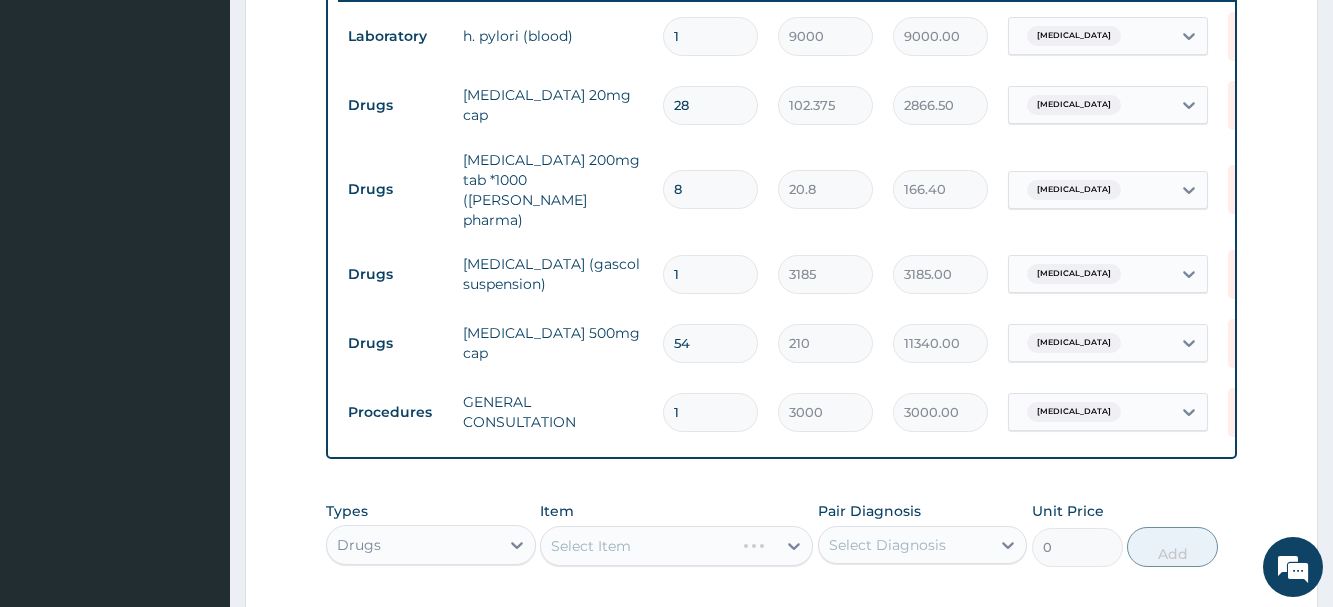 type on "0.00" 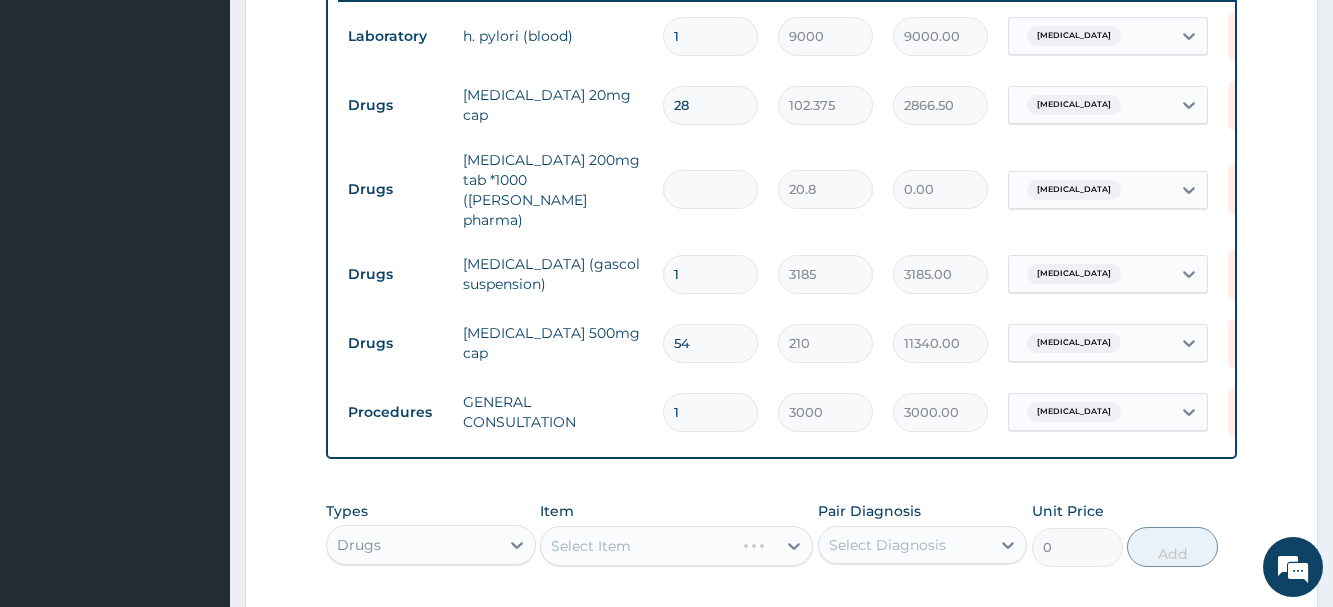 type on "5" 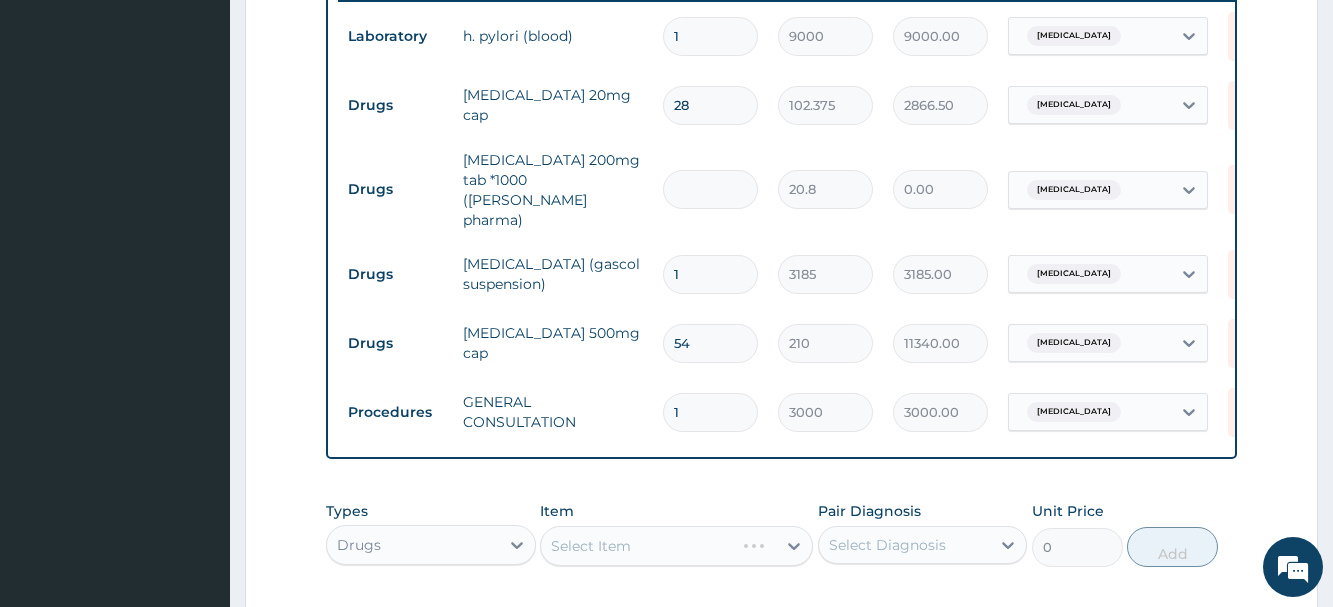 type on "104.00" 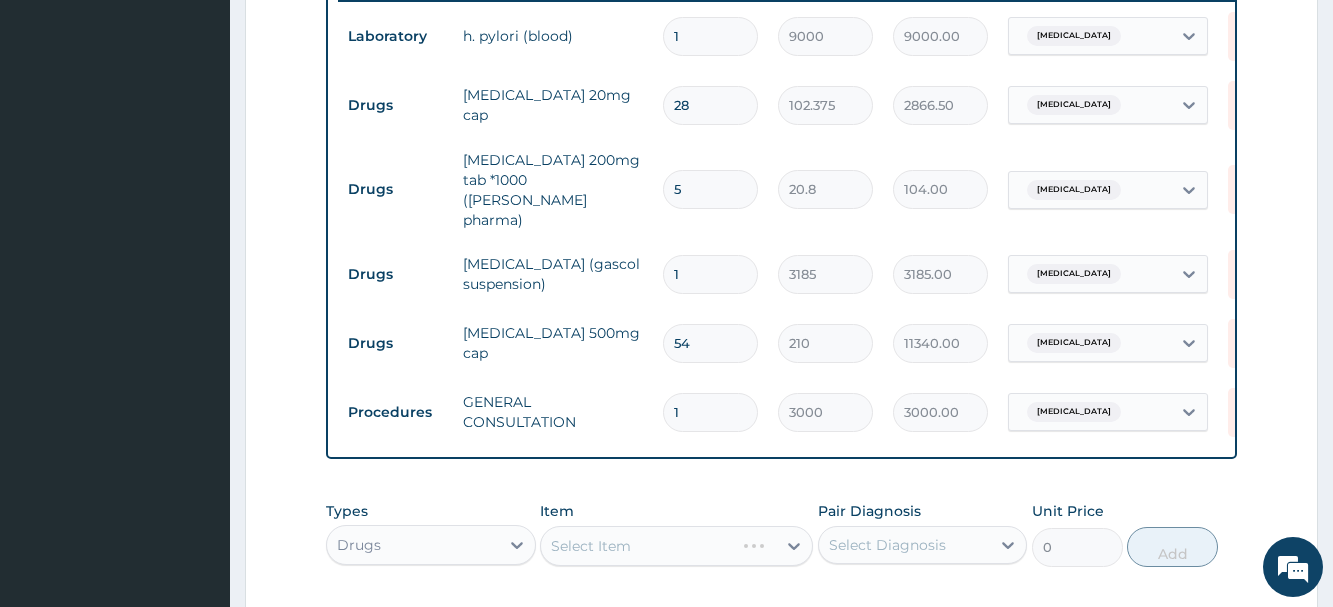 type on "56" 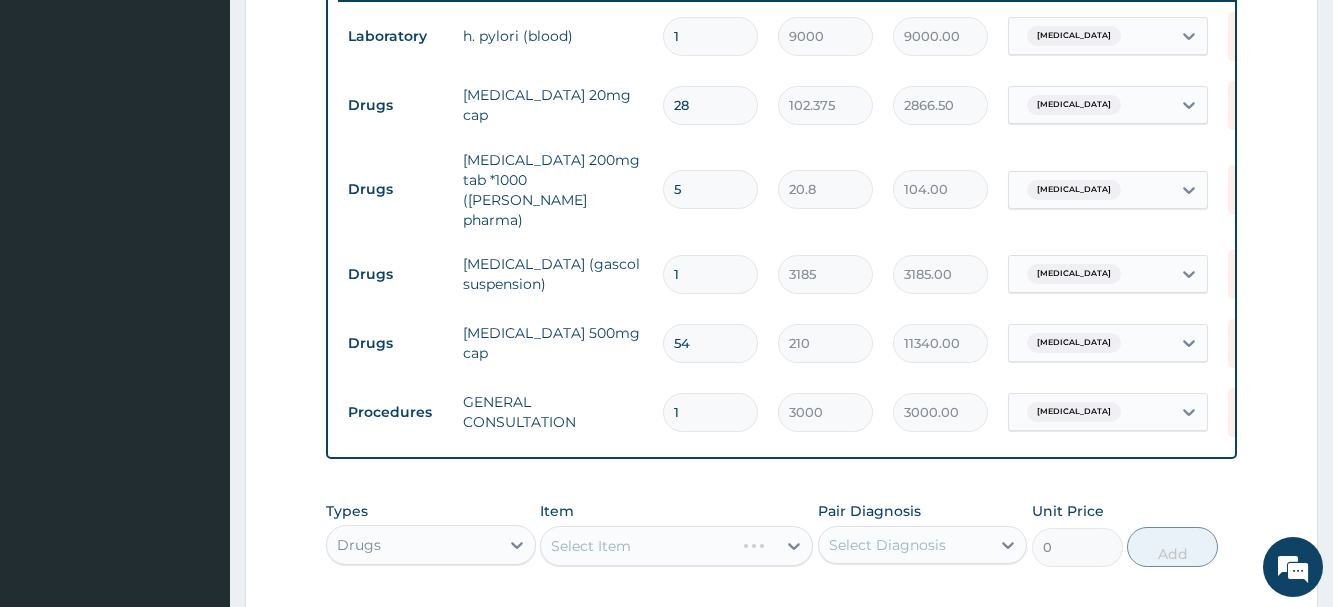 type on "1164.80" 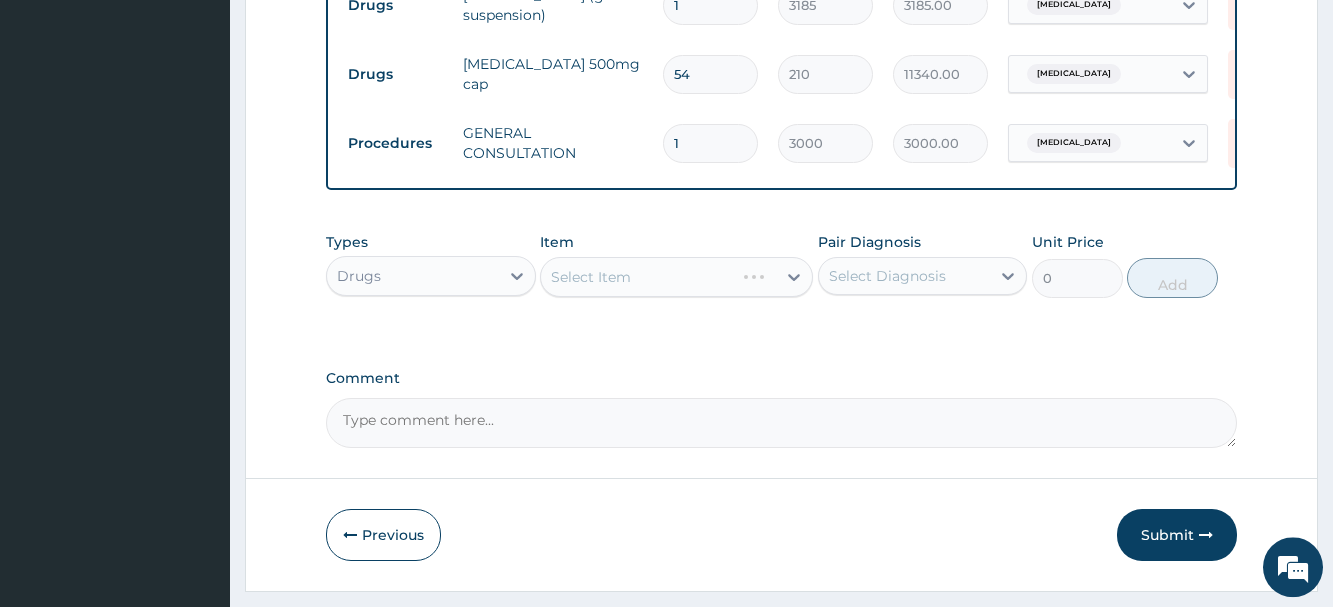 scroll, scrollTop: 1102, scrollLeft: 0, axis: vertical 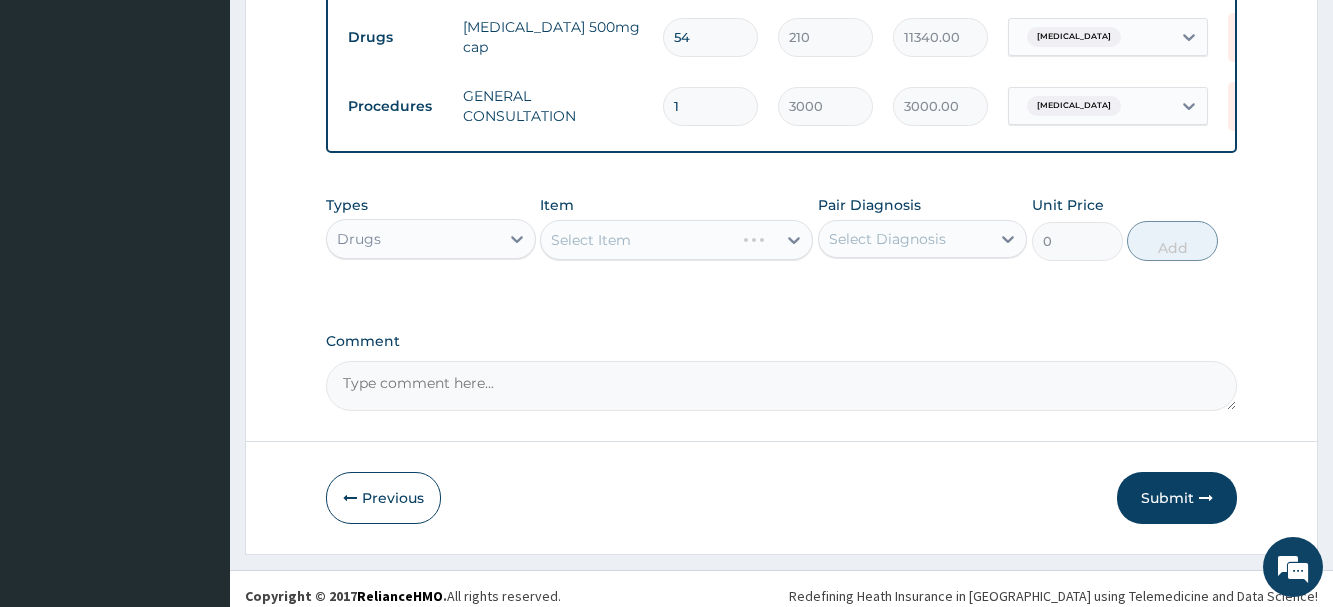type on "56" 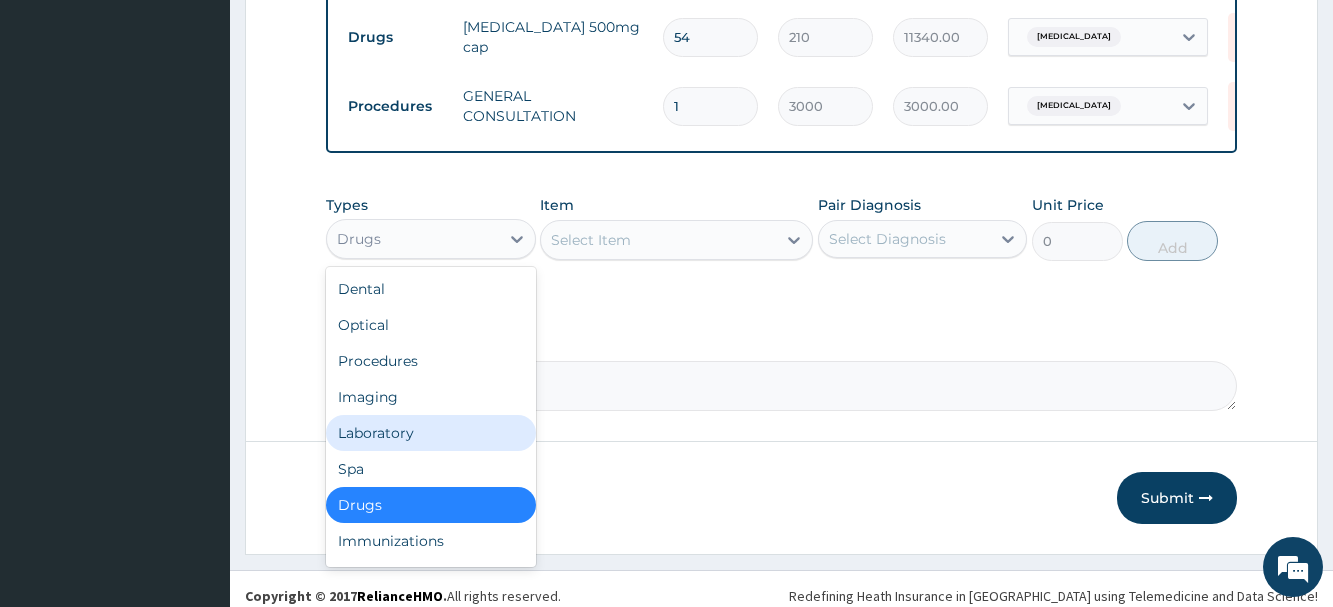 click on "Laboratory" at bounding box center (430, 433) 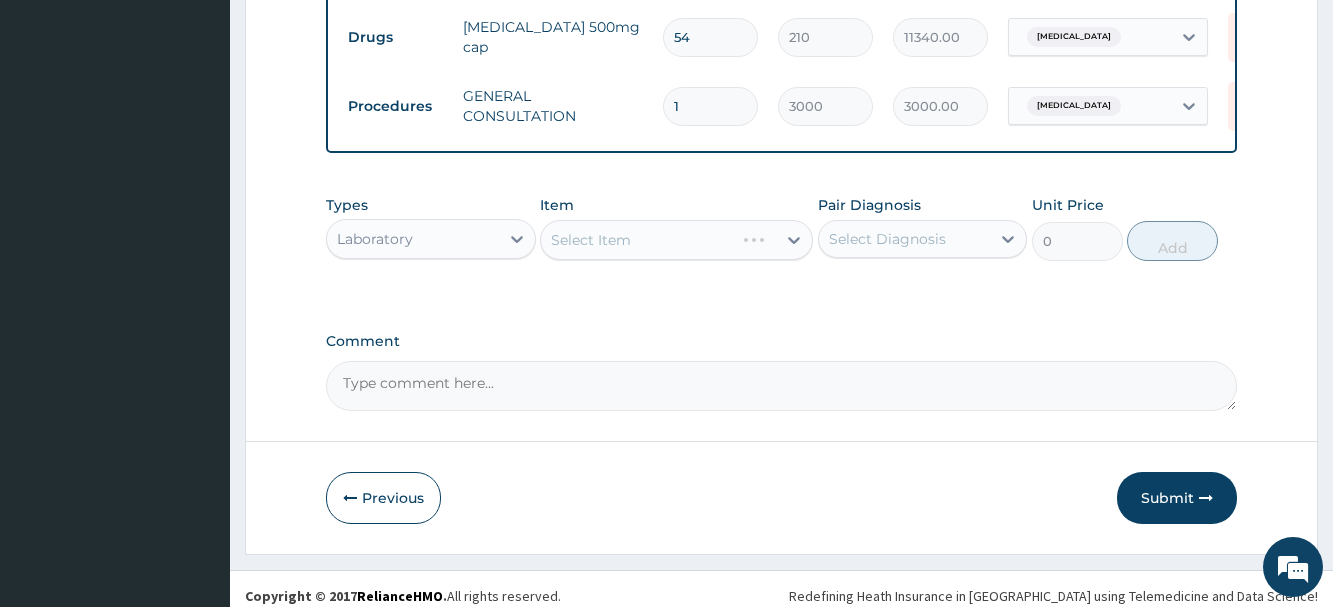 click on "Laboratory" at bounding box center [412, 239] 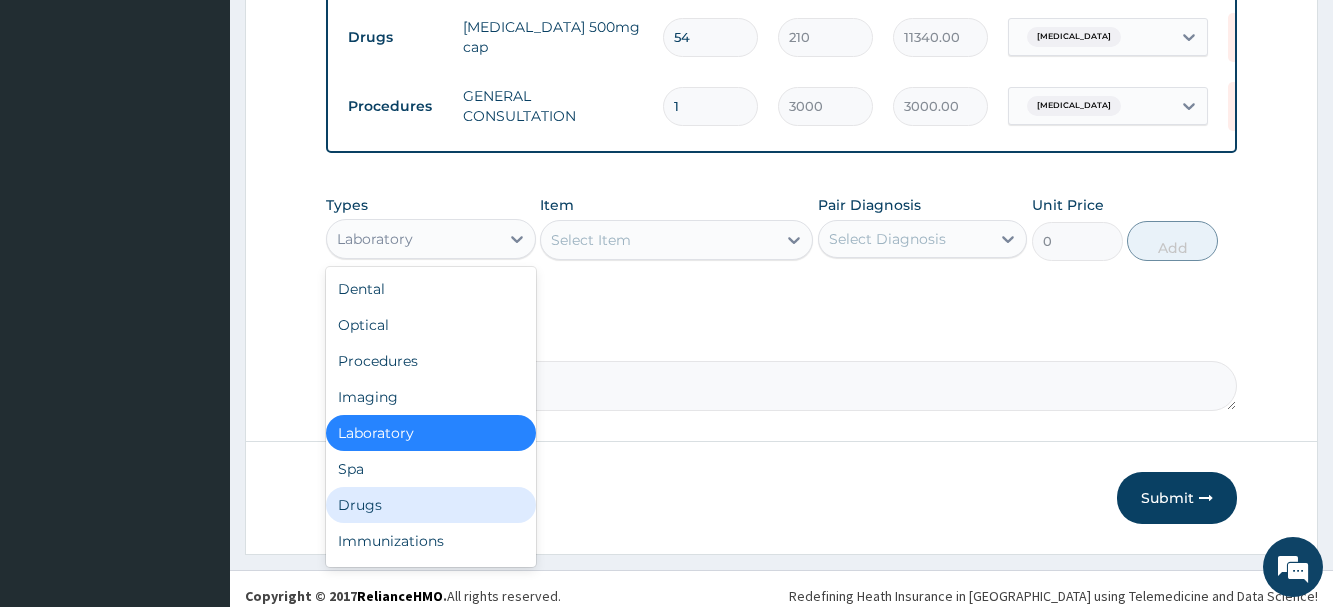 click on "Drugs" at bounding box center [430, 505] 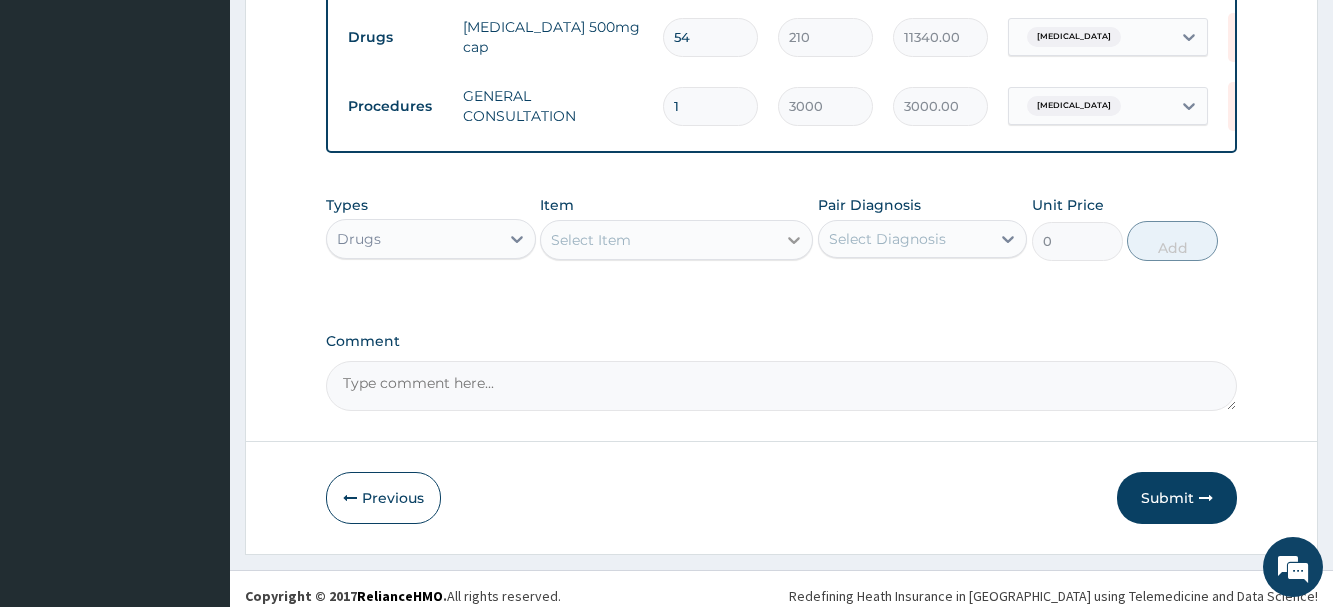 click 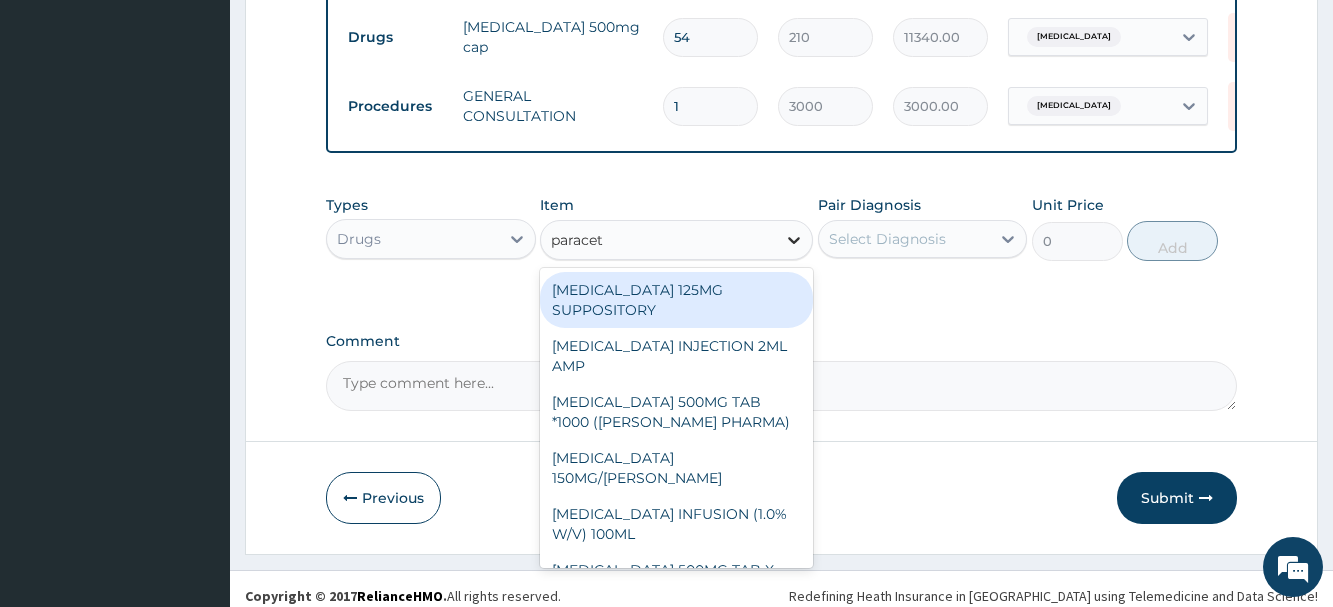 type on "paraceta" 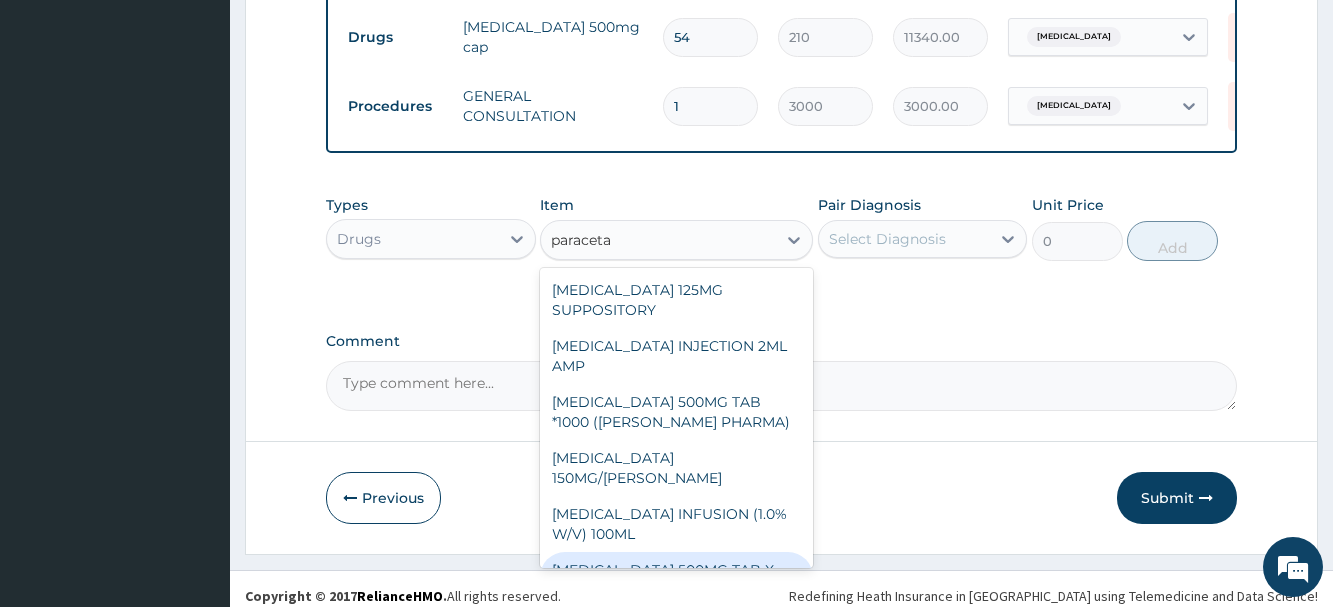 click on "[MEDICAL_DATA] 500MG TAB X 1000" at bounding box center (676, 580) 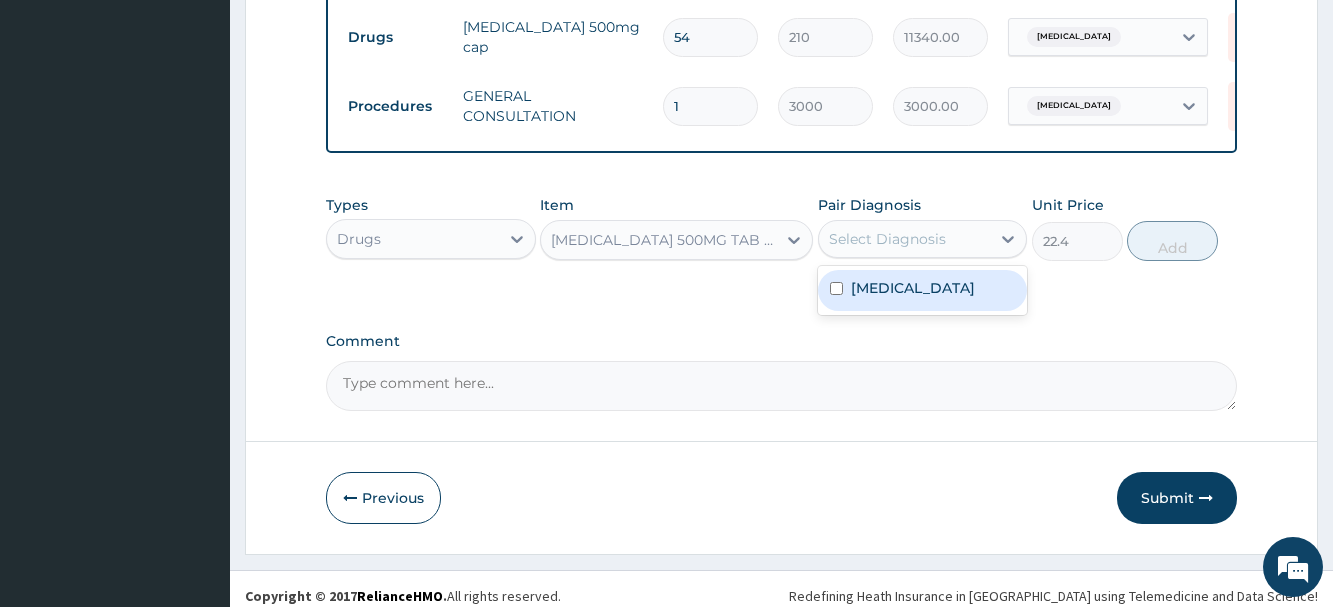 click on "Select Diagnosis" at bounding box center [887, 239] 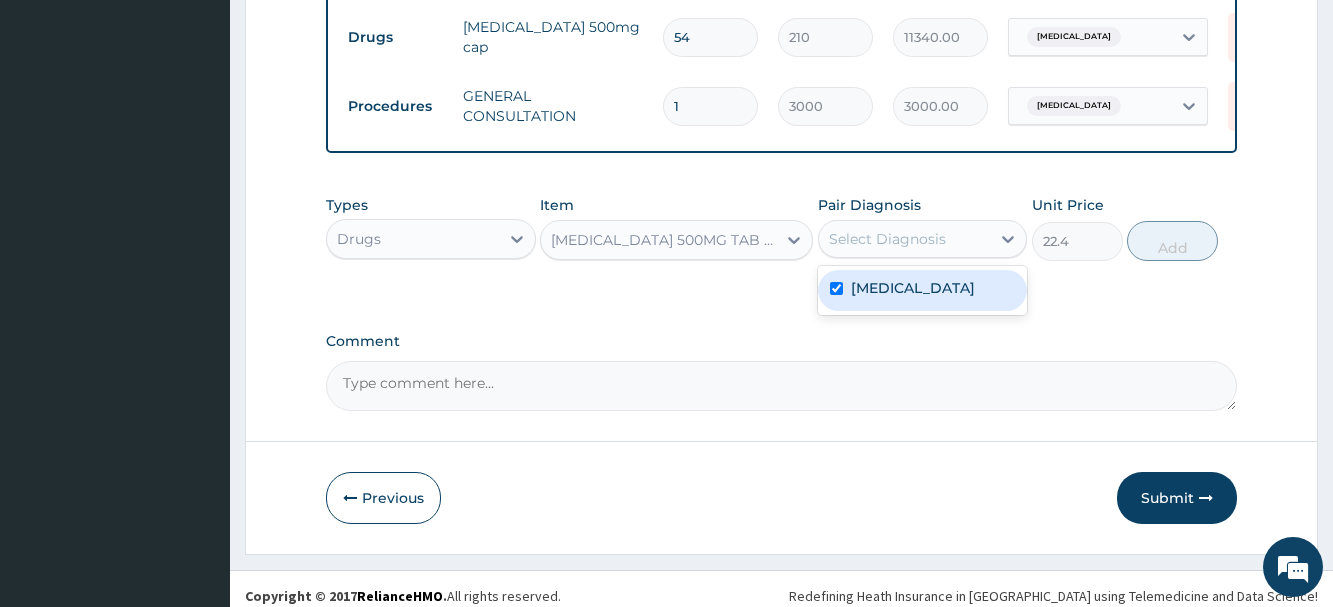 checkbox on "true" 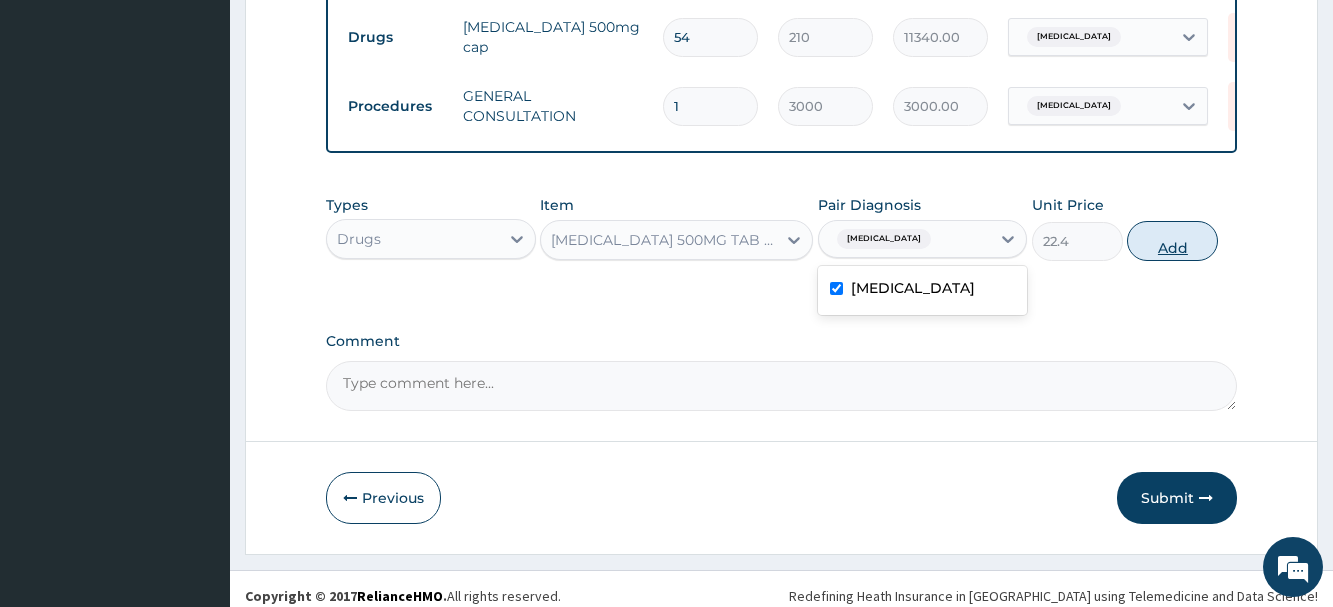 click on "Add" at bounding box center [1172, 241] 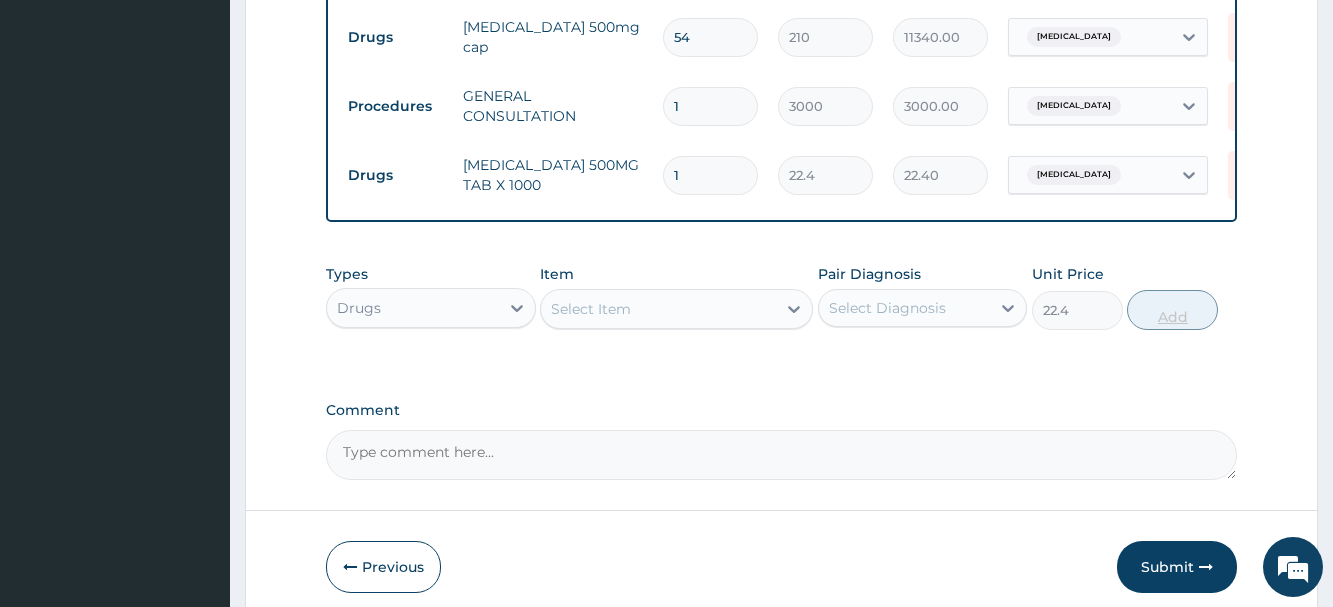 type on "0" 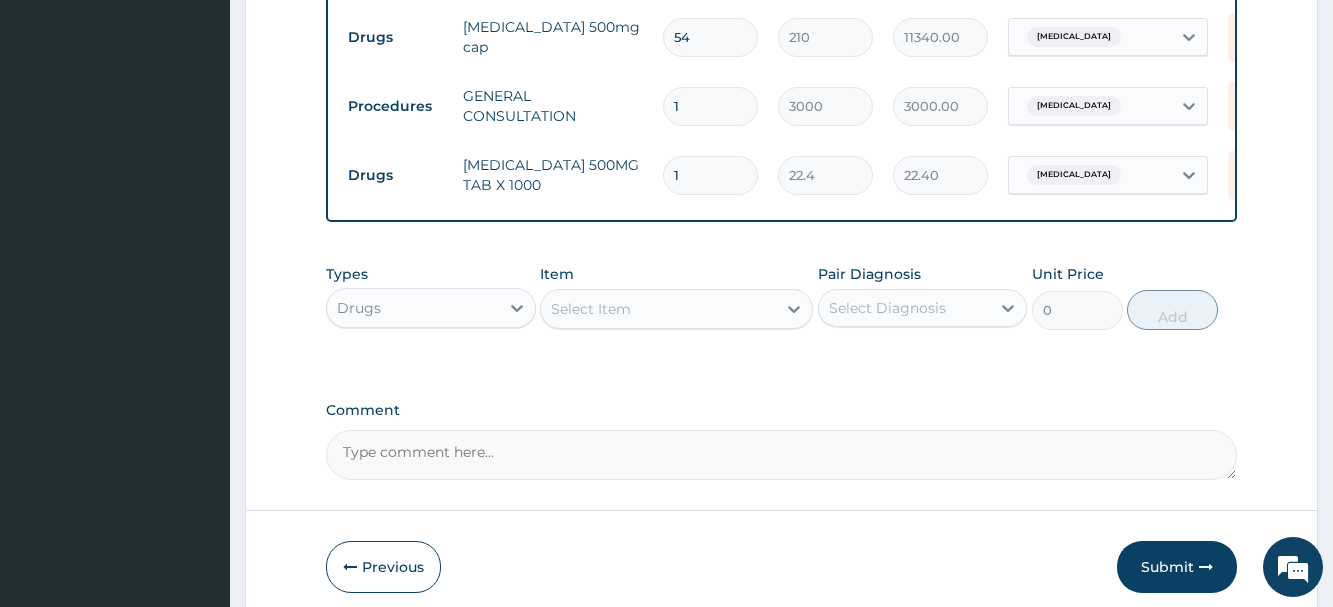 type on "18" 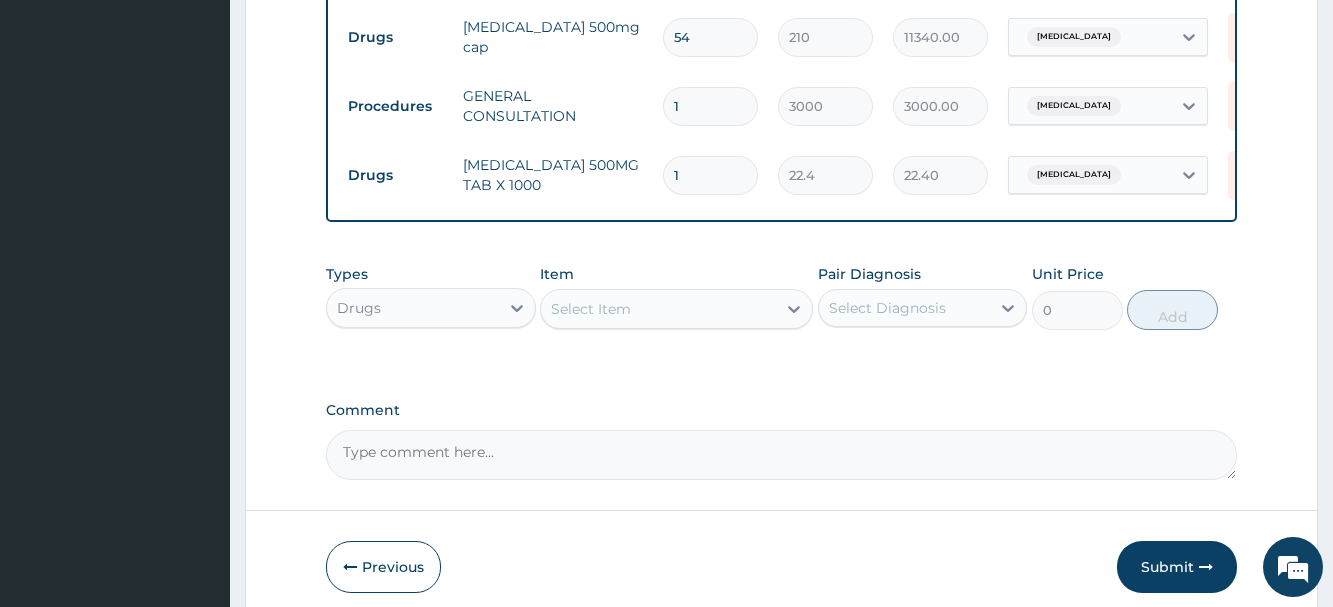 type on "403.20" 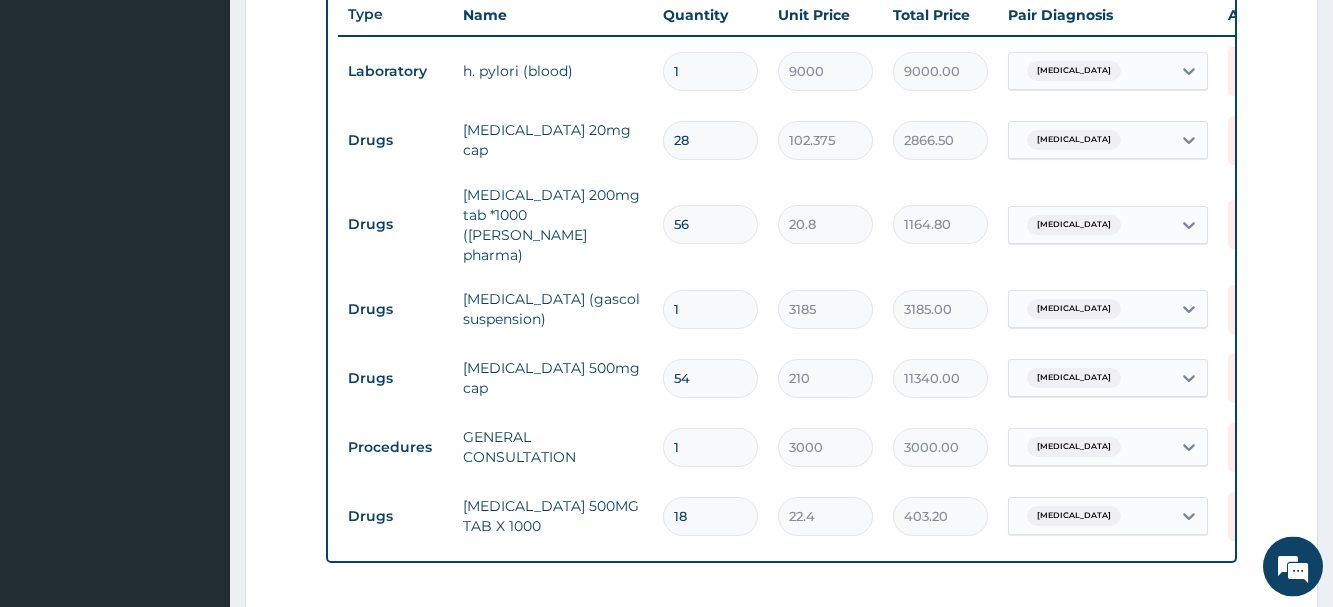 scroll, scrollTop: 694, scrollLeft: 0, axis: vertical 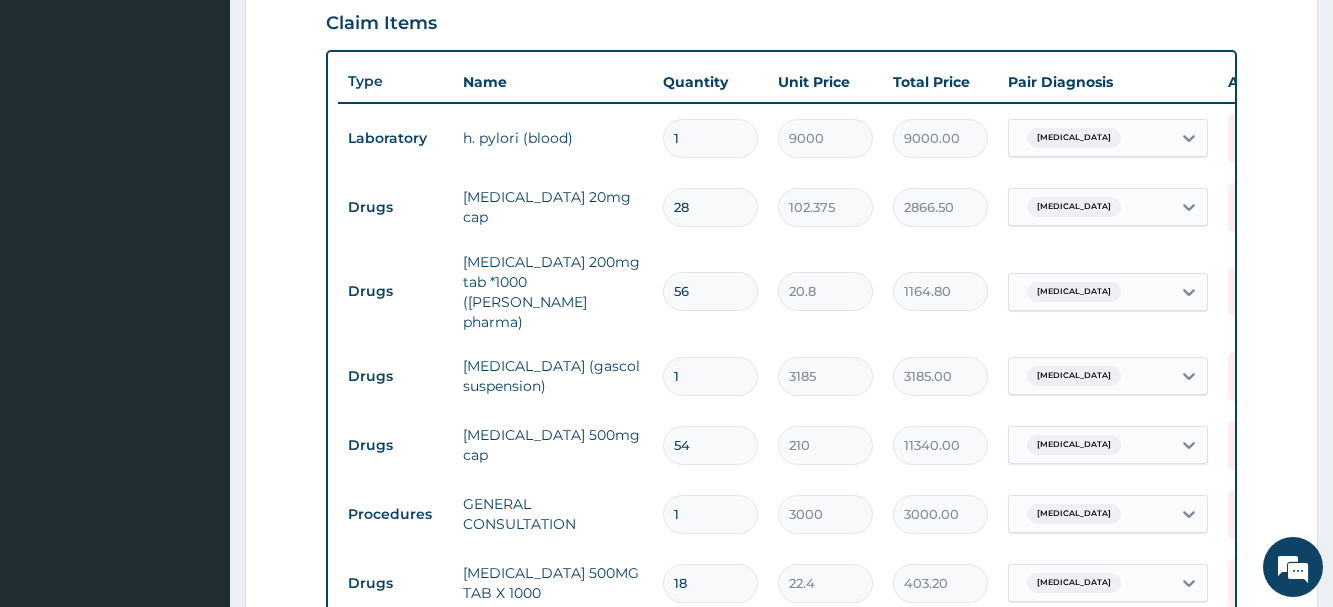 type on "18" 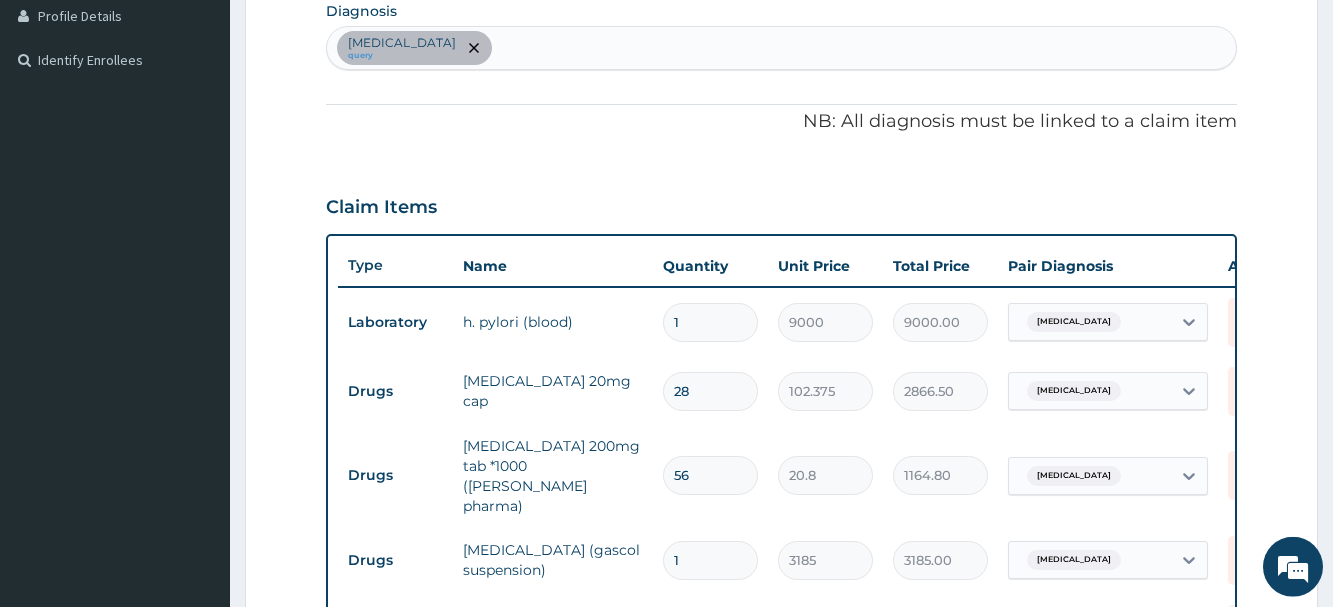 scroll, scrollTop: 457, scrollLeft: 0, axis: vertical 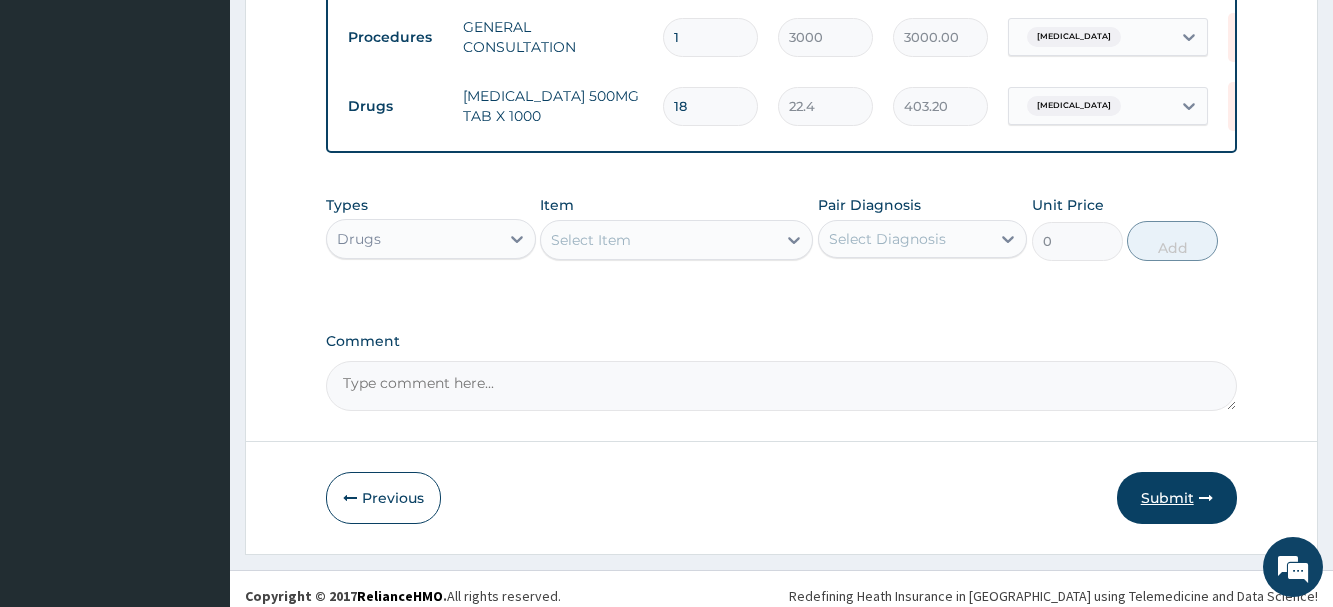 click on "Submit" at bounding box center [1177, 498] 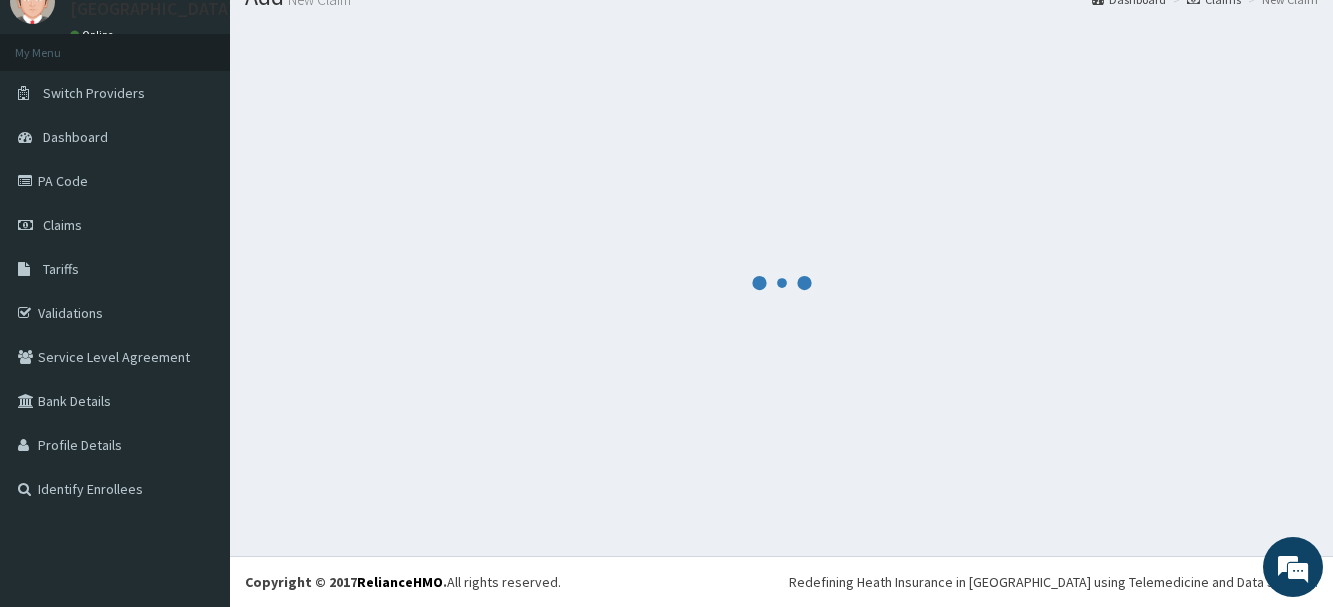 scroll, scrollTop: 81, scrollLeft: 0, axis: vertical 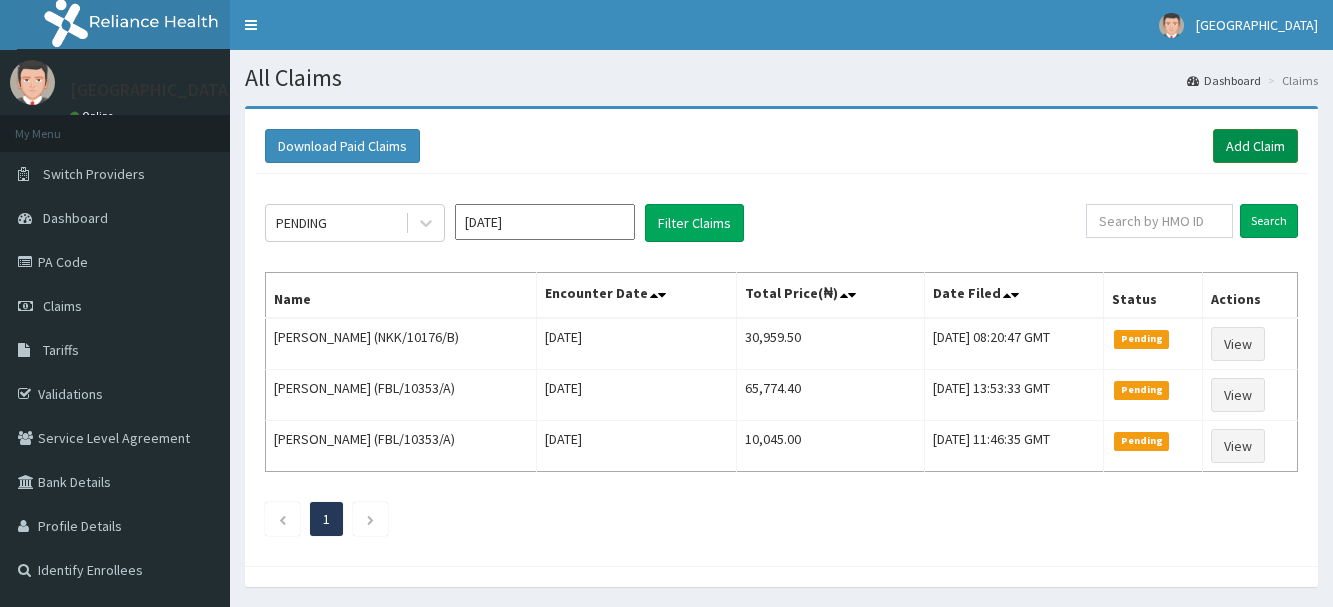 click on "Add Claim" at bounding box center (1255, 146) 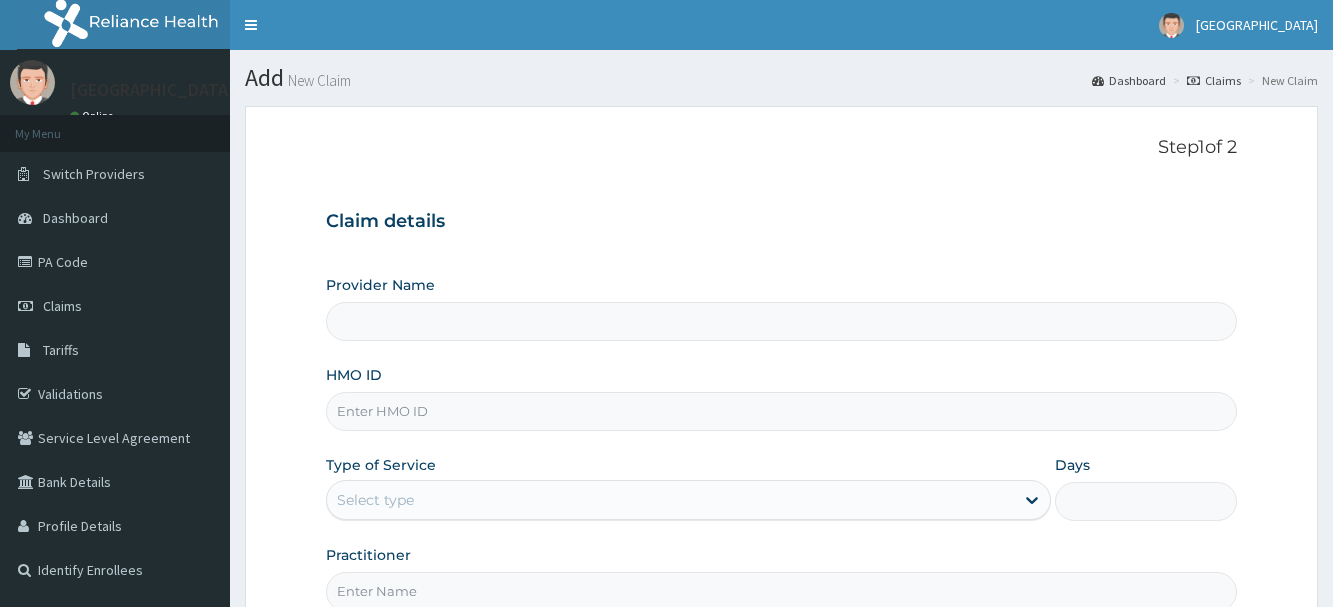 scroll, scrollTop: 0, scrollLeft: 0, axis: both 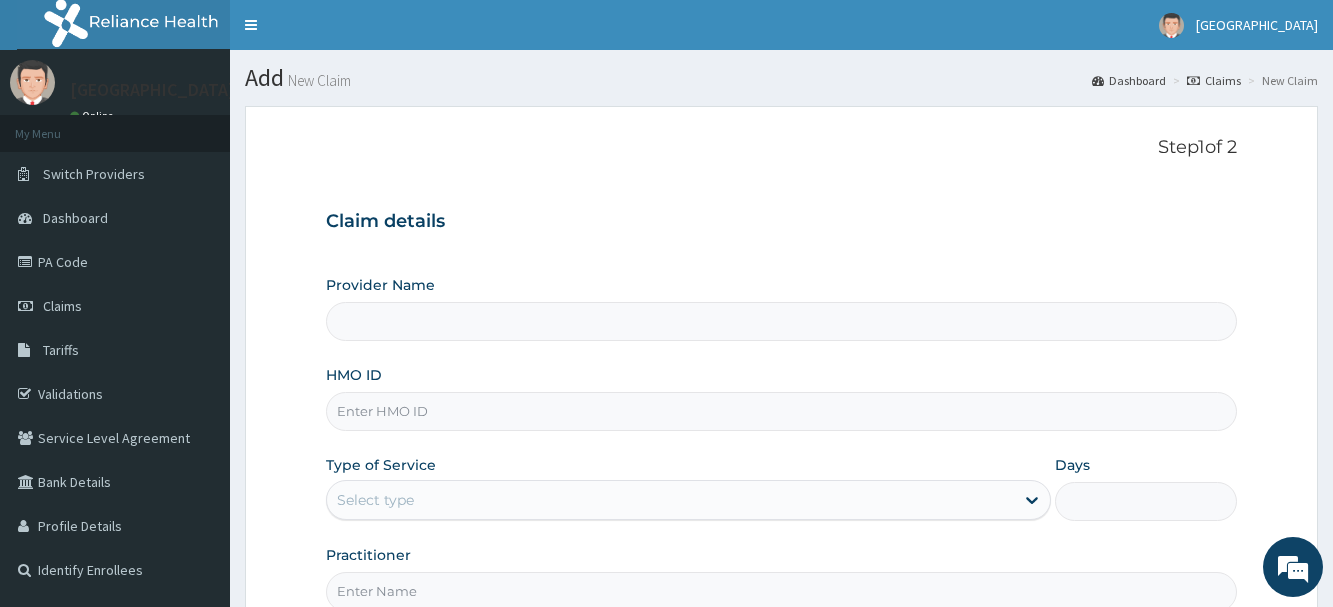 type on "[GEOGRAPHIC_DATA], Agege [[GEOGRAPHIC_DATA]]" 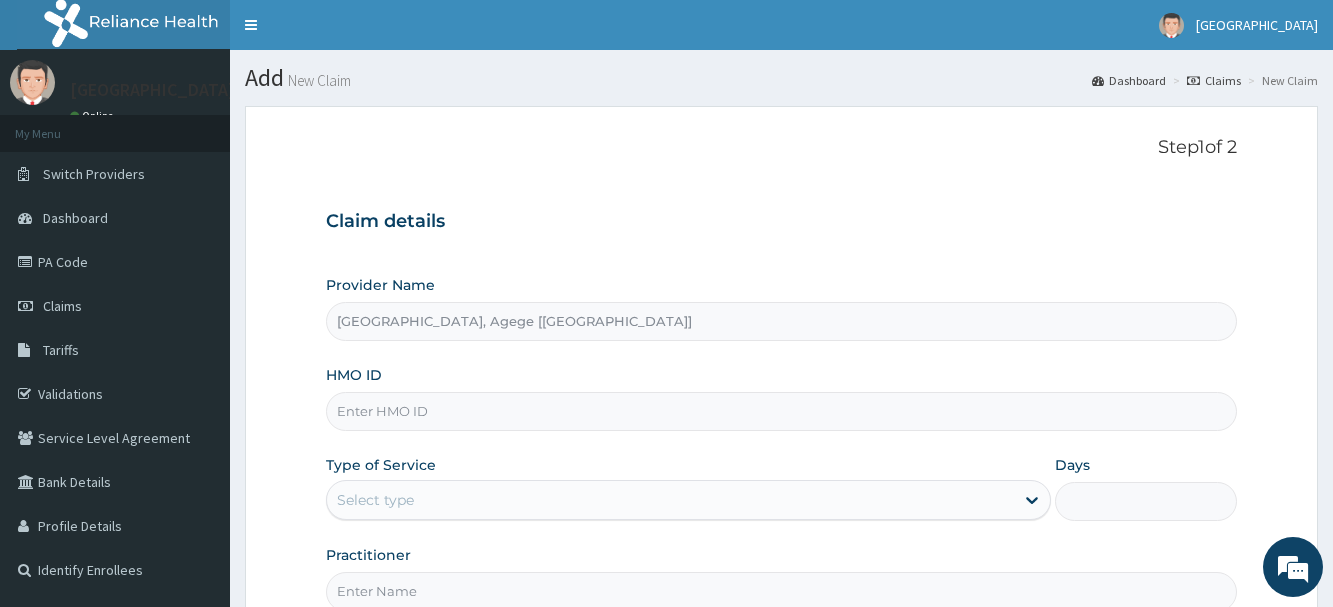 scroll, scrollTop: 215, scrollLeft: 0, axis: vertical 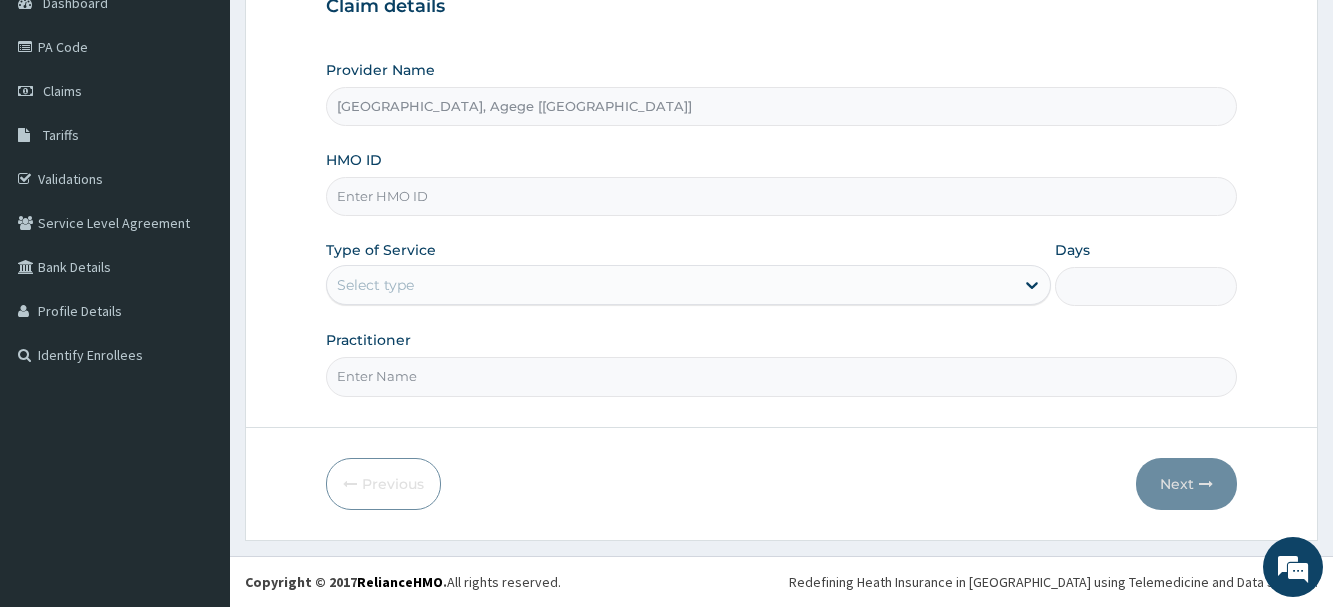 paste on "(NKK/10176/B)" 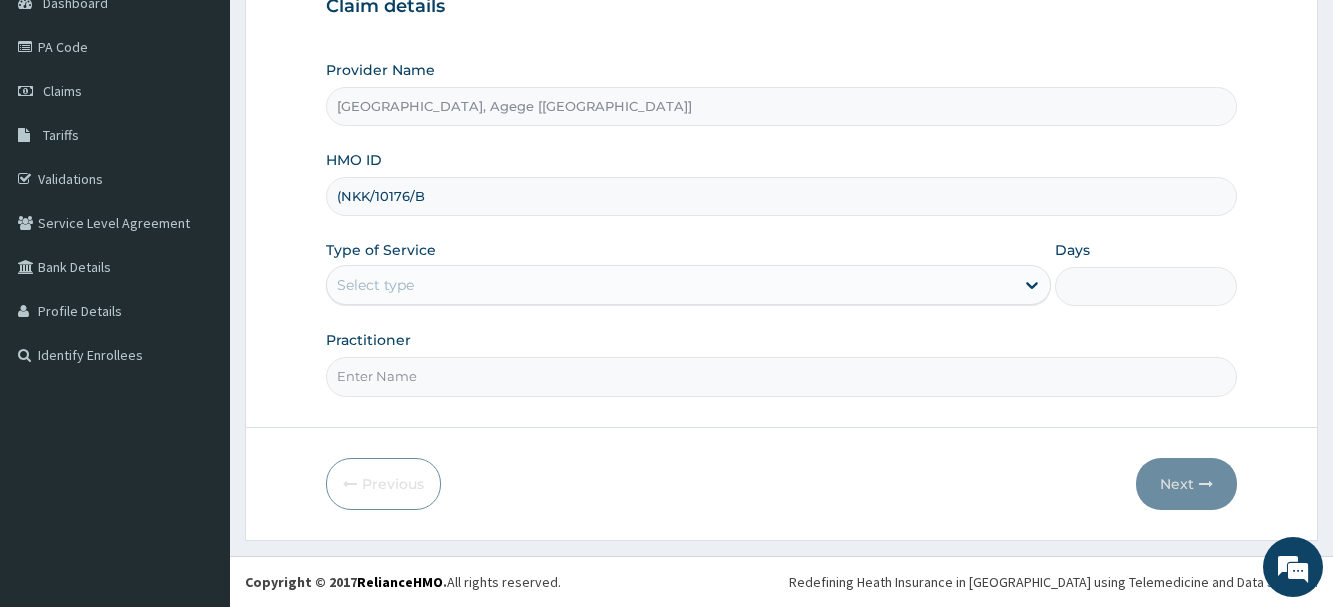 click on "(NKK/10176/B" at bounding box center [781, 196] 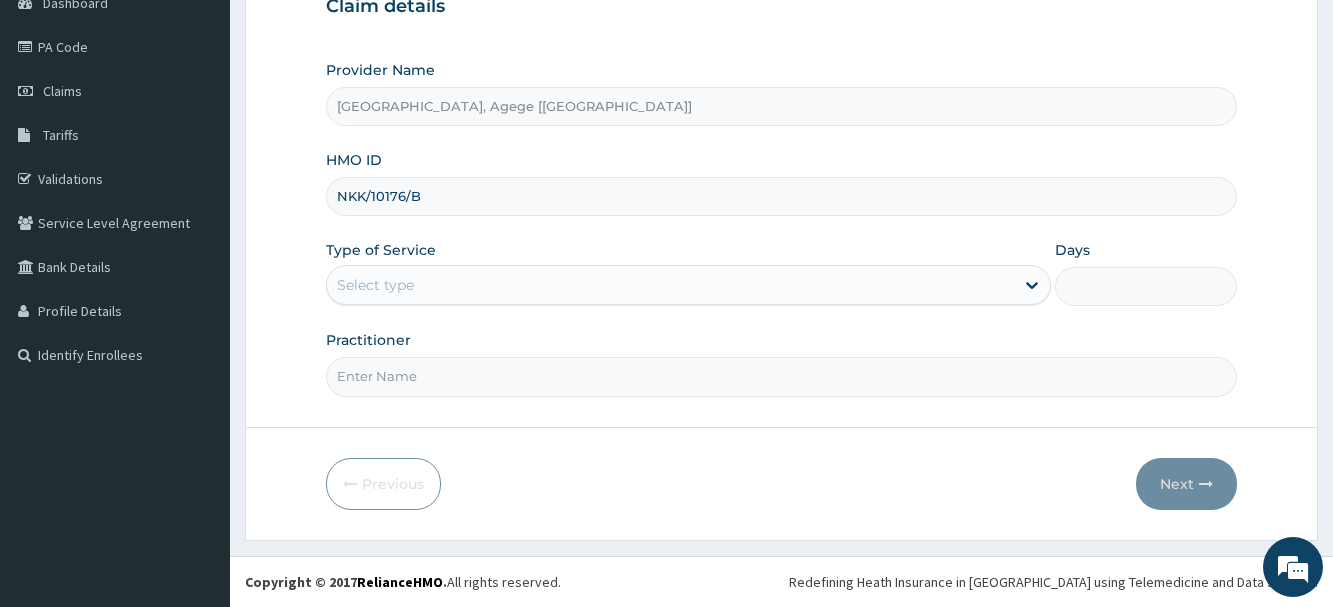 type on "NKK/10176/B" 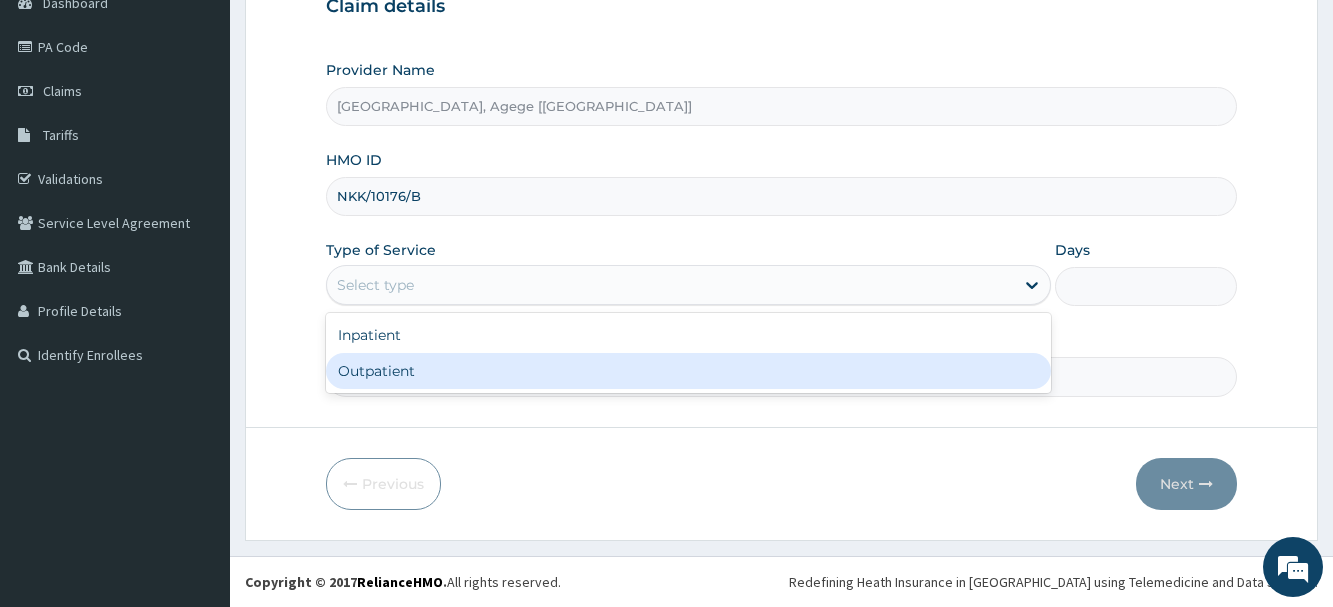 click on "Outpatient" at bounding box center (688, 371) 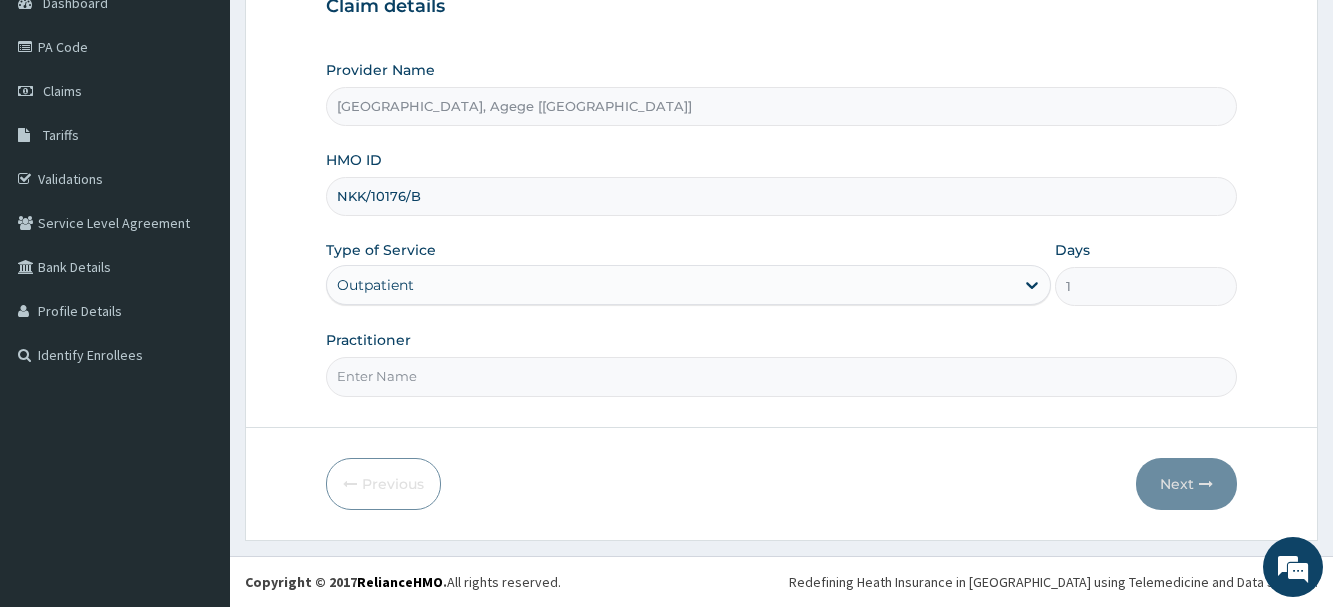 click on "Practitioner" at bounding box center (781, 376) 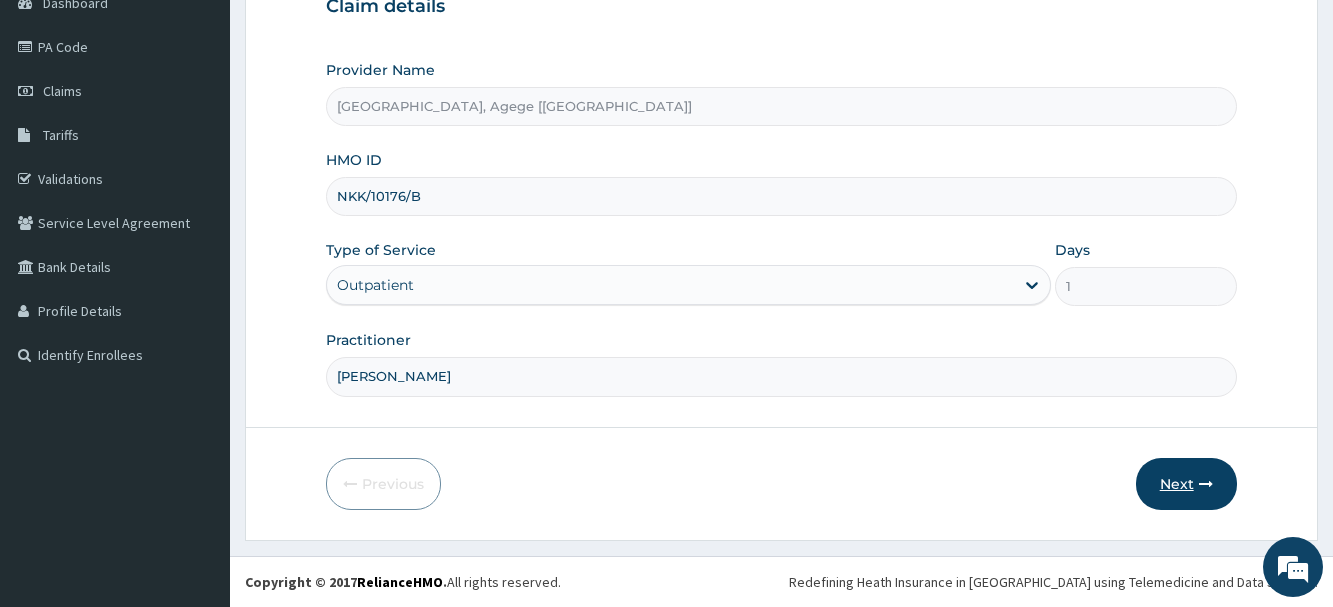 type on "dr chiago" 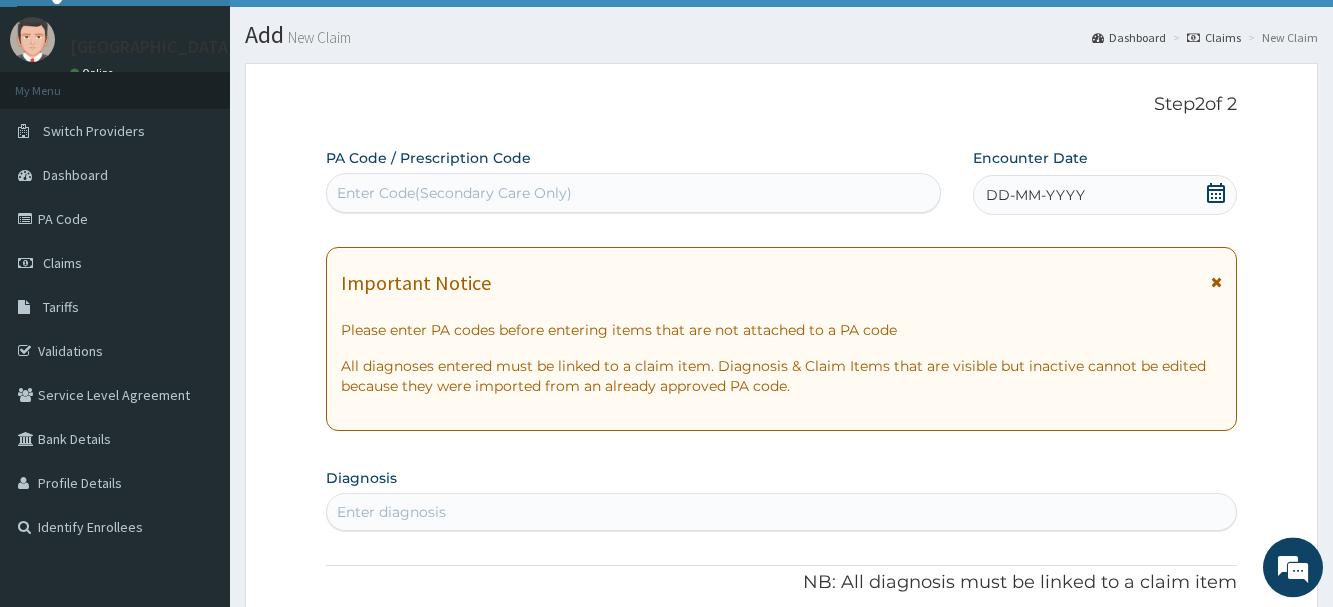 scroll, scrollTop: 11, scrollLeft: 0, axis: vertical 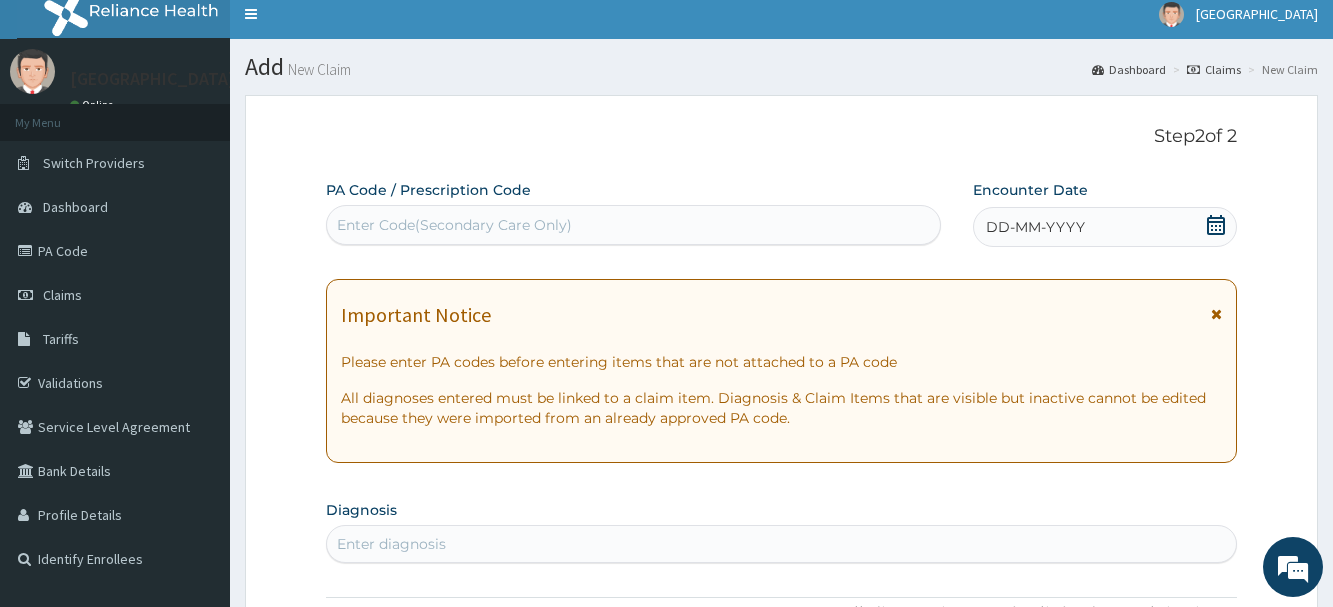 click 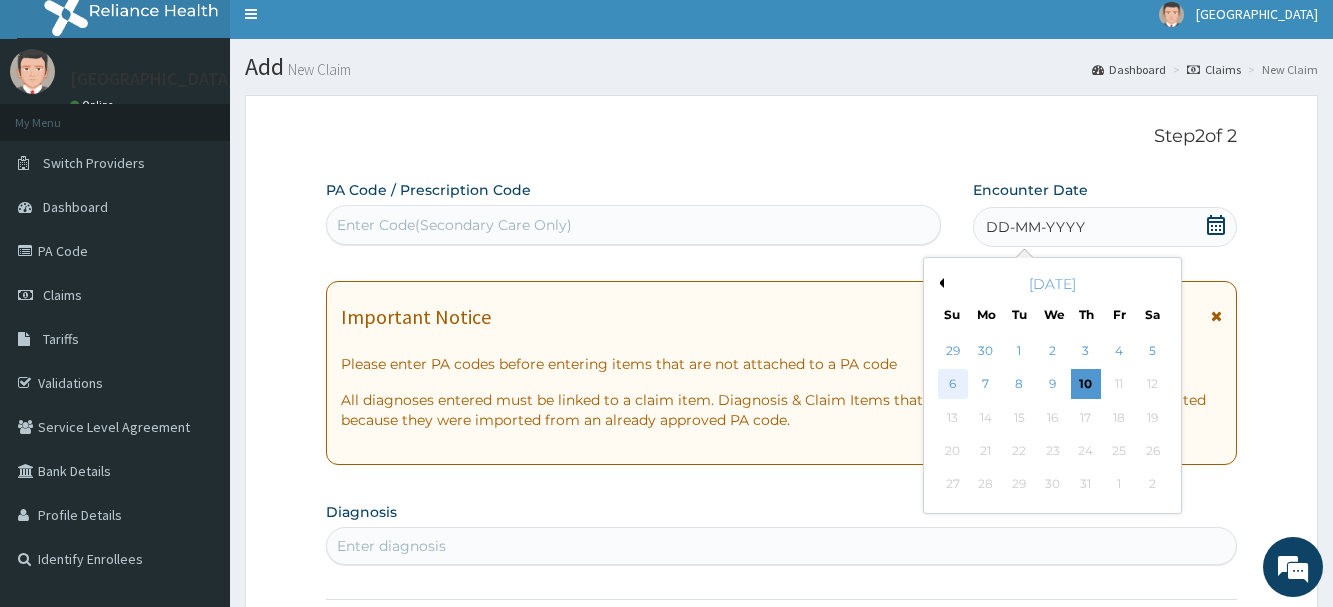 click on "6" at bounding box center [953, 385] 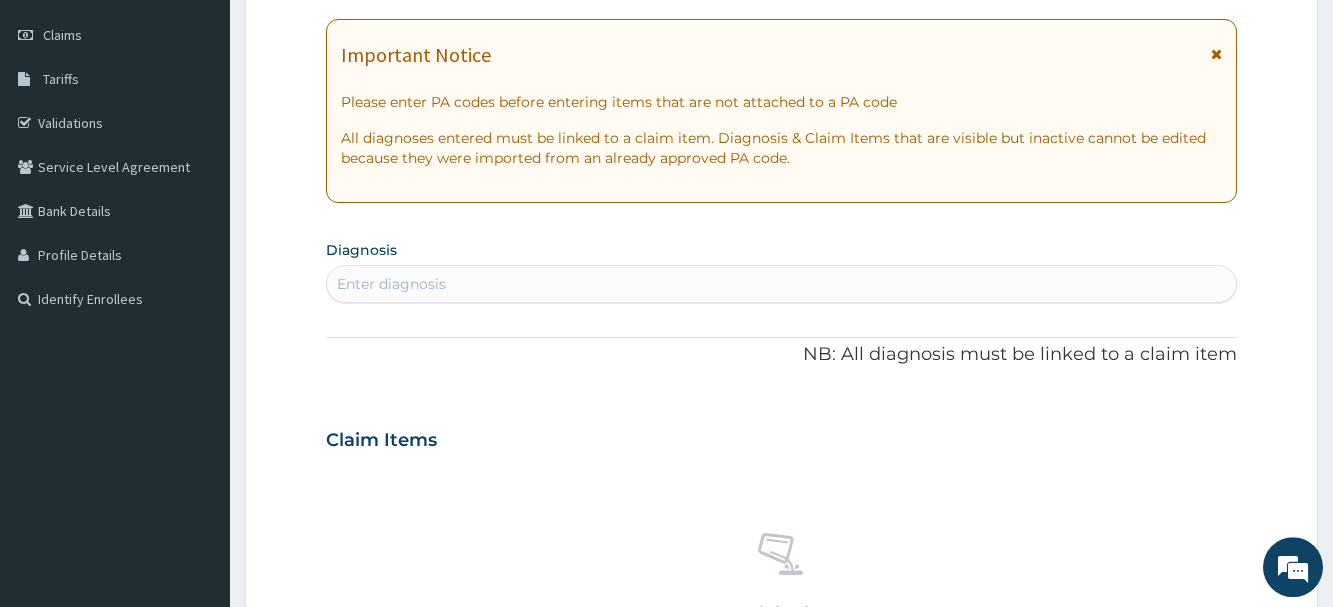 scroll, scrollTop: 317, scrollLeft: 0, axis: vertical 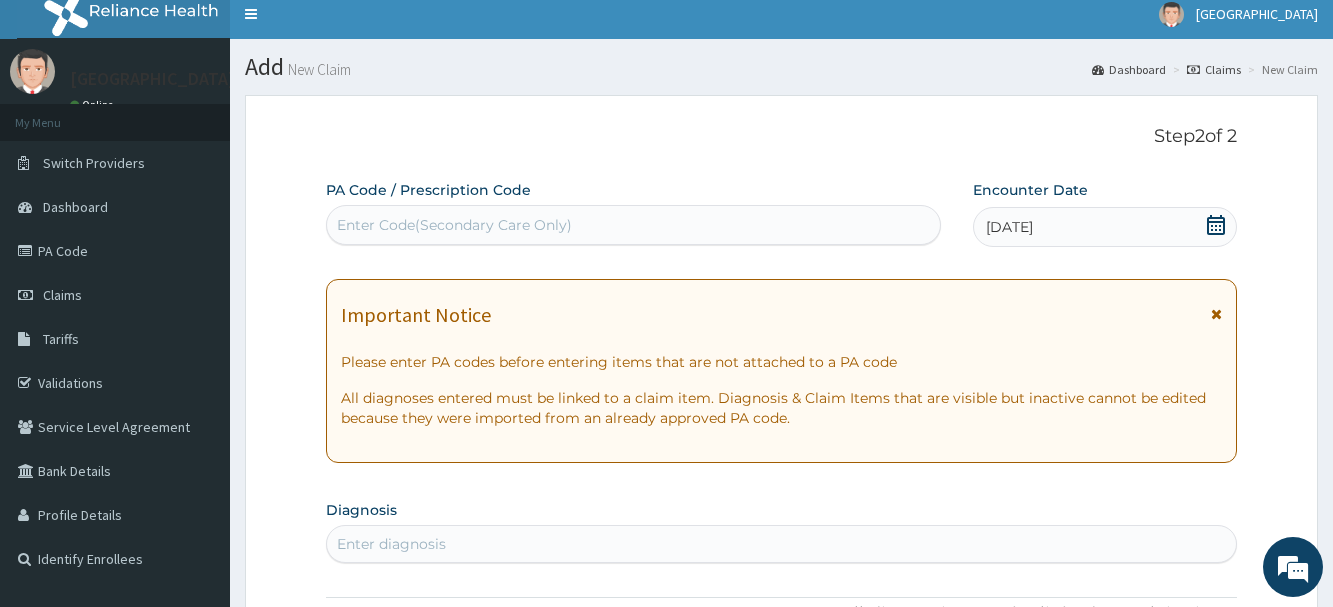 click on "Enter Code(Secondary Care Only)" at bounding box center [454, 225] 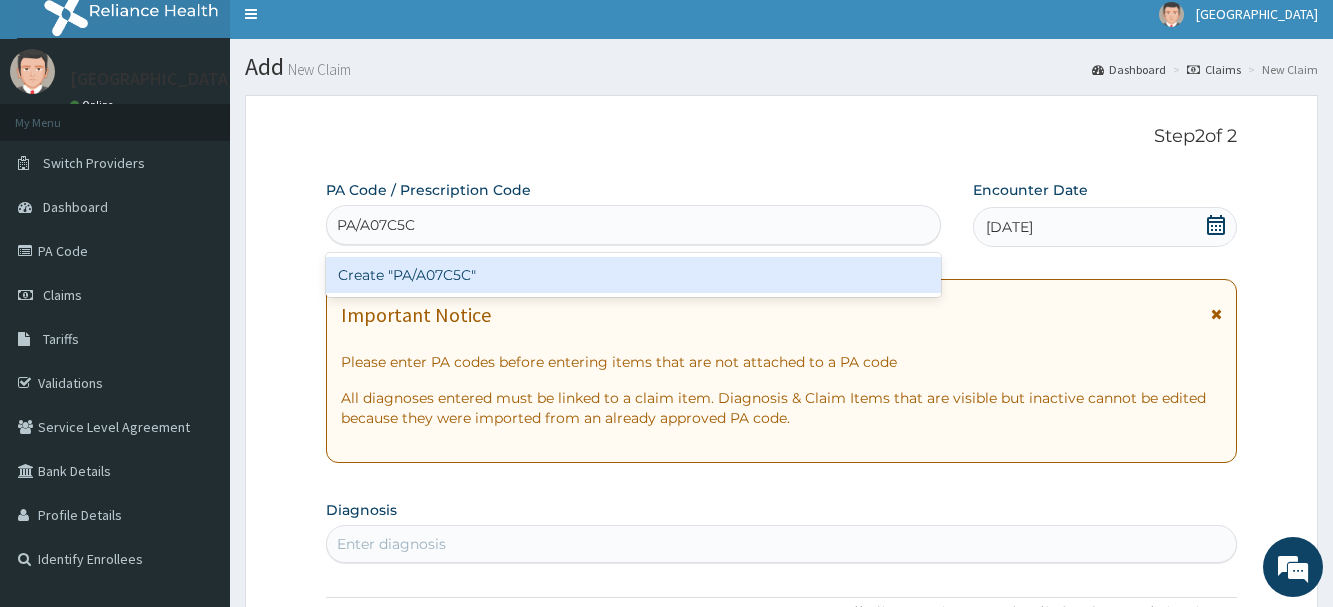 click on "Create "PA/A07C5C"" at bounding box center [633, 275] 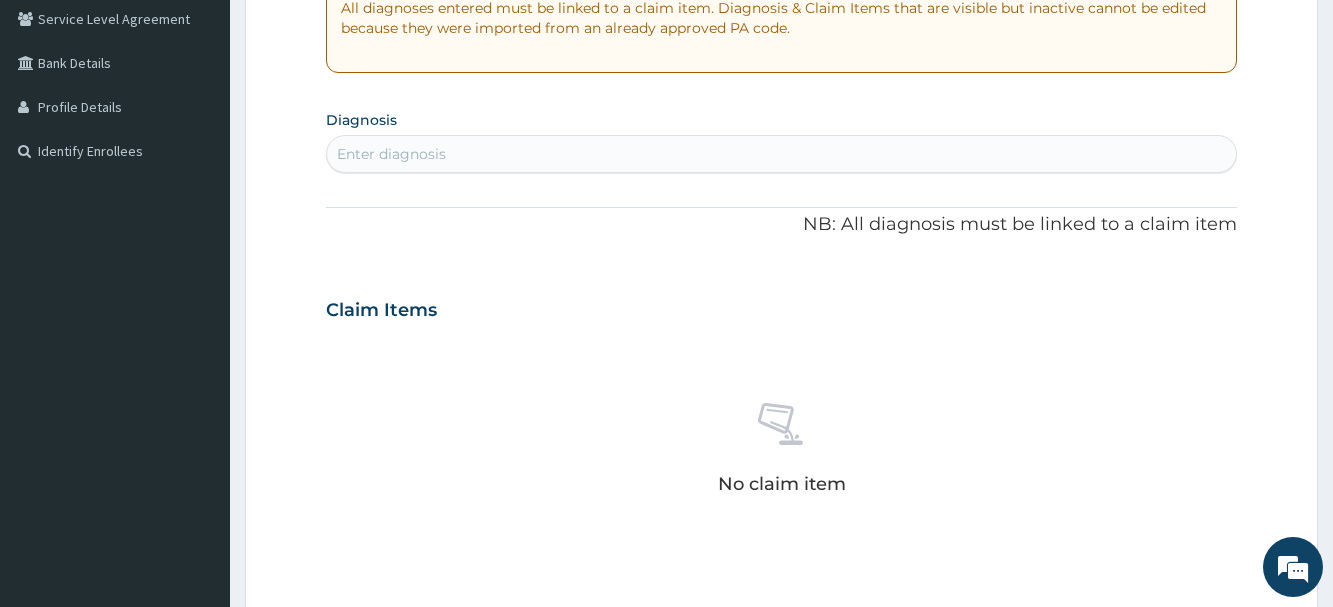scroll, scrollTop: 11, scrollLeft: 0, axis: vertical 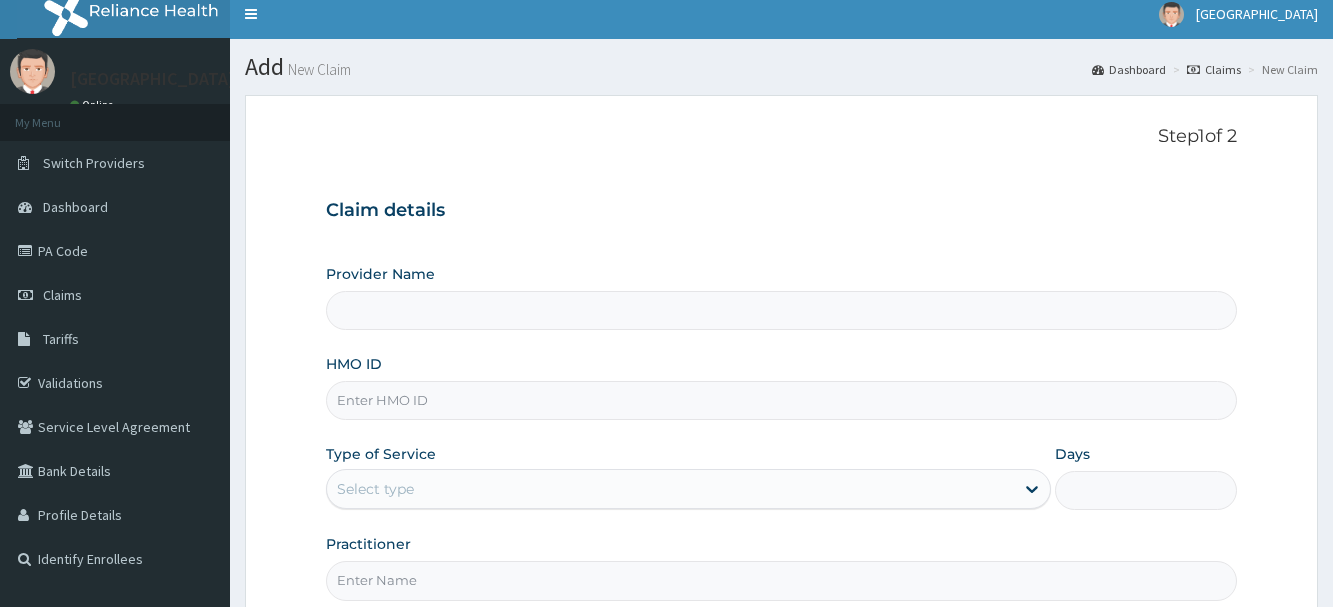 type on "[GEOGRAPHIC_DATA], Agege [[GEOGRAPHIC_DATA]]" 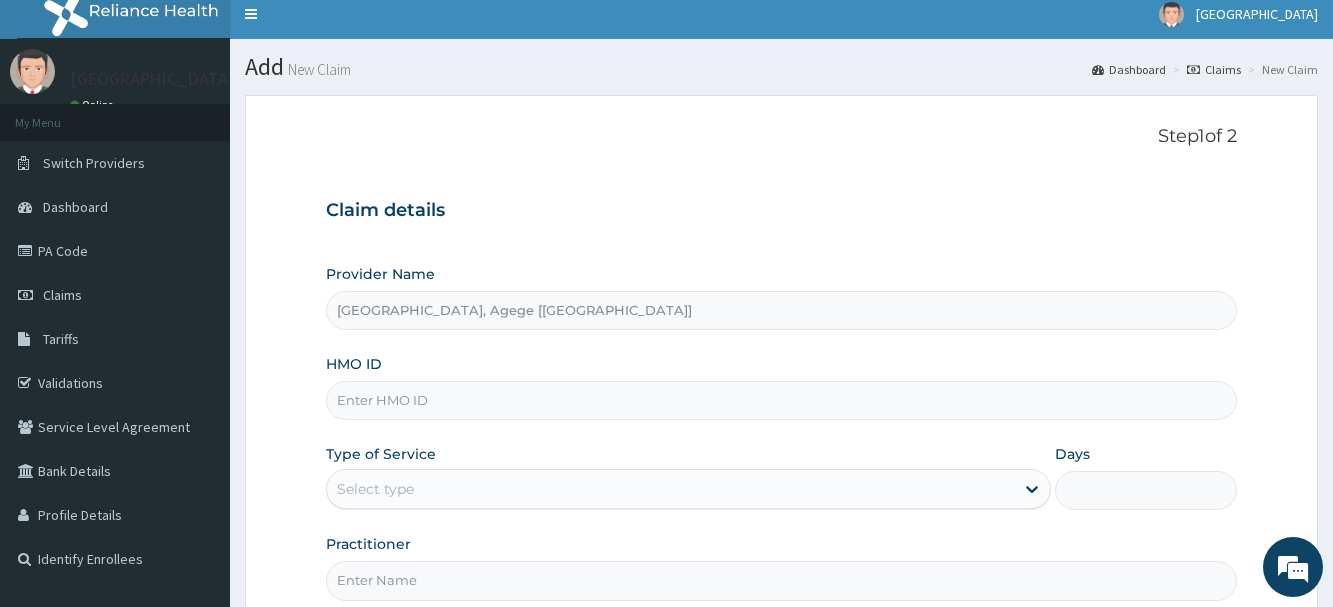 scroll, scrollTop: 0, scrollLeft: 0, axis: both 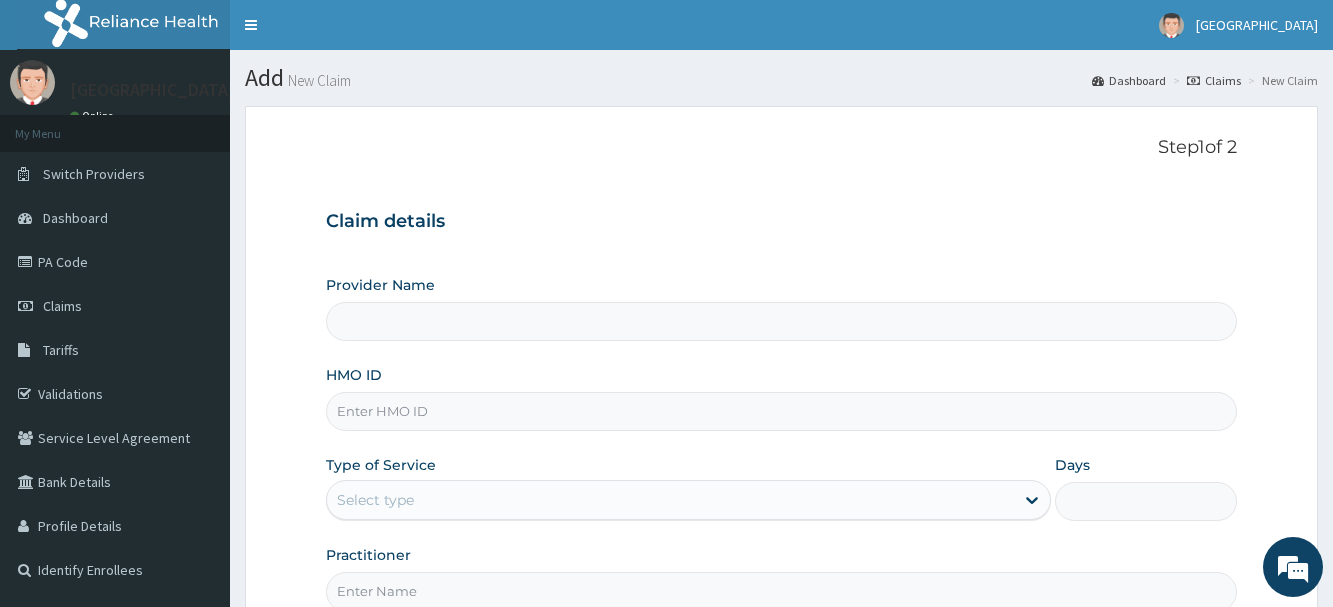 type on "[GEOGRAPHIC_DATA], Agege [[GEOGRAPHIC_DATA]]" 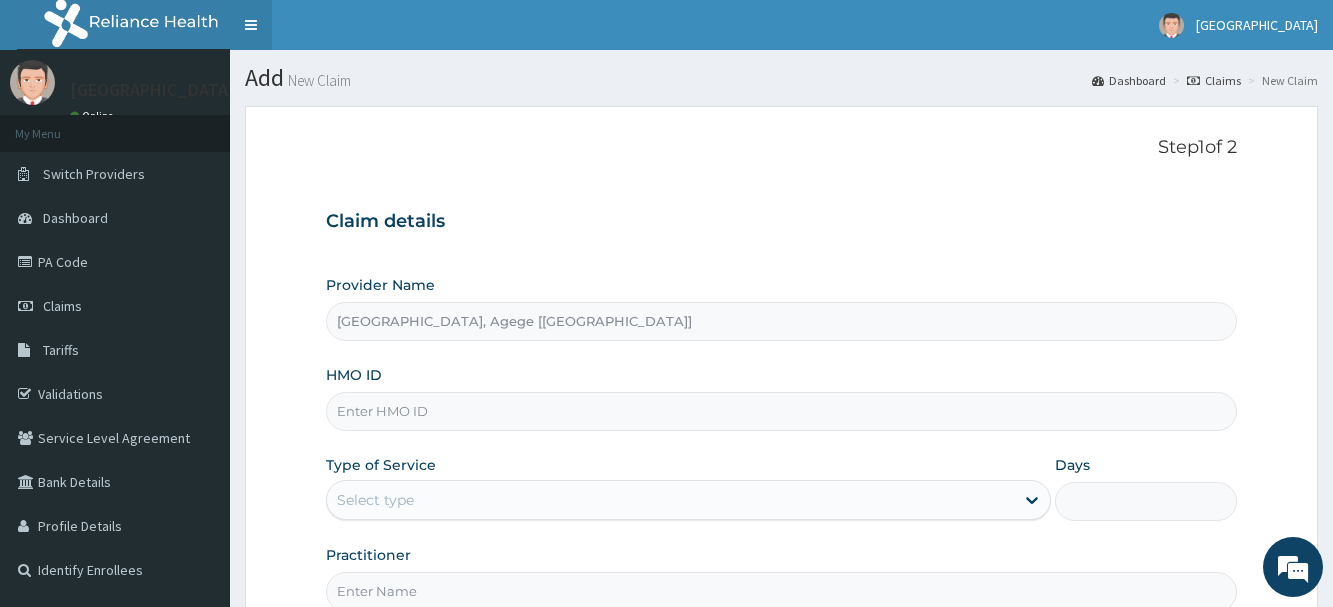 scroll, scrollTop: 0, scrollLeft: 0, axis: both 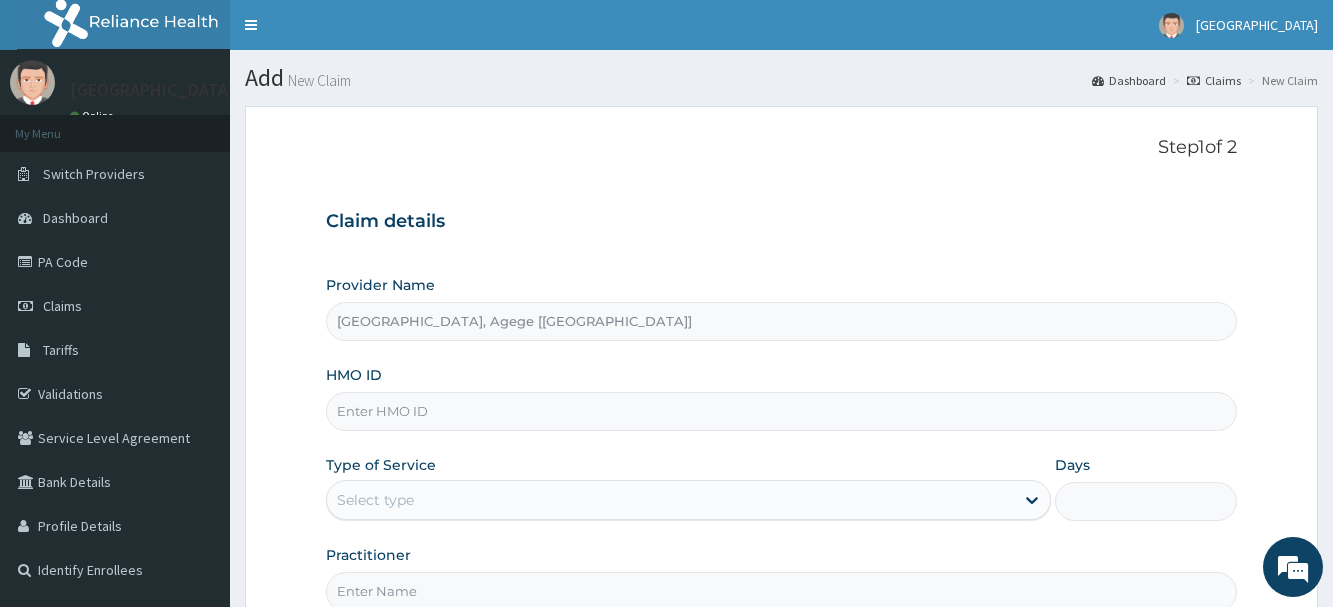 paste on "(KSB/10909/B)" 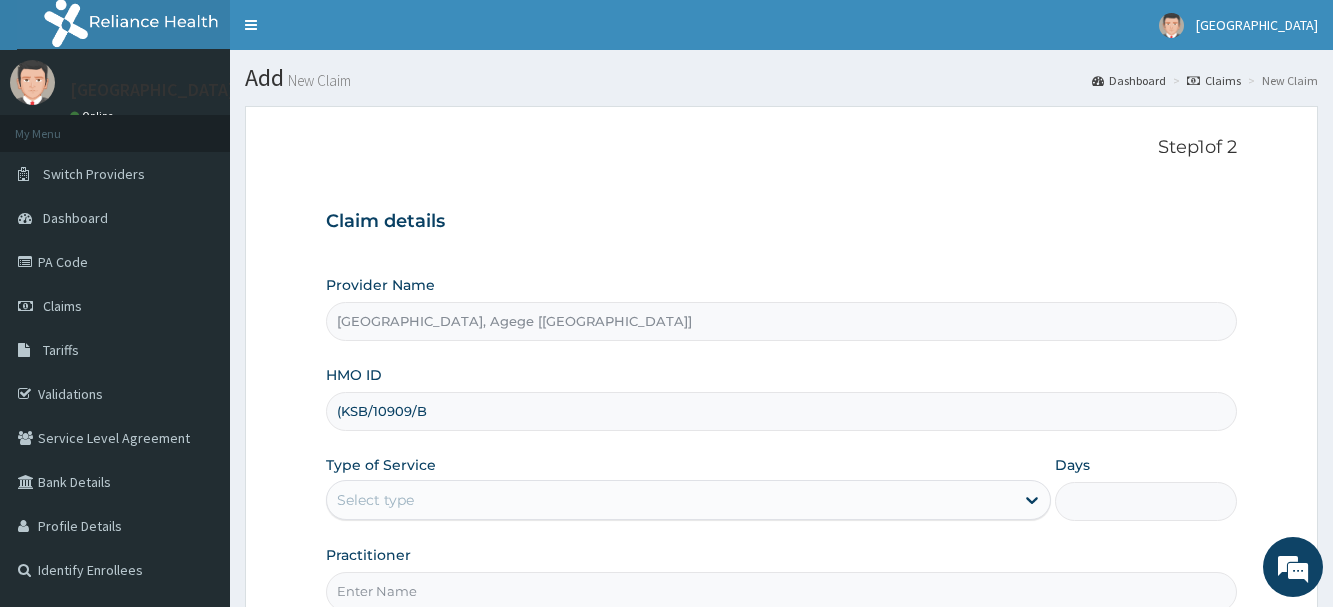 click on "(KSB/10909/B" at bounding box center [781, 411] 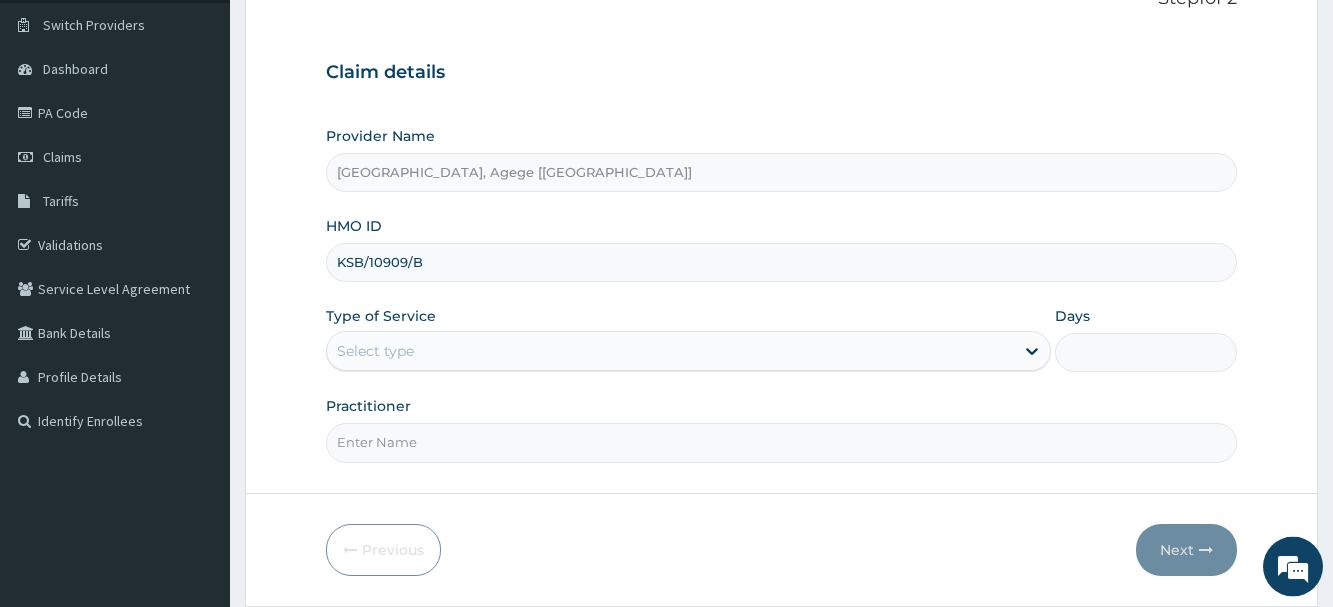 scroll, scrollTop: 215, scrollLeft: 0, axis: vertical 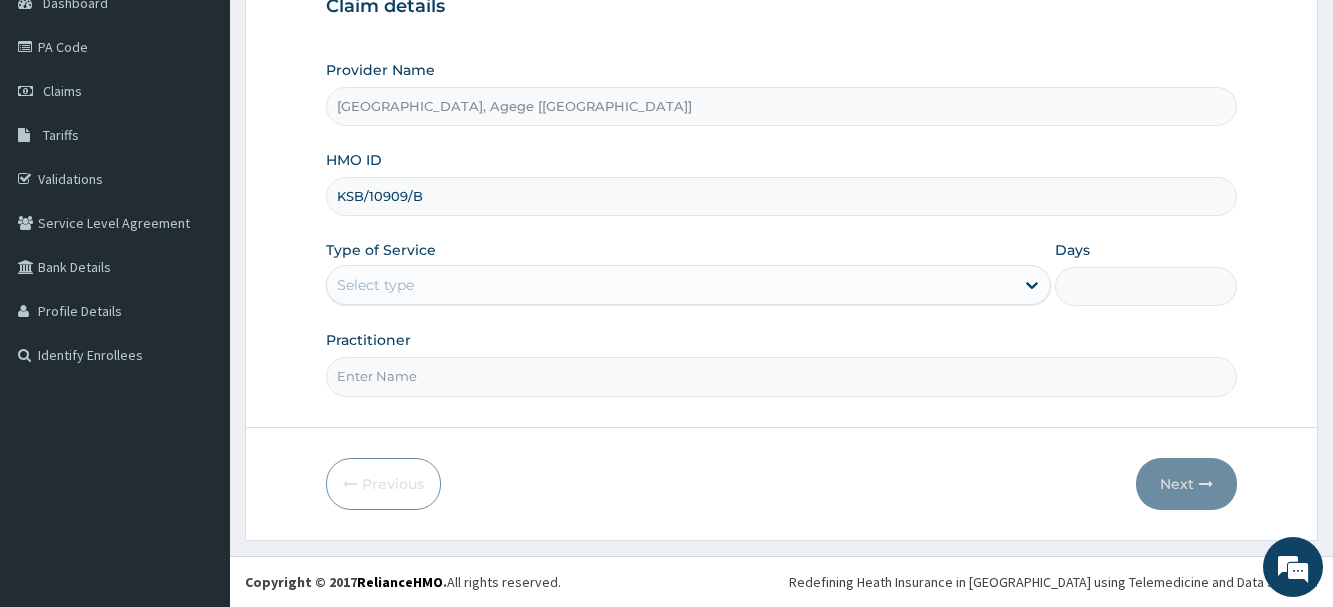 type on "KSB/10909/B" 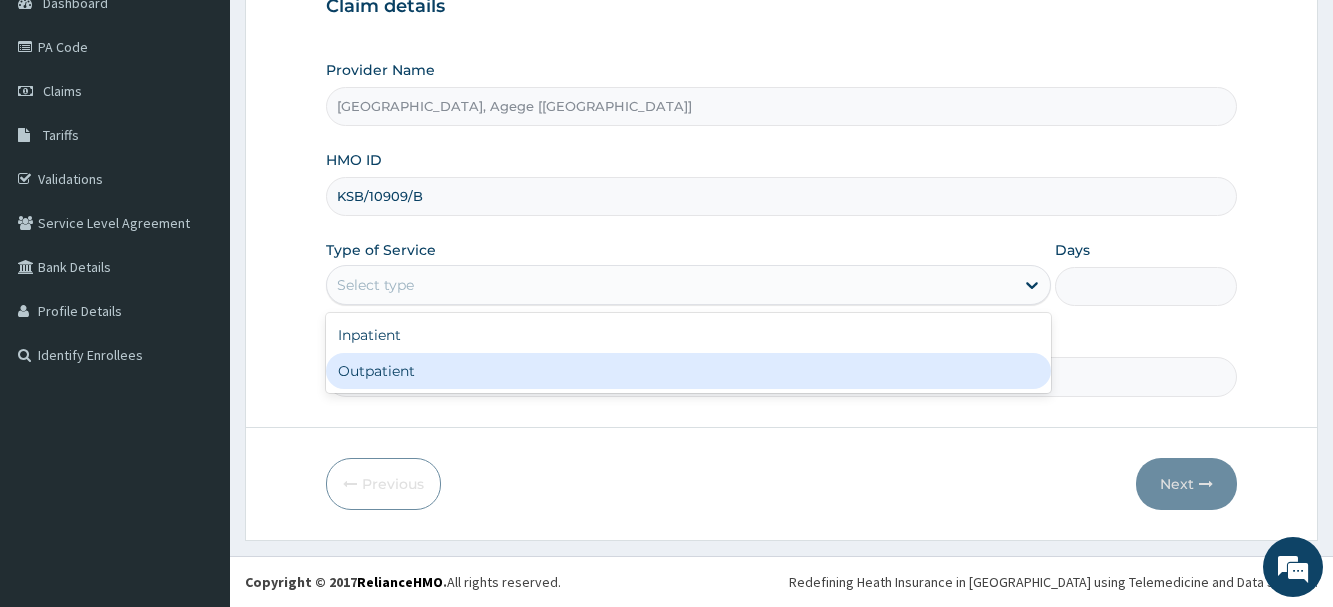 click on "Outpatient" at bounding box center [688, 371] 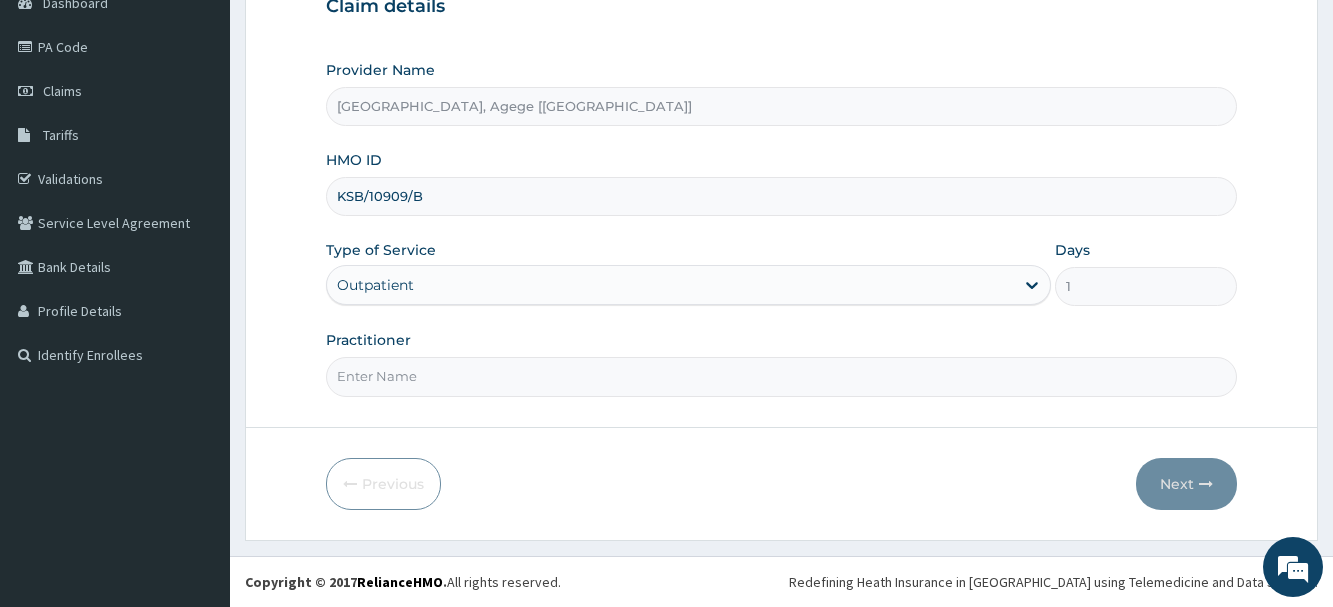 click on "Practitioner" at bounding box center (781, 376) 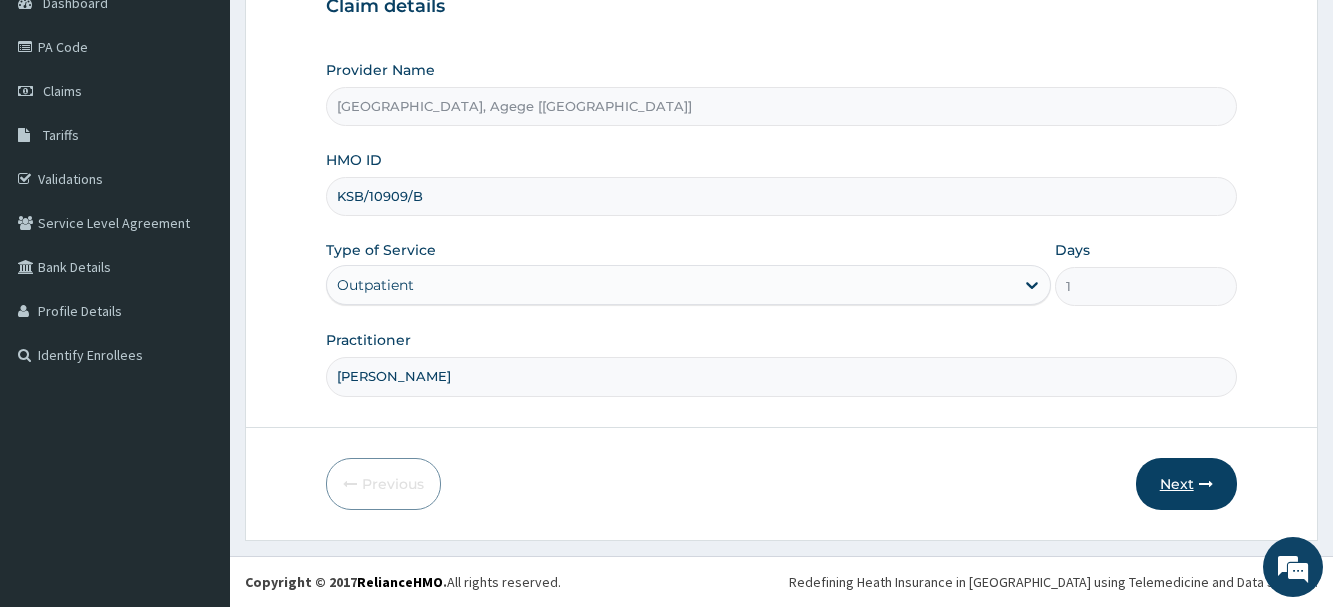 type on "[PERSON_NAME]" 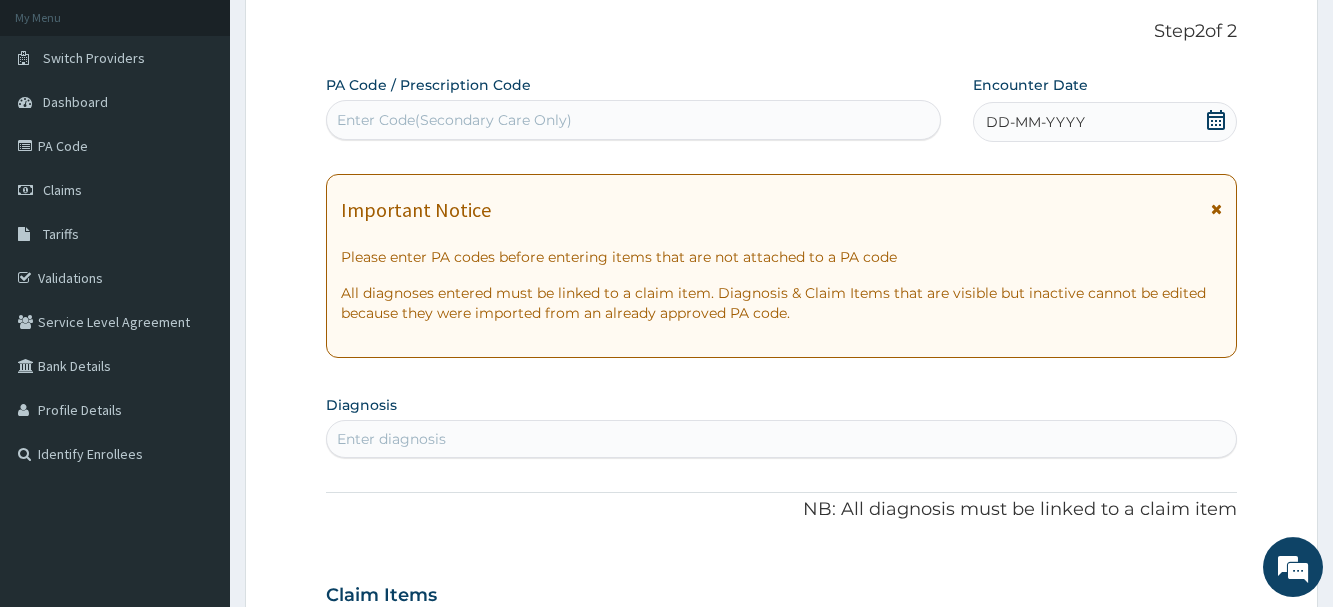 scroll, scrollTop: 0, scrollLeft: 0, axis: both 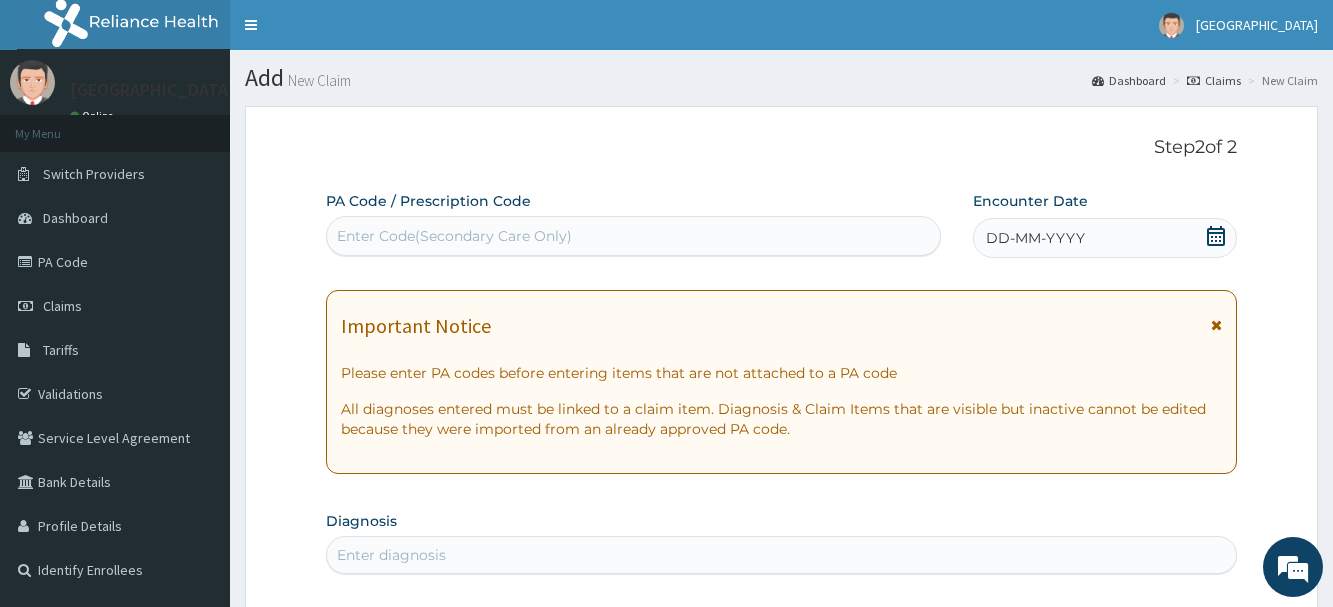click 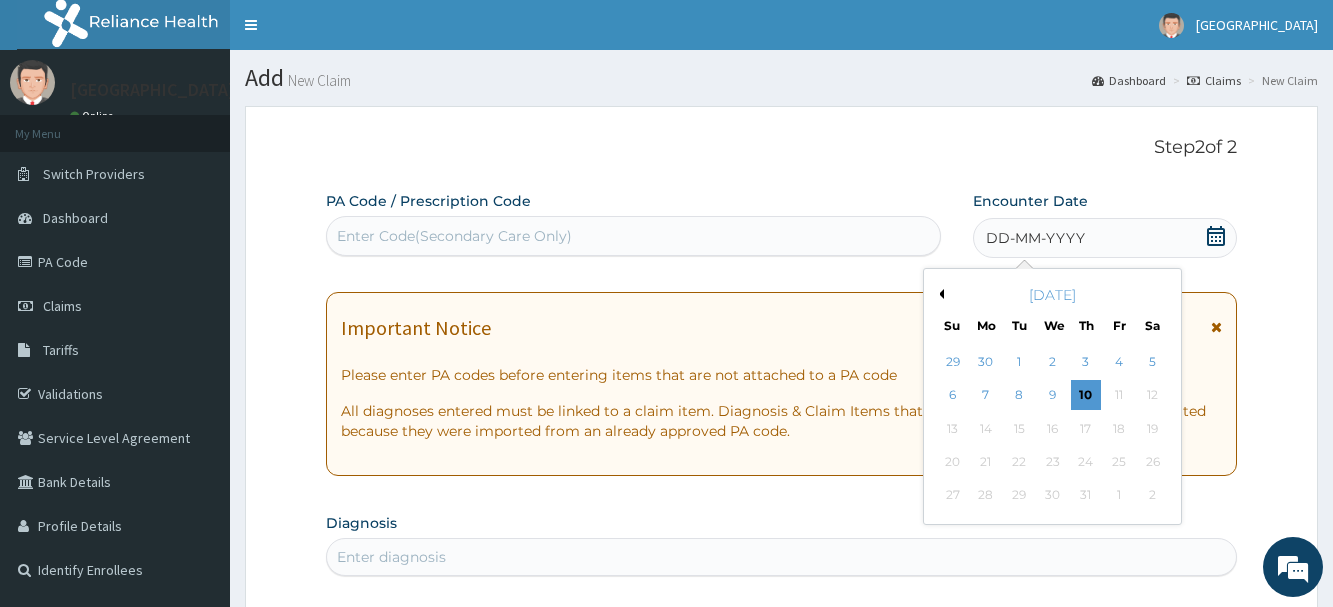 click on "7" at bounding box center (986, 396) 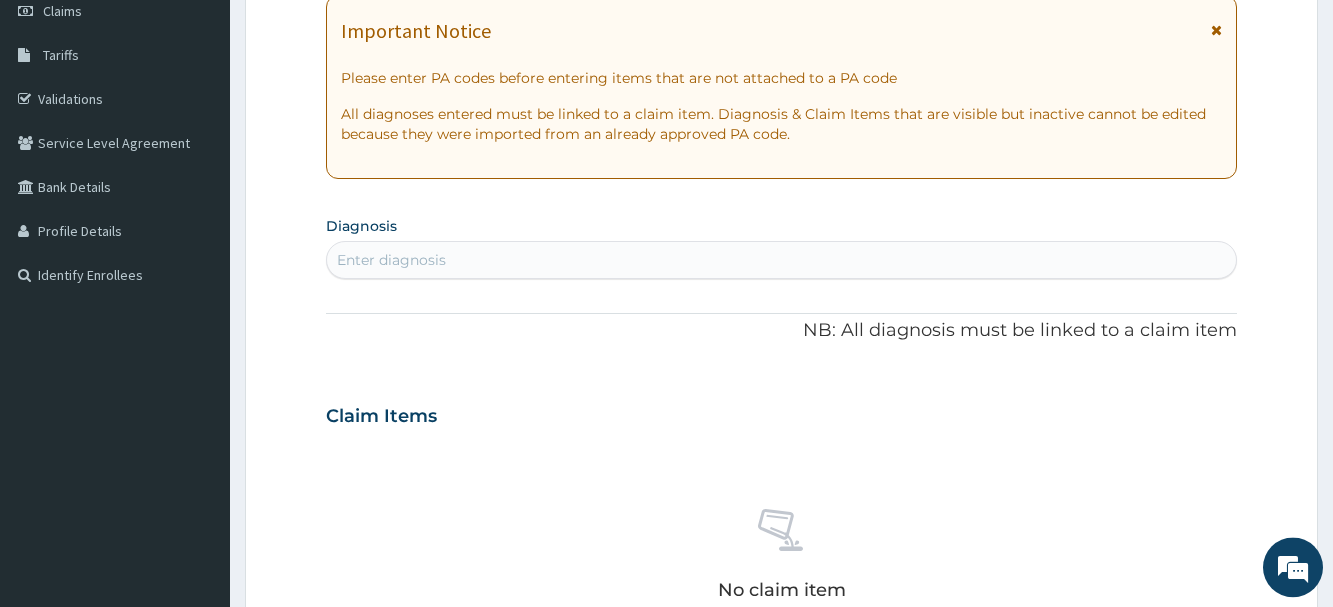 scroll, scrollTop: 408, scrollLeft: 0, axis: vertical 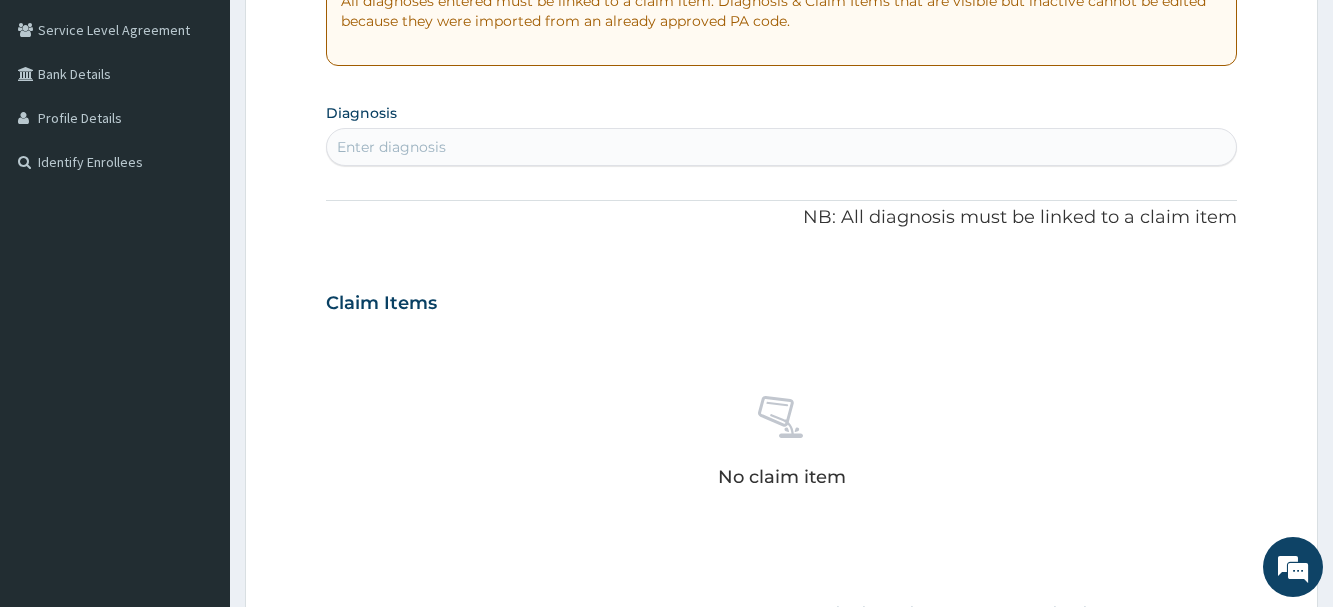 click on "Enter diagnosis" at bounding box center (781, 147) 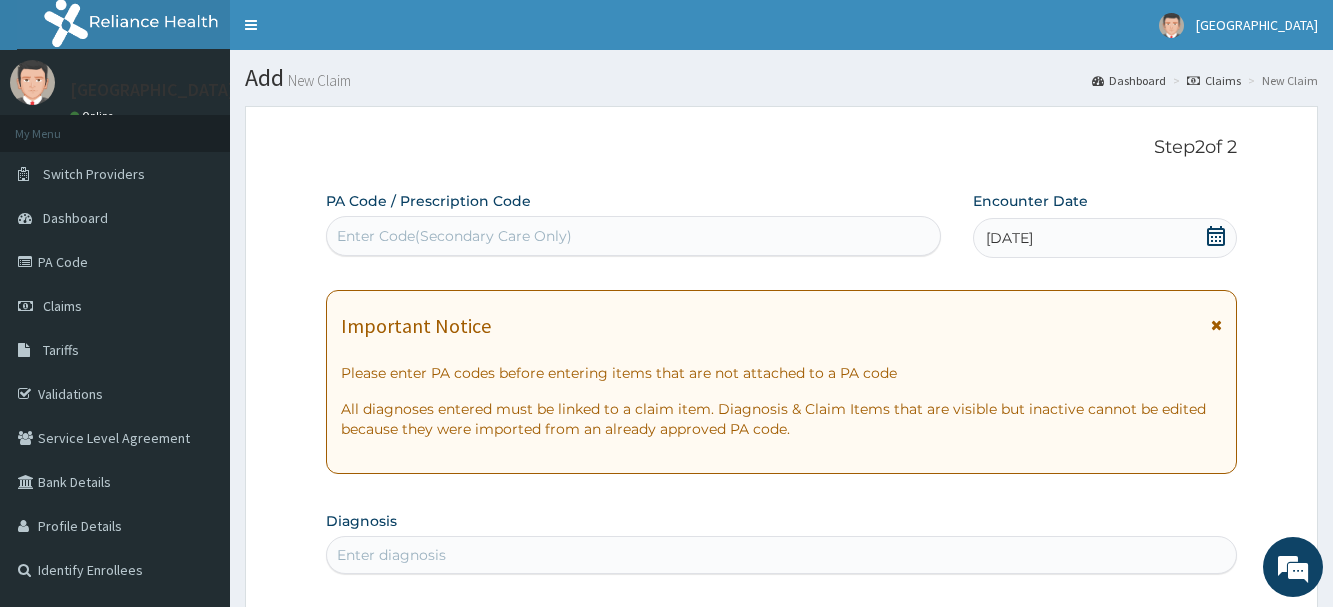 click on "Enter Code(Secondary Care Only)" at bounding box center (454, 236) 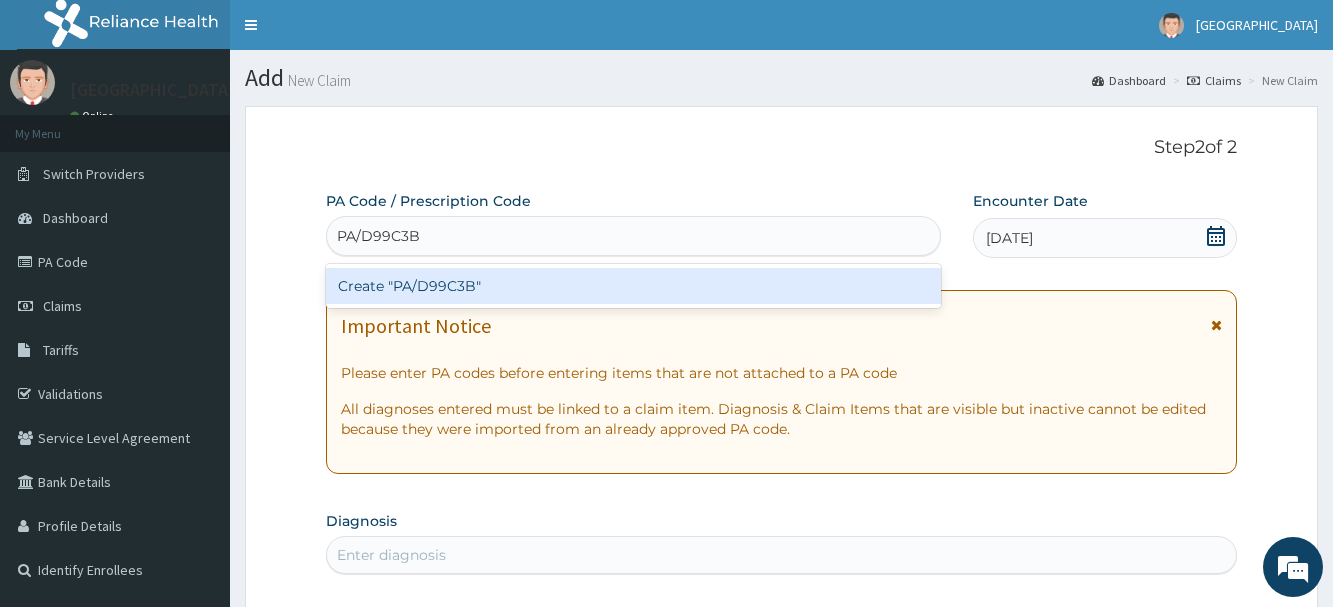 click on "Create "PA/D99C3B"" at bounding box center [633, 286] 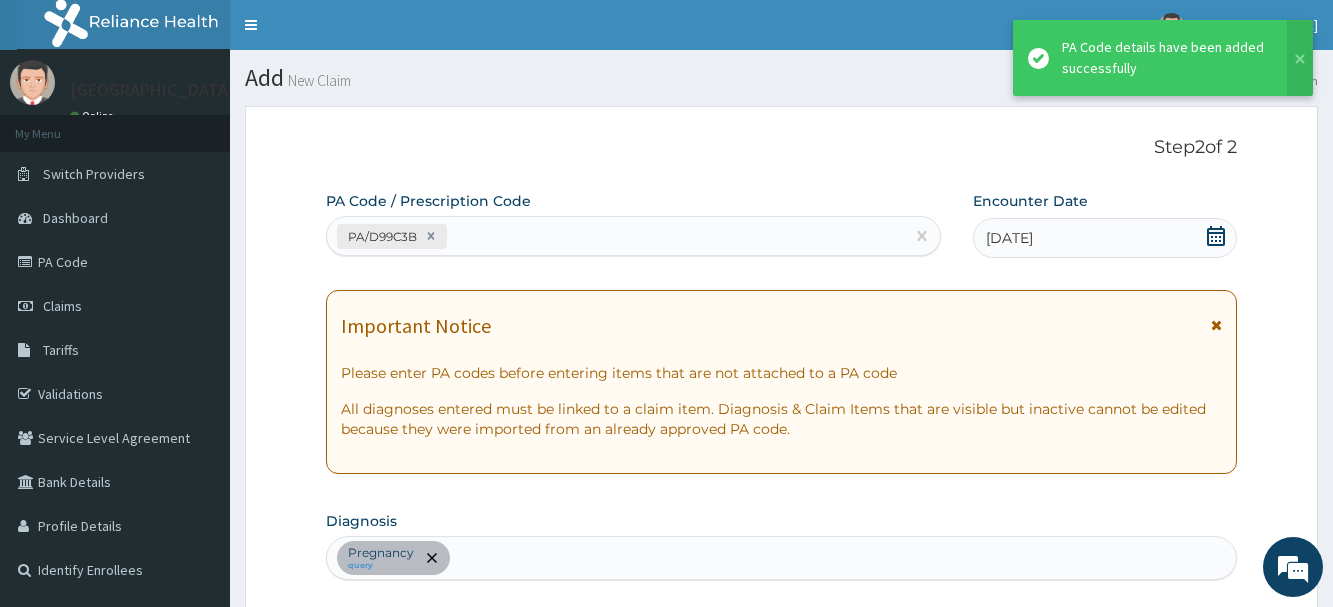scroll, scrollTop: 529, scrollLeft: 0, axis: vertical 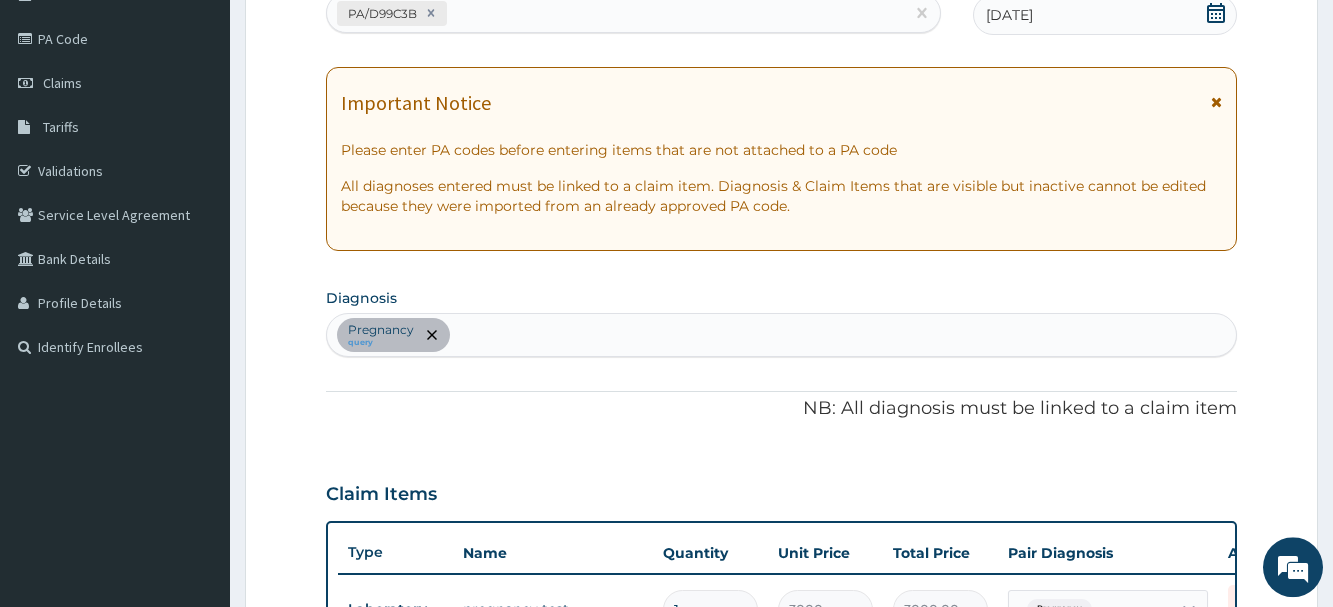click on "Pregnancy query" at bounding box center (781, 335) 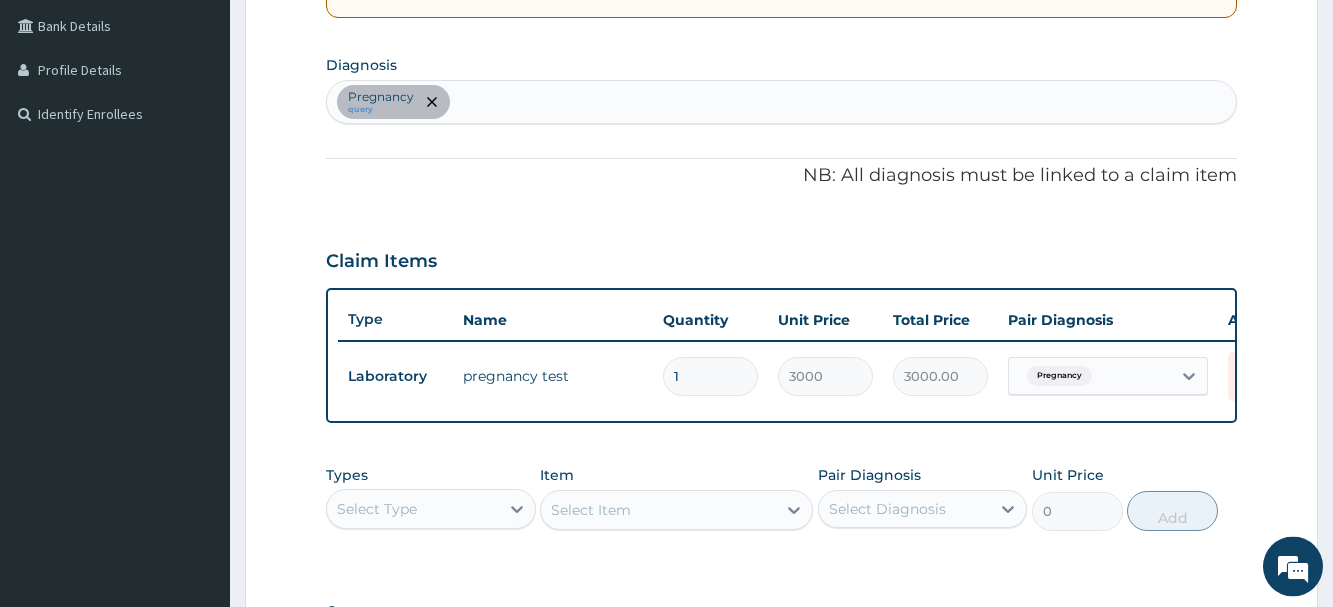 scroll, scrollTop: 325, scrollLeft: 0, axis: vertical 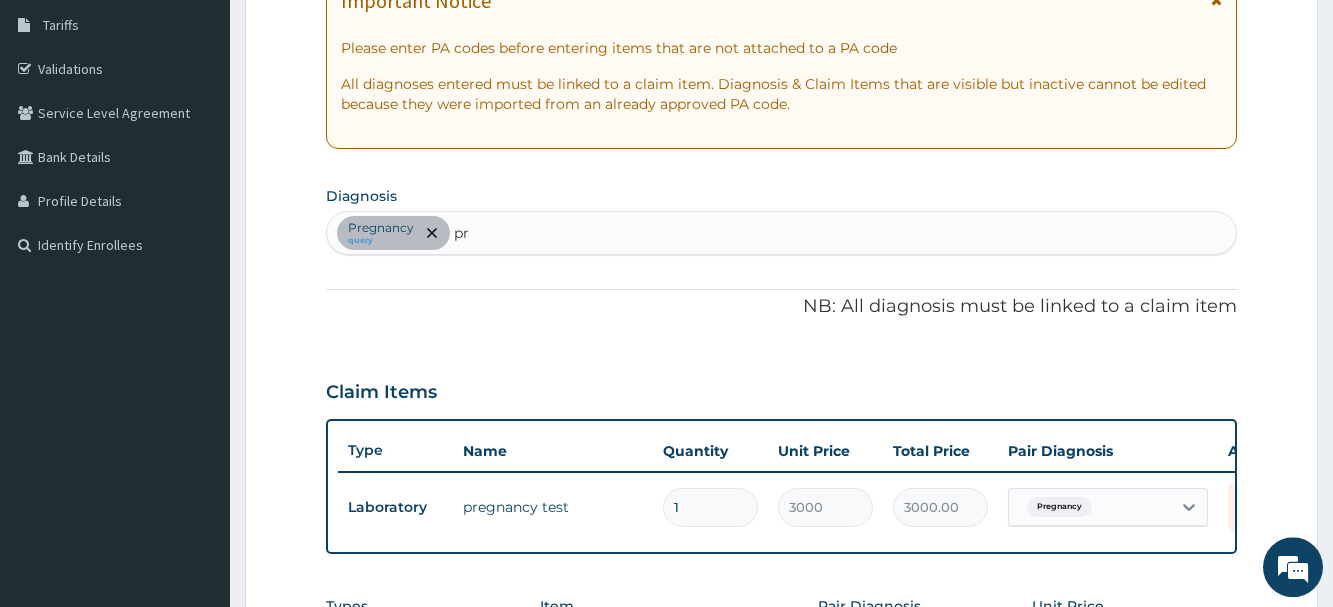 type on "p" 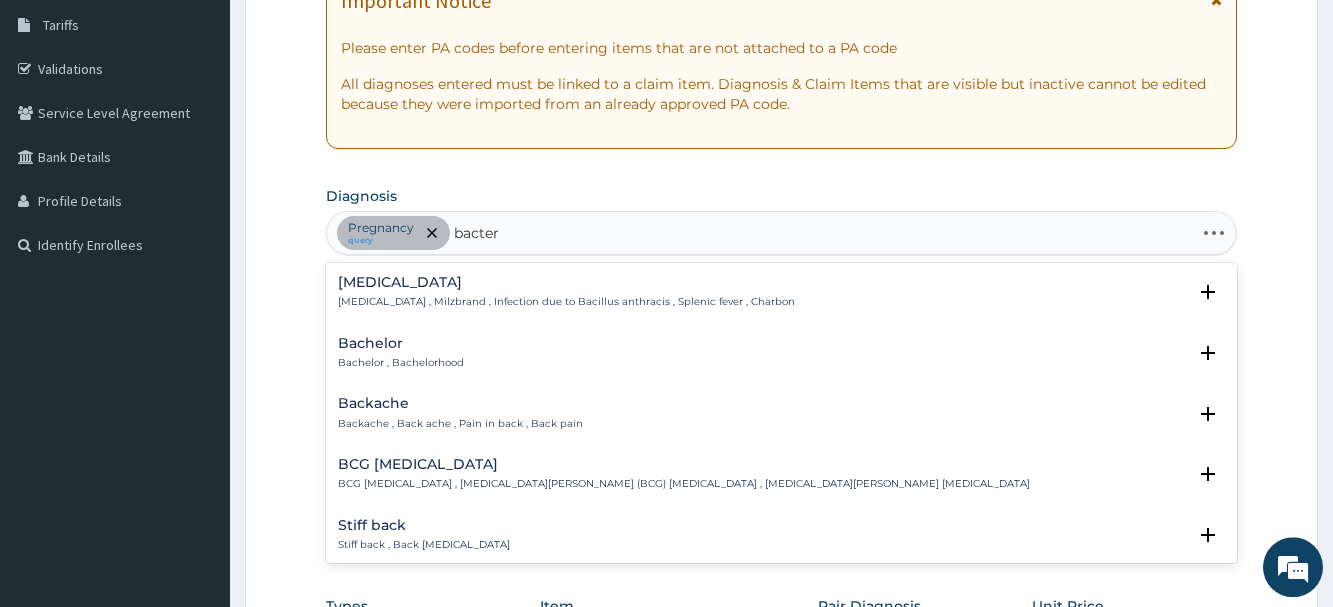 type on "bacteri" 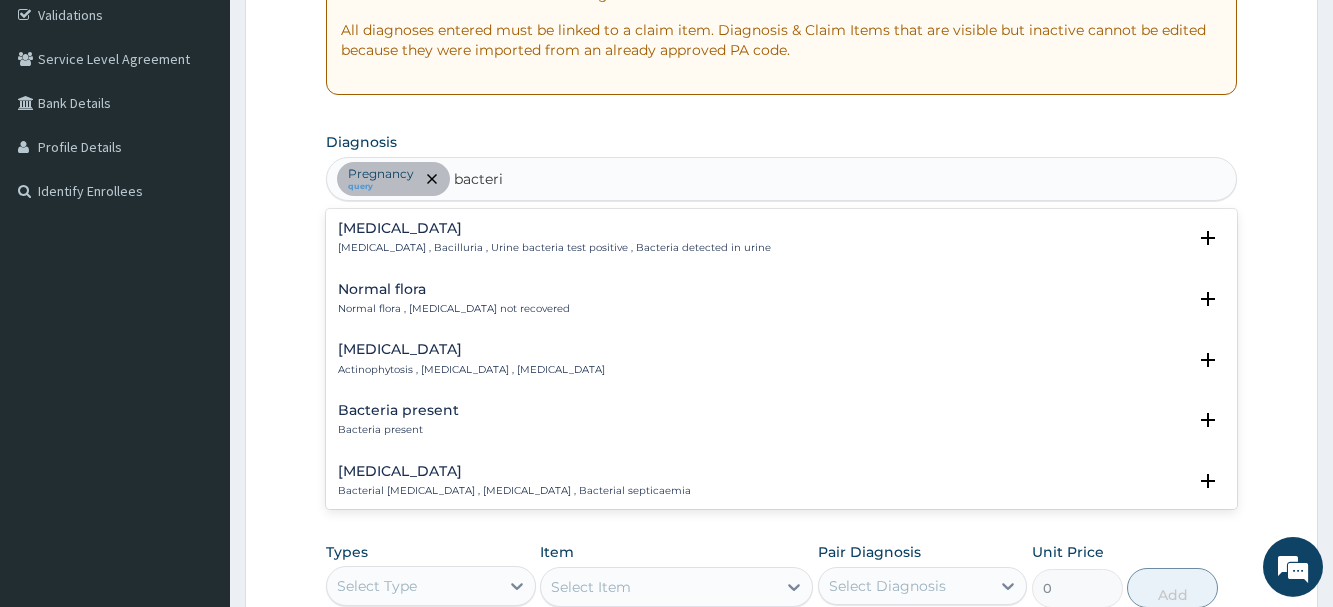 scroll, scrollTop: 427, scrollLeft: 0, axis: vertical 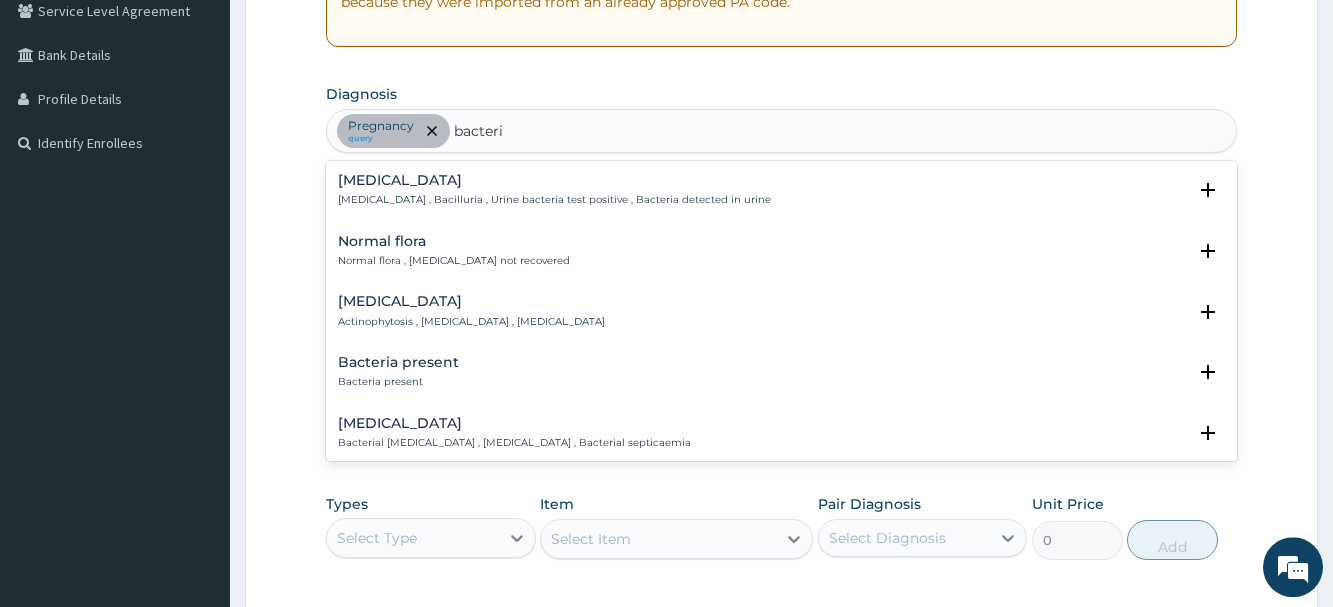 click on "Bacterial sepsis" at bounding box center [514, 423] 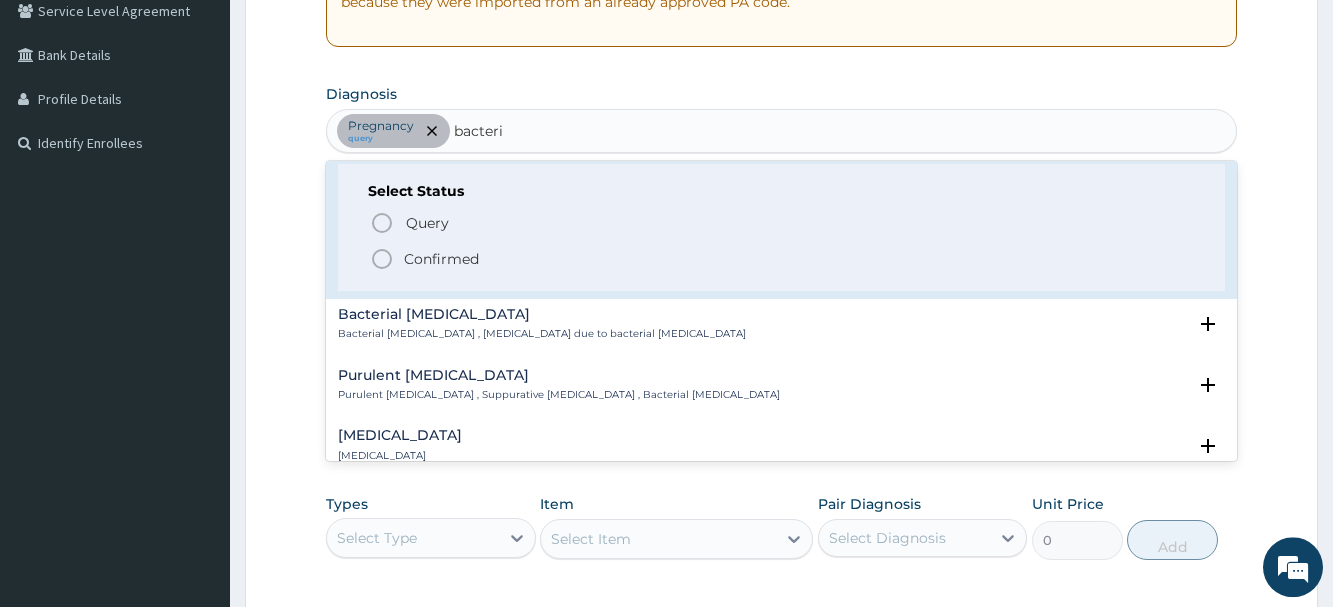 scroll, scrollTop: 324, scrollLeft: 0, axis: vertical 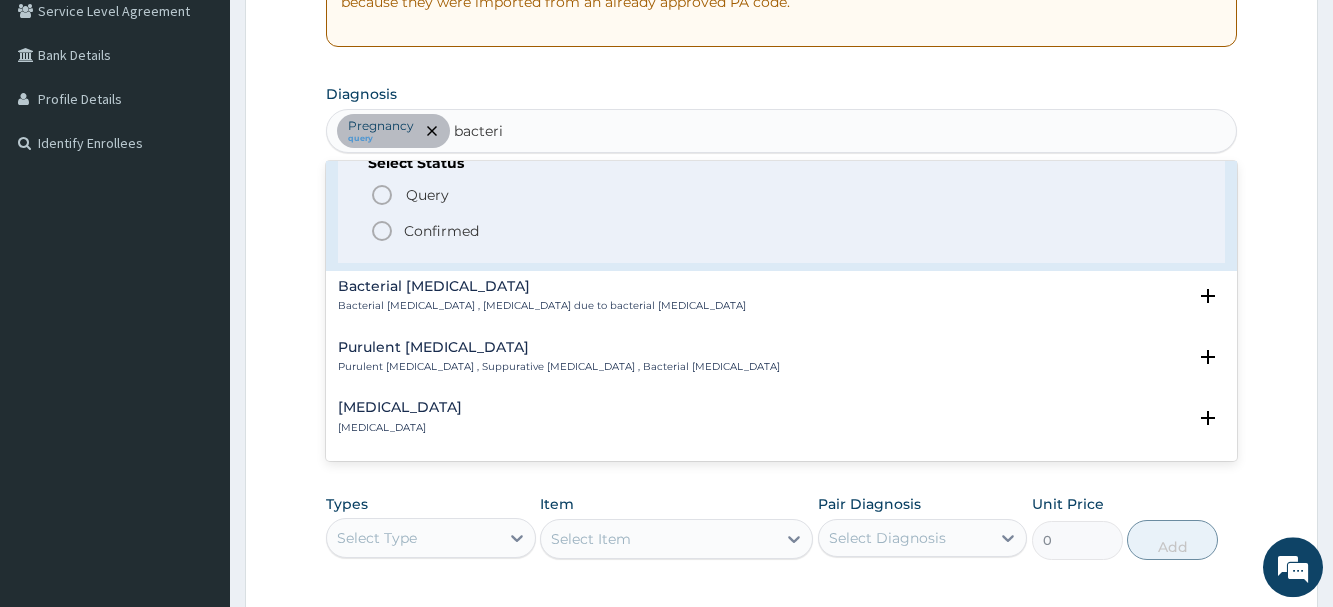 click on "Confirmed" at bounding box center [441, 231] 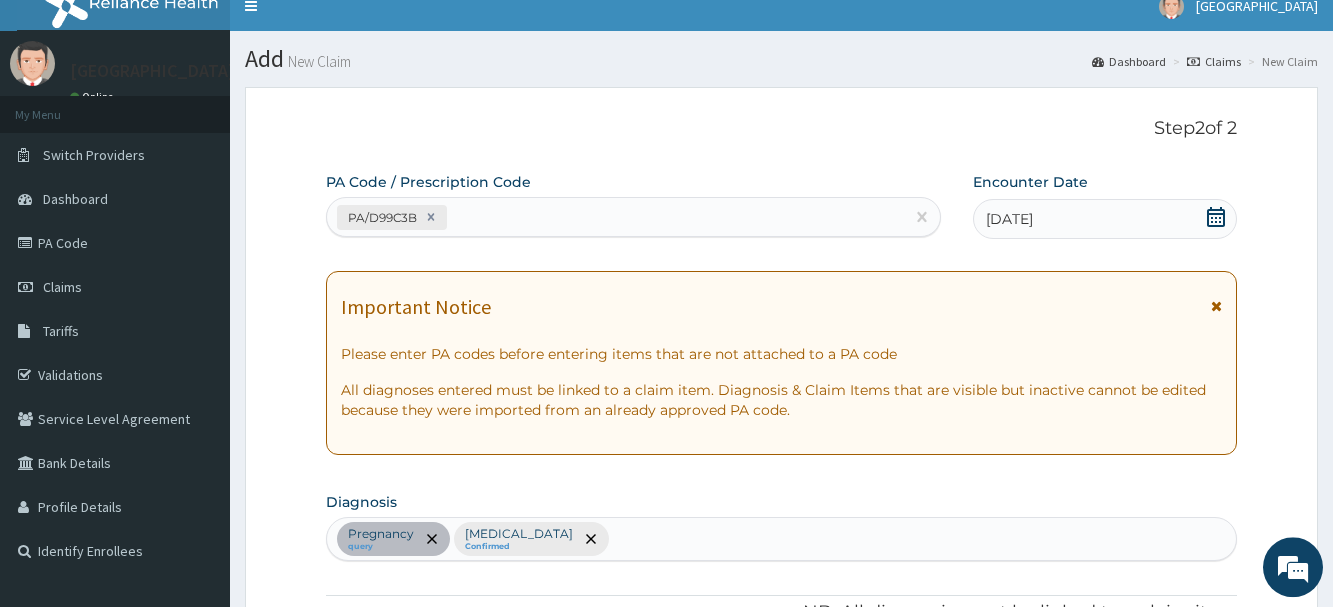 scroll, scrollTop: 223, scrollLeft: 0, axis: vertical 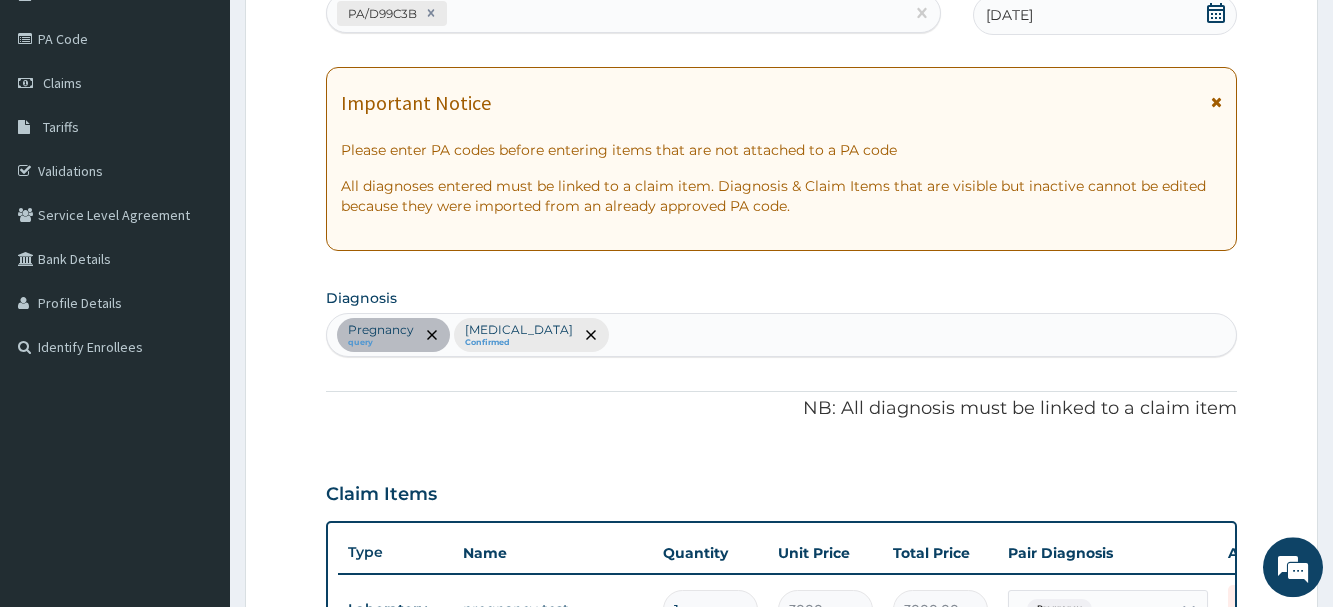 click on "Pregnancy query Bacterial sepsis Confirmed" at bounding box center [781, 335] 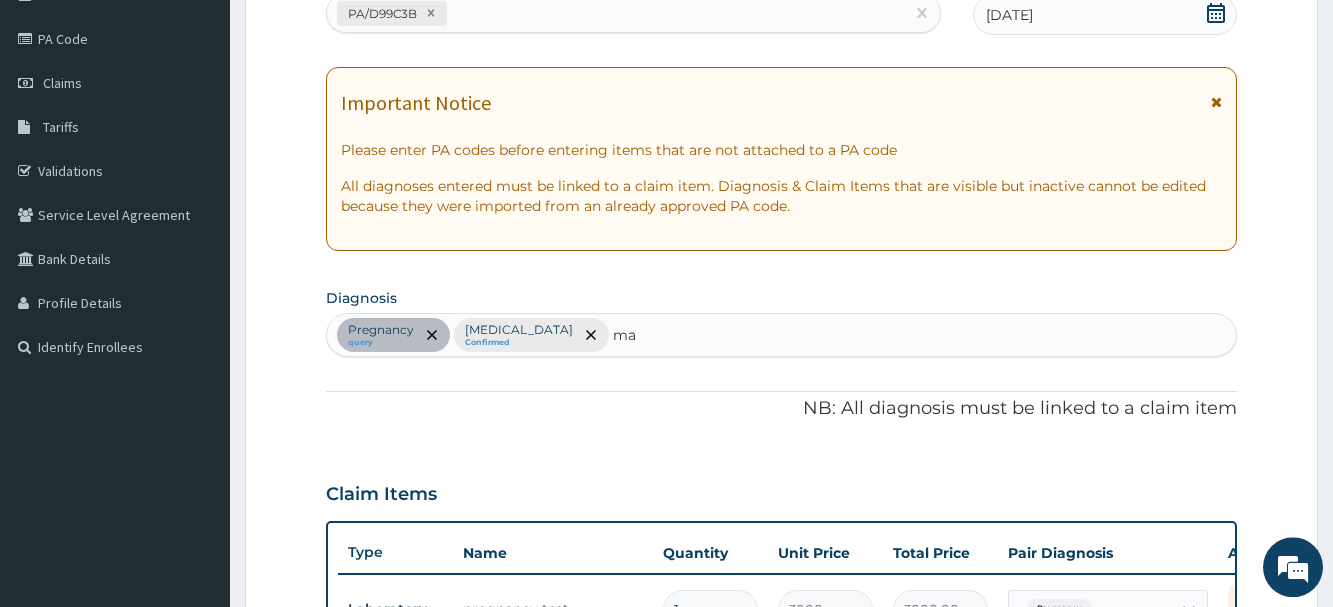 type on "m" 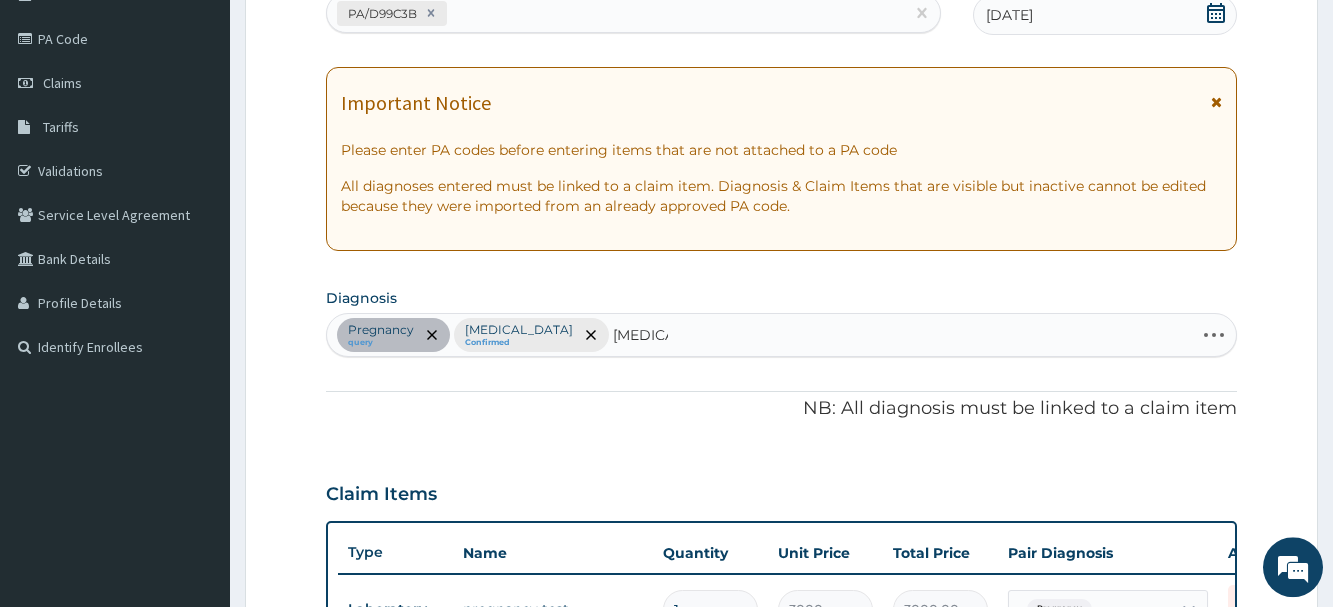 type on "malaria" 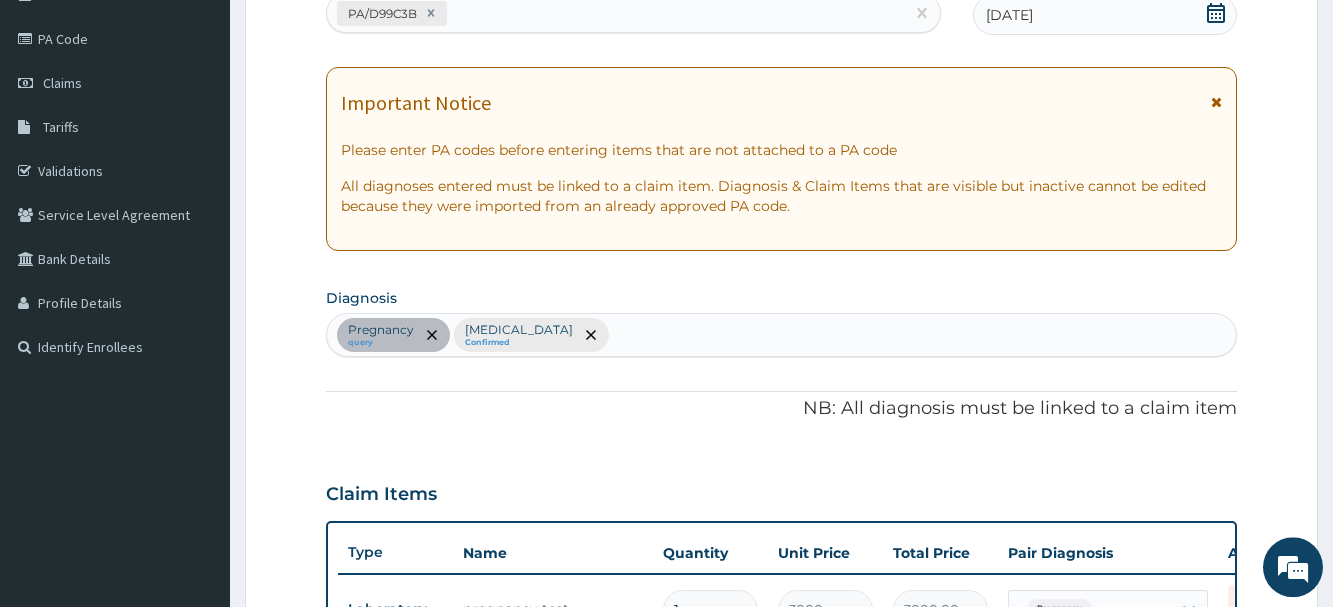 drag, startPoint x: 628, startPoint y: 300, endPoint x: 642, endPoint y: 308, distance: 16.124516 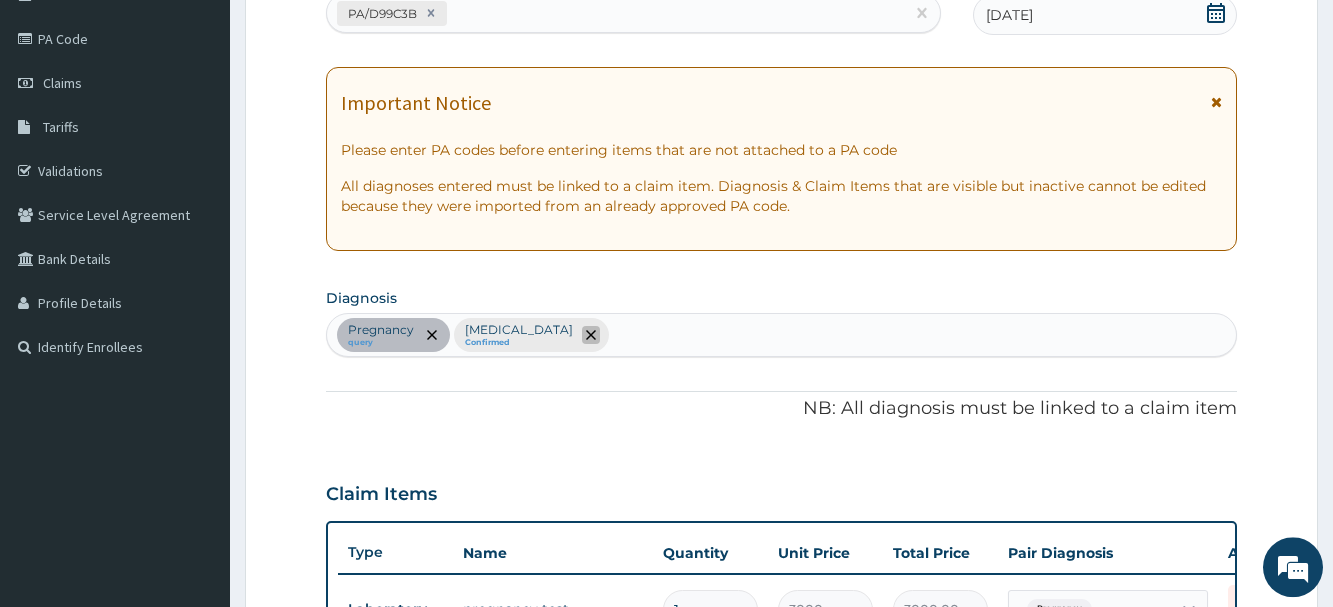 click at bounding box center [591, 335] 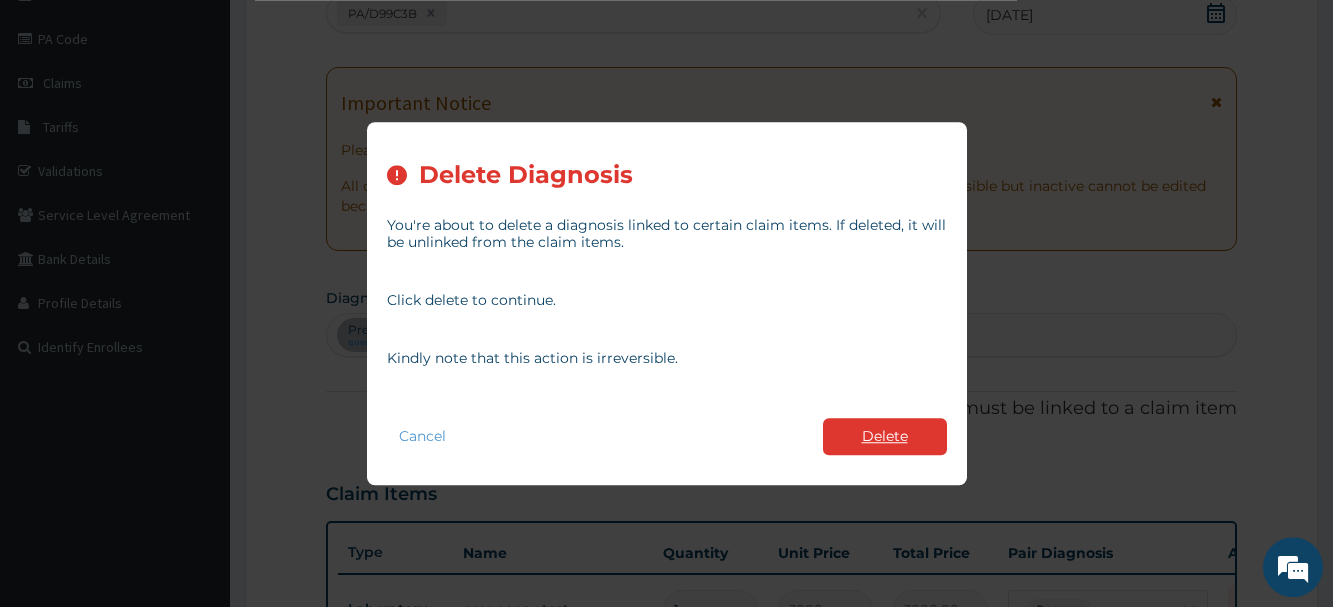 click on "Delete" at bounding box center (885, 436) 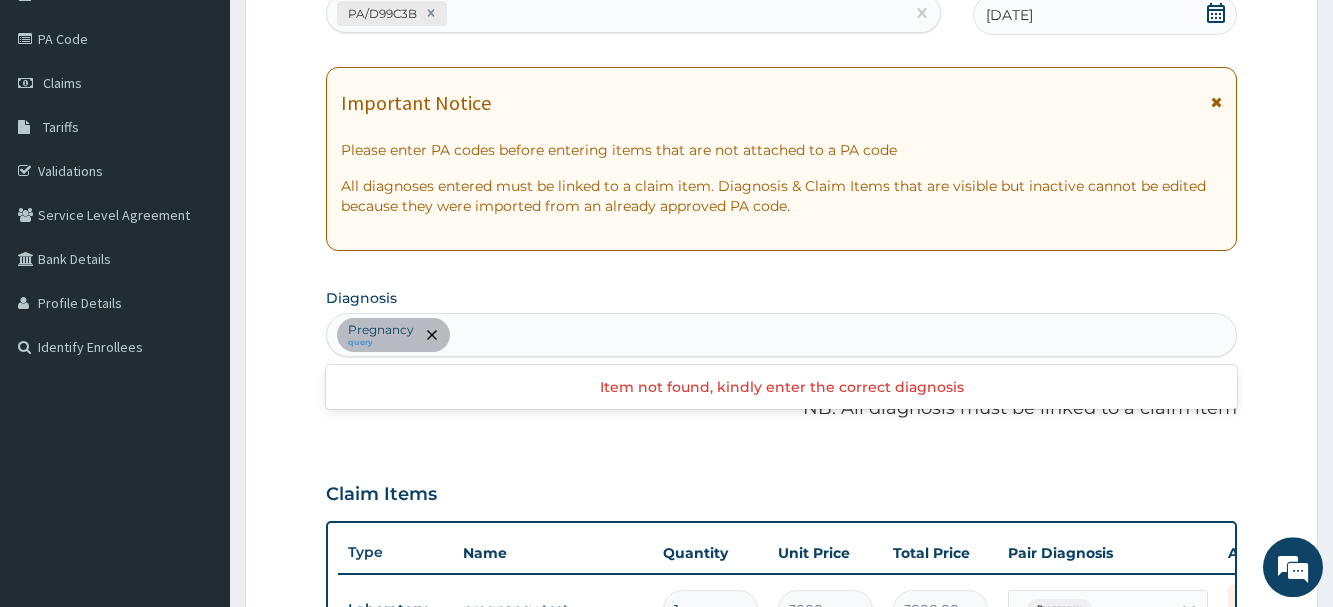 click on "Pregnancy query" at bounding box center [781, 335] 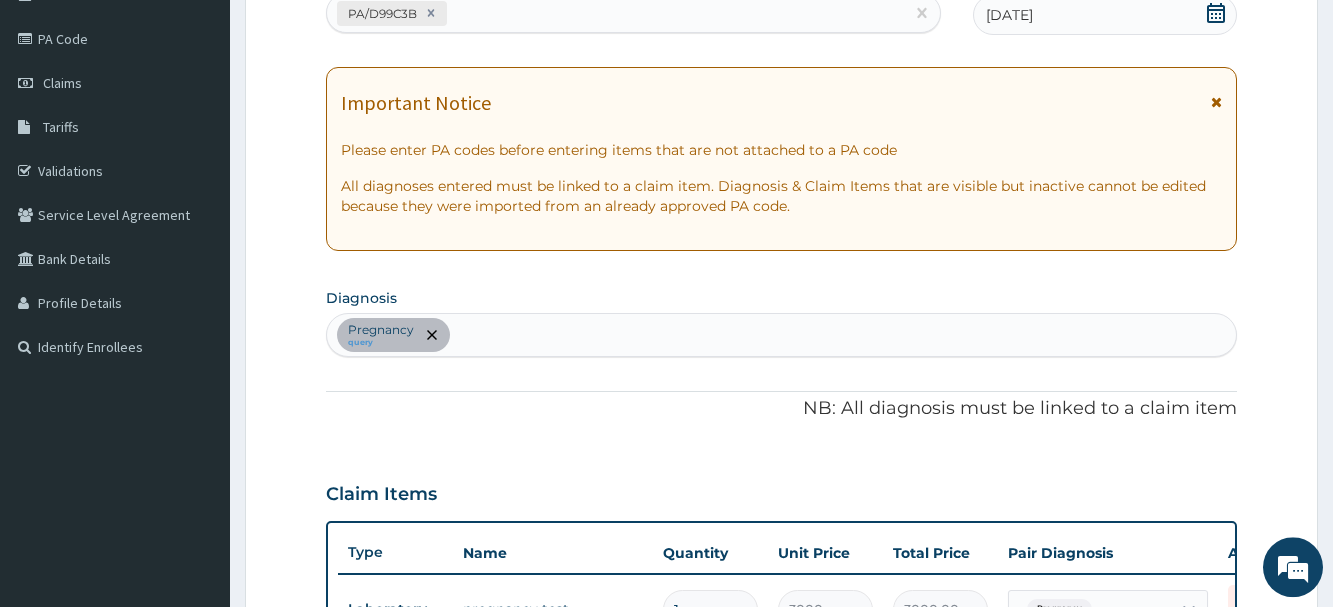 click on "Pregnancy query" at bounding box center (781, 335) 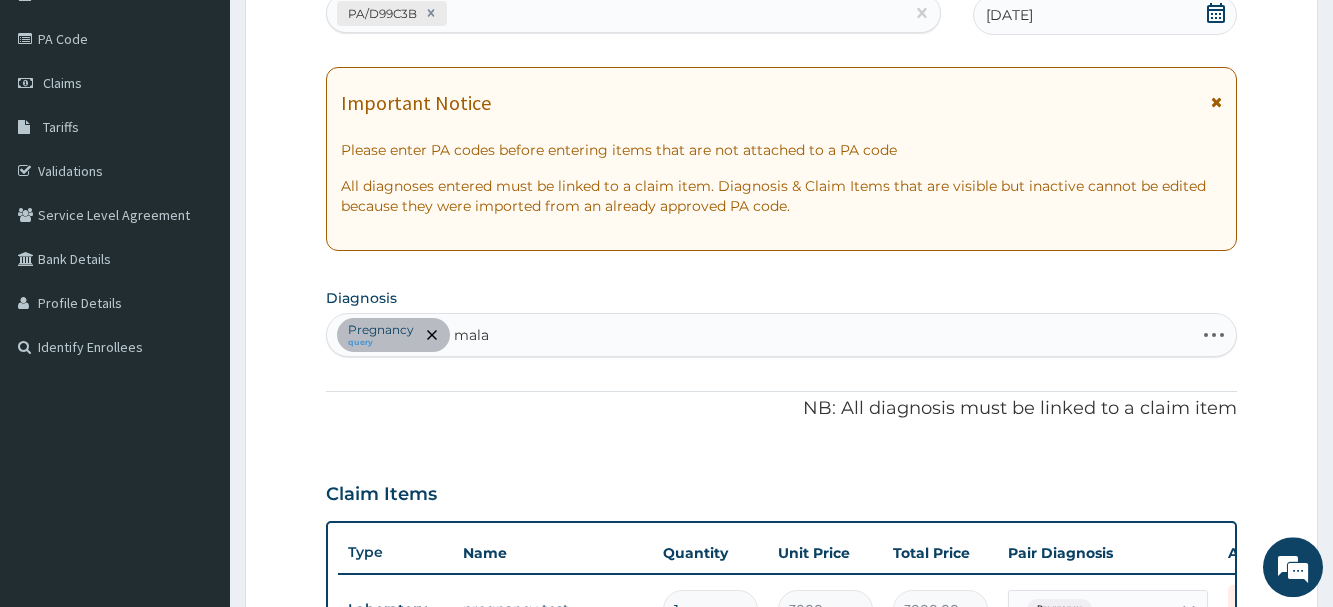 type on "malar" 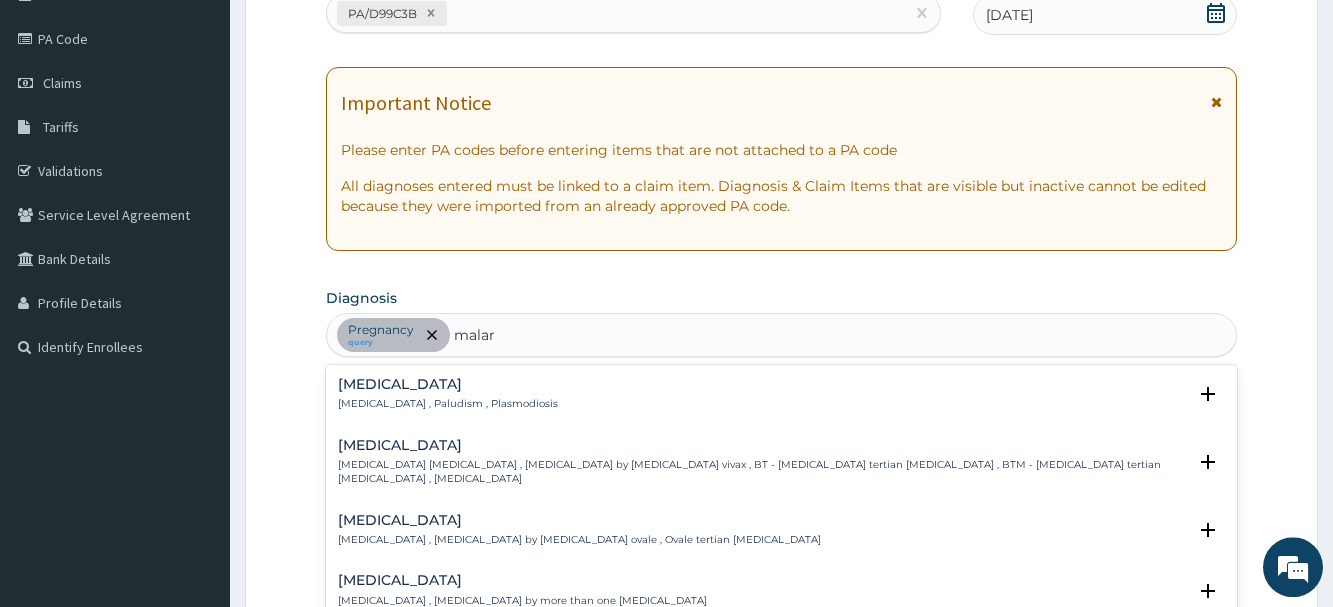 click on "[MEDICAL_DATA]" at bounding box center (448, 384) 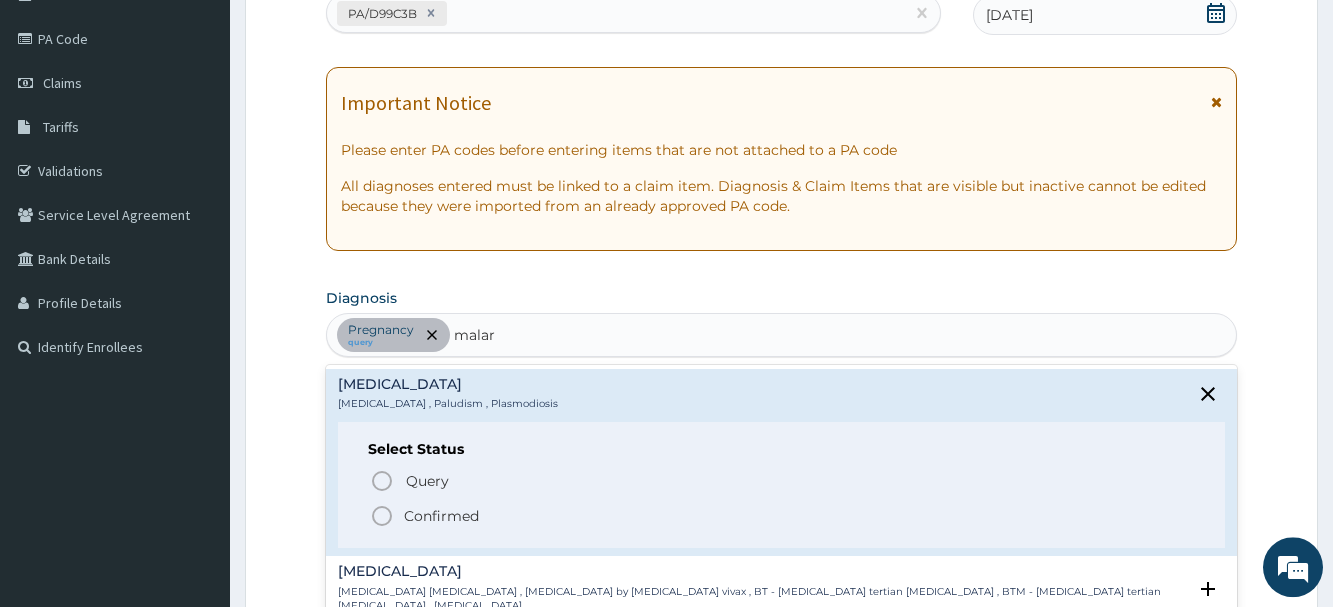 click on "Confirmed" at bounding box center [441, 516] 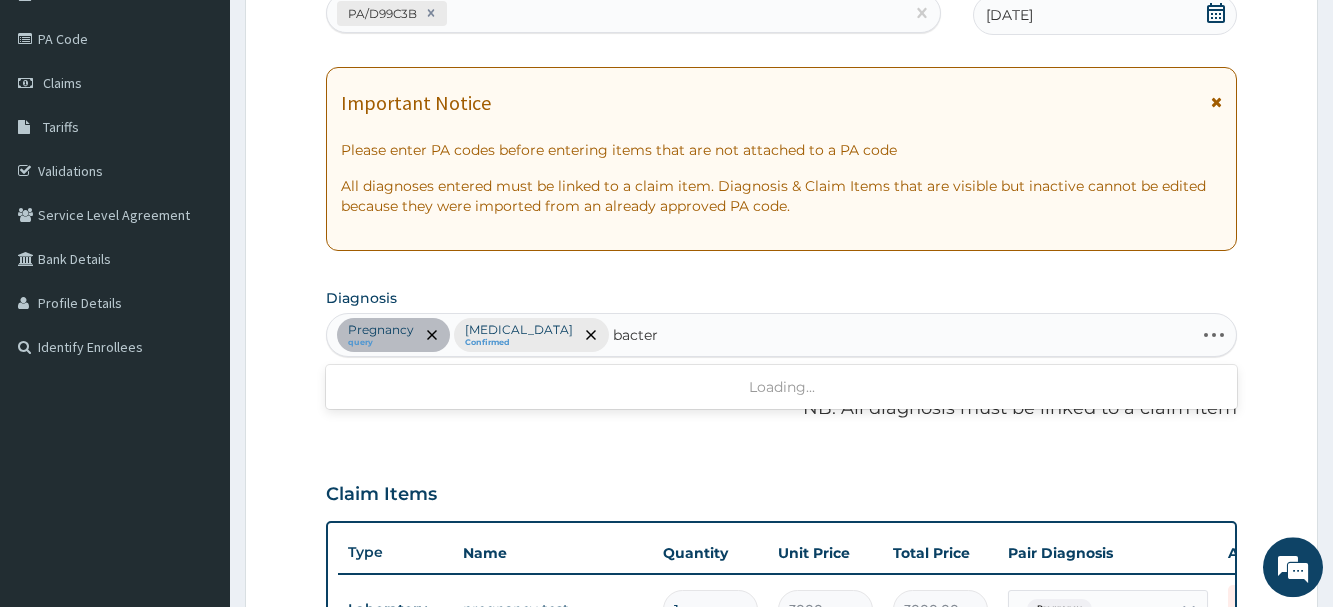 type on "bacteri" 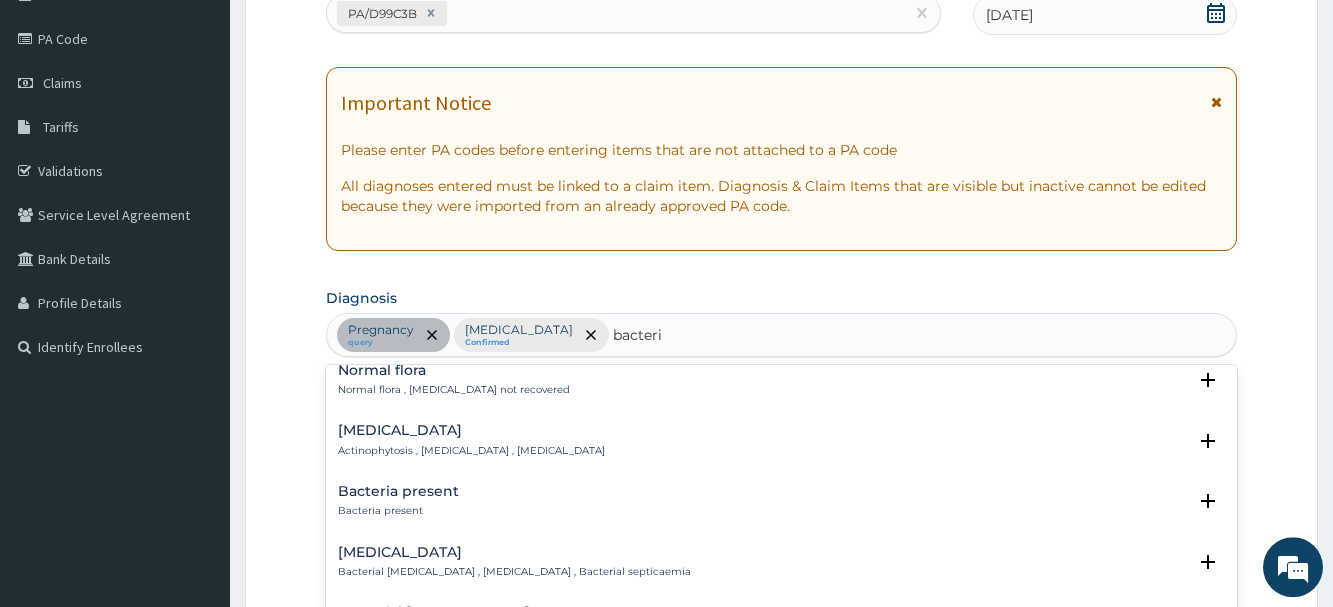 scroll, scrollTop: 108, scrollLeft: 0, axis: vertical 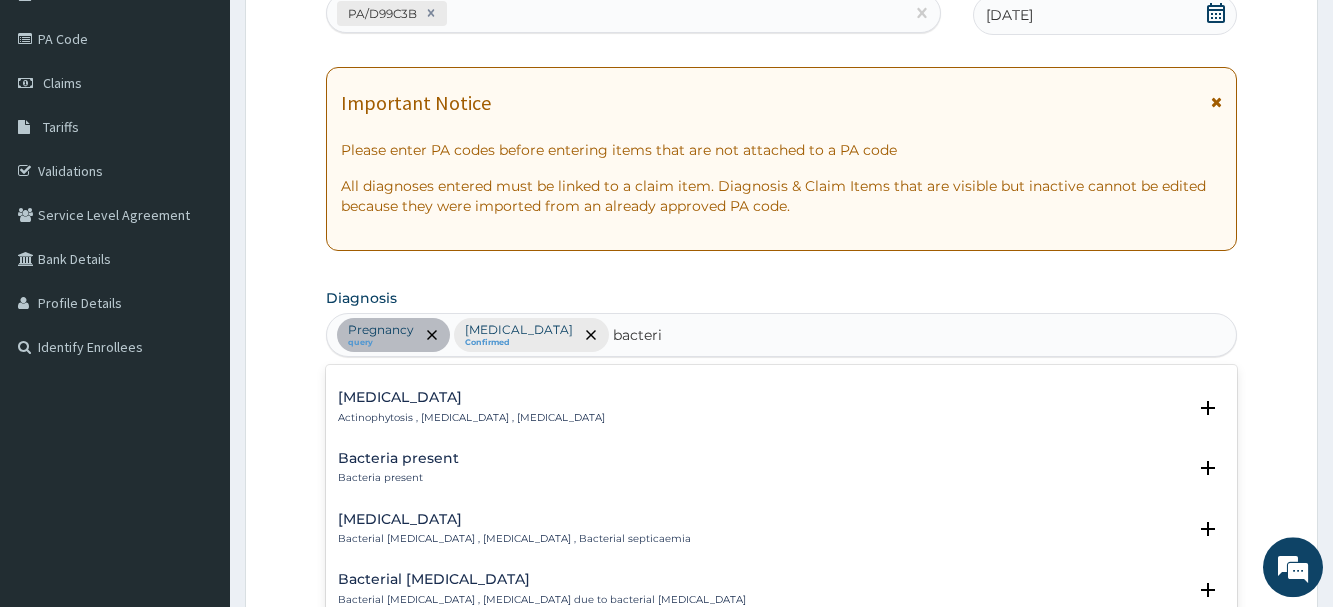 click on "Bacterial sepsis" at bounding box center (514, 519) 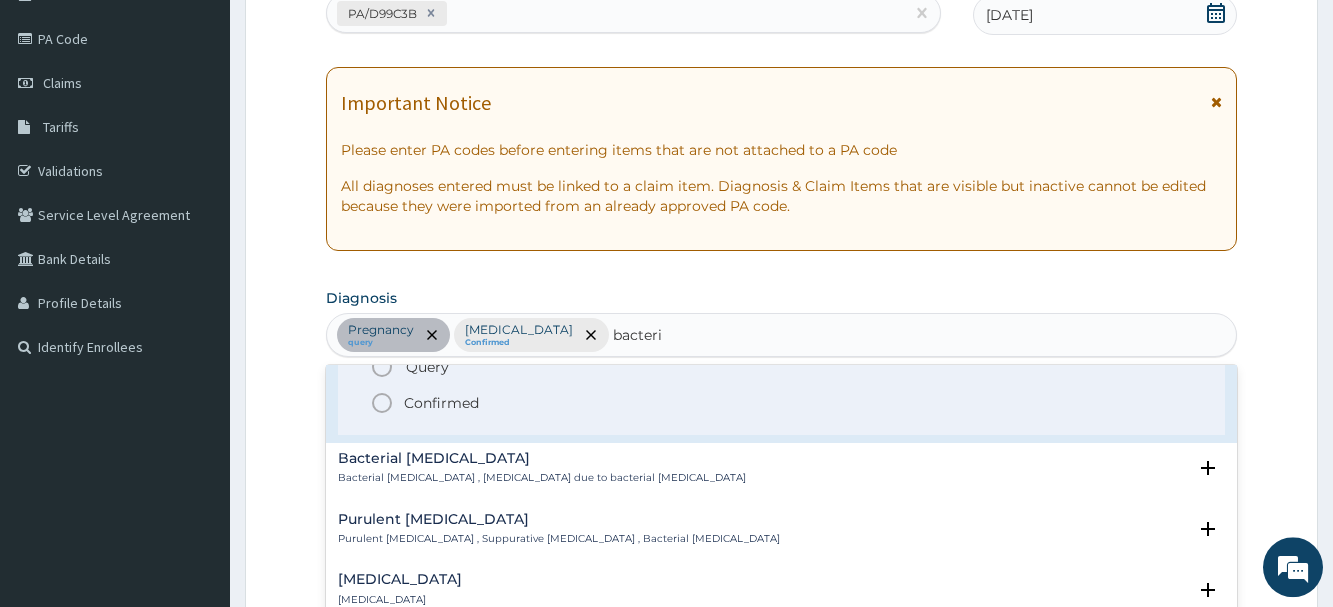 scroll, scrollTop: 324, scrollLeft: 0, axis: vertical 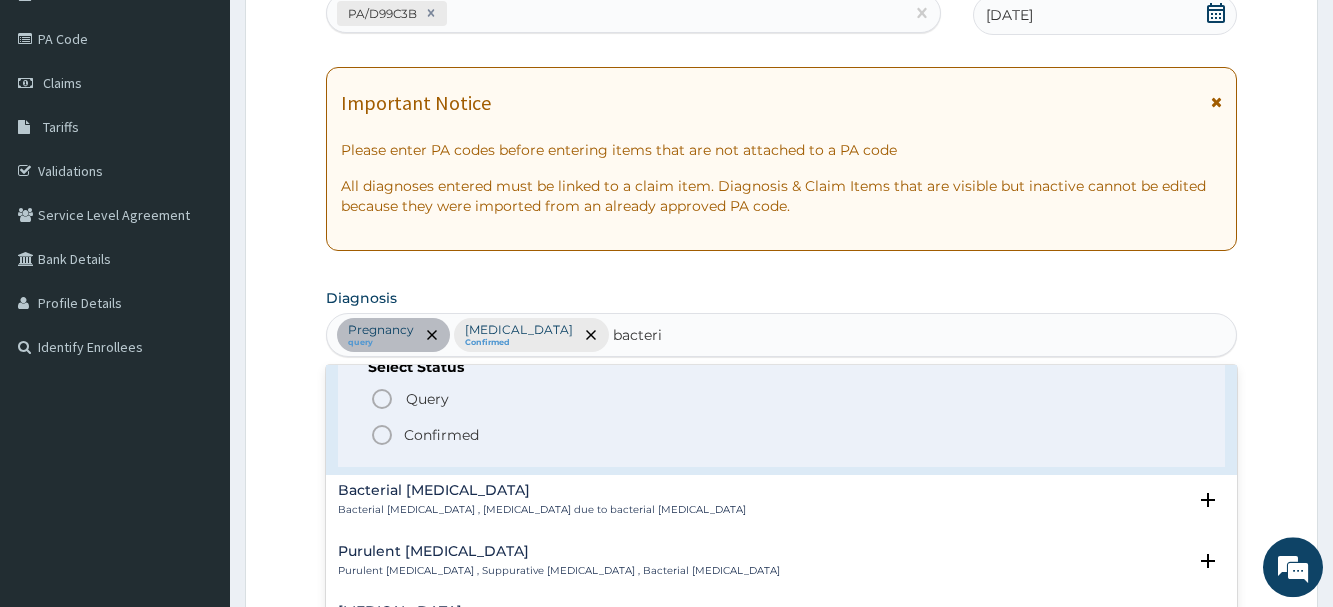 click on "Confirmed" at bounding box center (441, 435) 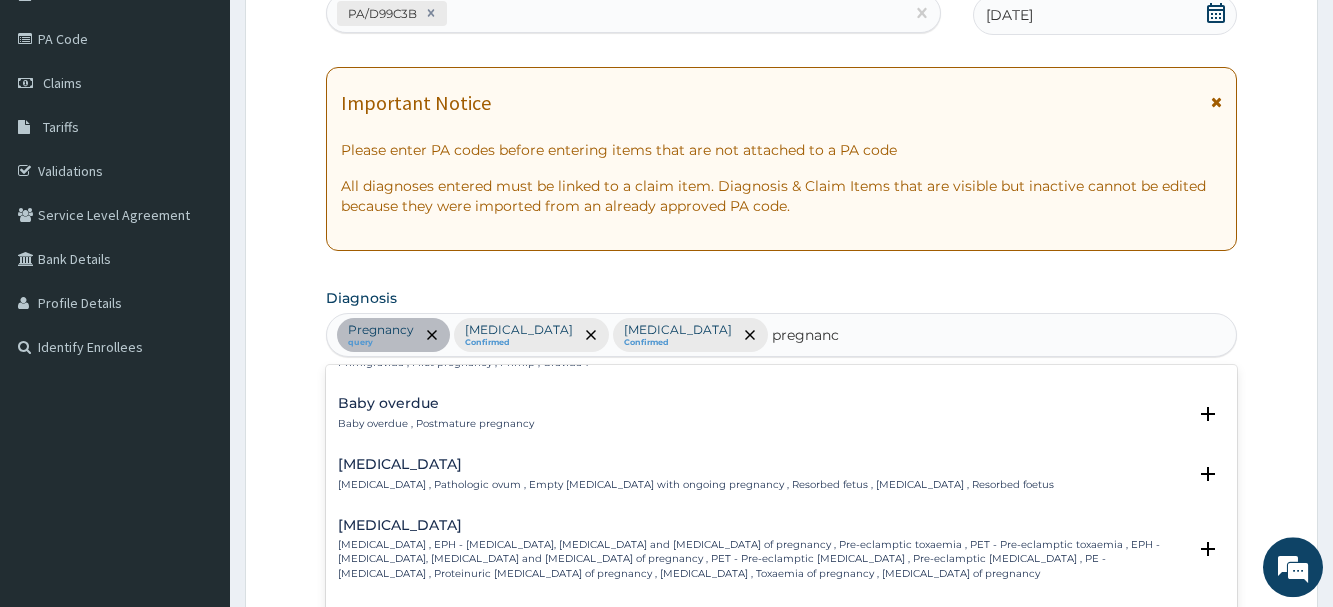 scroll, scrollTop: 864, scrollLeft: 0, axis: vertical 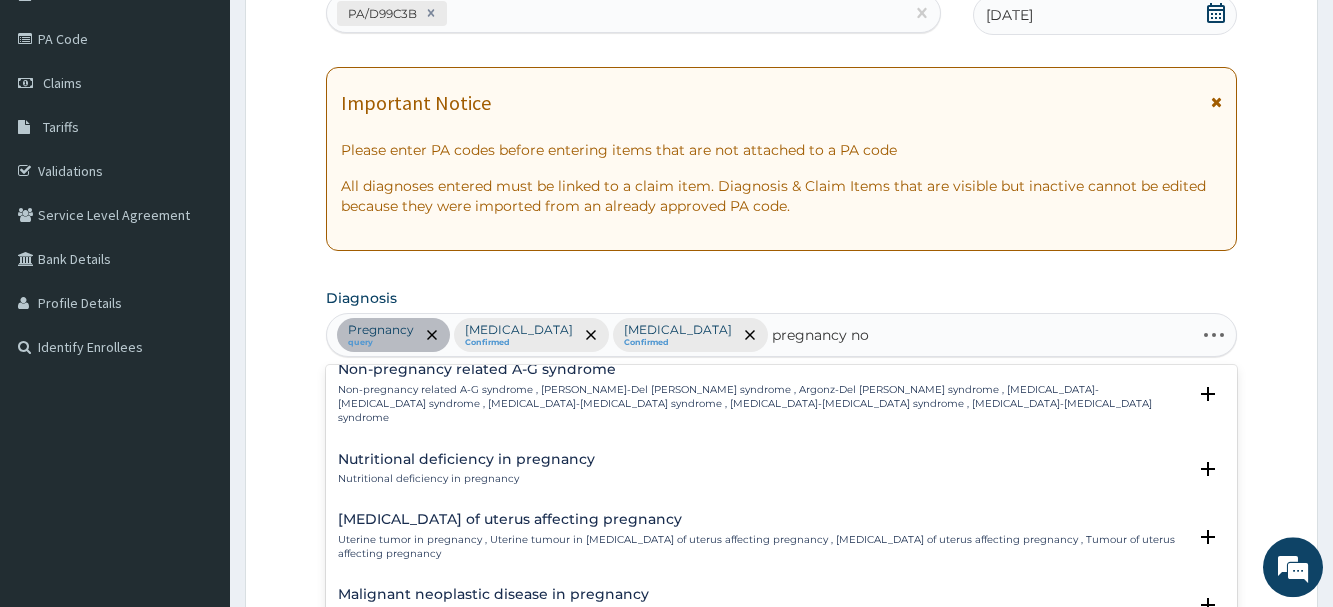 type on "pregnancy not" 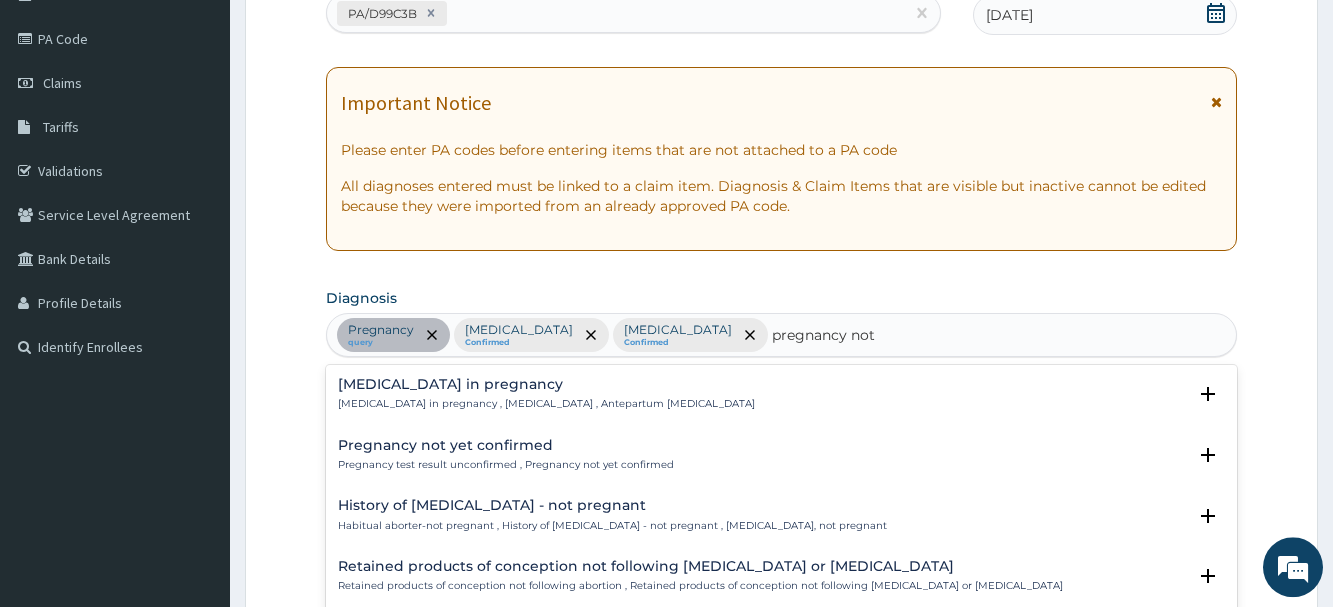 scroll, scrollTop: 0, scrollLeft: 0, axis: both 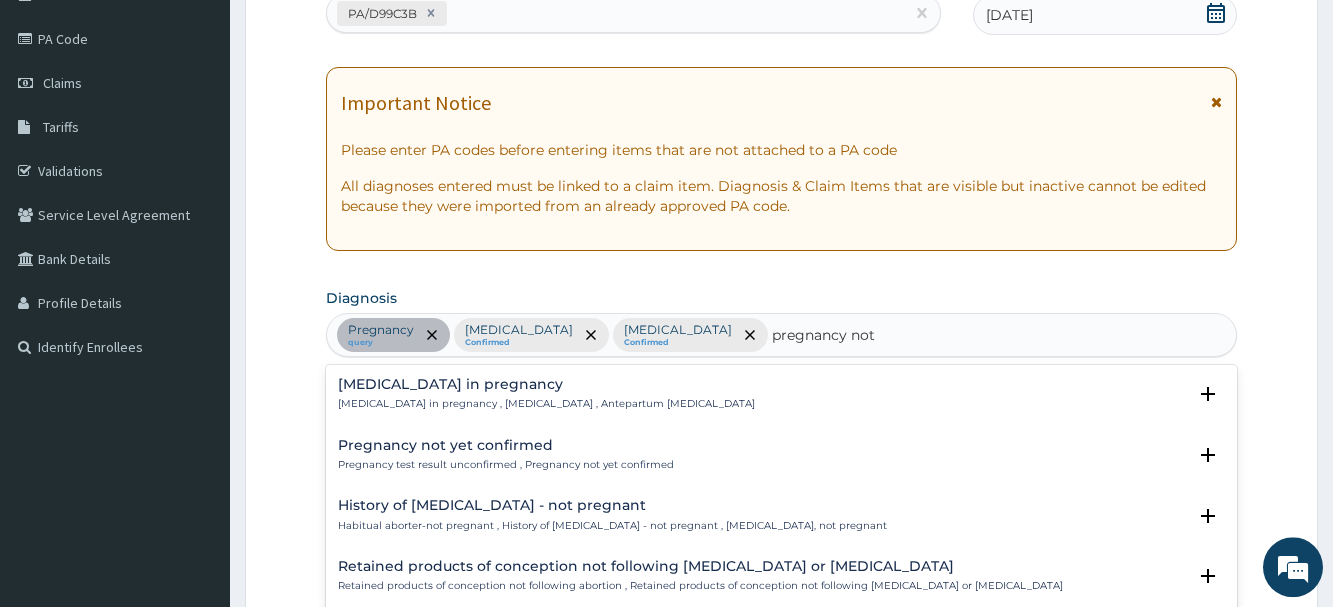 click on "Pregnancy not yet confirmed" at bounding box center (506, 445) 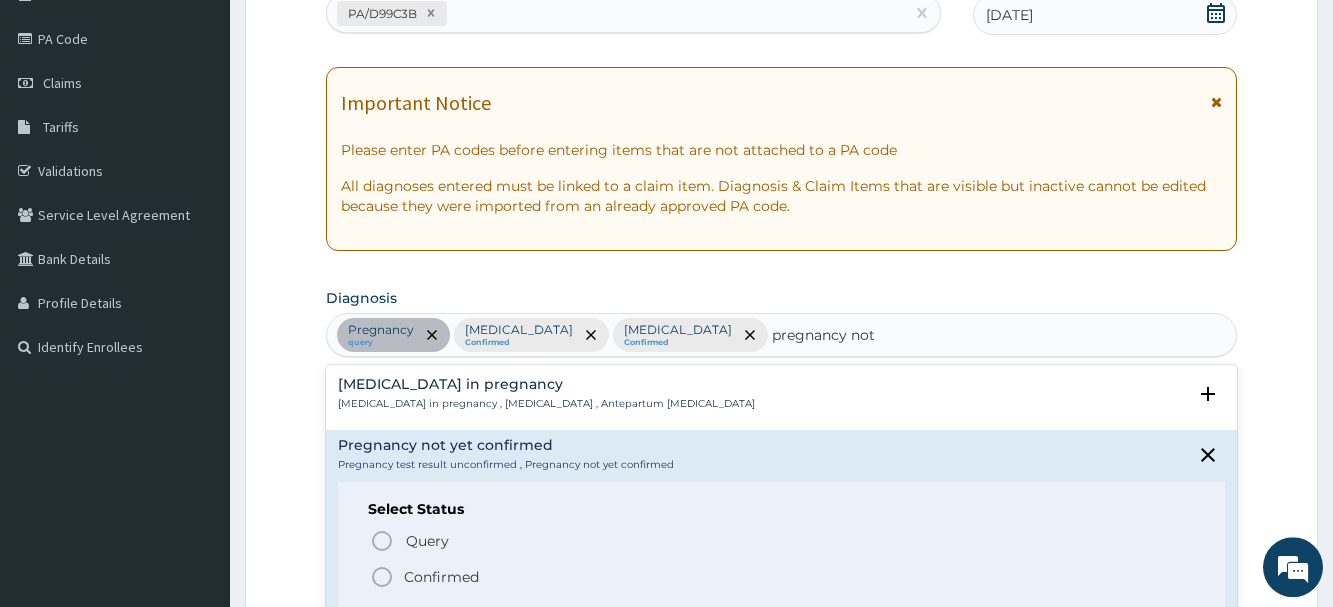 click on "Confirmed" at bounding box center (441, 577) 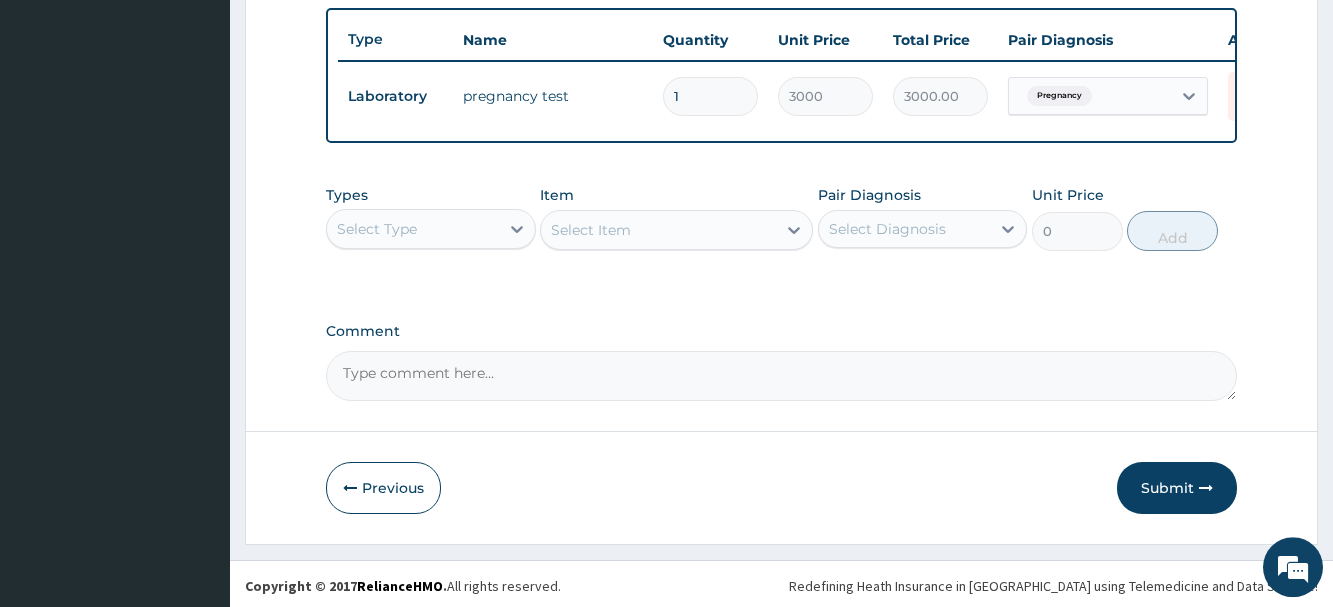 scroll, scrollTop: 757, scrollLeft: 0, axis: vertical 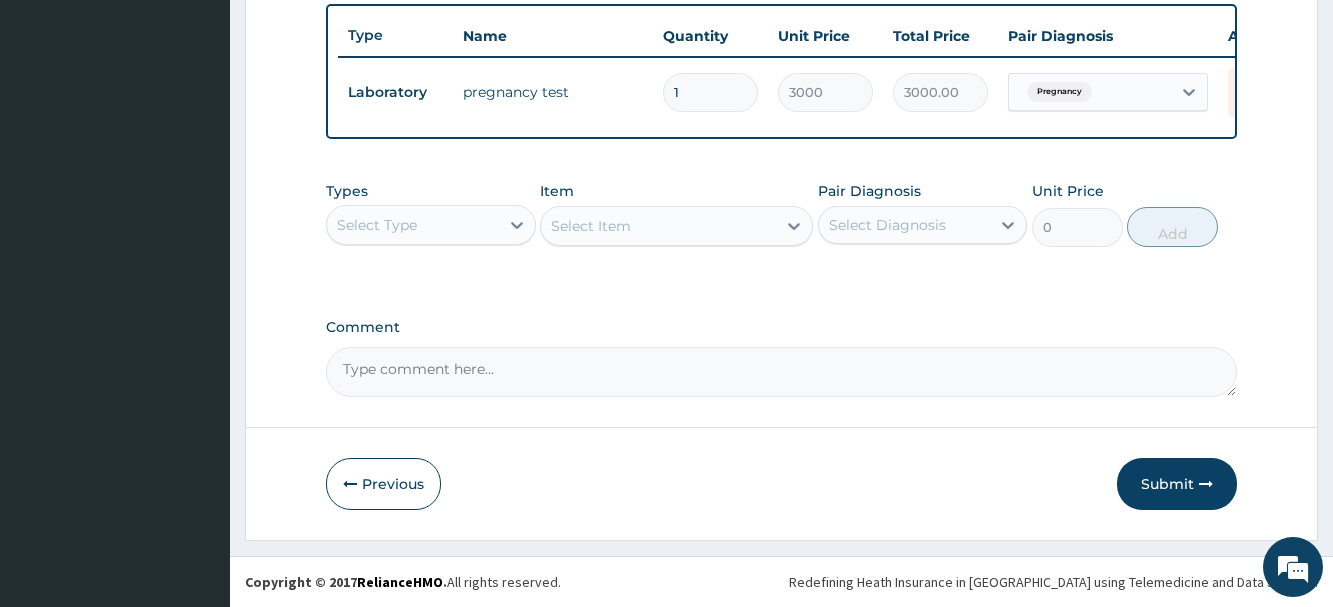 click at bounding box center (517, 225) 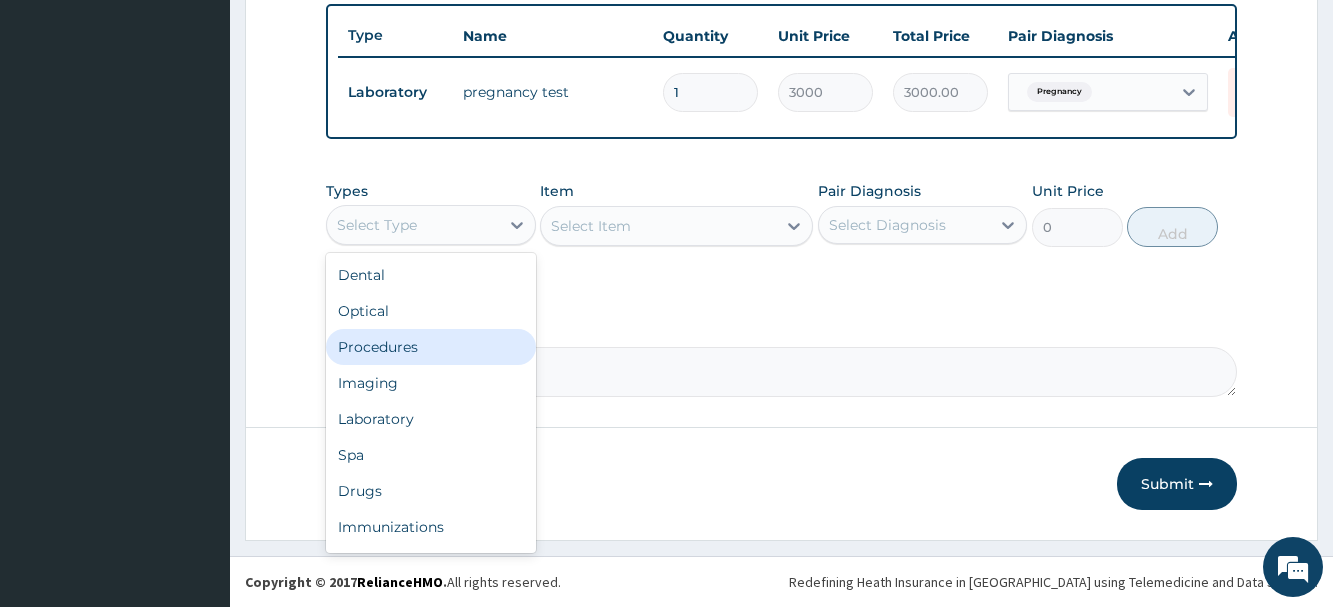 click on "Procedures" at bounding box center [430, 347] 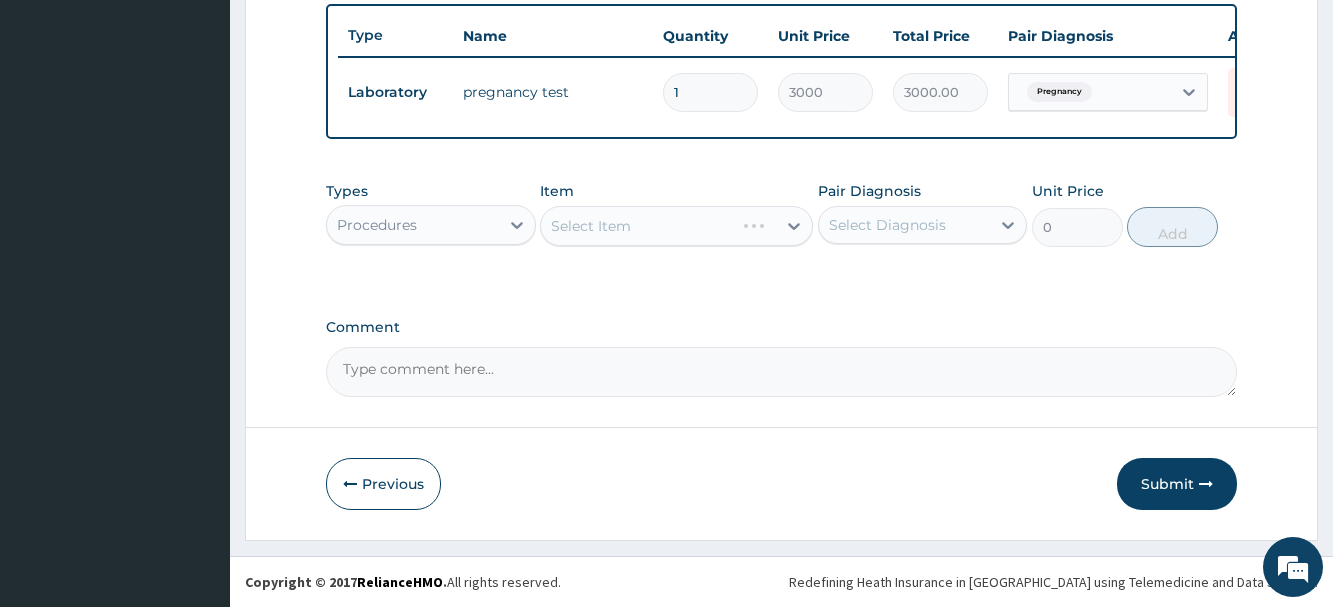 click on "Select Item" at bounding box center [676, 226] 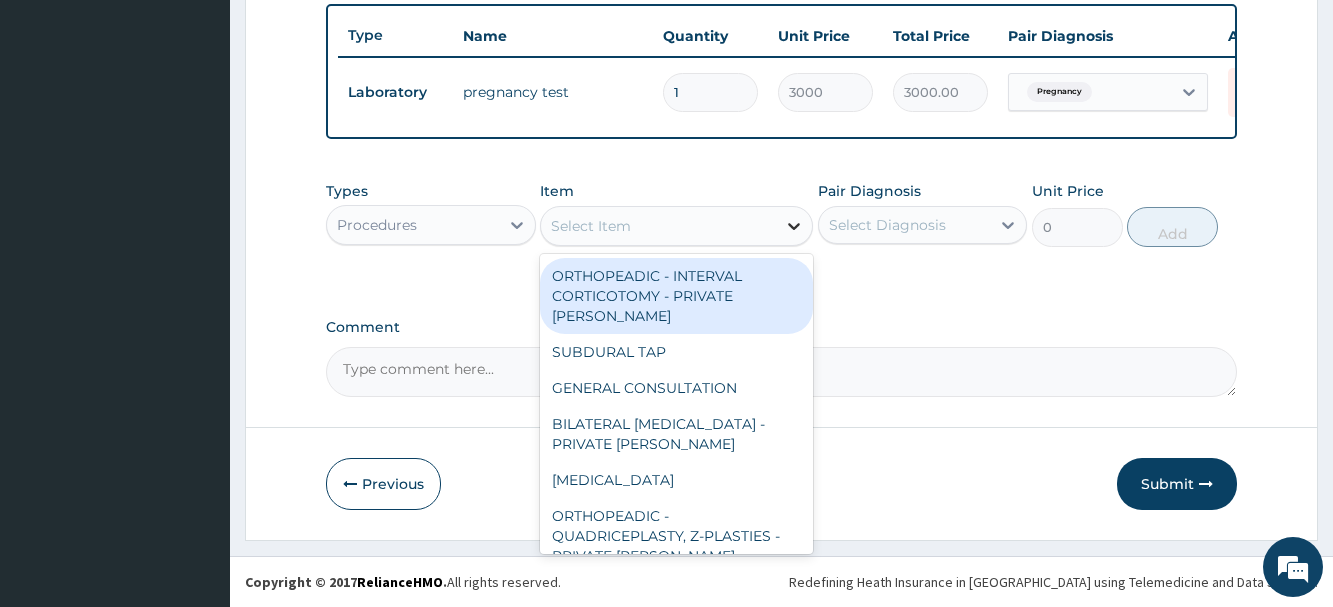 click 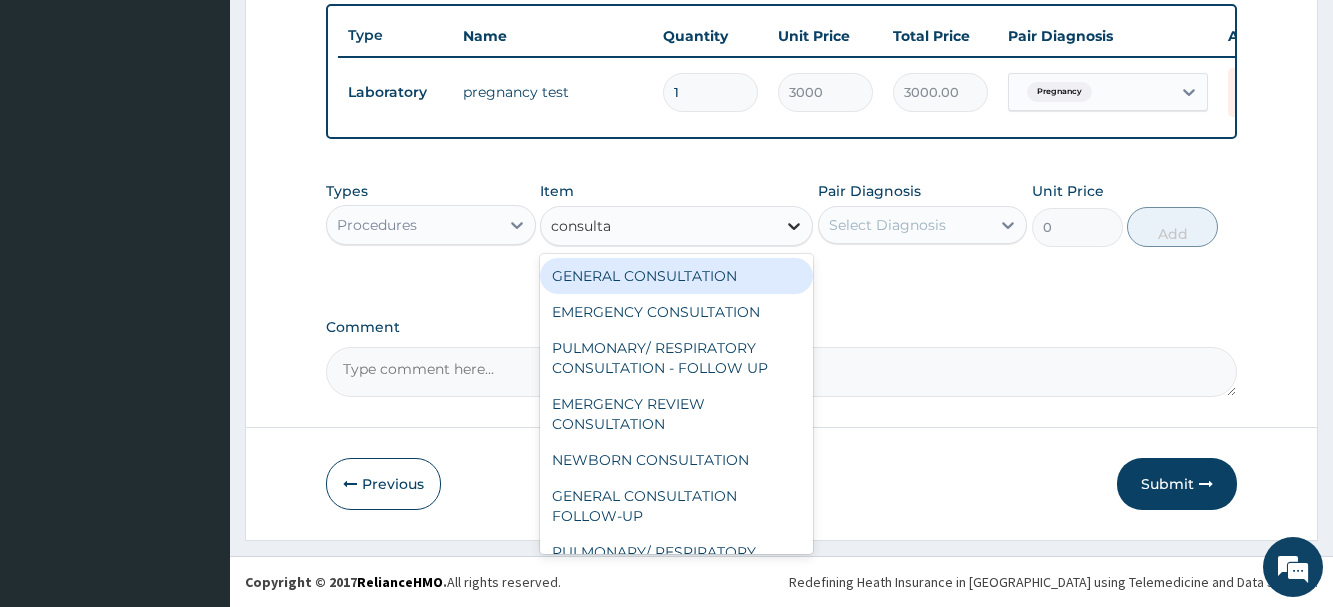 type on "consultat" 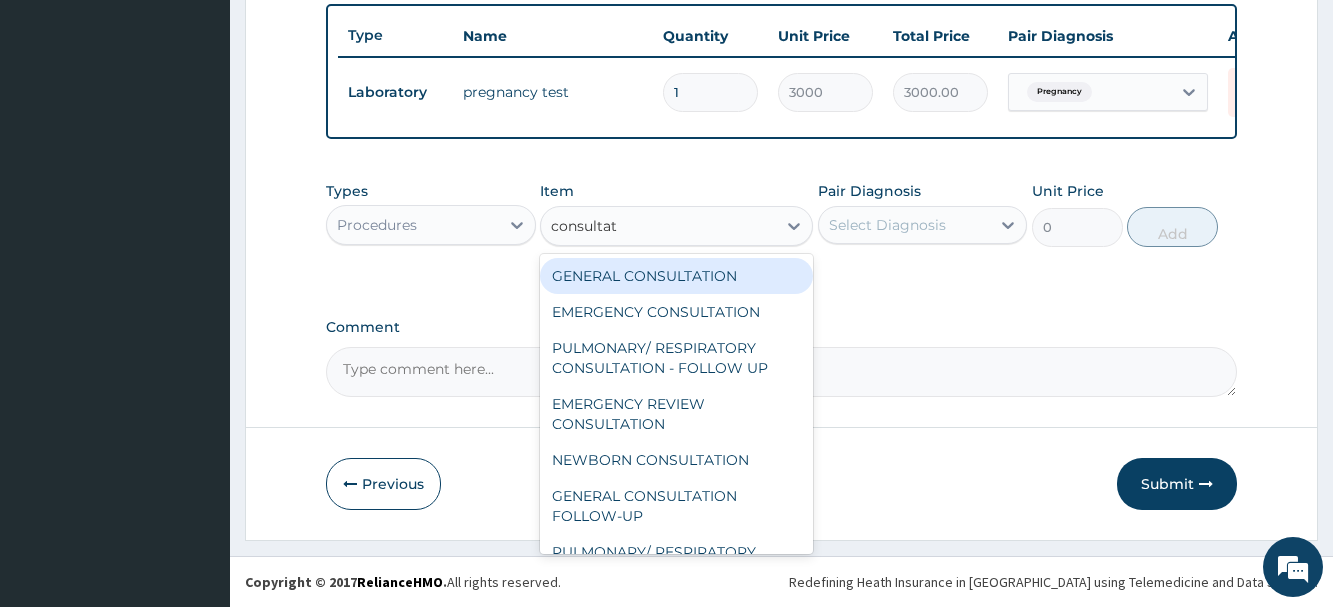 click on "GENERAL CONSULTATION" at bounding box center (676, 276) 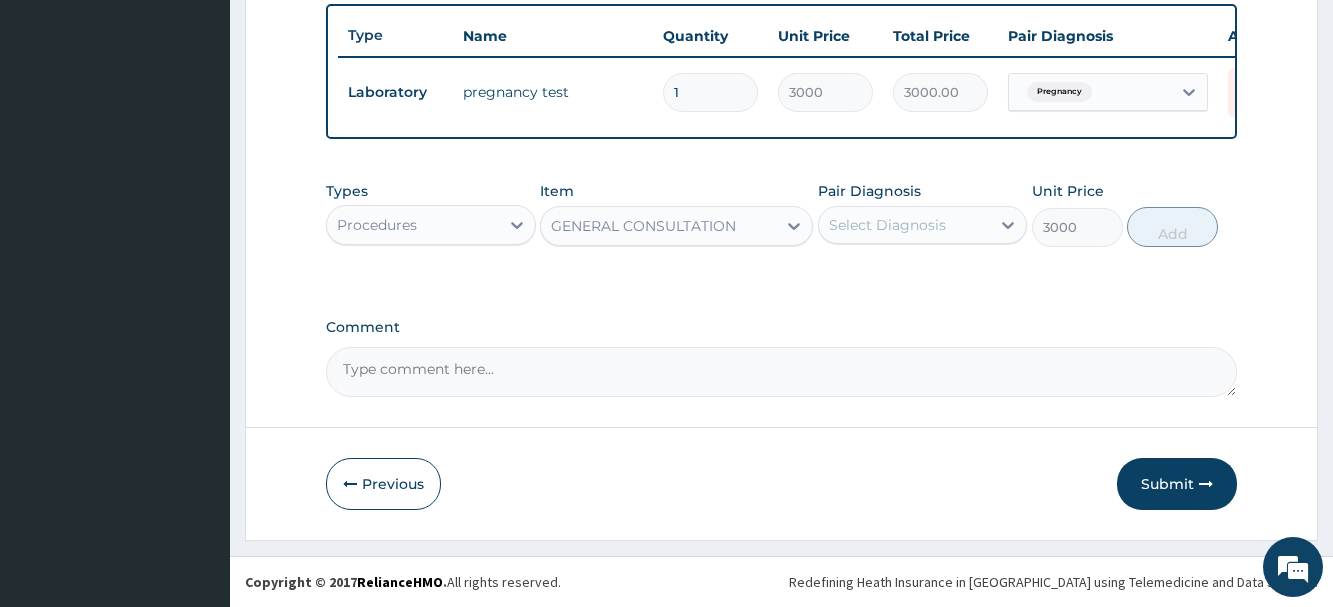 click on "Select Diagnosis" at bounding box center (887, 225) 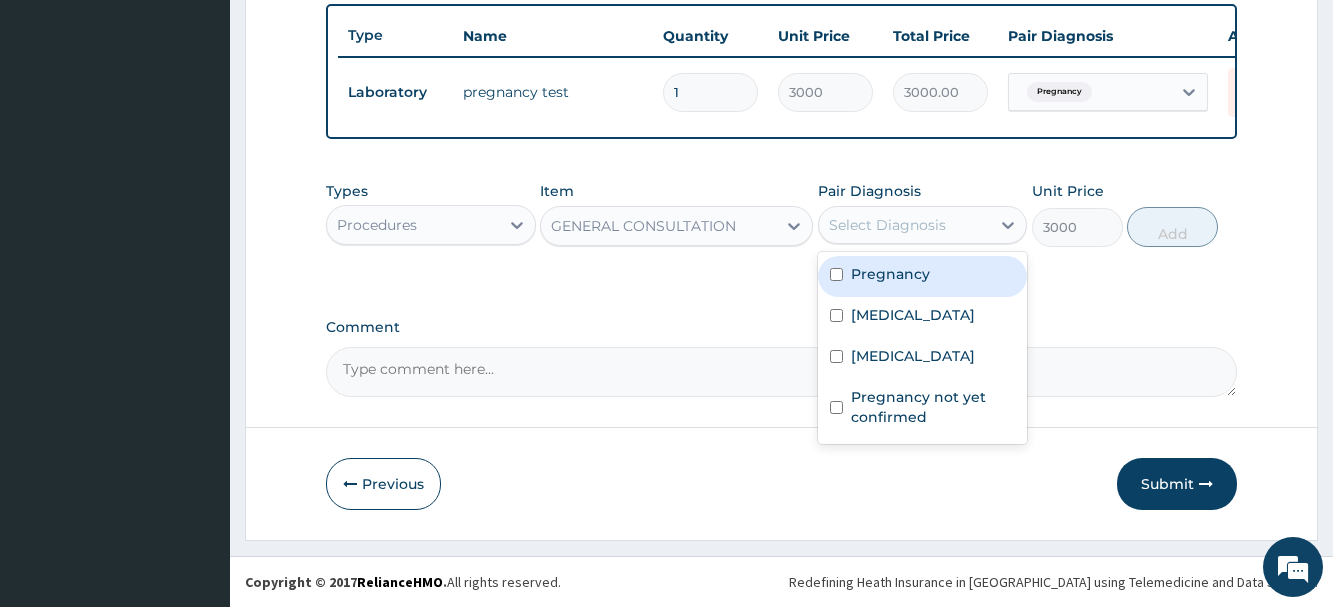 click on "Pregnancy" at bounding box center (922, 276) 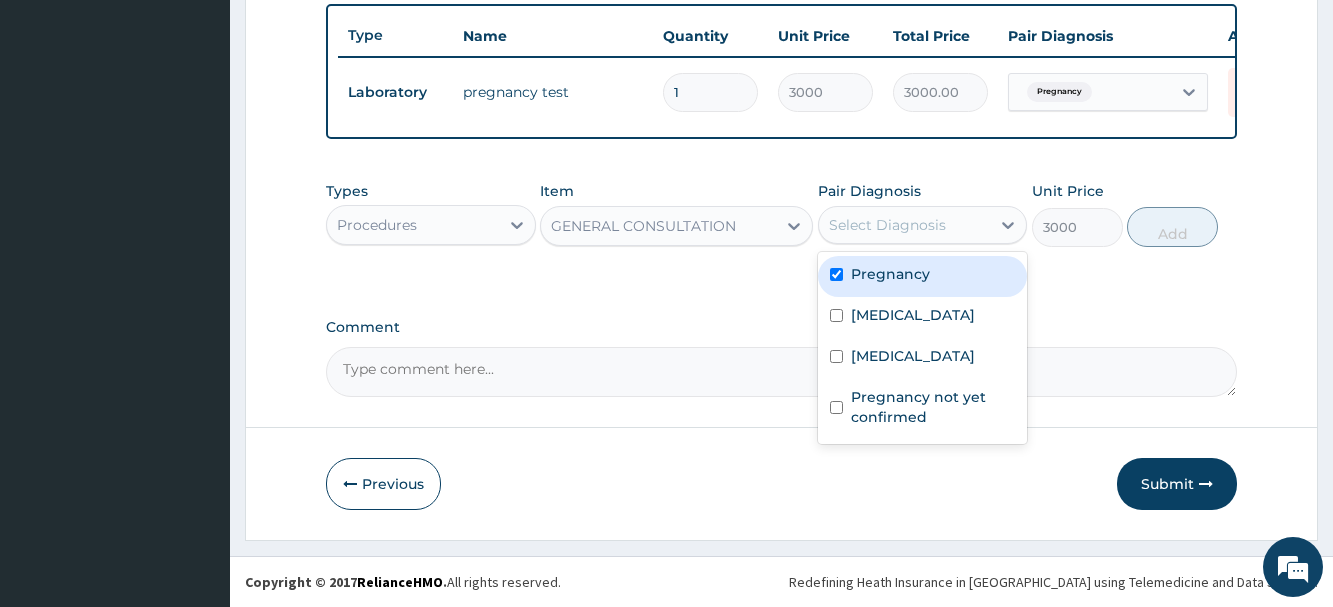 checkbox on "true" 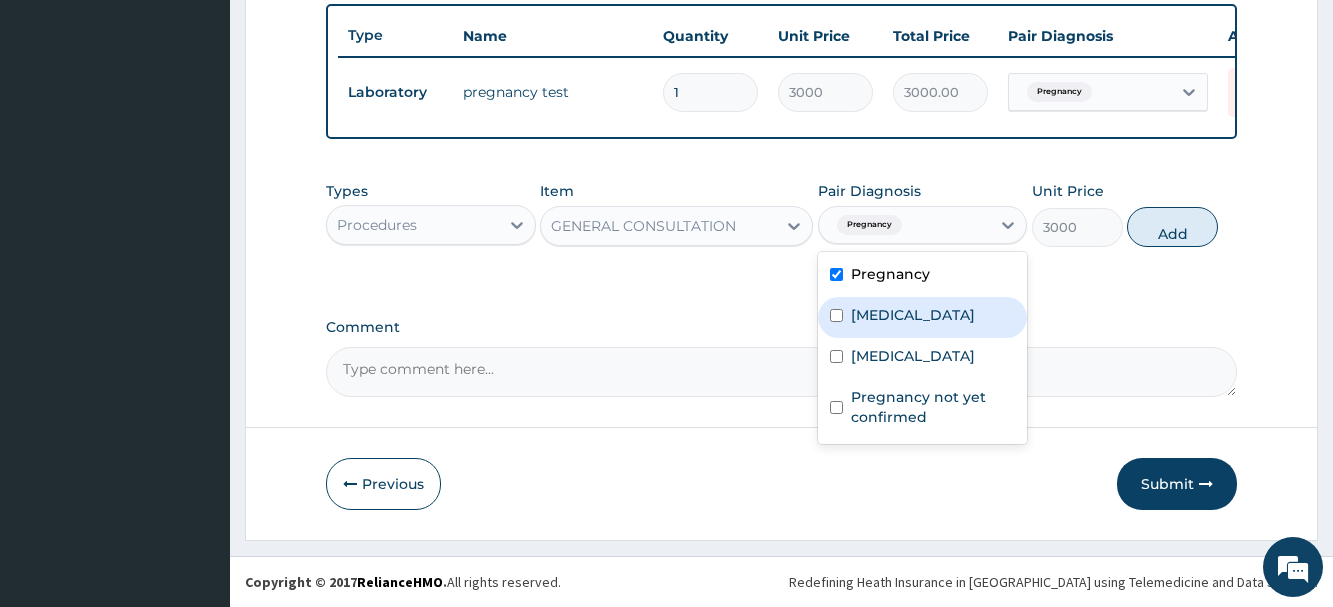 drag, startPoint x: 883, startPoint y: 316, endPoint x: 883, endPoint y: 338, distance: 22 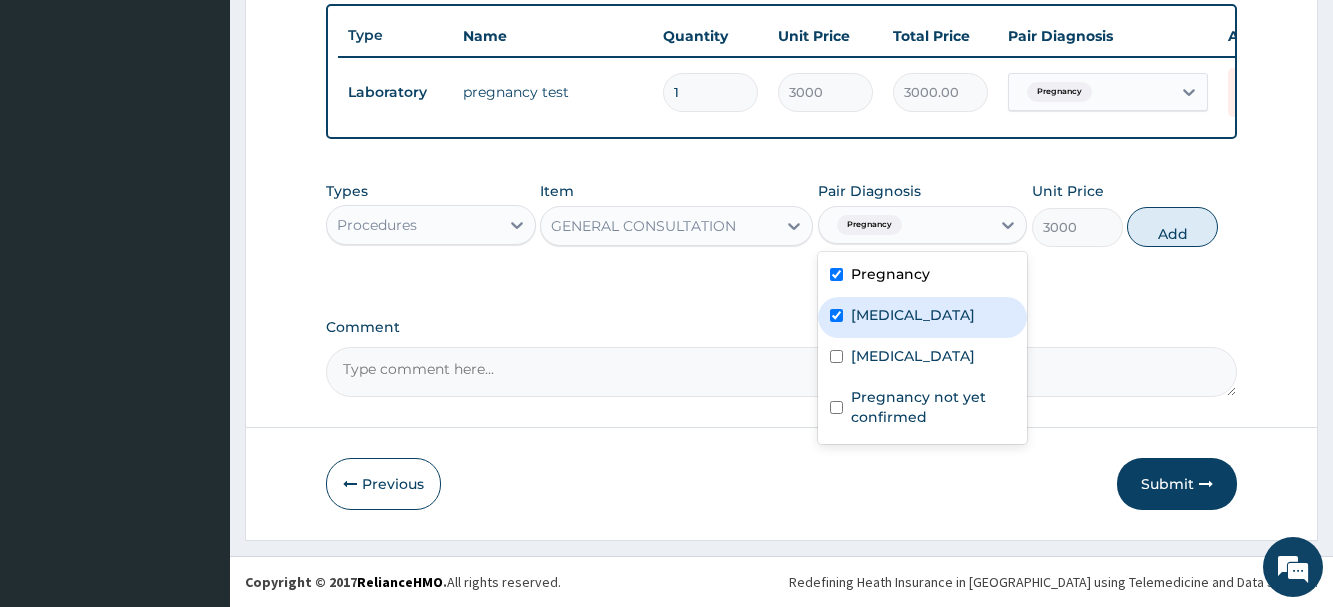 checkbox on "true" 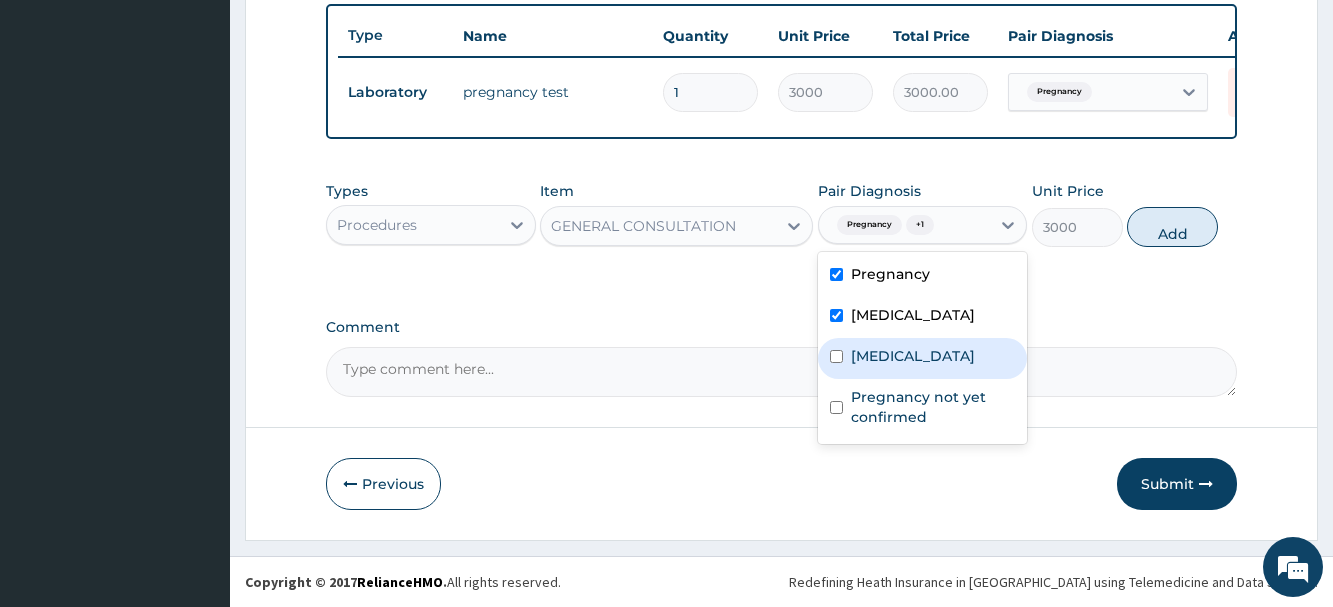 drag, startPoint x: 883, startPoint y: 347, endPoint x: 889, endPoint y: 400, distance: 53.338543 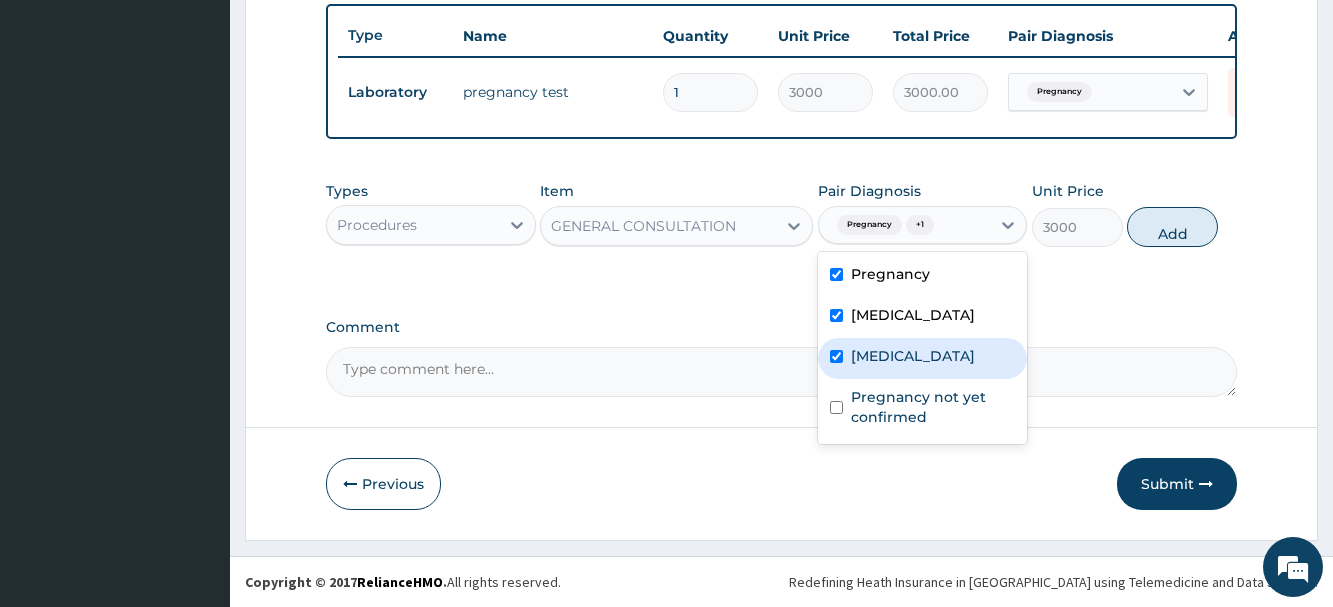 checkbox on "true" 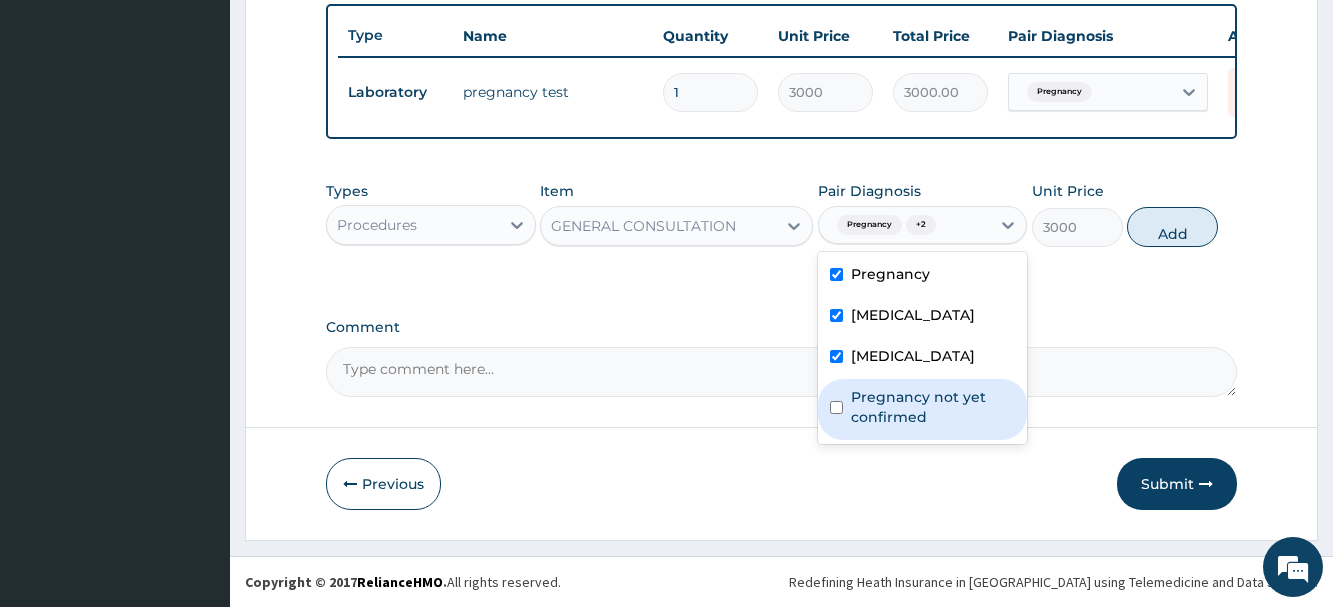 drag, startPoint x: 892, startPoint y: 408, endPoint x: 842, endPoint y: 357, distance: 71.42129 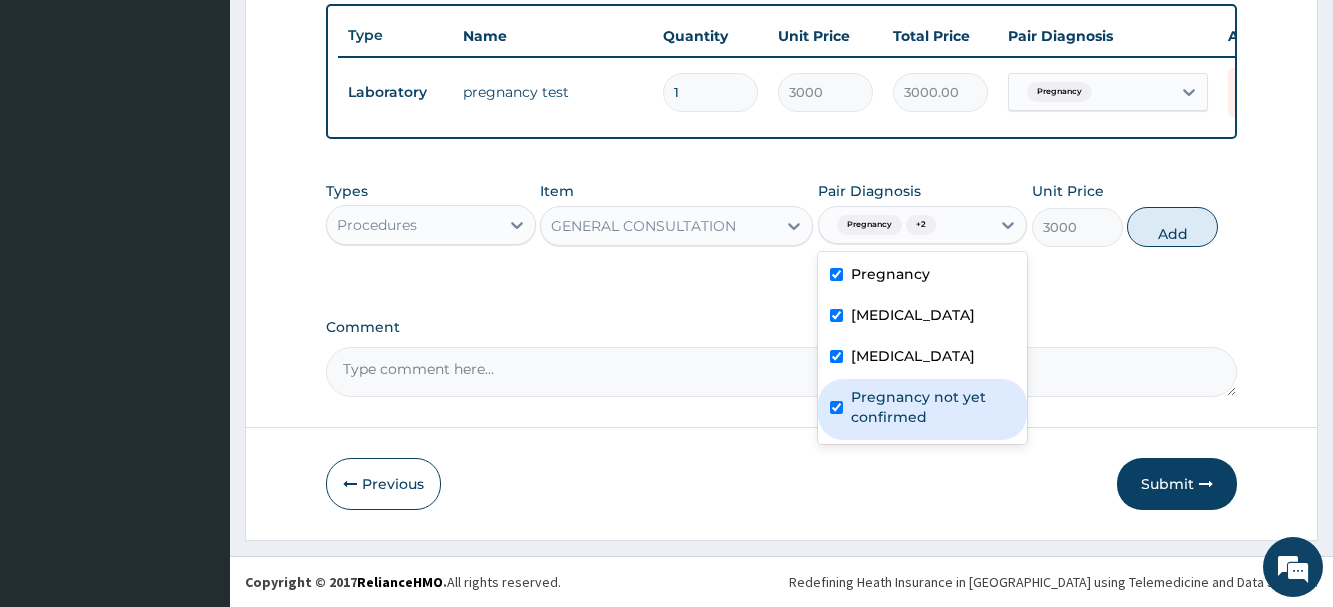 checkbox on "true" 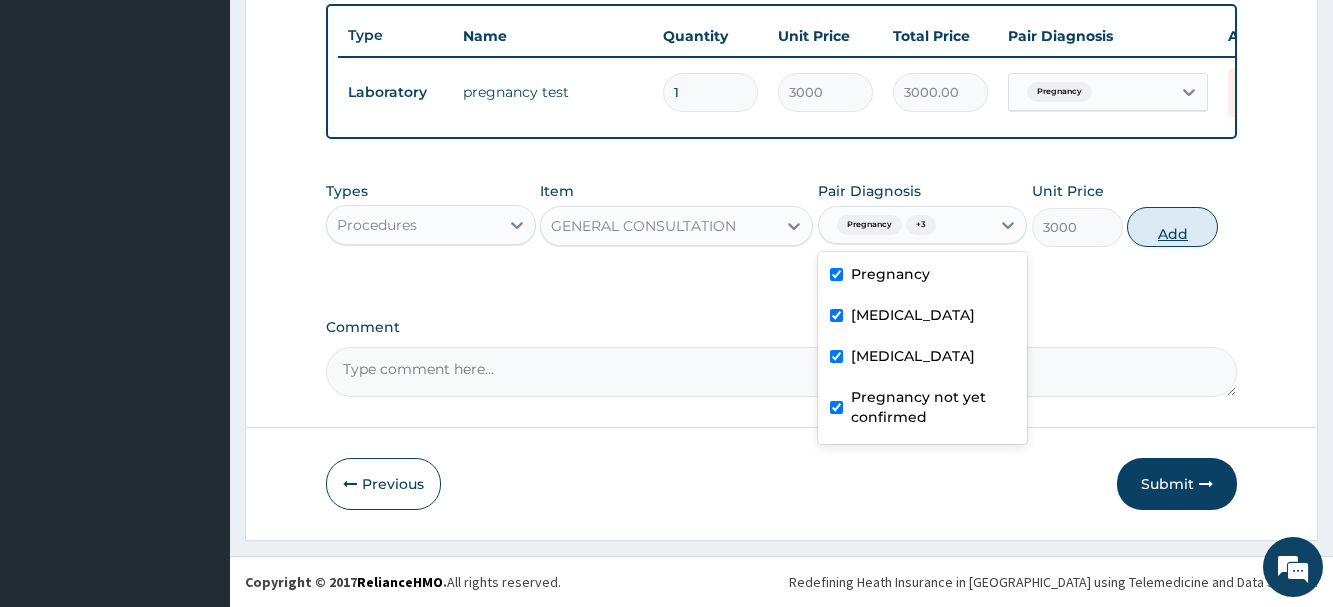 click on "Add" at bounding box center (1172, 227) 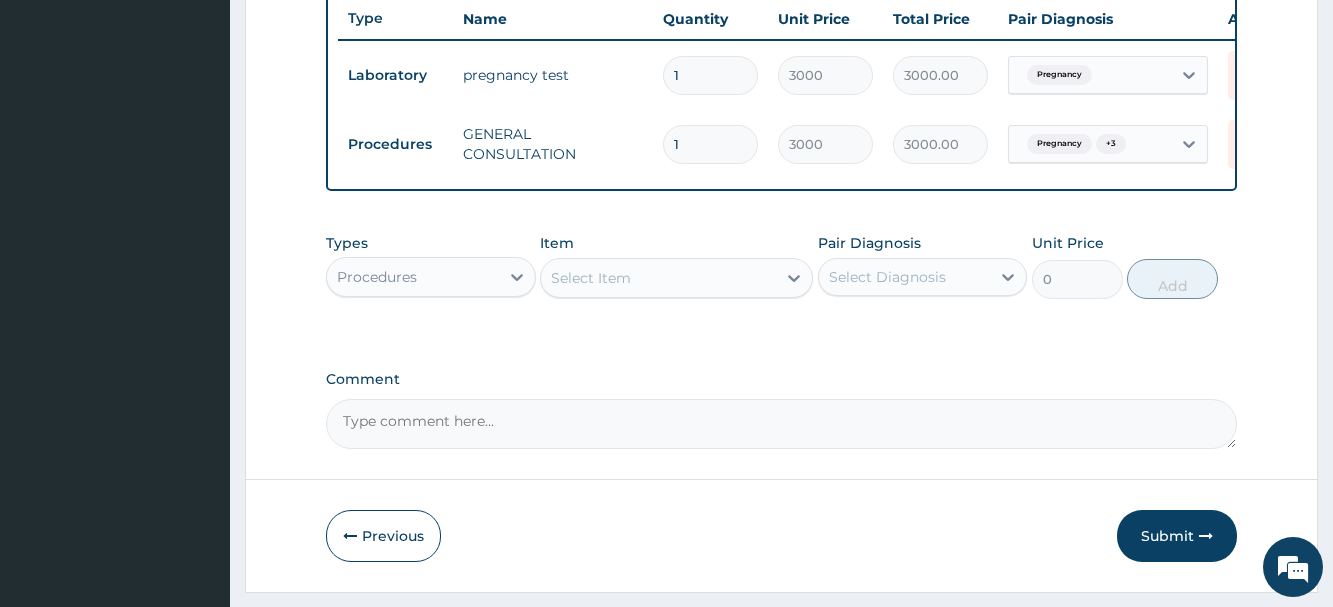 click on "Select Item" at bounding box center (591, 278) 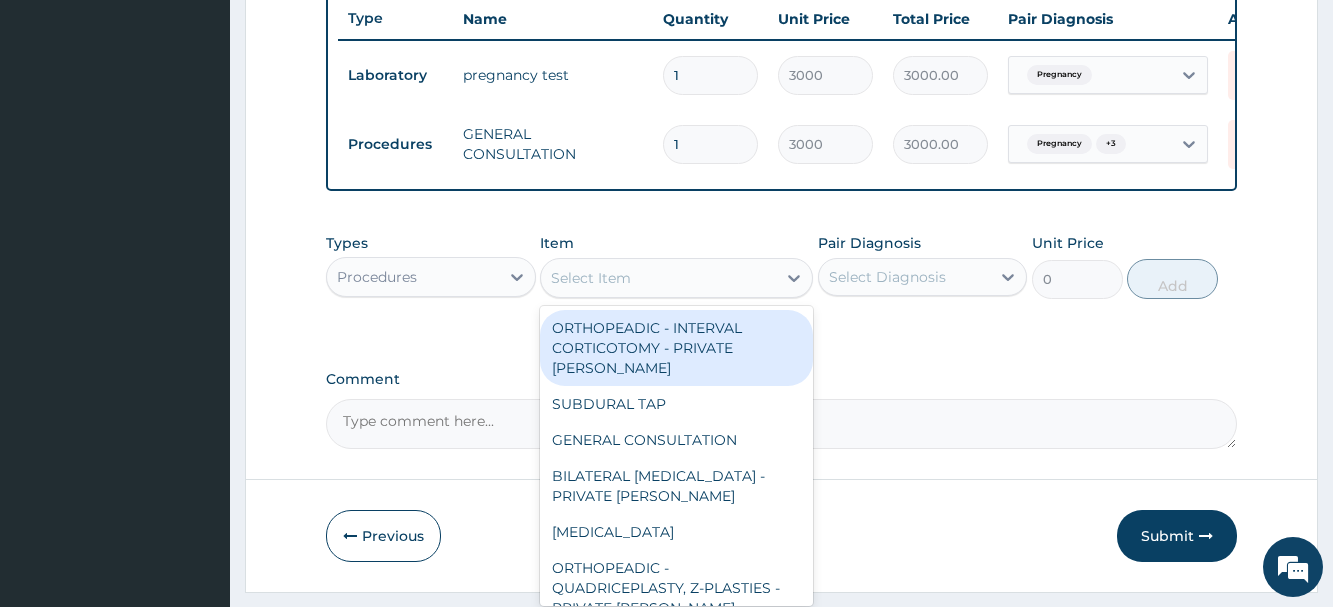click on "Procedures" at bounding box center [412, 277] 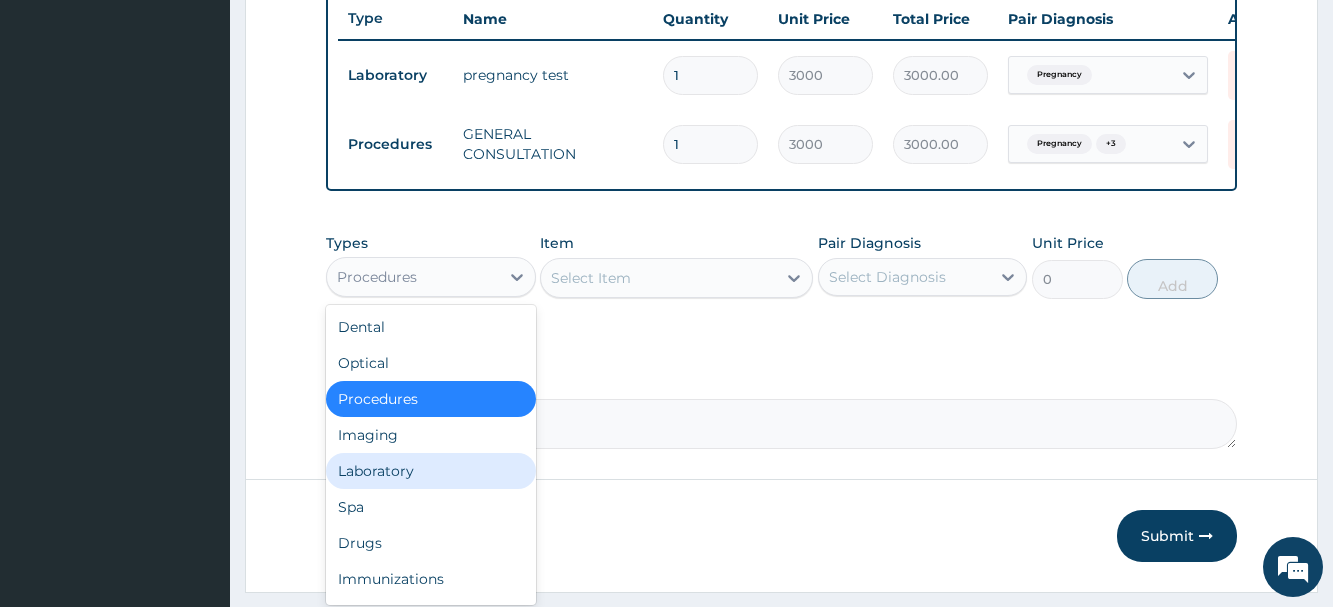 click on "Laboratory" at bounding box center (430, 471) 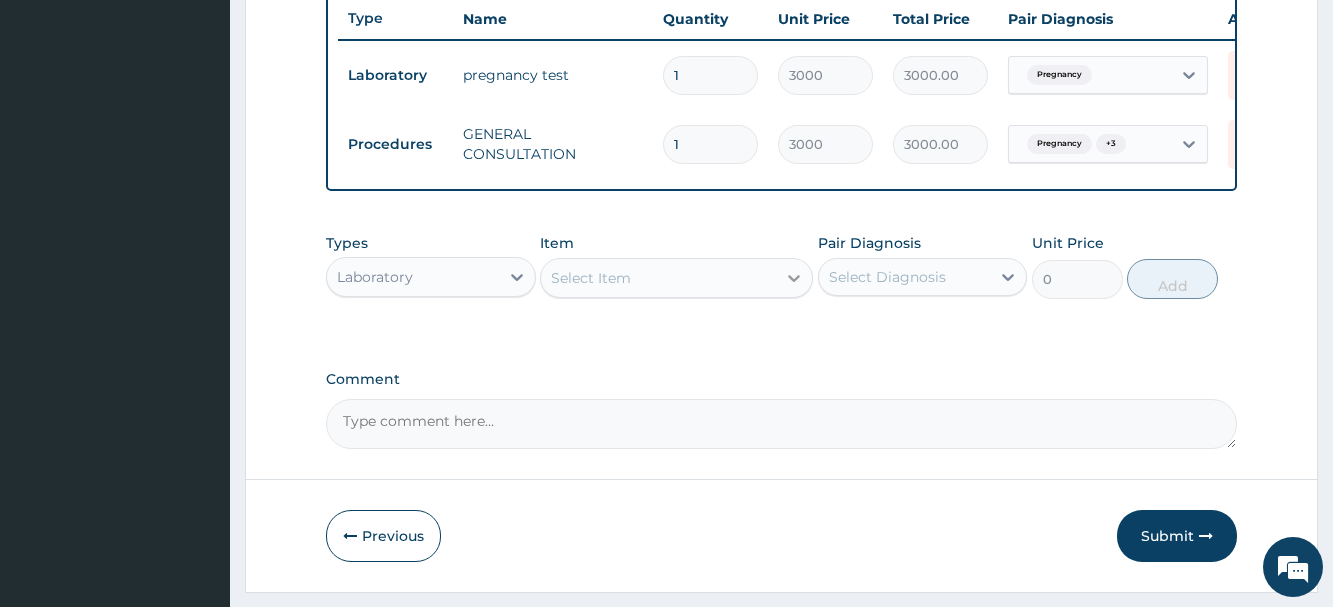 click 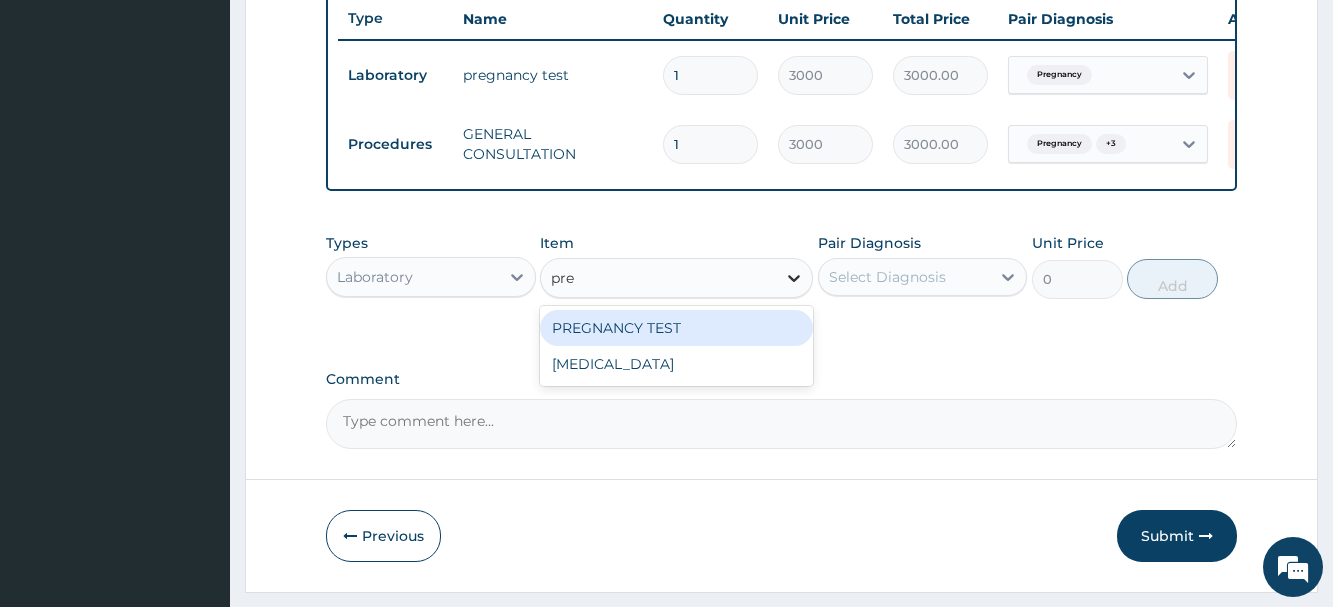 type on "preg" 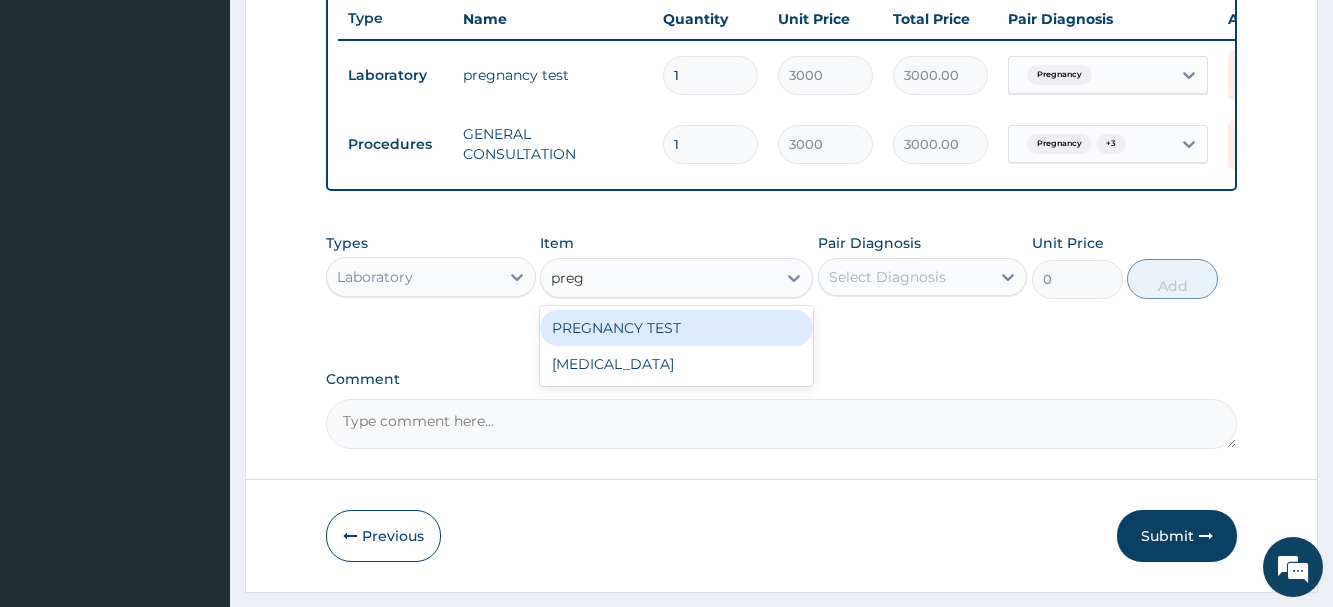 click on "PREGNANCY TEST" at bounding box center (676, 328) 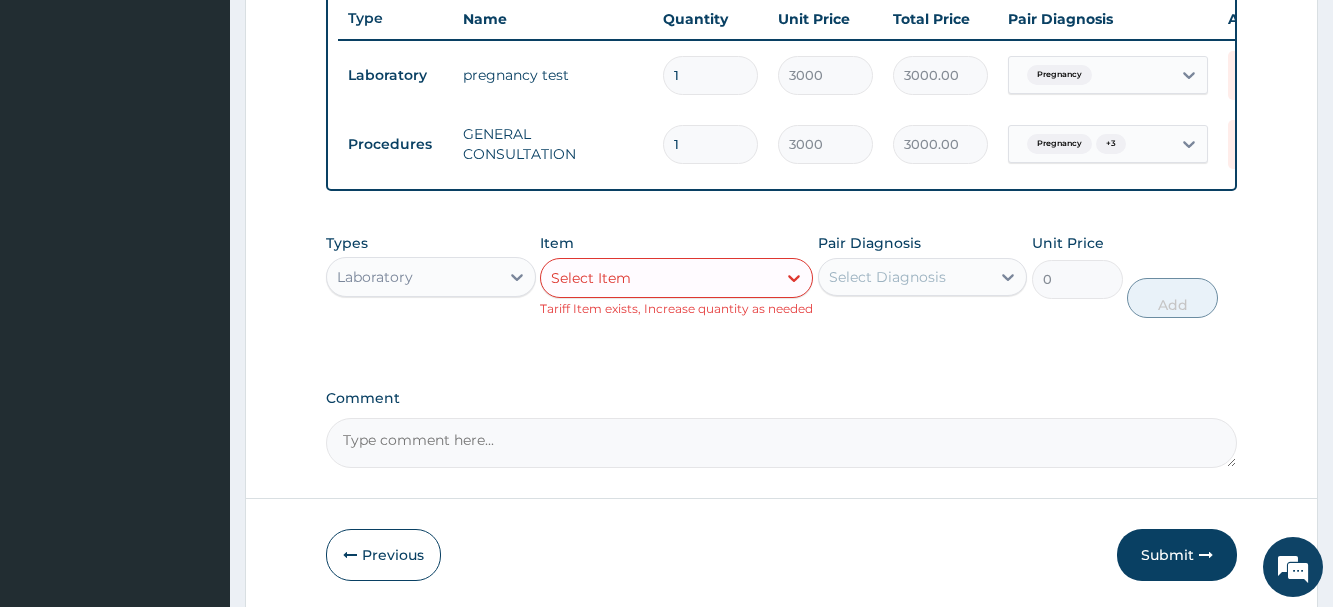 click on "Select Item" at bounding box center (658, 278) 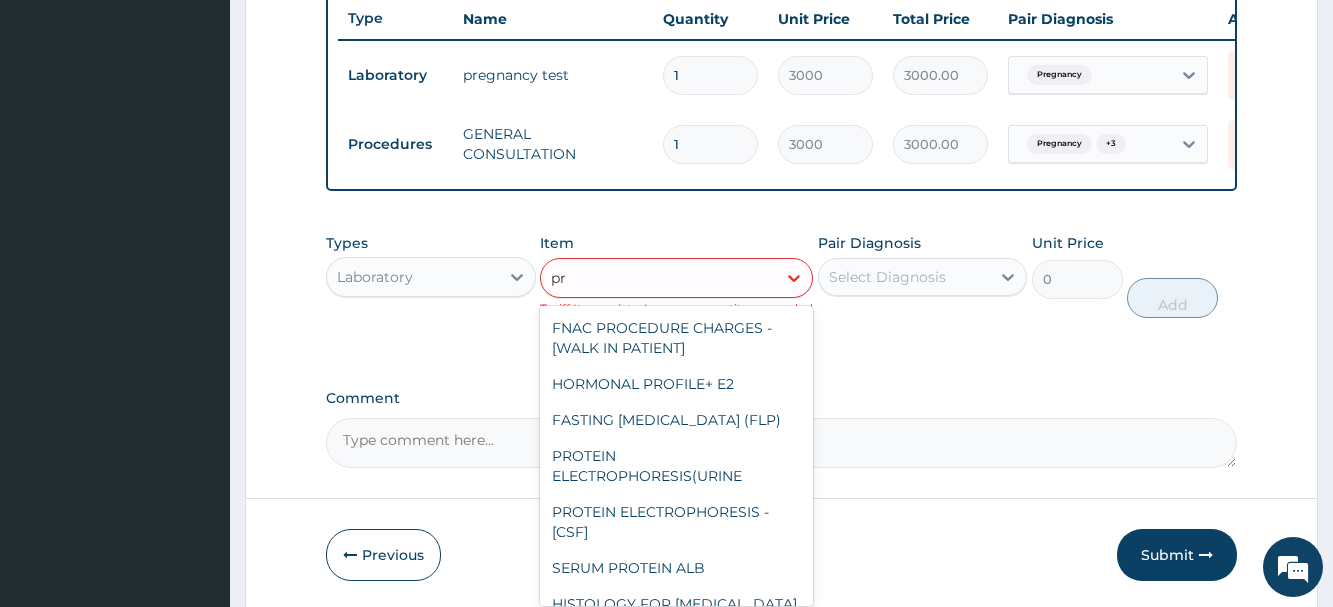 type on "pre" 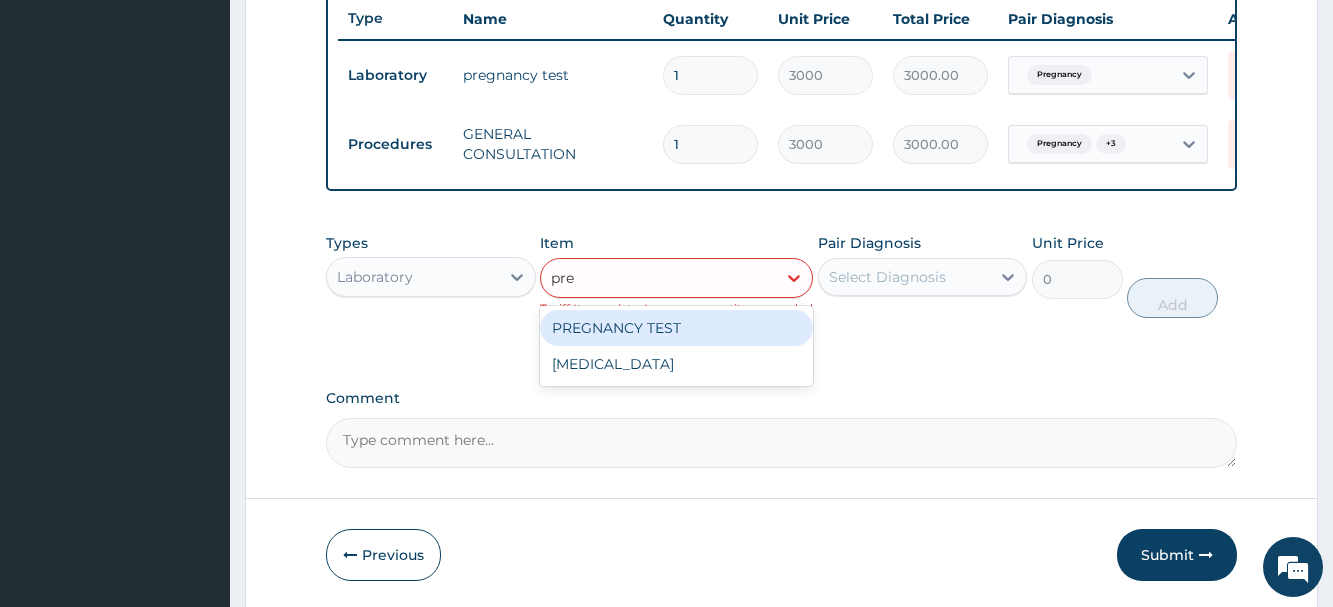 click on "PREGNANCY TEST" at bounding box center (676, 328) 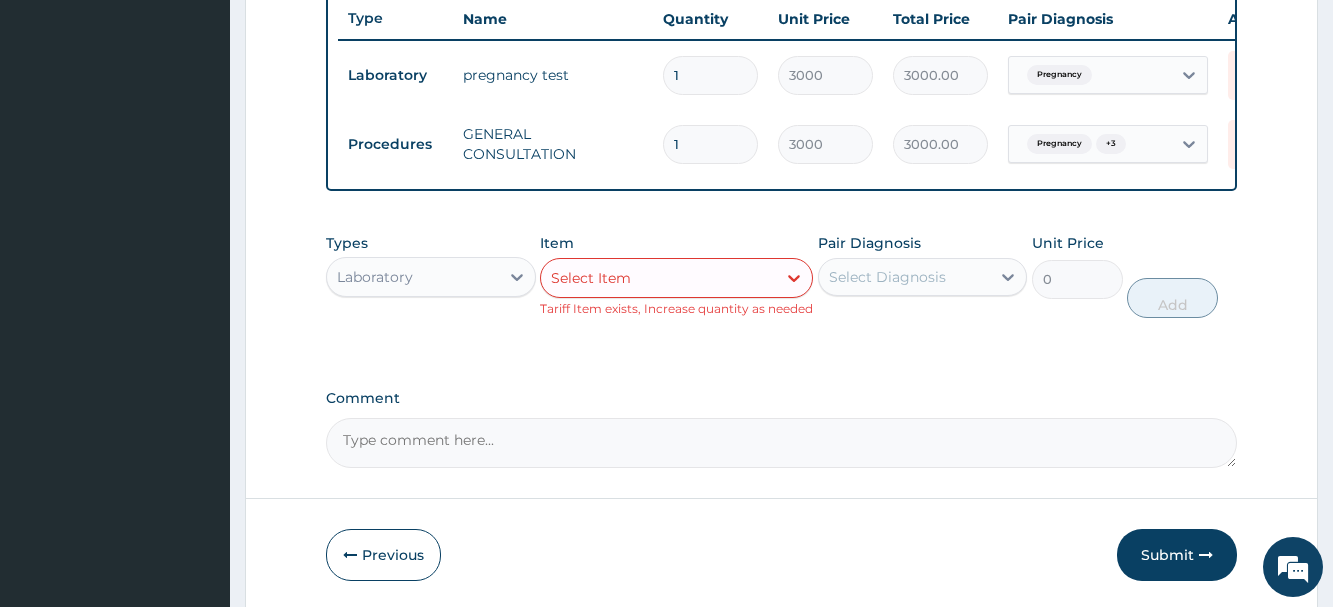 click on "Select Item" at bounding box center [658, 278] 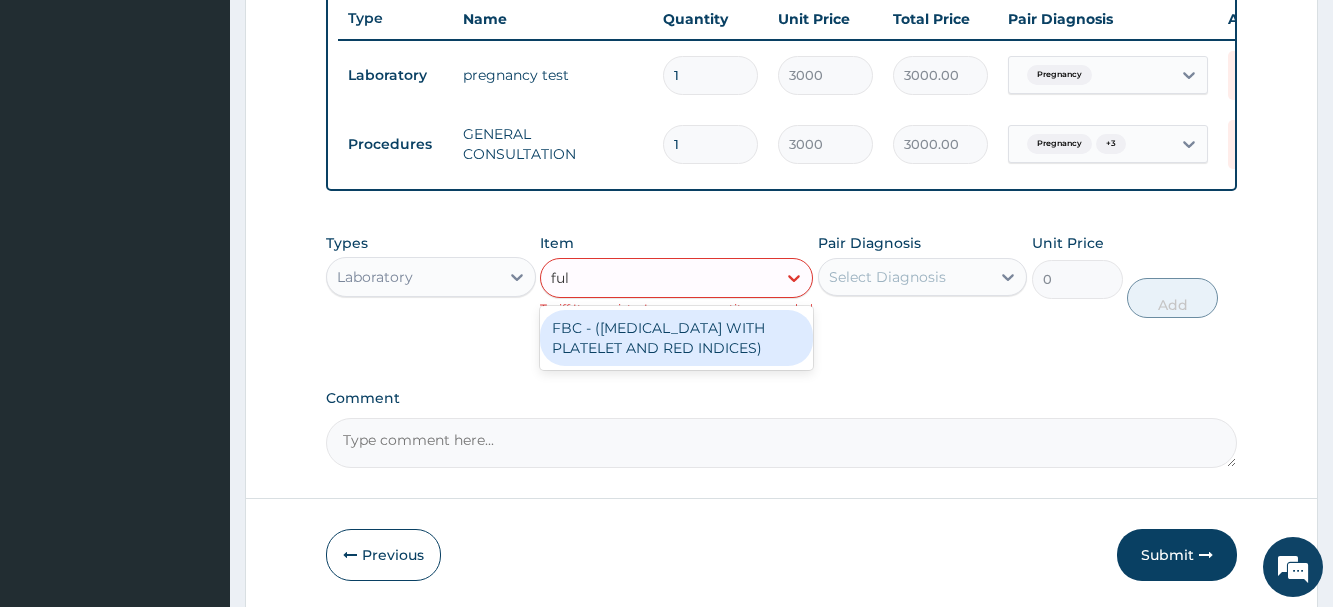 type on "full" 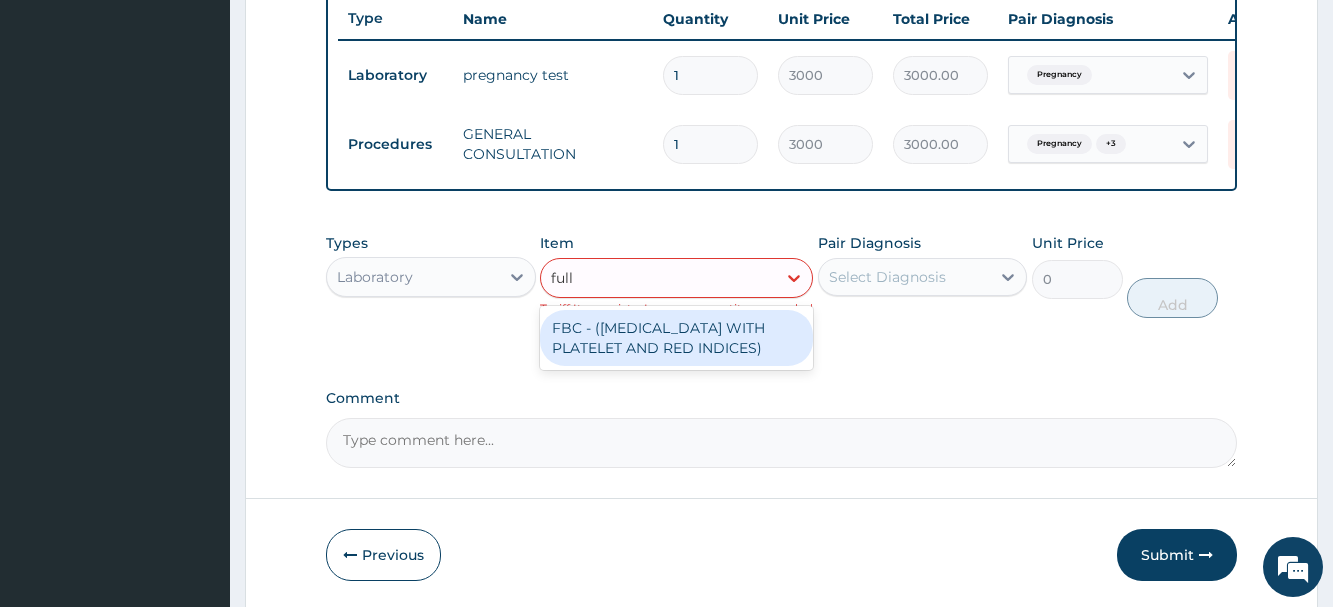 drag, startPoint x: 695, startPoint y: 368, endPoint x: 782, endPoint y: 327, distance: 96.17692 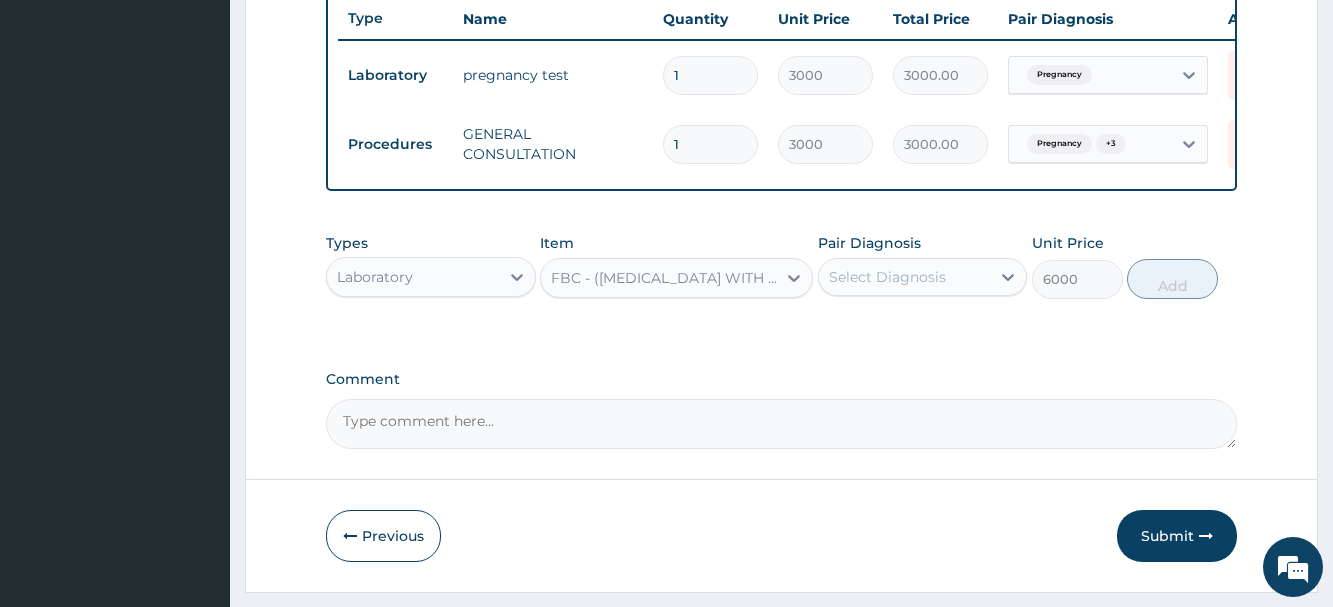 click on "Select Diagnosis" at bounding box center (887, 277) 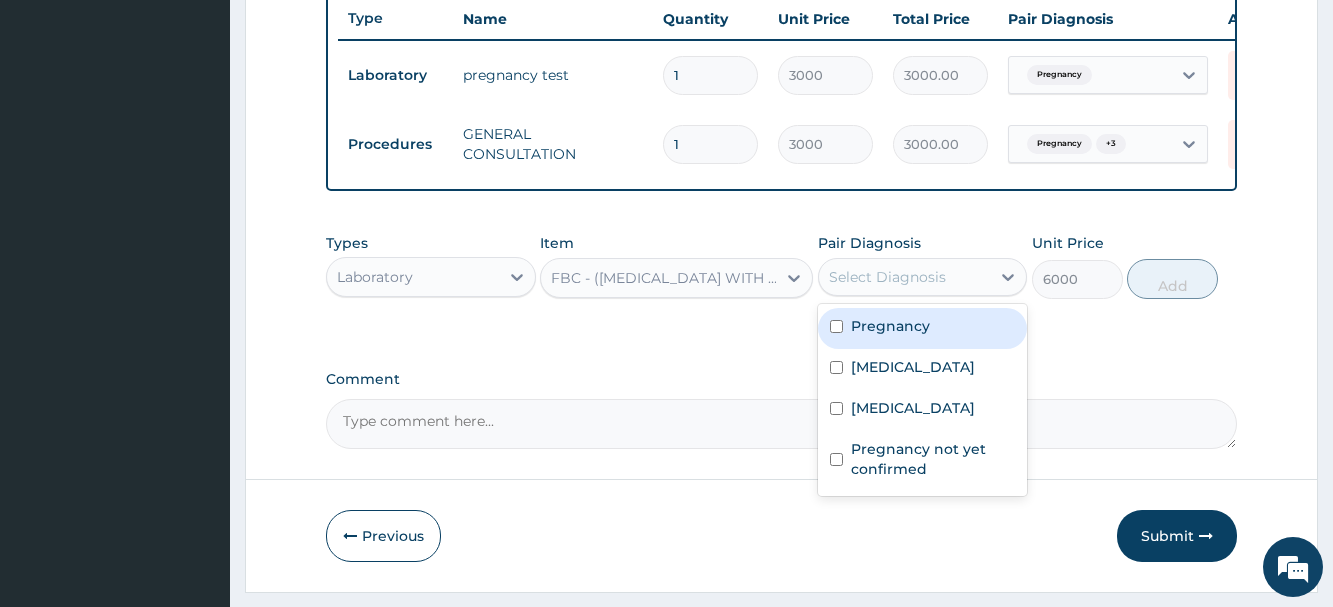 drag, startPoint x: 908, startPoint y: 330, endPoint x: 903, endPoint y: 366, distance: 36.345562 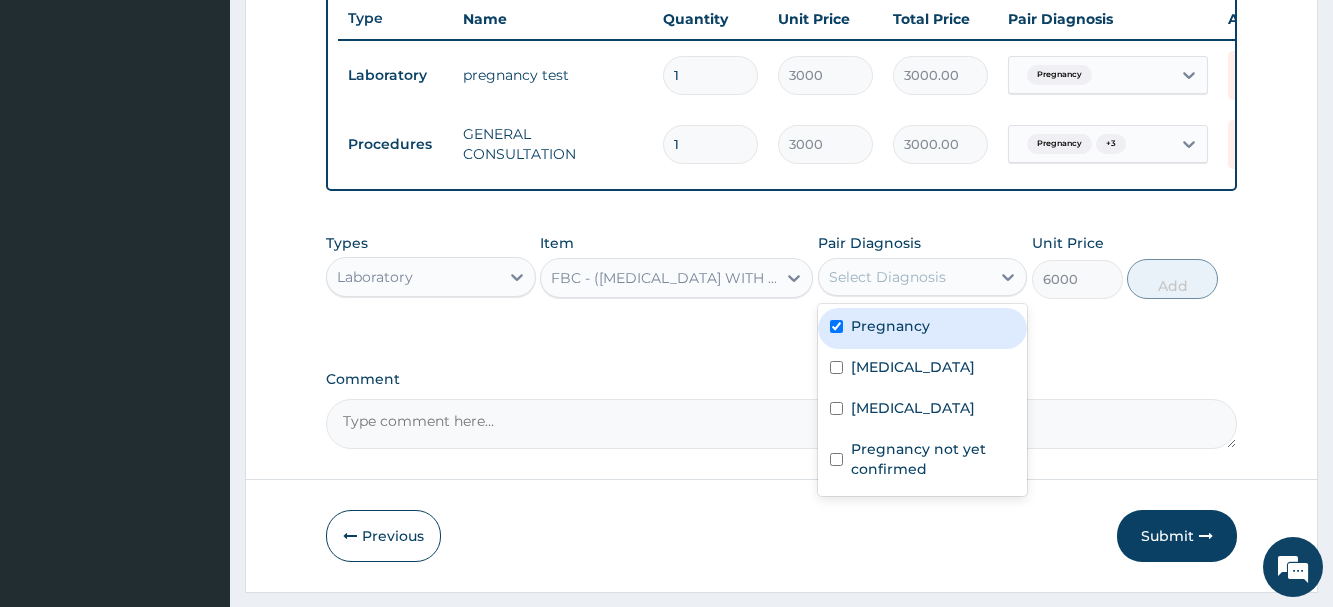 checkbox on "true" 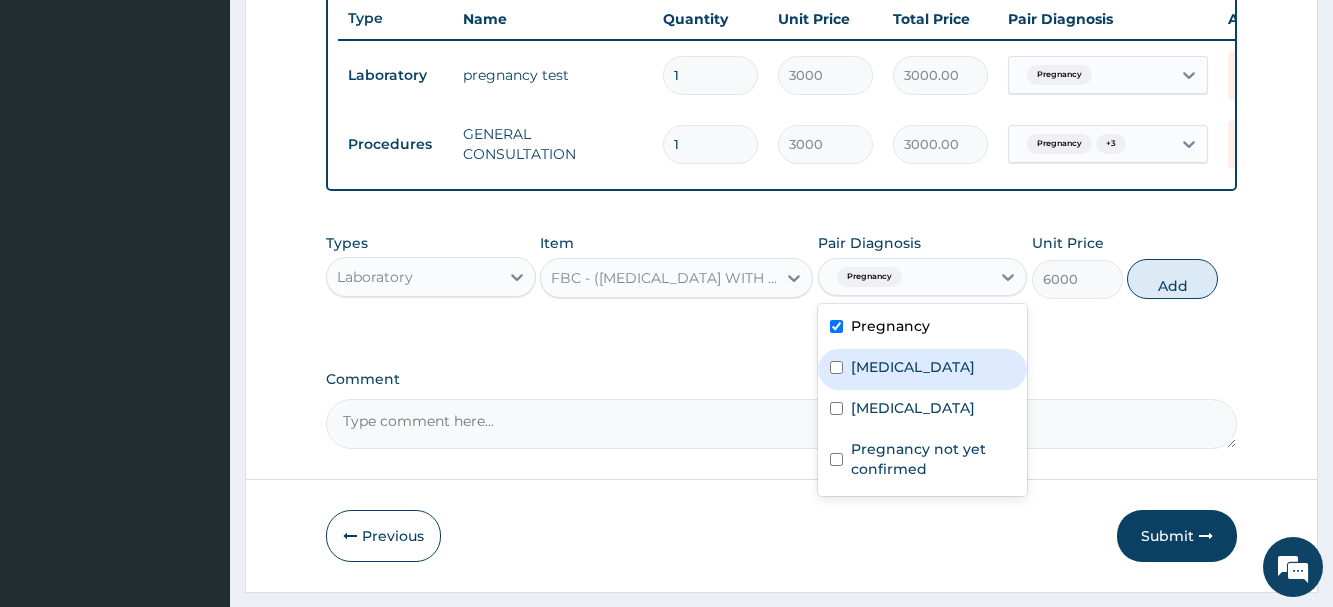 drag, startPoint x: 897, startPoint y: 381, endPoint x: 893, endPoint y: 398, distance: 17.464249 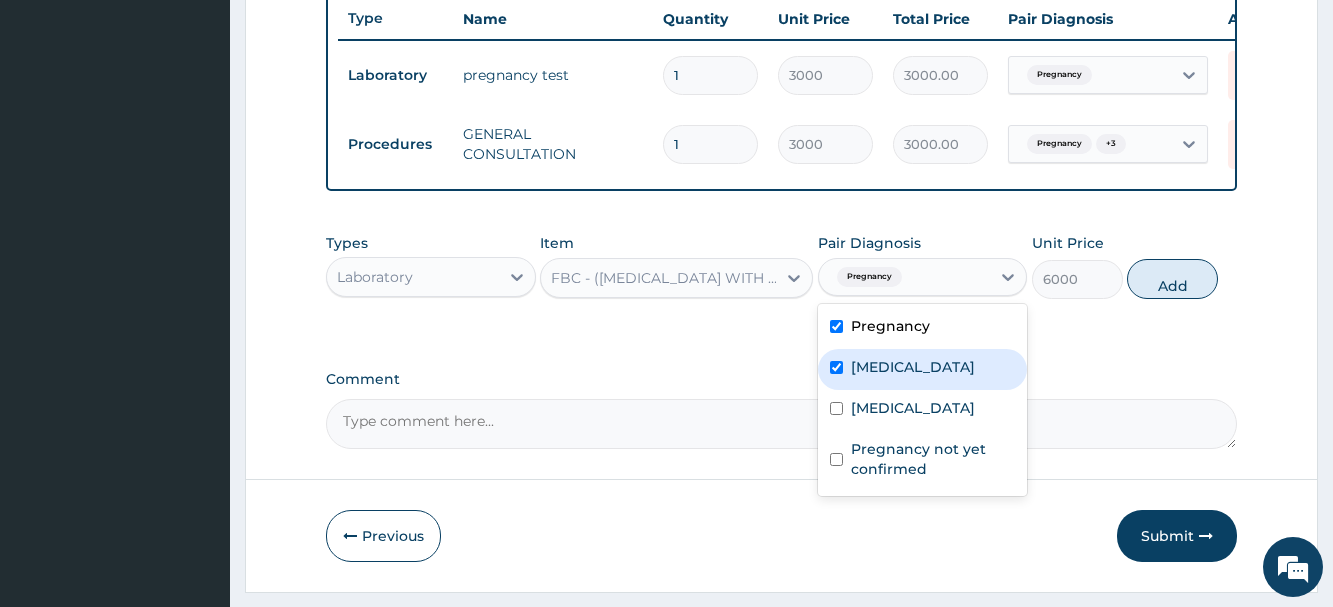 checkbox on "true" 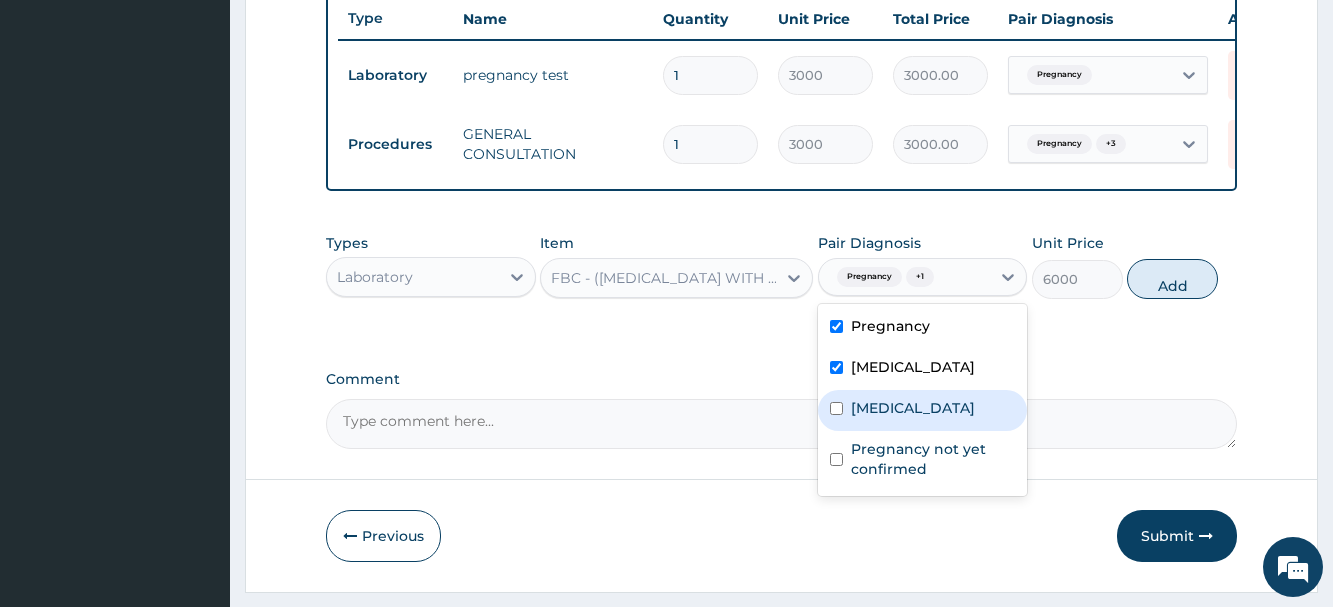 drag, startPoint x: 900, startPoint y: 418, endPoint x: 905, endPoint y: 428, distance: 11.18034 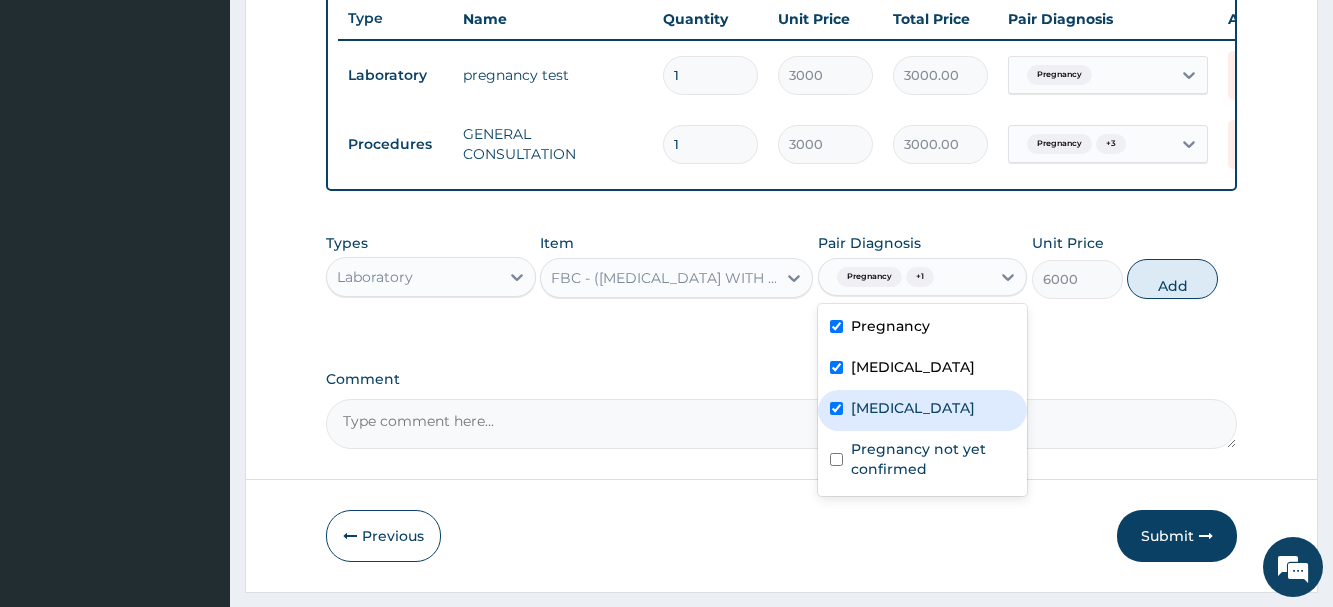 checkbox on "true" 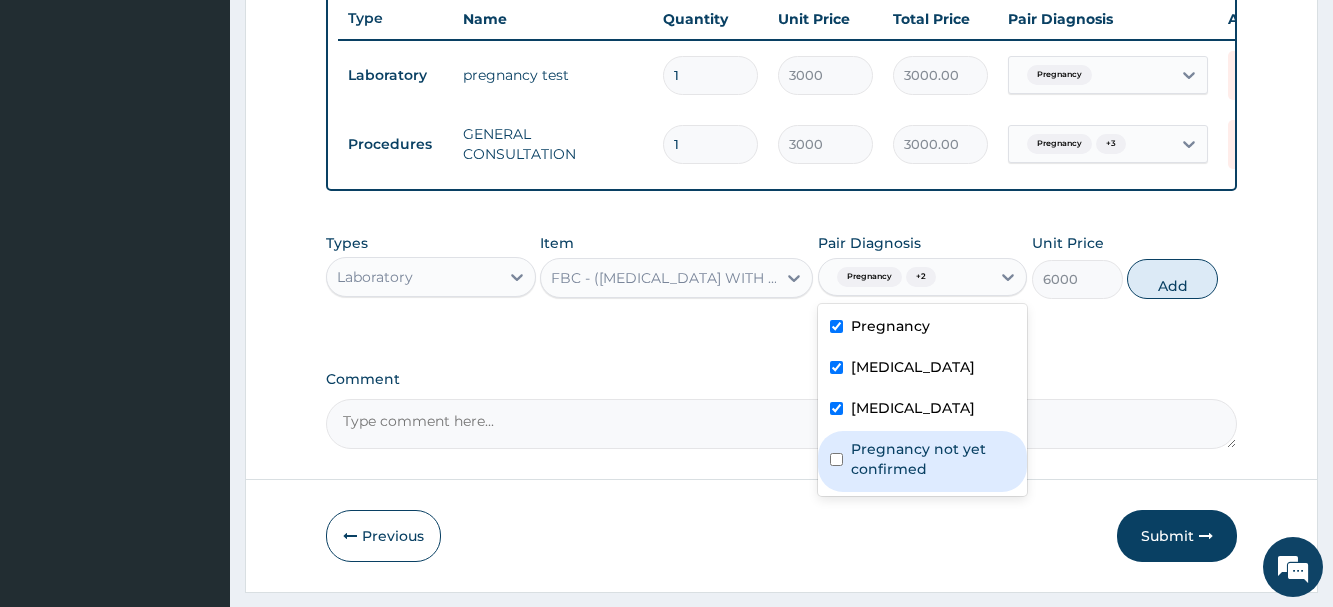 click on "Pregnancy not yet confirmed" at bounding box center [933, 459] 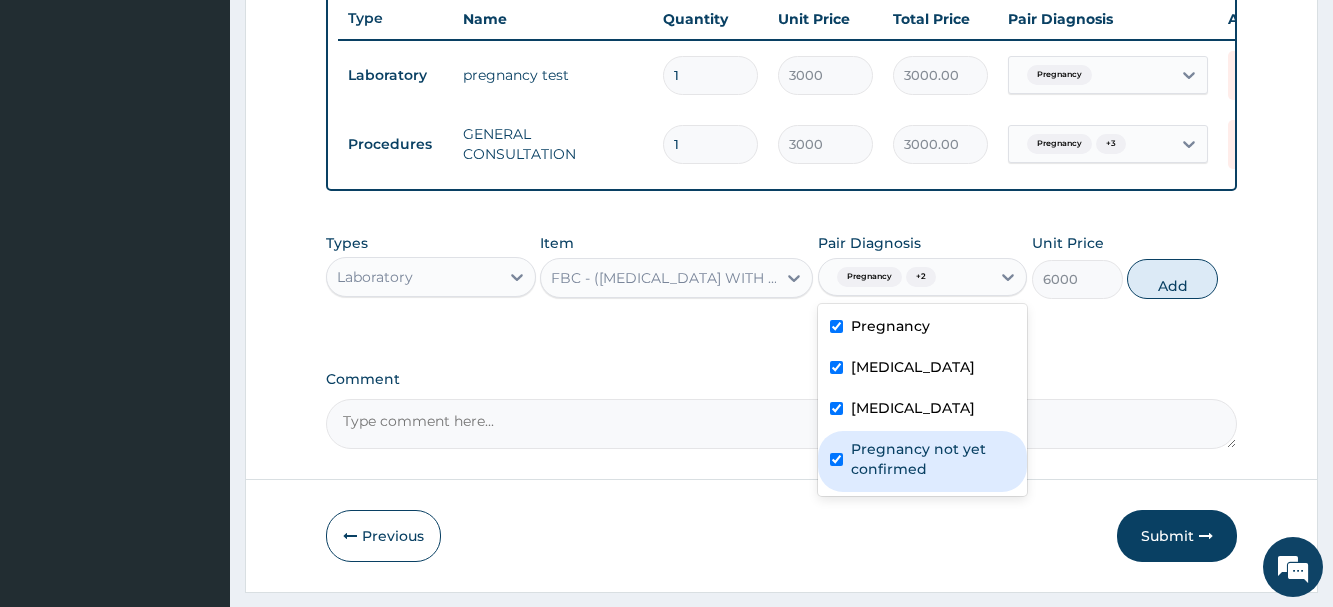 checkbox on "true" 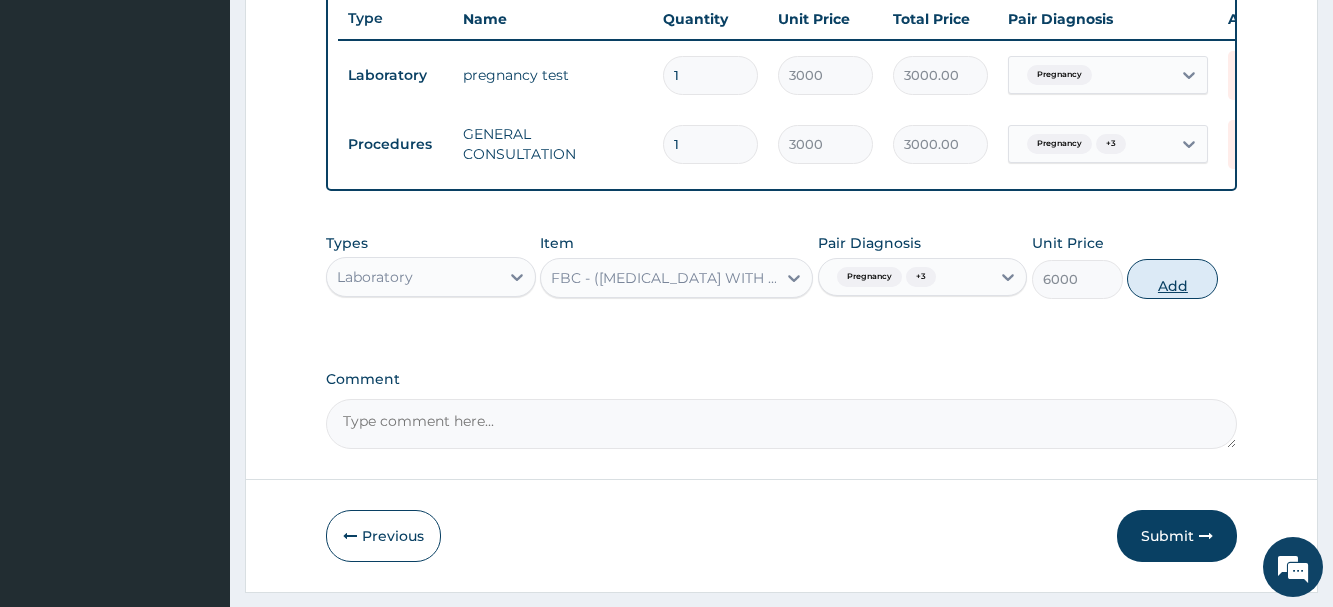 click on "Add" at bounding box center [1172, 279] 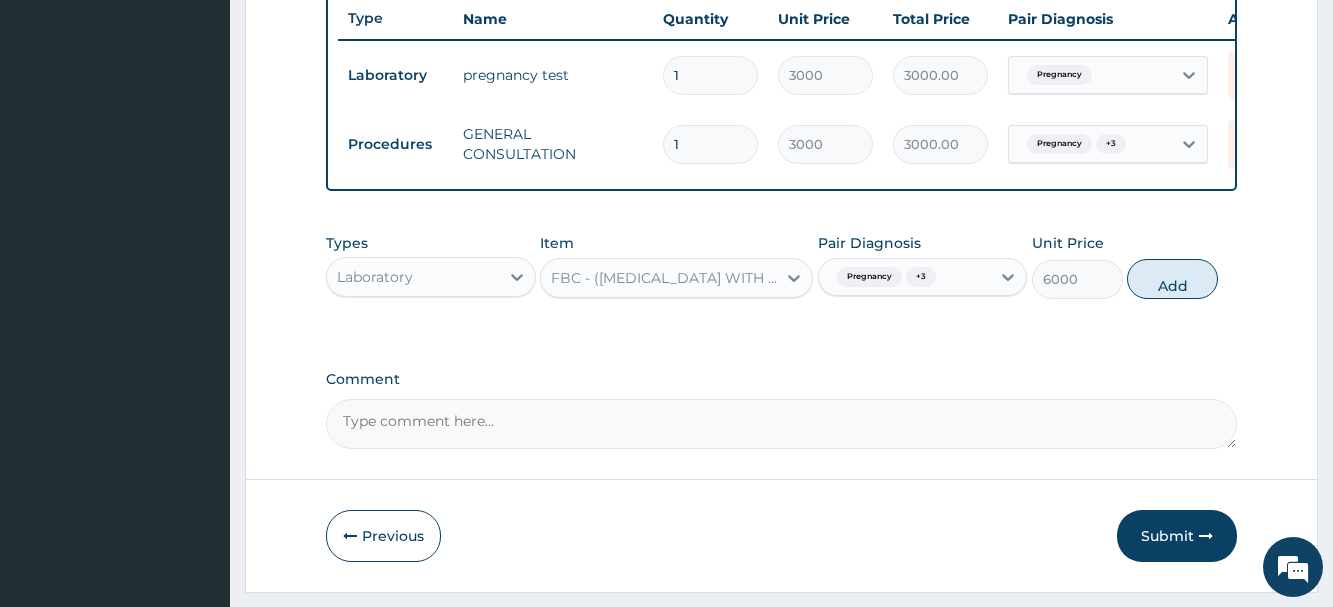 type on "0" 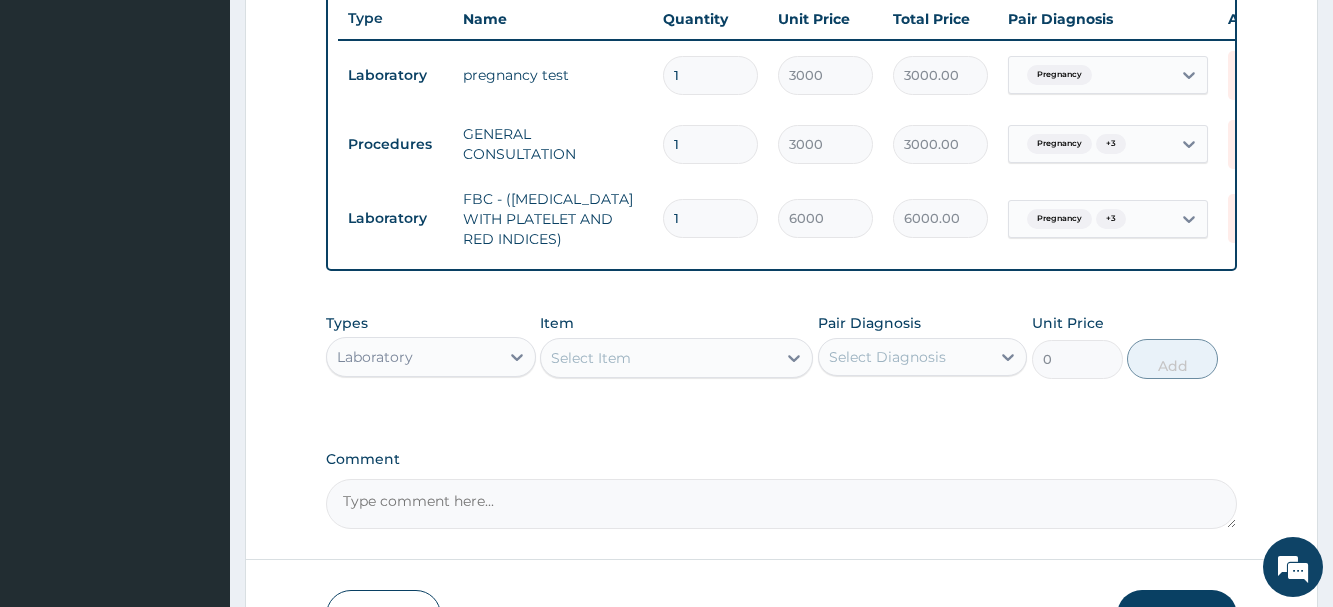 click on "Select Item" at bounding box center (658, 358) 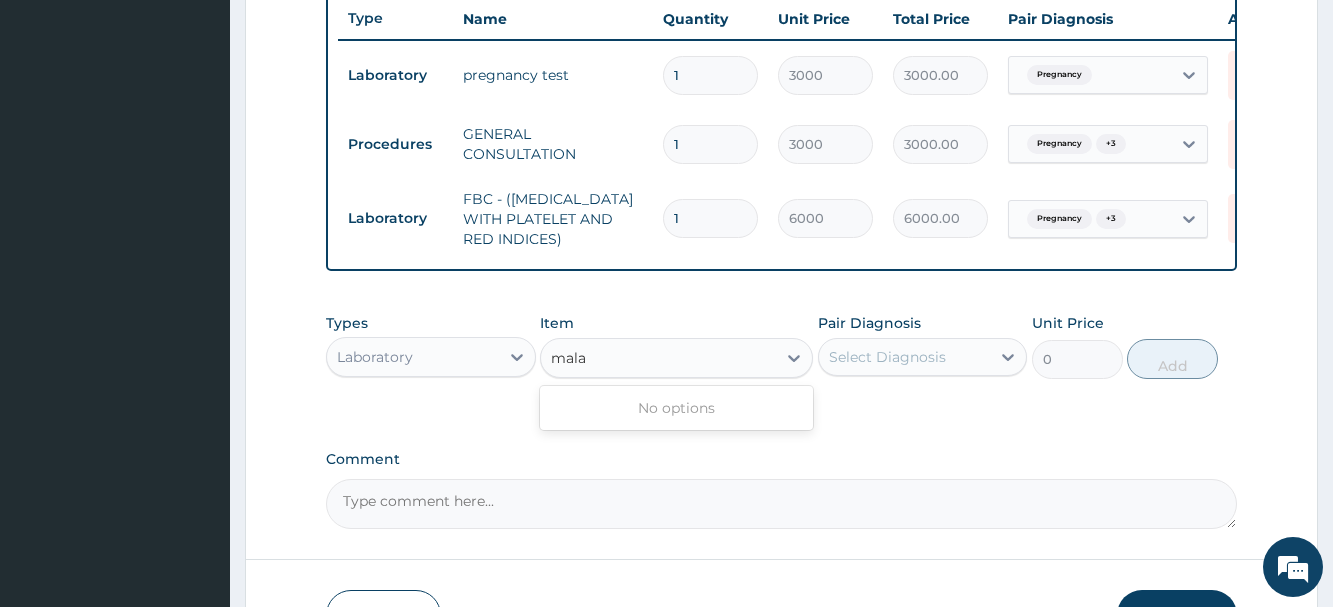 type on "malar" 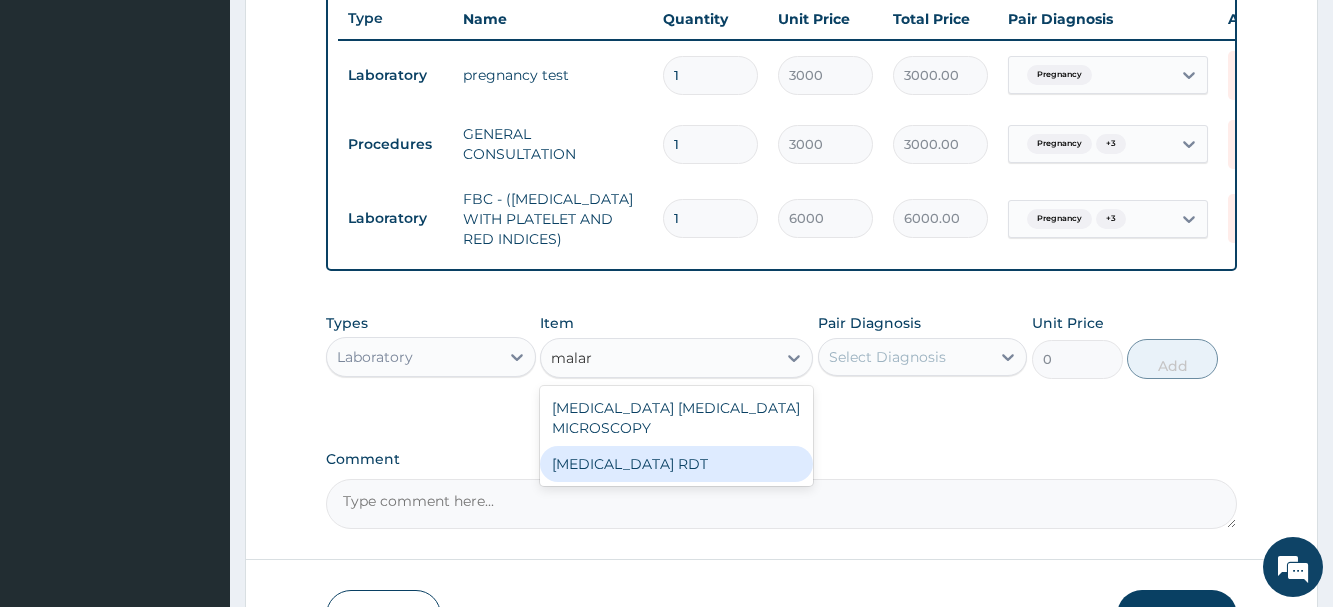 click on "MALARIA RDT" at bounding box center [676, 464] 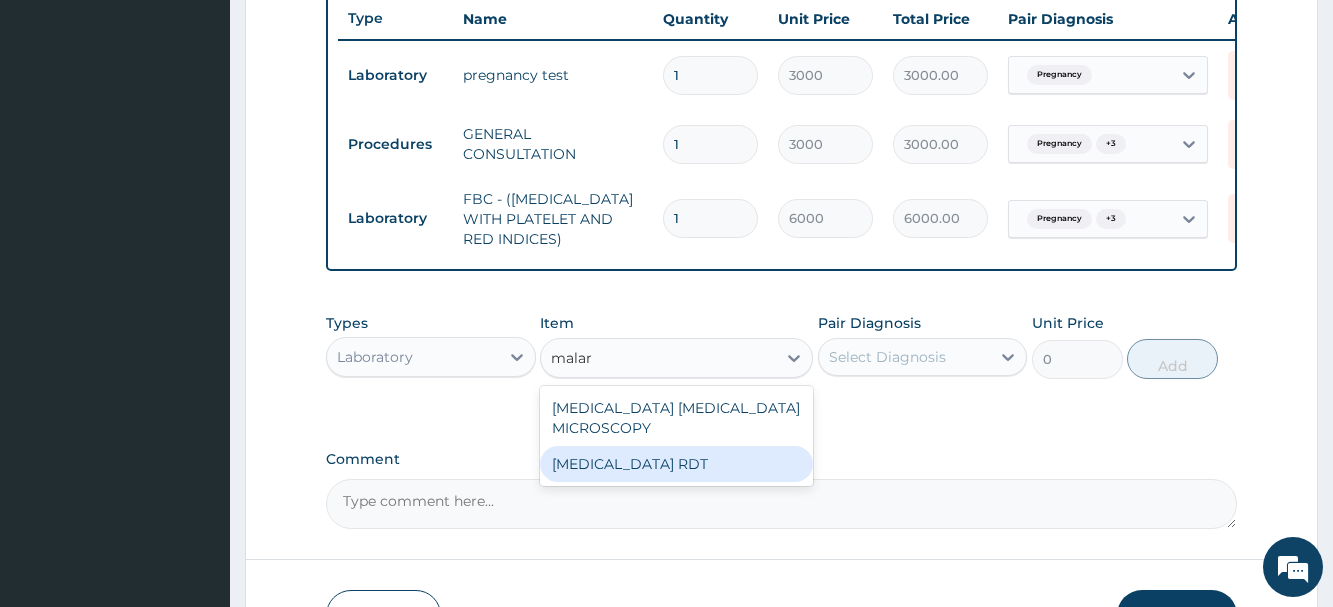 type 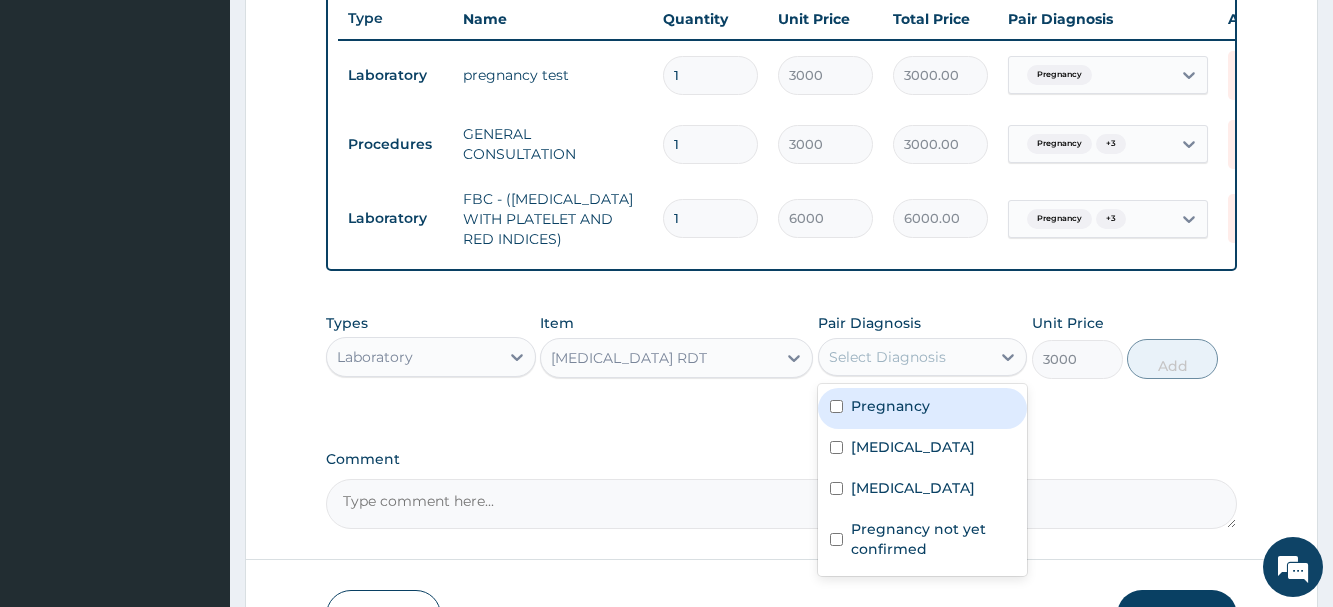 click on "Select Diagnosis" at bounding box center [904, 357] 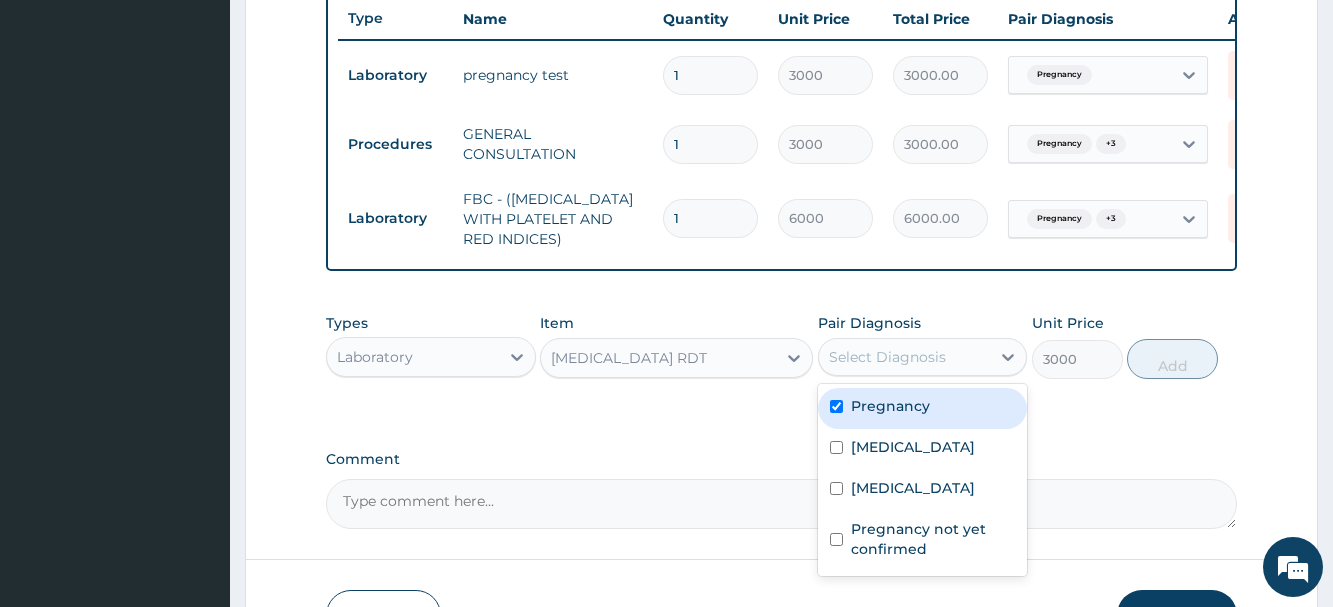 checkbox on "true" 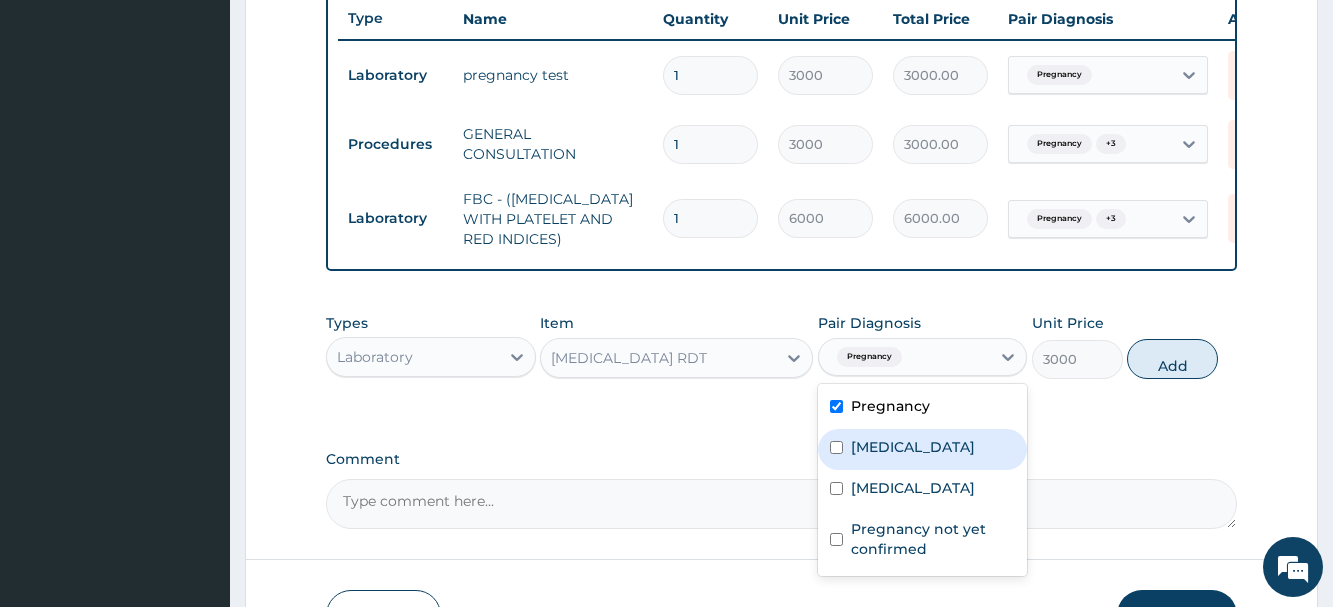 click on "Malaria" at bounding box center (913, 447) 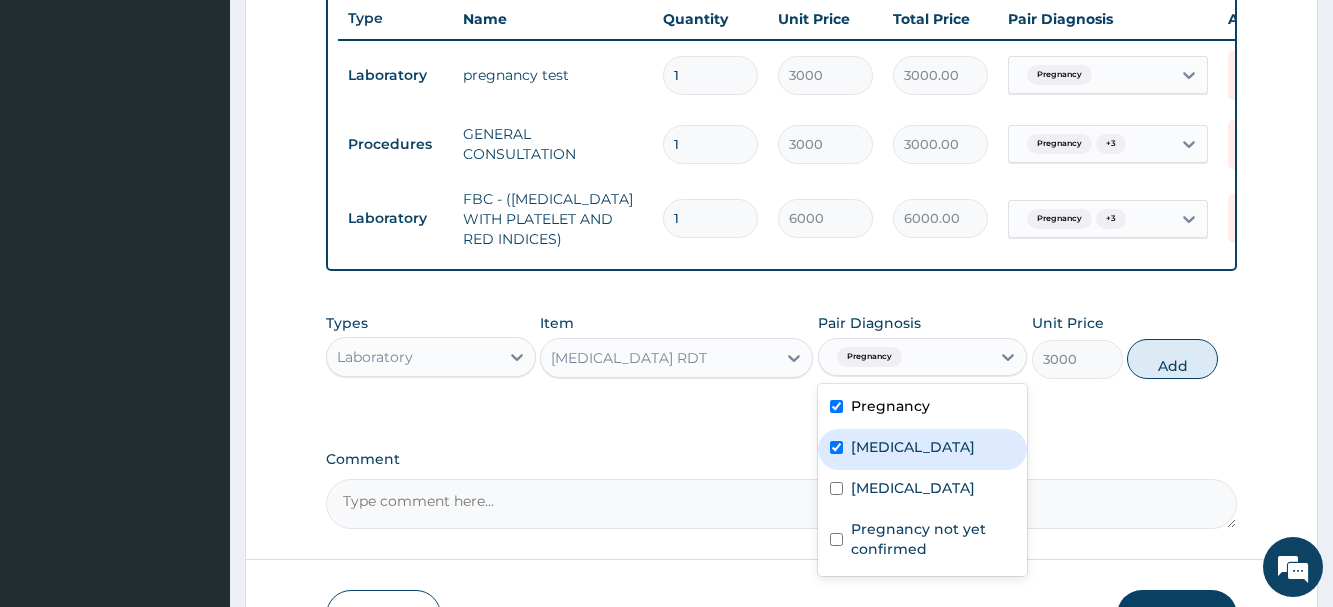 checkbox on "true" 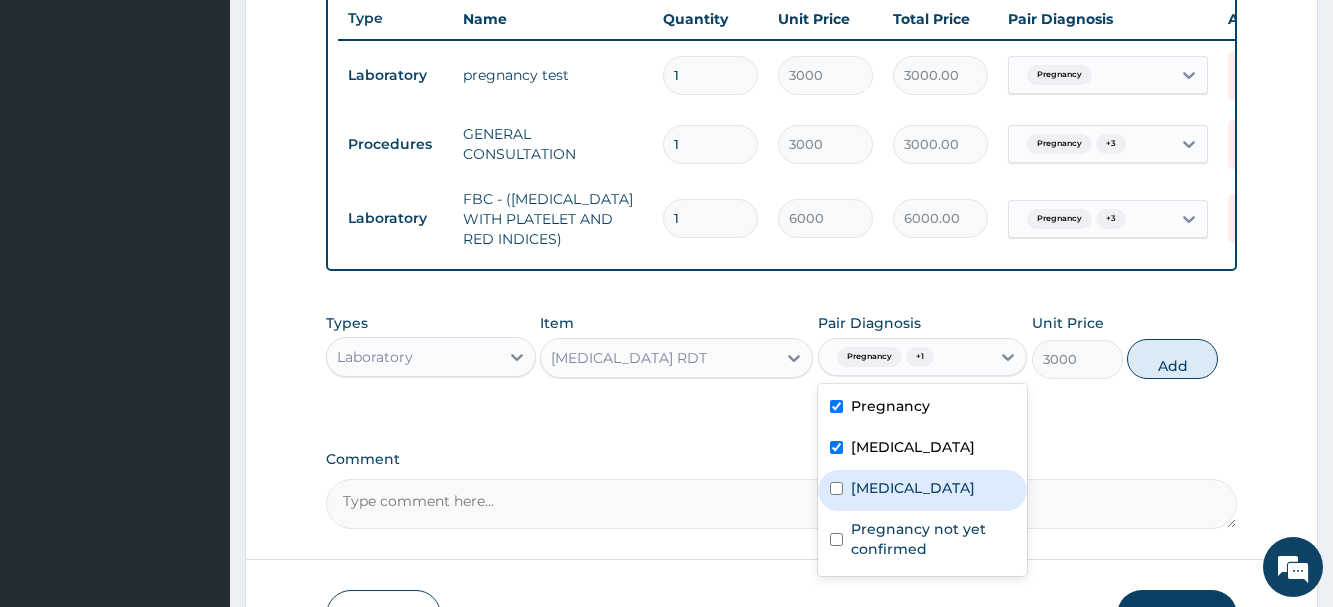 click on "Bacterial sepsis" at bounding box center [913, 488] 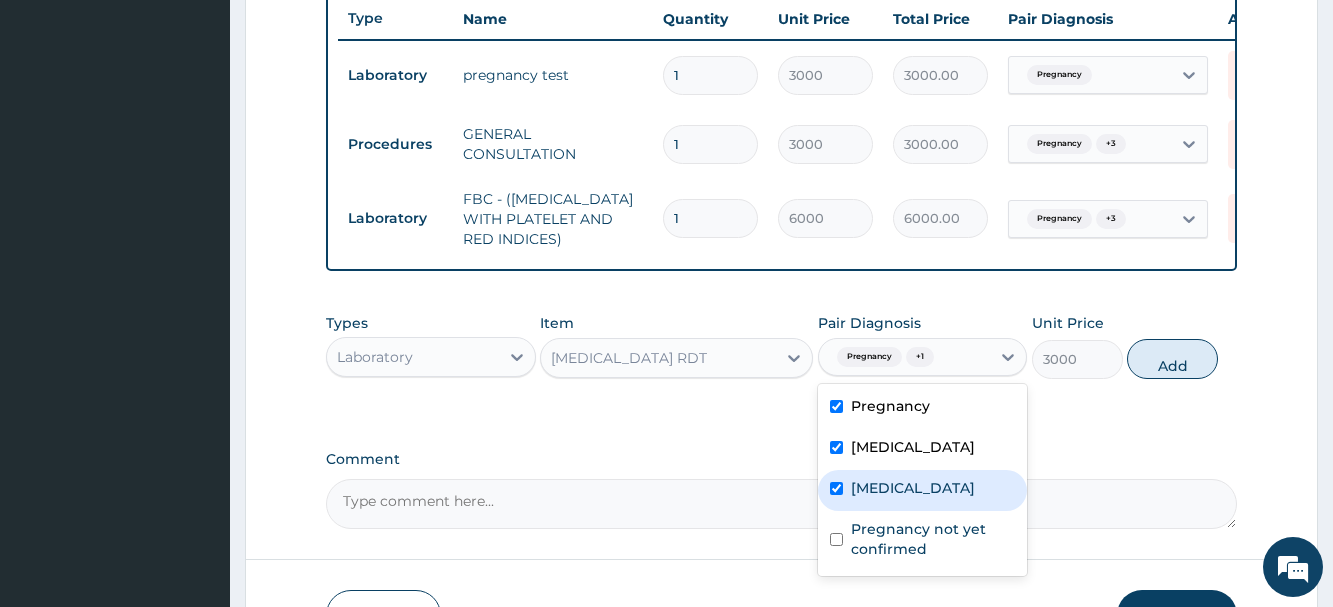 checkbox on "true" 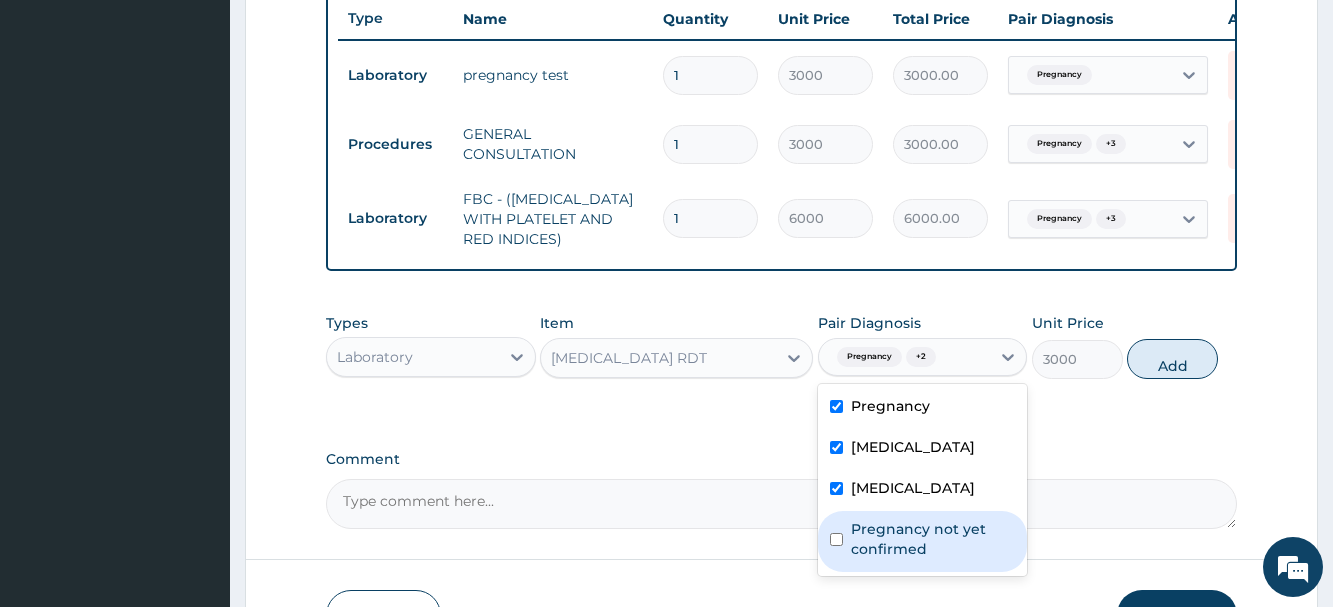 click on "Pregnancy not yet confirmed" at bounding box center (933, 539) 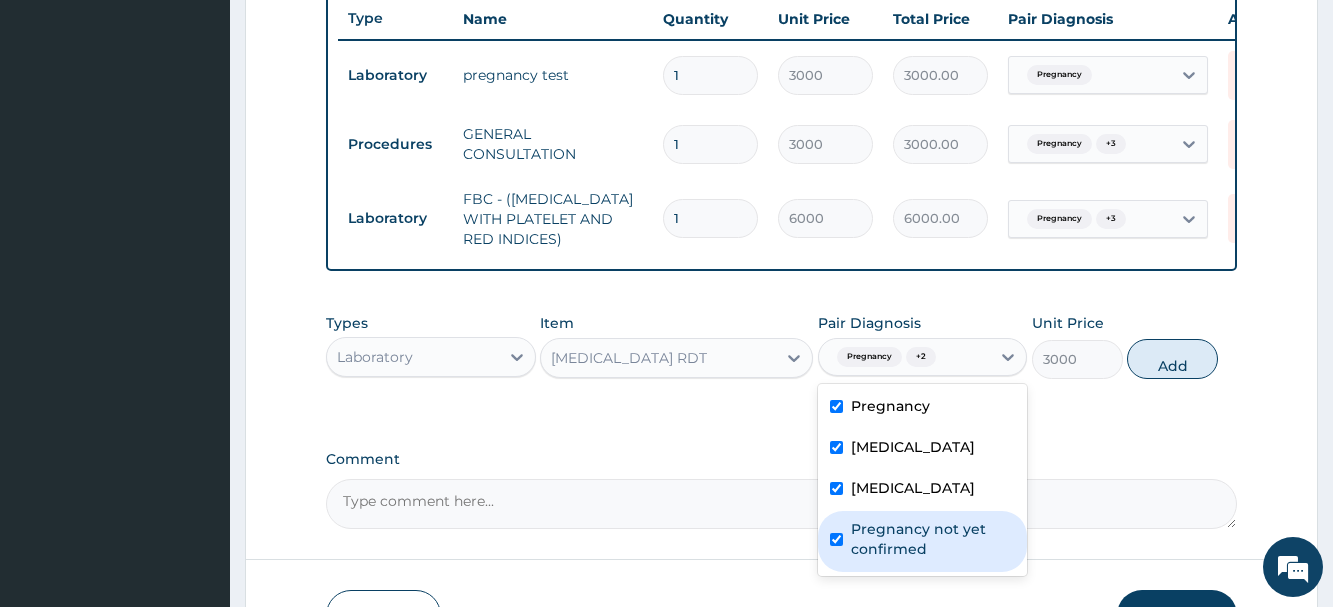 checkbox on "true" 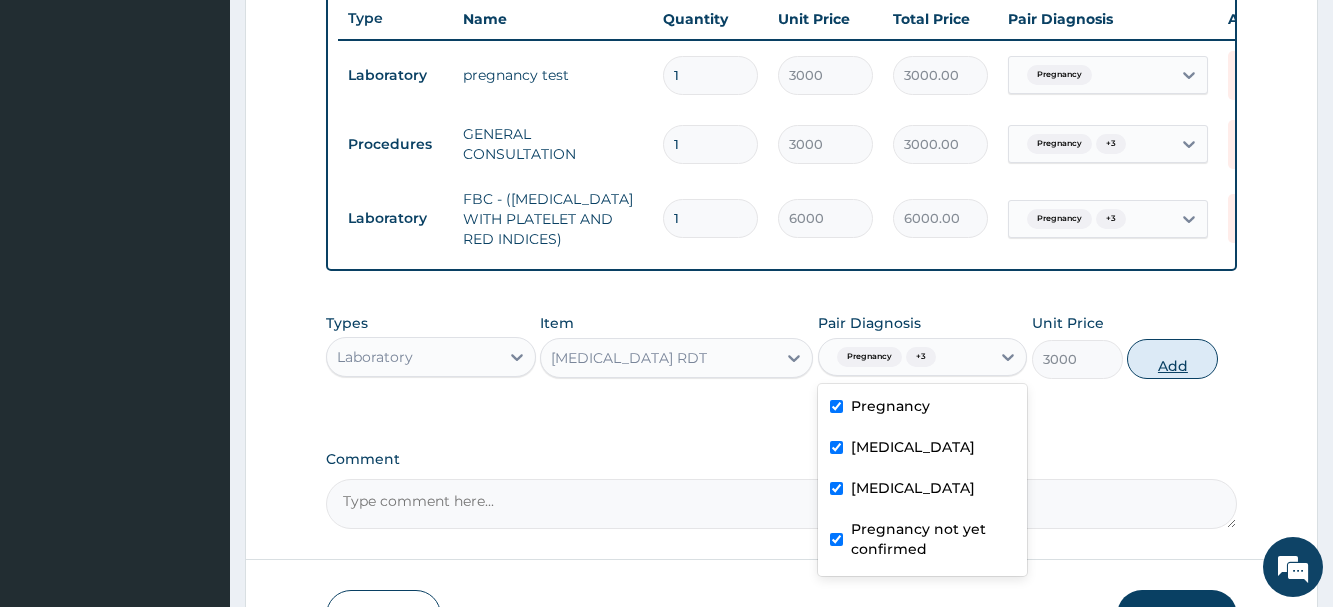 click on "Add" at bounding box center (1172, 359) 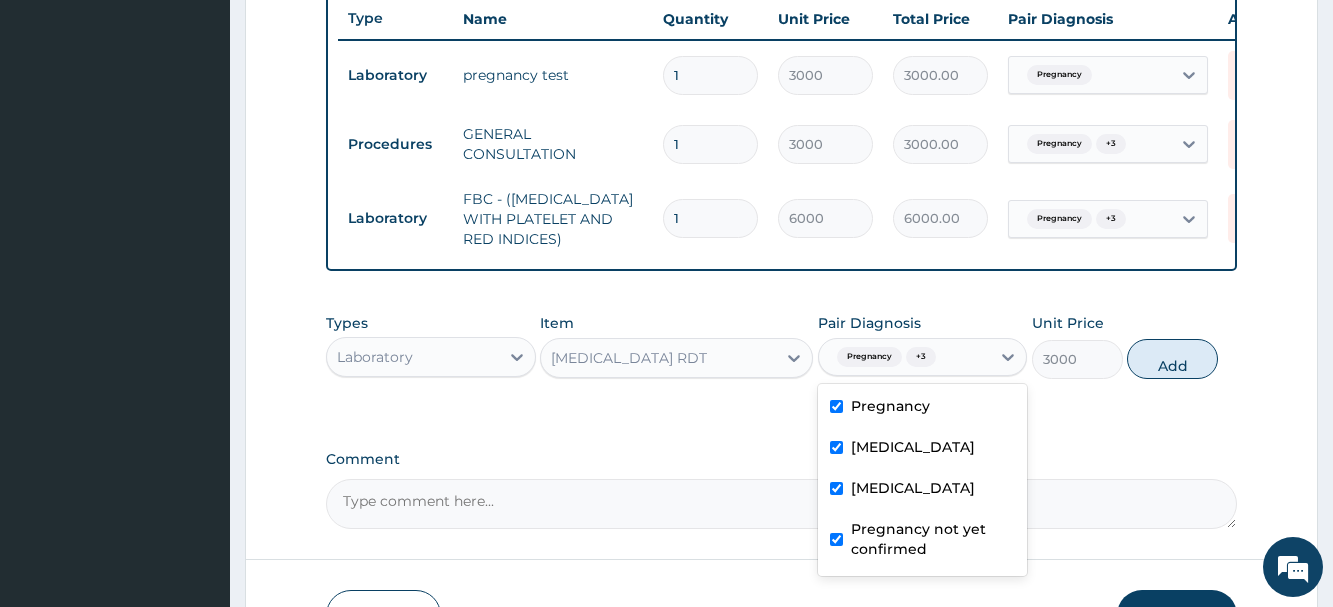 type on "0" 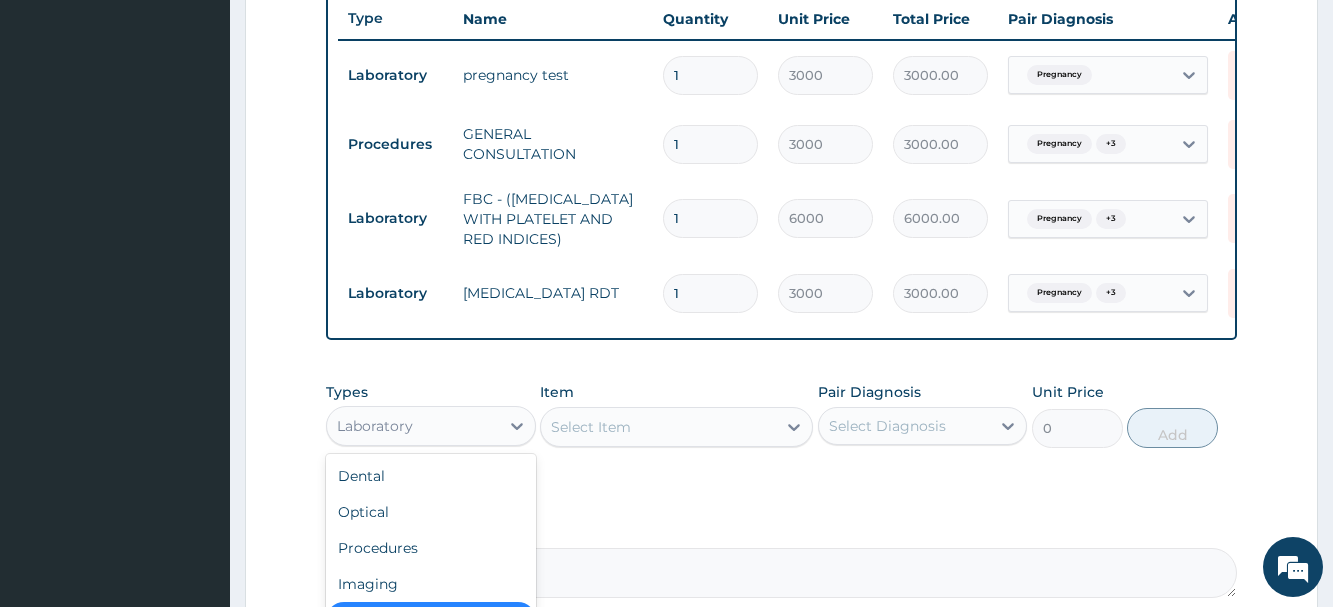 click on "Laboratory" at bounding box center [412, 426] 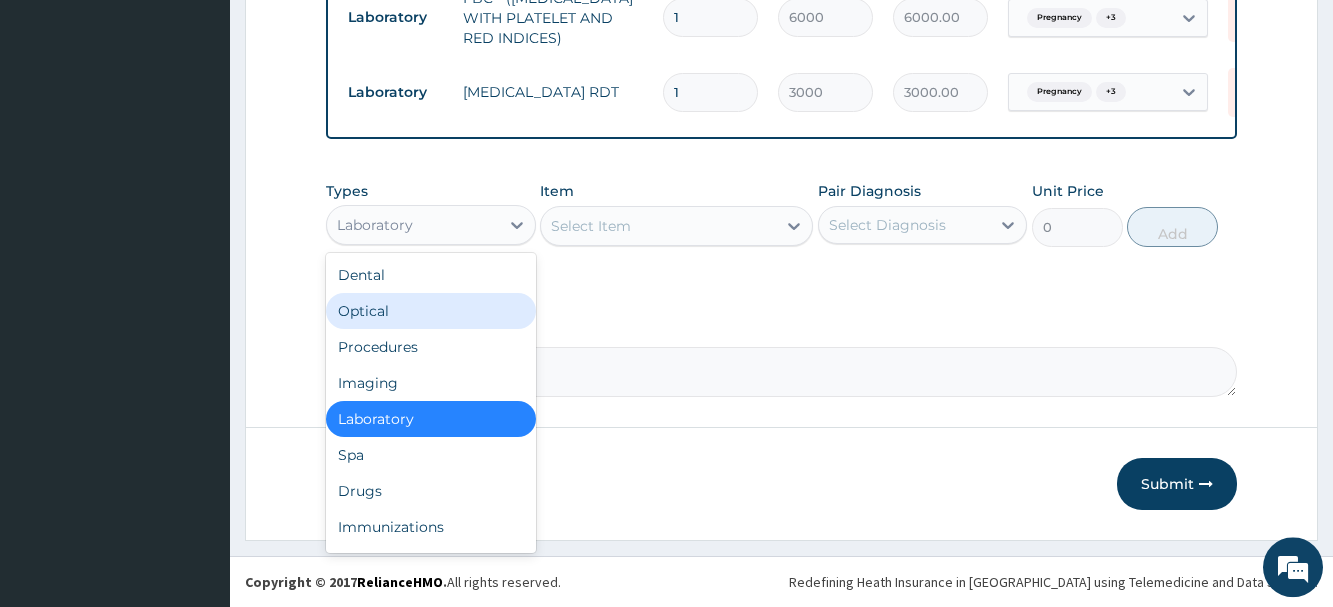 scroll, scrollTop: 975, scrollLeft: 0, axis: vertical 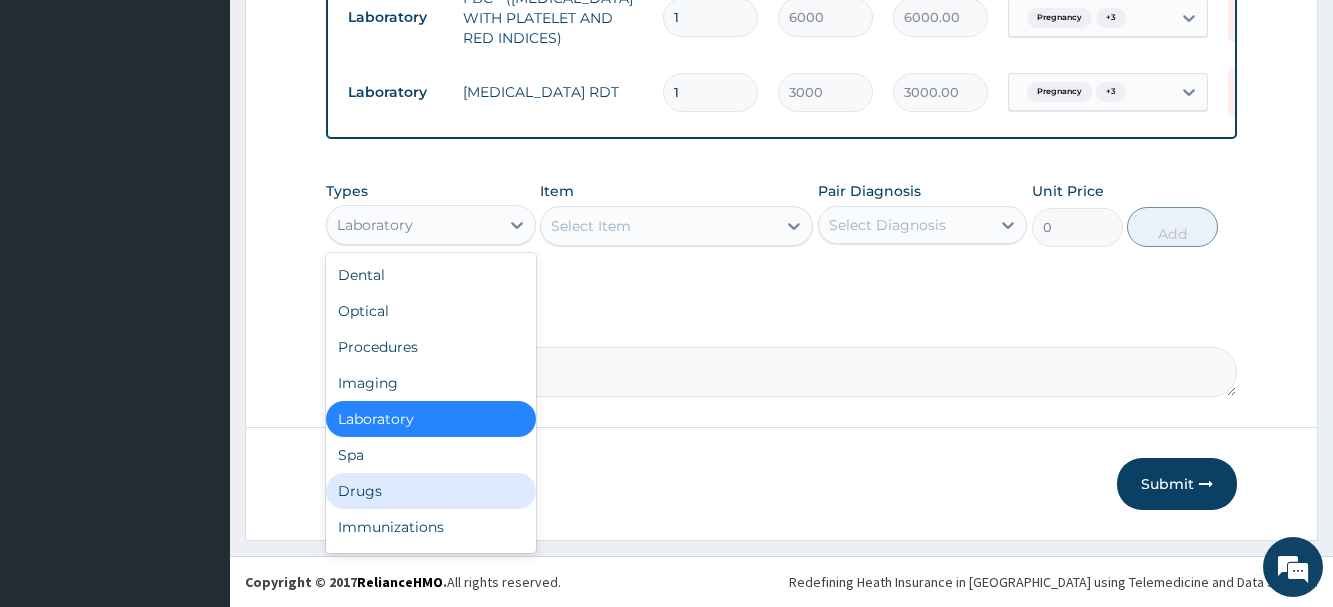 drag, startPoint x: 383, startPoint y: 491, endPoint x: 419, endPoint y: 442, distance: 60.80296 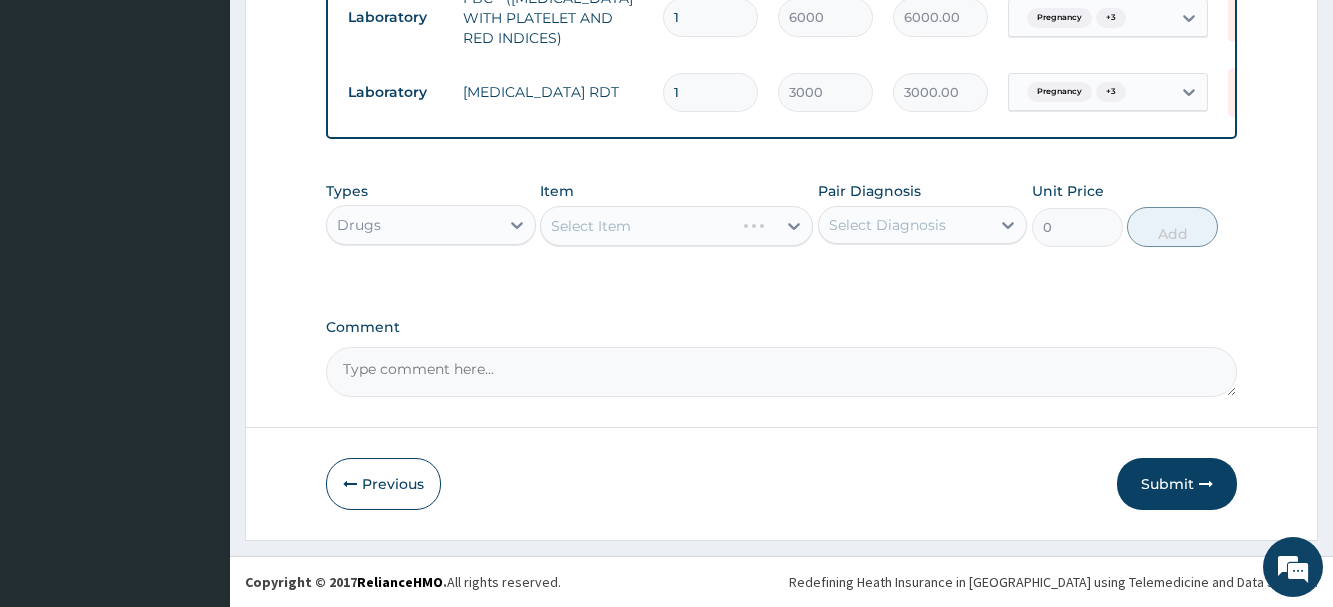 click on "Select Item" at bounding box center (676, 226) 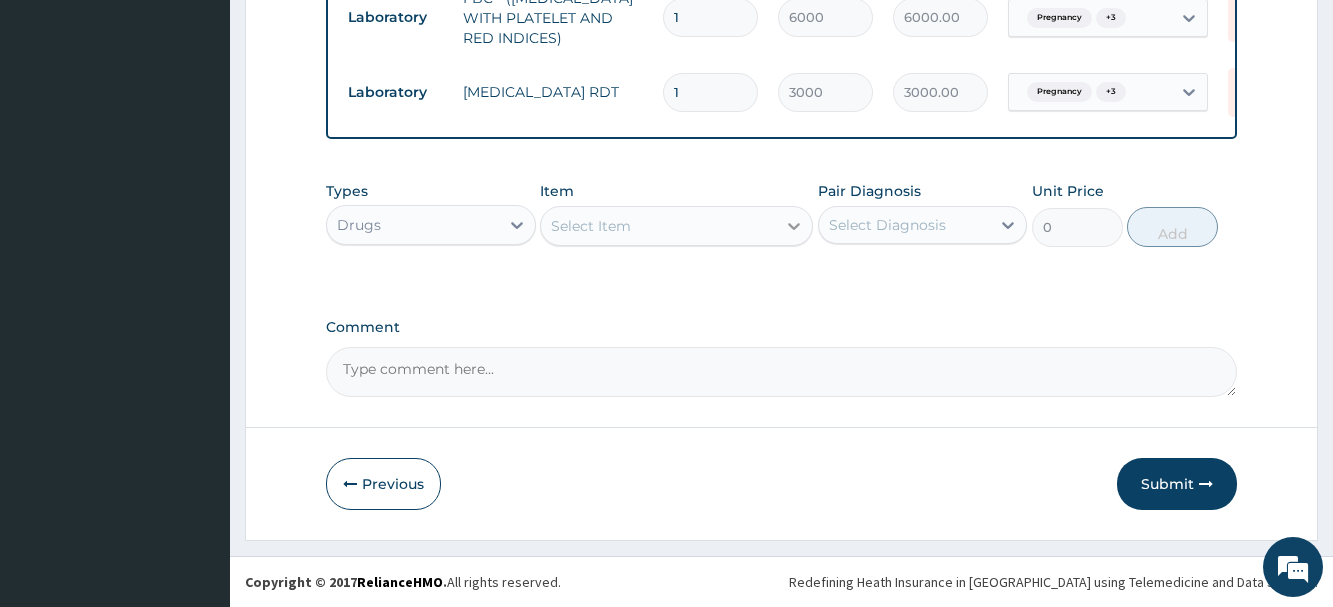 click at bounding box center (794, 226) 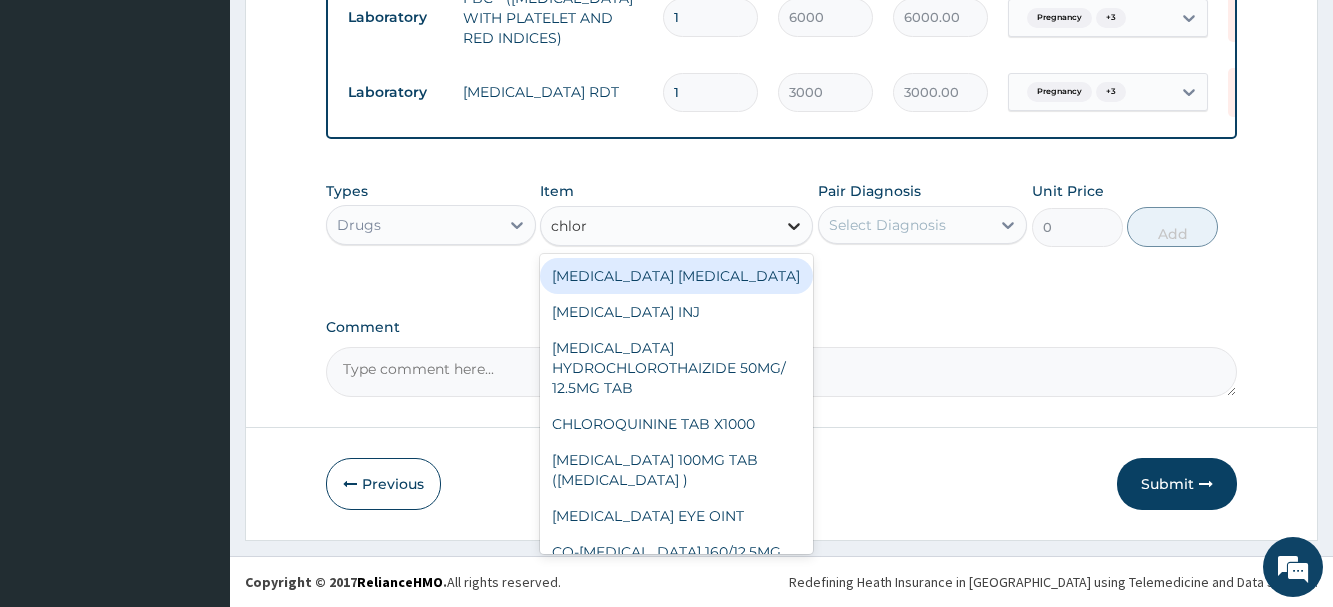 type on "chlorp" 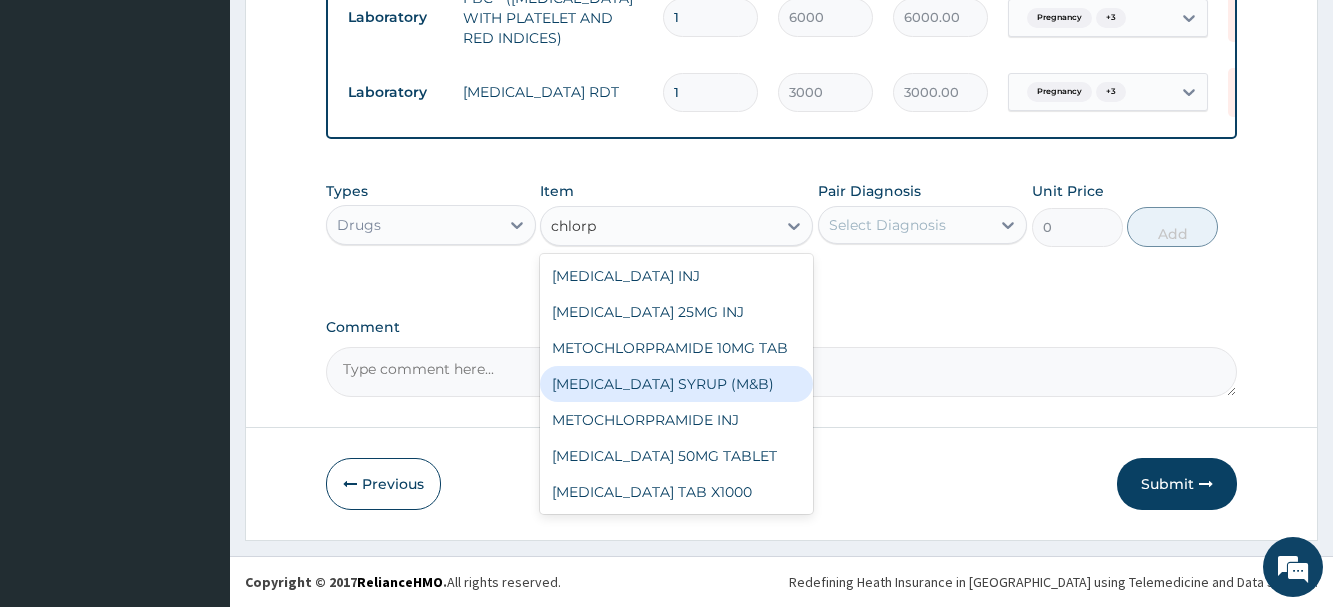 scroll, scrollTop: 40, scrollLeft: 0, axis: vertical 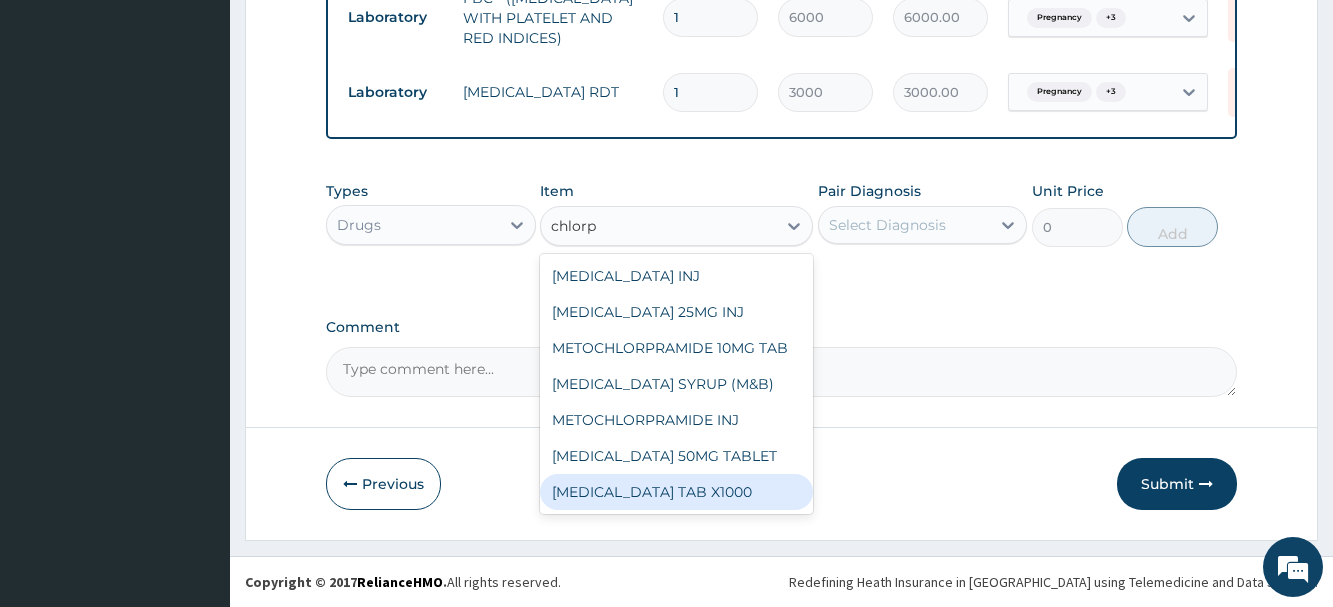 click on "[MEDICAL_DATA] TAB X1000" at bounding box center [676, 492] 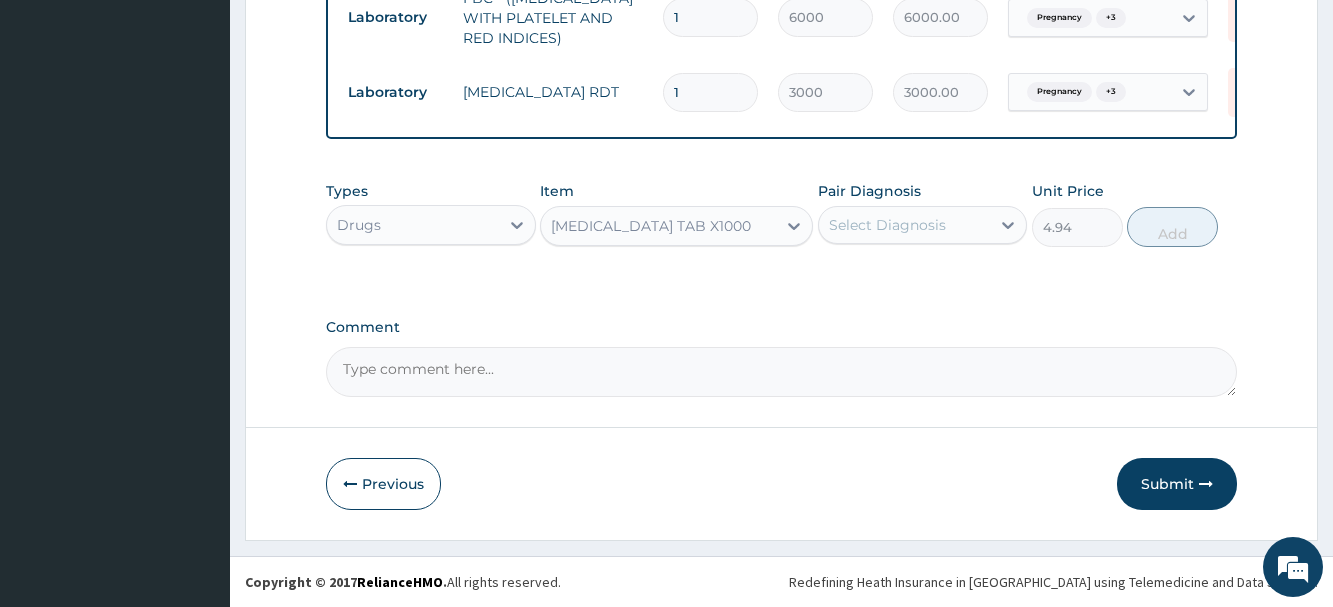 click on "Select Diagnosis" at bounding box center (904, 225) 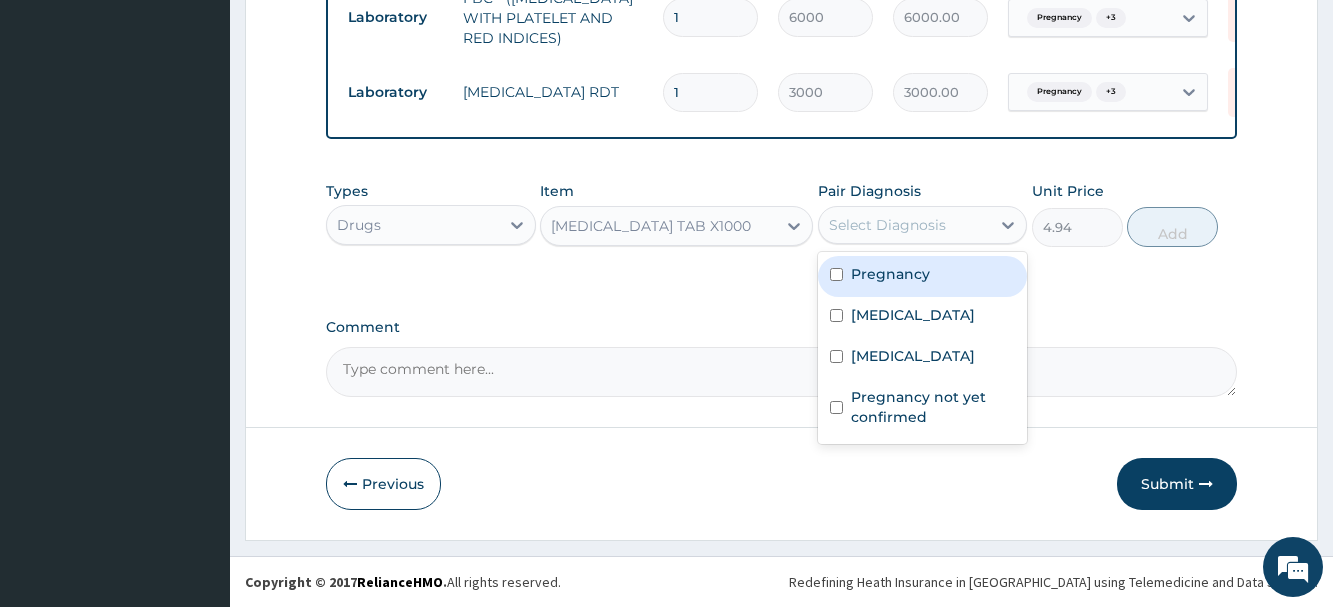 click on "Pregnancy" at bounding box center [890, 274] 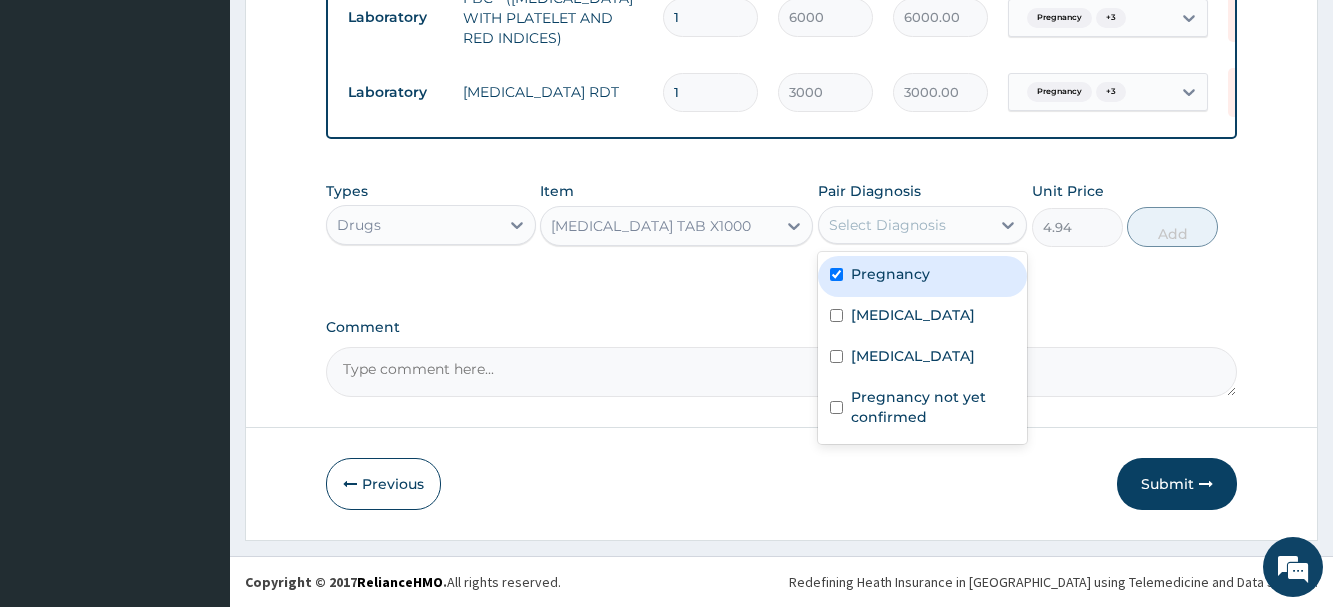 checkbox on "true" 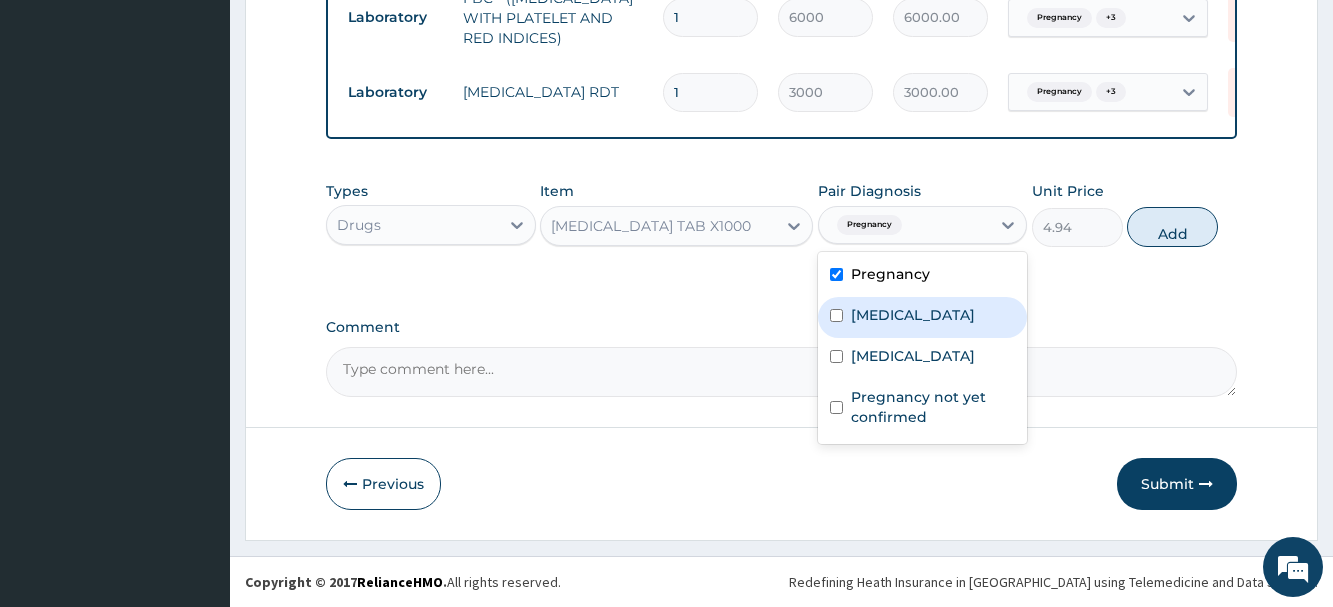 click on "Malaria" at bounding box center (913, 315) 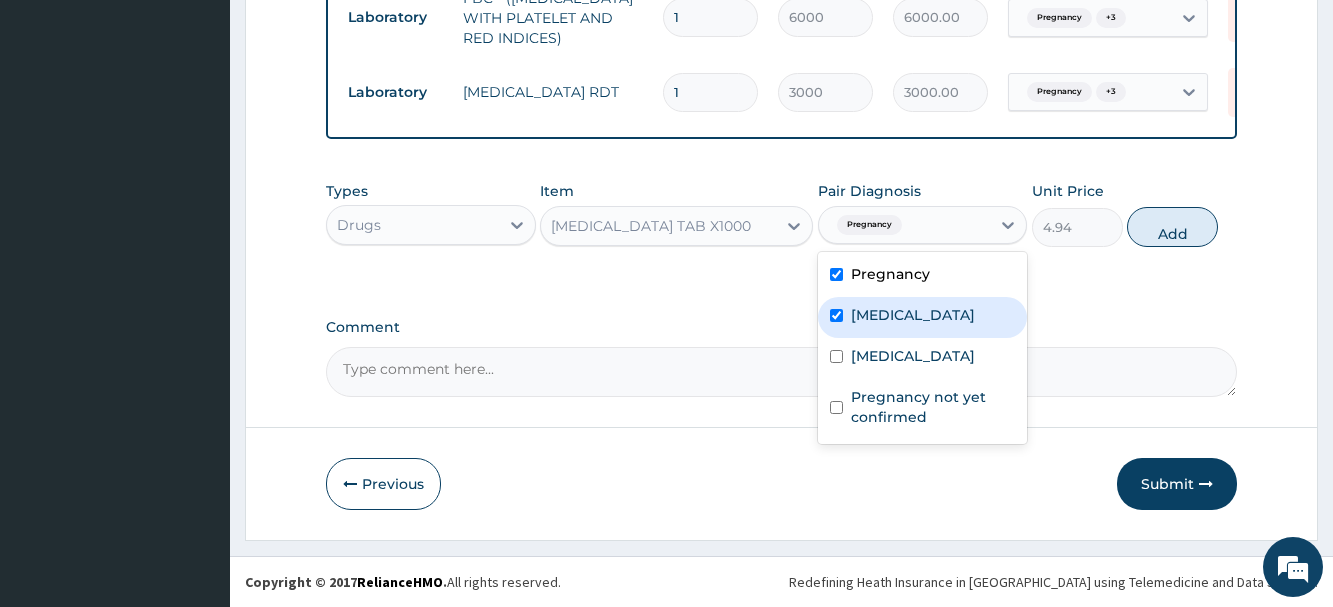 checkbox on "true" 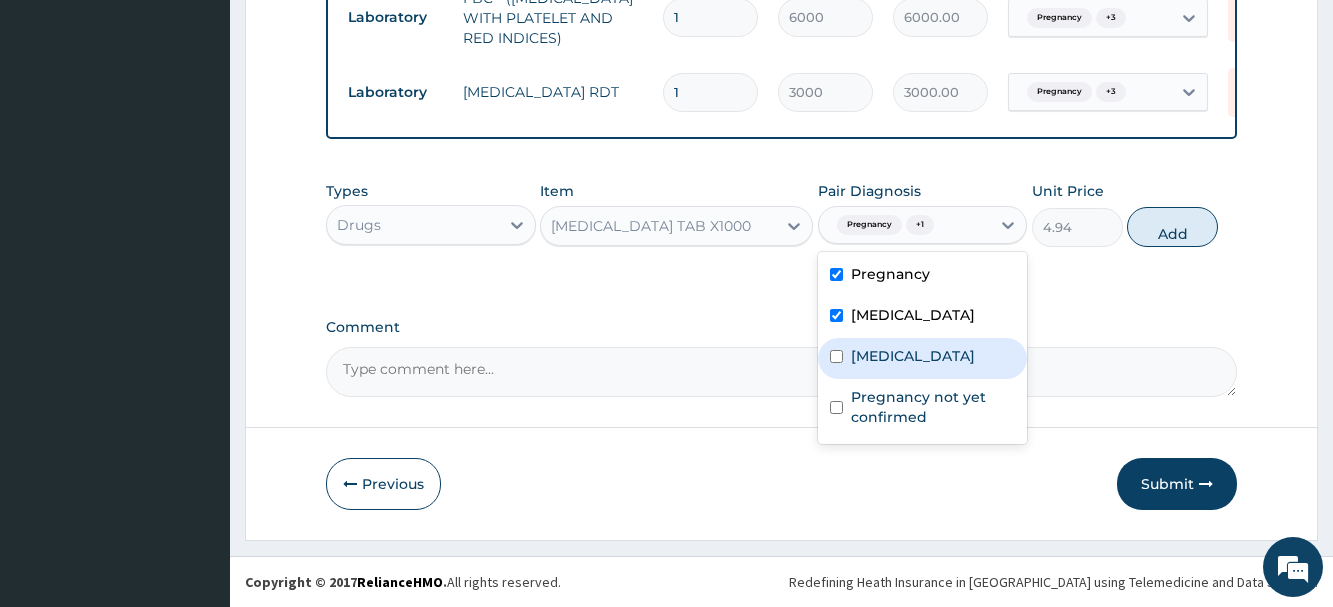 click on "Bacterial sepsis" at bounding box center [913, 356] 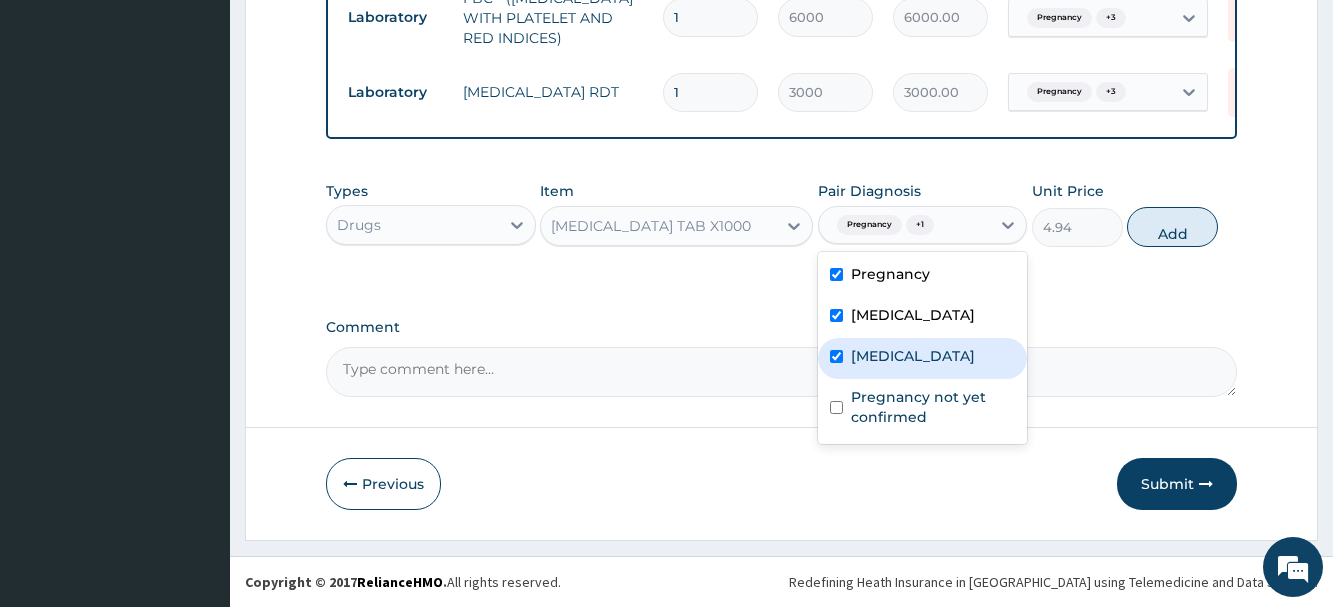 checkbox on "true" 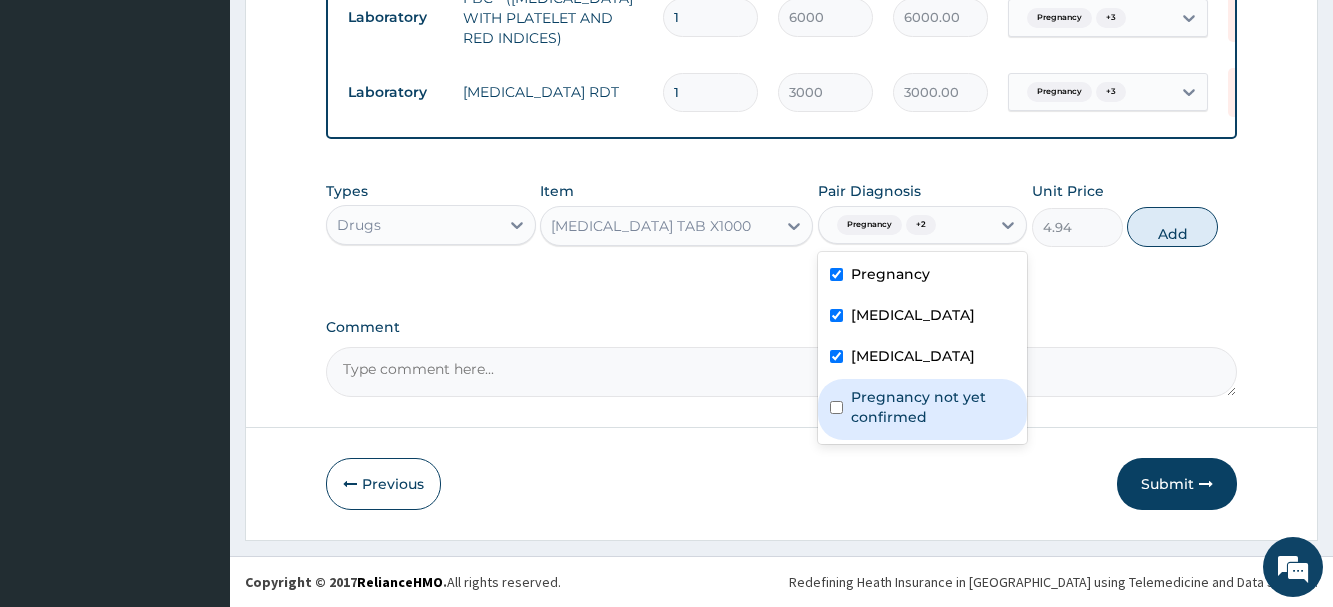 click on "Pregnancy not yet confirmed" at bounding box center (933, 407) 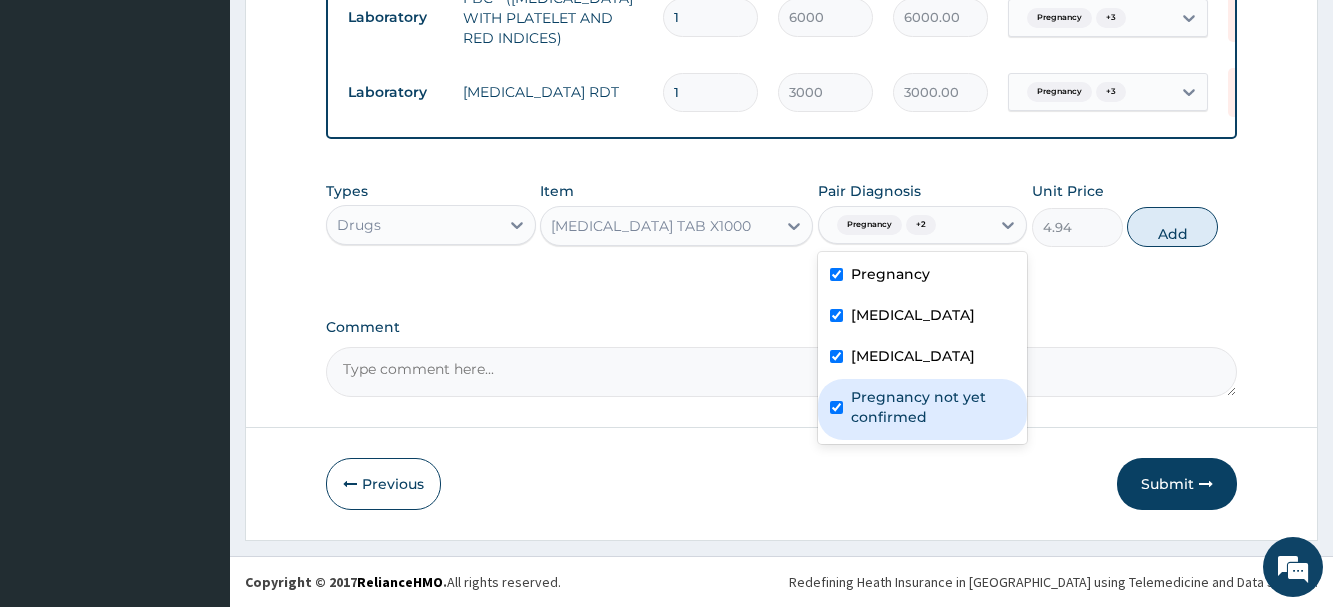 checkbox on "true" 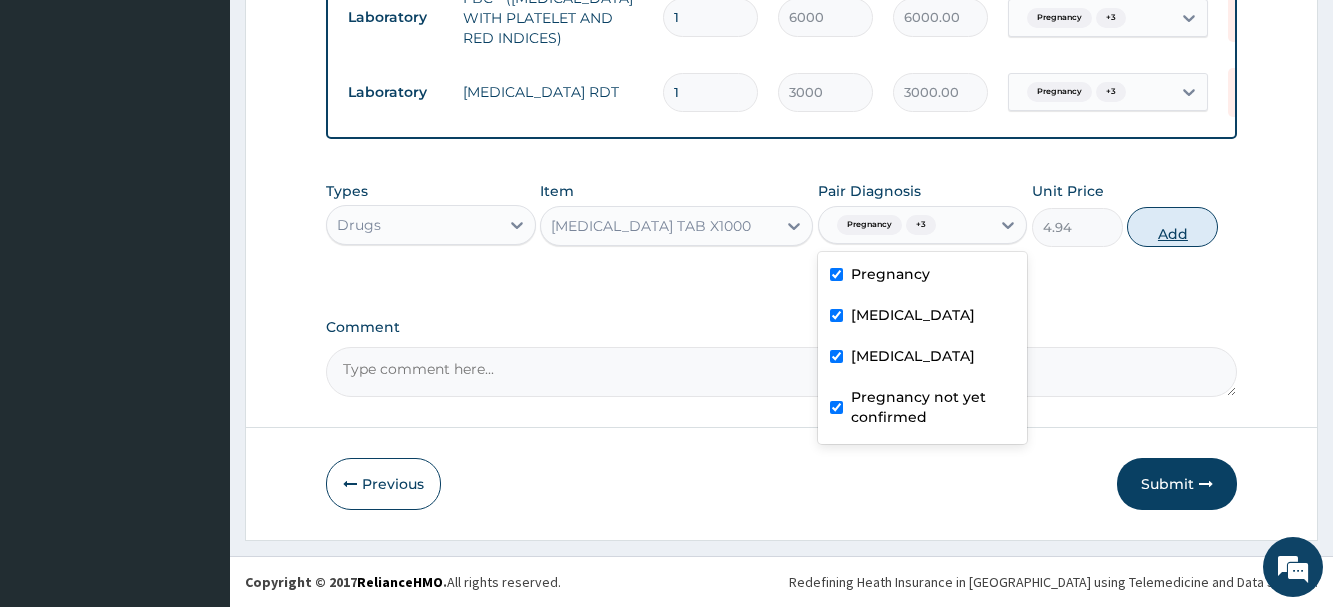 click on "Add" at bounding box center [1172, 227] 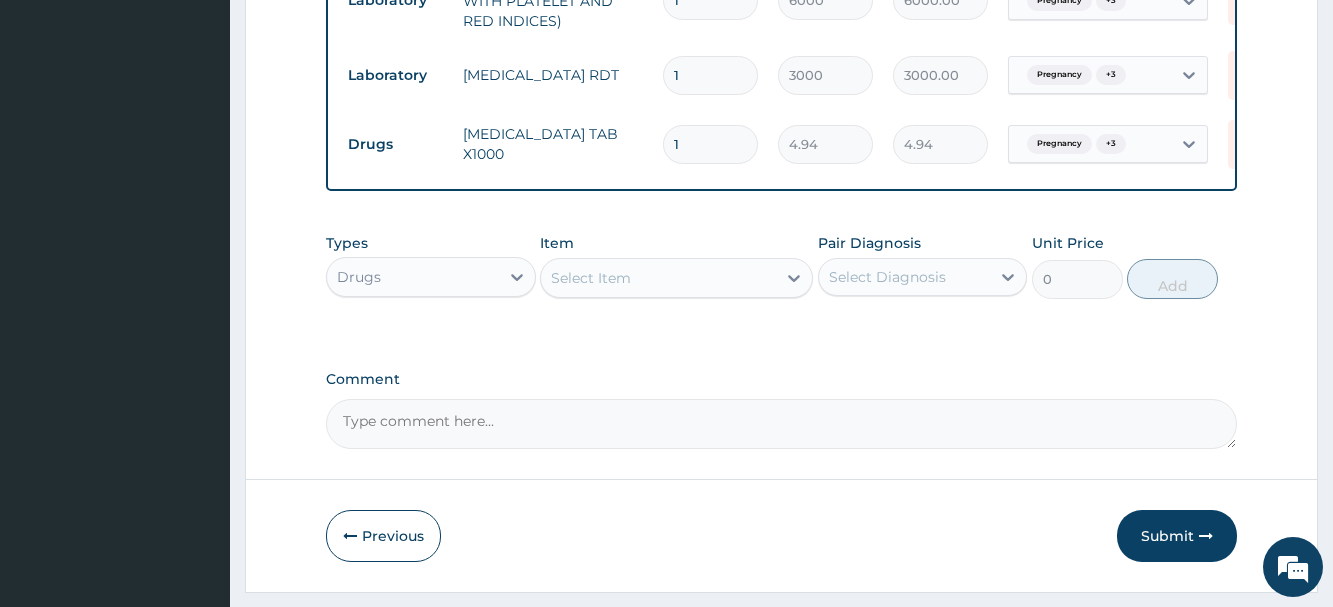 type 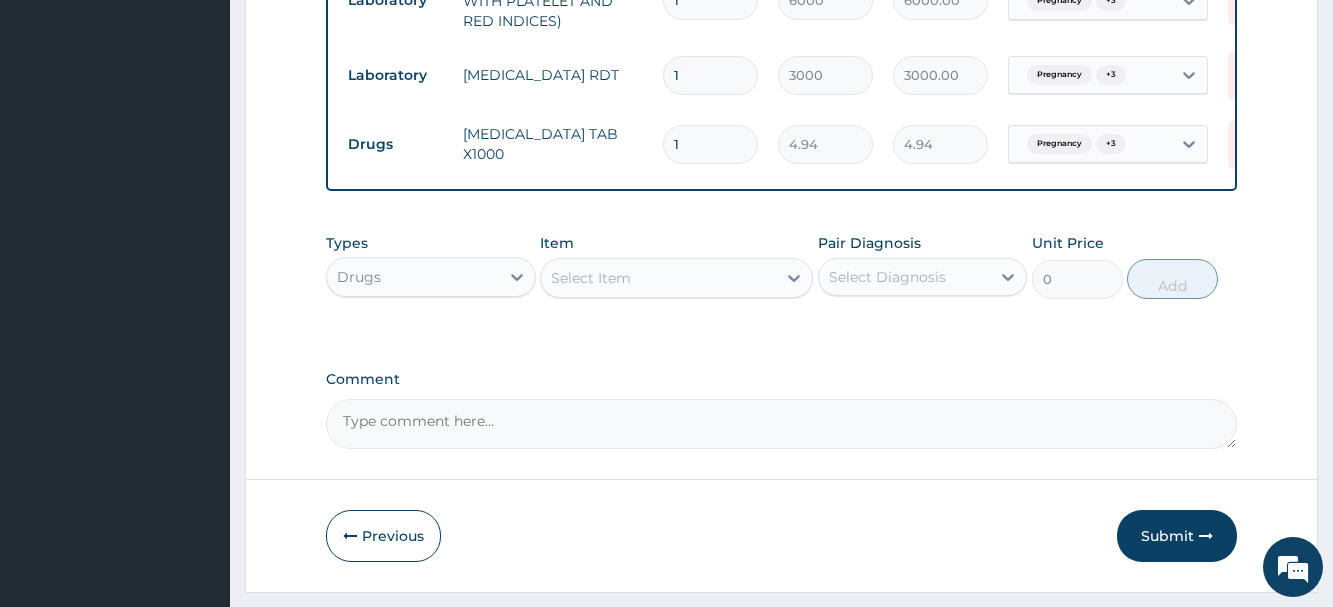 type on "0.00" 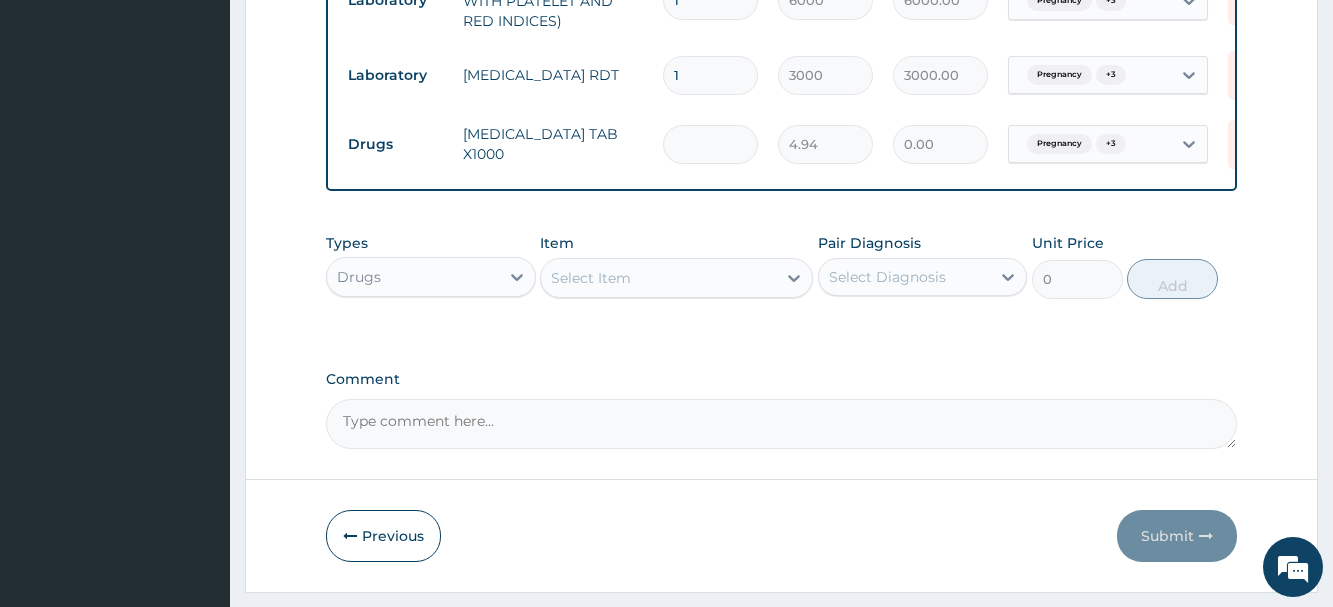 type on "3" 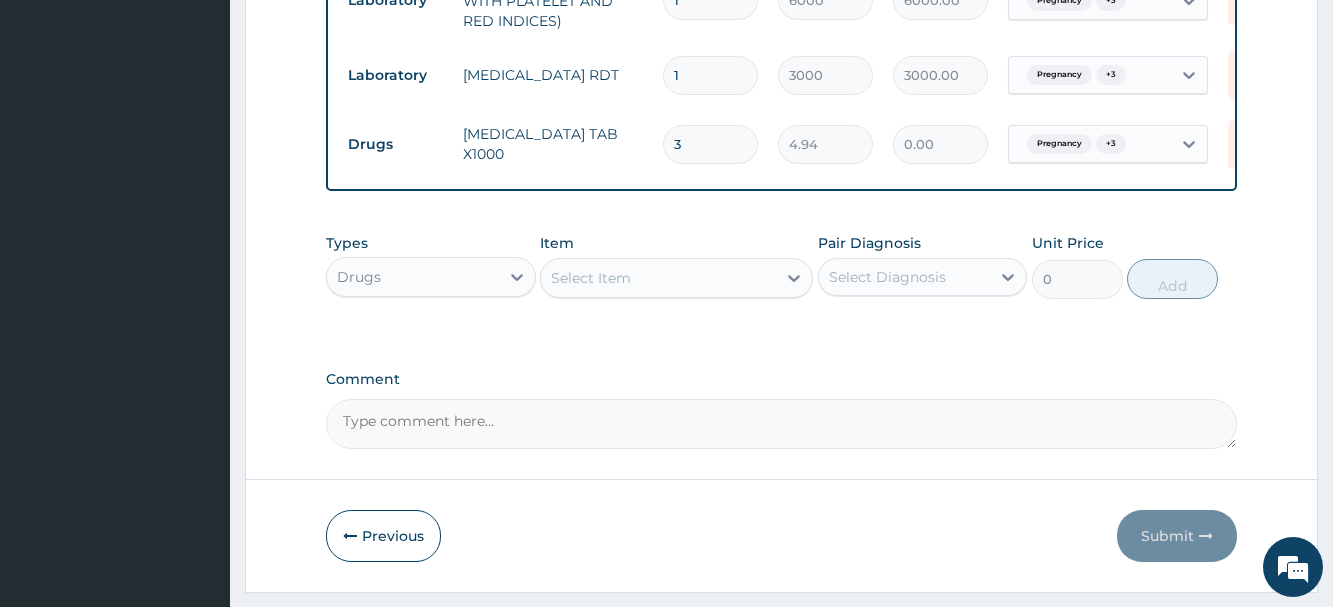 type on "14.82" 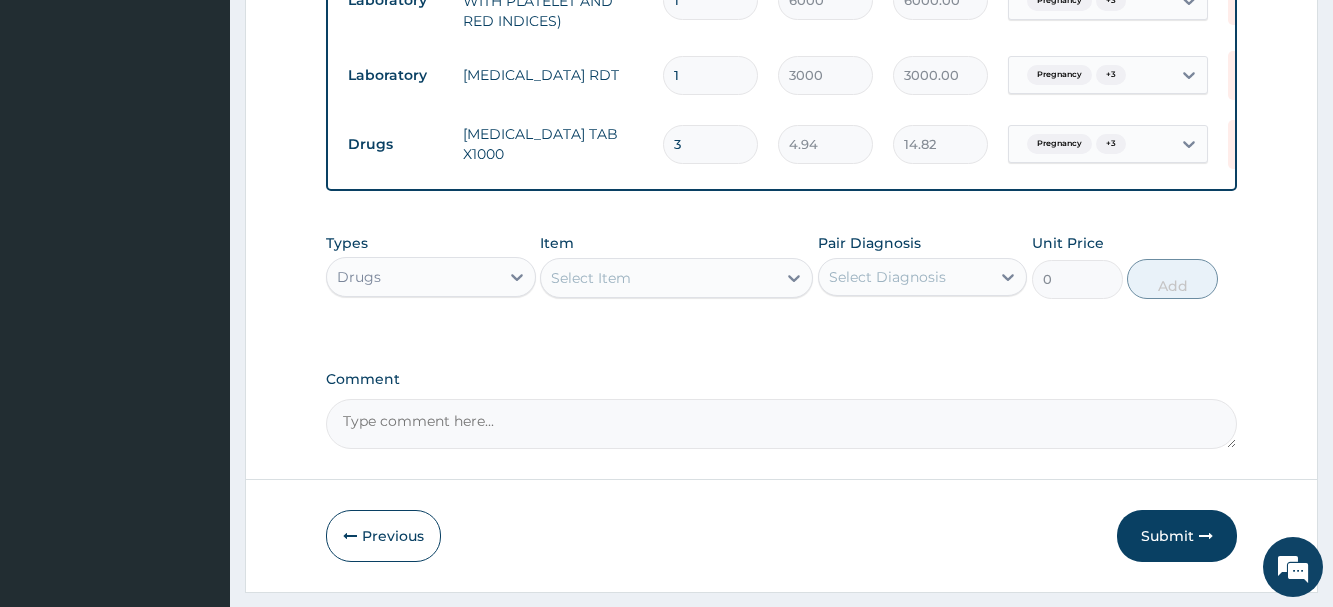 type on "3" 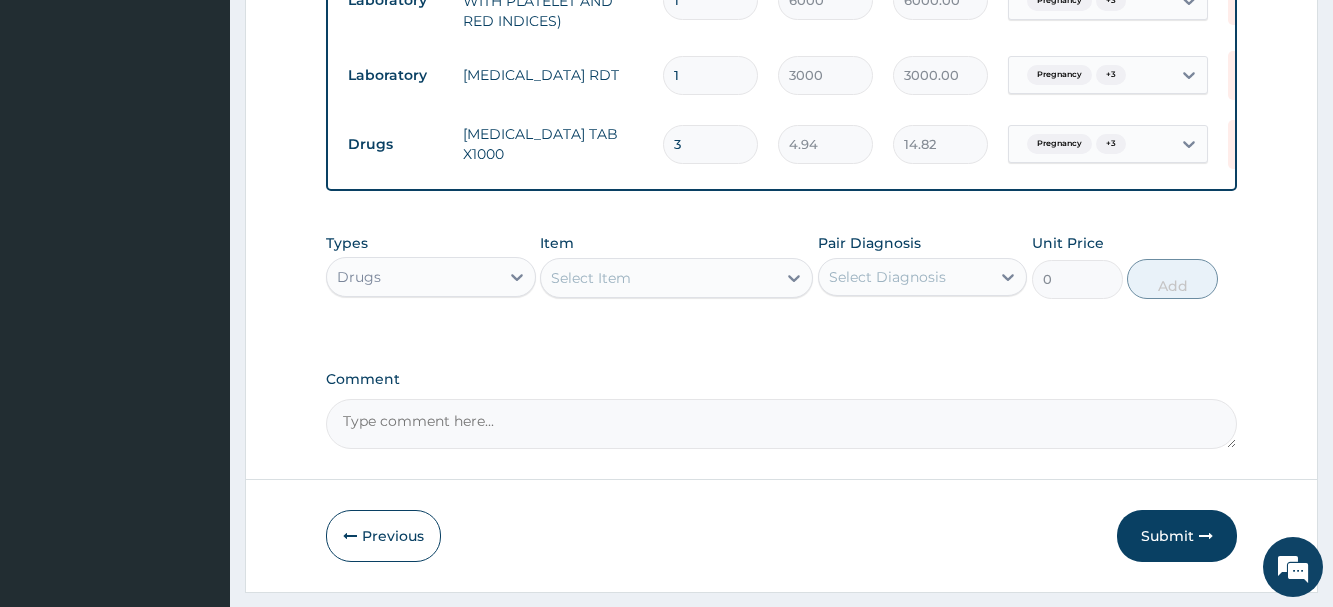 click on "Select Item" at bounding box center [591, 278] 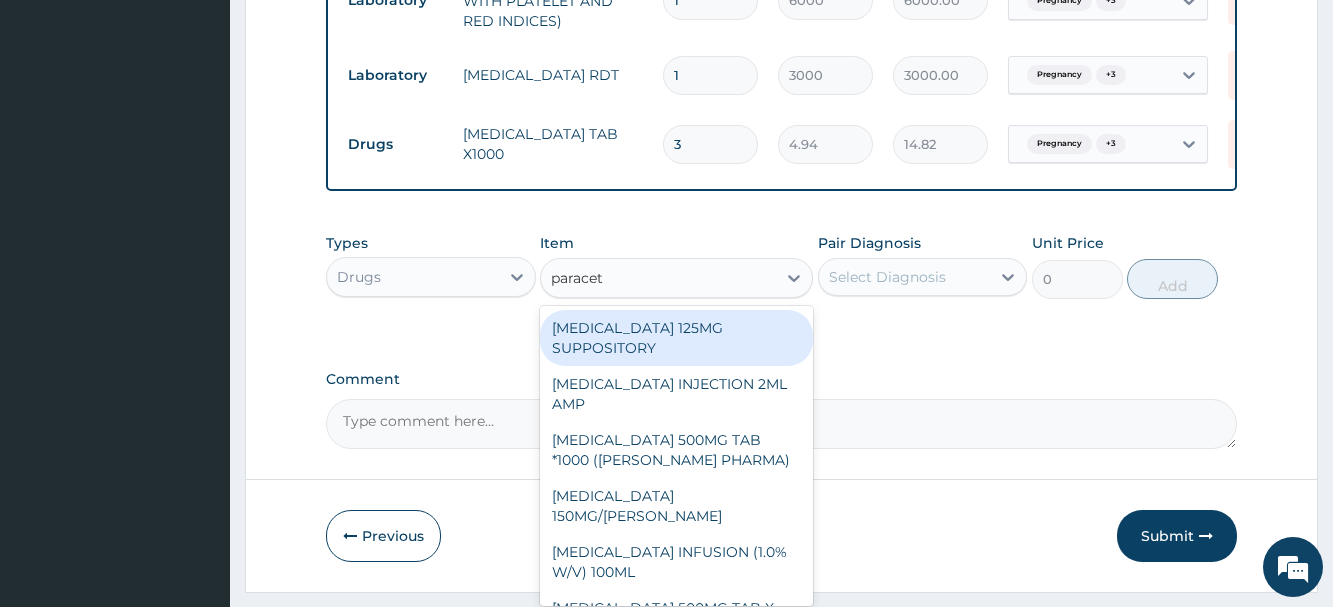 type on "paraceta" 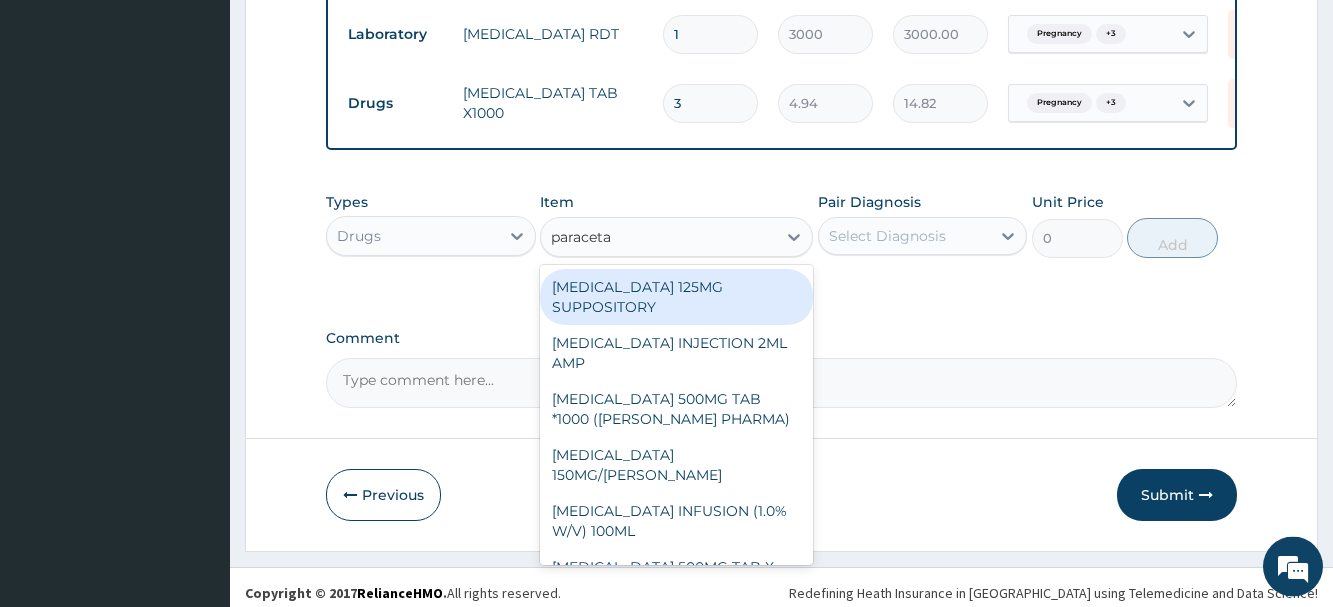scroll, scrollTop: 1044, scrollLeft: 0, axis: vertical 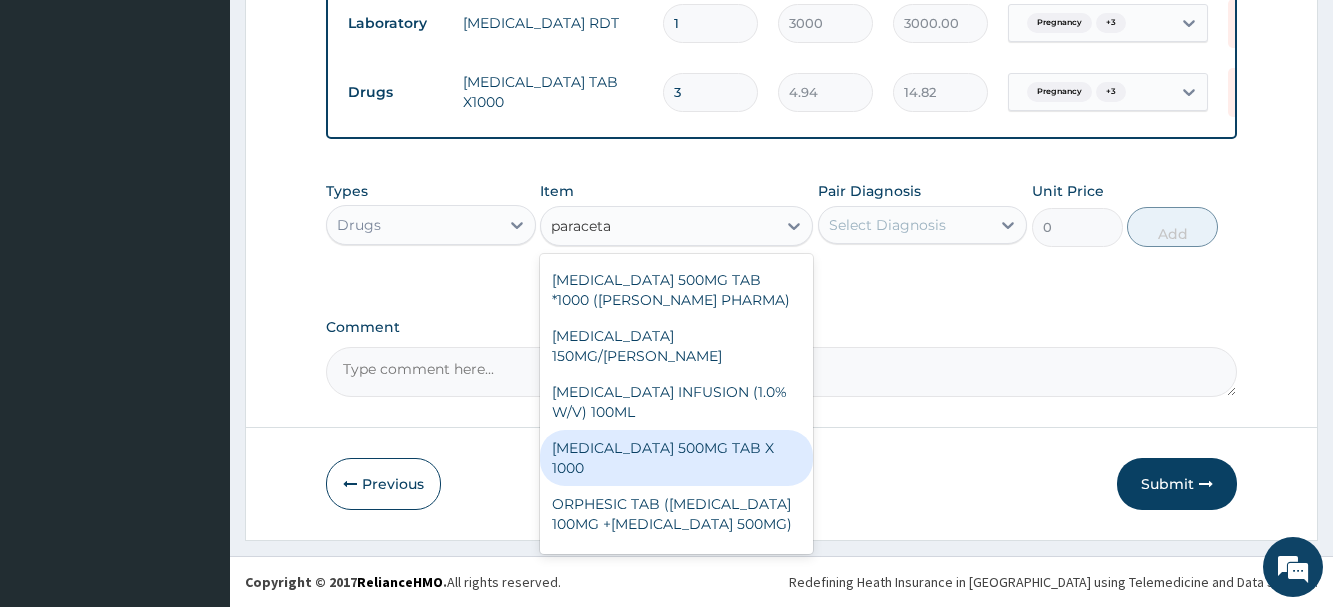 click on "[MEDICAL_DATA] 500MG TAB X 1000" at bounding box center [676, 458] 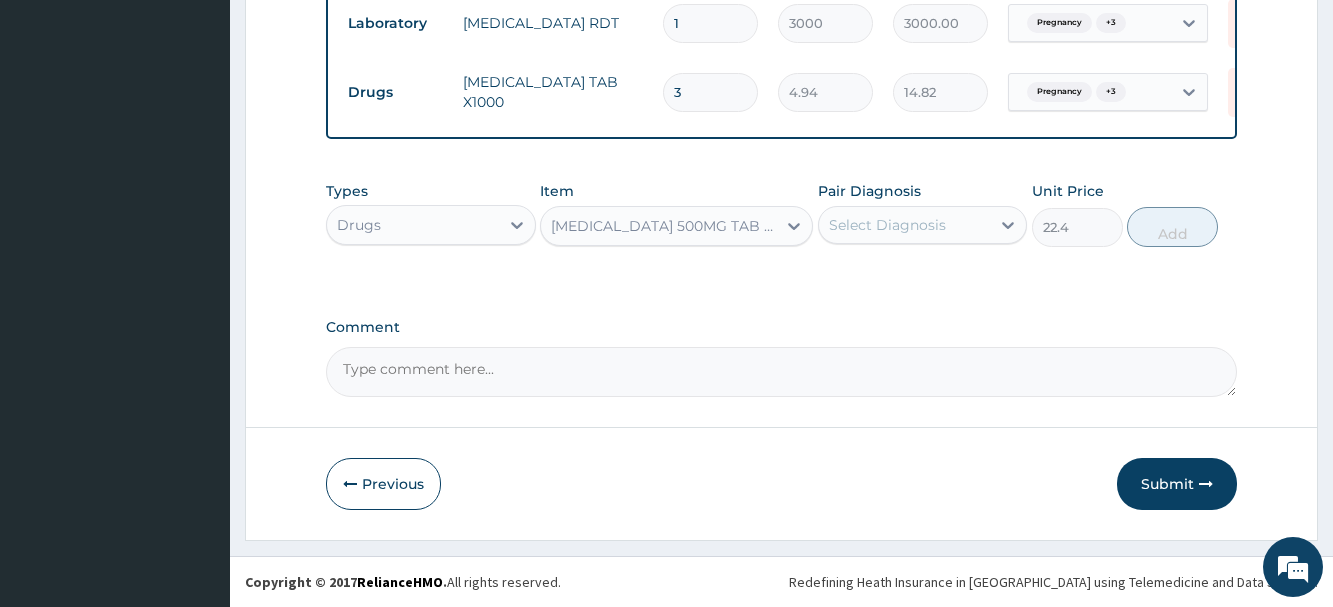 click on "Select Diagnosis" at bounding box center [887, 225] 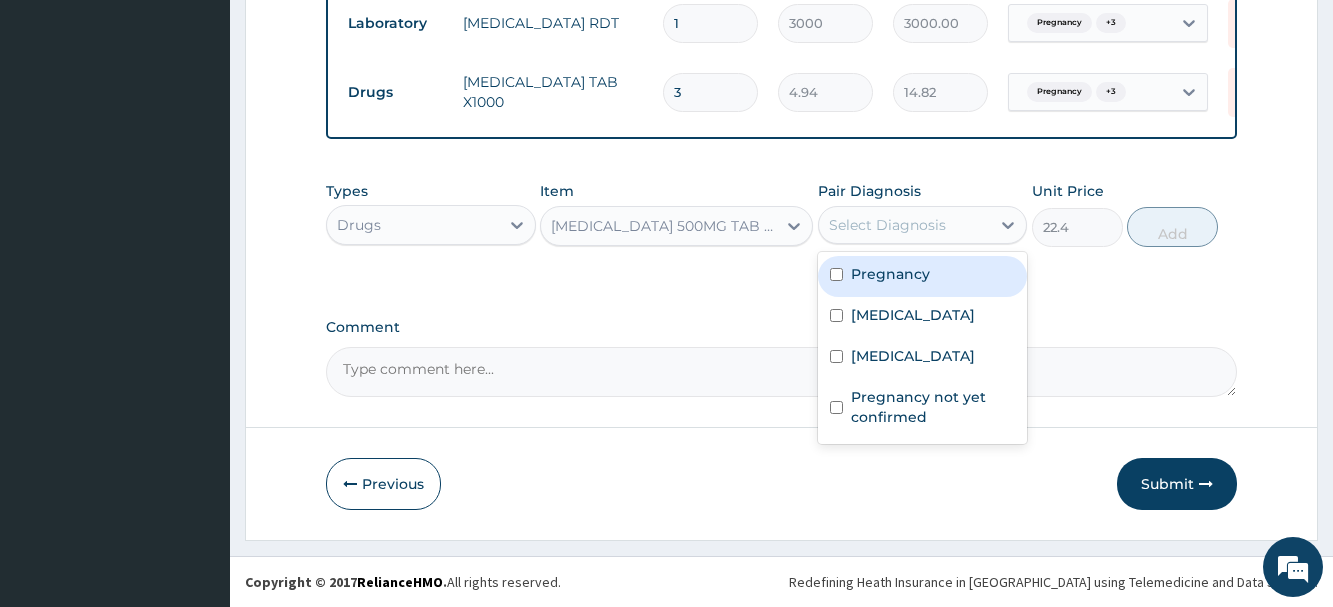 click on "Pregnancy" at bounding box center [922, 276] 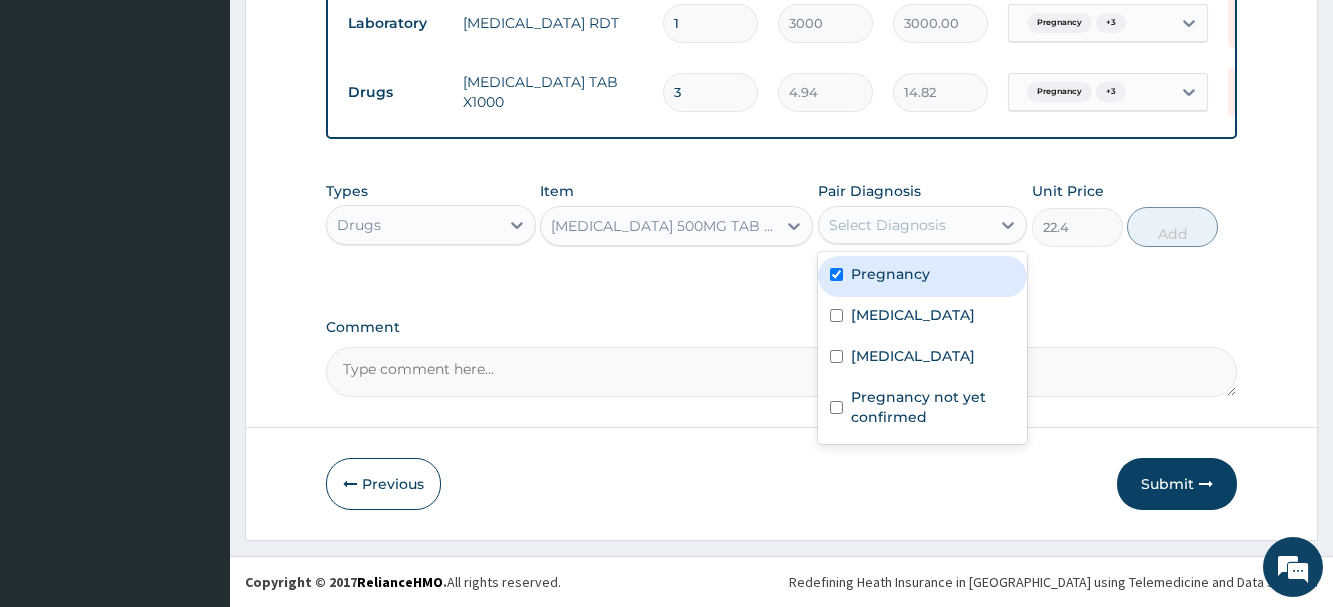 checkbox on "true" 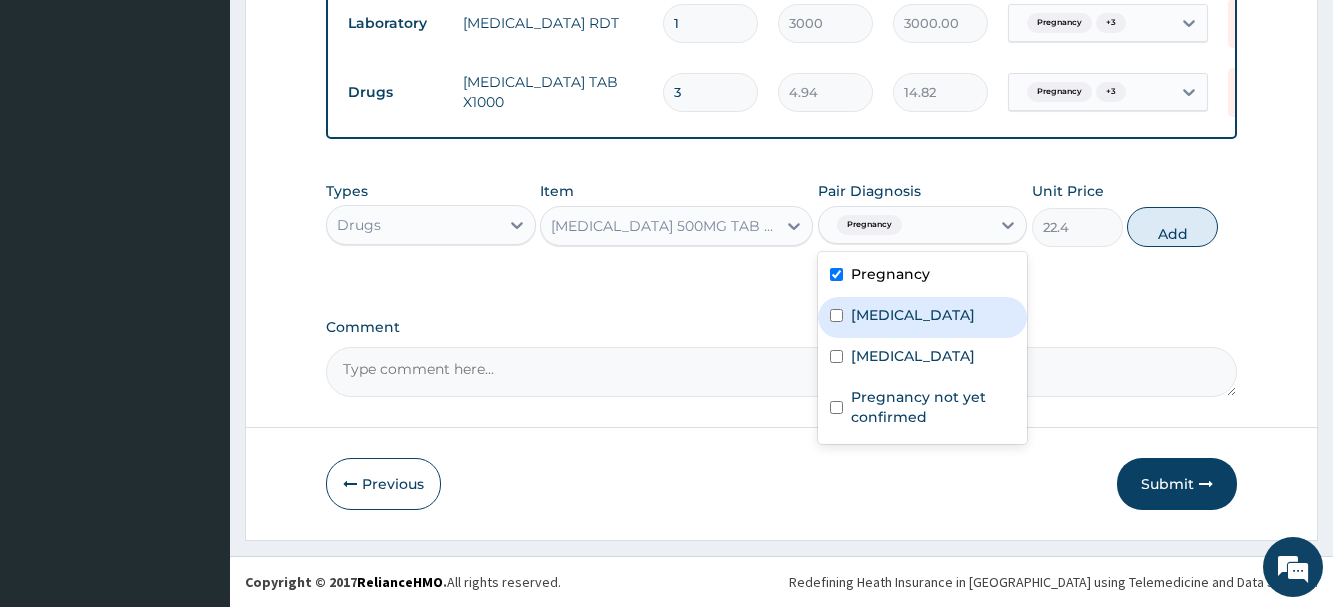 click on "Malaria" at bounding box center (913, 315) 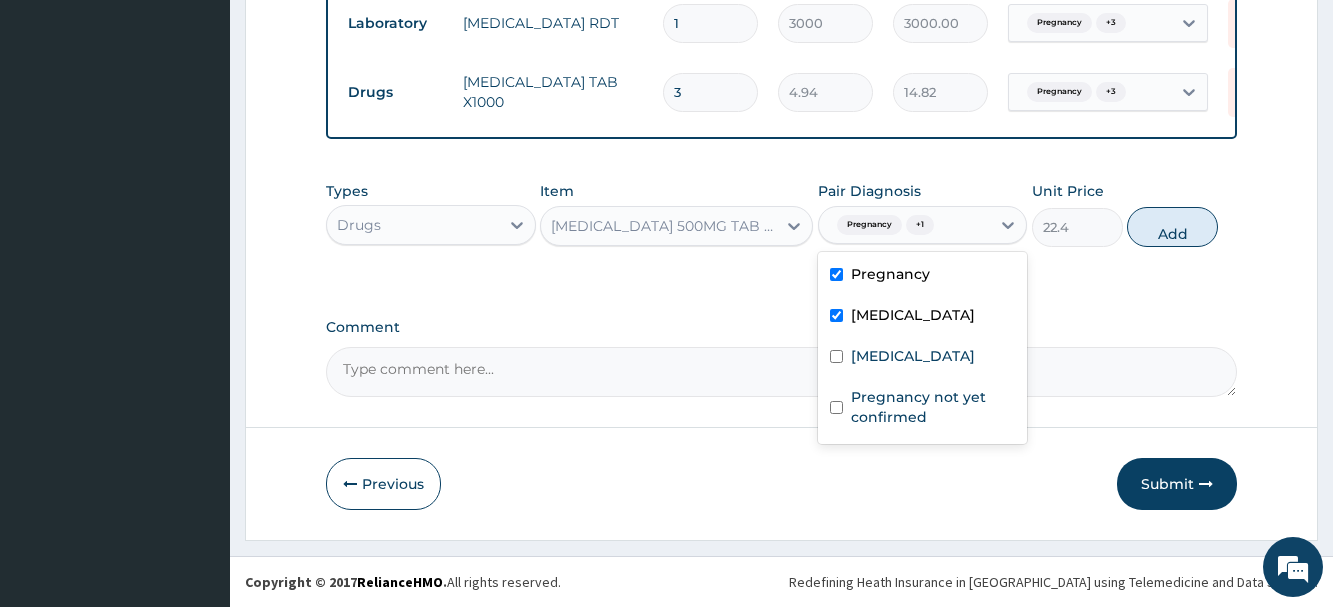 checkbox on "true" 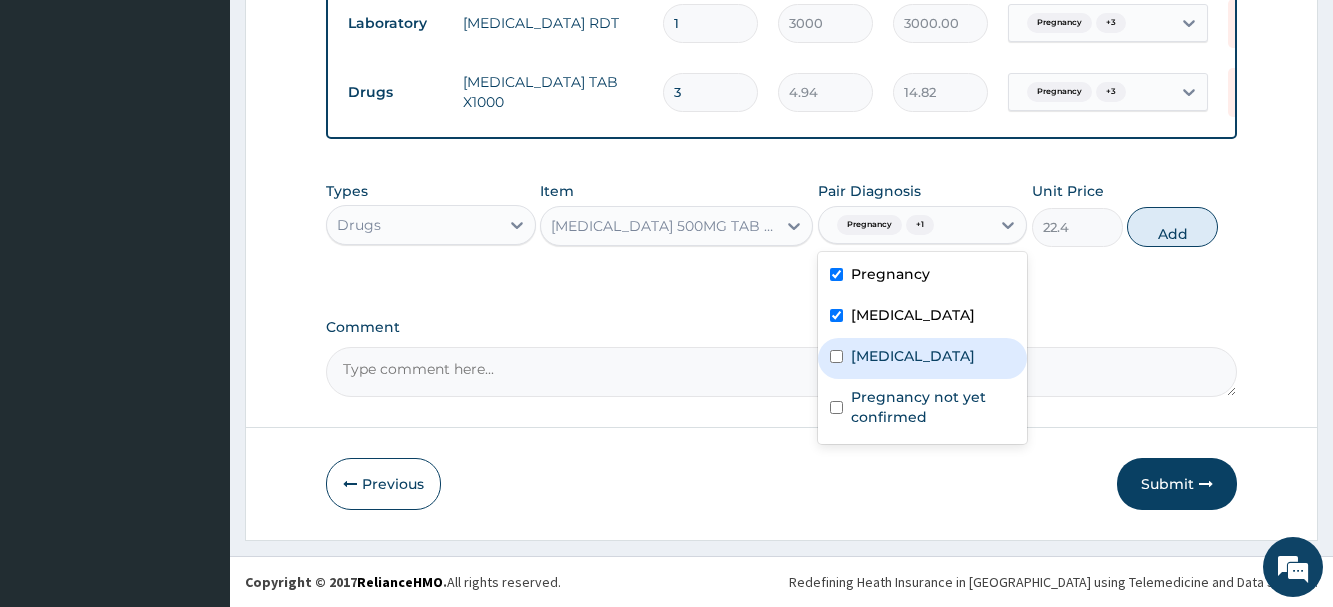 click on "Bacterial sepsis" at bounding box center (913, 356) 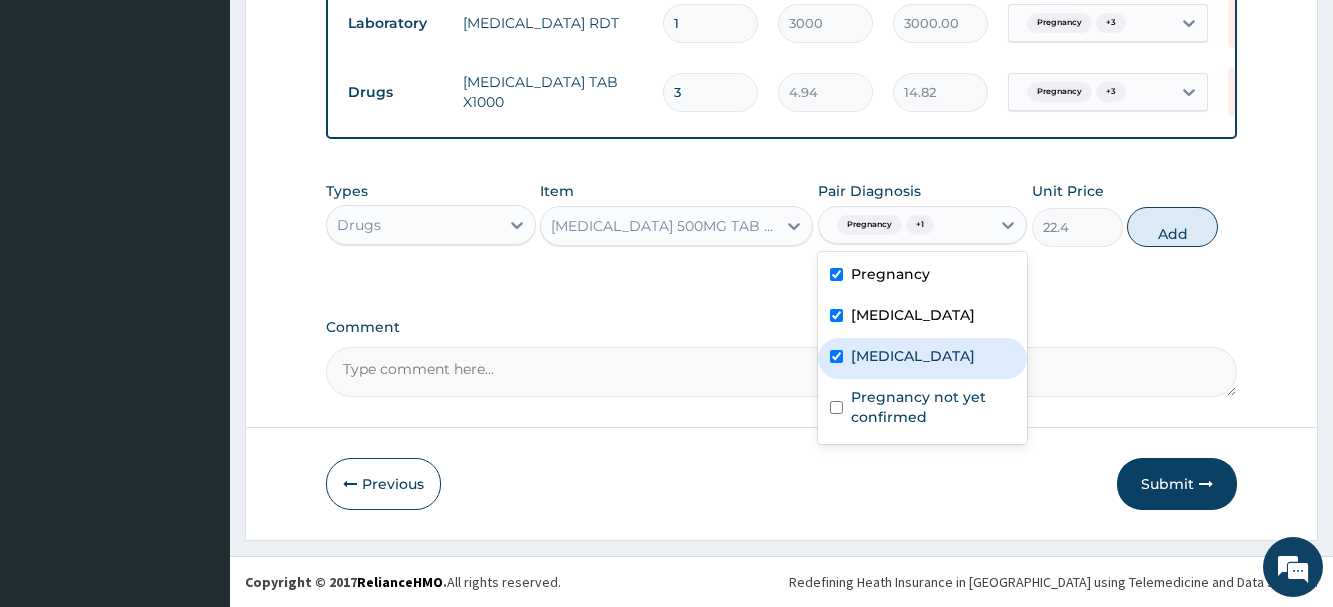 checkbox on "true" 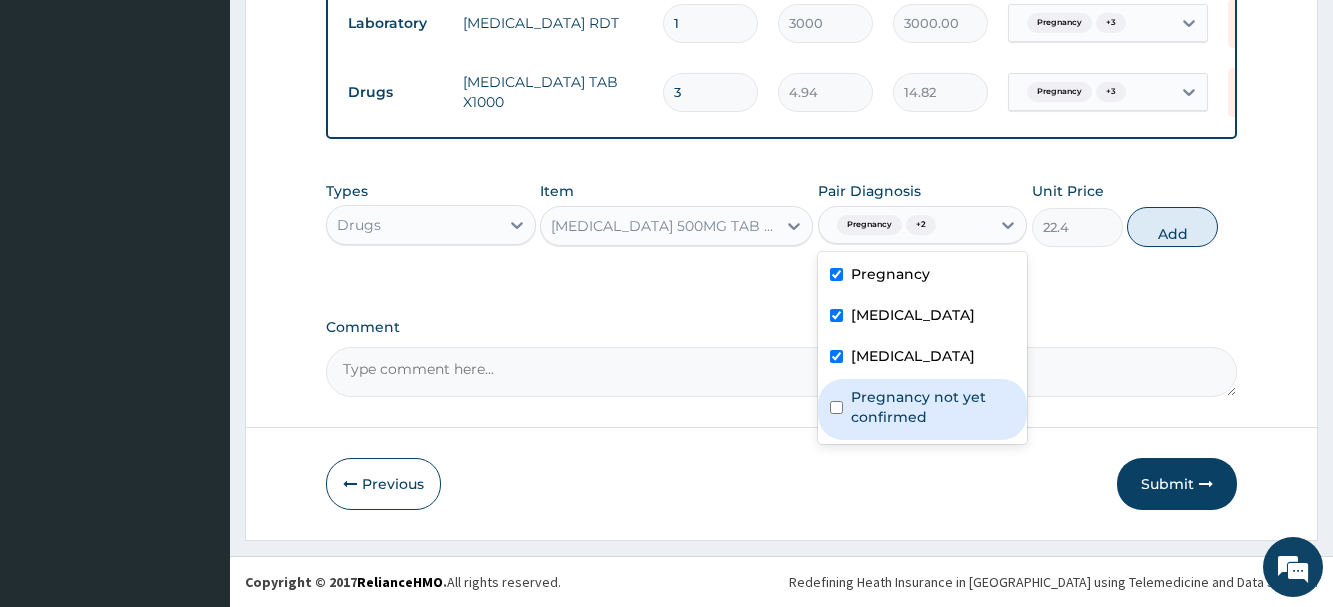 drag, startPoint x: 867, startPoint y: 399, endPoint x: 840, endPoint y: 373, distance: 37.48333 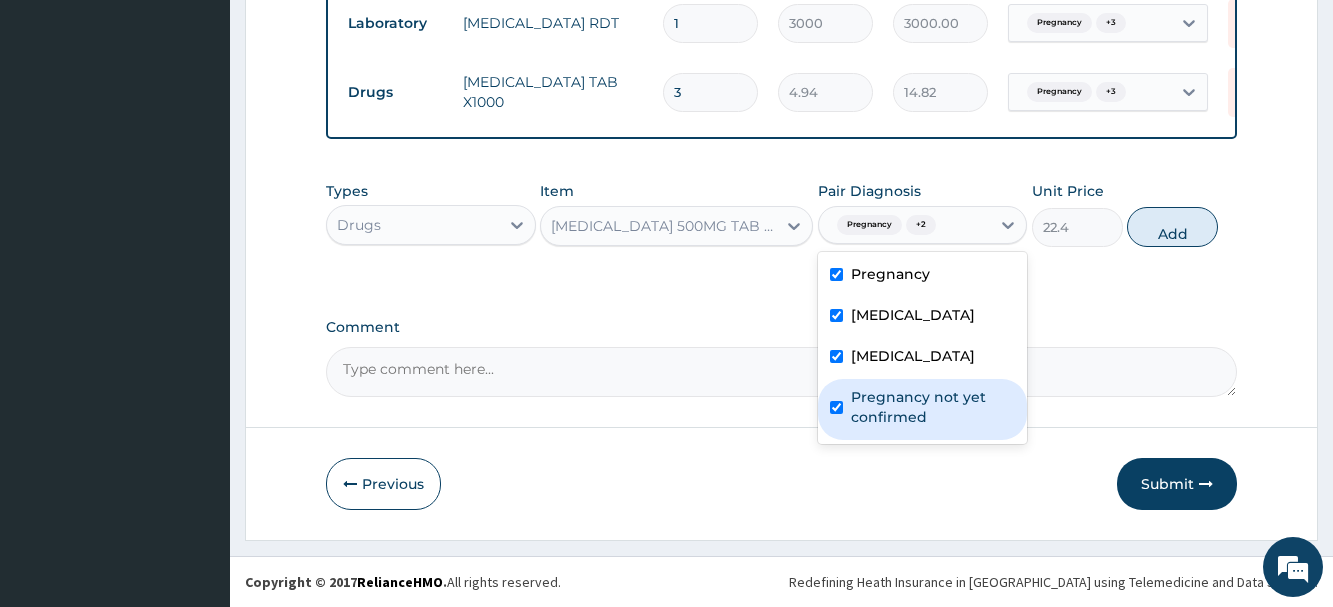 checkbox on "true" 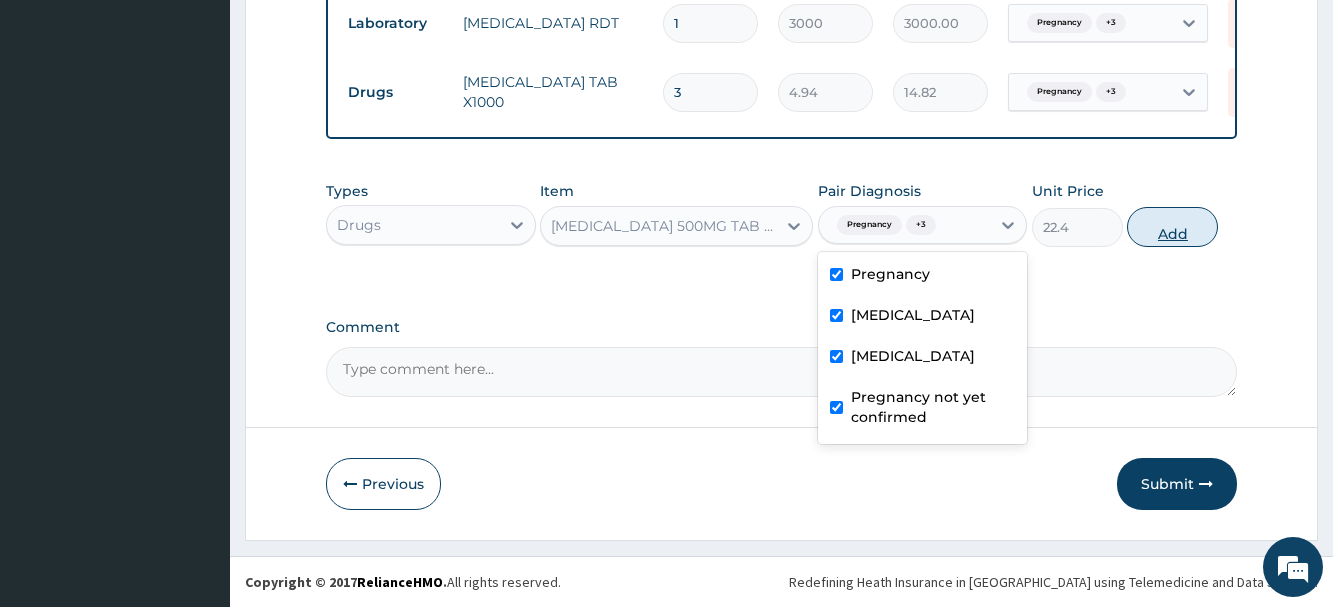click on "Add" at bounding box center (1172, 227) 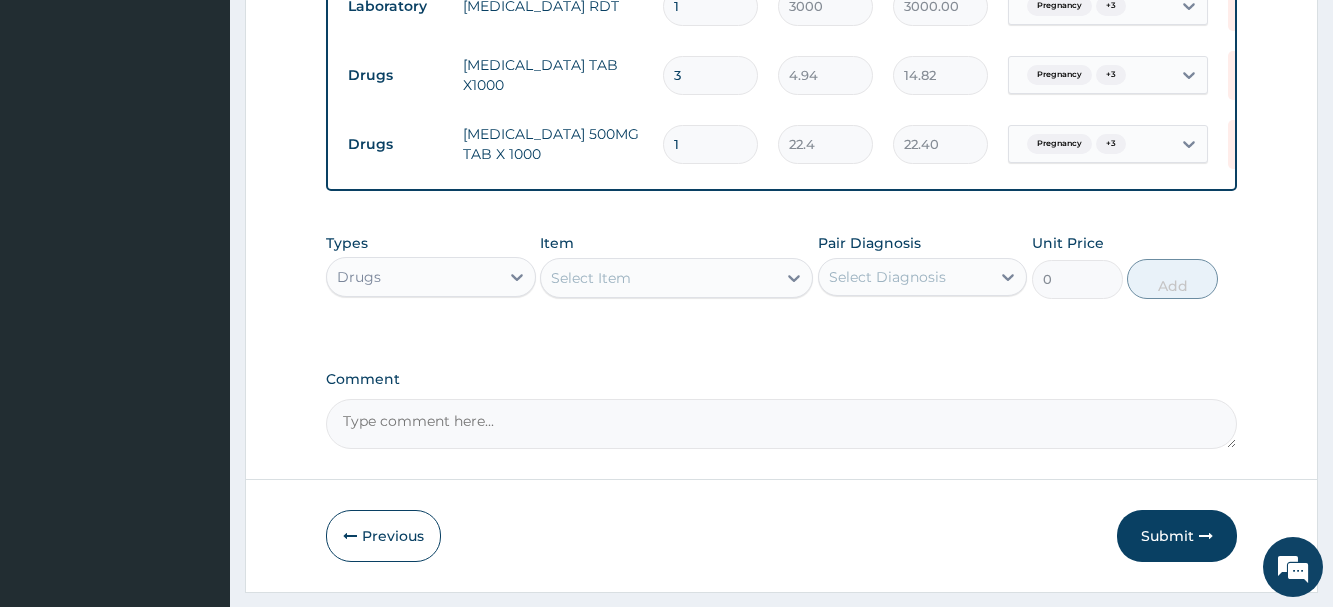 type on "18" 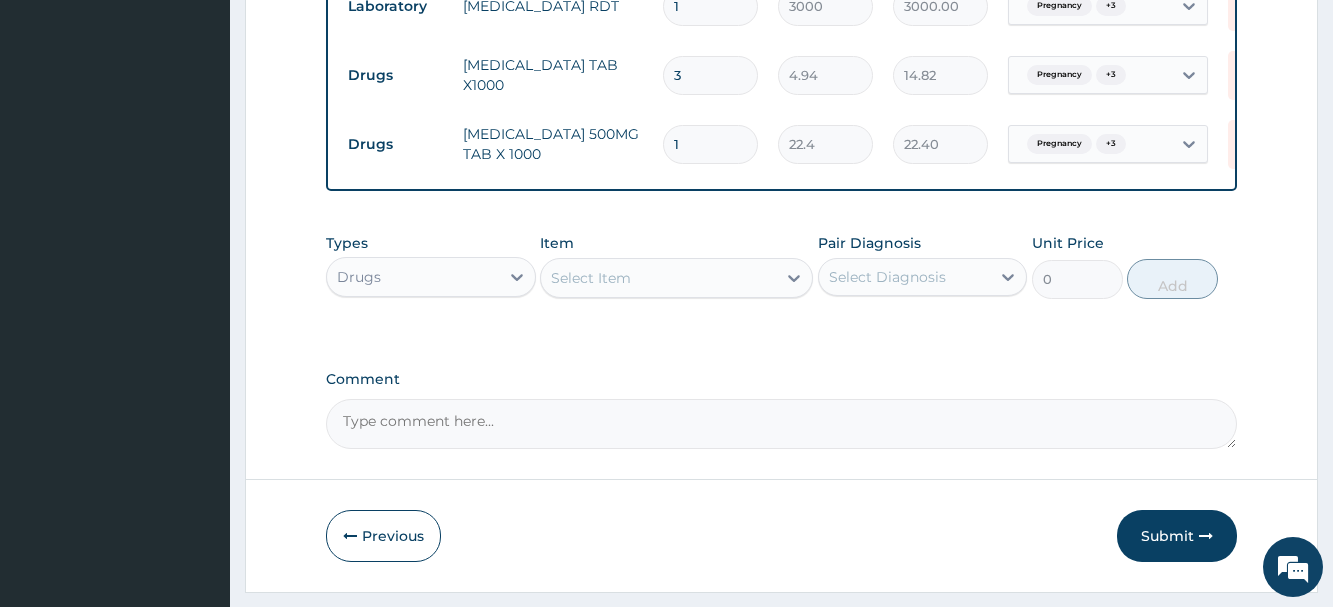 type on "403.20" 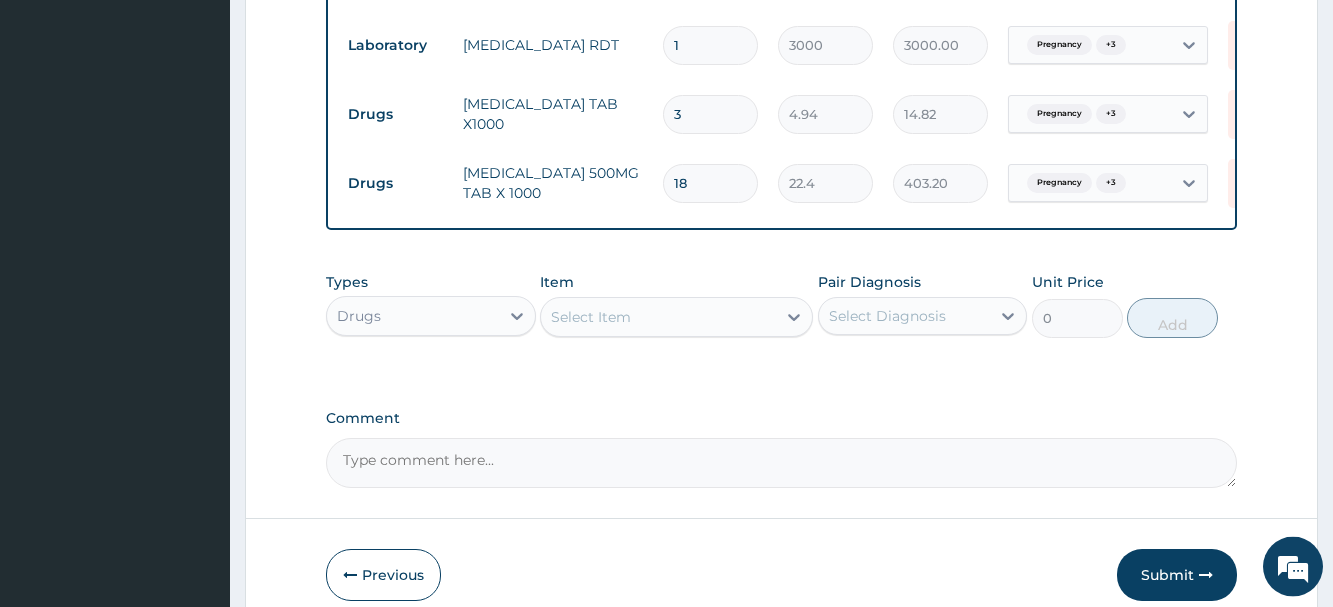scroll, scrollTop: 1113, scrollLeft: 0, axis: vertical 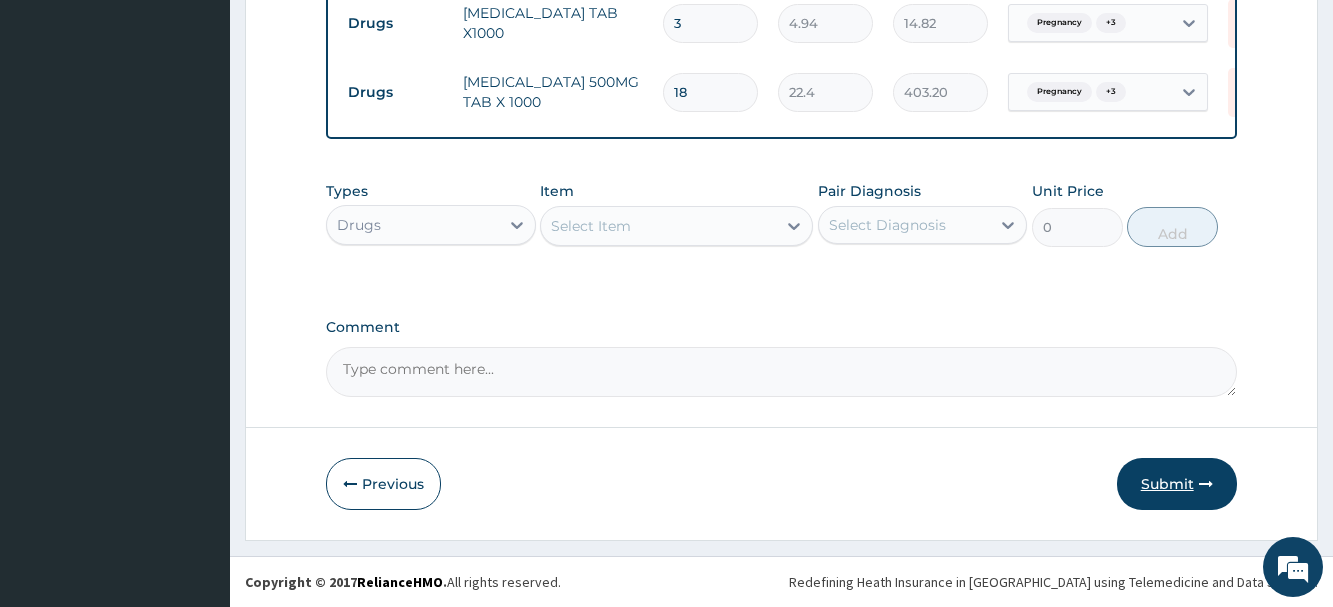 type on "18" 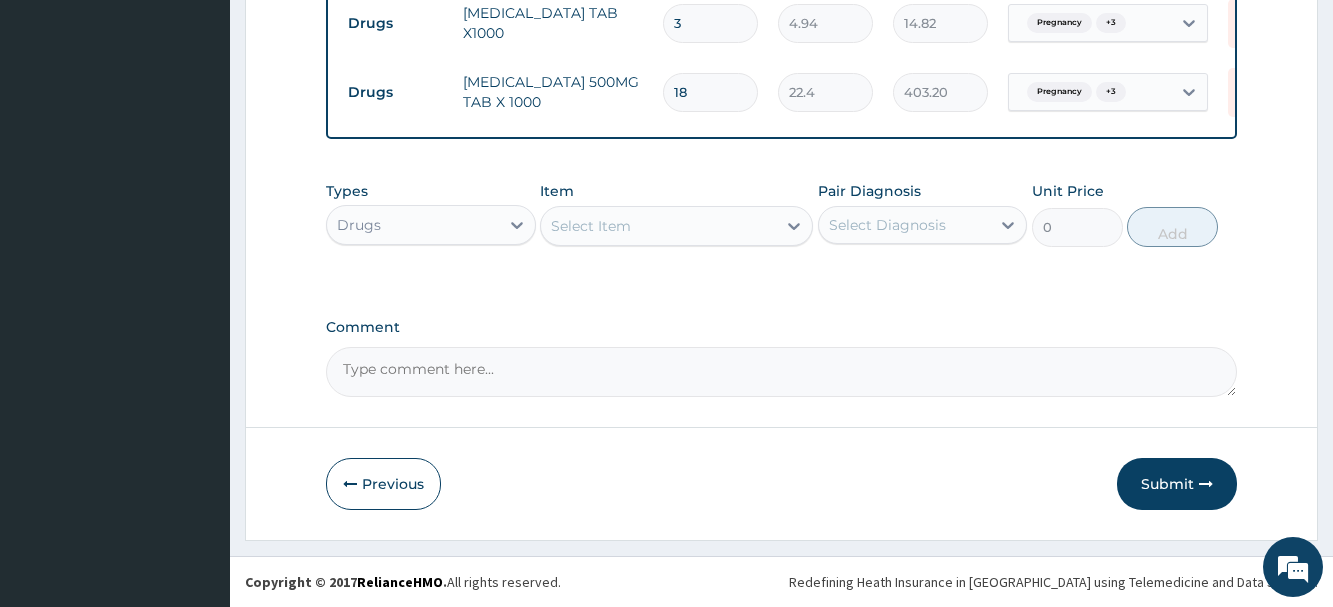 click on "Submit" at bounding box center (1177, 484) 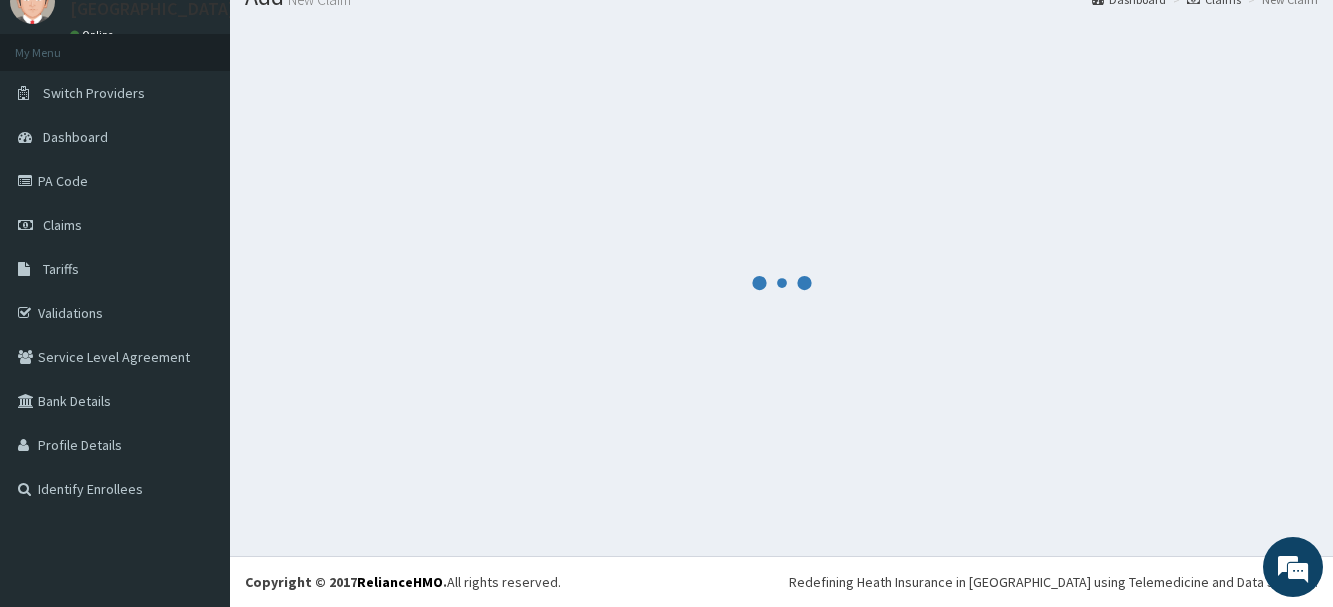 scroll, scrollTop: 81, scrollLeft: 0, axis: vertical 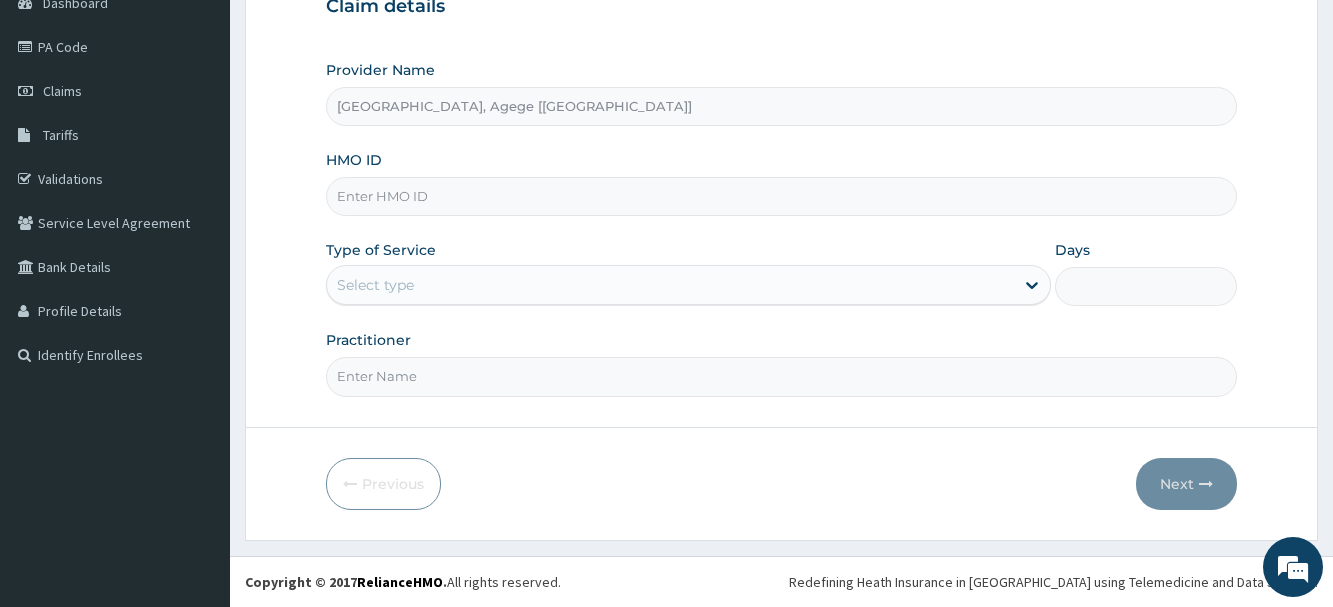 paste on "KSB/10909/C)" 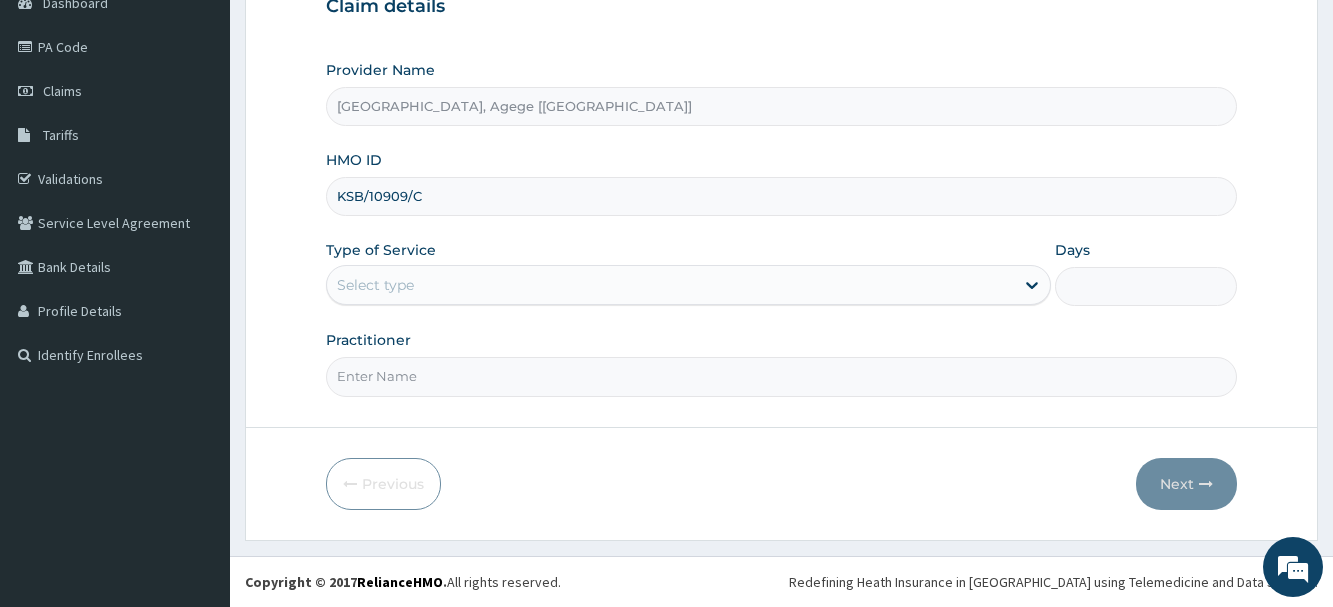 type on "KSB/10909/C" 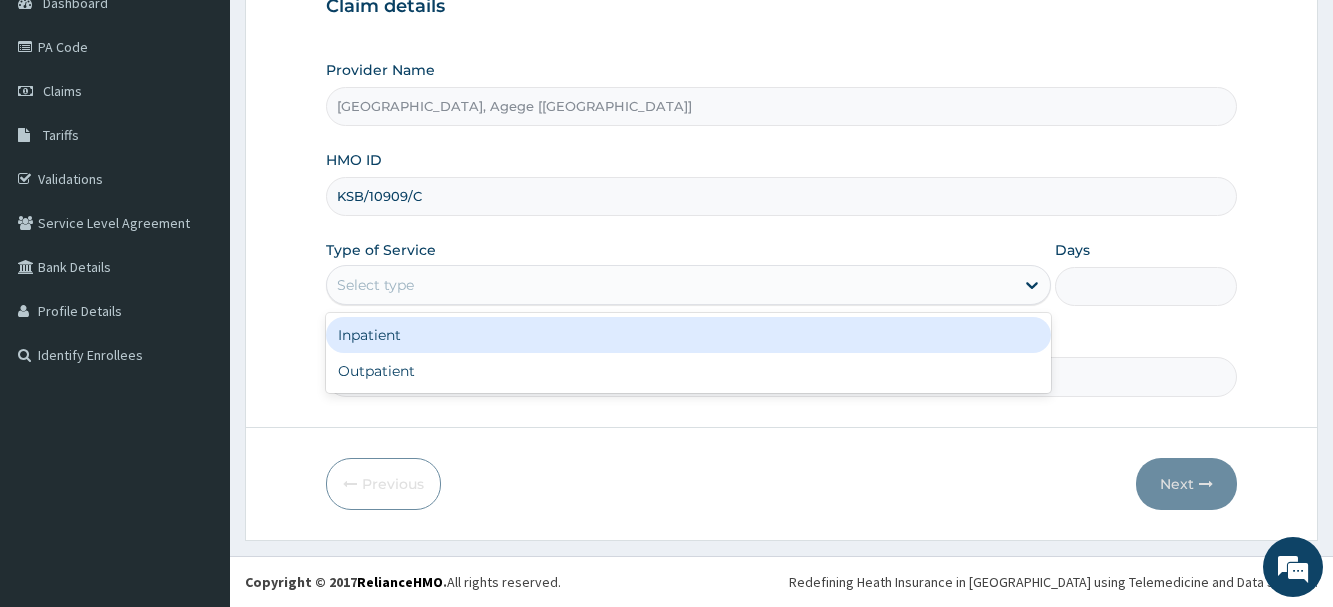 click on "Select type" at bounding box center (670, 285) 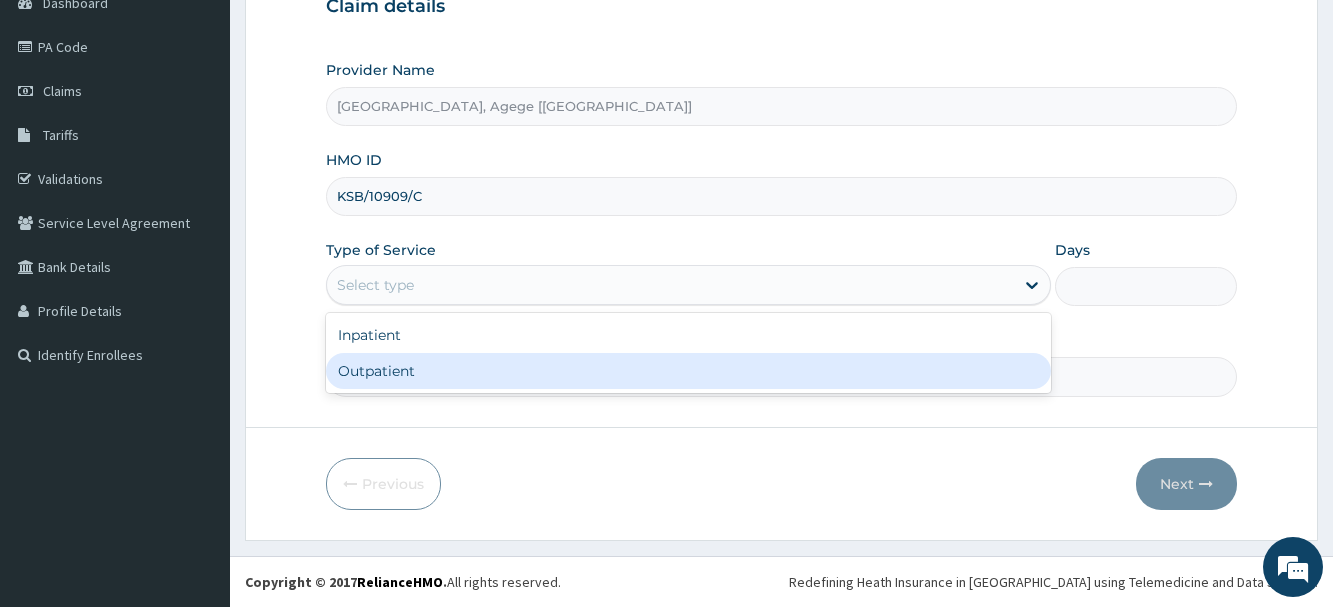 click on "Outpatient" at bounding box center (688, 371) 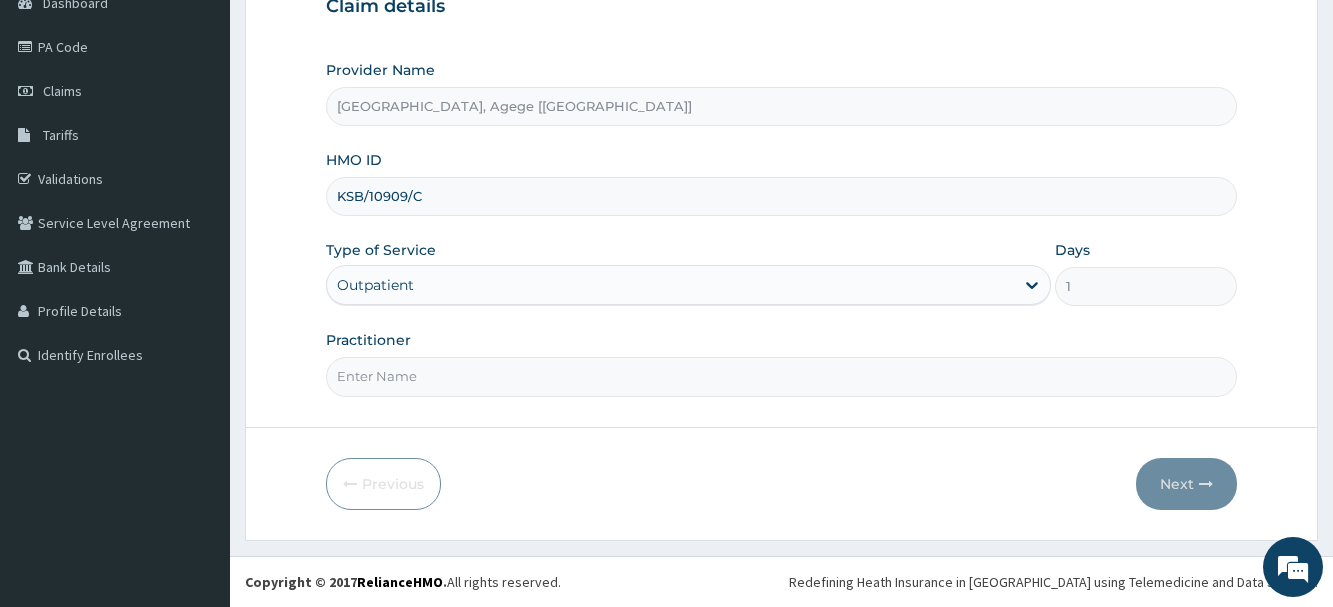 click on "Practitioner" at bounding box center (781, 376) 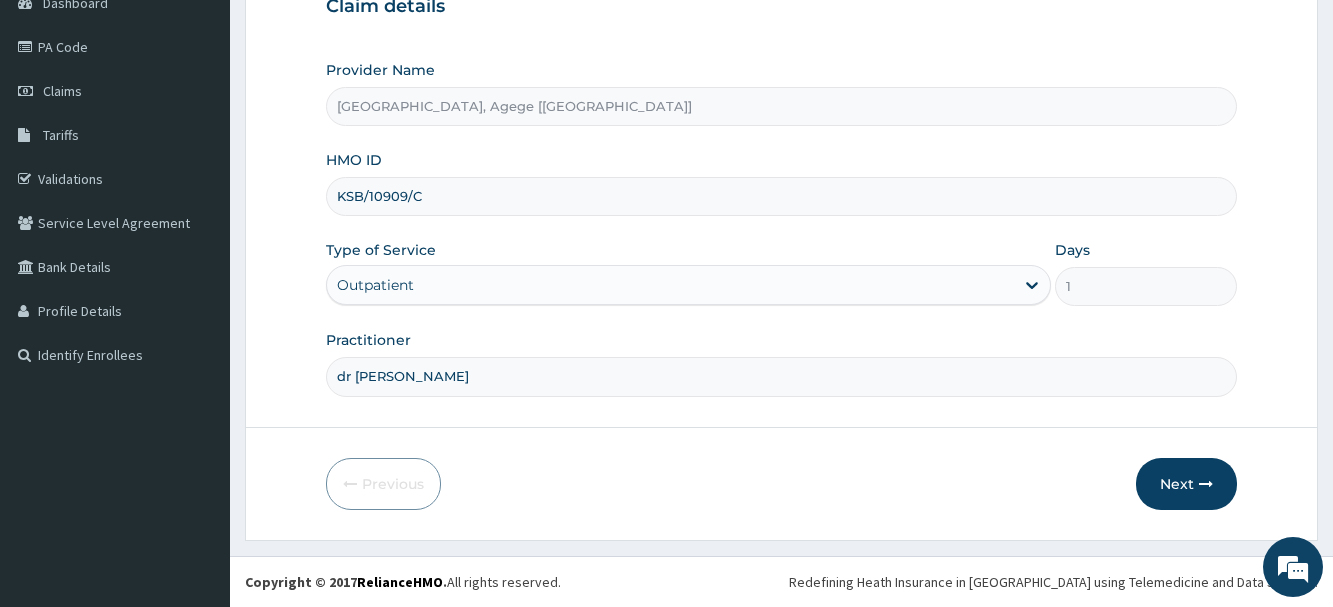 scroll, scrollTop: 0, scrollLeft: 0, axis: both 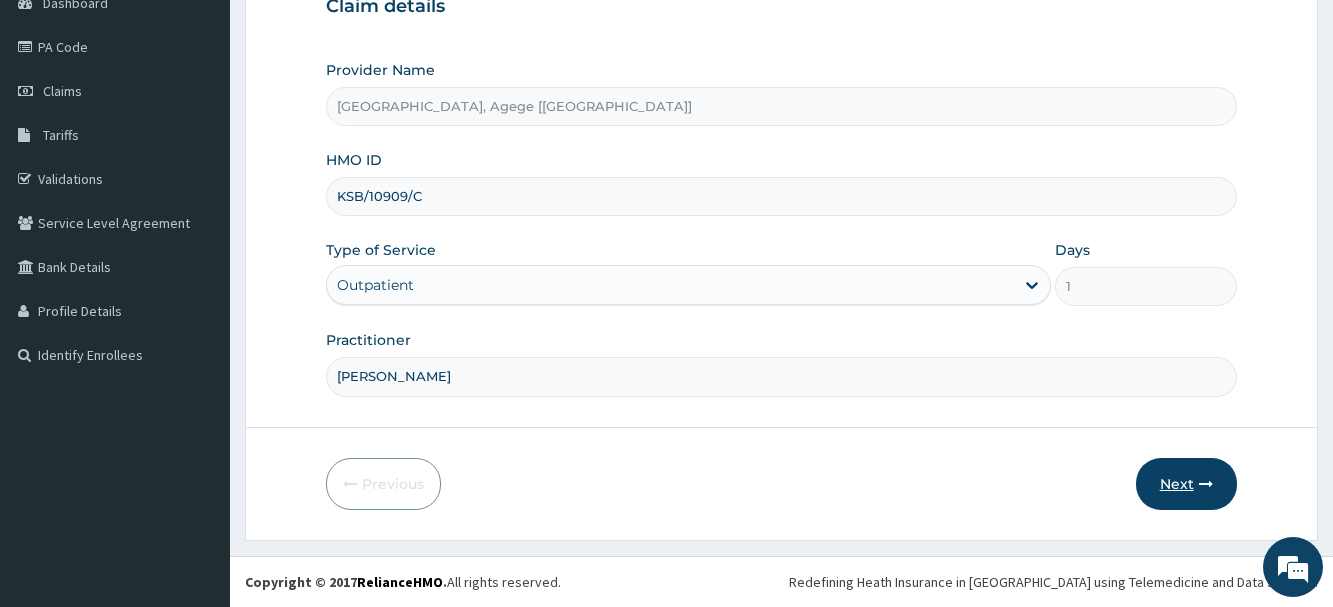 type on "[PERSON_NAME]" 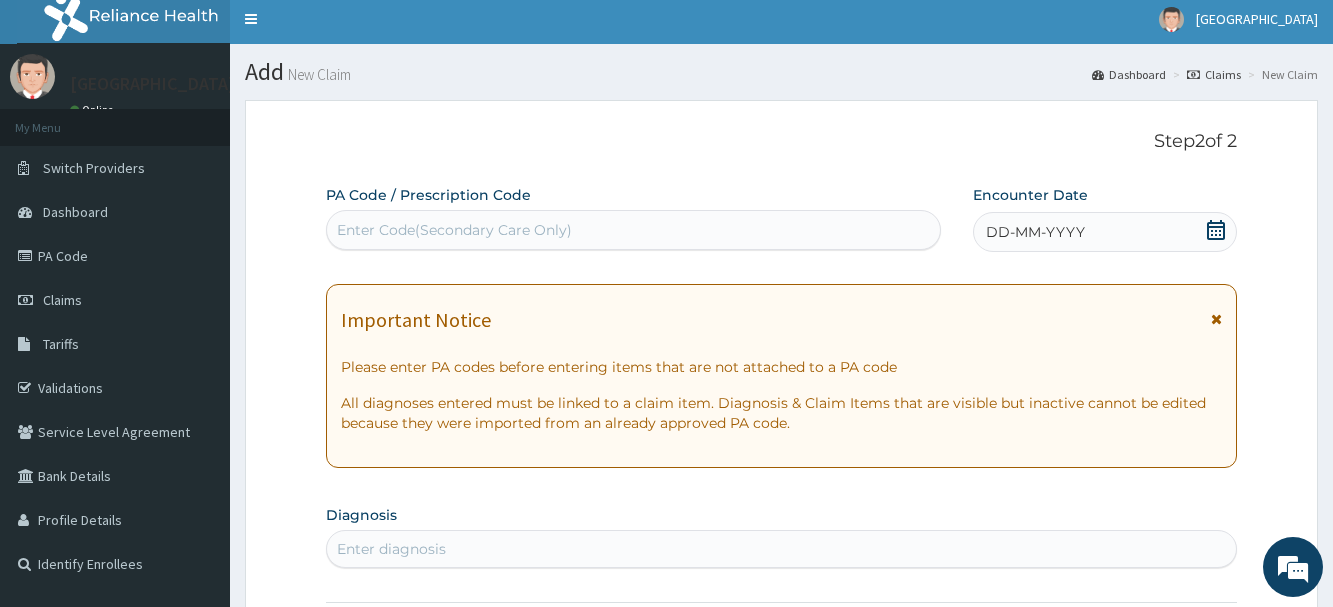 scroll, scrollTop: 0, scrollLeft: 0, axis: both 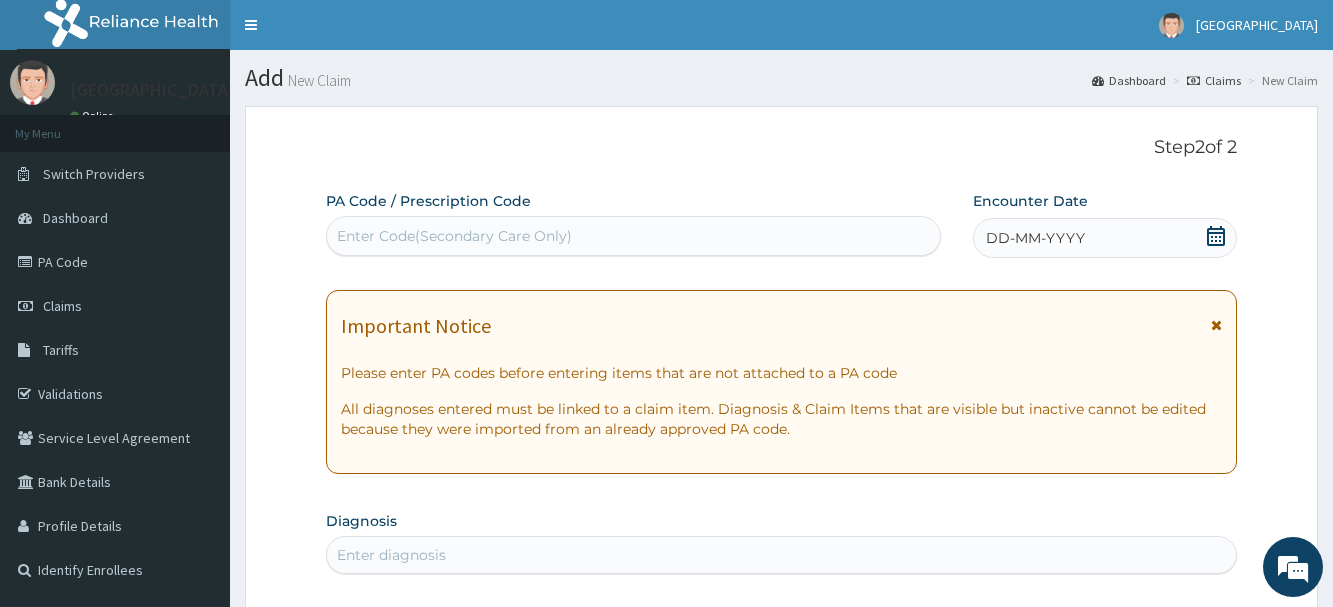 click 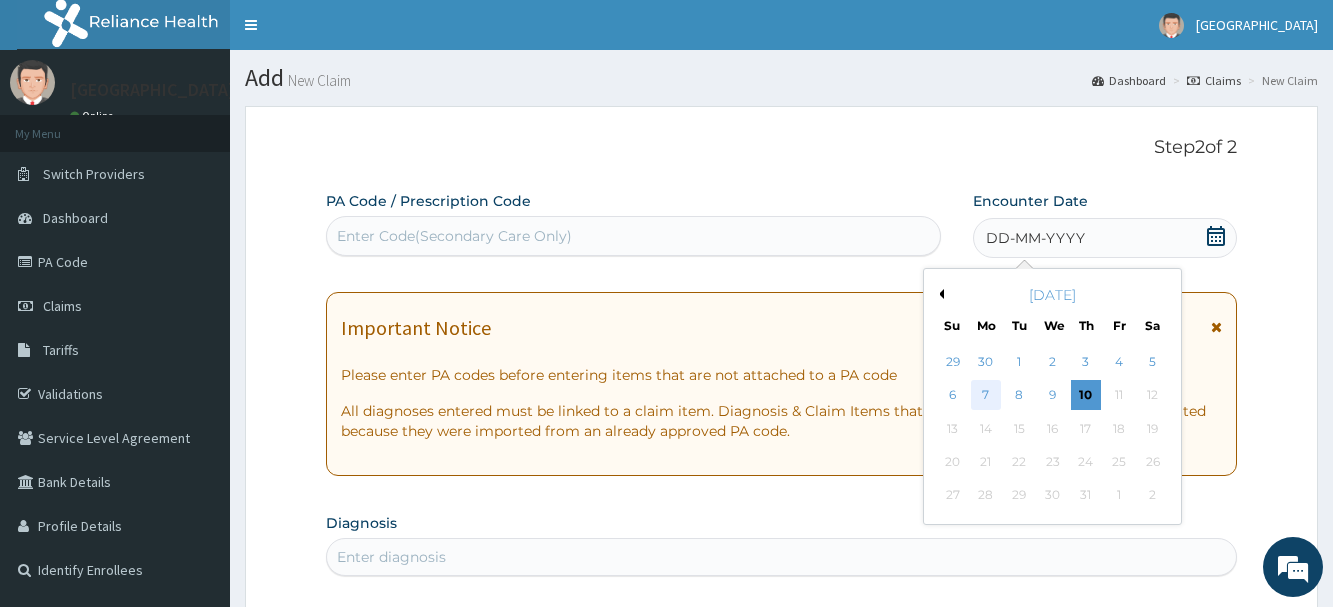 click on "7" at bounding box center [986, 396] 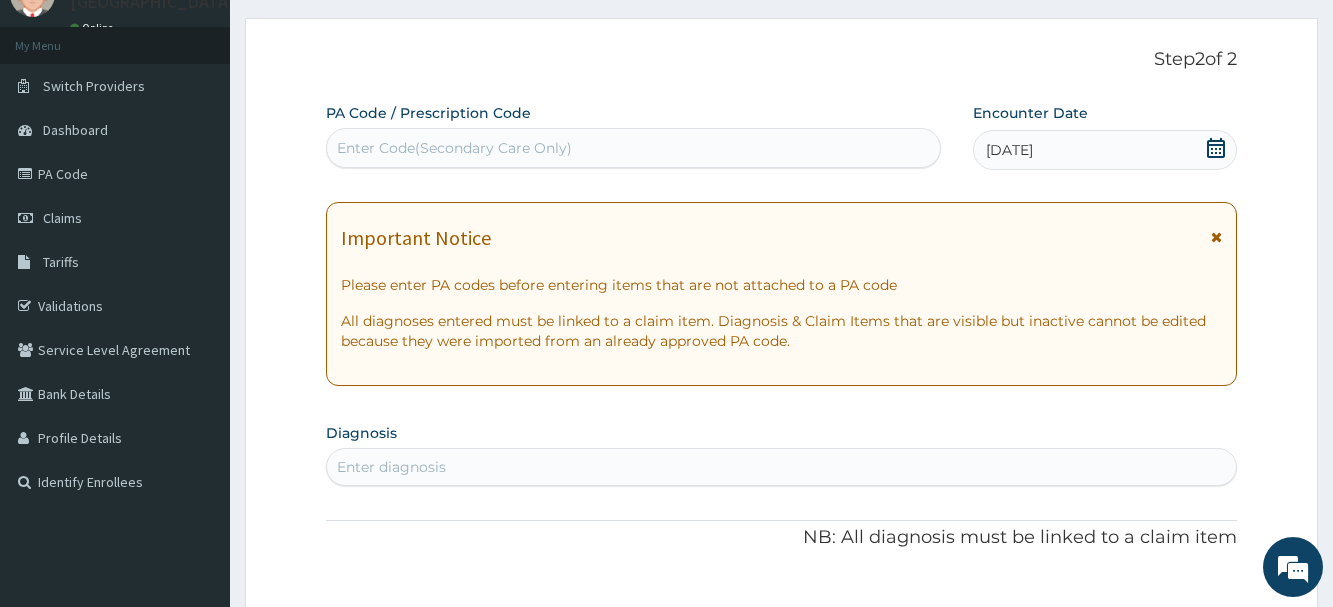 scroll, scrollTop: 306, scrollLeft: 0, axis: vertical 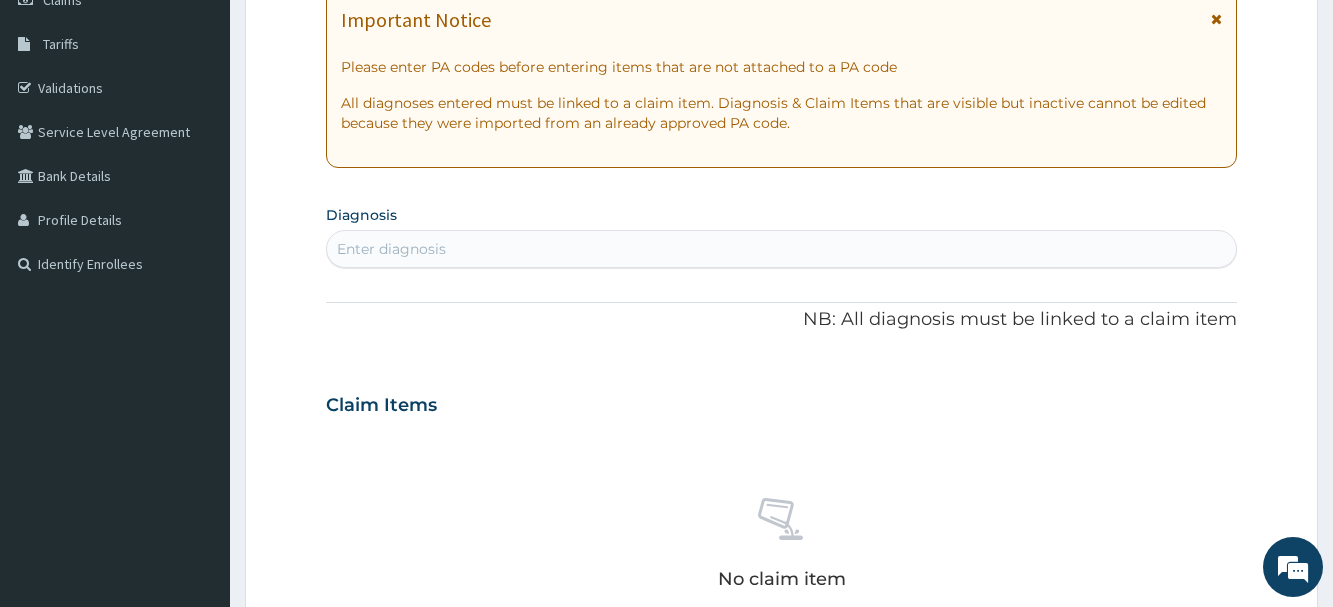 click on "Enter diagnosis" at bounding box center (391, 249) 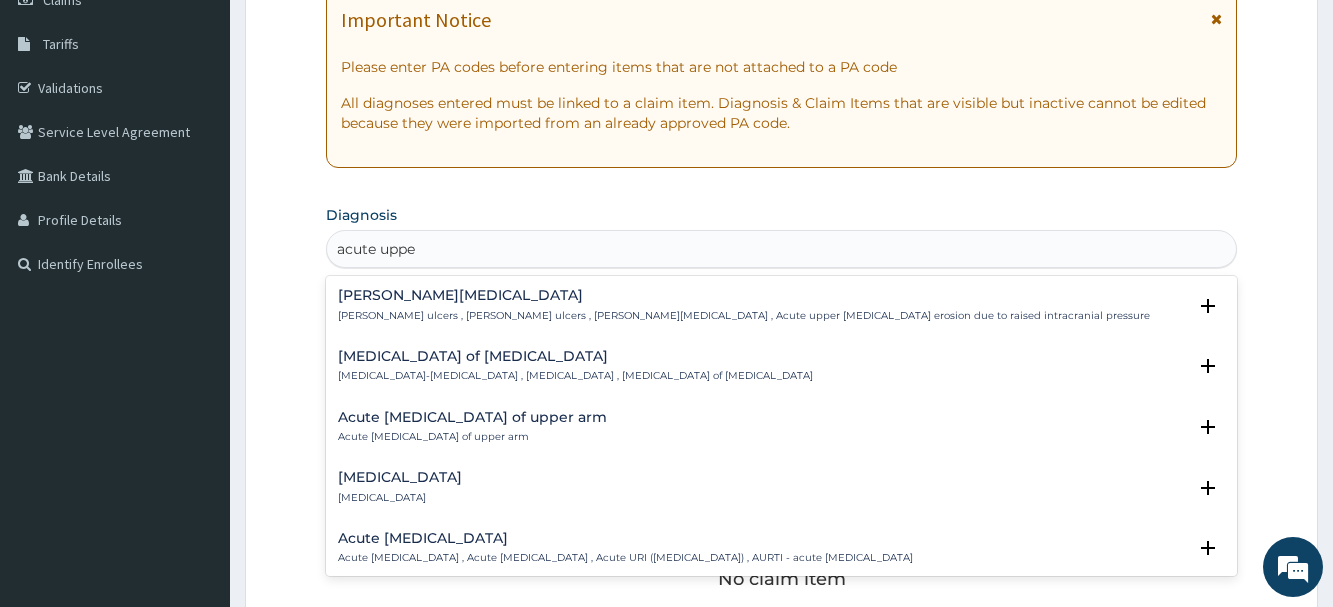 type on "acute upper" 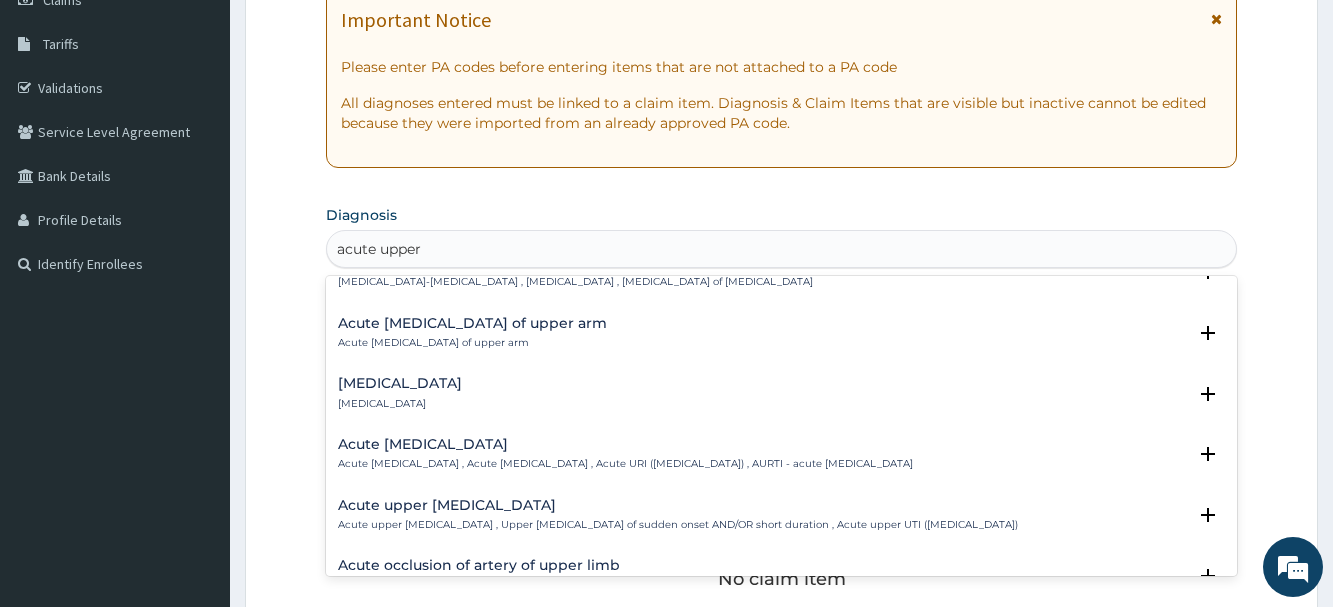 scroll, scrollTop: 216, scrollLeft: 0, axis: vertical 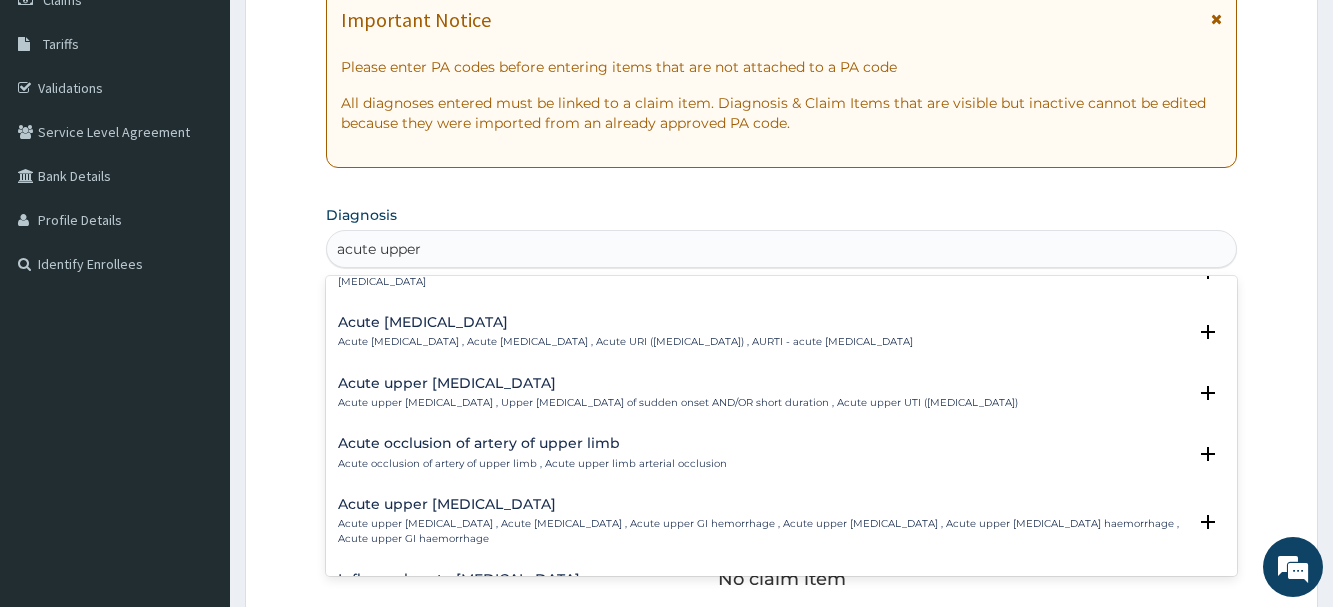 click on "Acute [MEDICAL_DATA] Acute [MEDICAL_DATA] , Acute [MEDICAL_DATA] , Acute URI ([MEDICAL_DATA]) , AURTI - acute [MEDICAL_DATA]" at bounding box center [625, 332] 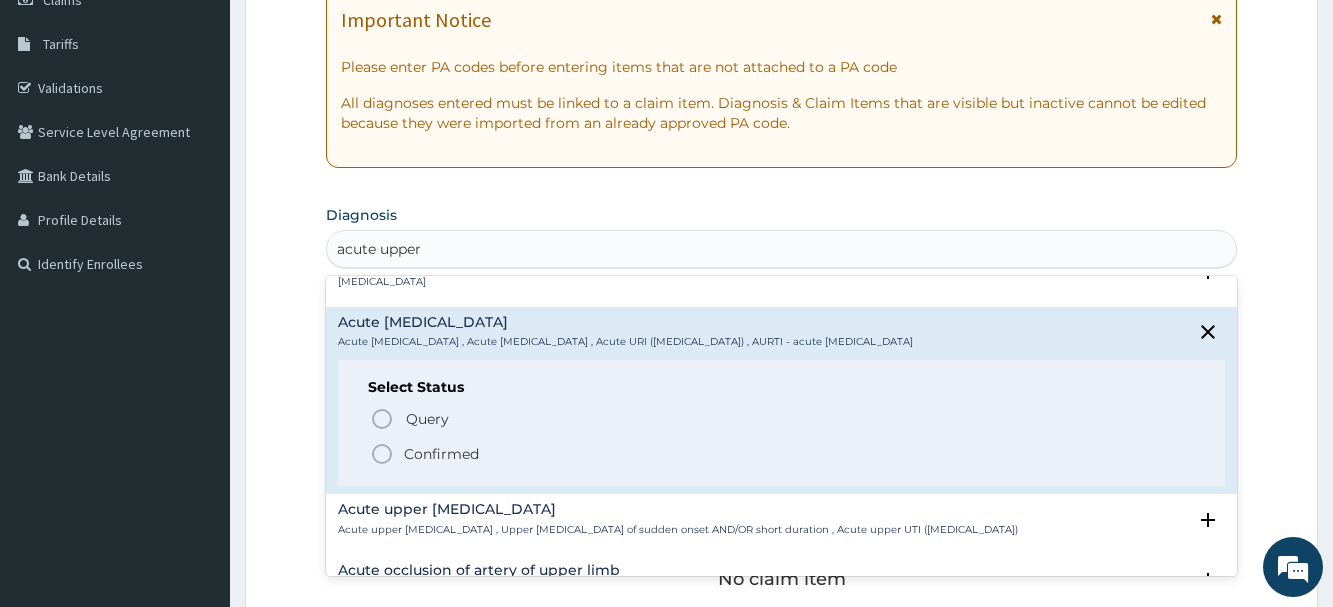 click on "Confirmed" at bounding box center (441, 454) 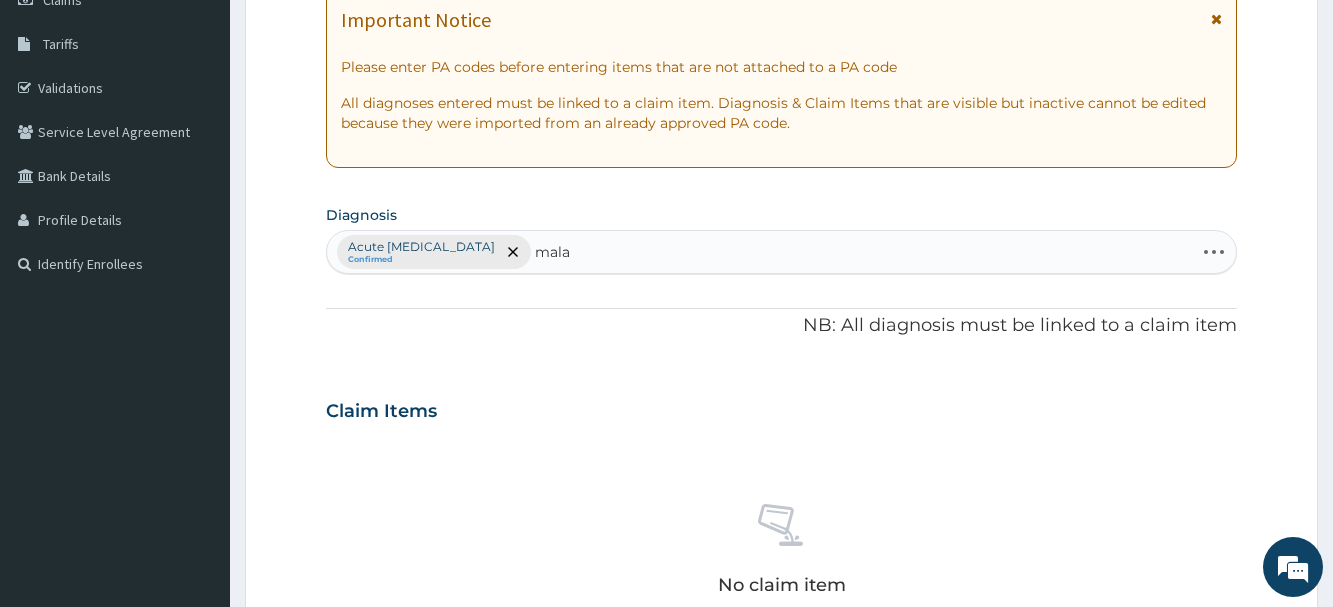 type on "malar" 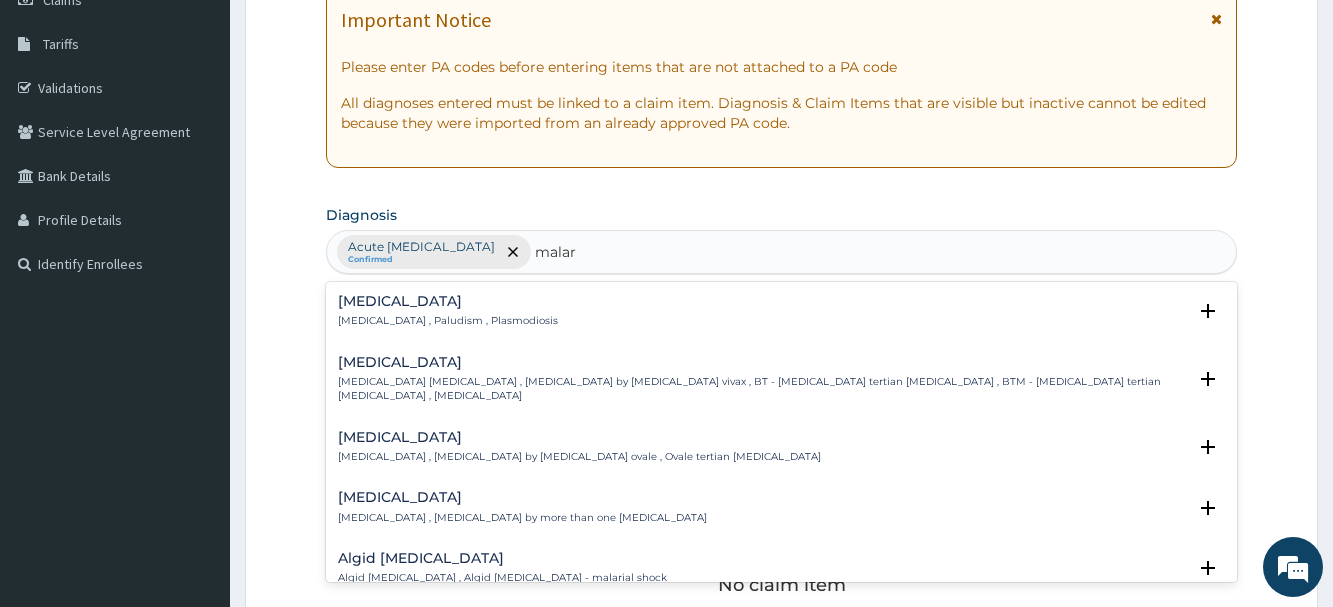 click on "Malaria" at bounding box center (448, 301) 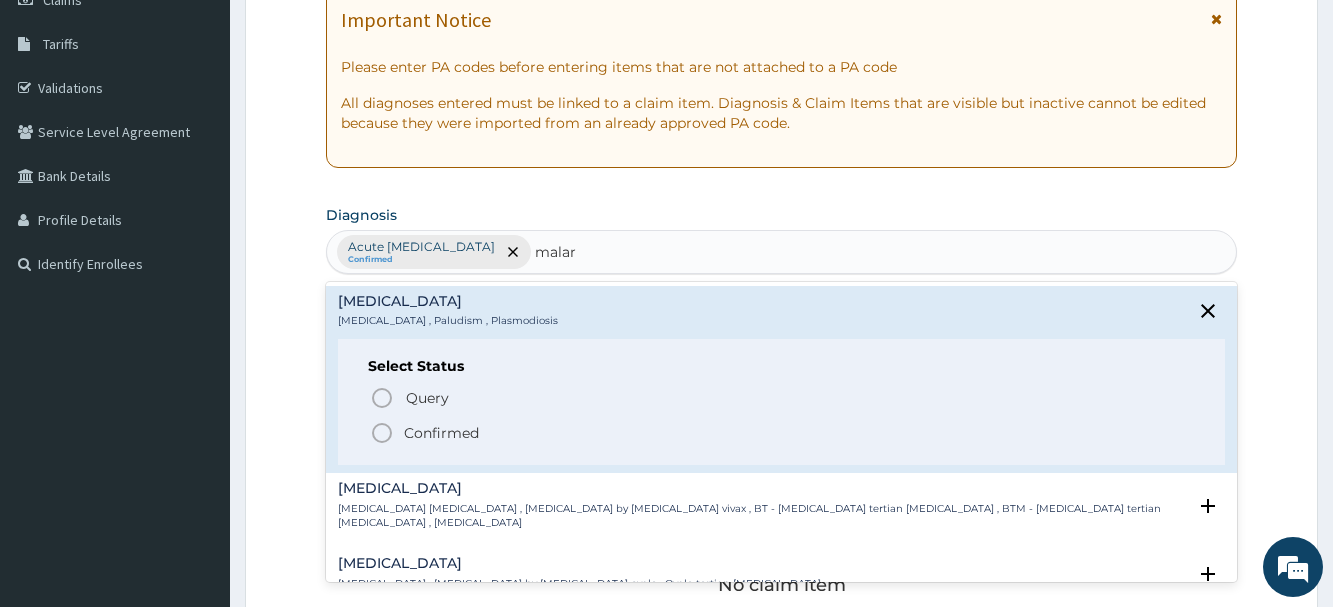 click on "Confirmed" at bounding box center (441, 433) 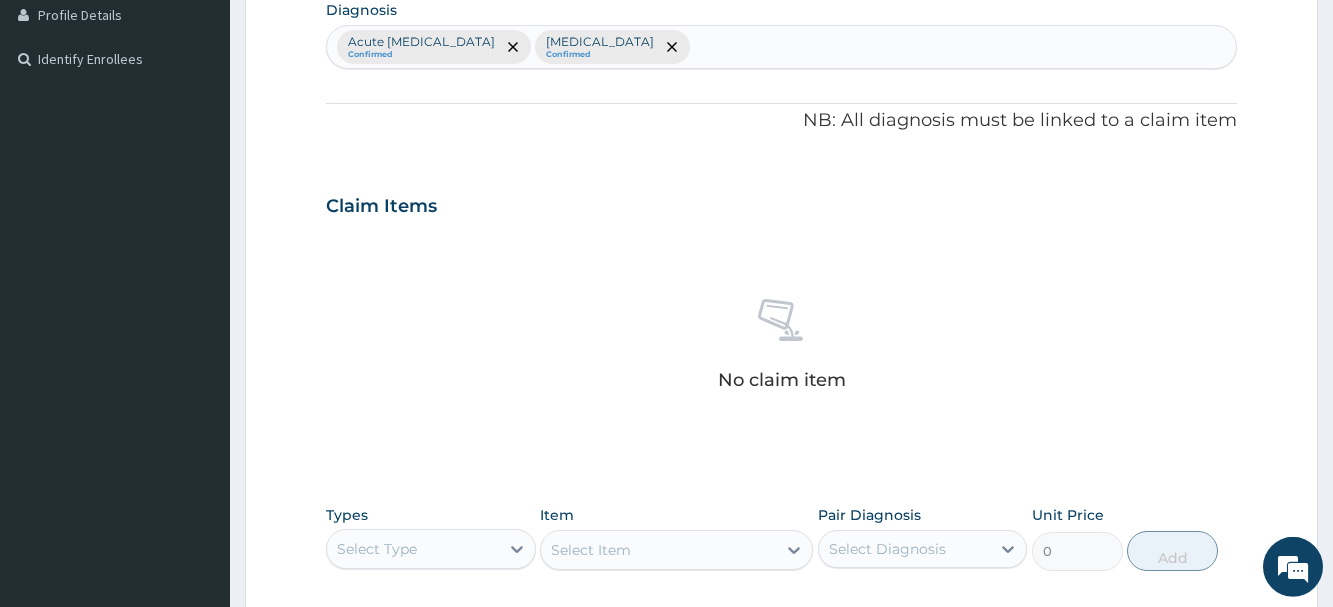 scroll, scrollTop: 835, scrollLeft: 0, axis: vertical 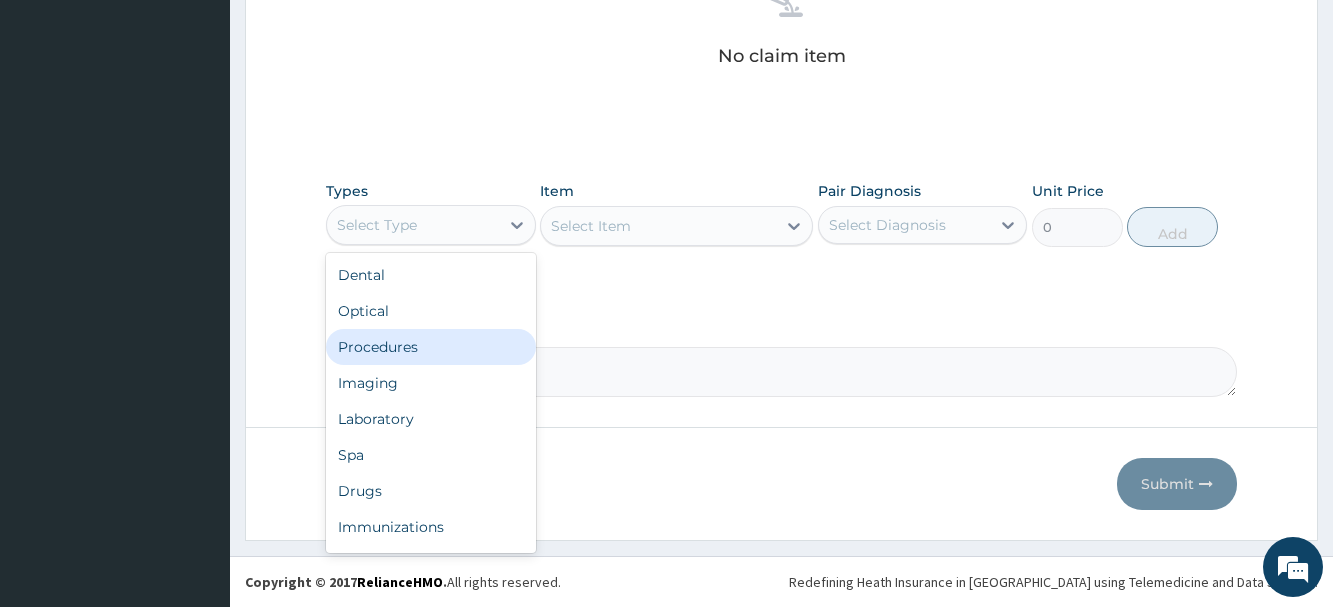 click on "Procedures" at bounding box center [430, 347] 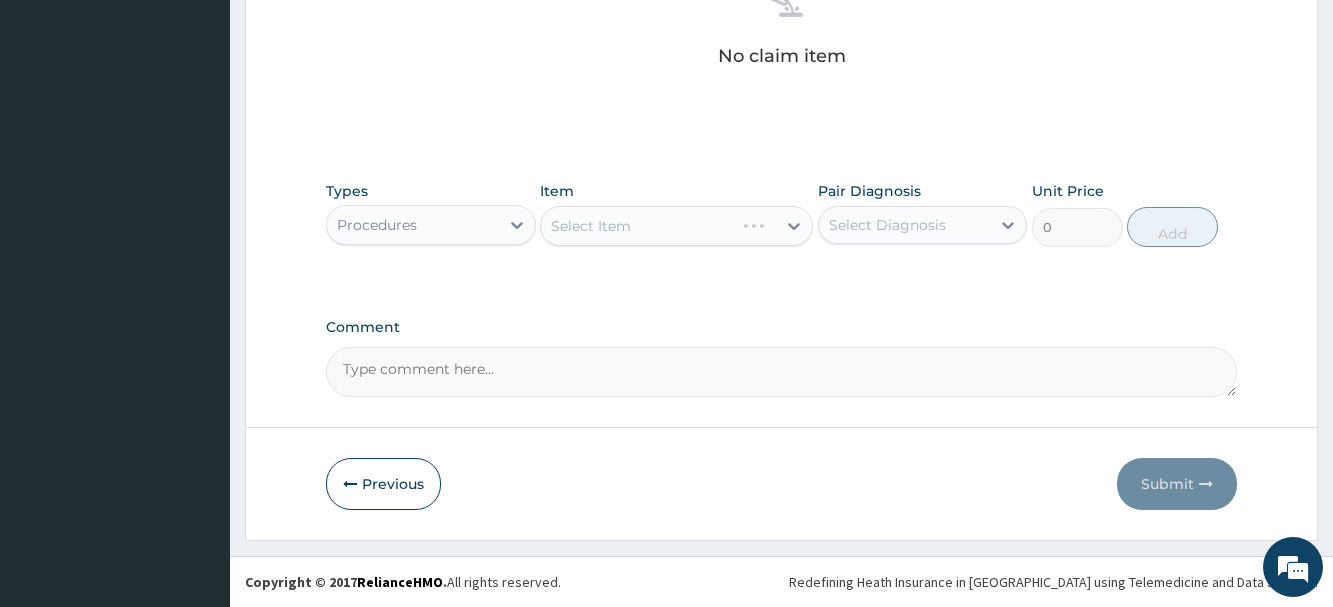 click on "Select Item" at bounding box center (676, 226) 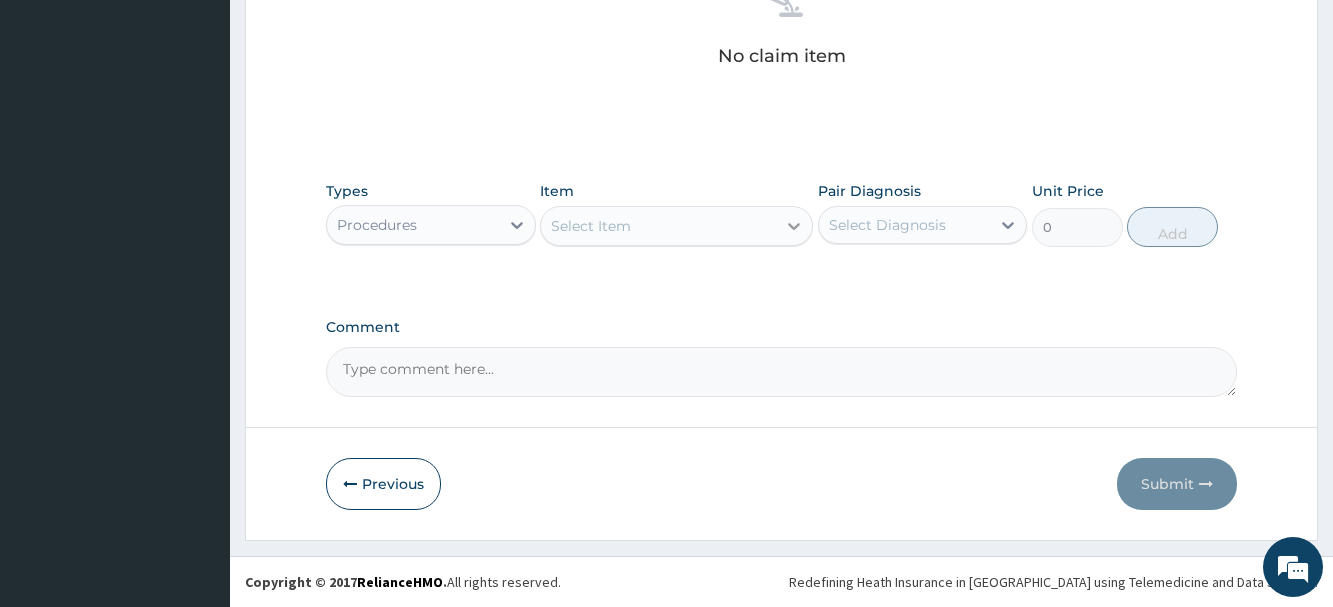 click 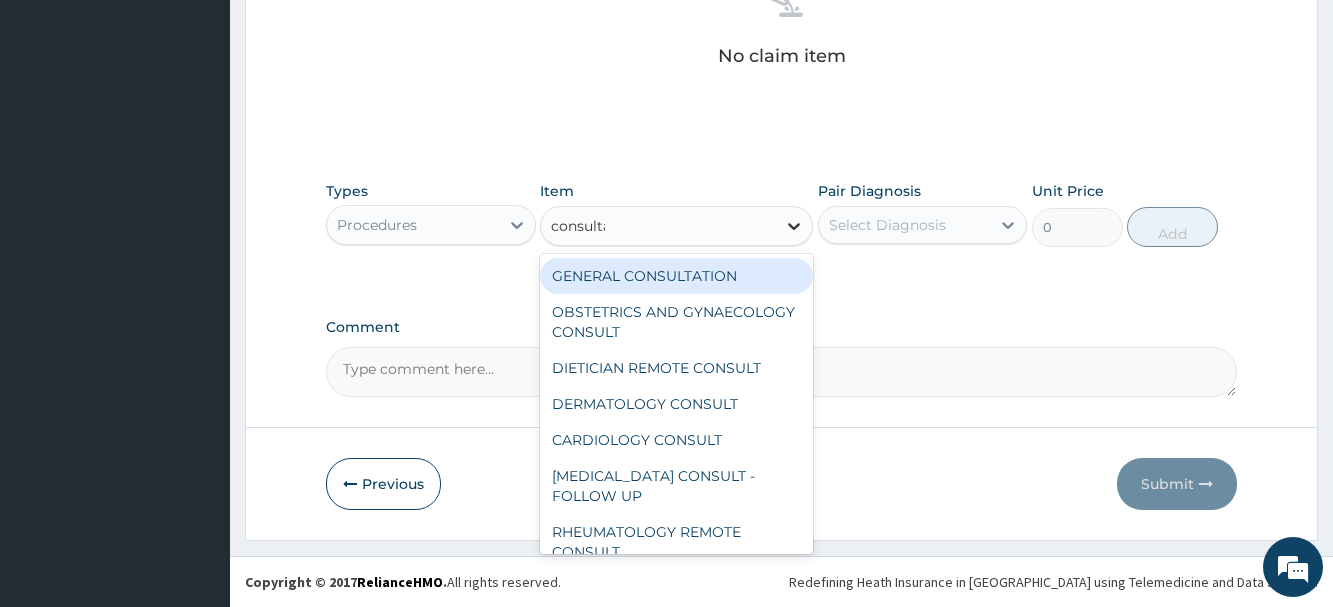 type on "consultat" 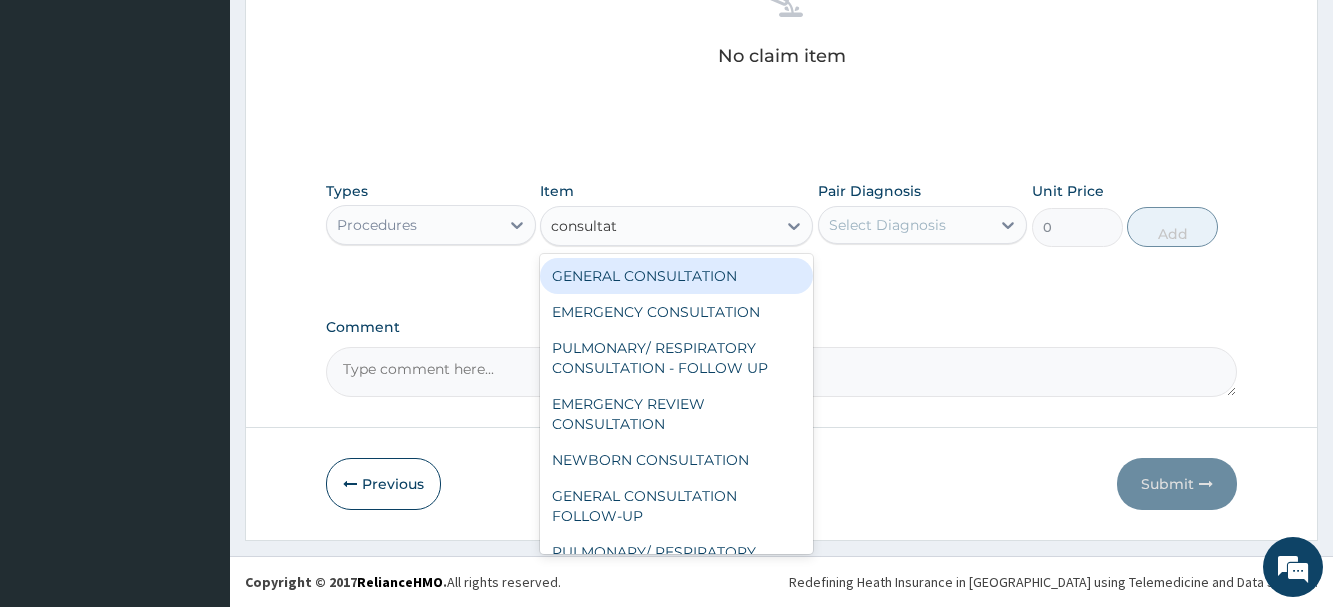 click on "GENERAL CONSULTATION" at bounding box center (676, 276) 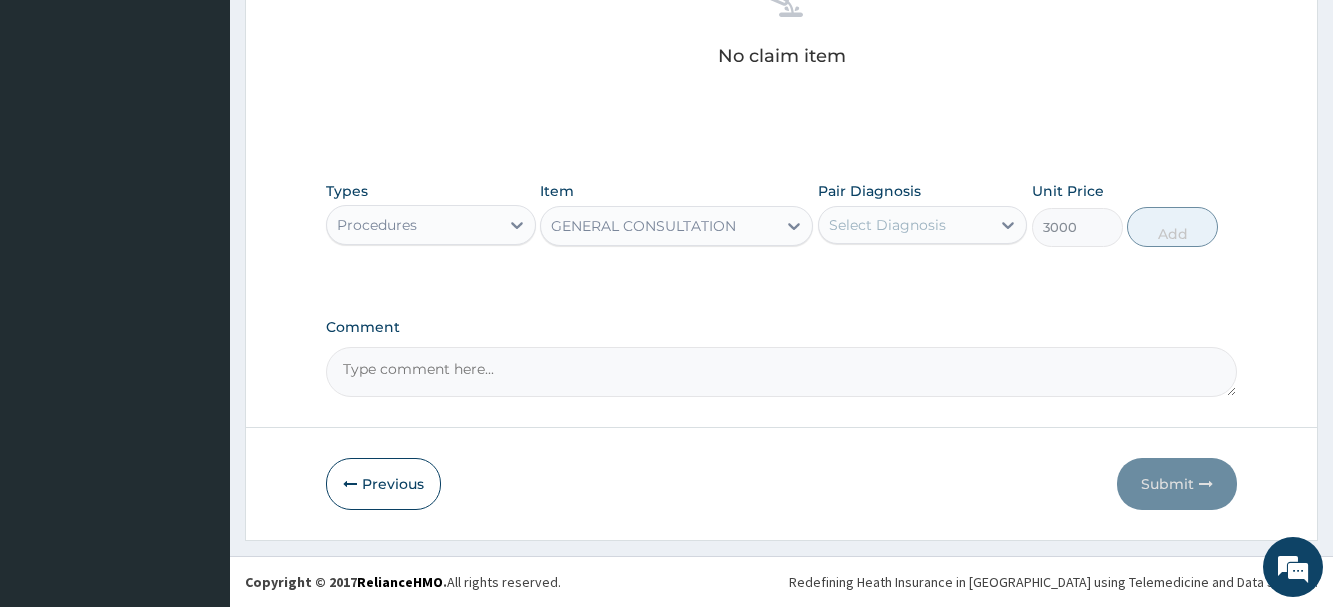 click on "Select Diagnosis" at bounding box center (887, 225) 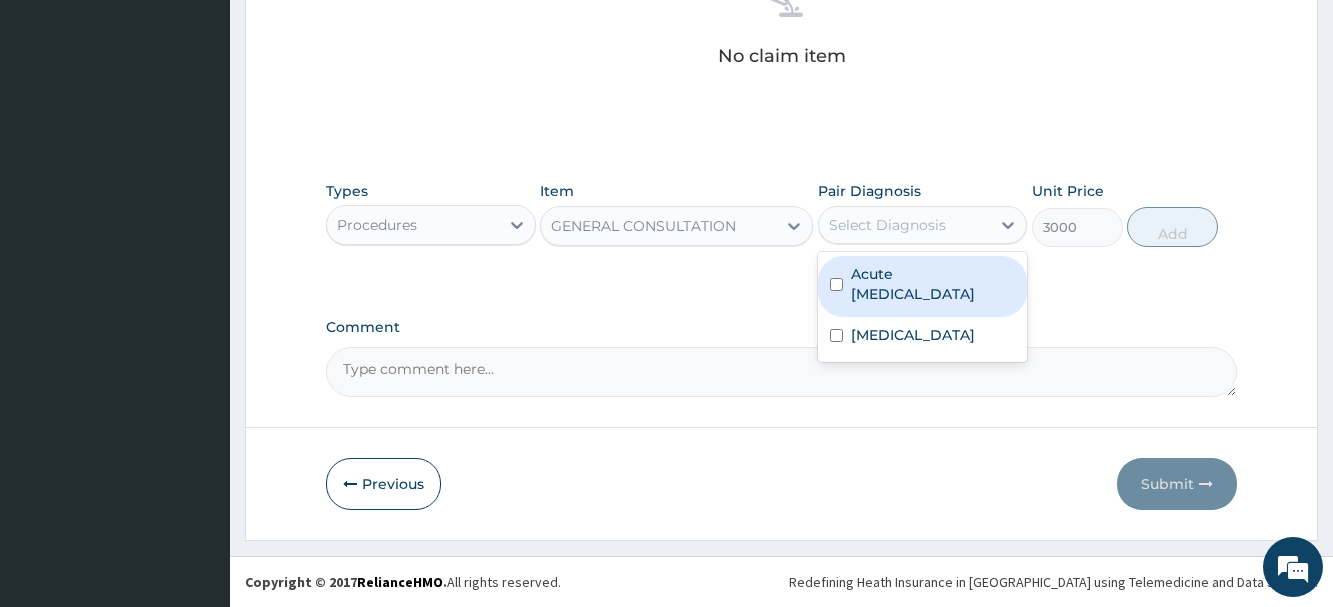 drag, startPoint x: 866, startPoint y: 271, endPoint x: 870, endPoint y: 290, distance: 19.416489 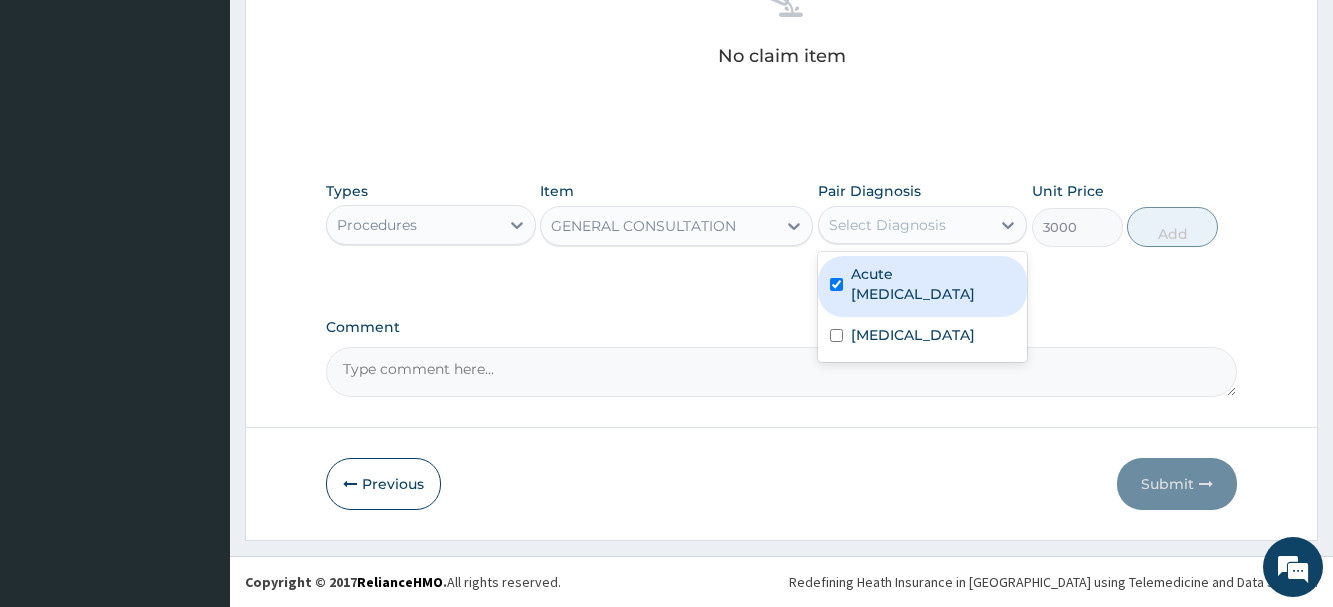 checkbox on "true" 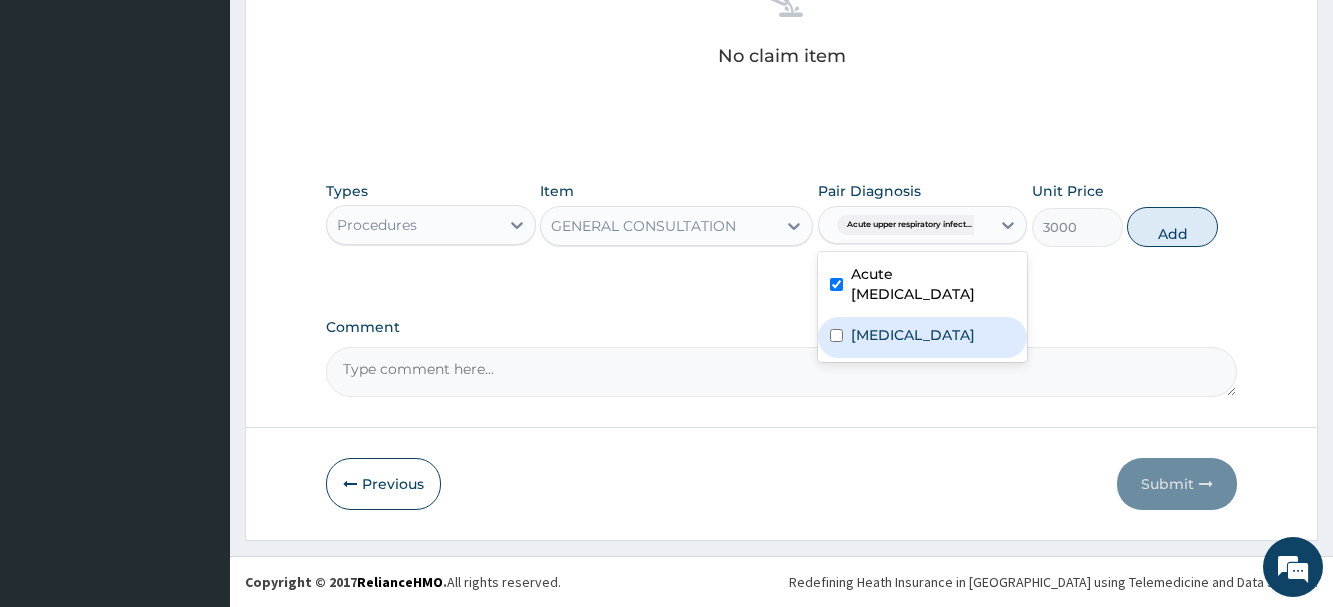 drag, startPoint x: 884, startPoint y: 342, endPoint x: 947, endPoint y: 270, distance: 95.67131 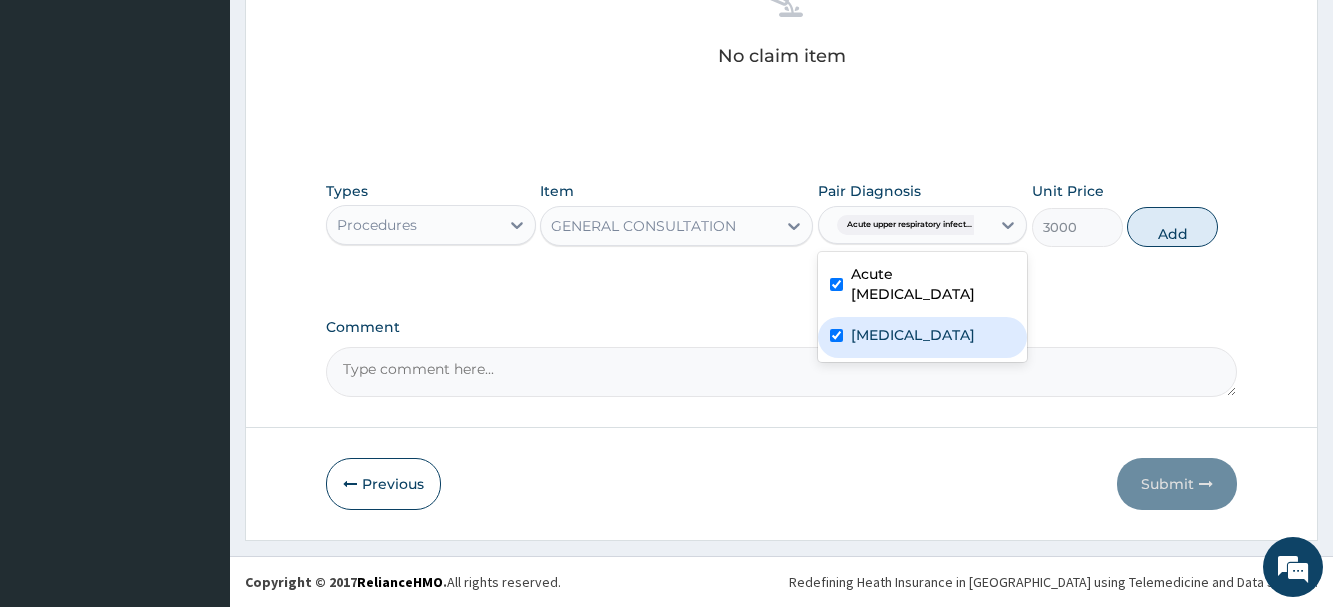checkbox on "true" 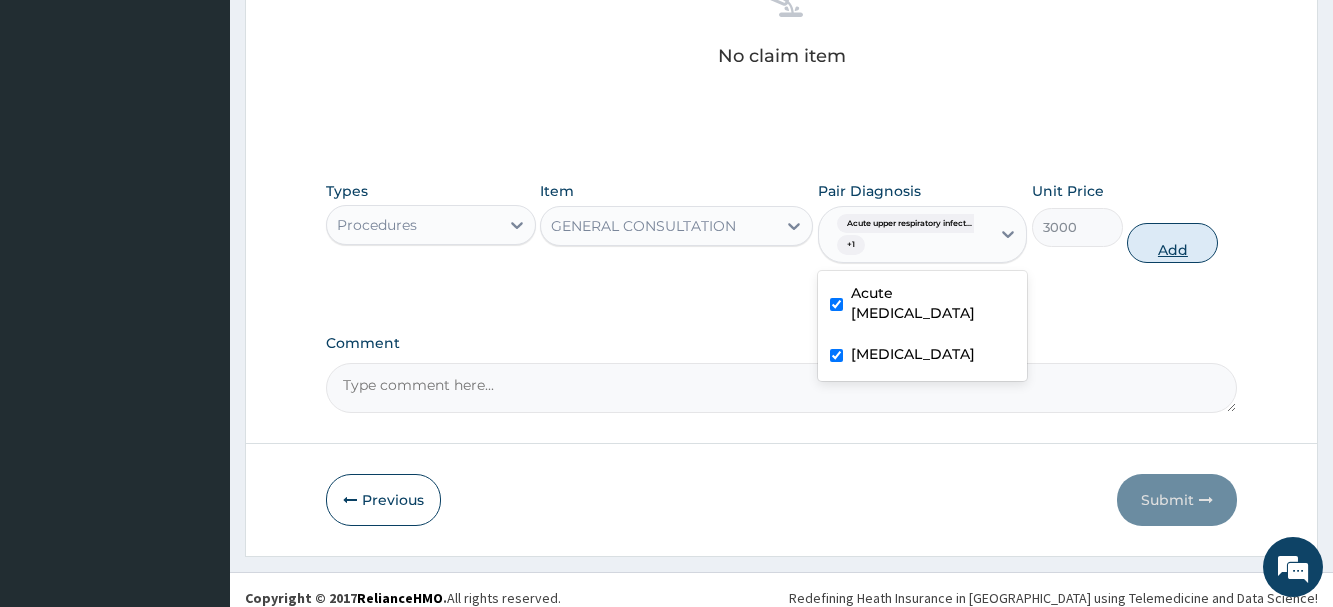 click on "Add" at bounding box center (1172, 243) 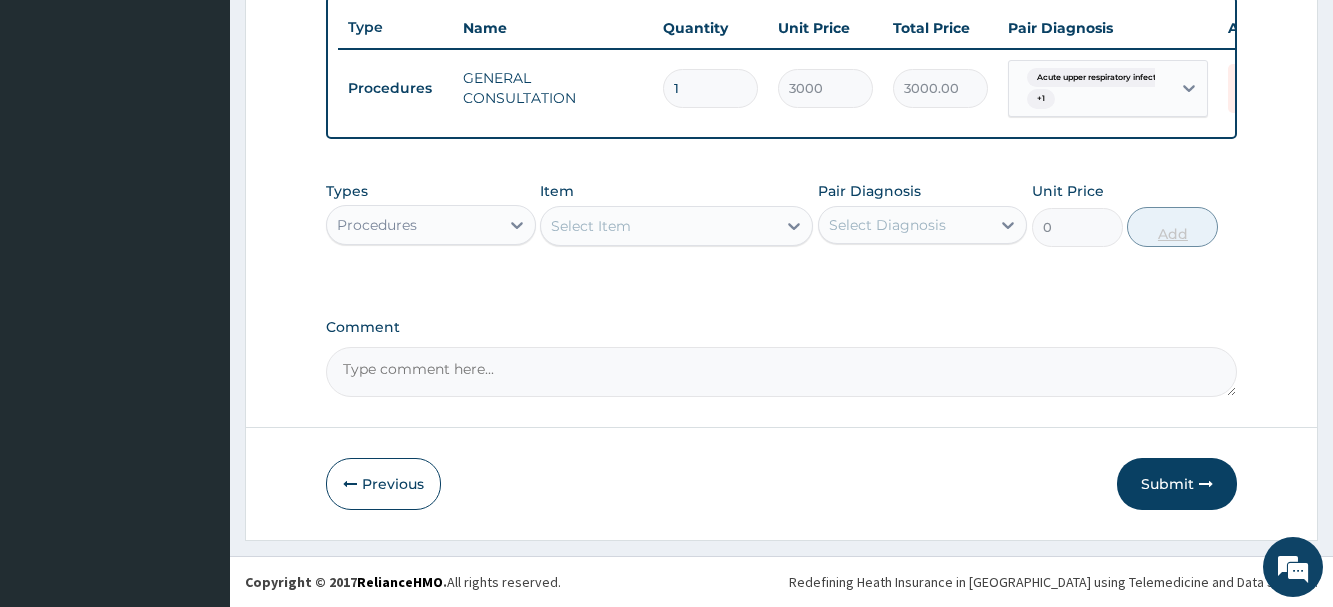 scroll, scrollTop: 765, scrollLeft: 0, axis: vertical 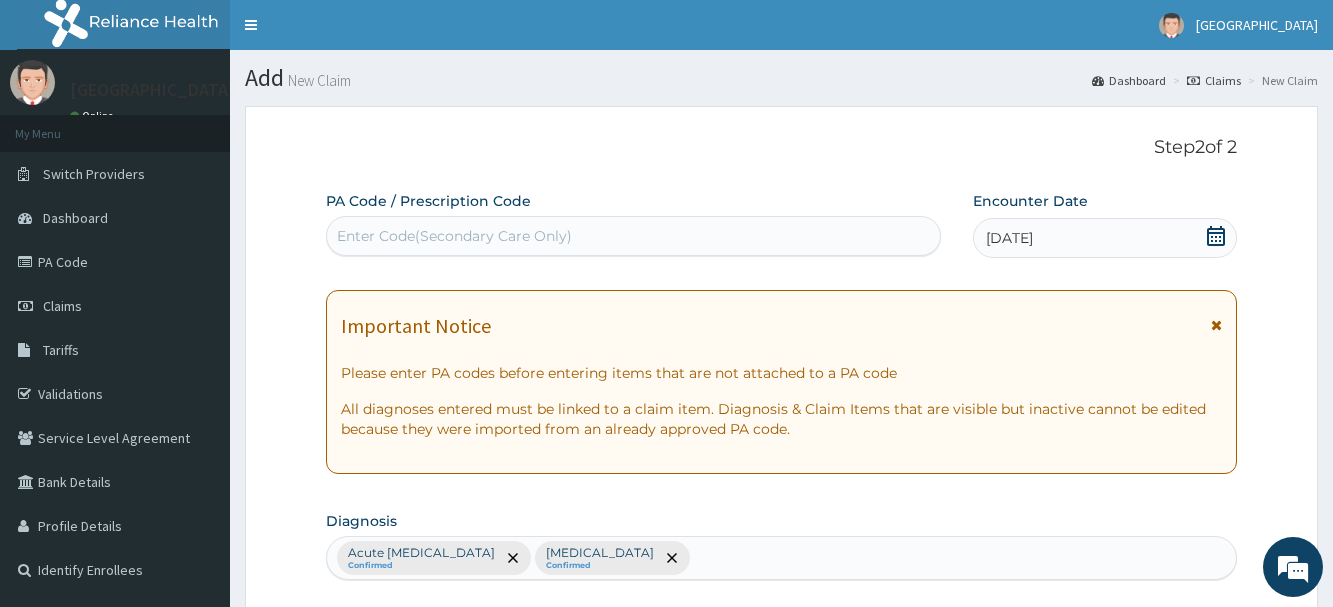 click on "Enter Code(Secondary Care Only)" at bounding box center (454, 236) 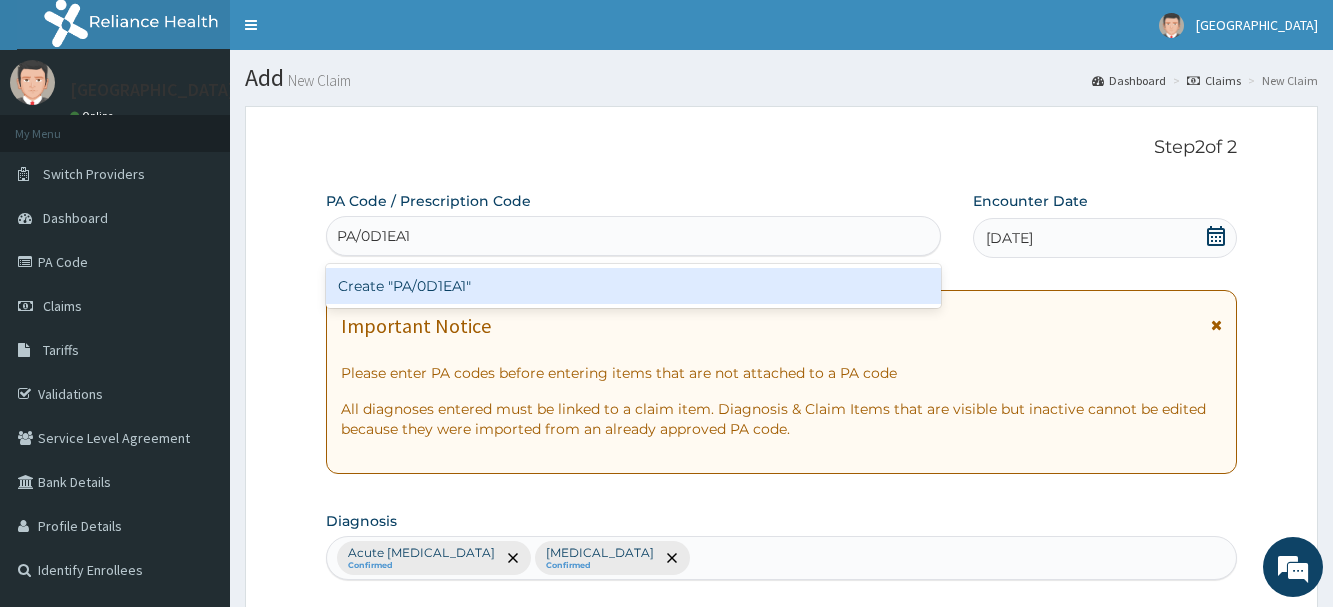 click on "Create "PA/0D1EA1"" at bounding box center [633, 286] 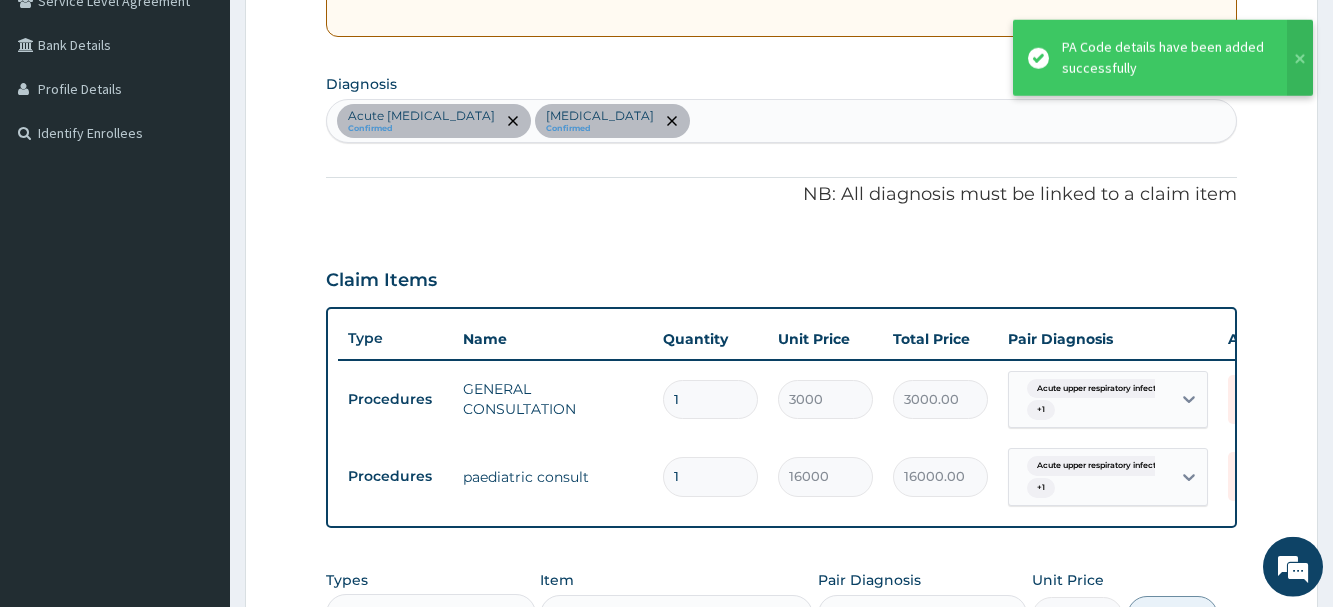 scroll, scrollTop: 621, scrollLeft: 0, axis: vertical 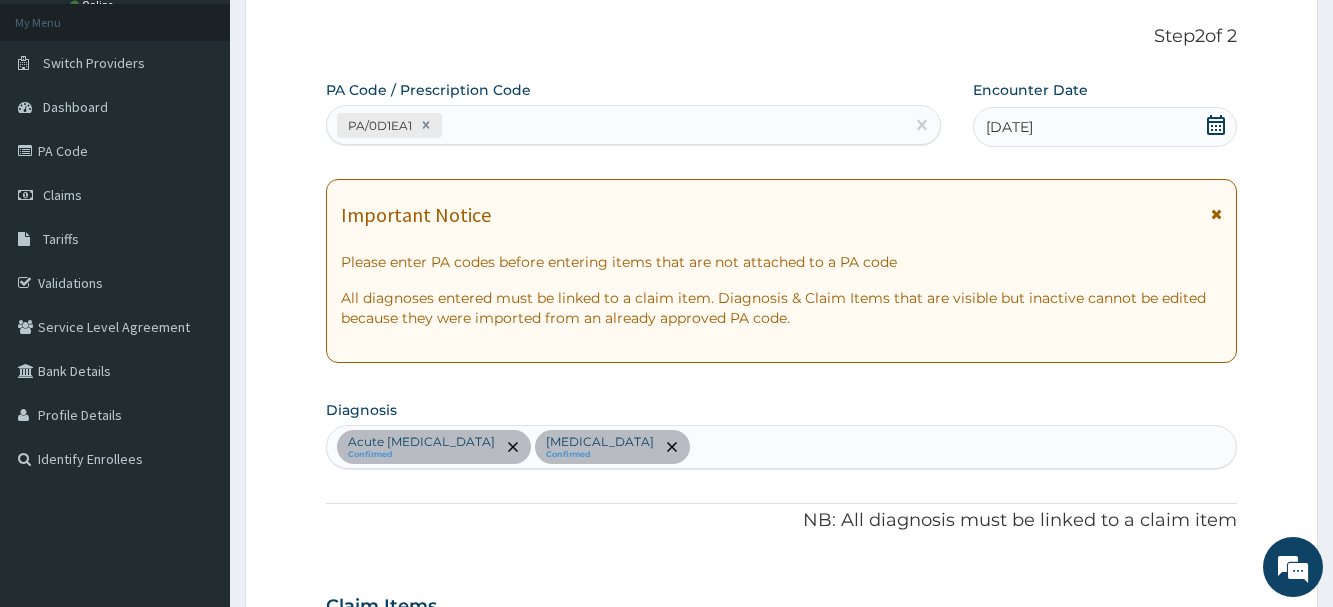 click on "PA/0D1EA1" at bounding box center [615, 125] 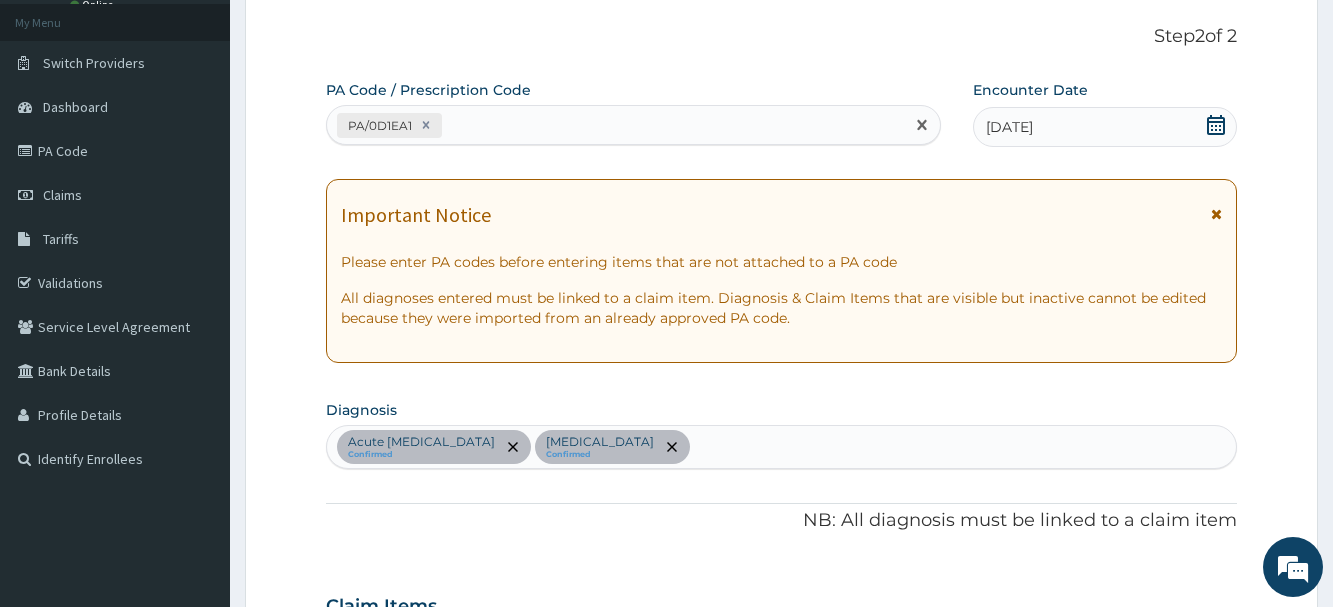 paste on "PA/0556F9" 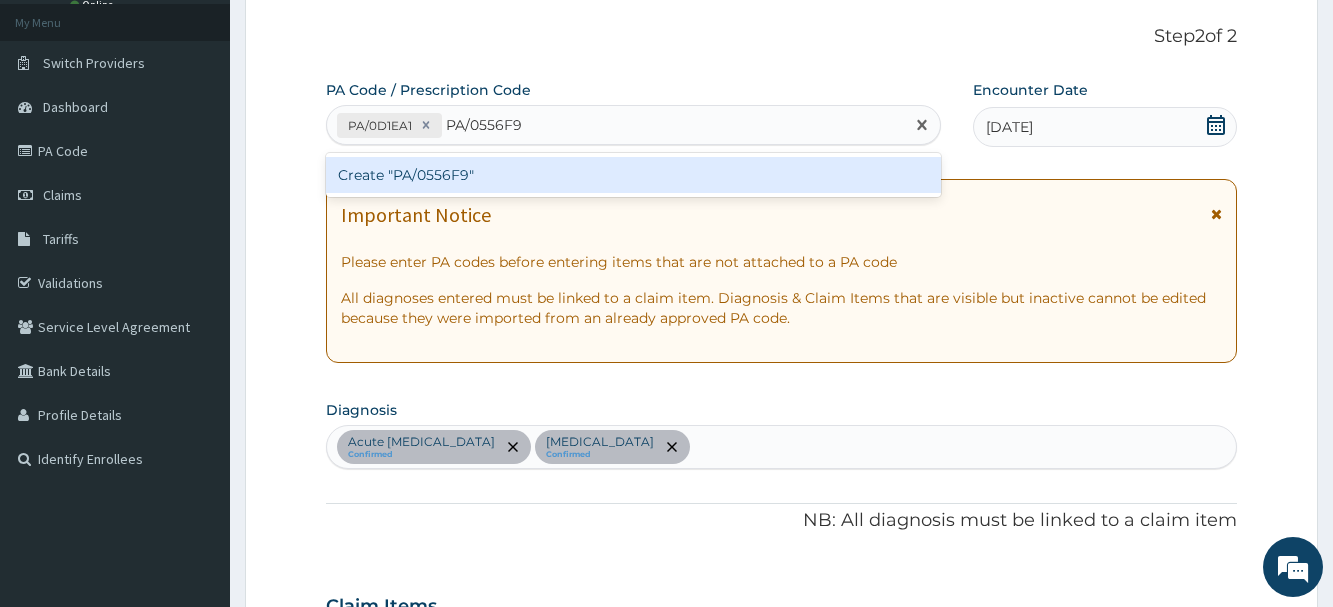 click on "Create "PA/0556F9"" at bounding box center (633, 175) 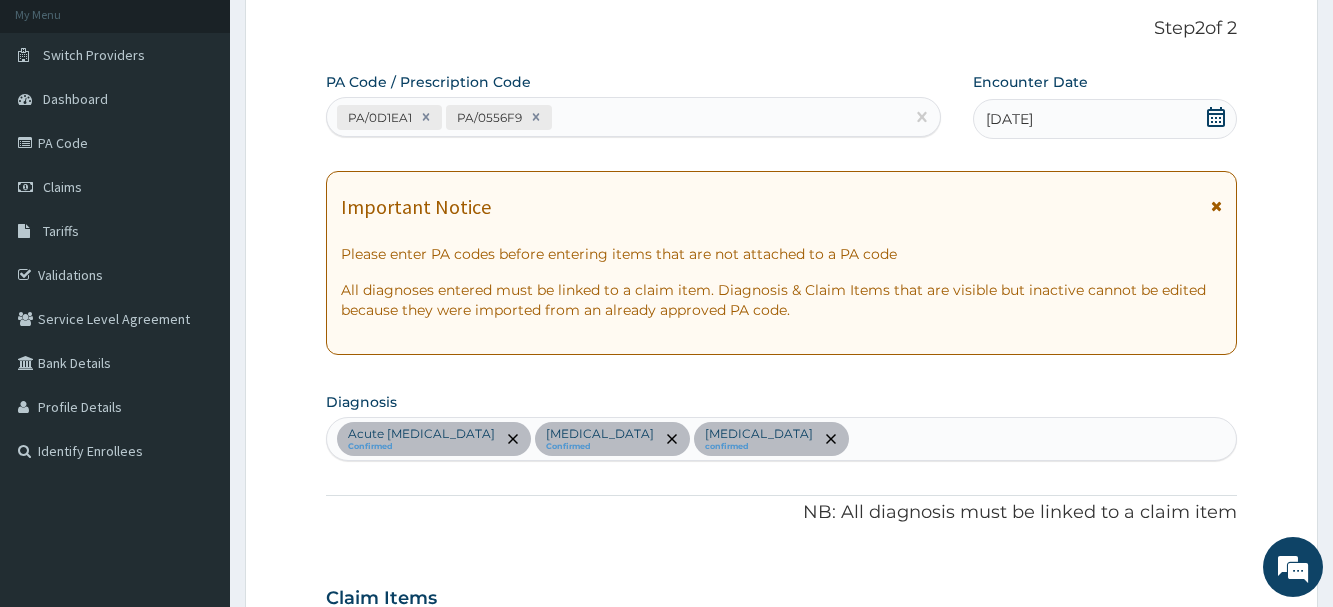 scroll, scrollTop: 111, scrollLeft: 0, axis: vertical 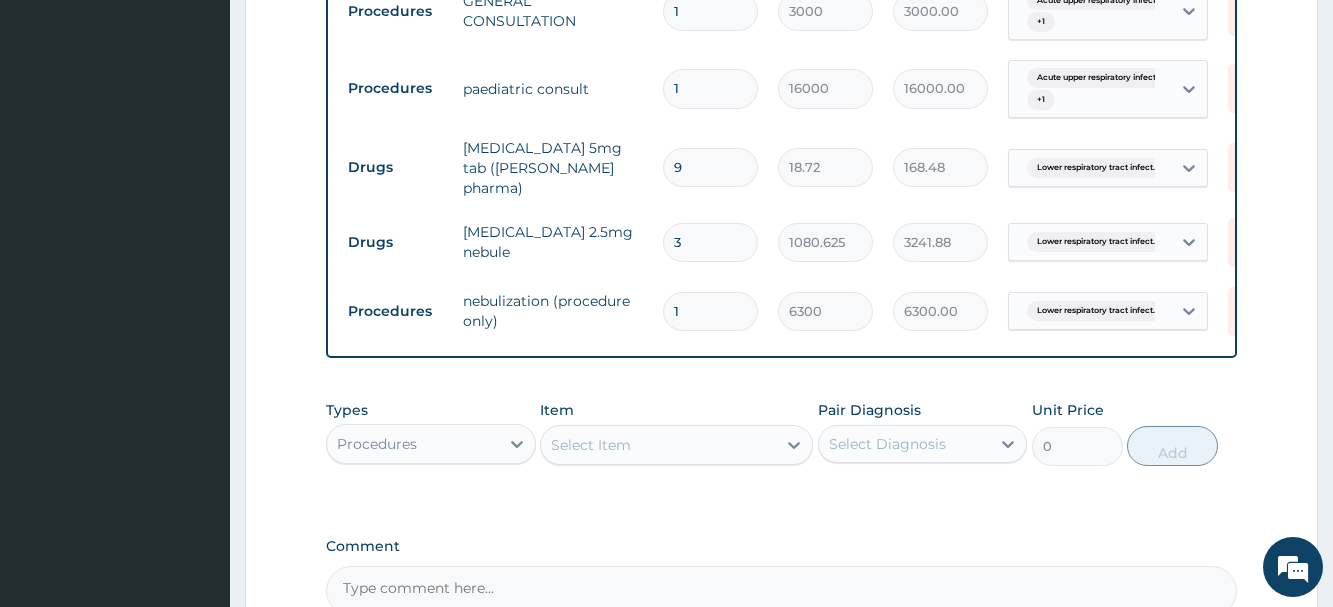 drag, startPoint x: 410, startPoint y: 456, endPoint x: 430, endPoint y: 444, distance: 23.323807 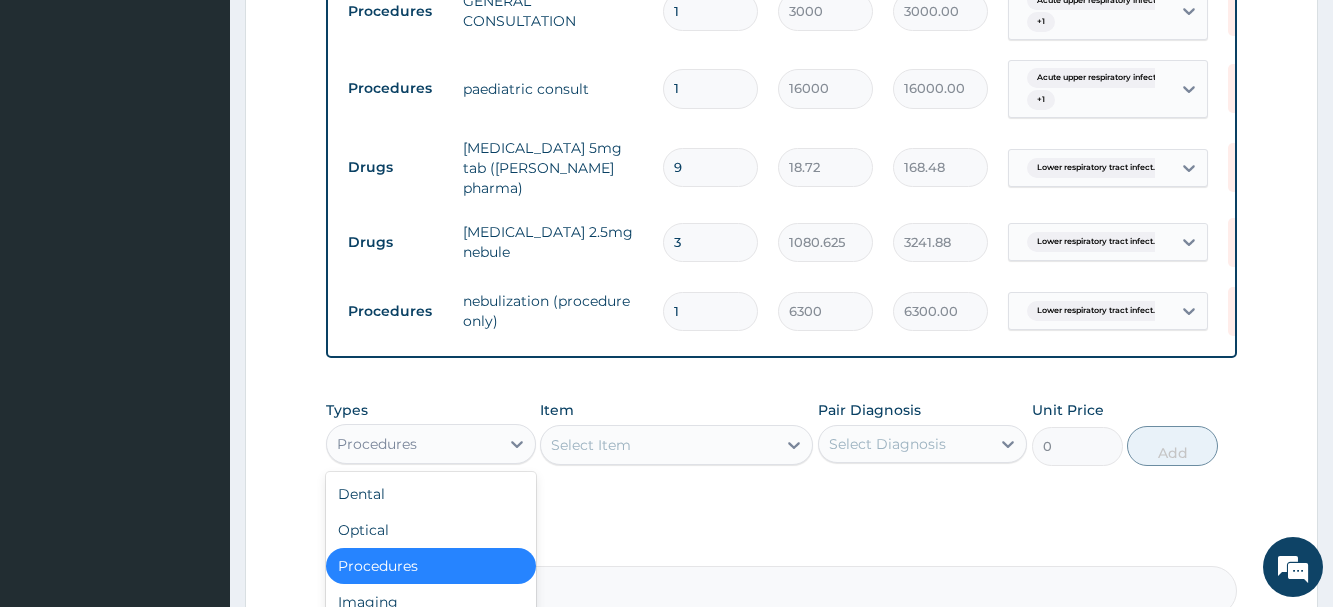 scroll, scrollTop: 68, scrollLeft: 0, axis: vertical 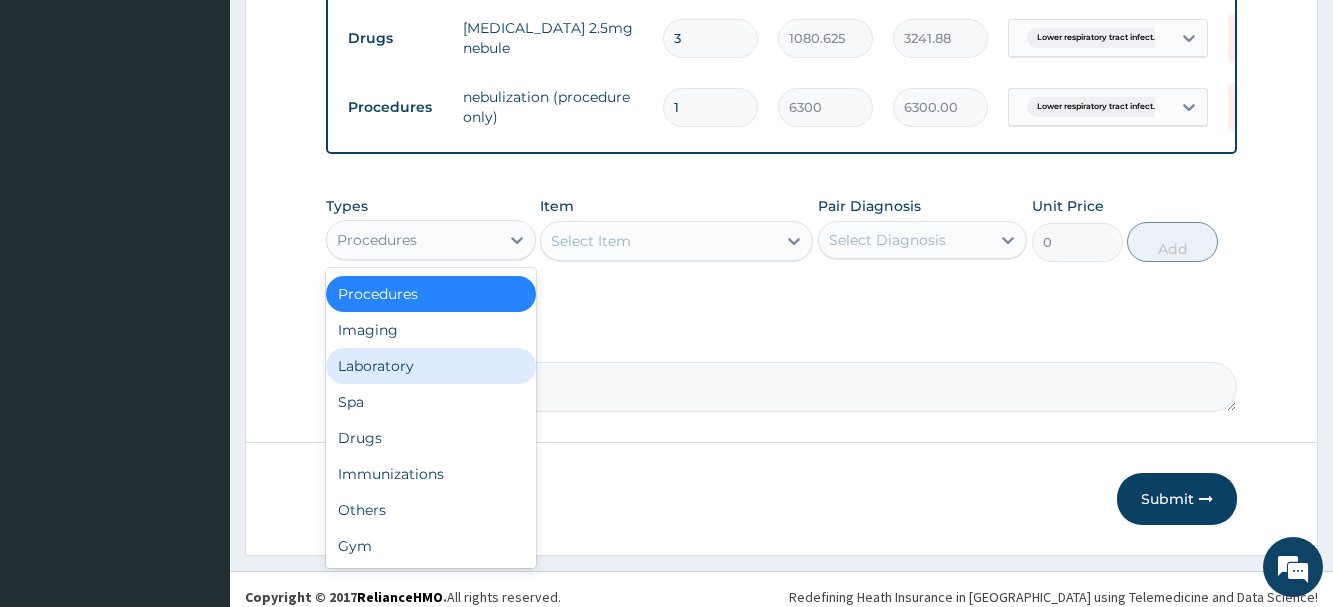 click on "Laboratory" at bounding box center (430, 366) 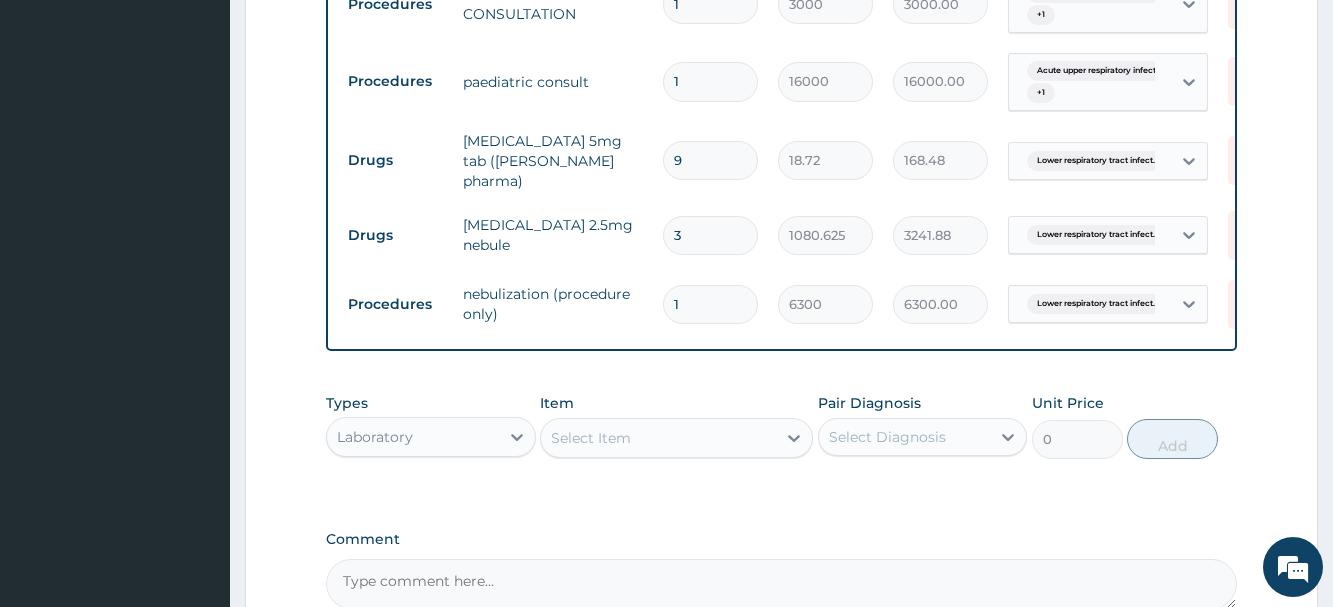 scroll, scrollTop: 927, scrollLeft: 0, axis: vertical 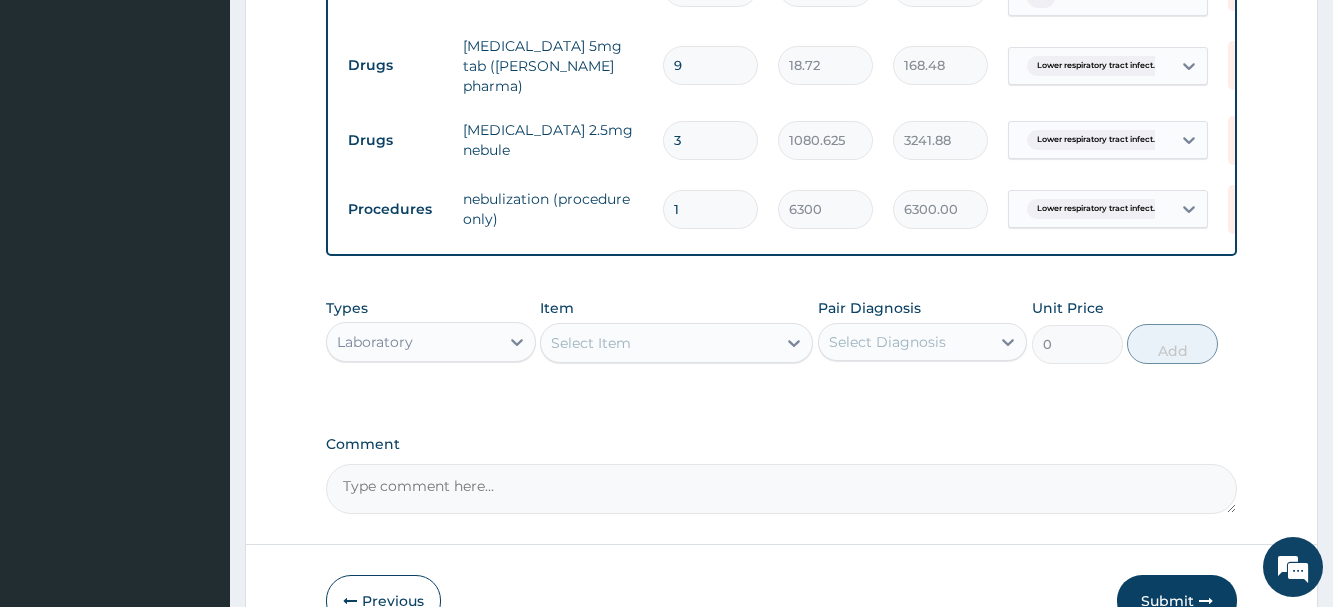 click on "Select Item" at bounding box center (591, 343) 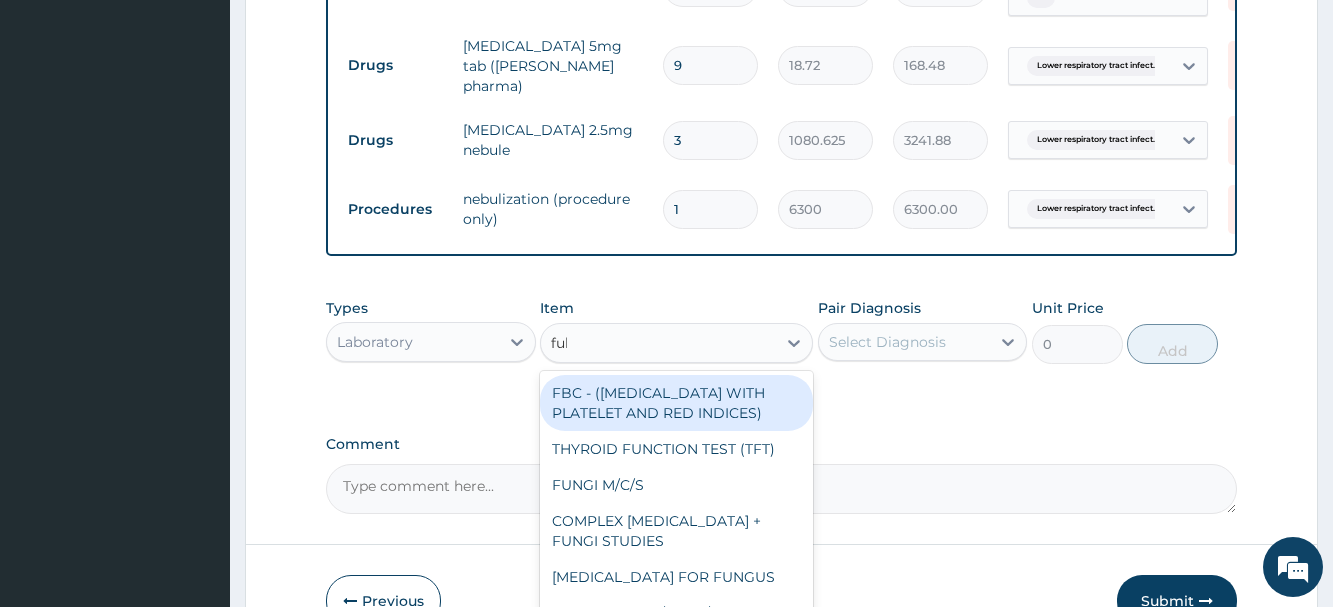 type on "full" 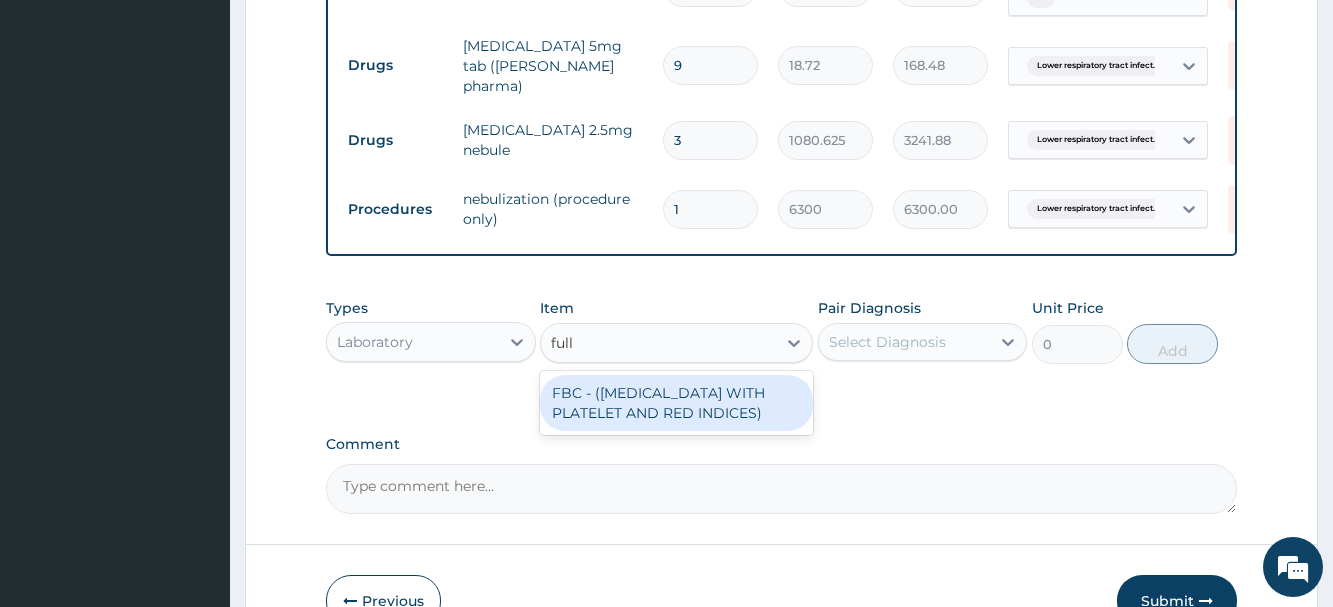 click on "FBC - (FULL BLOOD COUNT WITH PLATELET AND RED INDICES)" at bounding box center (676, 403) 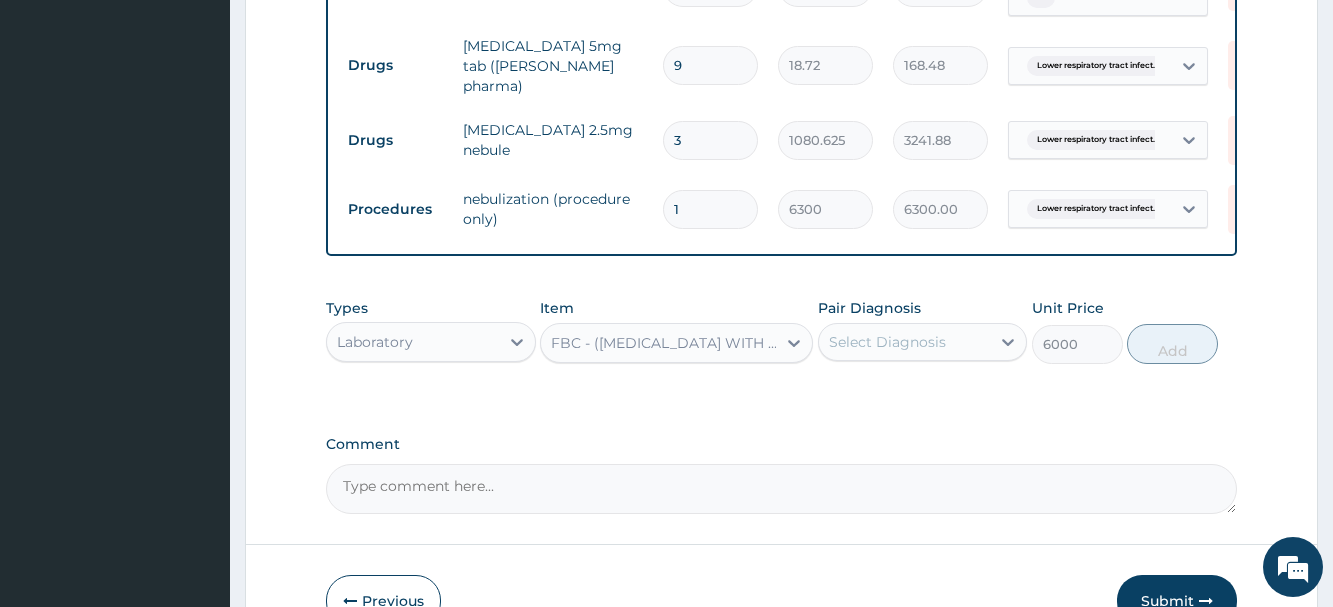click on "Select Diagnosis" at bounding box center [887, 342] 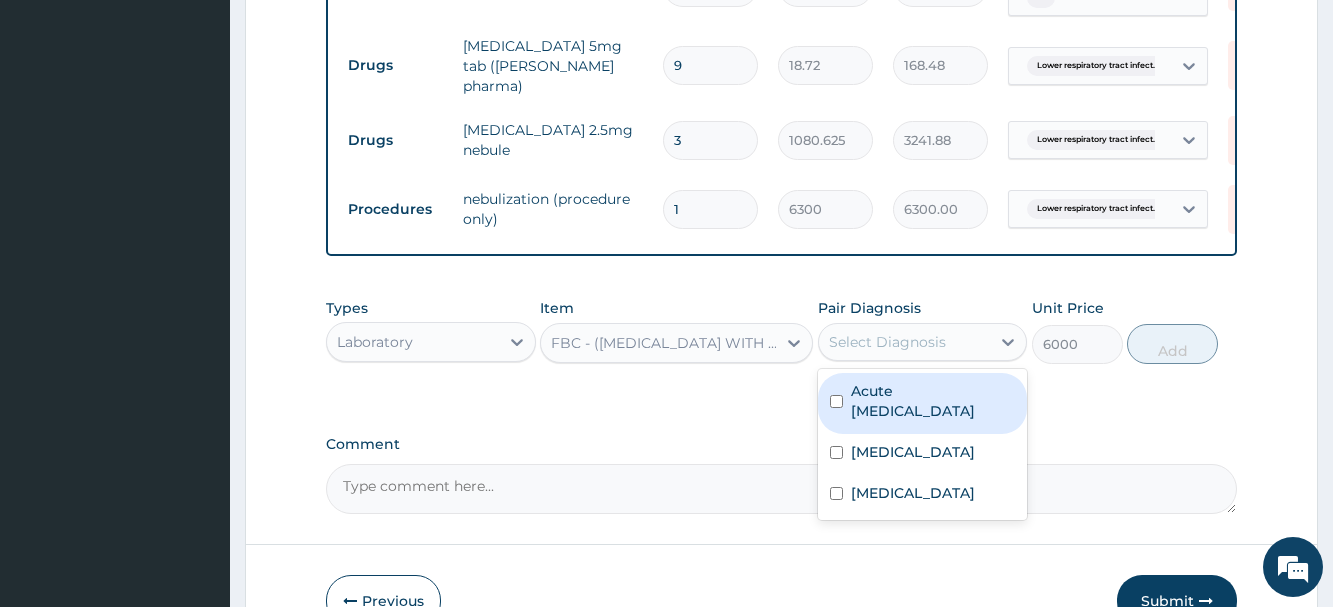 click on "Acute upper respiratory infection" at bounding box center (933, 401) 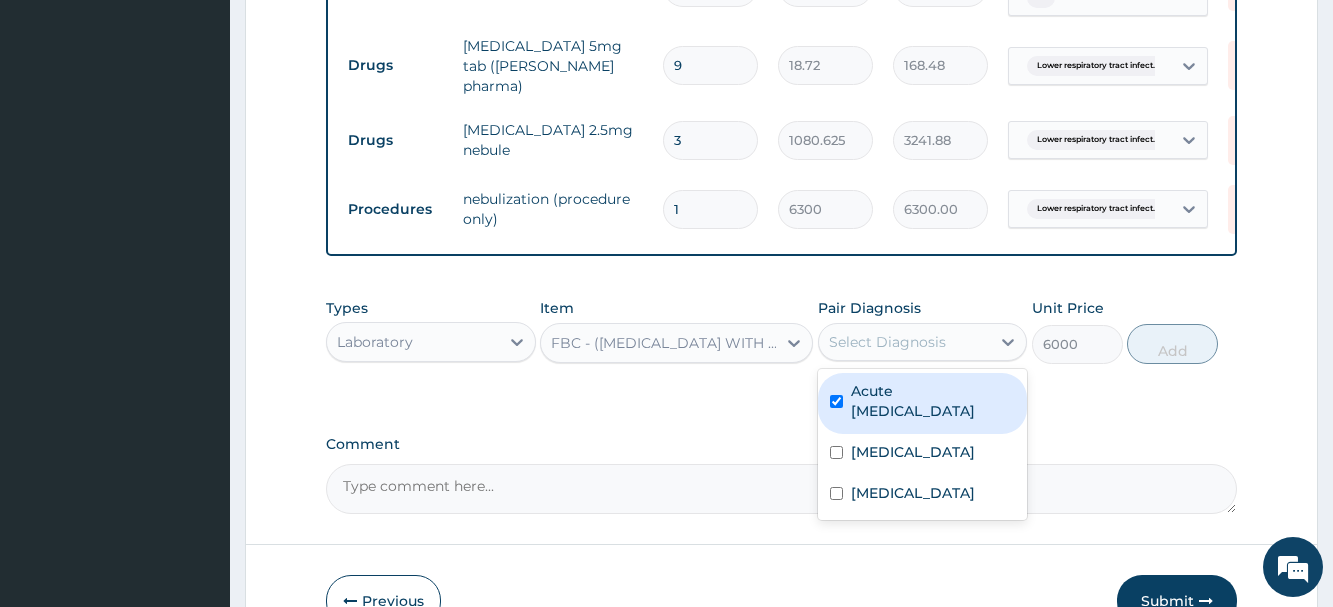 checkbox on "true" 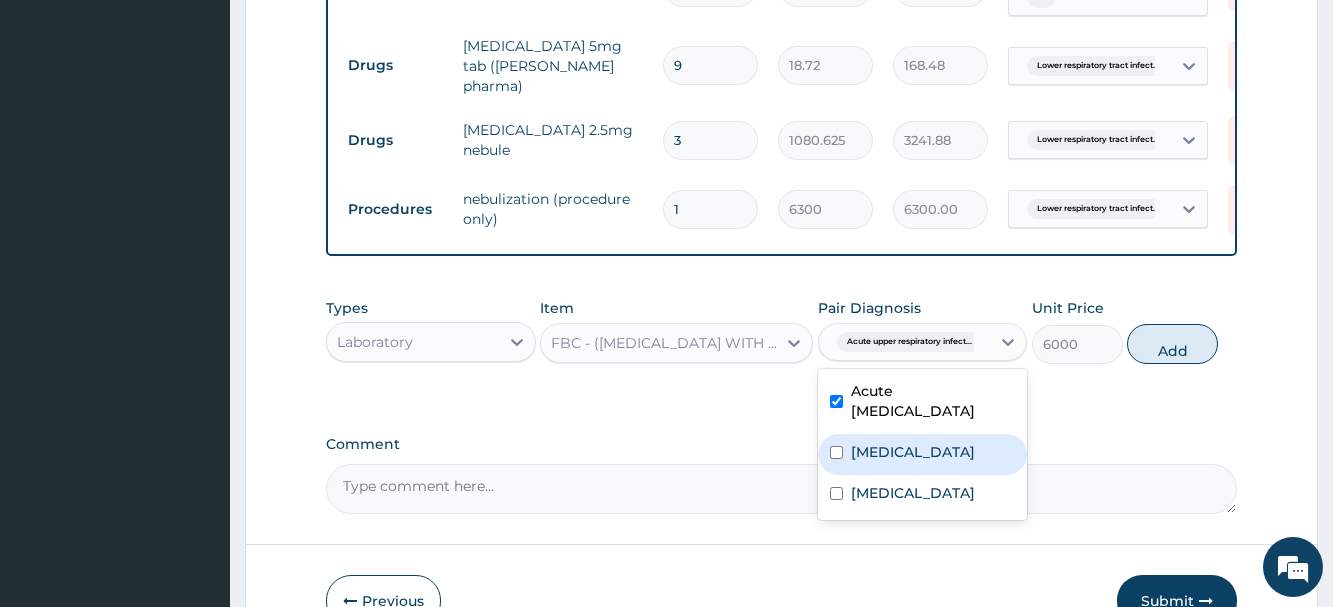 drag, startPoint x: 902, startPoint y: 458, endPoint x: 902, endPoint y: 491, distance: 33 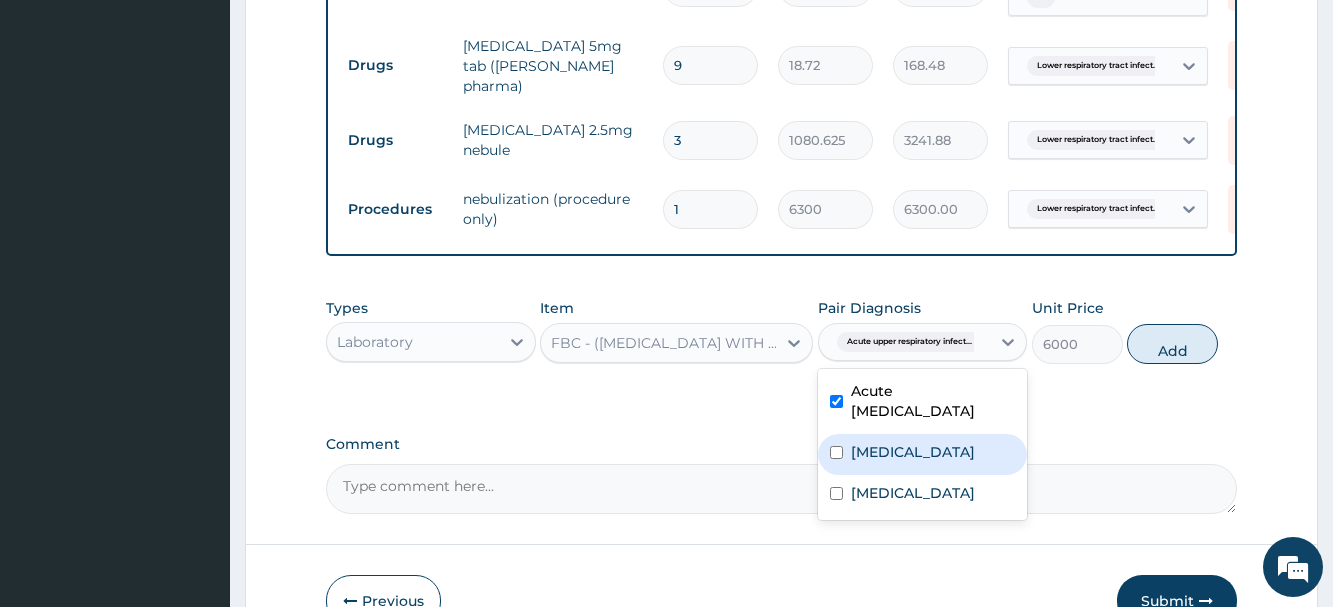 click on "[MEDICAL_DATA]" at bounding box center [913, 452] 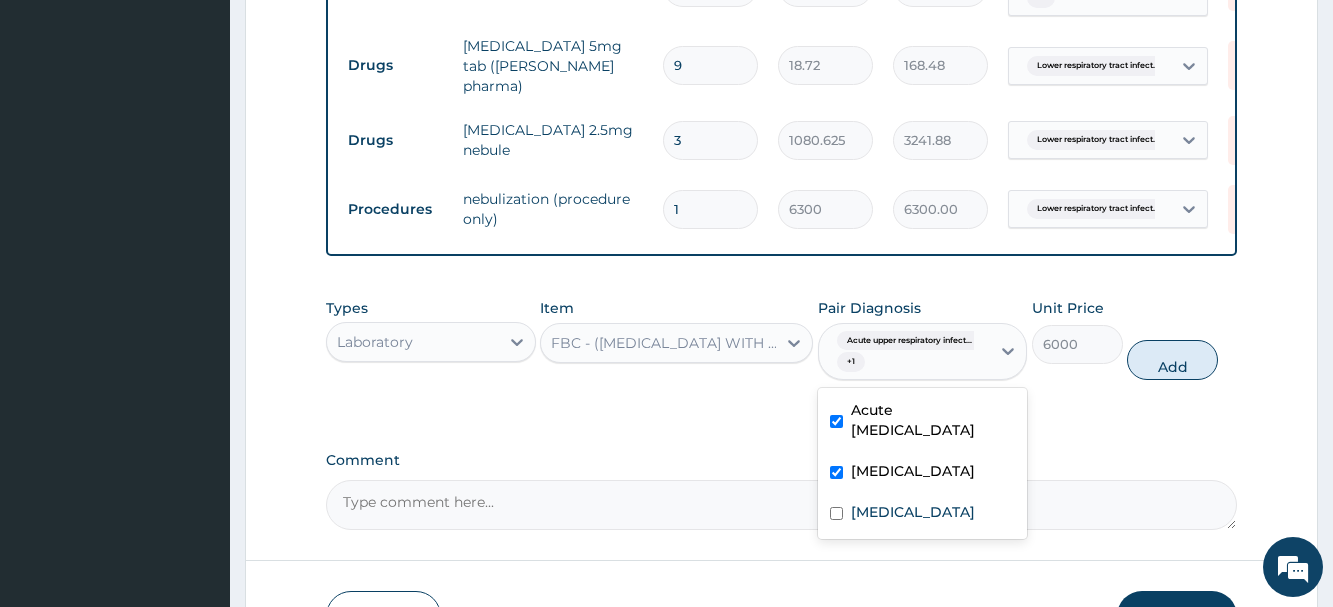 click on "[MEDICAL_DATA]" at bounding box center (922, 473) 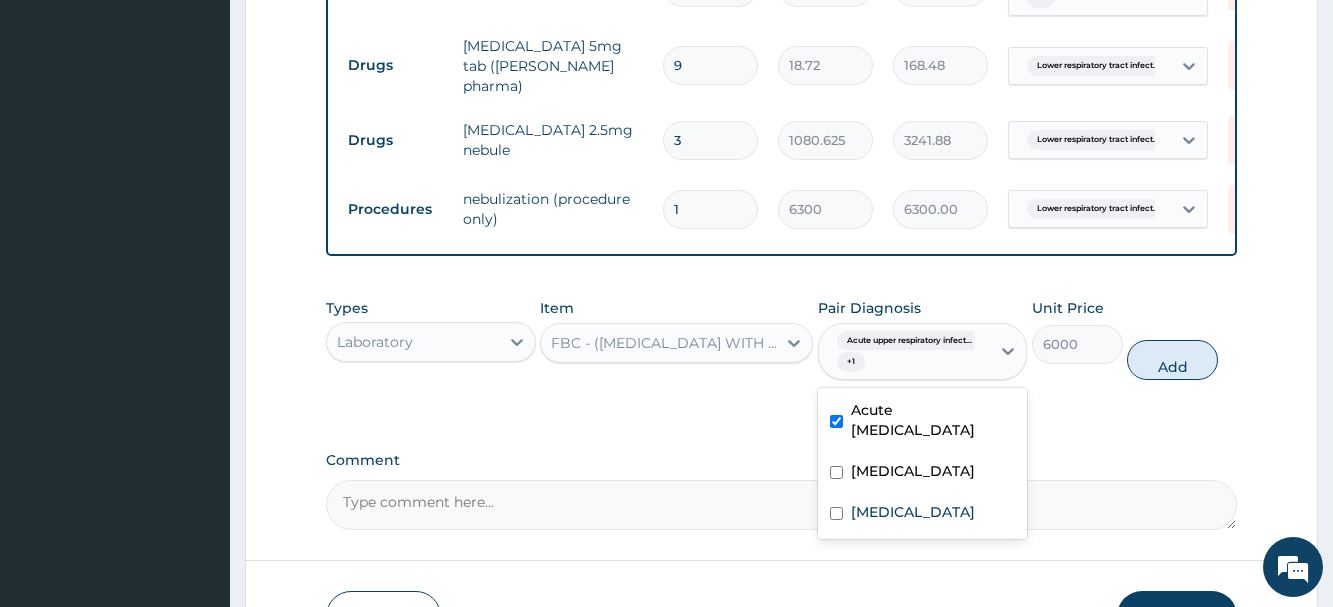 checkbox on "false" 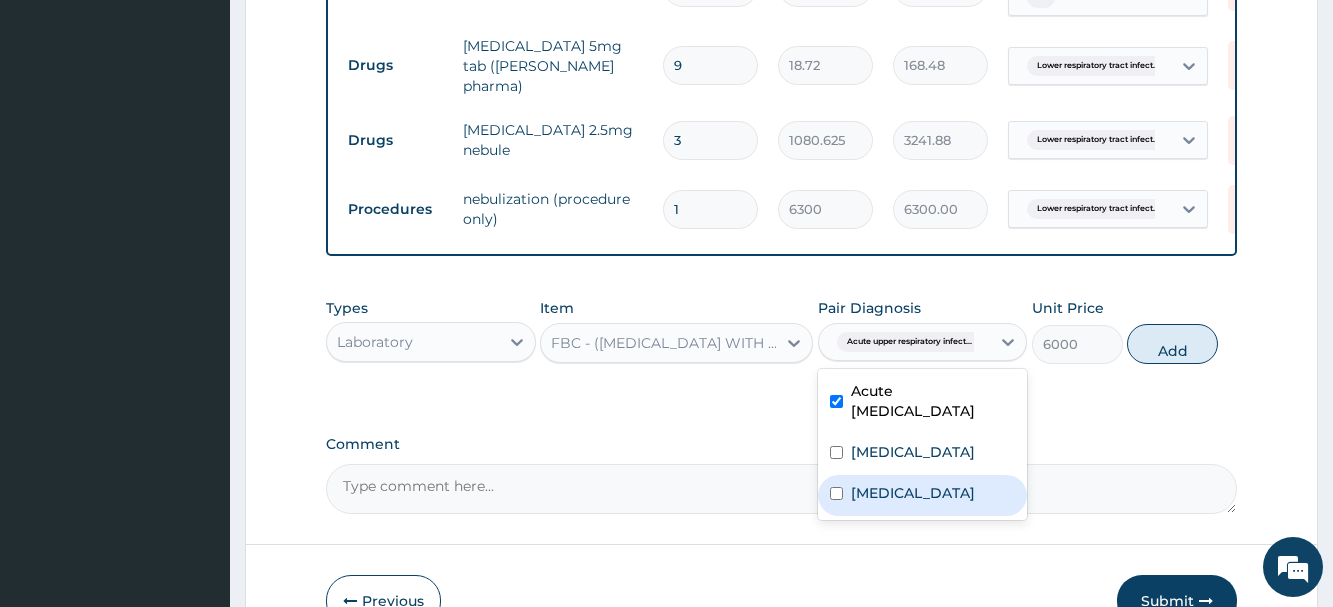 click on "Lower respiratory tract infection" at bounding box center (913, 493) 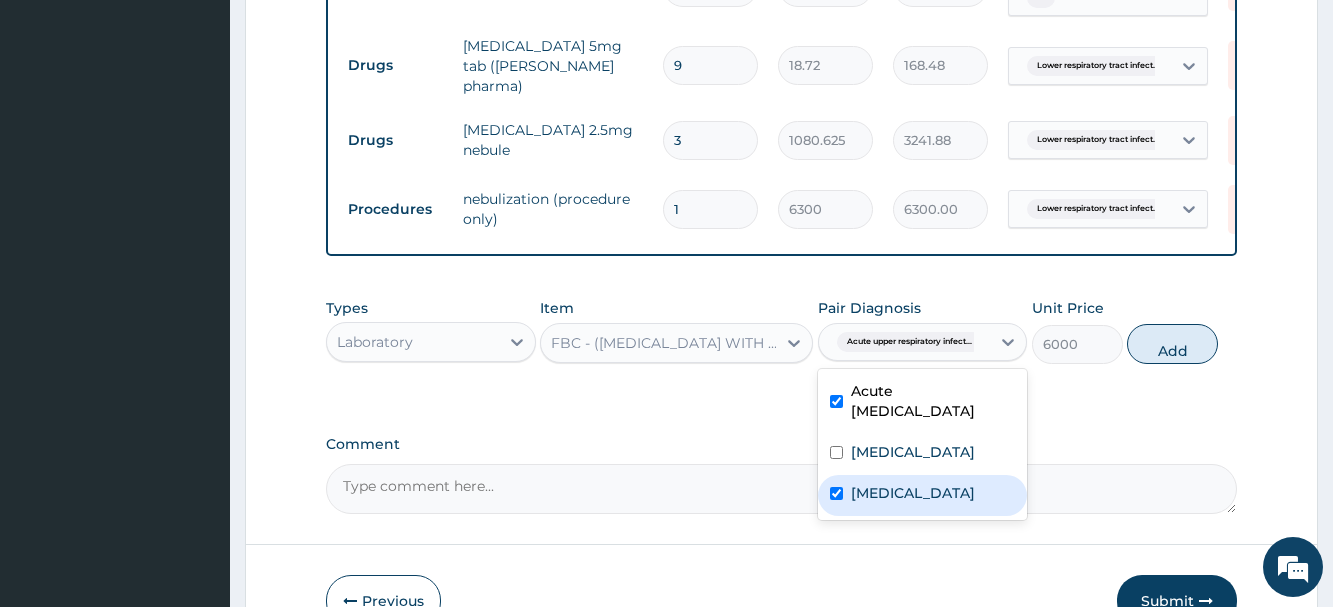 checkbox on "true" 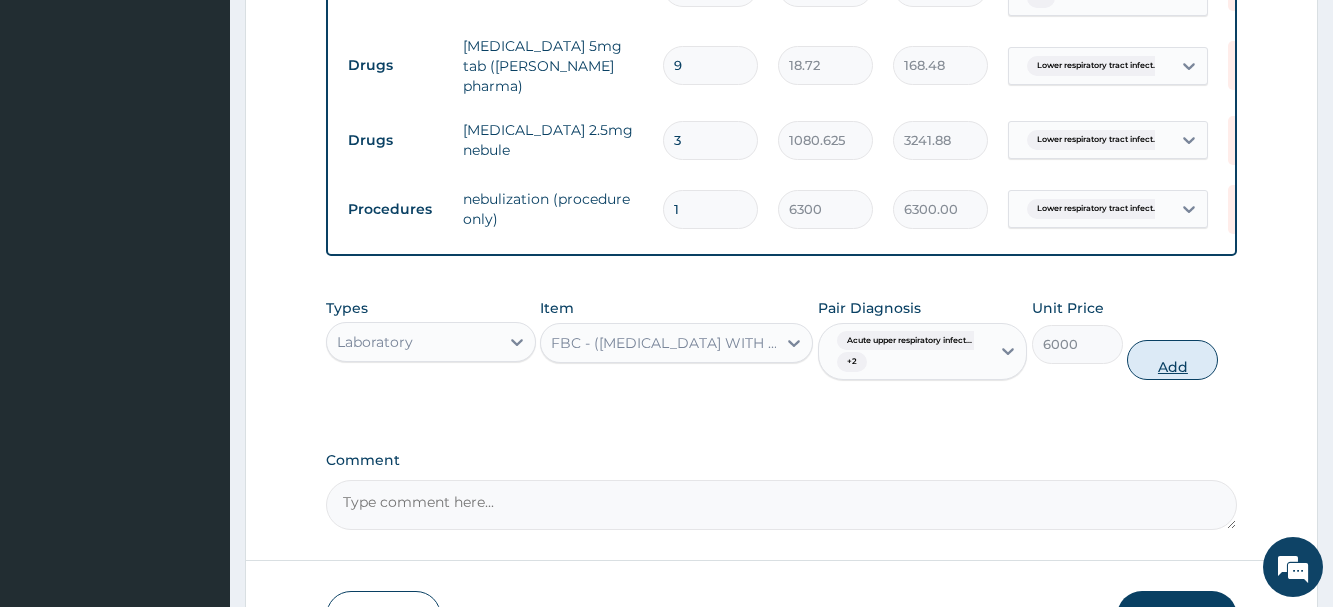 click on "Add" at bounding box center [1172, 360] 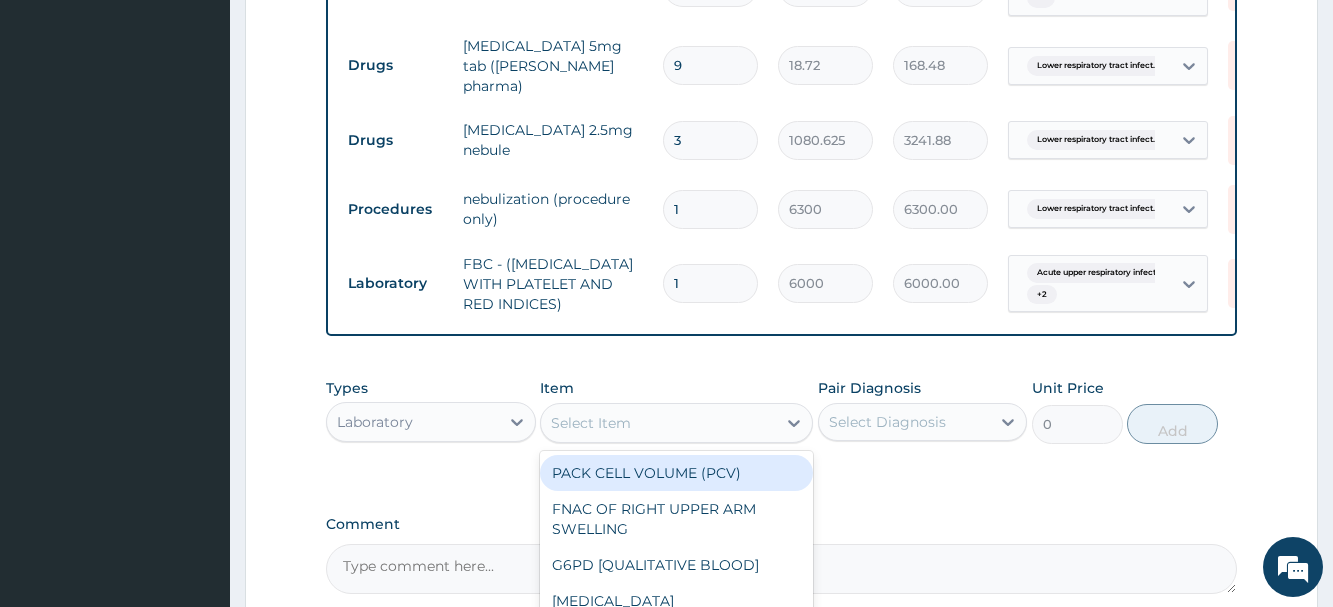click on "Select Item" at bounding box center [591, 423] 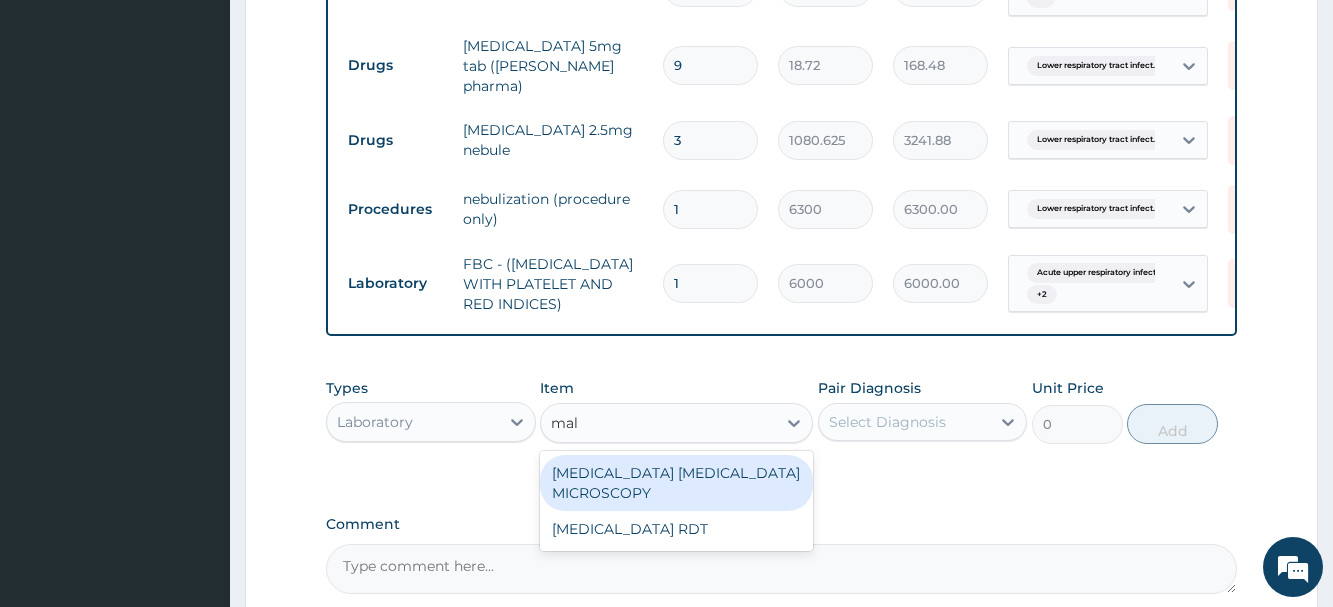 type on "mala" 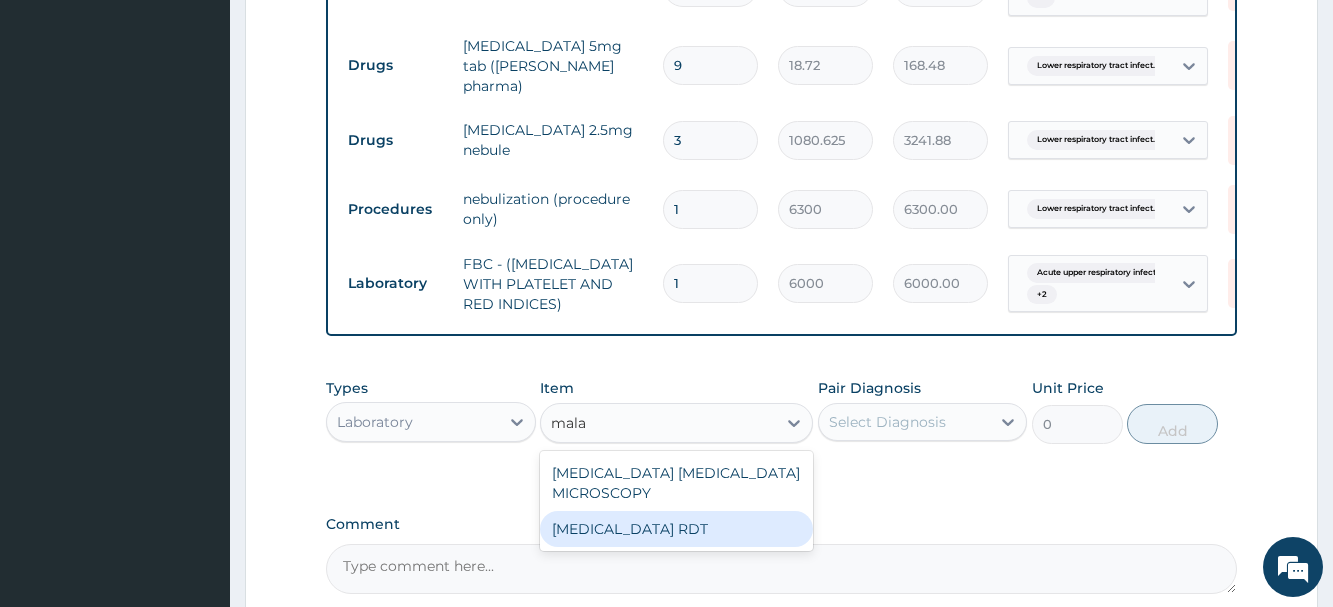 click on "MALARIA RDT" at bounding box center [676, 529] 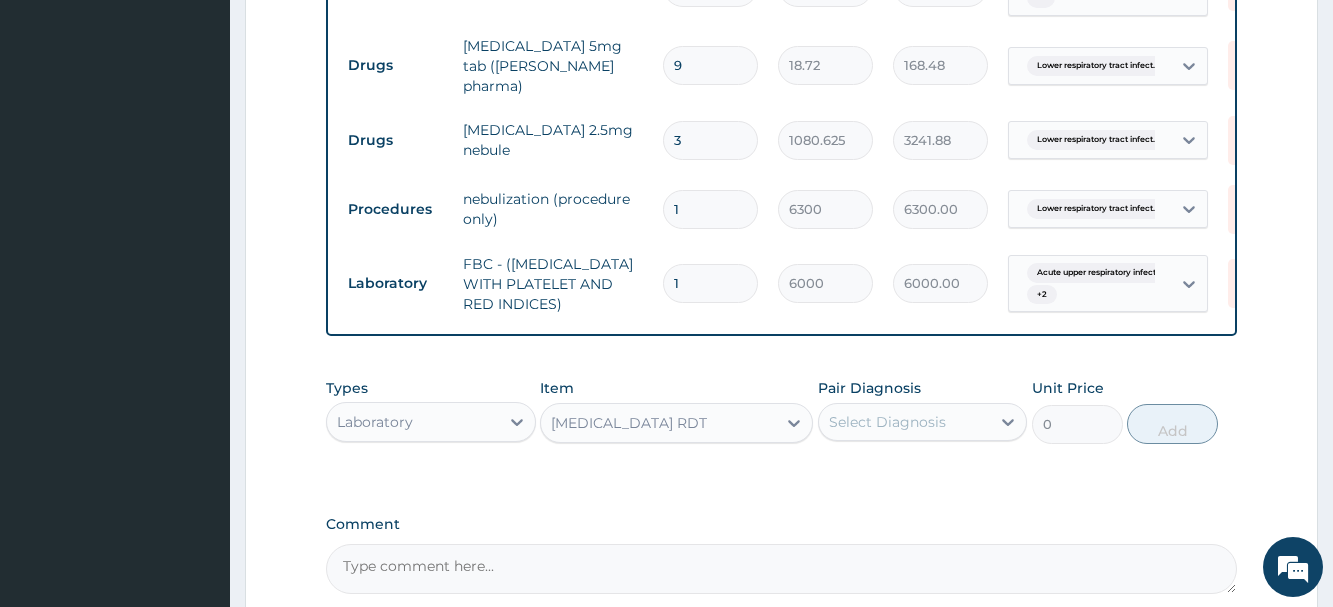 type 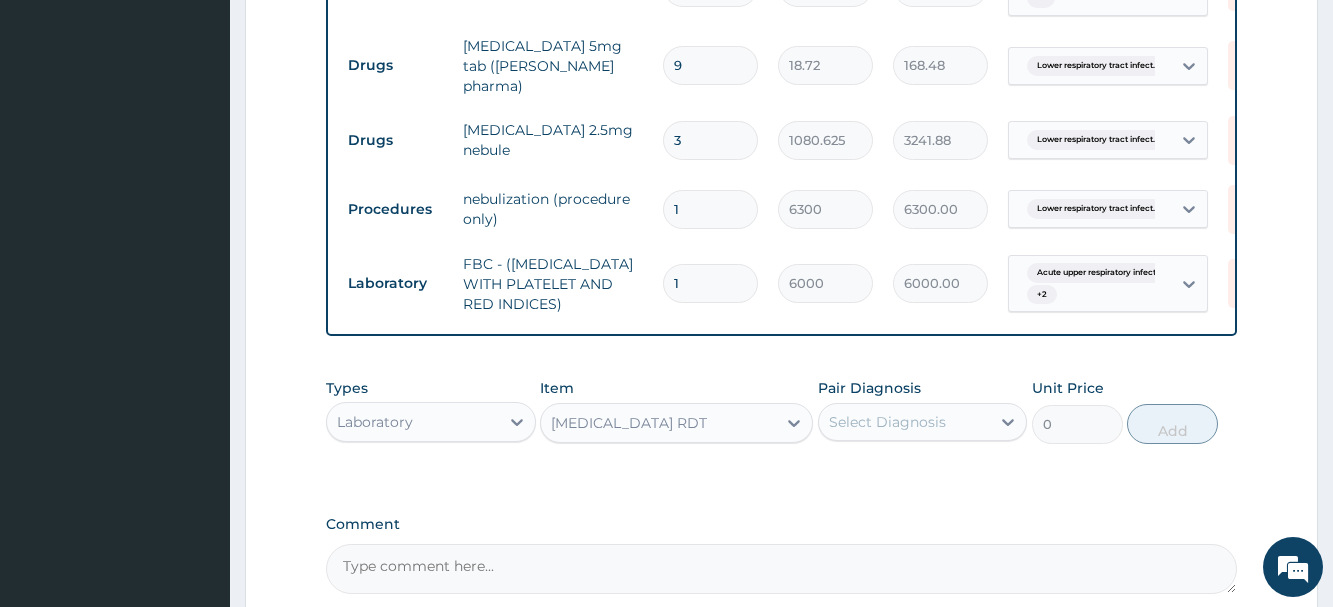 type on "3000" 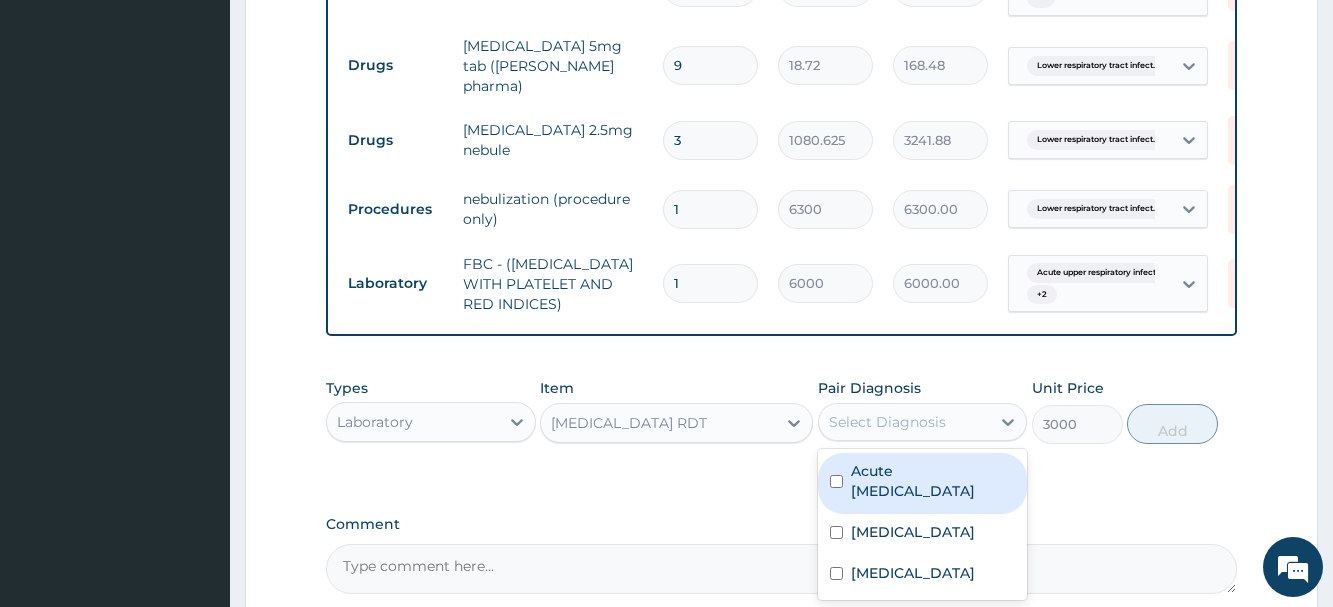 click on "Select Diagnosis" at bounding box center (887, 422) 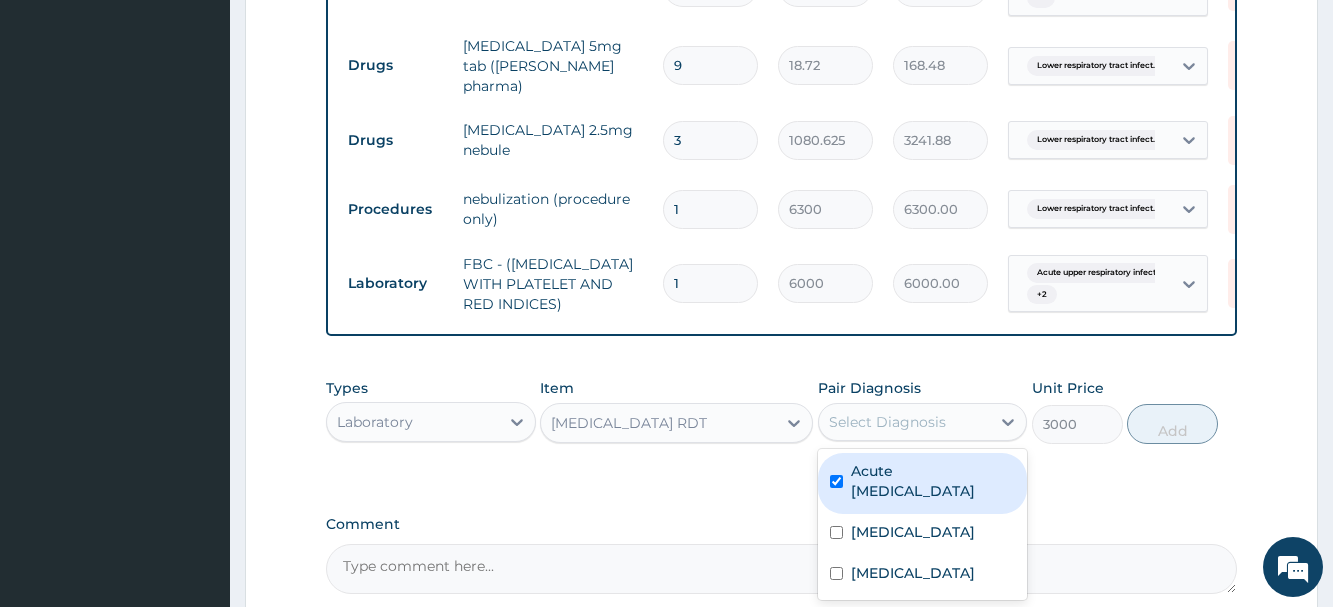 checkbox on "true" 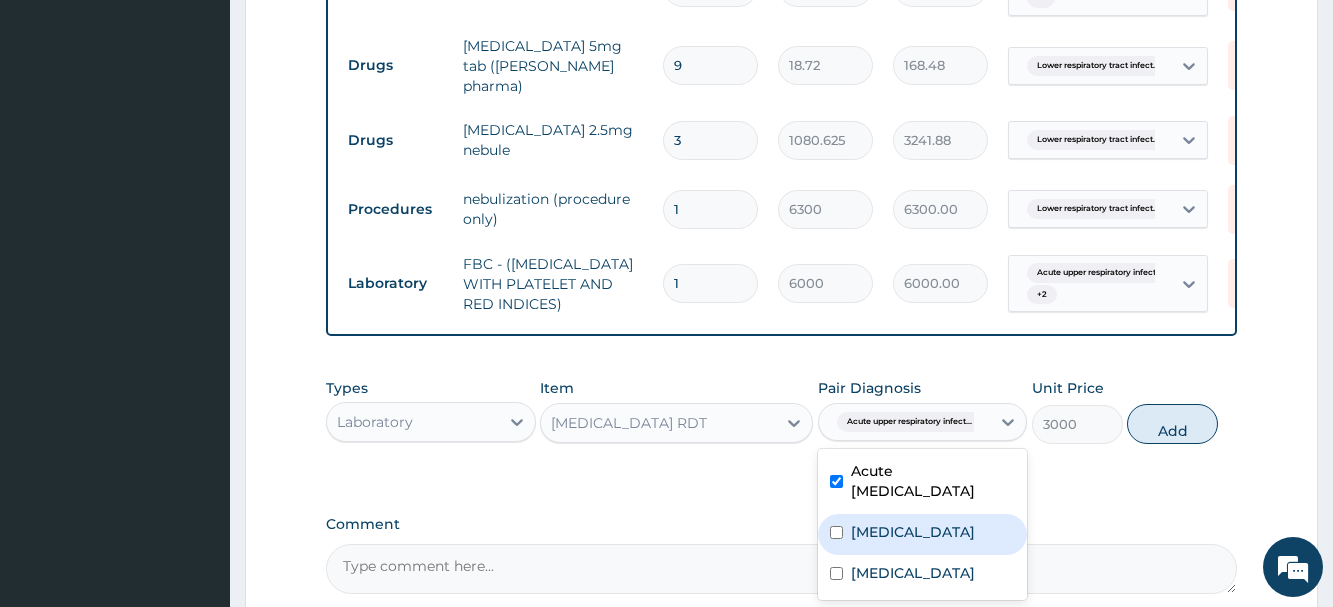click on "Malaria" at bounding box center [913, 532] 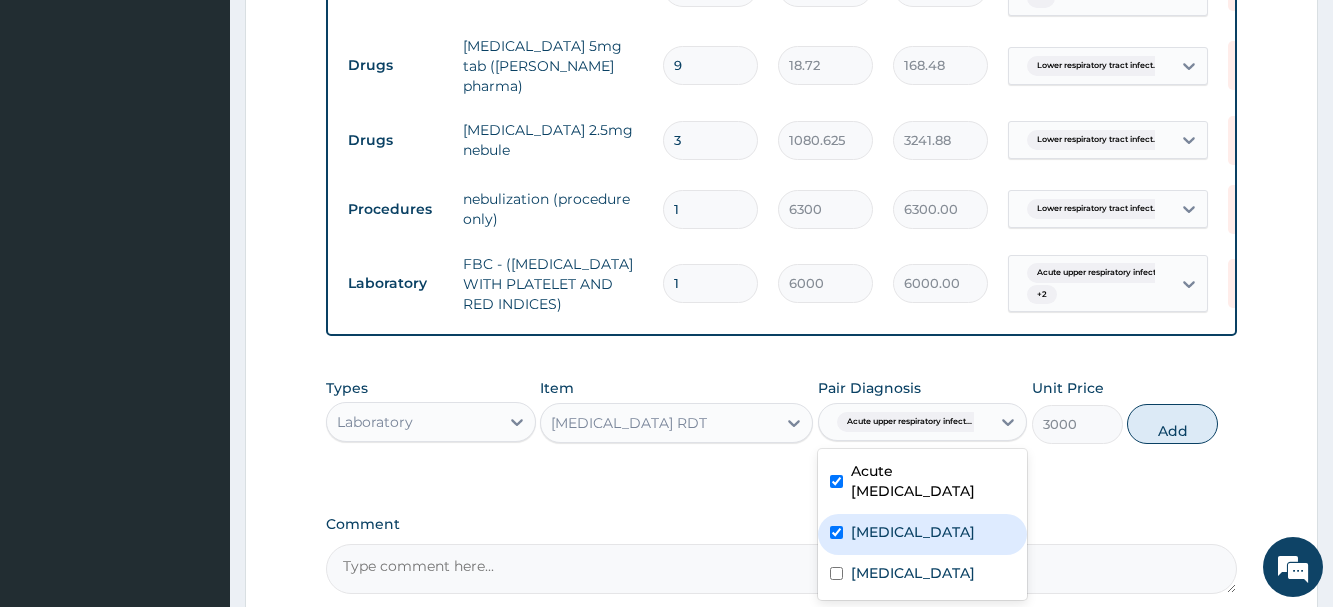 checkbox on "true" 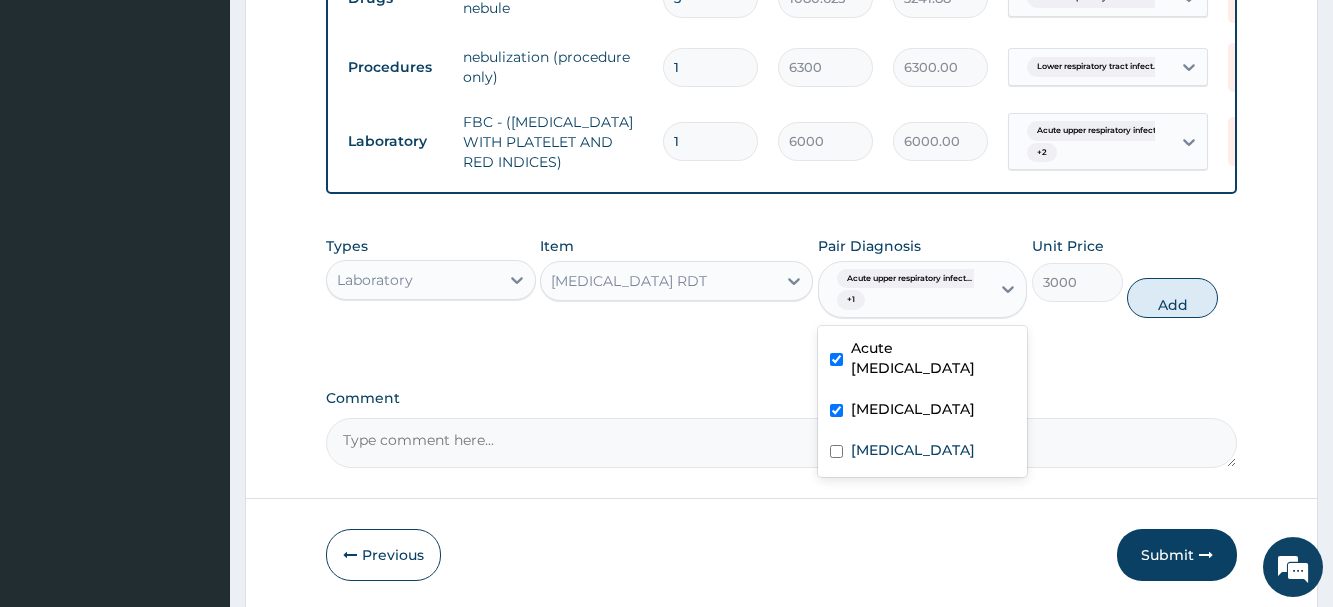 scroll, scrollTop: 1146, scrollLeft: 0, axis: vertical 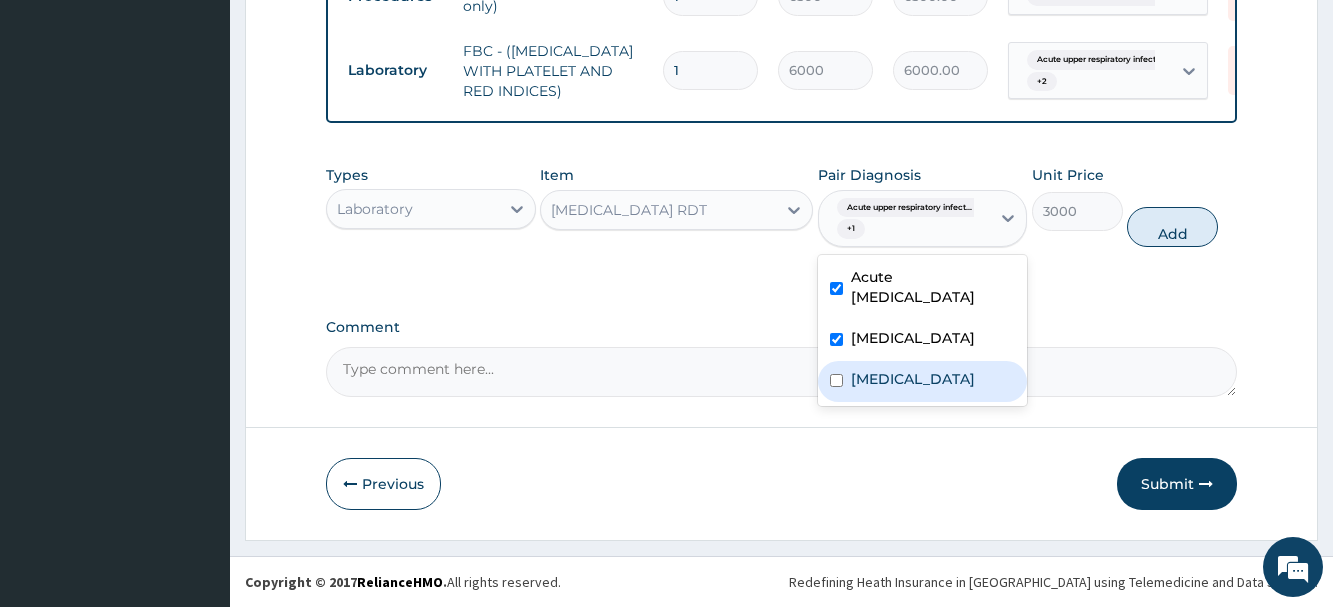 drag, startPoint x: 913, startPoint y: 377, endPoint x: 929, endPoint y: 376, distance: 16.03122 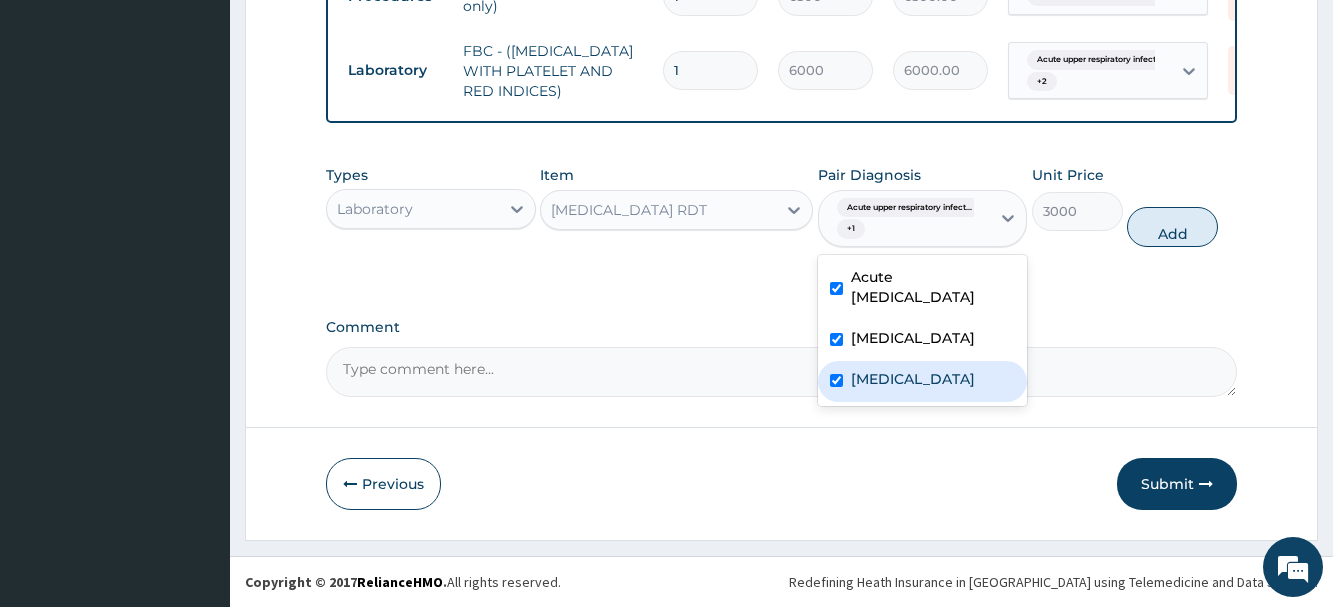 checkbox on "true" 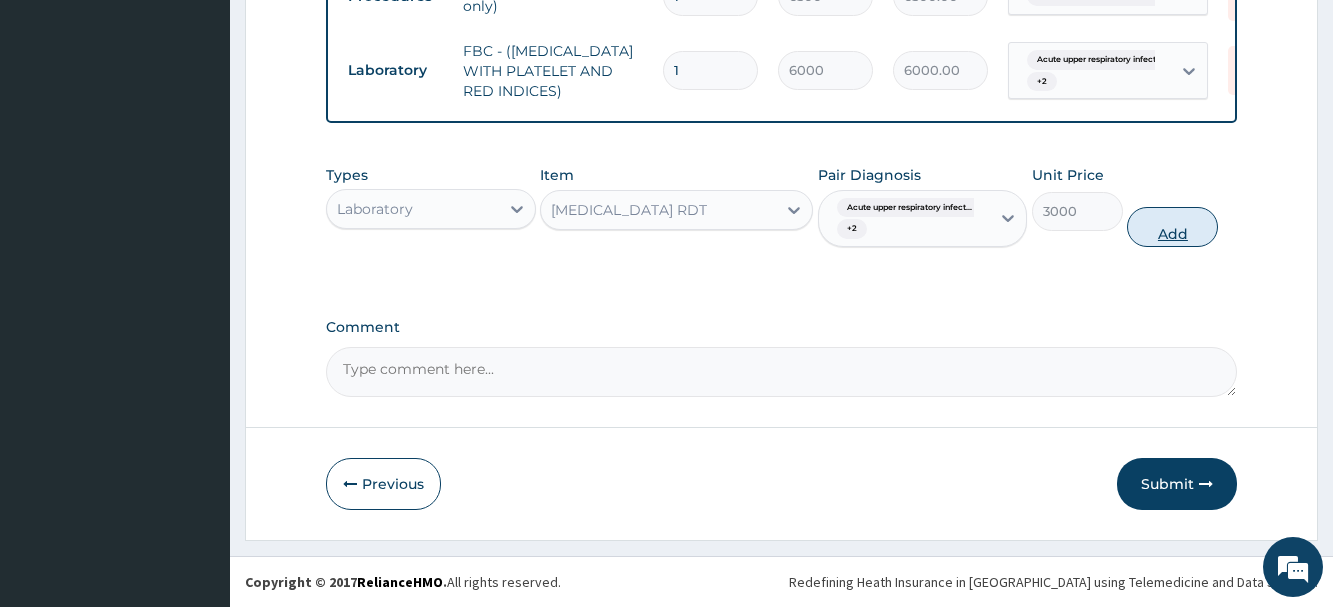 click on "Add" at bounding box center [1172, 227] 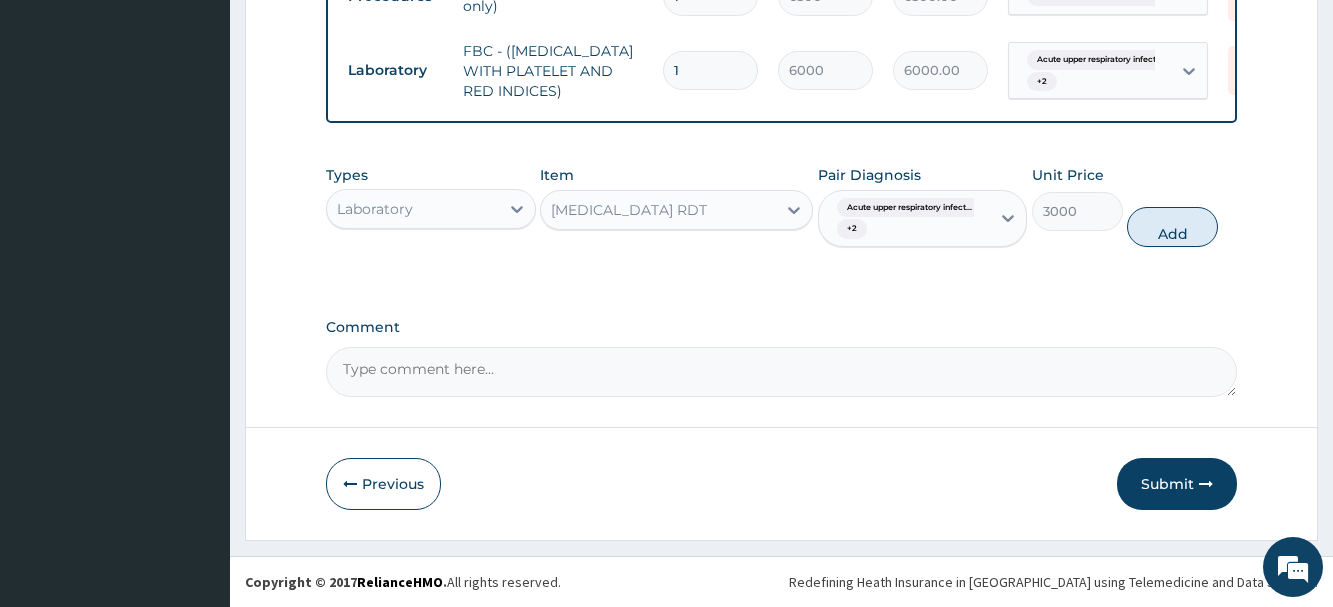type on "0" 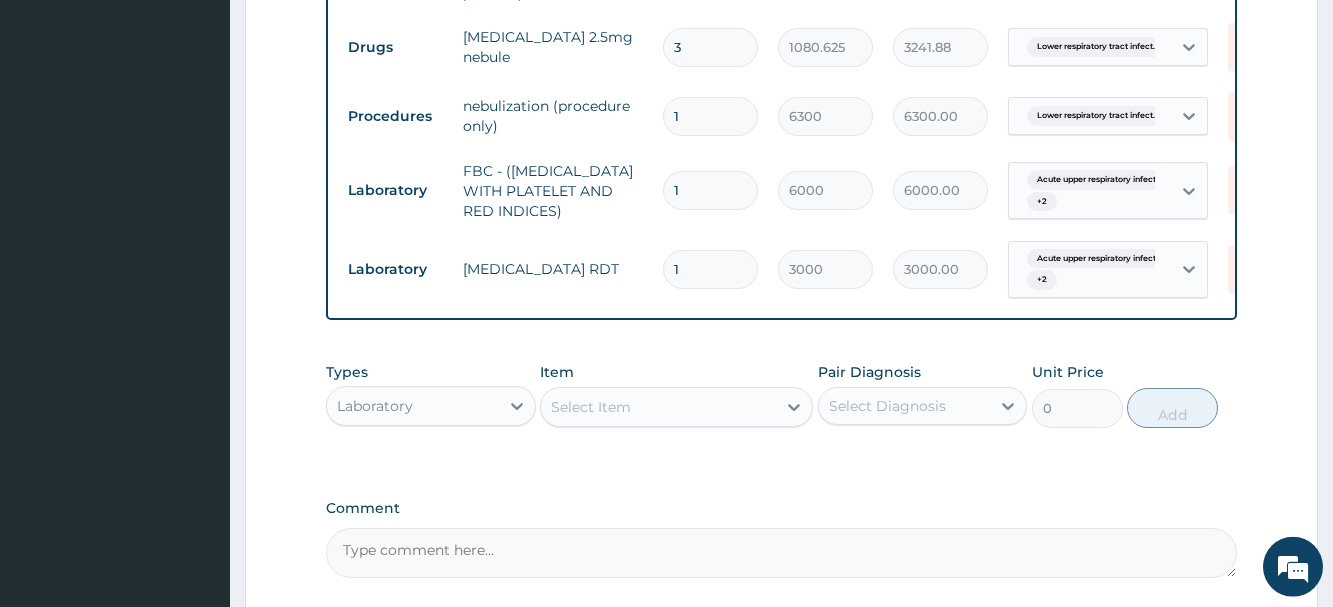 scroll, scrollTop: 942, scrollLeft: 0, axis: vertical 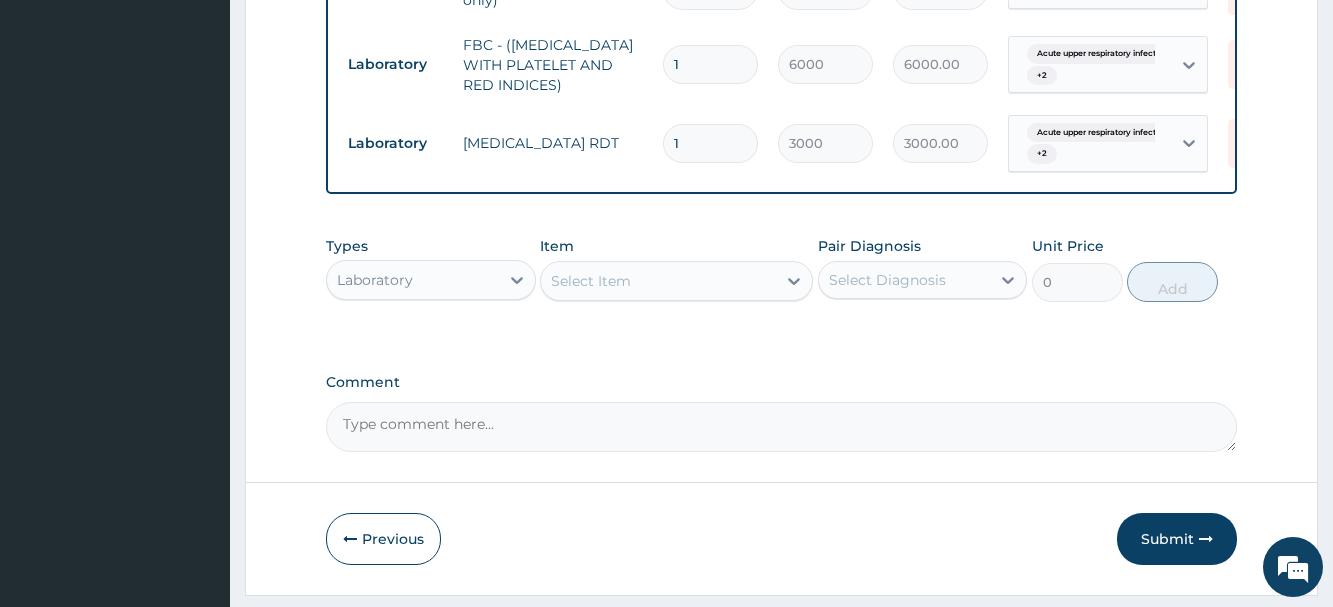 click on "Laboratory" at bounding box center [412, 280] 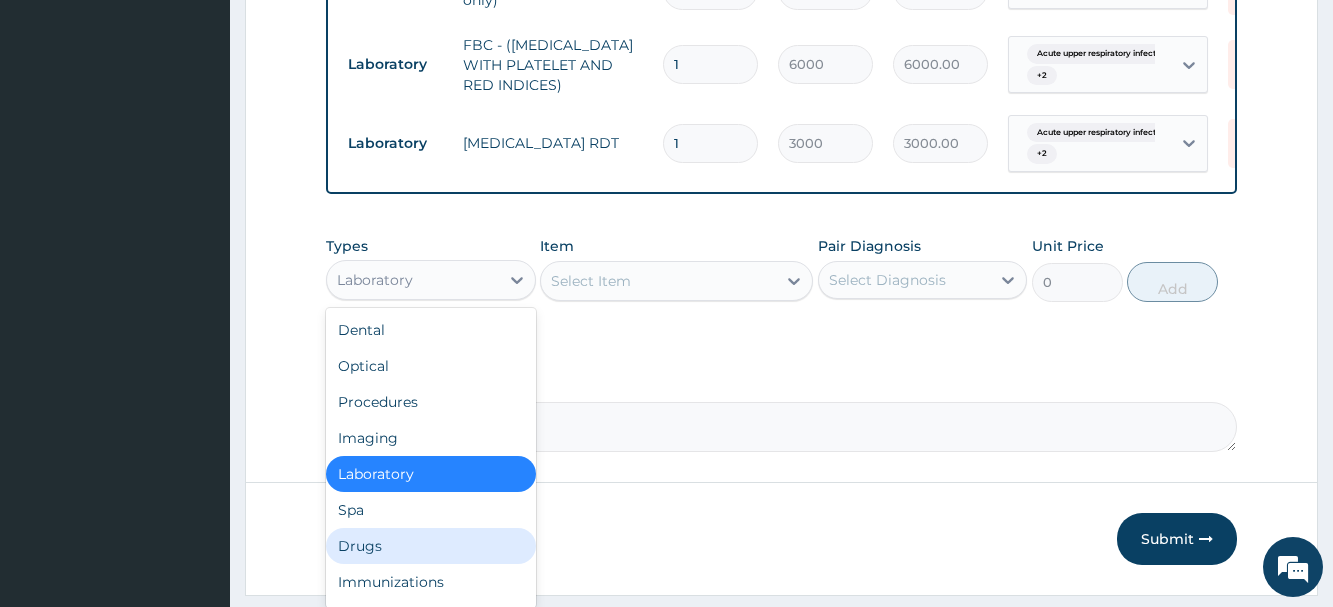 click on "Drugs" at bounding box center (430, 546) 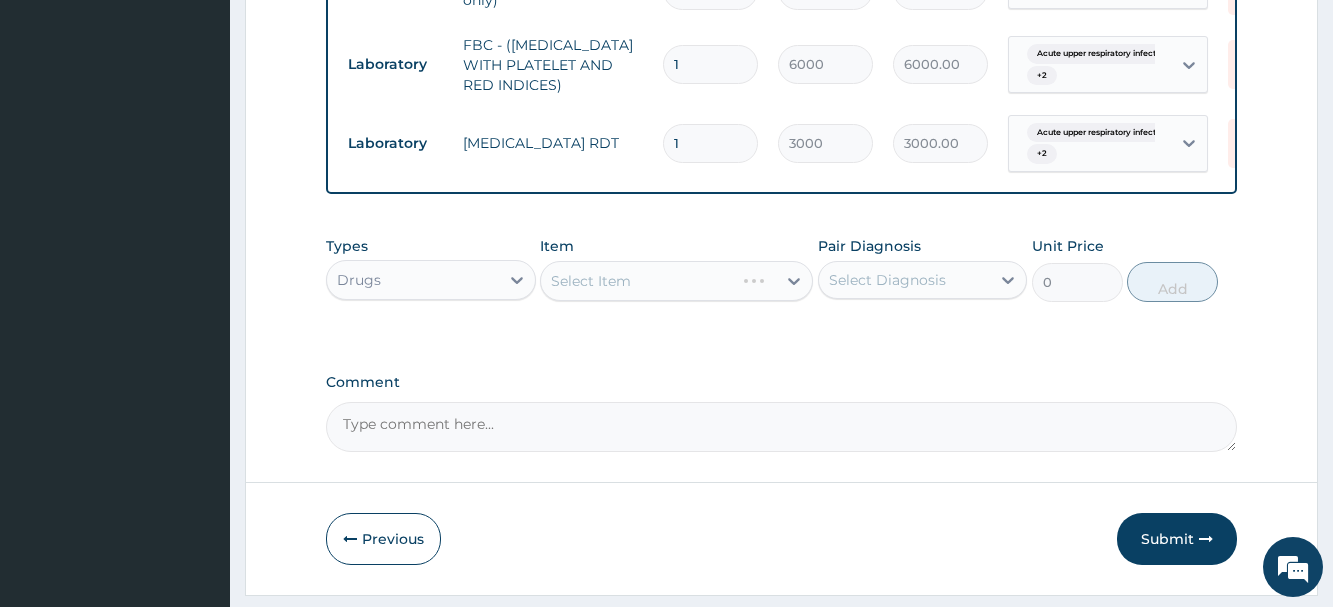 click on "Select Item" at bounding box center (676, 281) 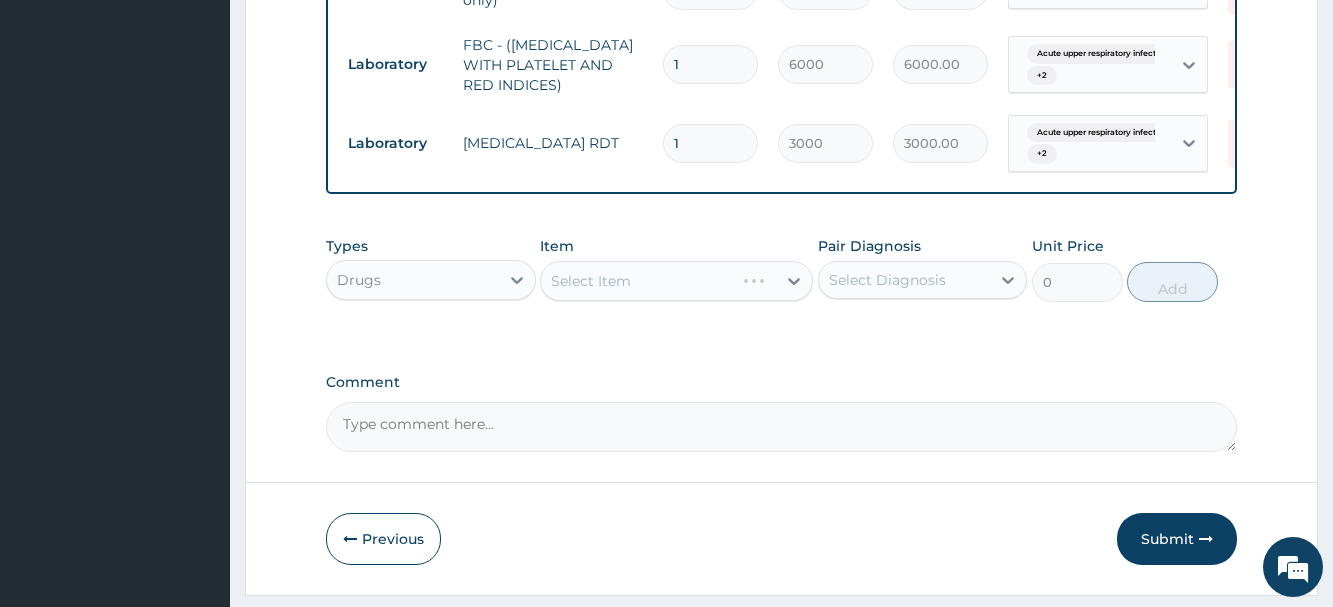 click on "Select Item" at bounding box center (676, 281) 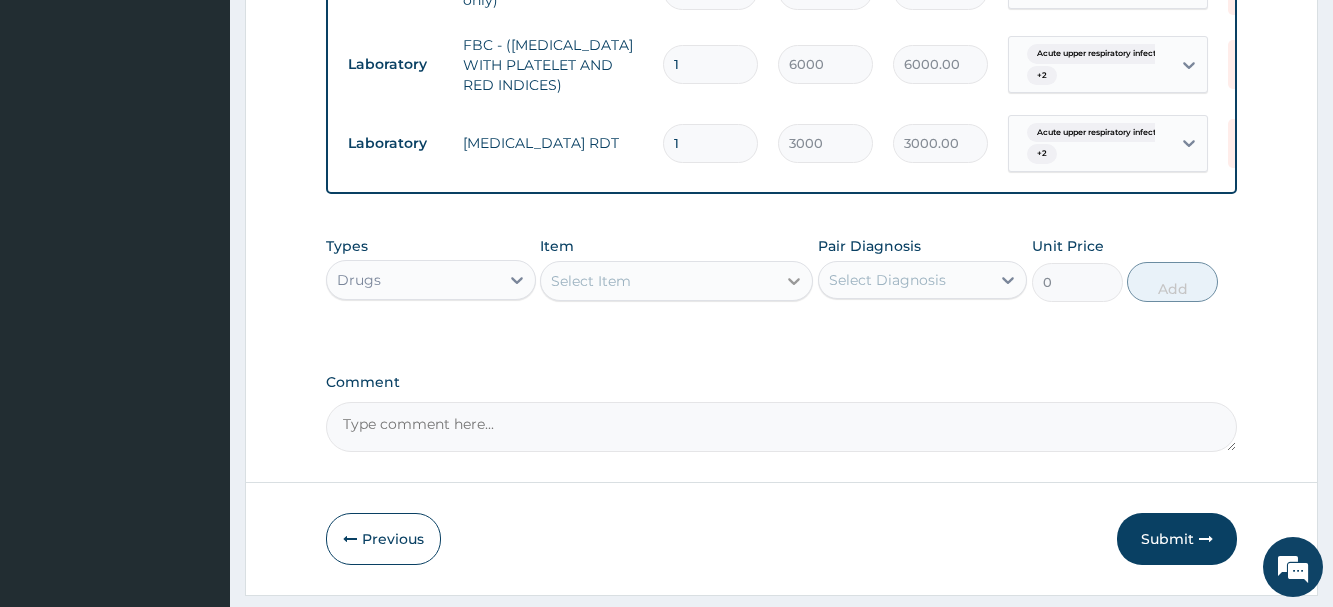 click at bounding box center [794, 281] 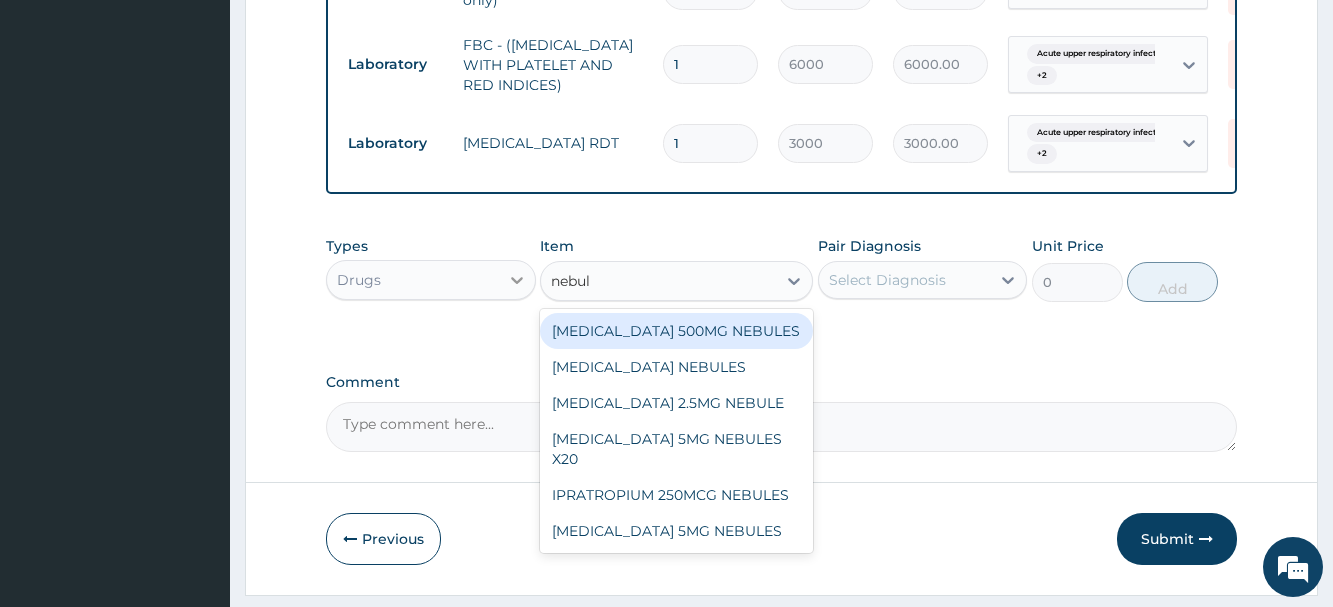 type on "nebul" 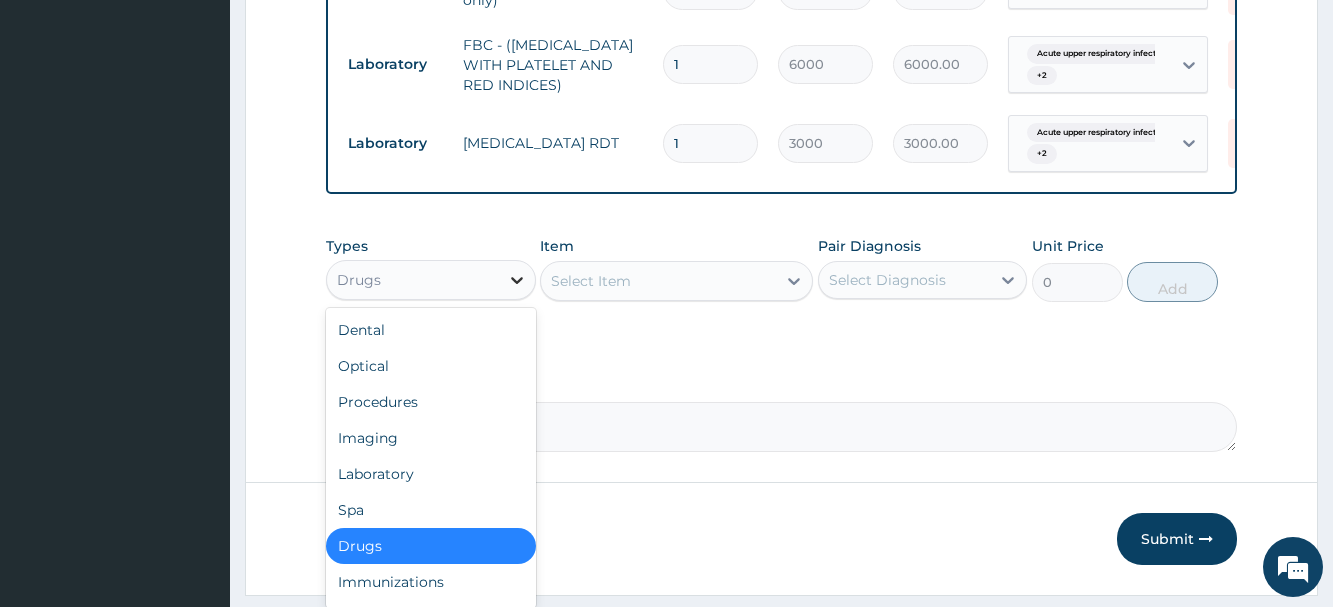 click 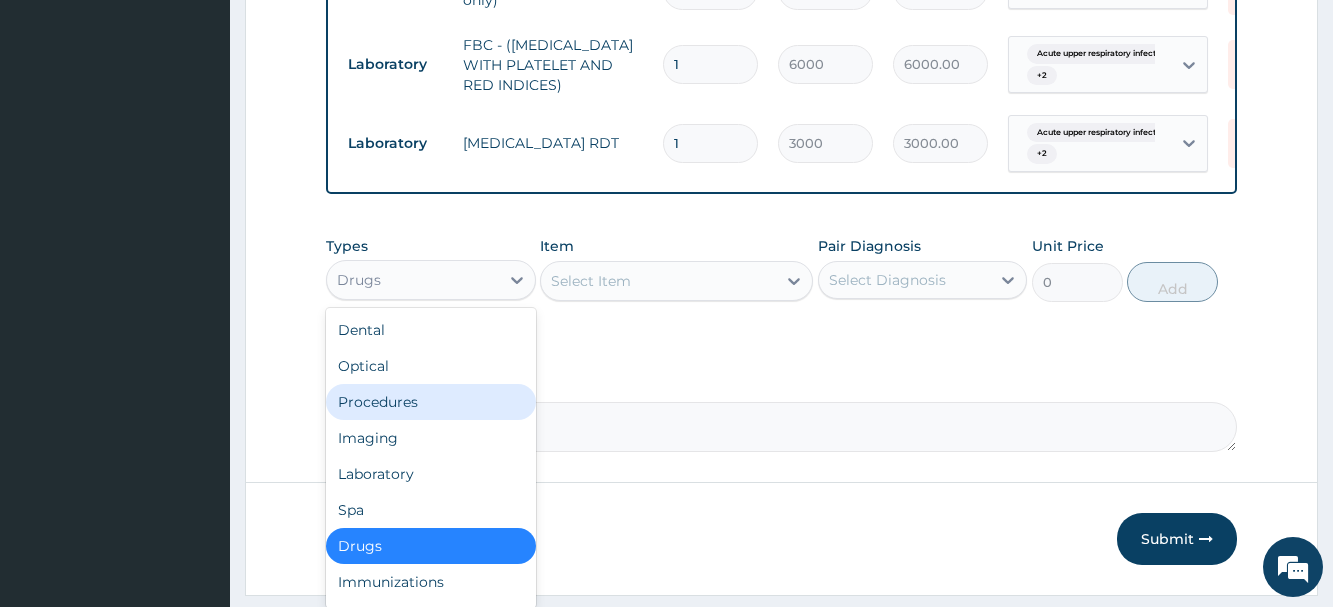 click on "Procedures" at bounding box center [430, 402] 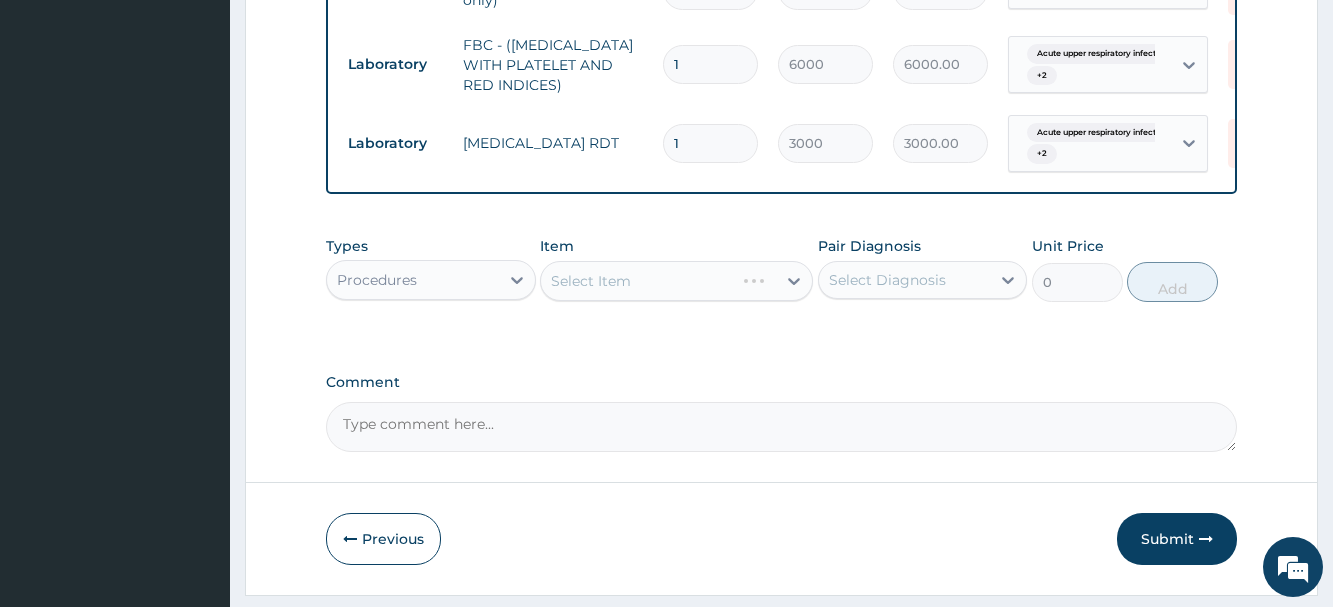 click on "Select Item" at bounding box center [676, 281] 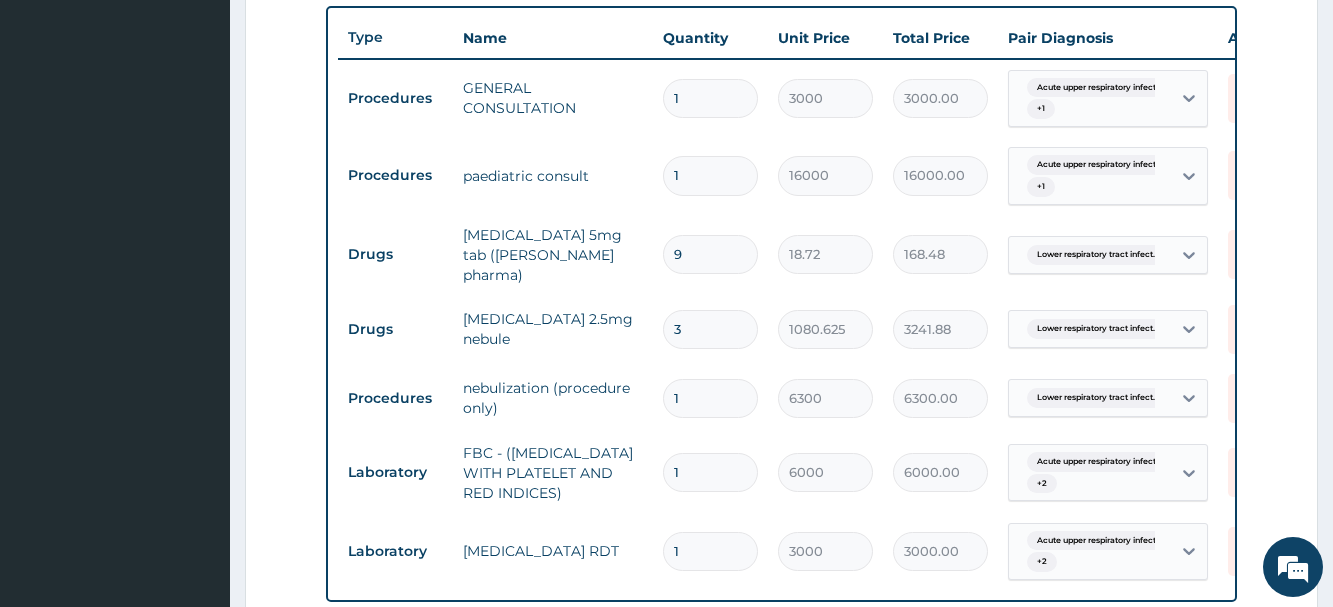 scroll, scrollTop: 330, scrollLeft: 0, axis: vertical 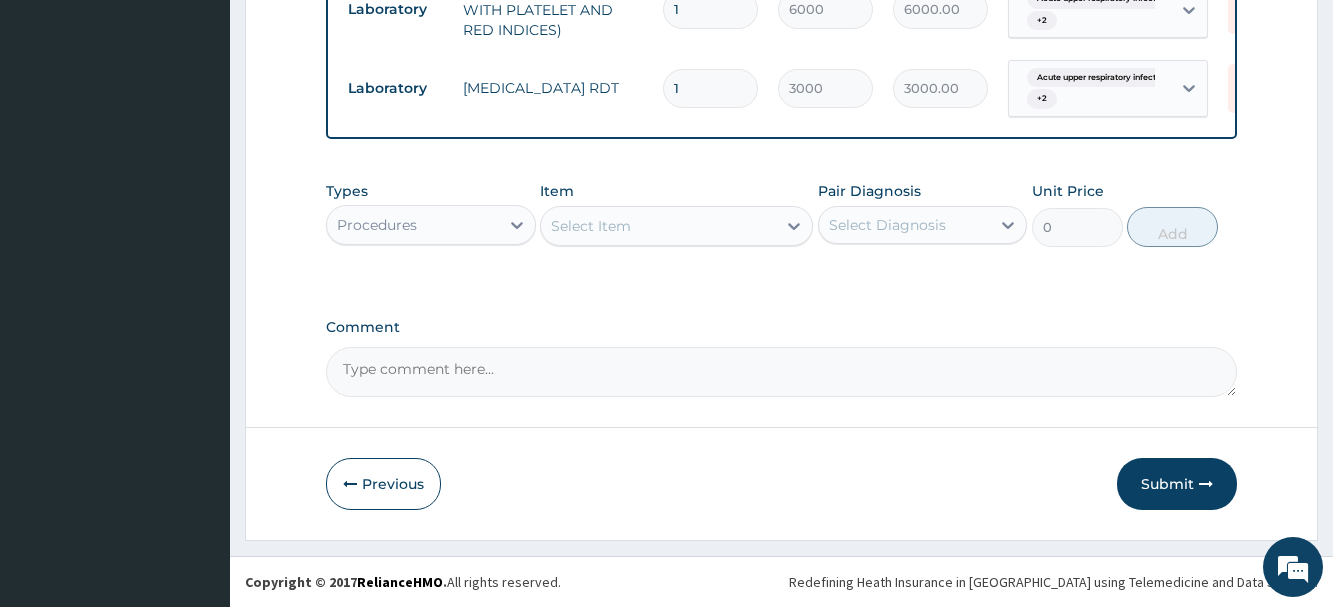 click on "Select Item" at bounding box center (591, 226) 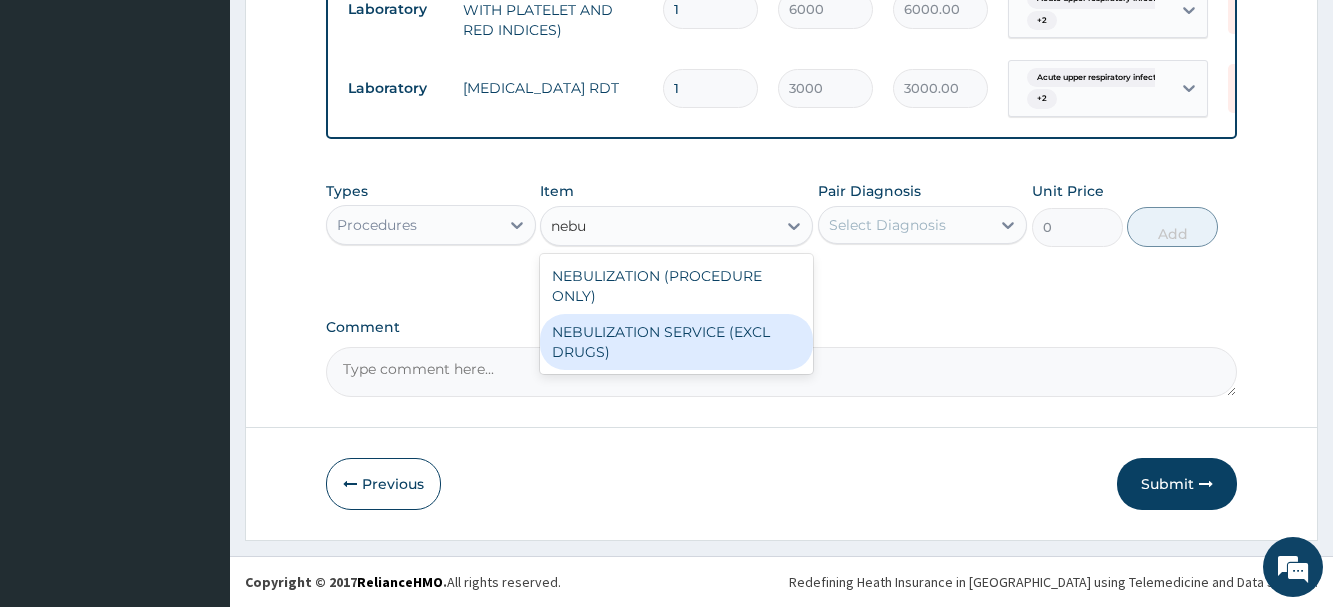 type on "nebu" 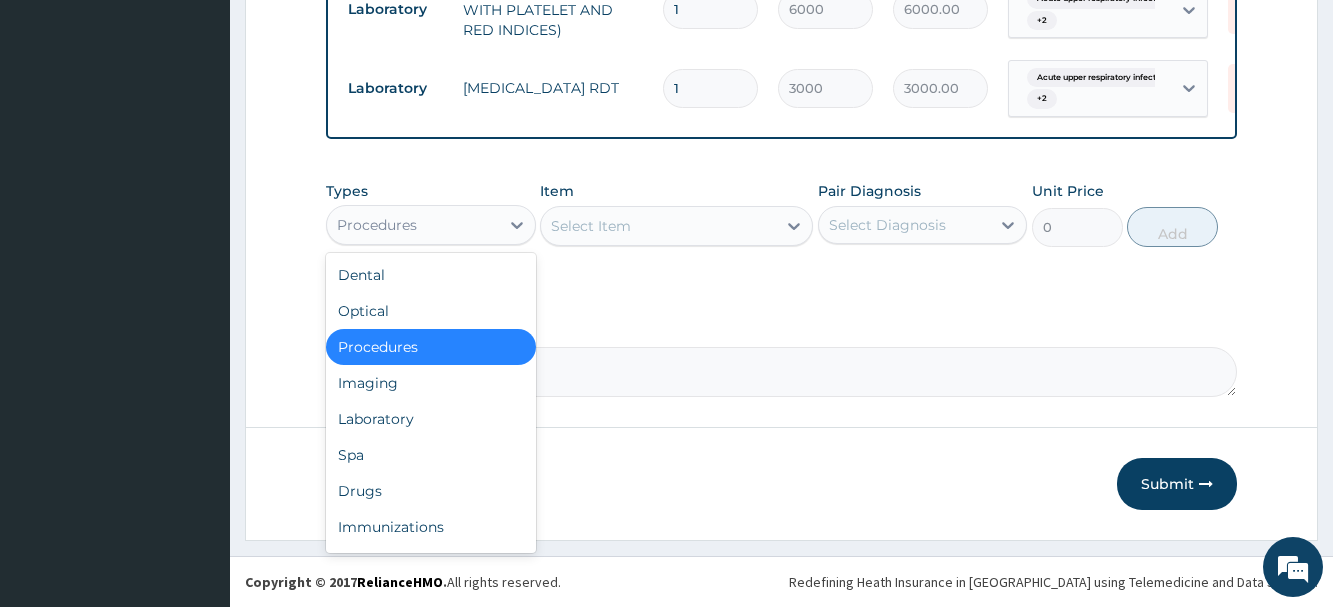 click on "Procedures" at bounding box center (412, 225) 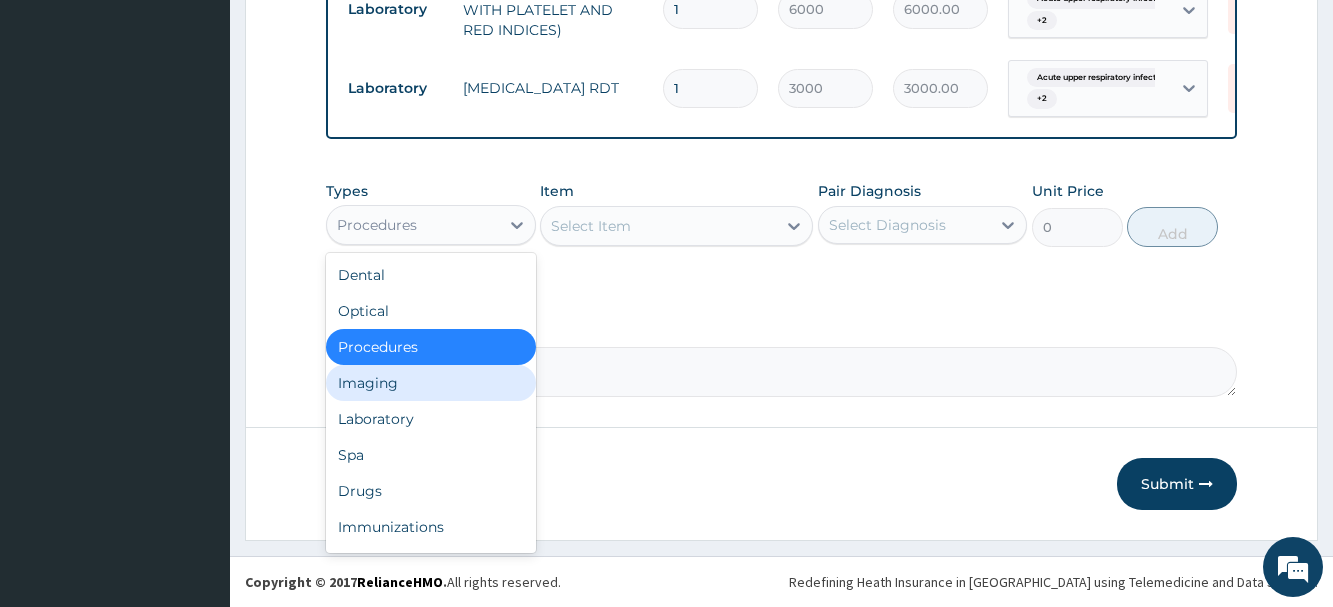 click on "Imaging" at bounding box center (430, 383) 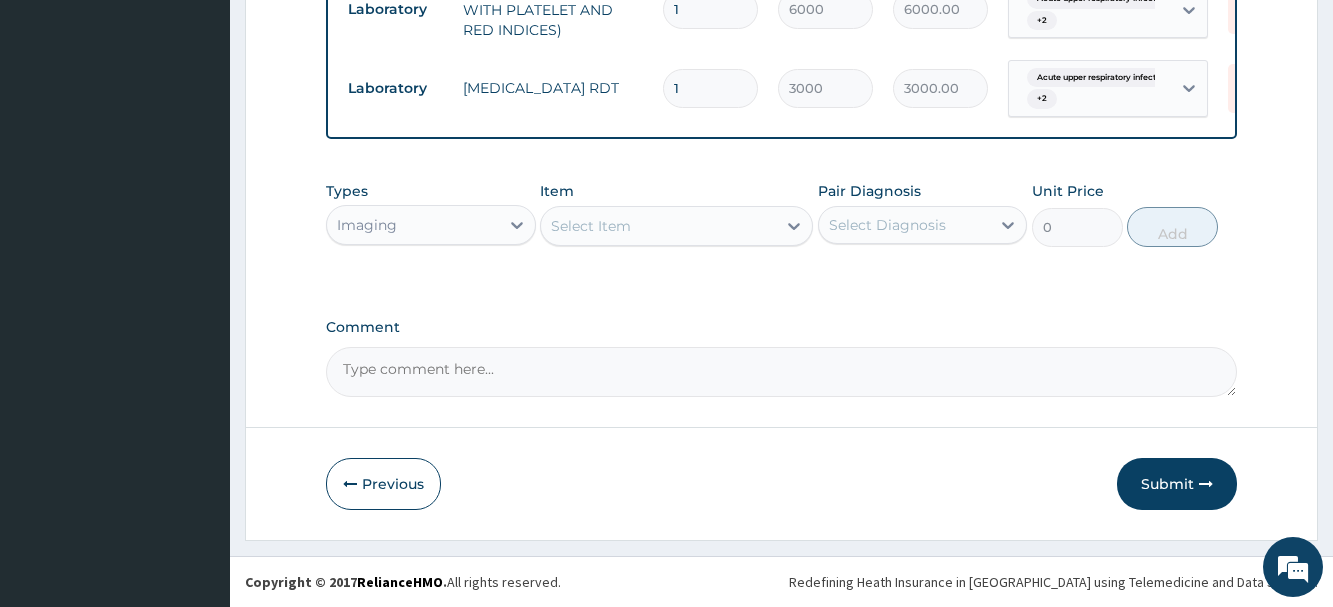 click on "Select Item" at bounding box center (591, 226) 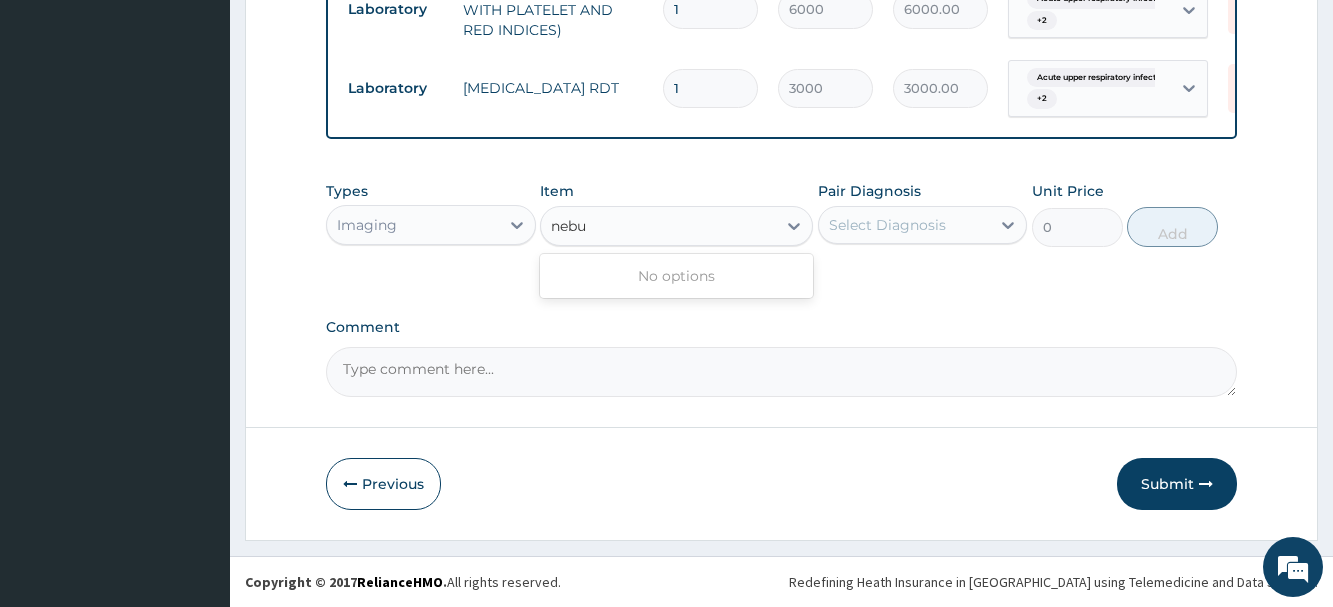 type on "nebu" 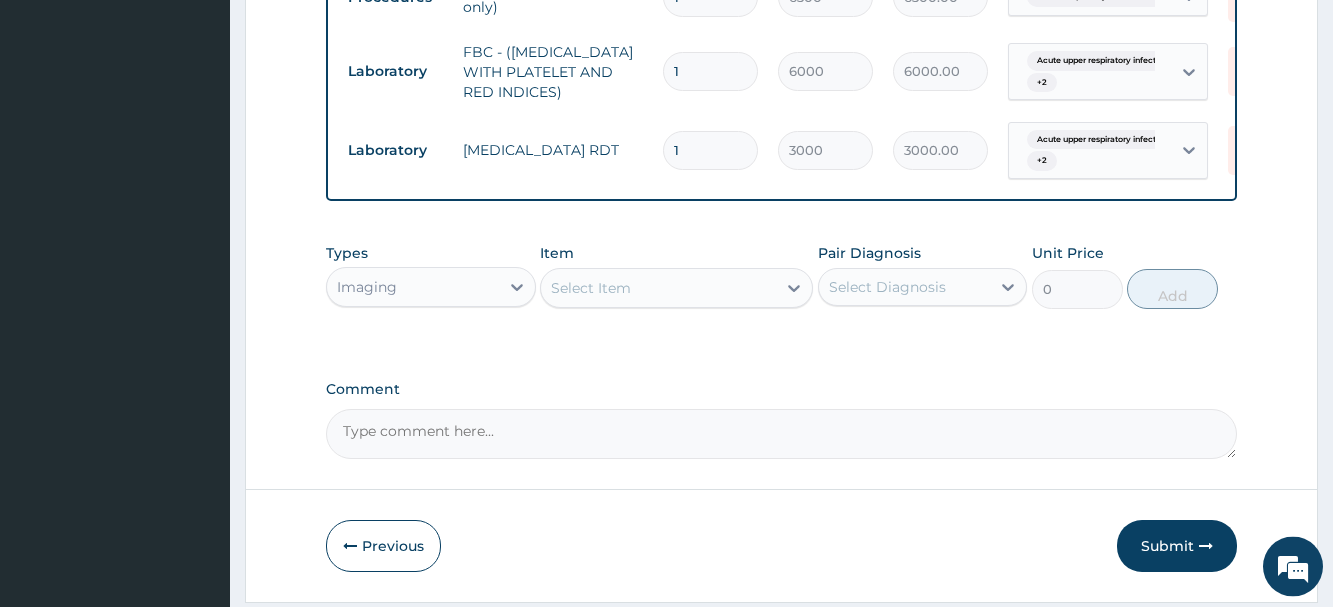 scroll, scrollTop: 1105, scrollLeft: 0, axis: vertical 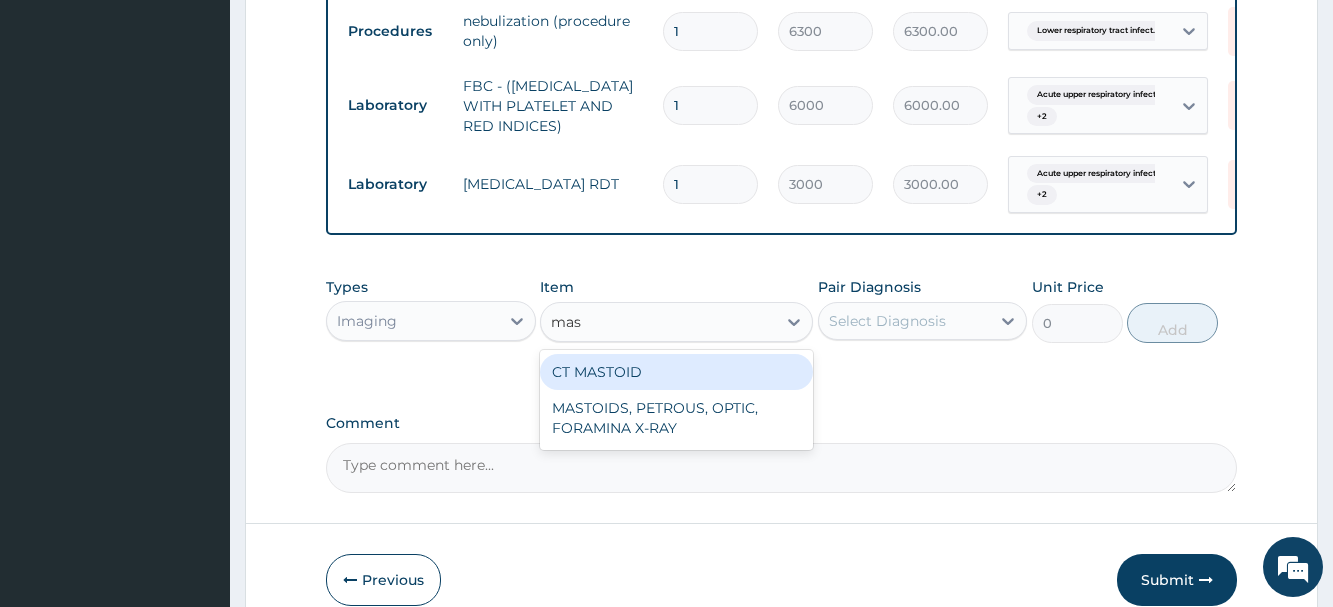 type on "mas" 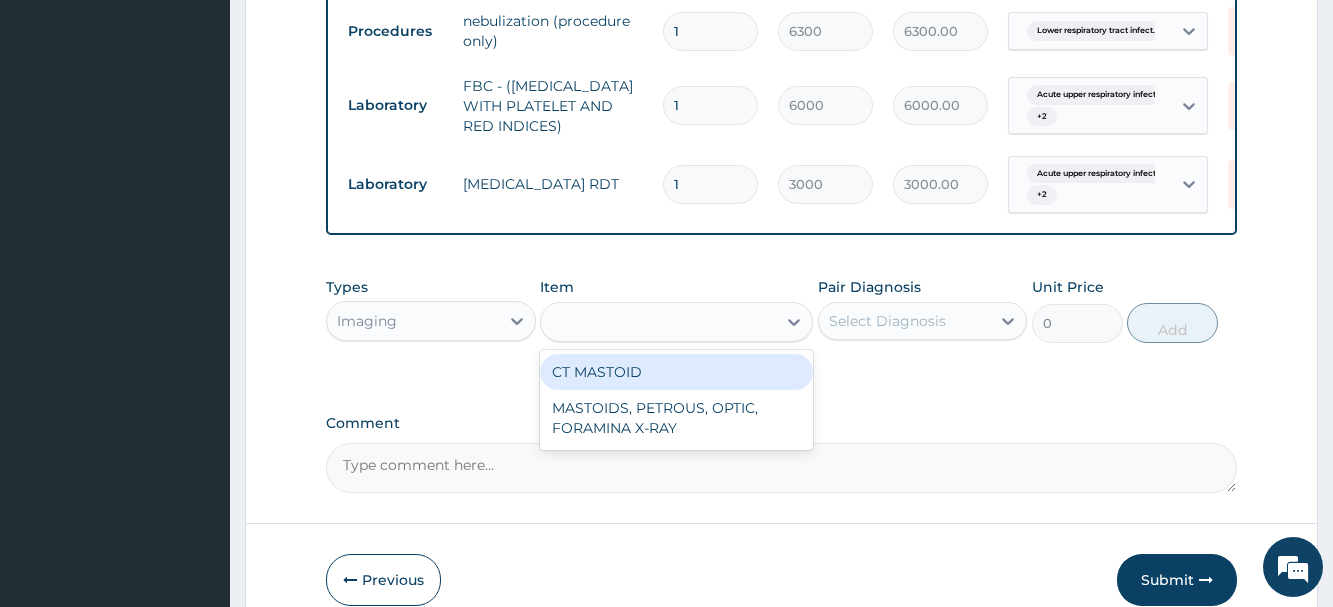 click on "Imaging" at bounding box center (412, 321) 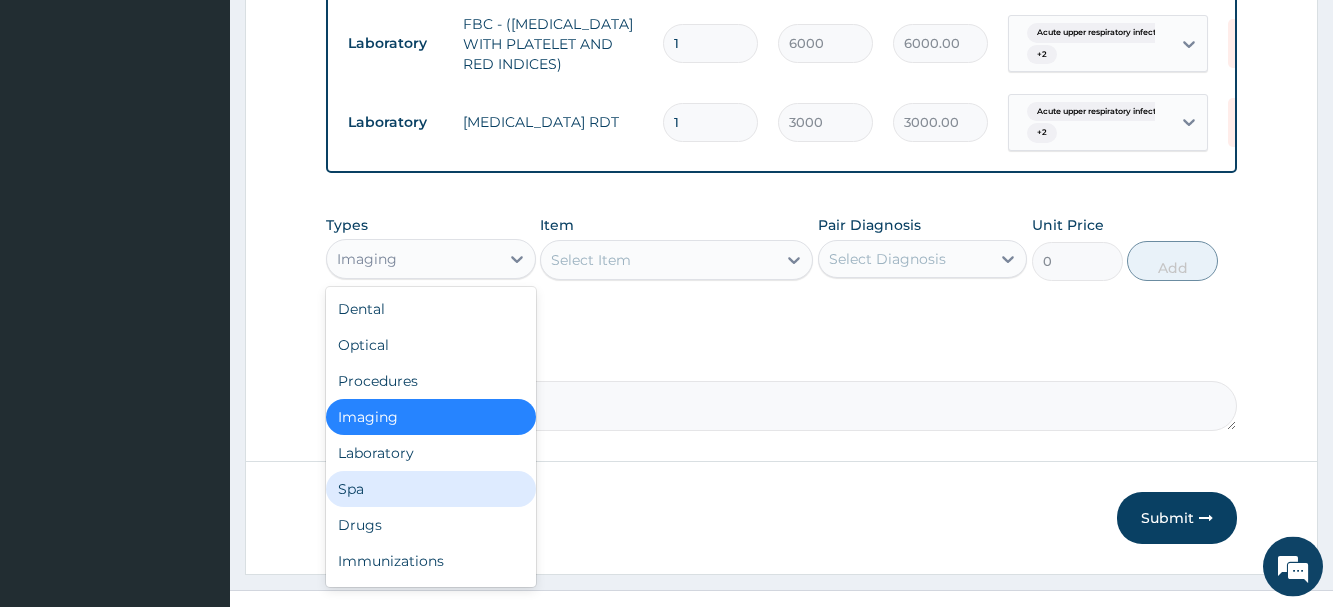 scroll, scrollTop: 1207, scrollLeft: 0, axis: vertical 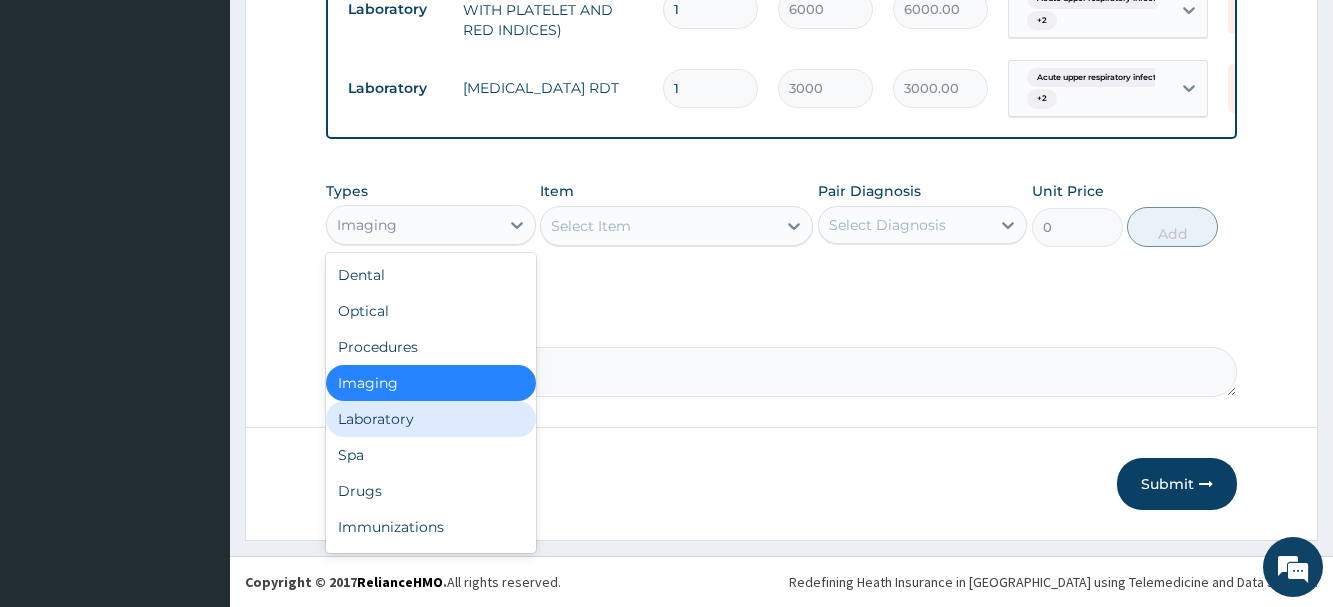 click on "Laboratory" at bounding box center [430, 419] 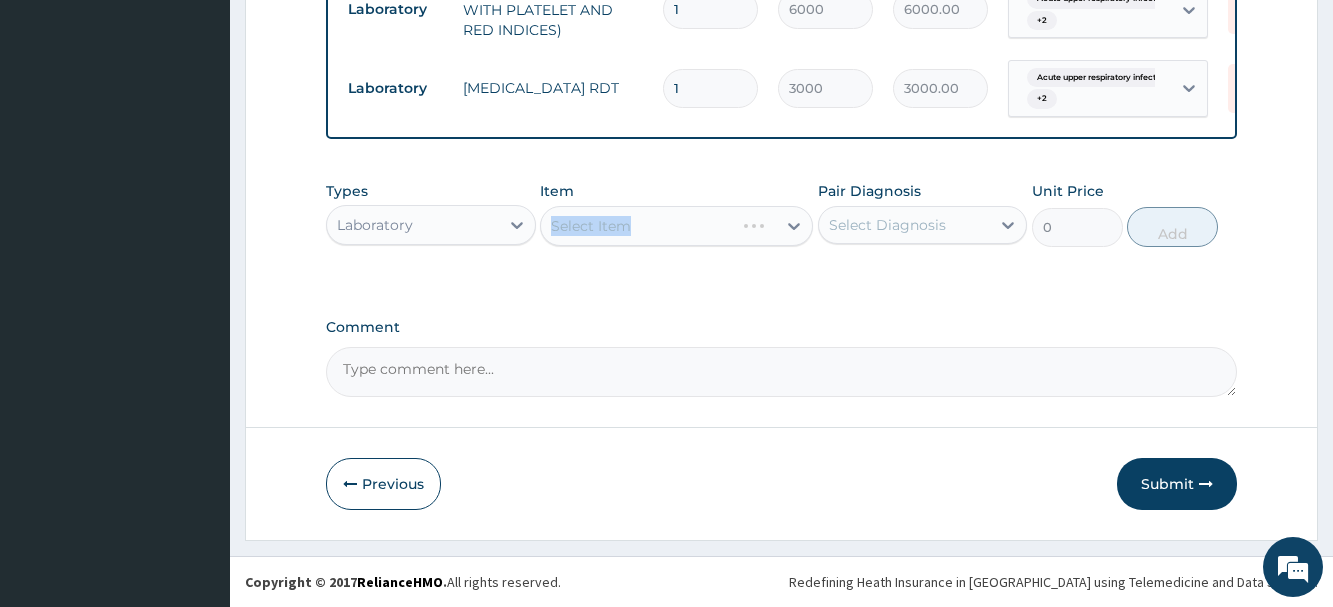 click on "Select Item" at bounding box center [676, 226] 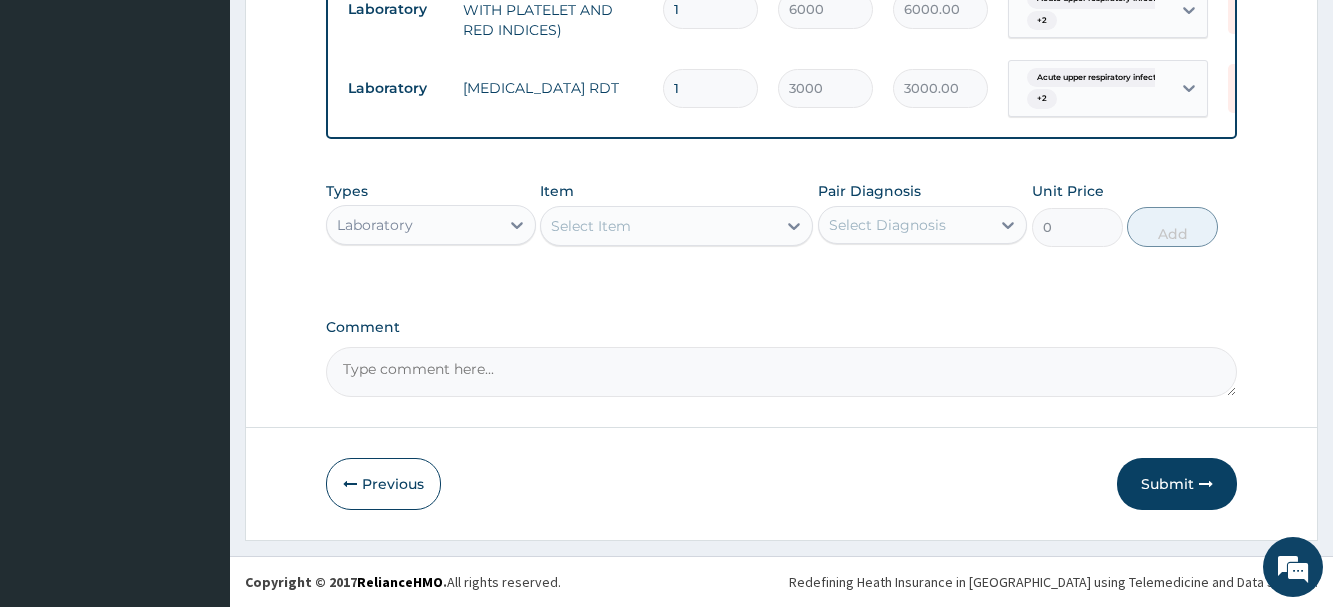 click on "Laboratory" at bounding box center [375, 225] 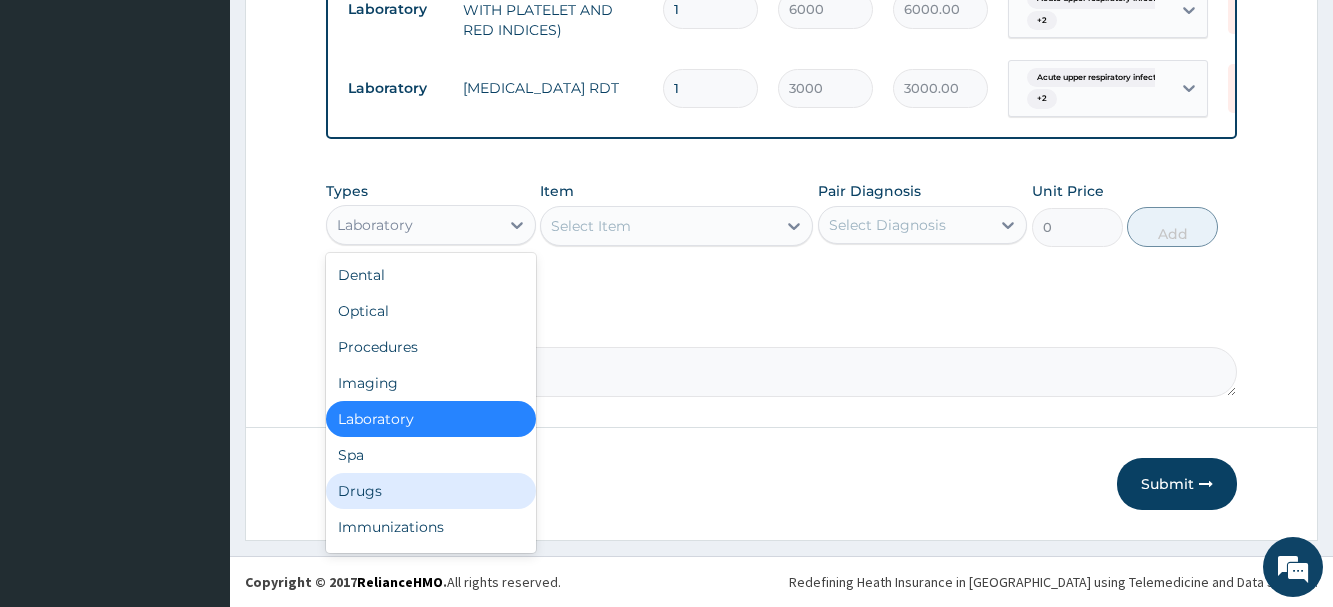 click on "Drugs" at bounding box center (430, 491) 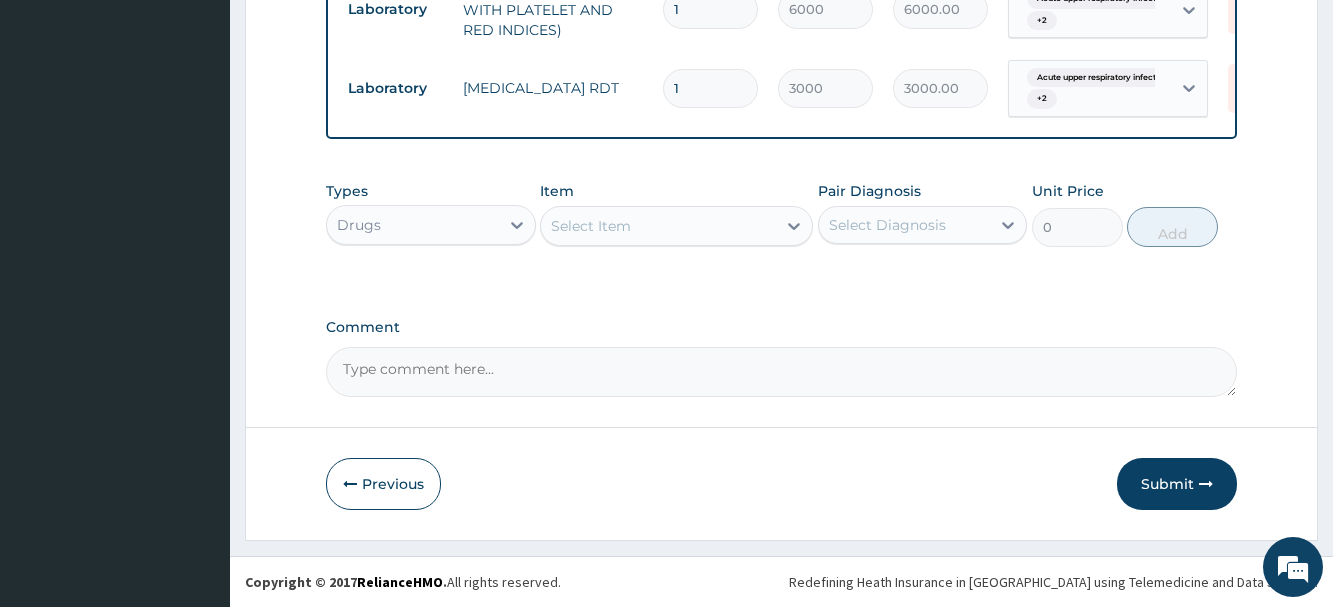 click on "Select Item" at bounding box center [658, 226] 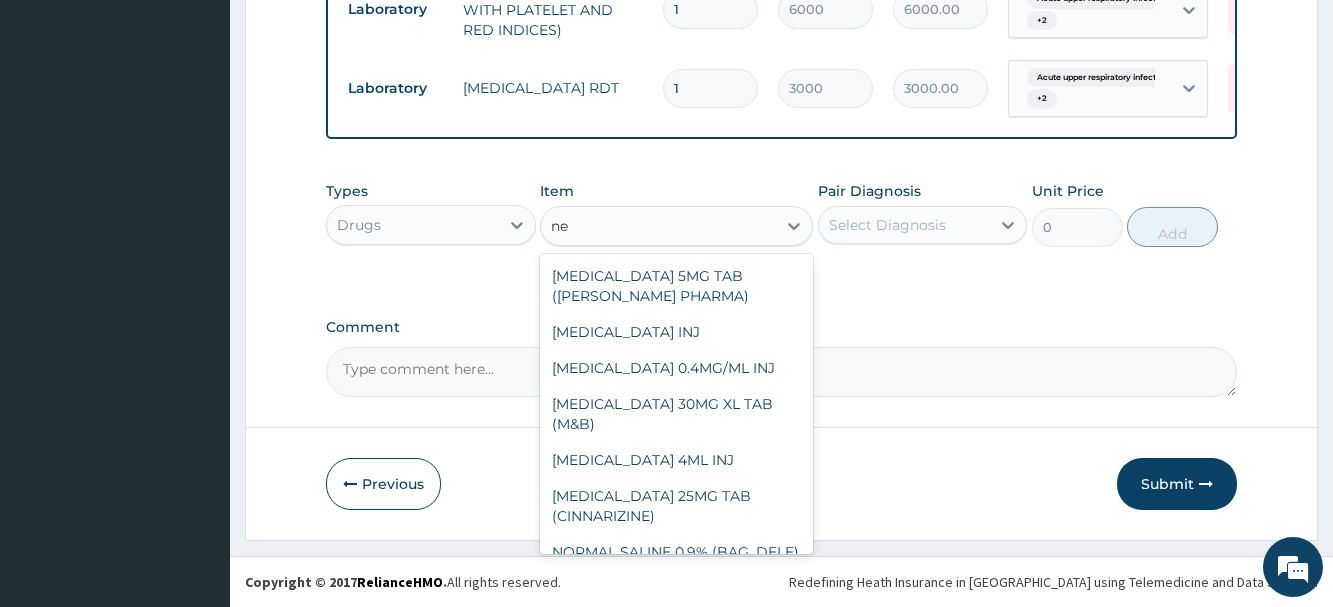 type on "n" 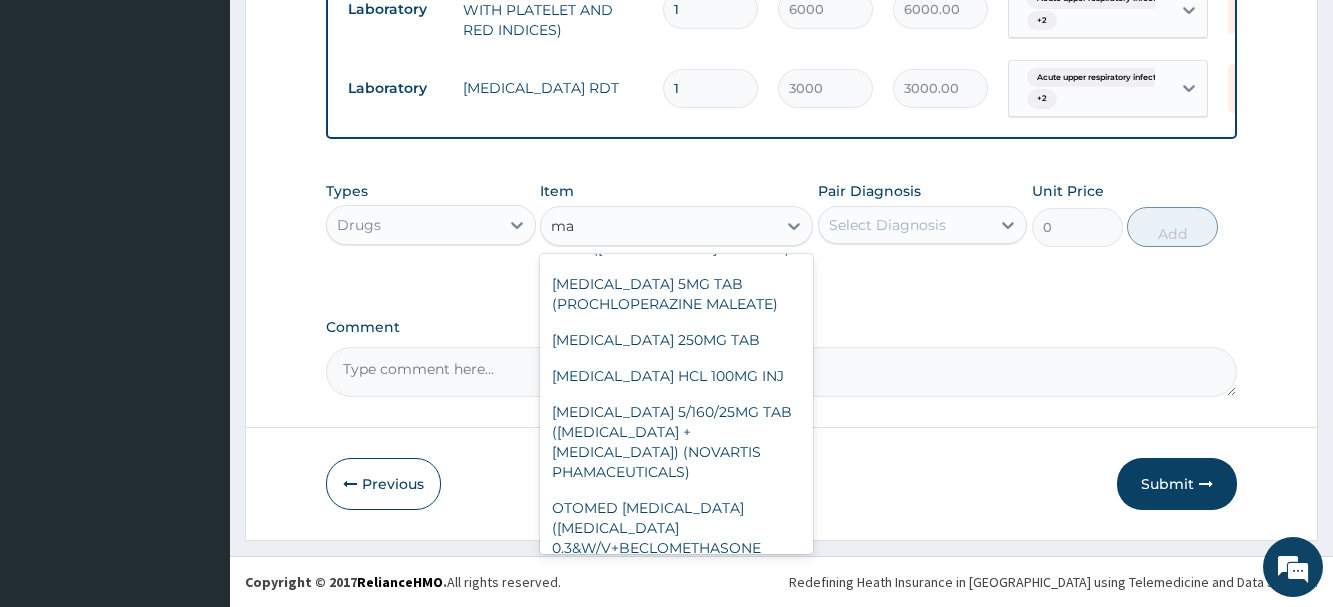 scroll, scrollTop: 1296, scrollLeft: 0, axis: vertical 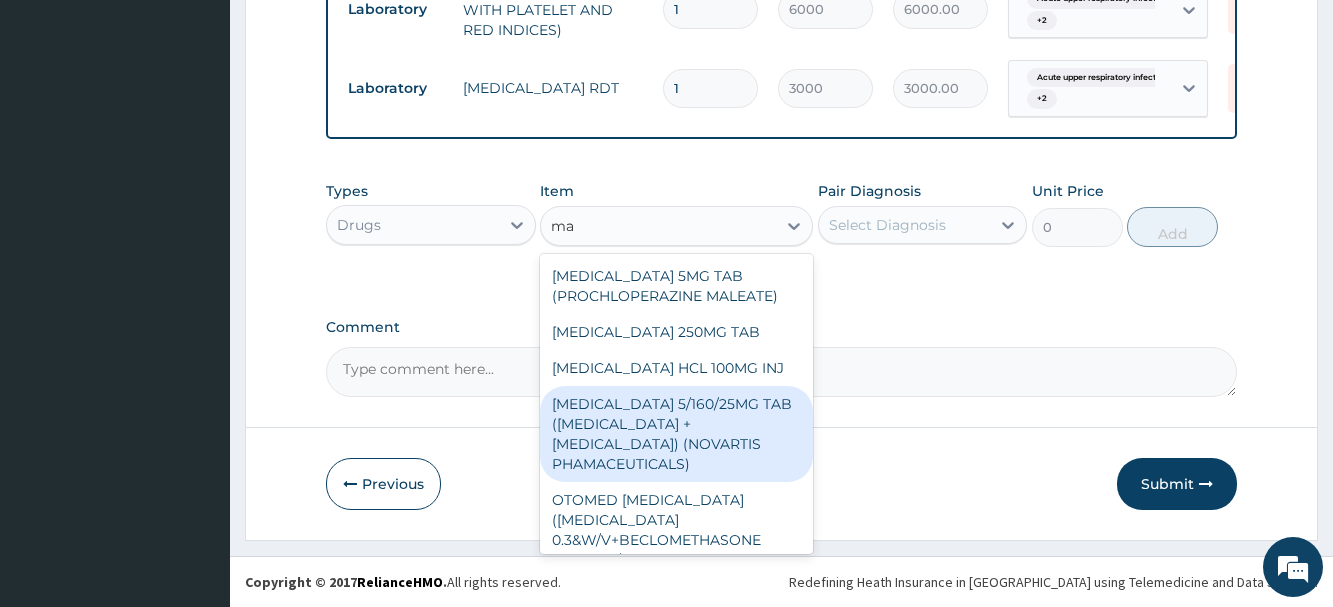 type on "mas" 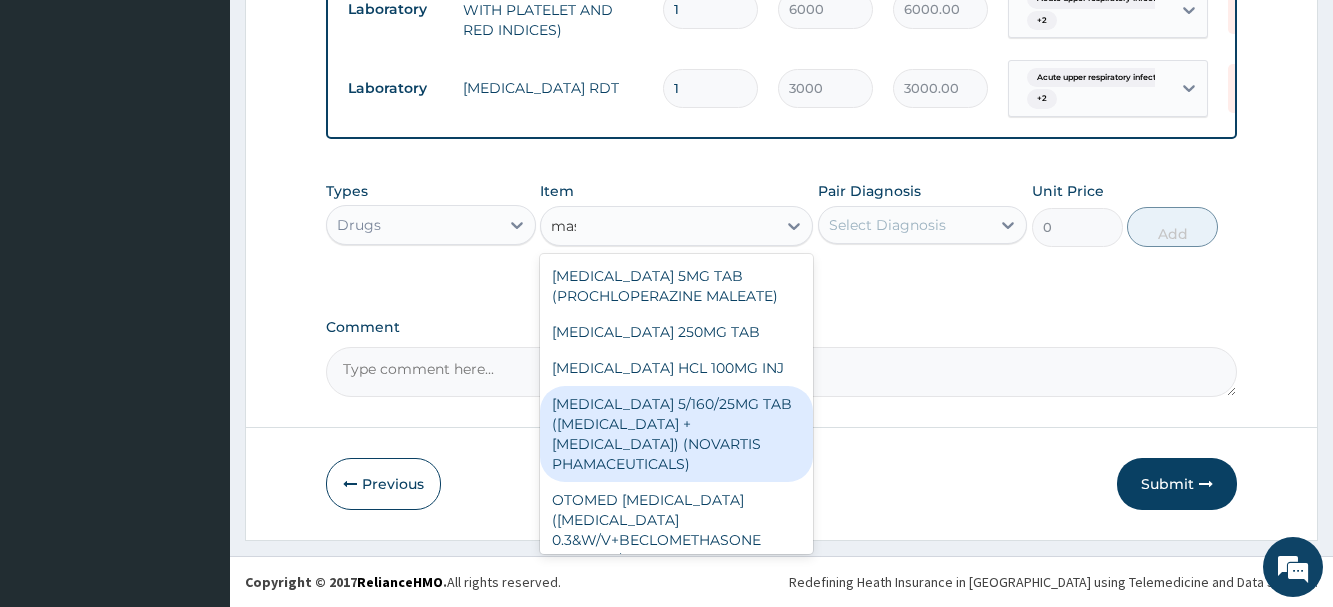 scroll, scrollTop: 0, scrollLeft: 0, axis: both 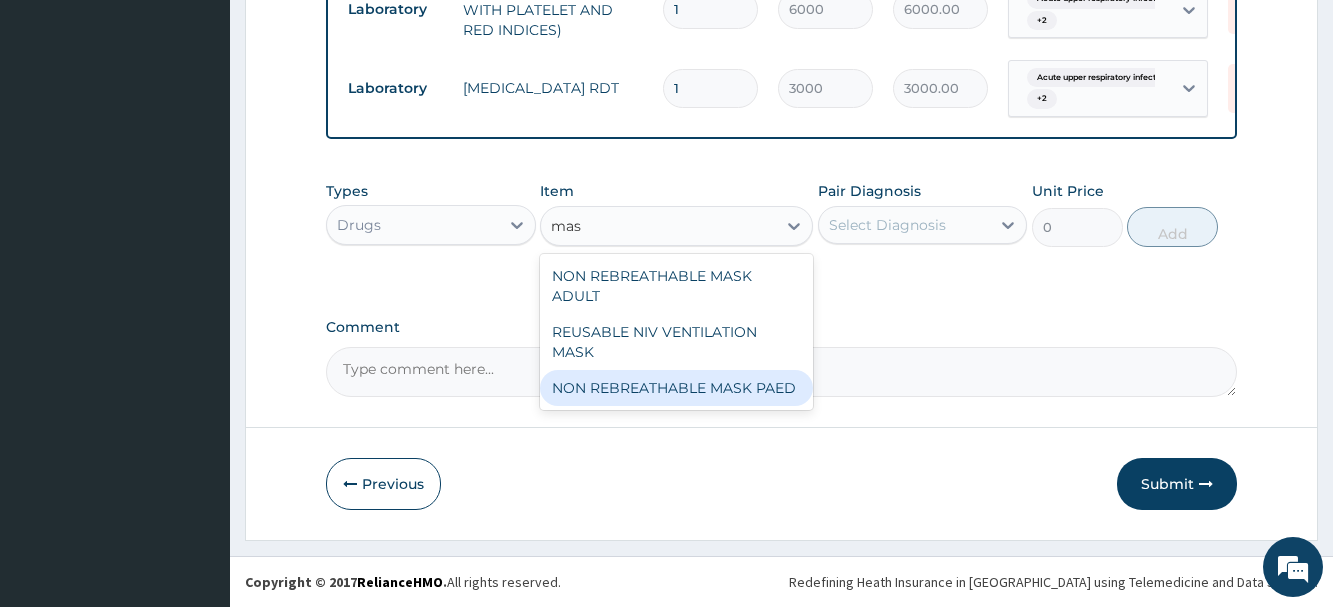 click on "NON REBREATHABLE MASK PAED" at bounding box center (676, 388) 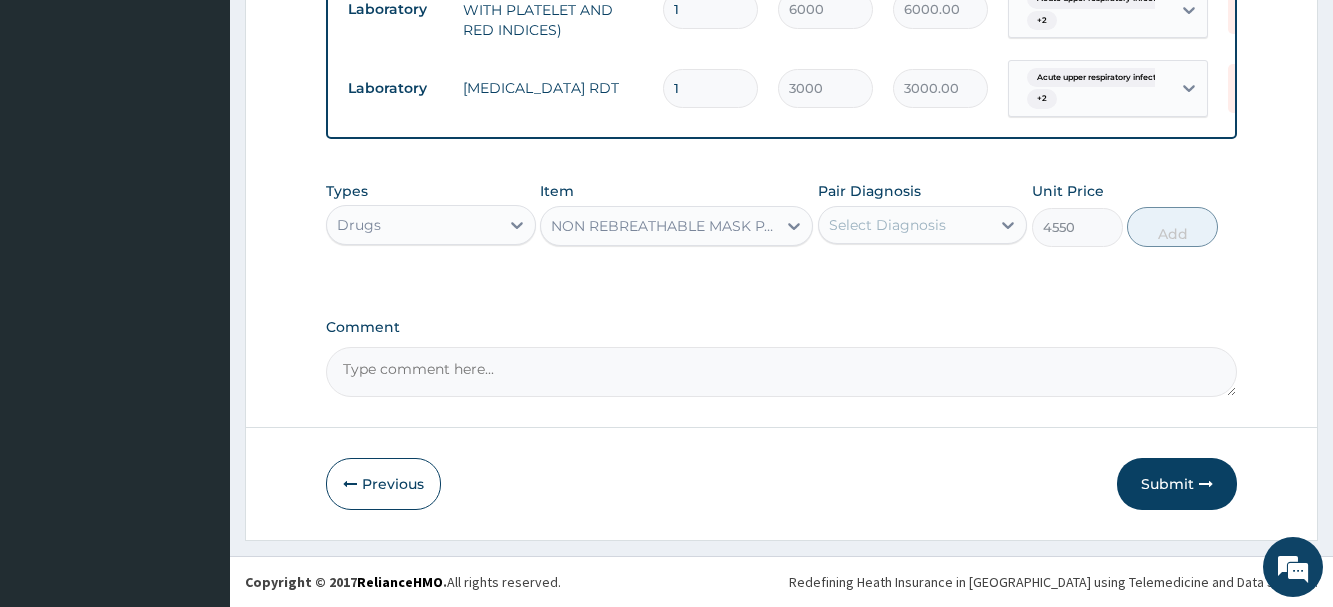click on "Select Diagnosis" at bounding box center (904, 225) 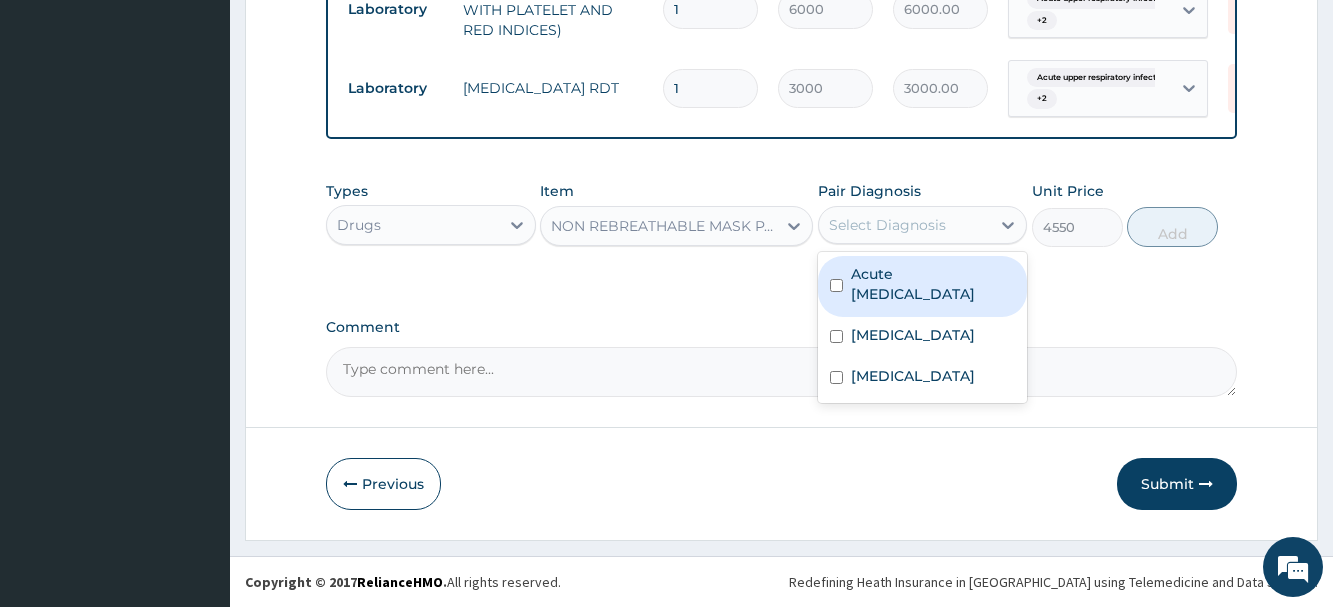 click on "Acute upper respiratory infection" at bounding box center (933, 284) 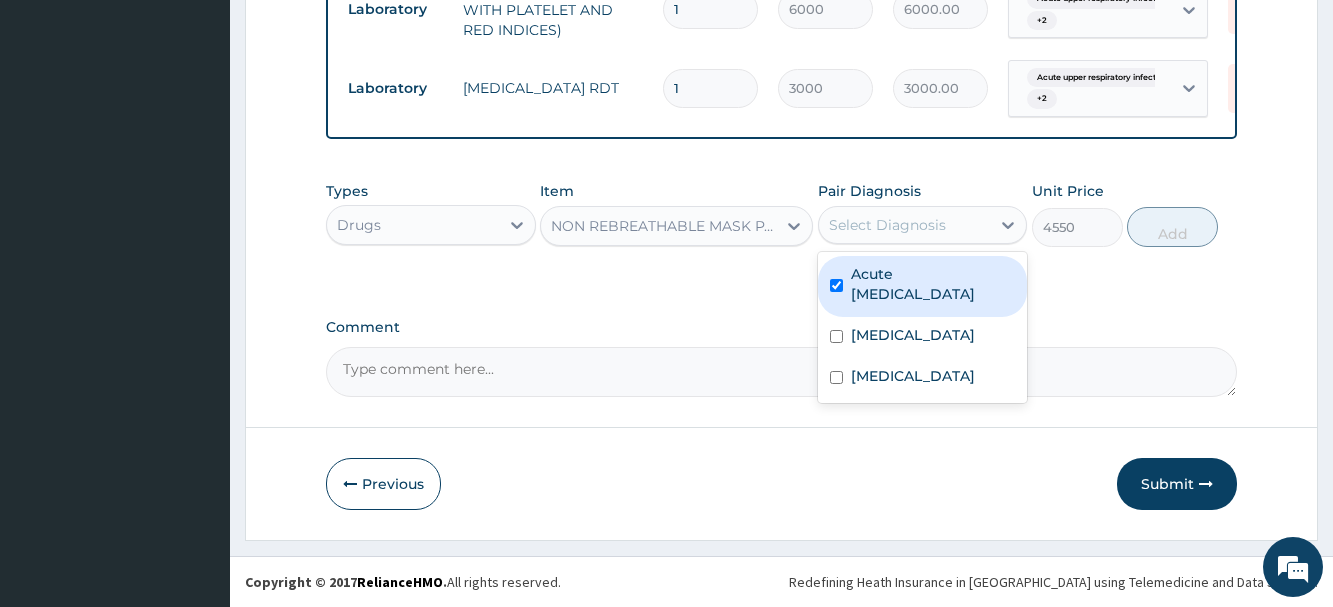 checkbox on "true" 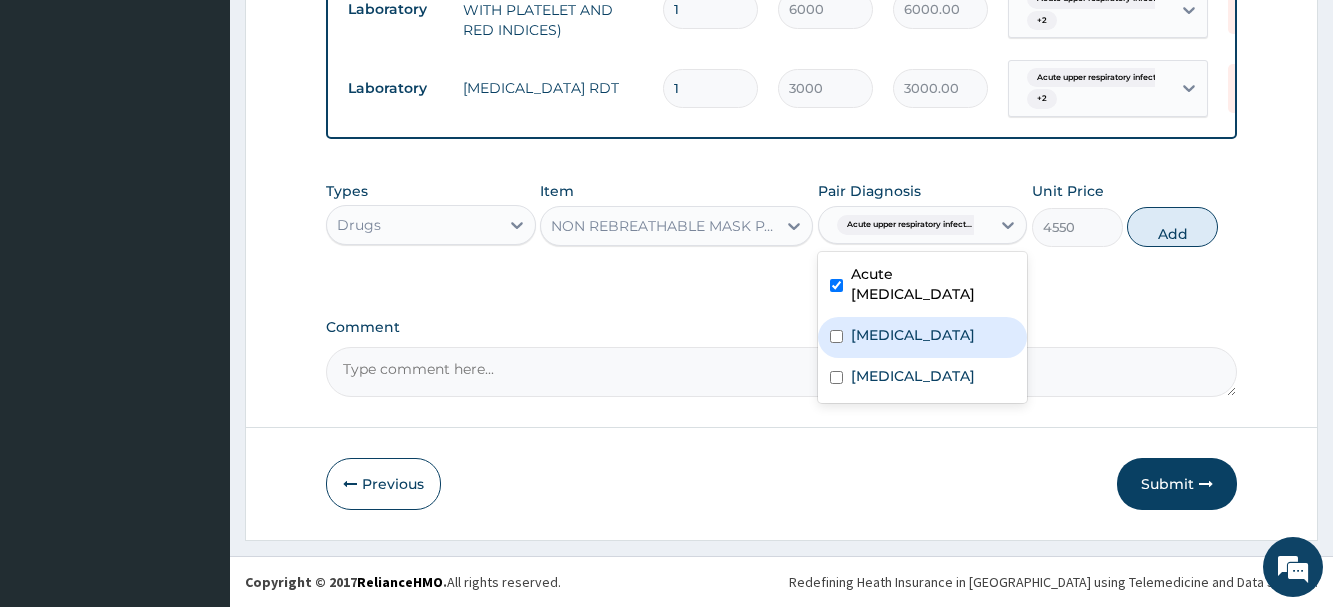 drag, startPoint x: 909, startPoint y: 340, endPoint x: 915, endPoint y: 375, distance: 35.510563 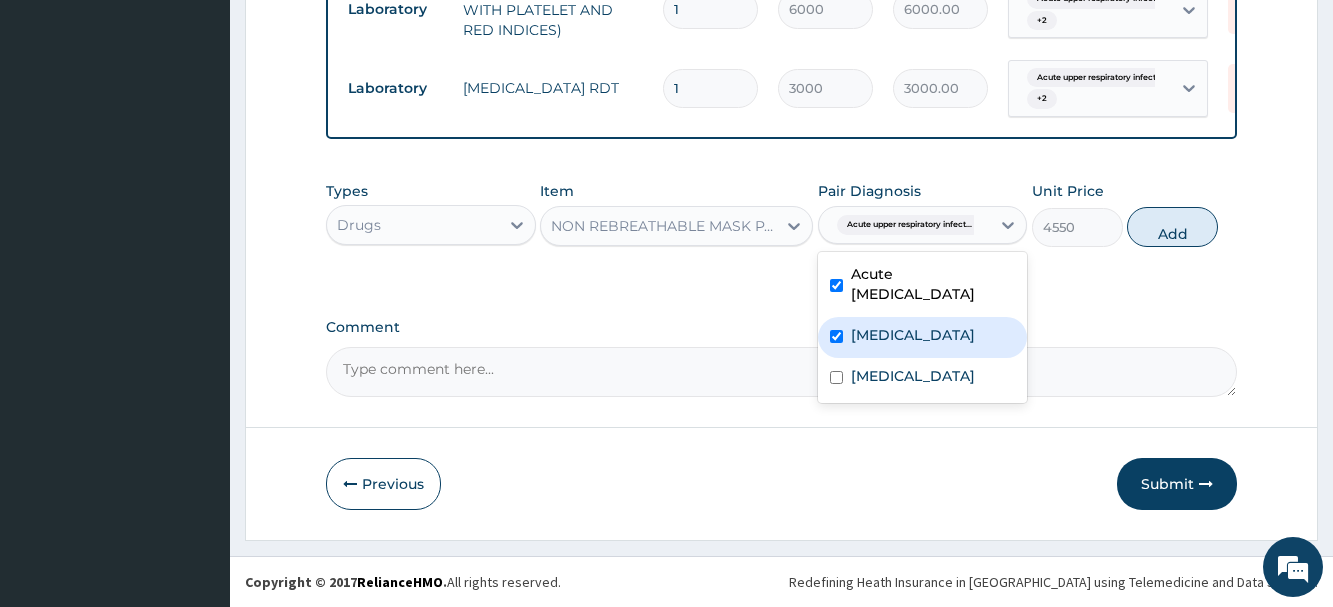 checkbox on "true" 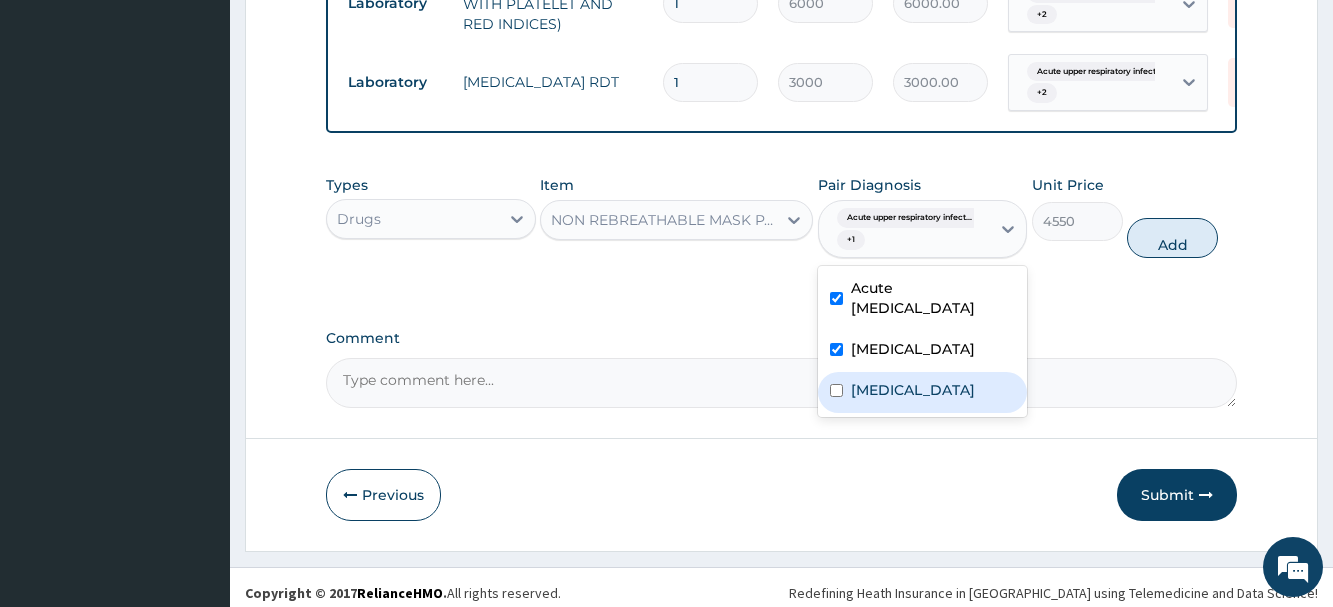 drag, startPoint x: 922, startPoint y: 386, endPoint x: 923, endPoint y: 398, distance: 12.0415945 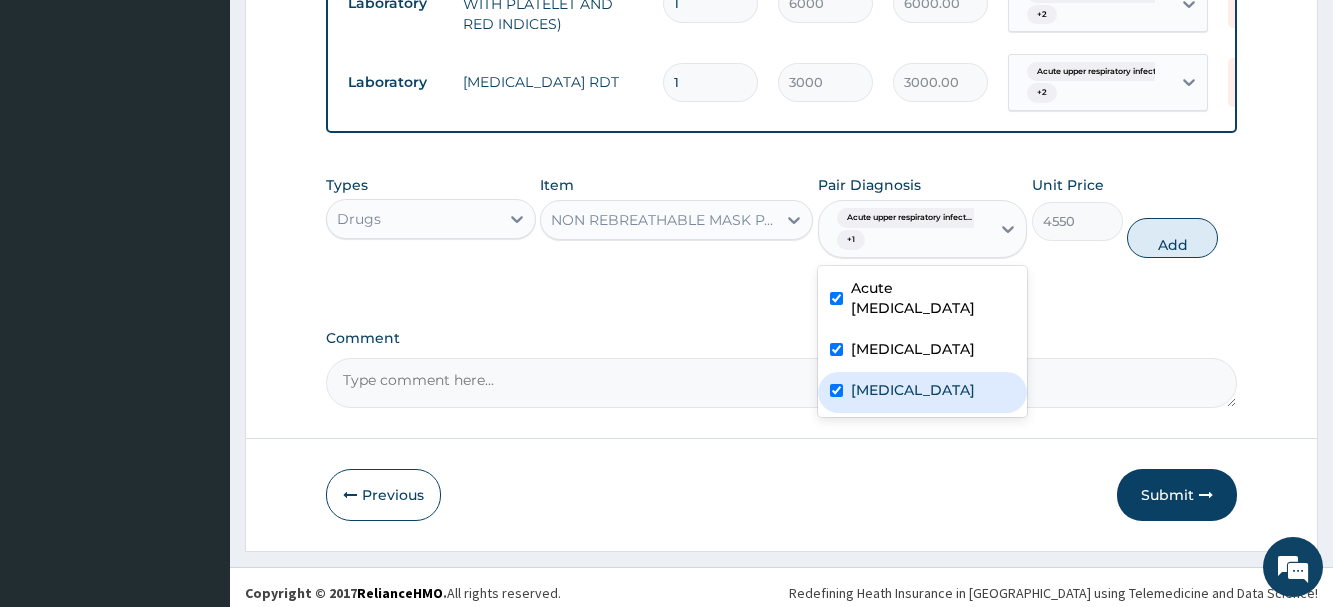 checkbox on "true" 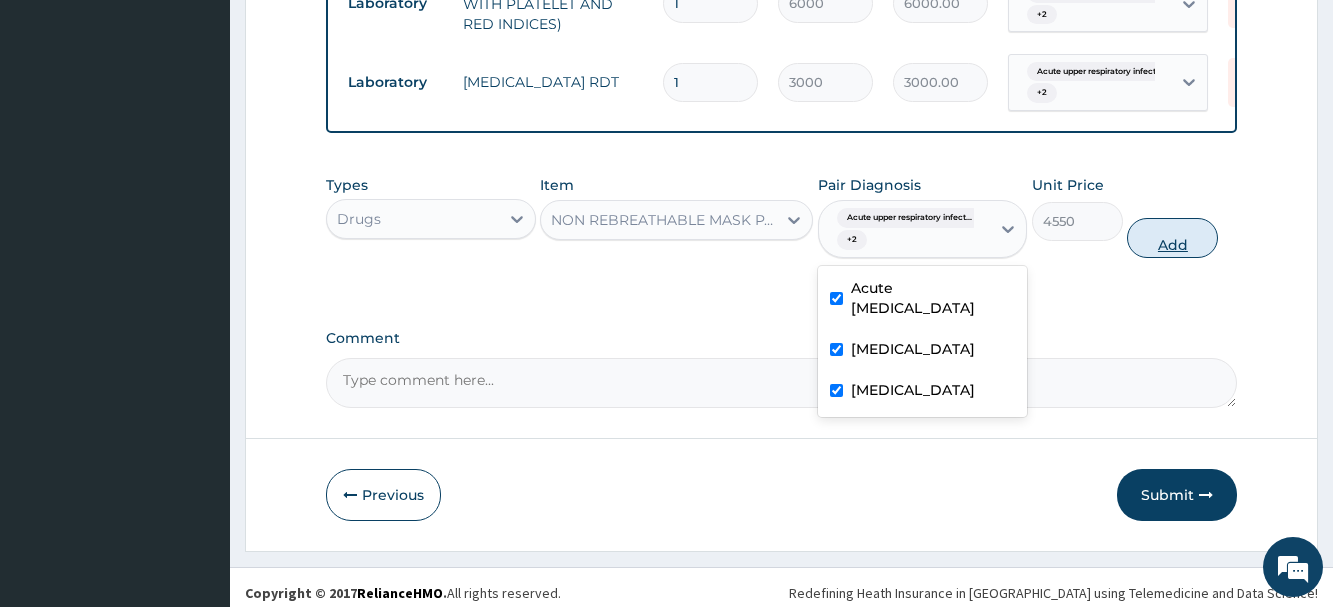 click on "Add" at bounding box center [1172, 238] 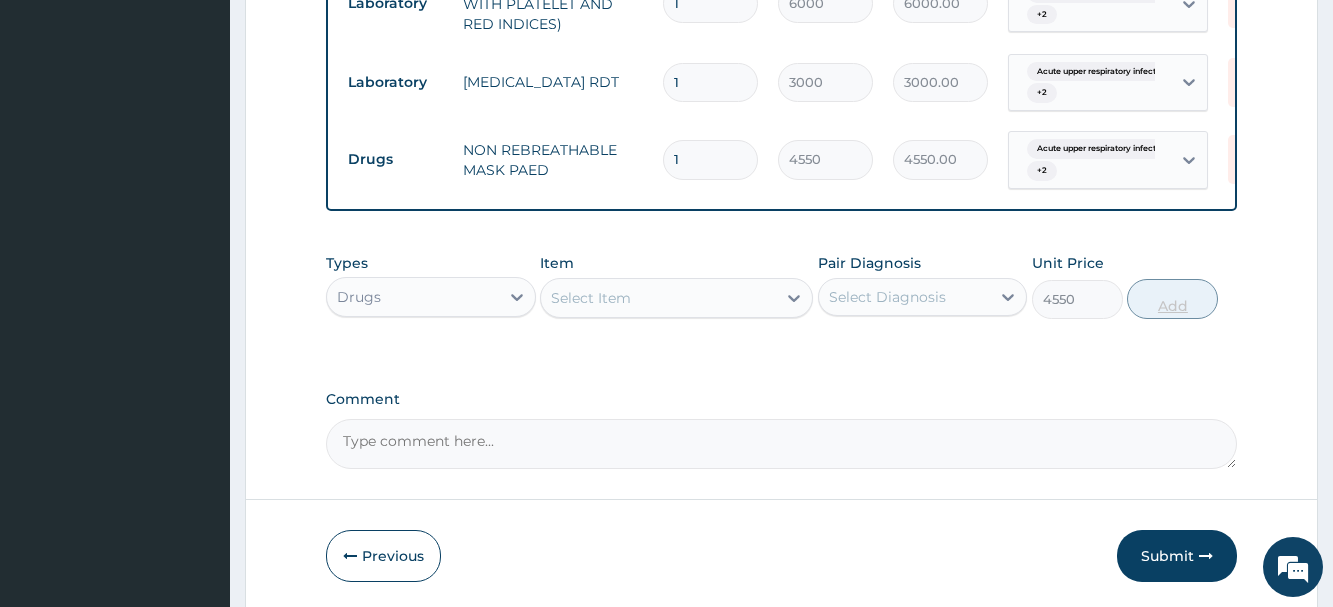 type on "0" 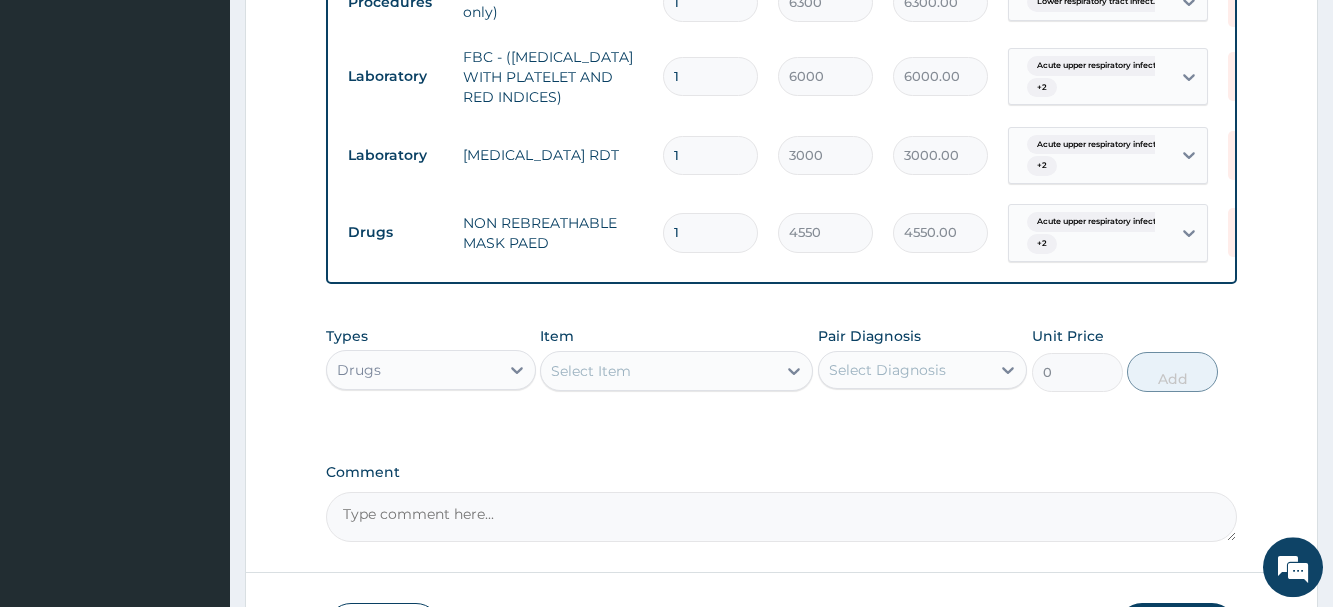scroll, scrollTop: 1285, scrollLeft: 0, axis: vertical 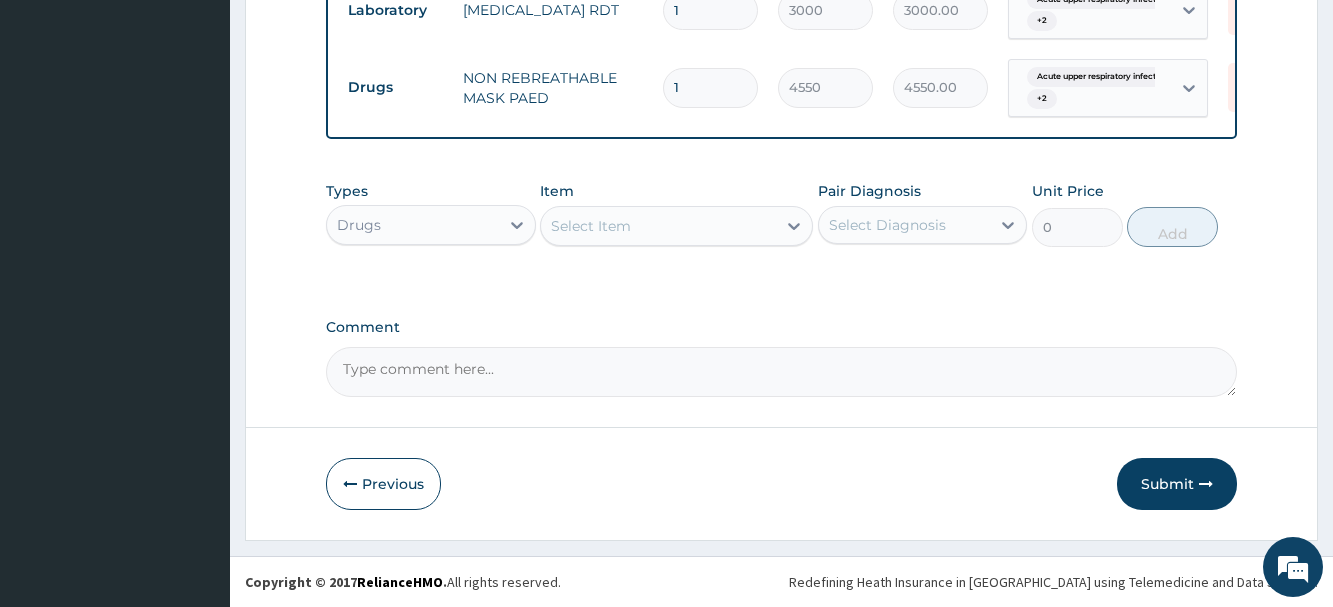 click on "Select Item" at bounding box center (591, 226) 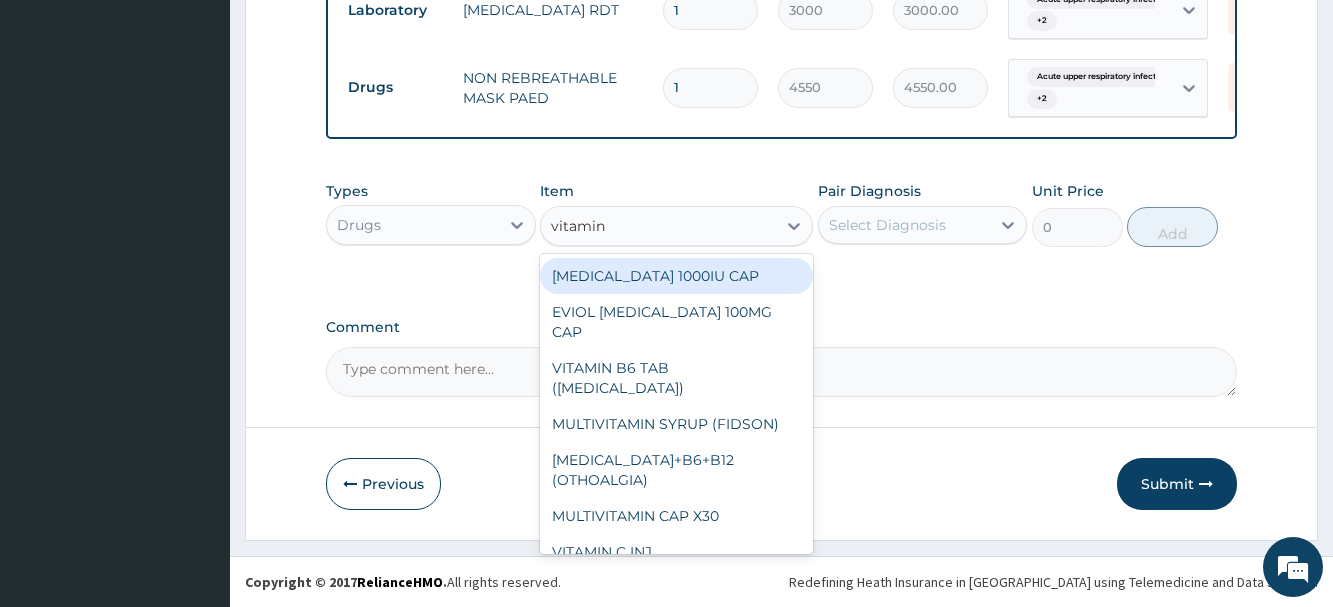 type on "vitamin c" 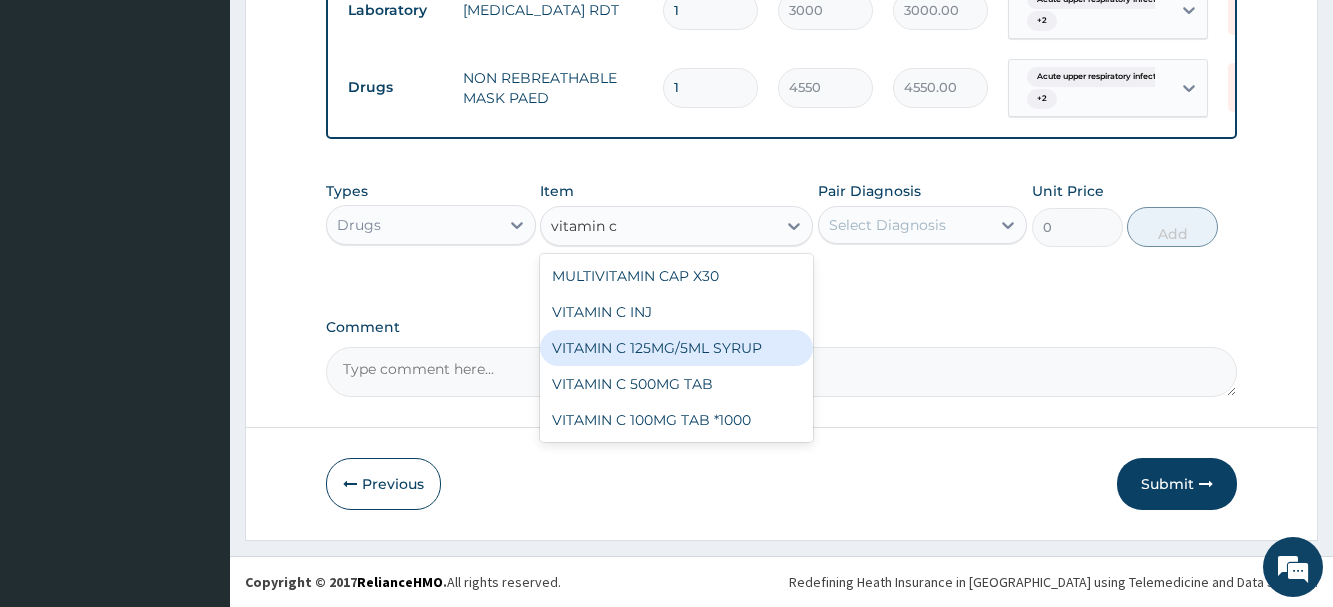 click on "VITAMIN C 125MG/5ML SYRUP" at bounding box center (676, 348) 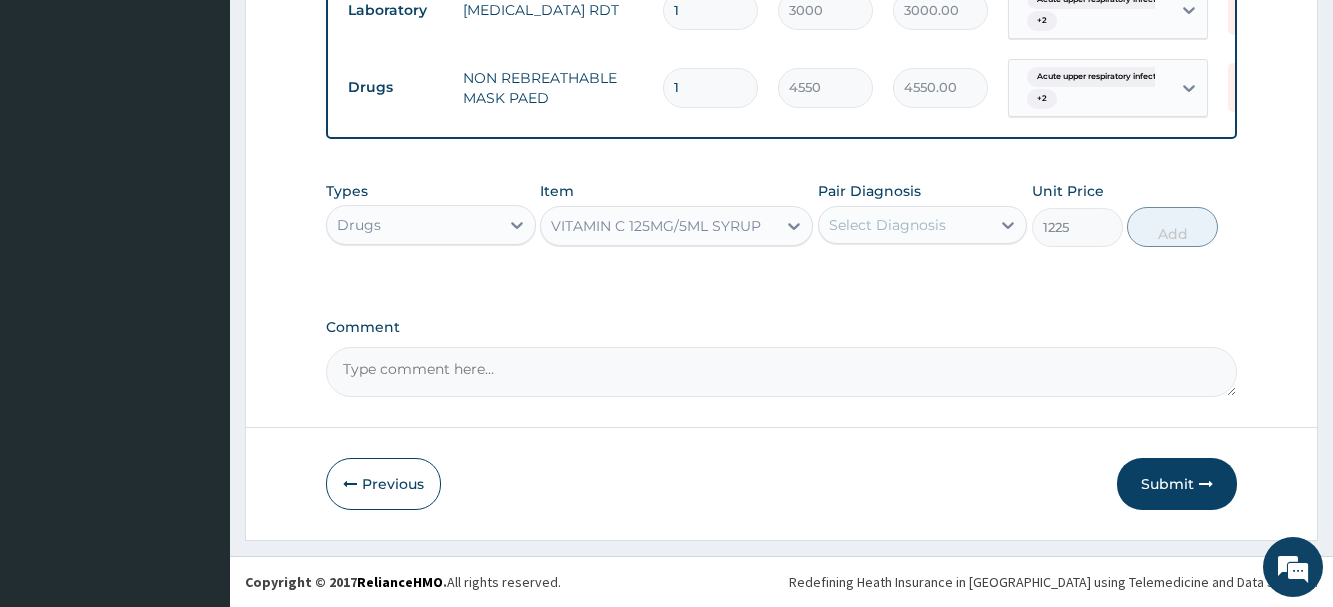 click on "Select Diagnosis" at bounding box center [904, 225] 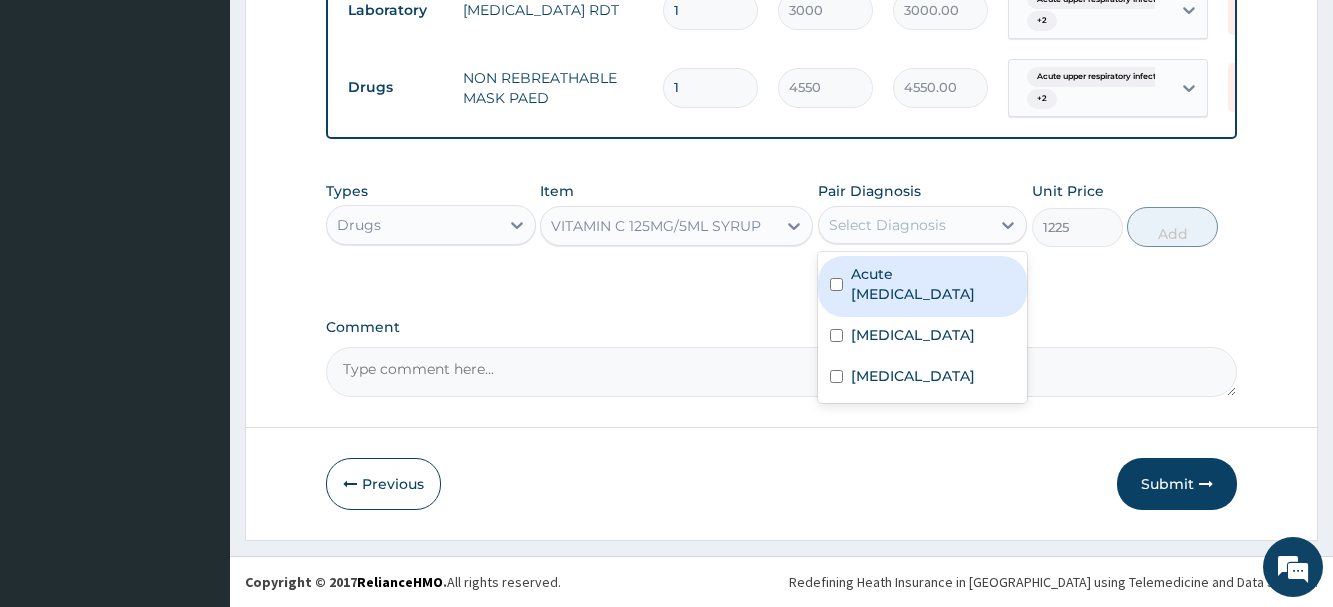 click on "Acute upper respiratory infection" at bounding box center [933, 284] 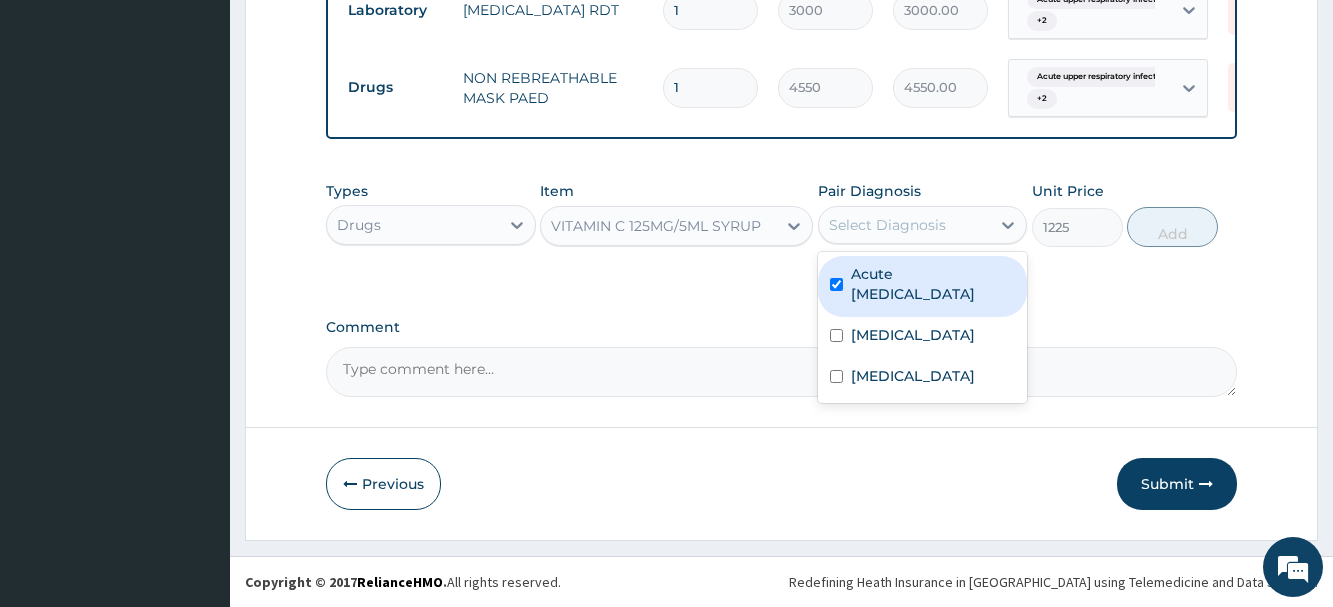 checkbox on "true" 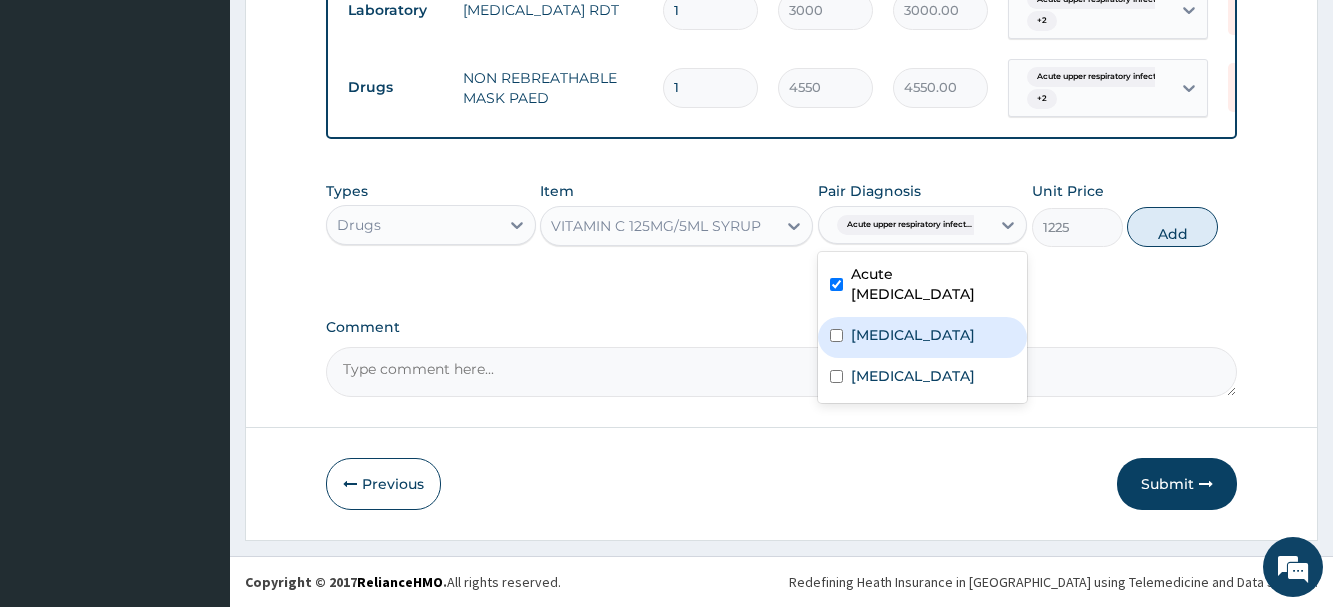 drag, startPoint x: 906, startPoint y: 327, endPoint x: 895, endPoint y: 364, distance: 38.600517 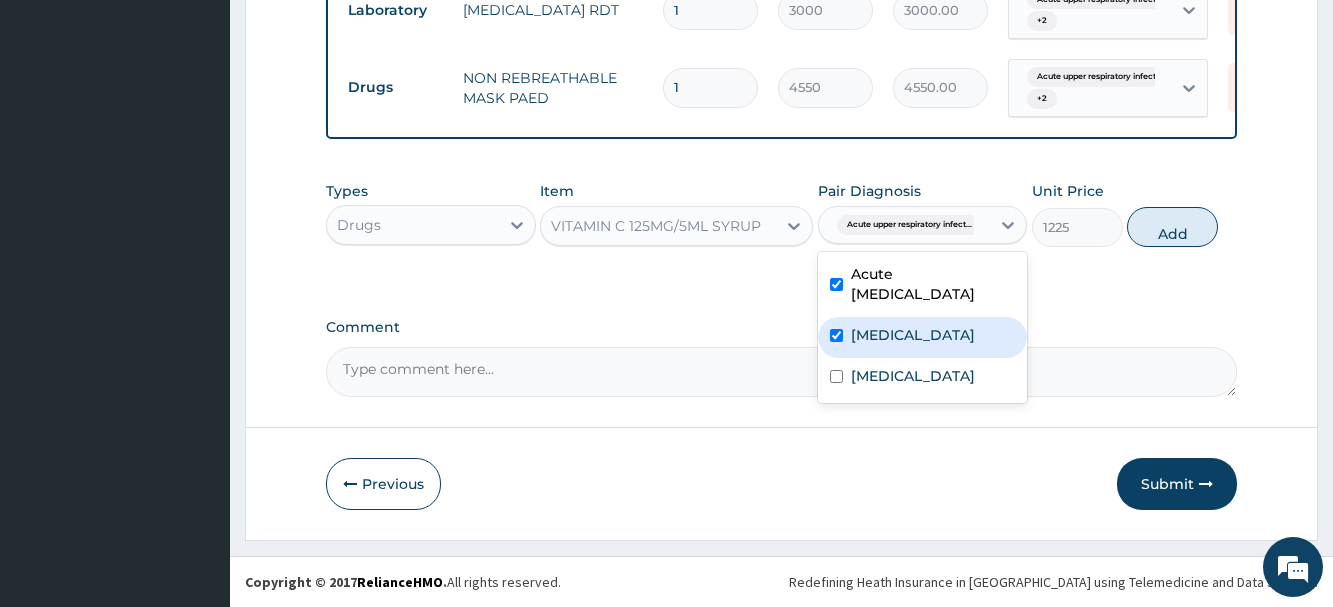 checkbox on "true" 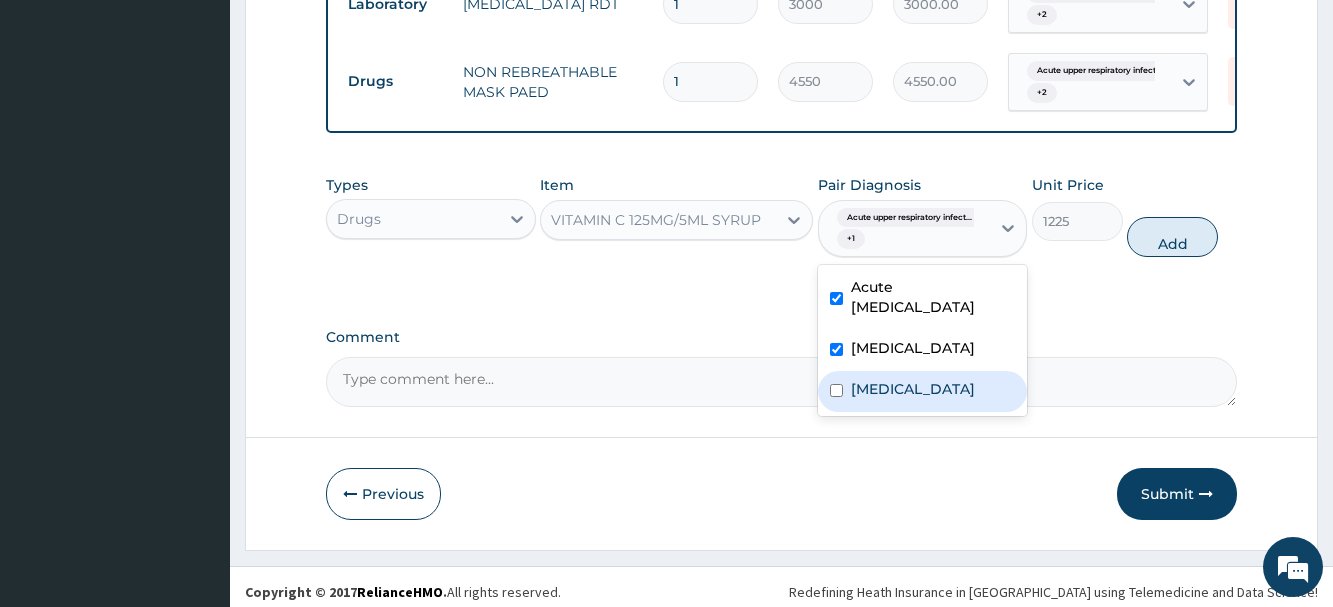 click on "Lower respiratory tract infection" at bounding box center [913, 389] 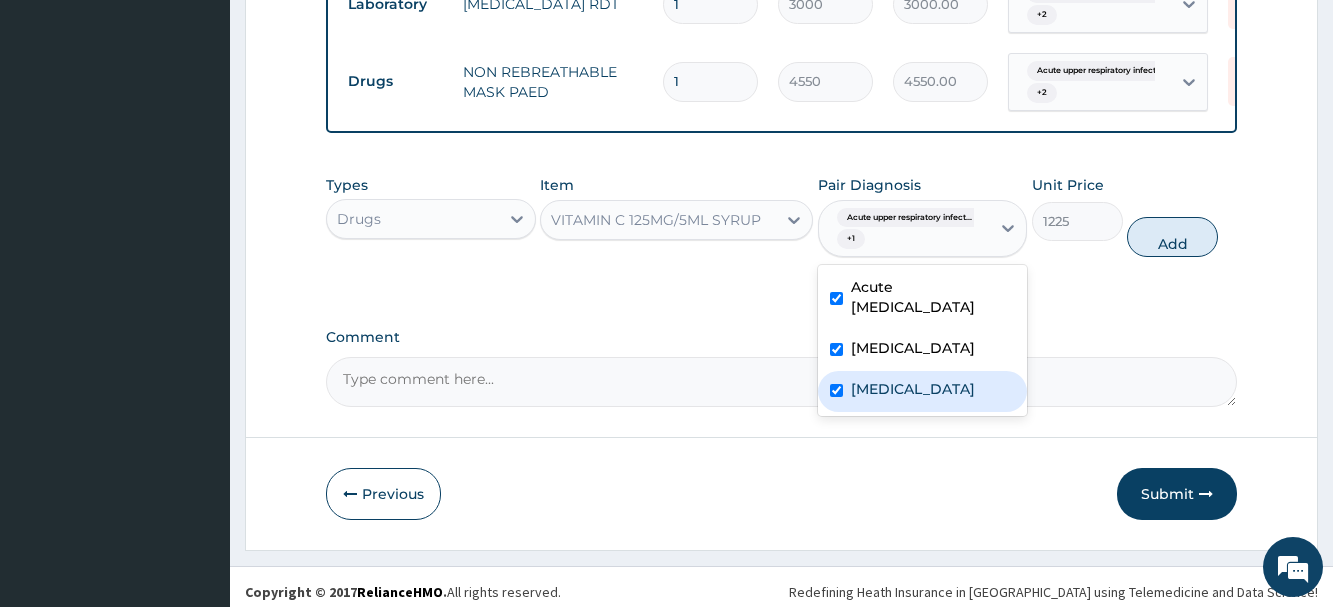 checkbox on "true" 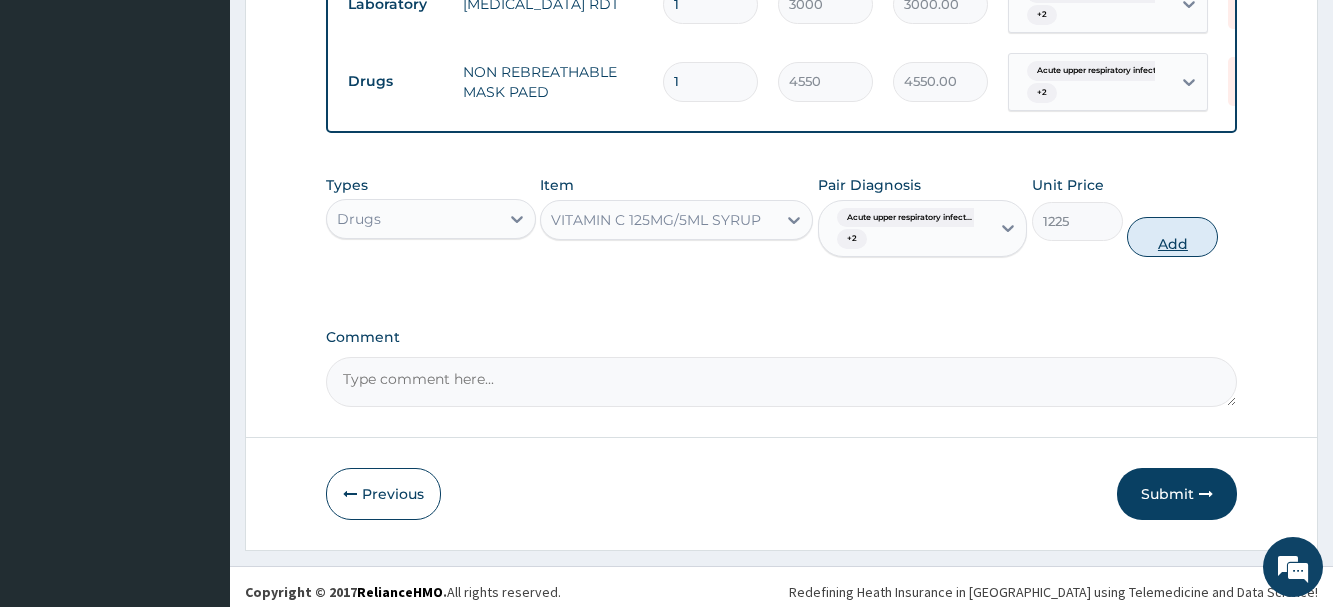 click on "Add" at bounding box center [1172, 237] 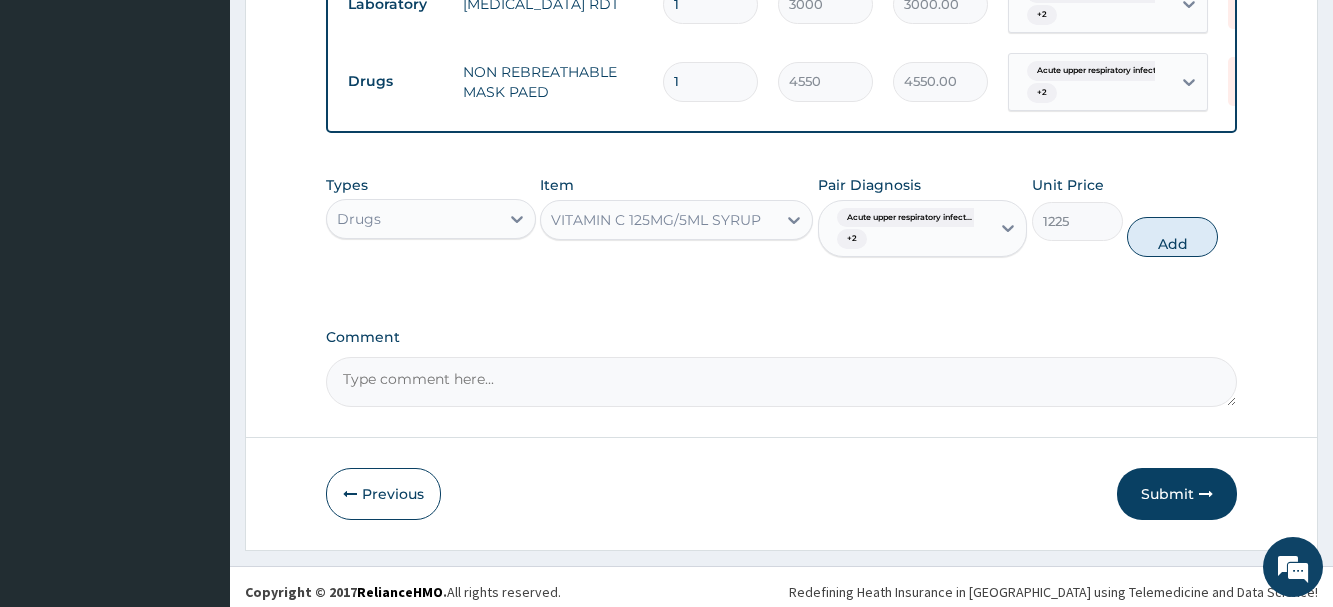 type on "0" 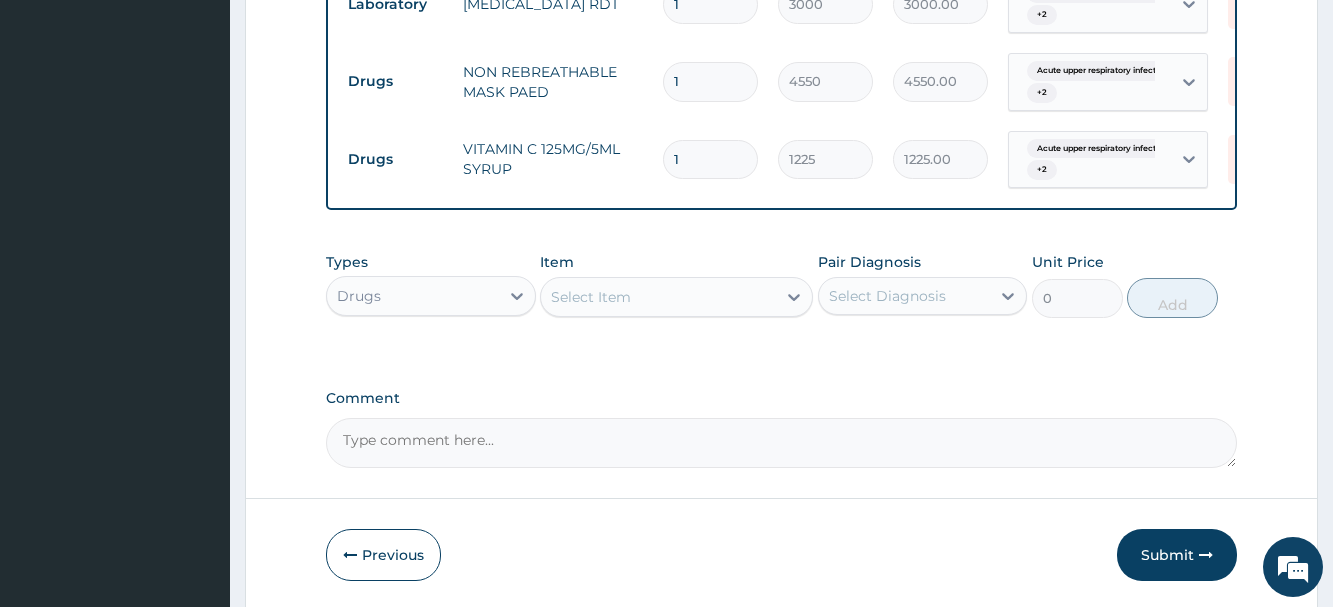 click on "Select Item" at bounding box center [658, 297] 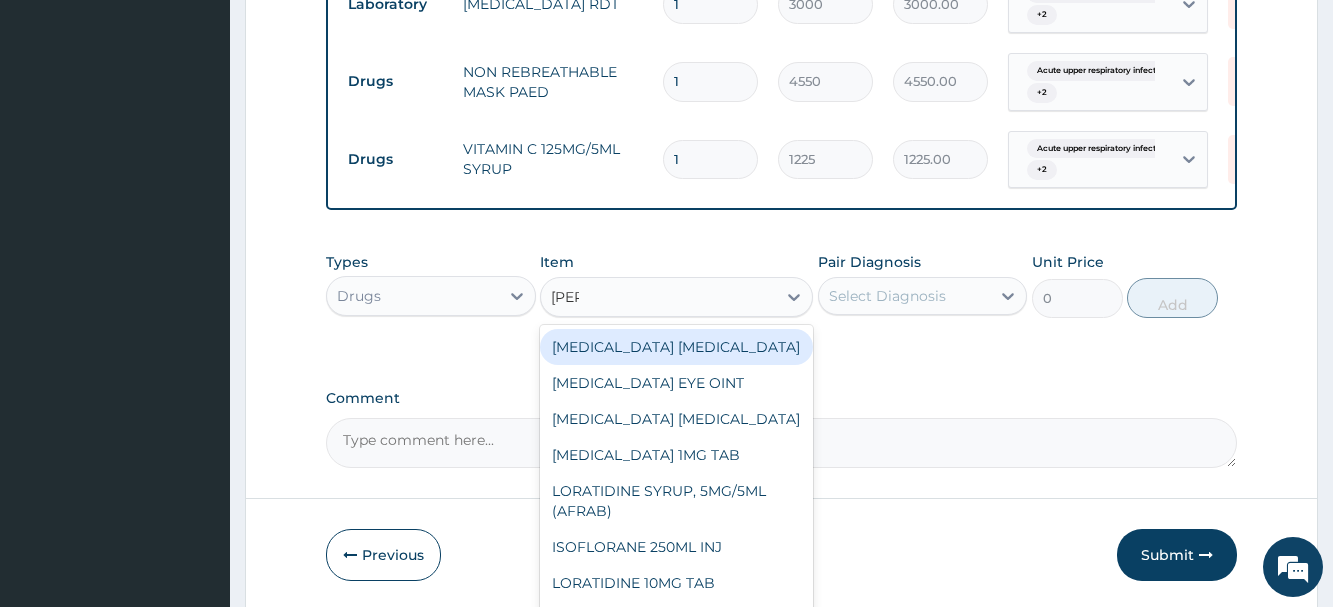 type on "lorat" 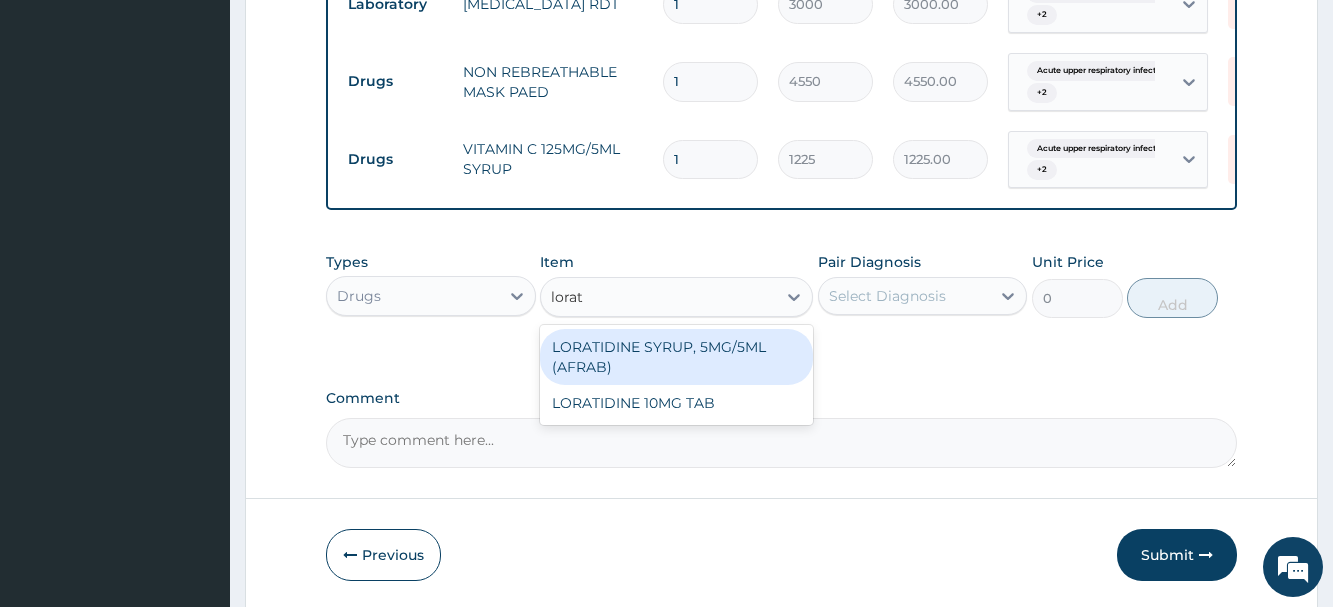 click on "LORATIDINE SYRUP, 5MG/5ML (AFRAB)" at bounding box center (676, 357) 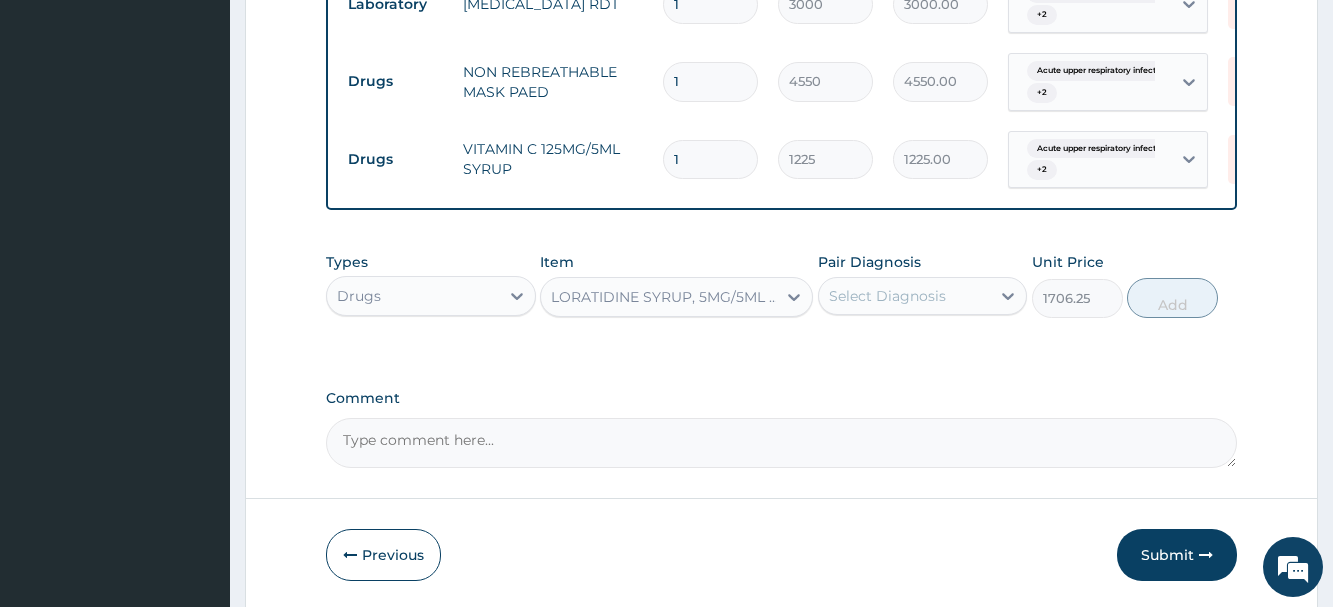 click on "Select Diagnosis" at bounding box center (887, 296) 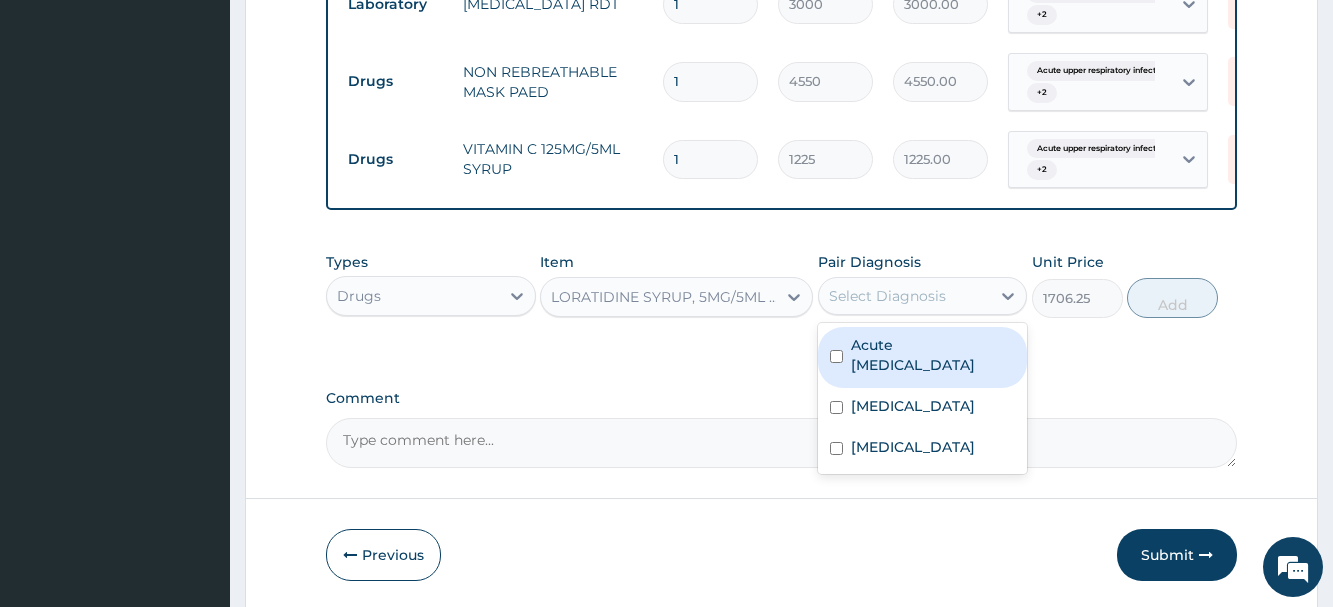 click on "Acute upper respiratory infection" at bounding box center (933, 355) 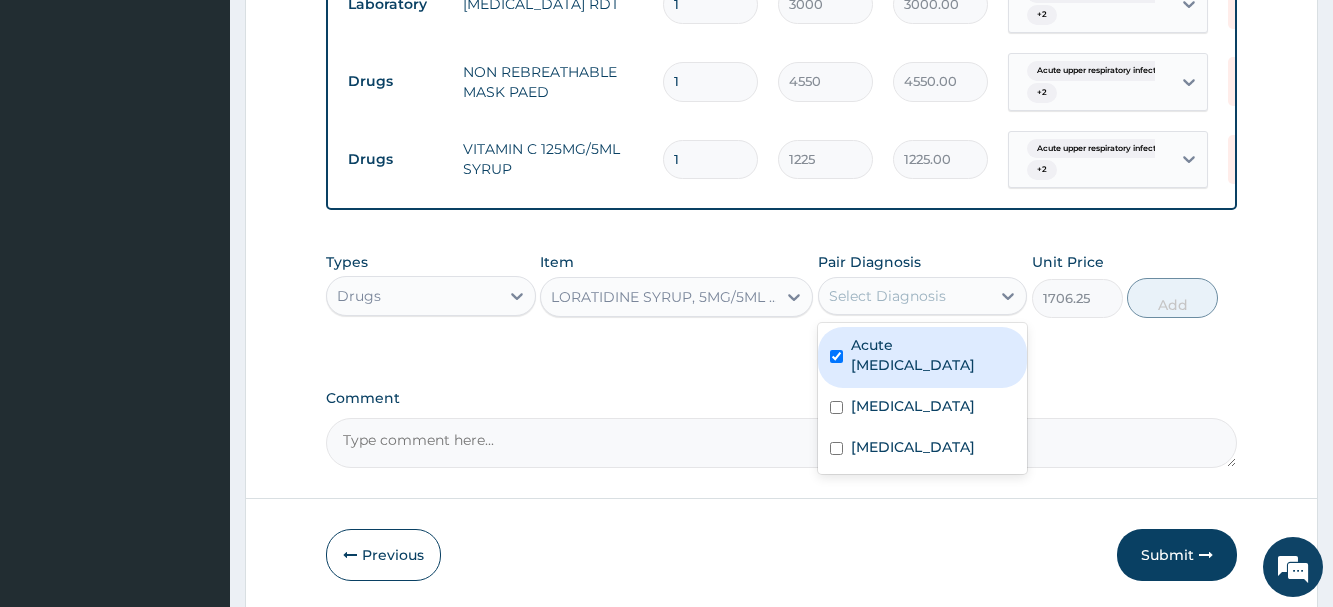 checkbox on "true" 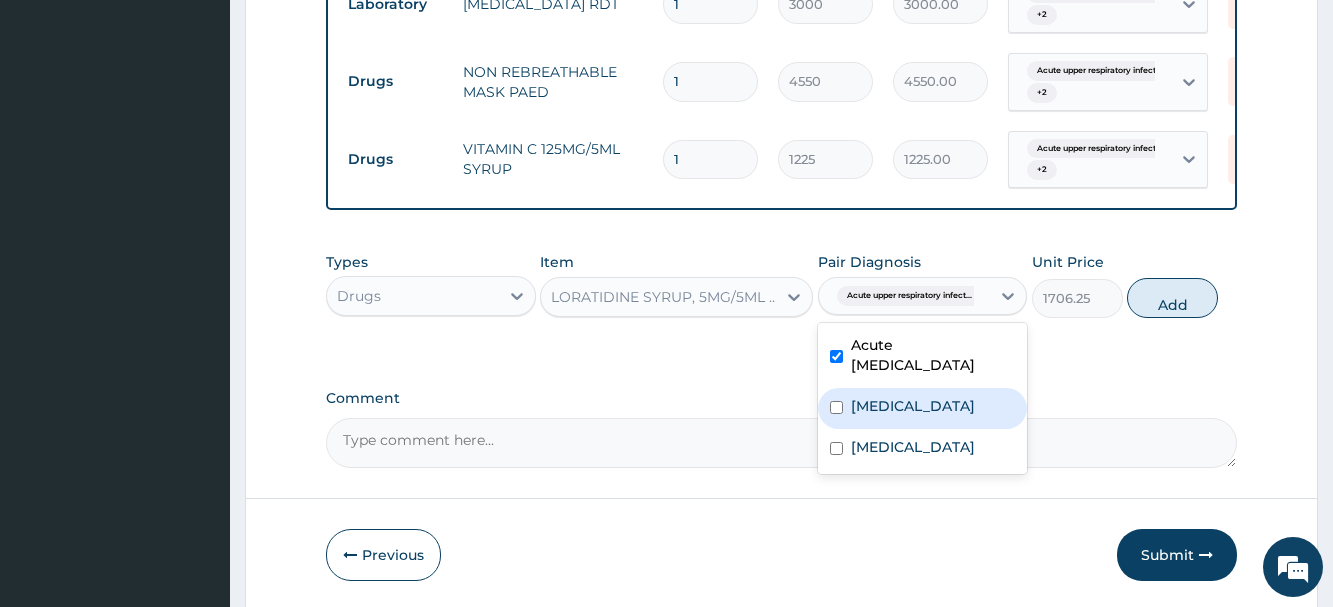 click on "Malaria" at bounding box center [922, 408] 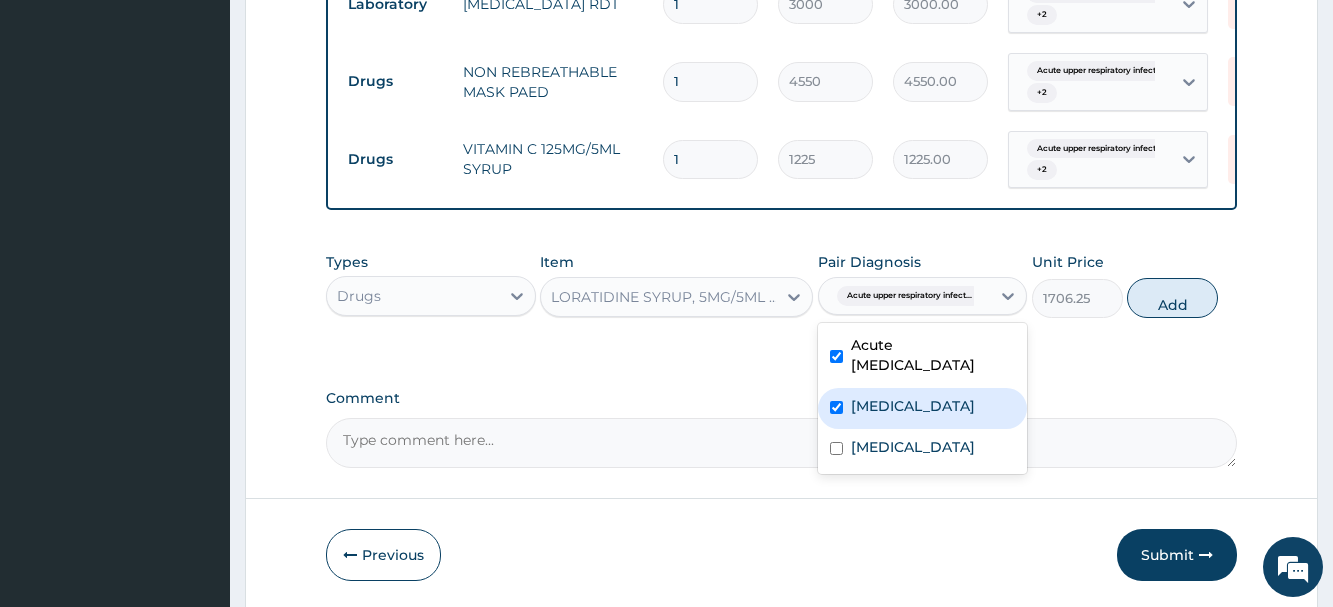 checkbox on "true" 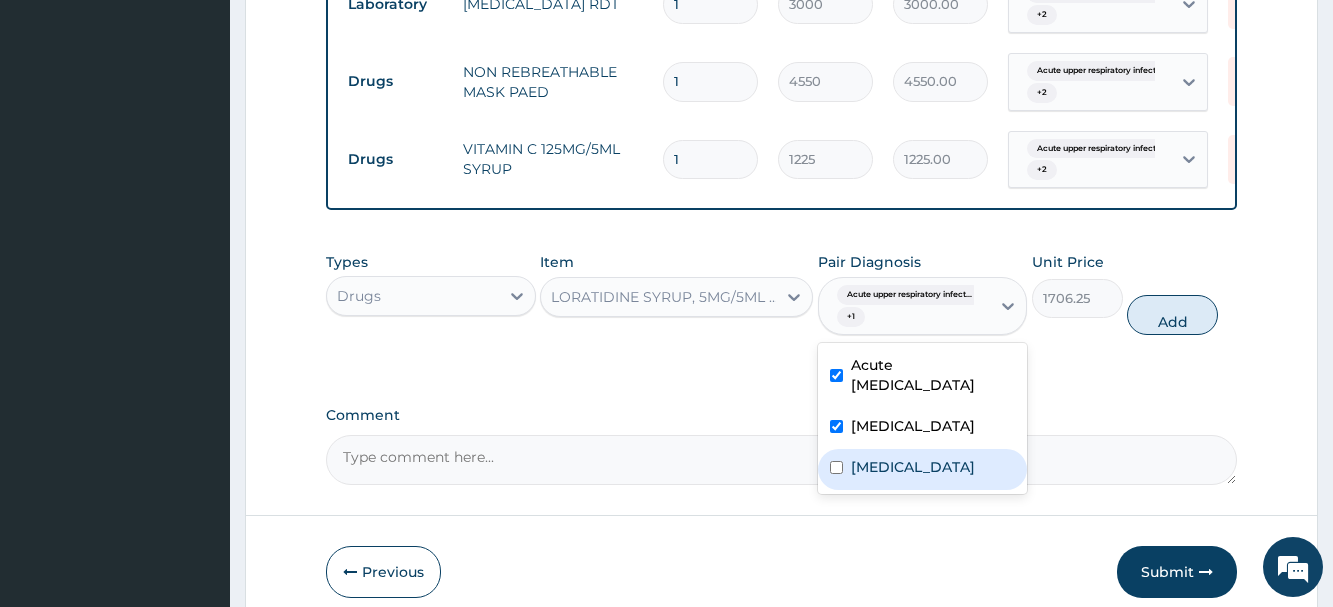 click on "Lower respiratory tract infection" at bounding box center (913, 467) 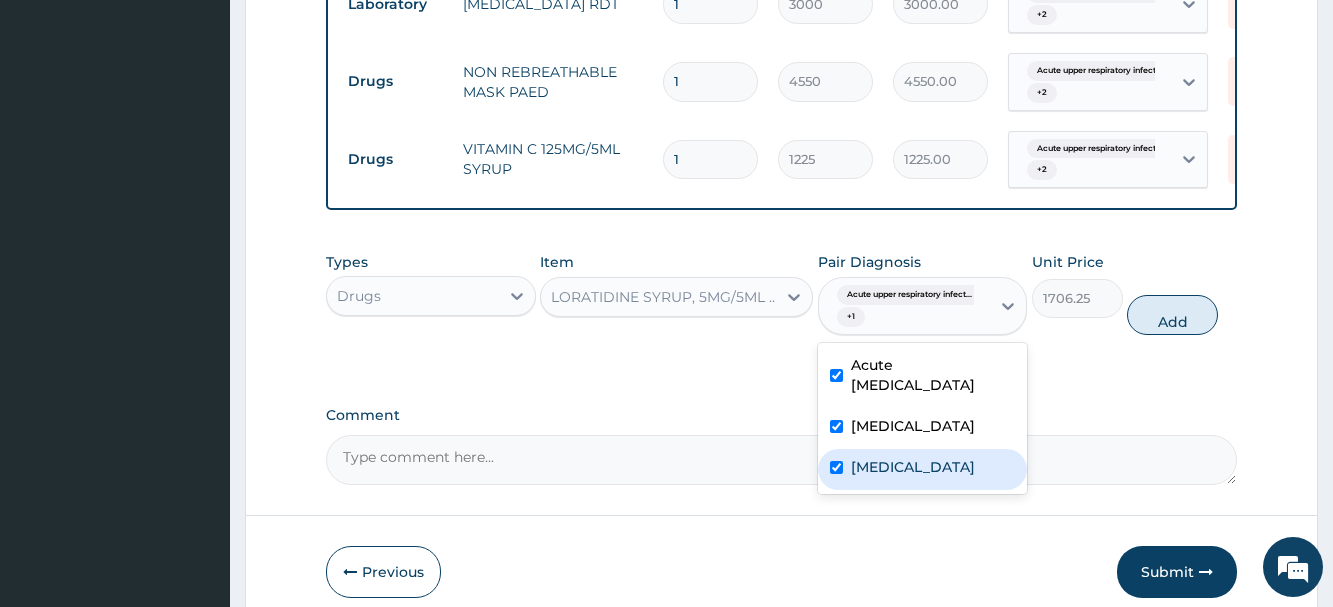 checkbox on "true" 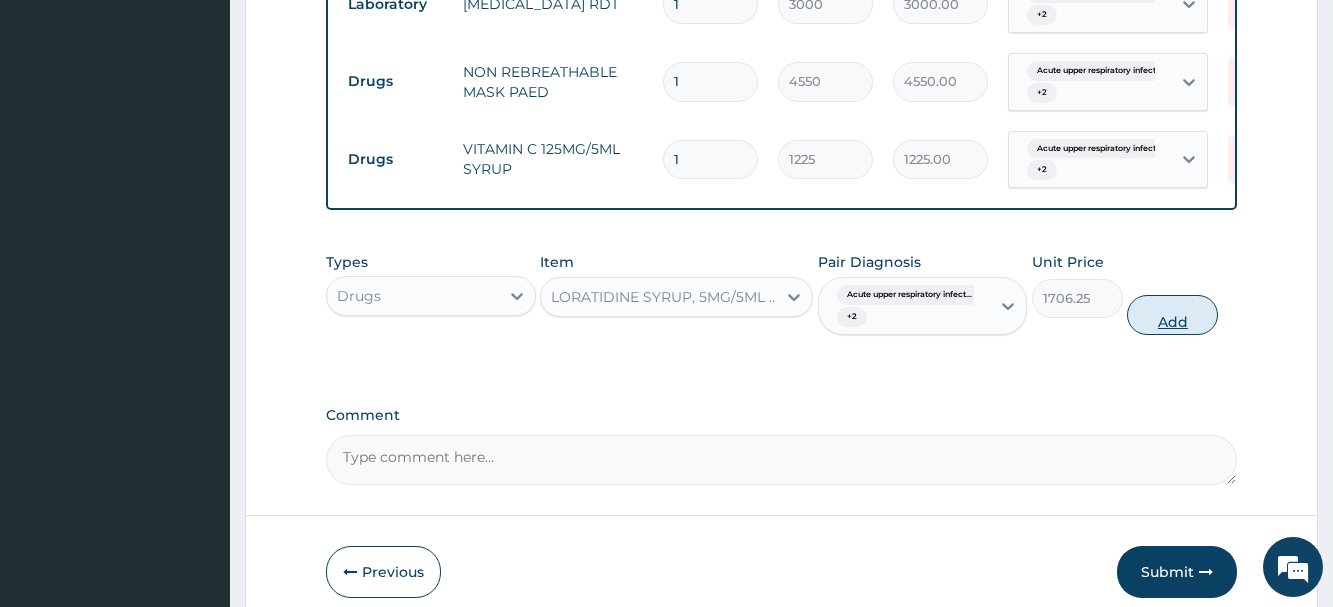 click on "Add" at bounding box center [1172, 315] 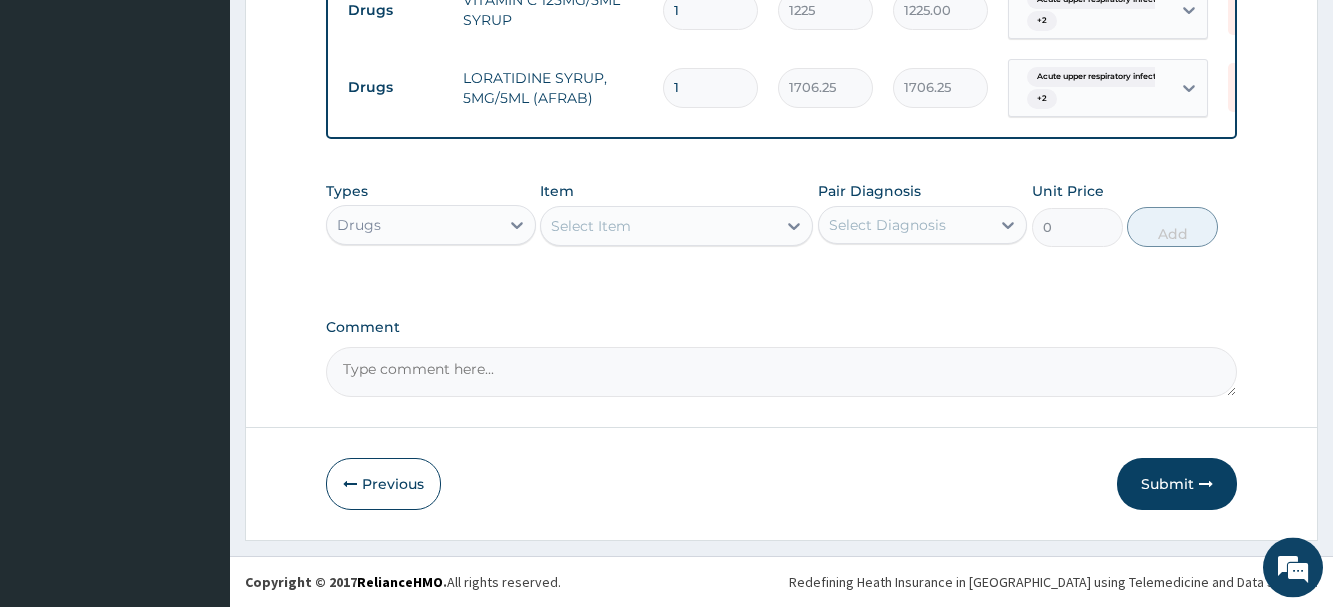 scroll, scrollTop: 1440, scrollLeft: 0, axis: vertical 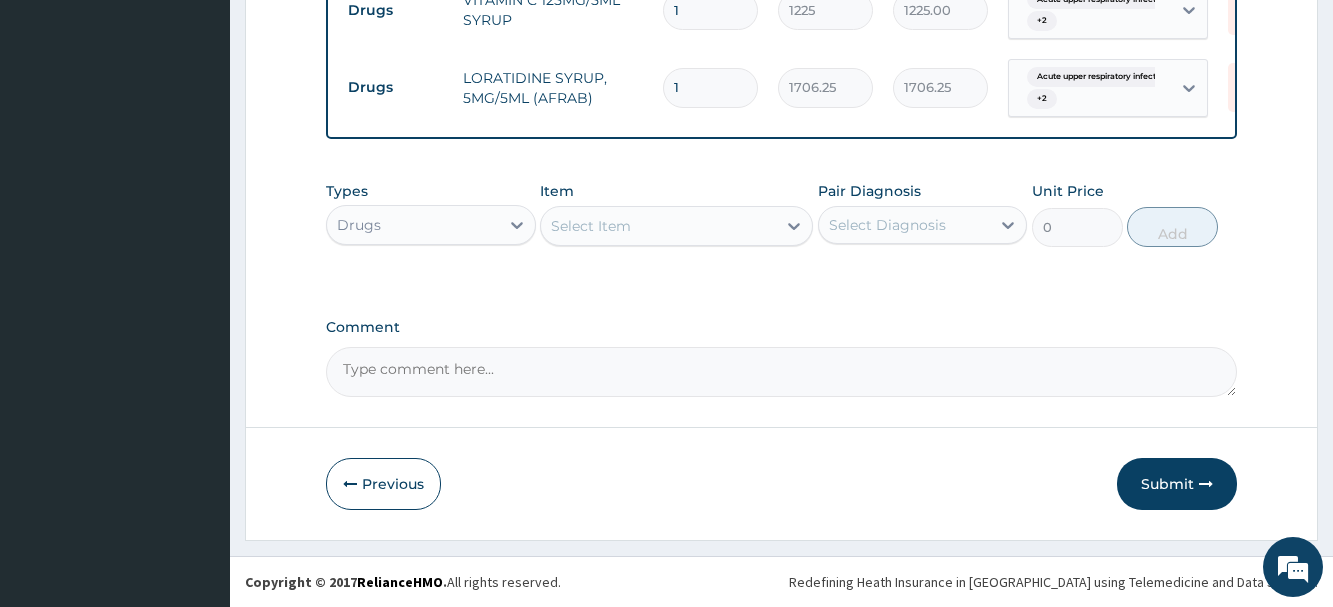 click on "Select Item" at bounding box center [658, 226] 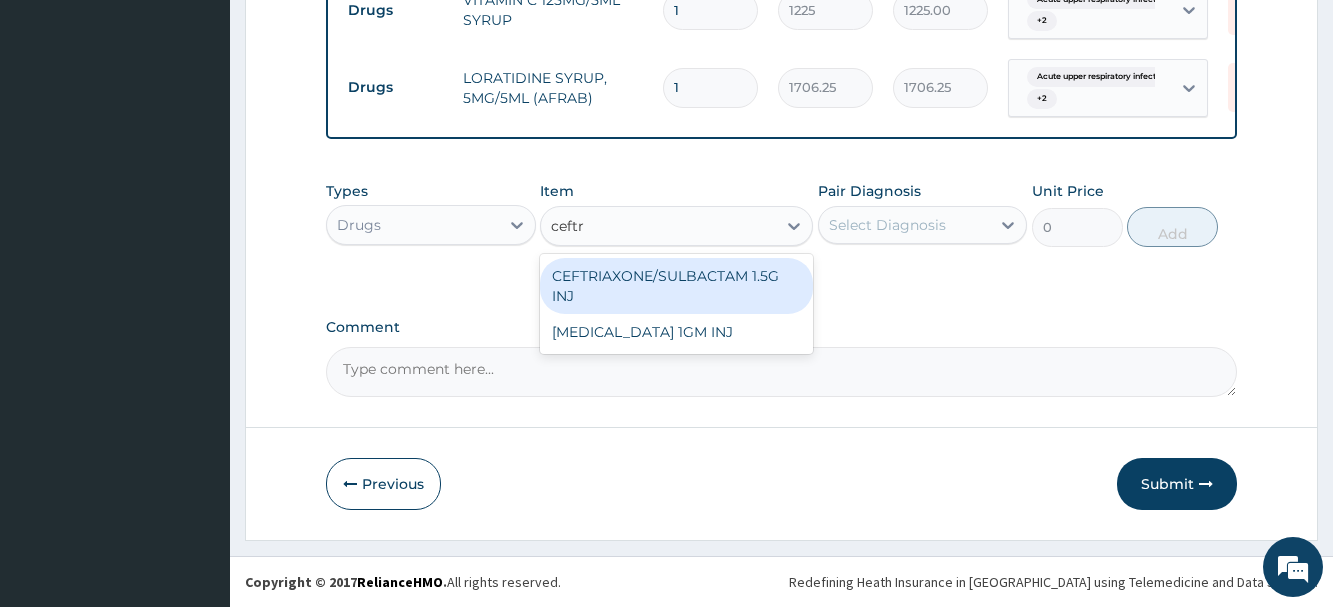 type on "ceftri" 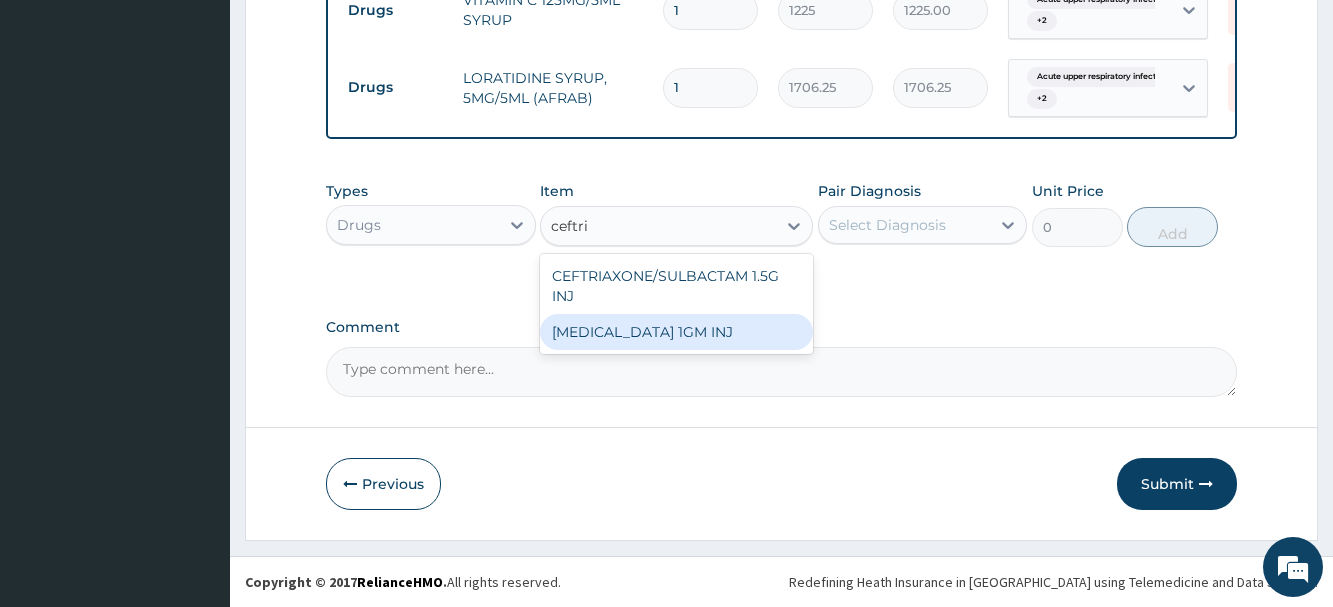 click on "CEFTRIAXONE 1GM INJ" at bounding box center (676, 332) 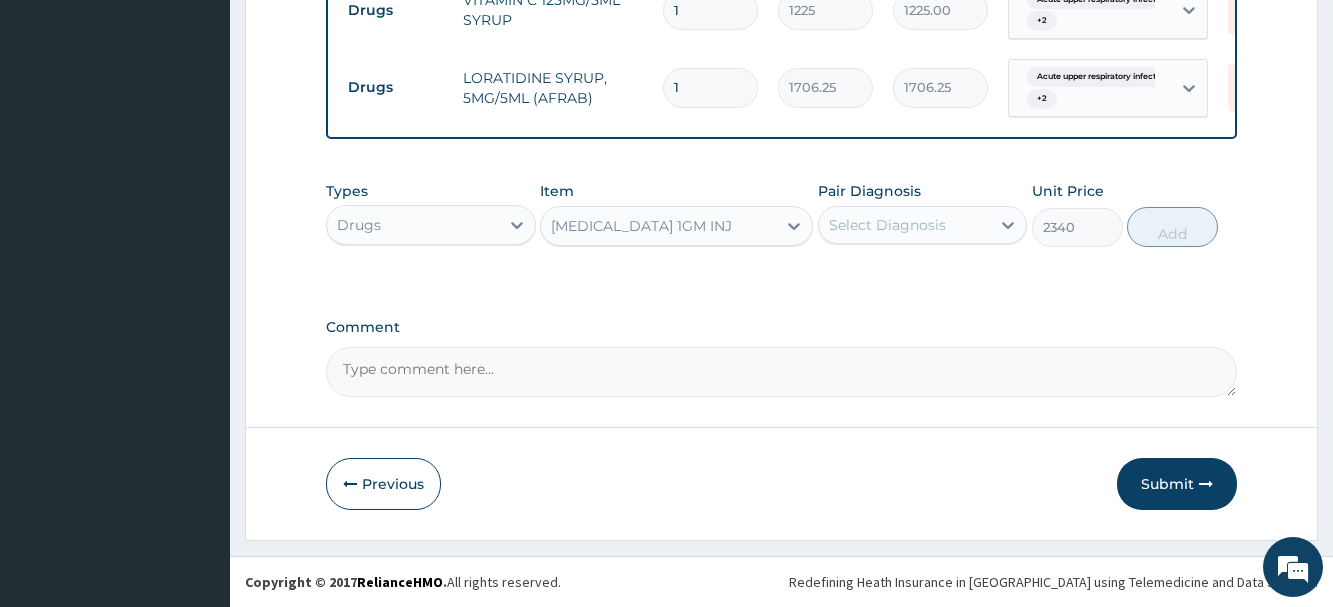 click on "Select Diagnosis" at bounding box center [904, 225] 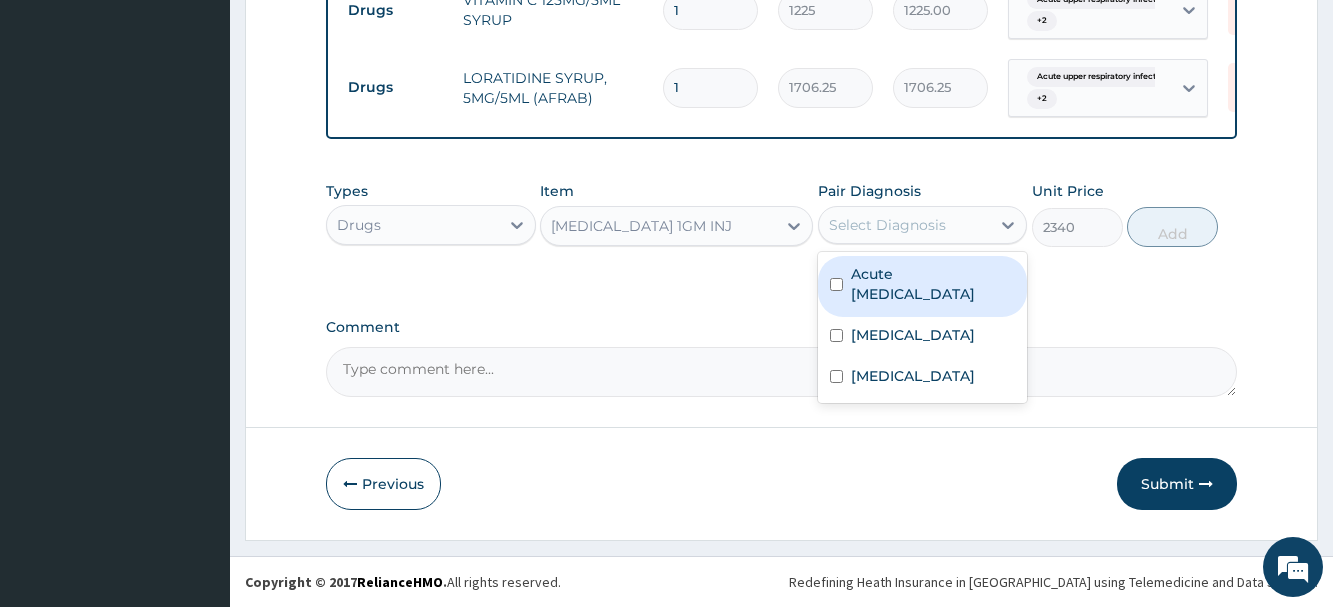 click on "Acute upper respiratory infection" at bounding box center [933, 284] 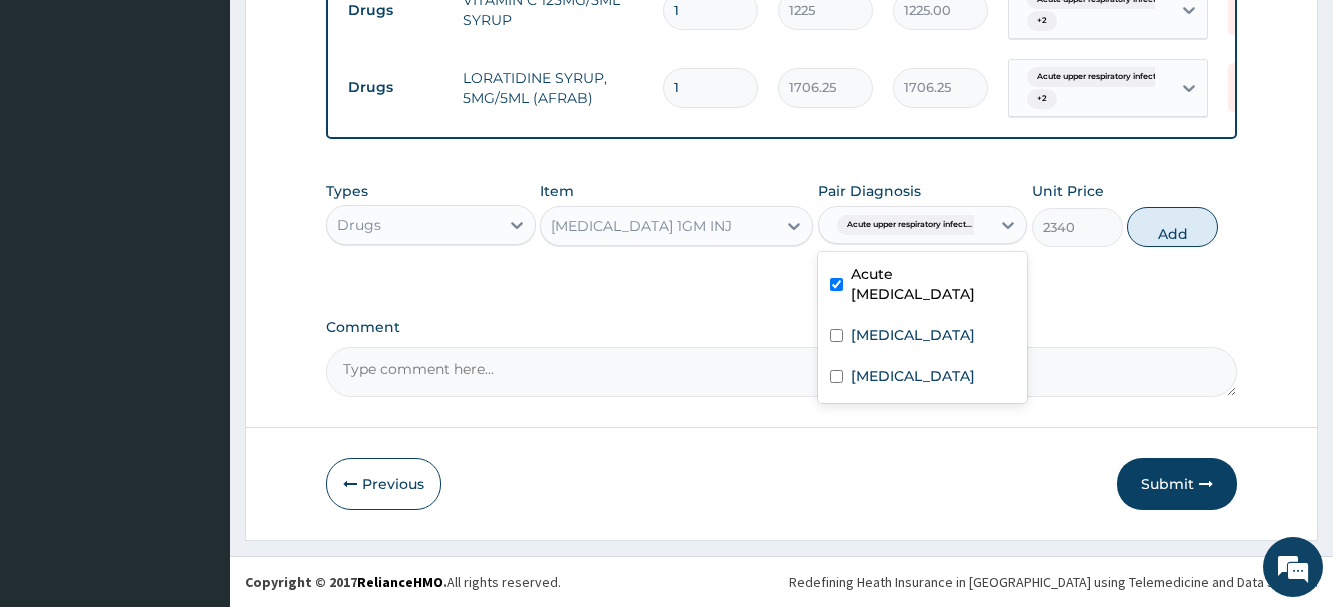 checkbox on "true" 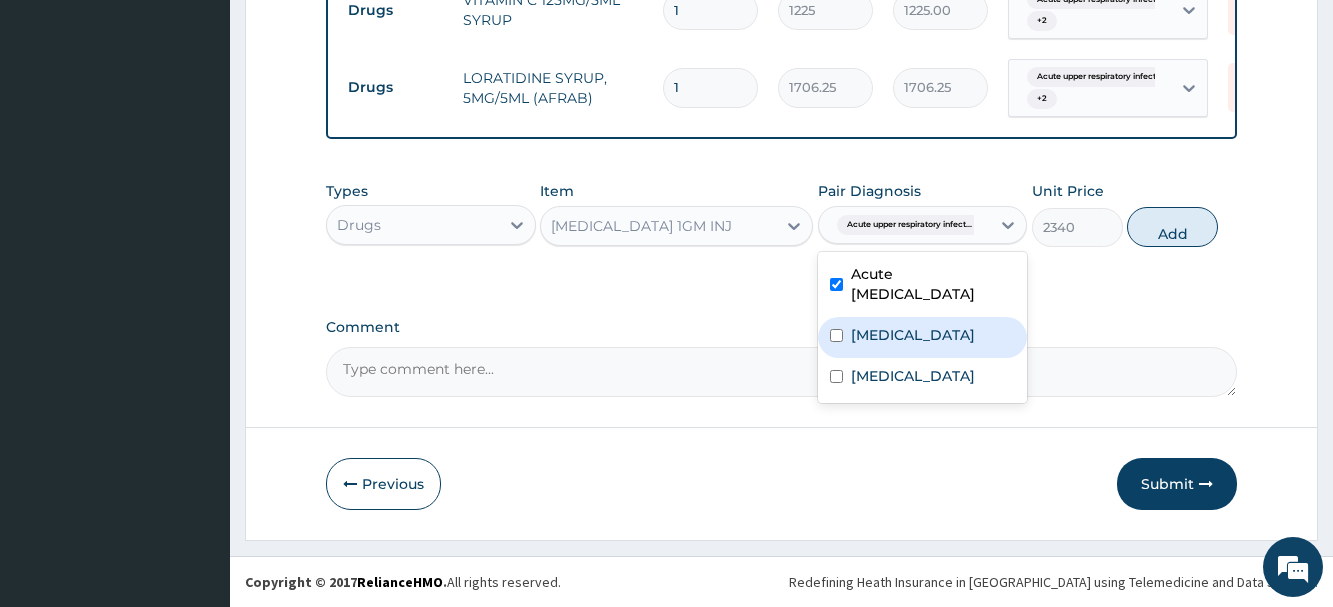 drag, startPoint x: 891, startPoint y: 324, endPoint x: 884, endPoint y: 368, distance: 44.553337 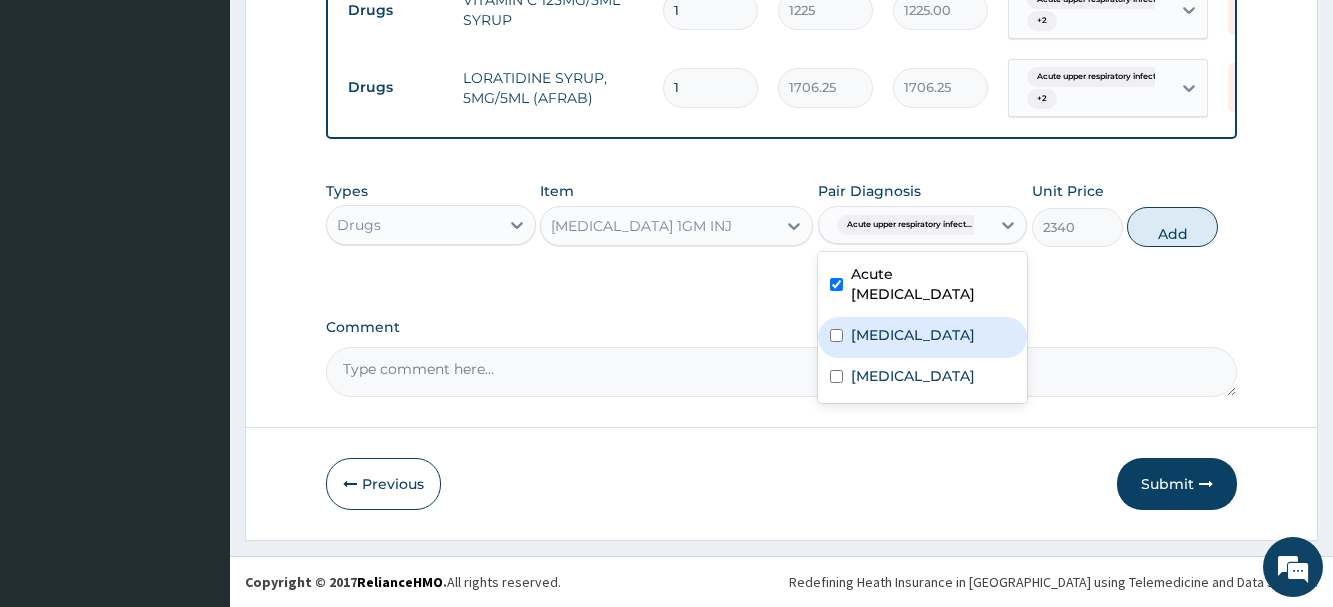 click on "Malaria" at bounding box center (922, 337) 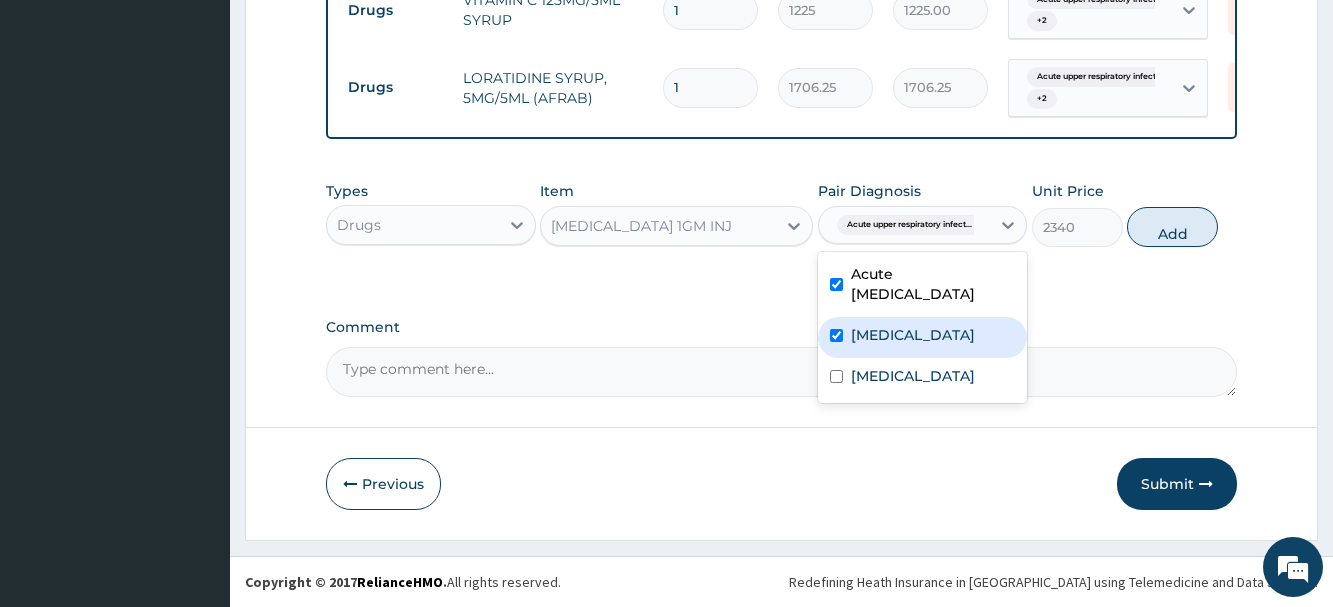 checkbox on "true" 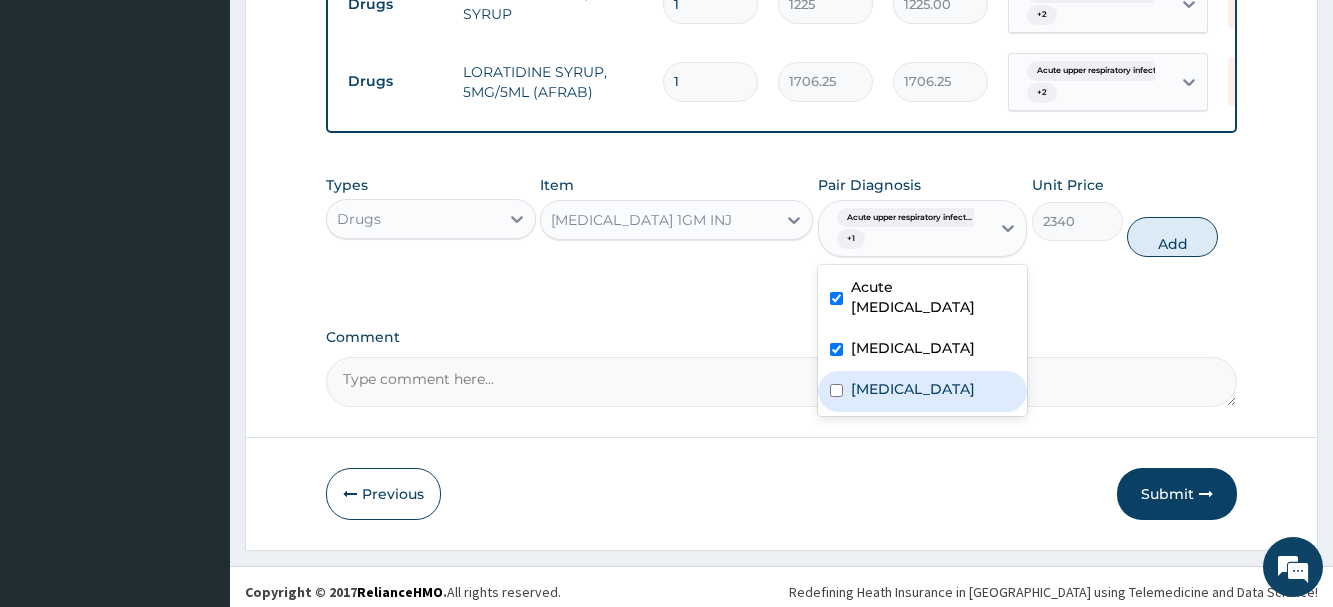 drag, startPoint x: 883, startPoint y: 380, endPoint x: 884, endPoint y: 400, distance: 20.024984 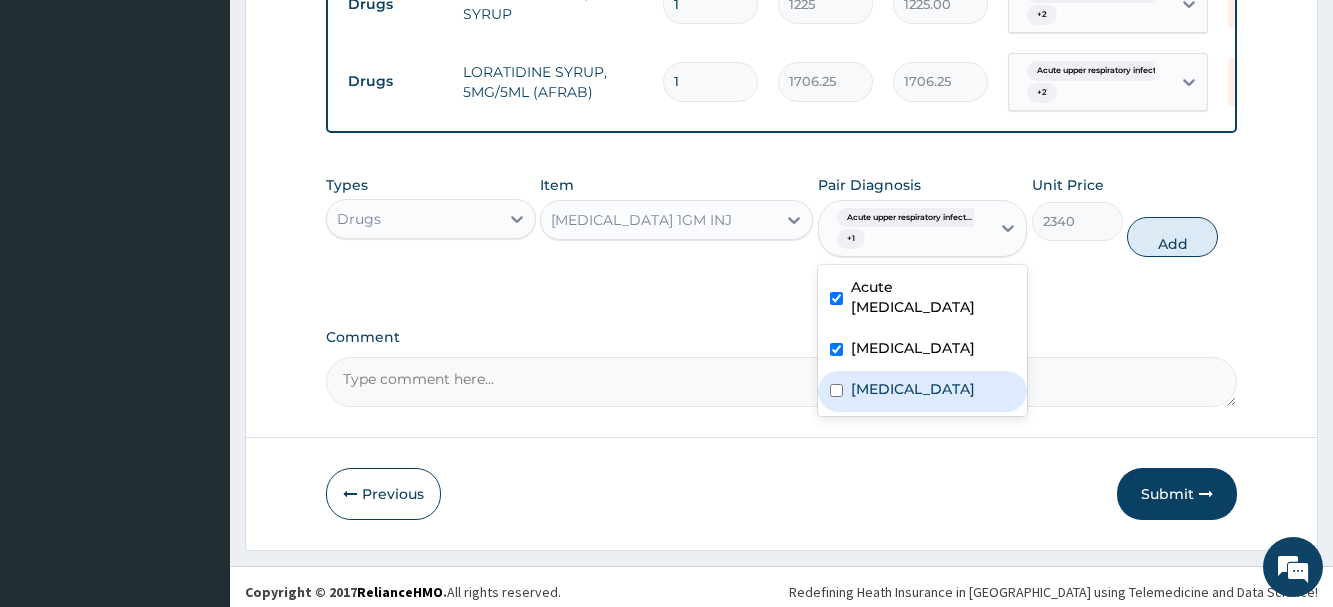 click on "Lower respiratory tract infection" at bounding box center [922, 391] 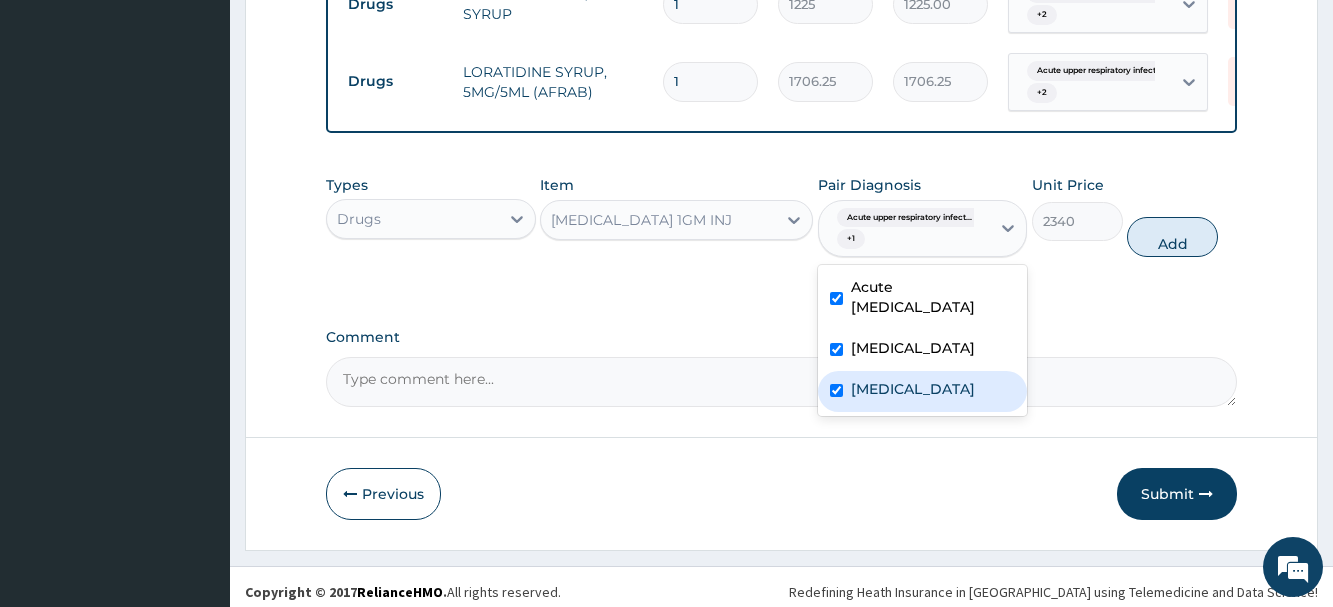 checkbox on "true" 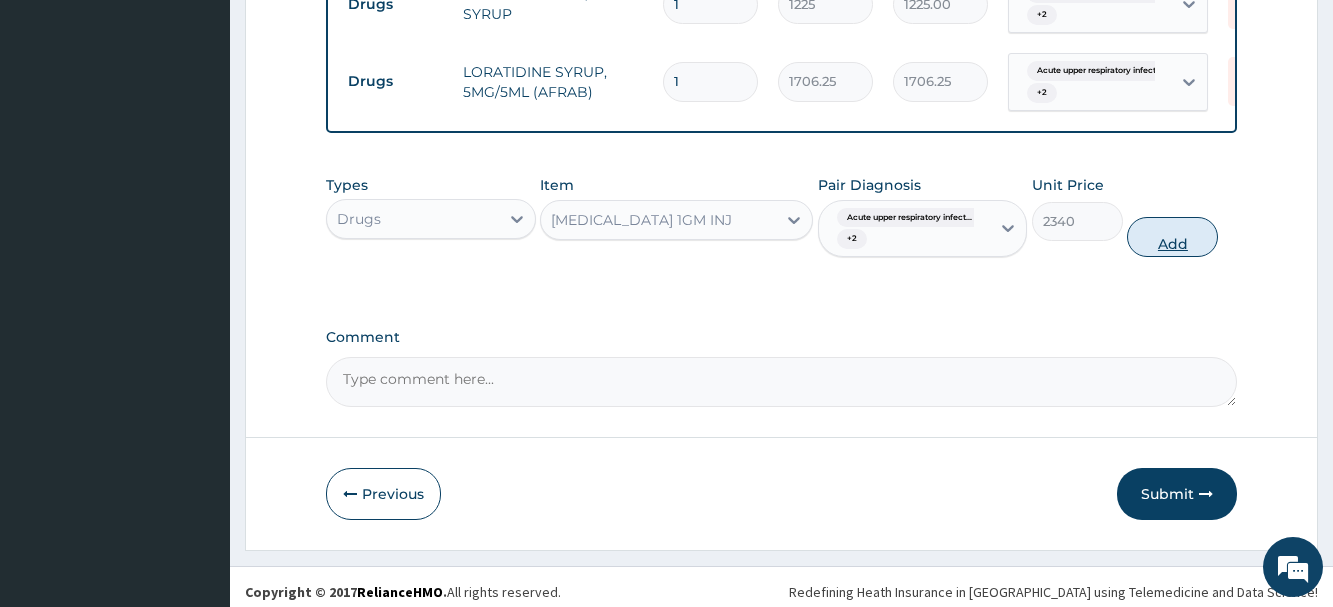 click on "Add" at bounding box center [1172, 237] 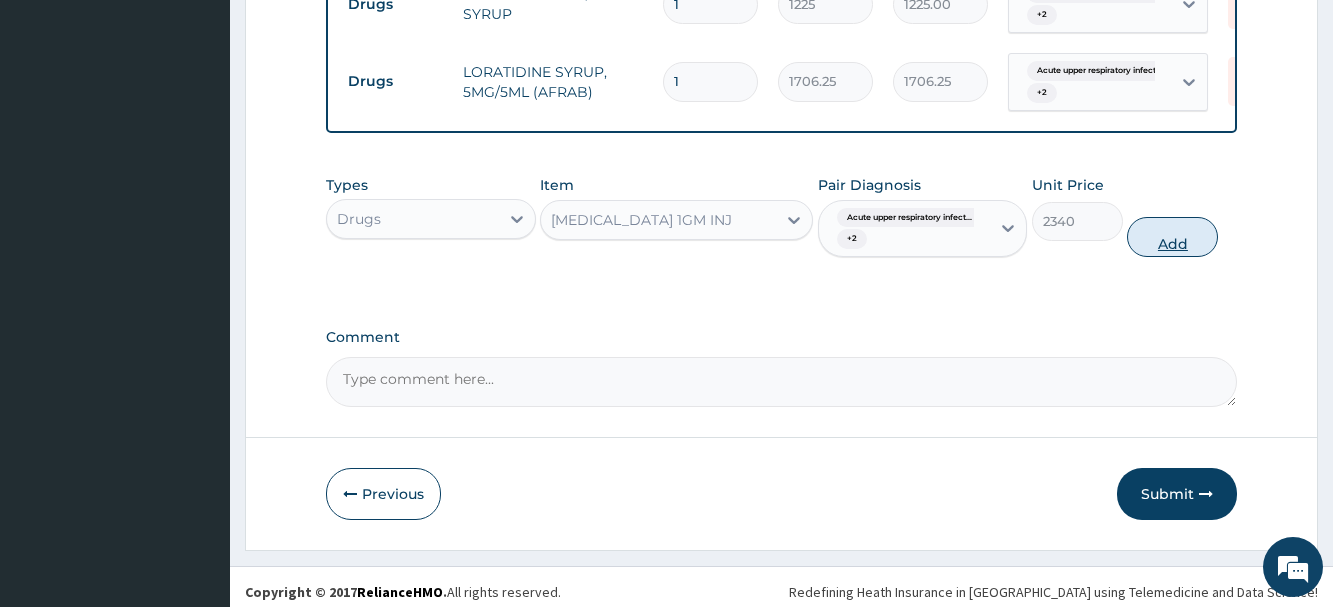 type on "0" 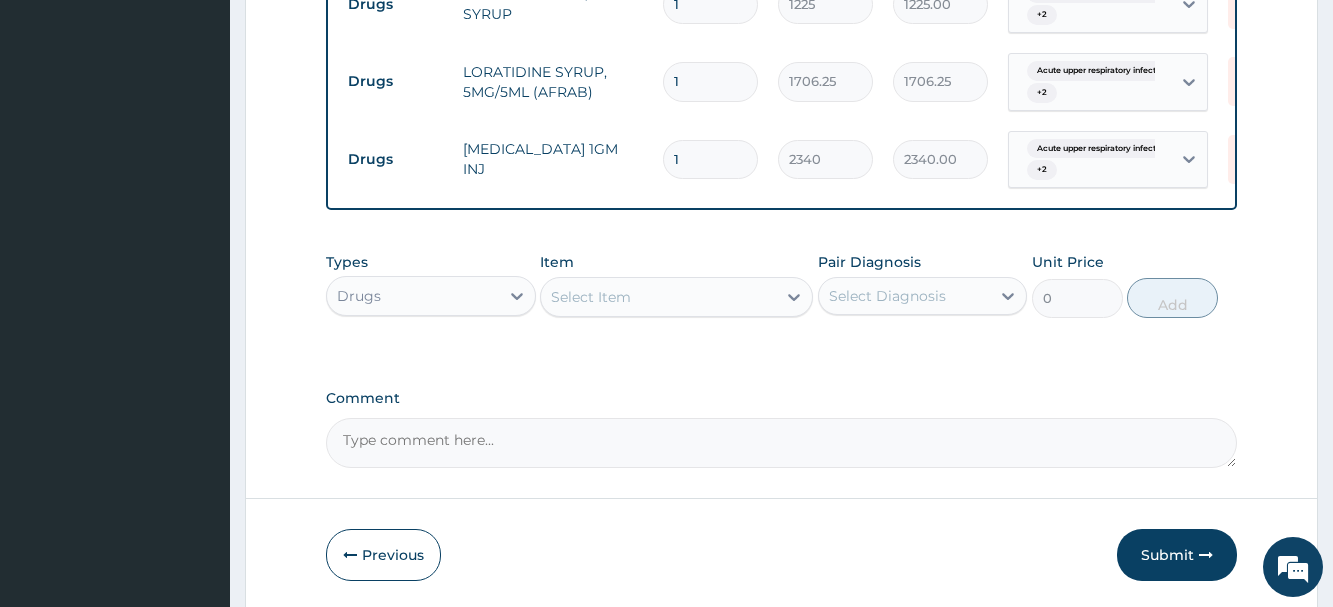 click on "Select Item" at bounding box center [658, 297] 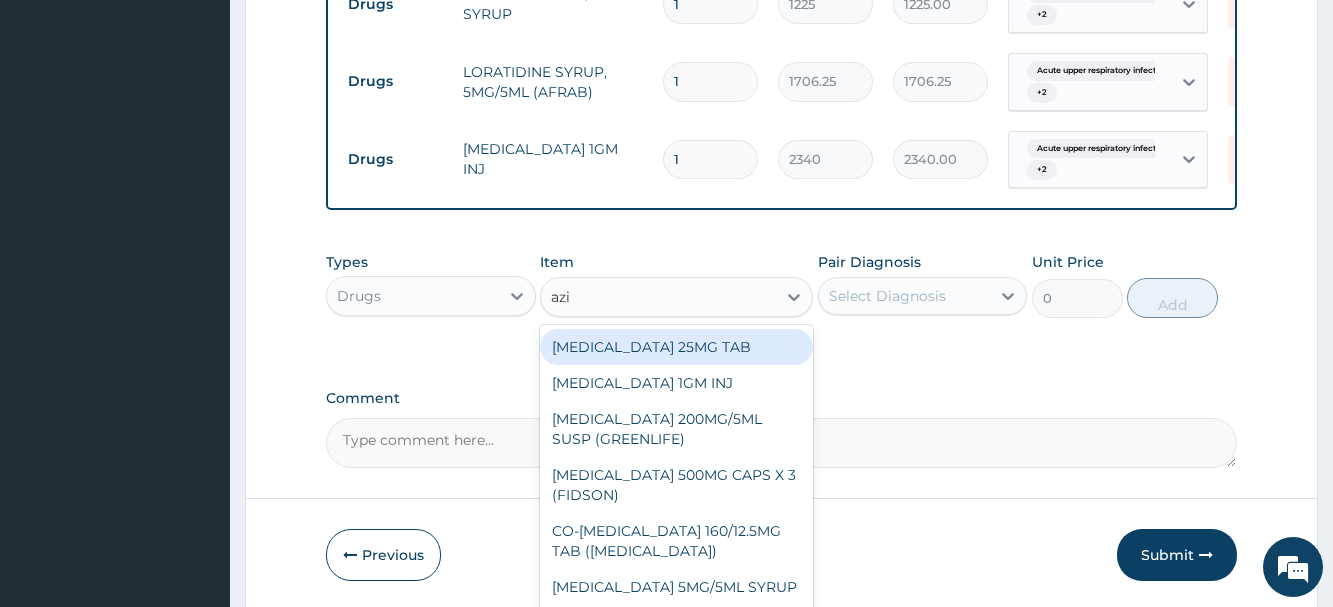 type on "azit" 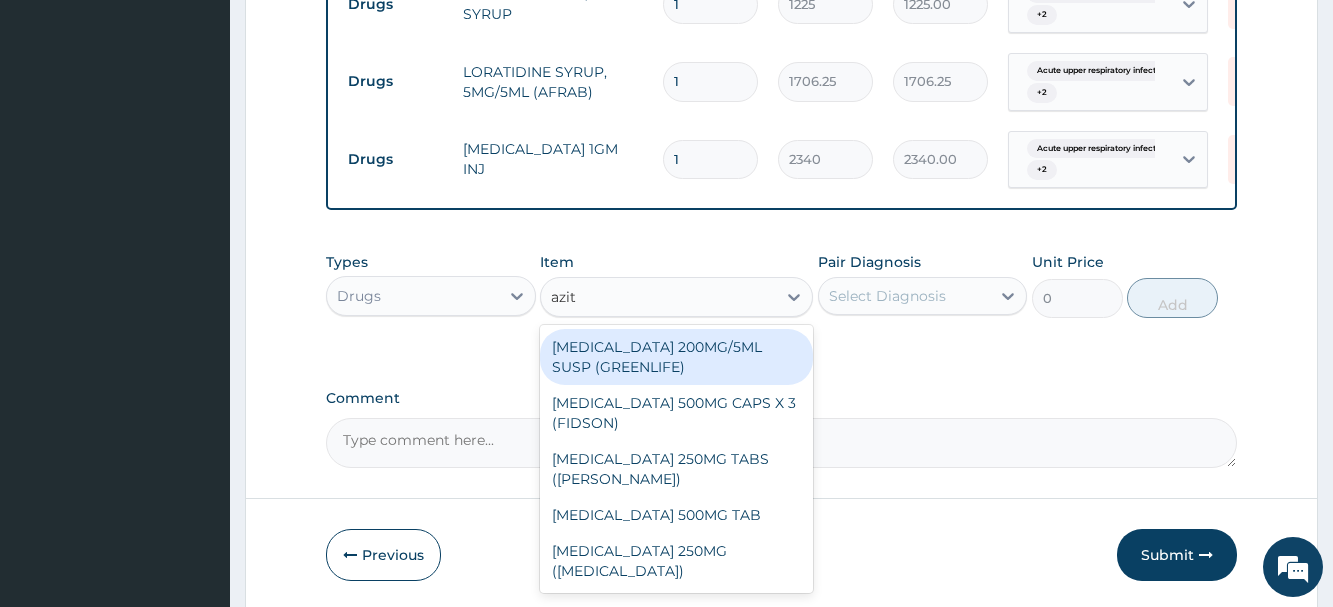 click on "AZITHROMYCIN 200MG/5ML SUSP (GREENLIFE)" at bounding box center (676, 357) 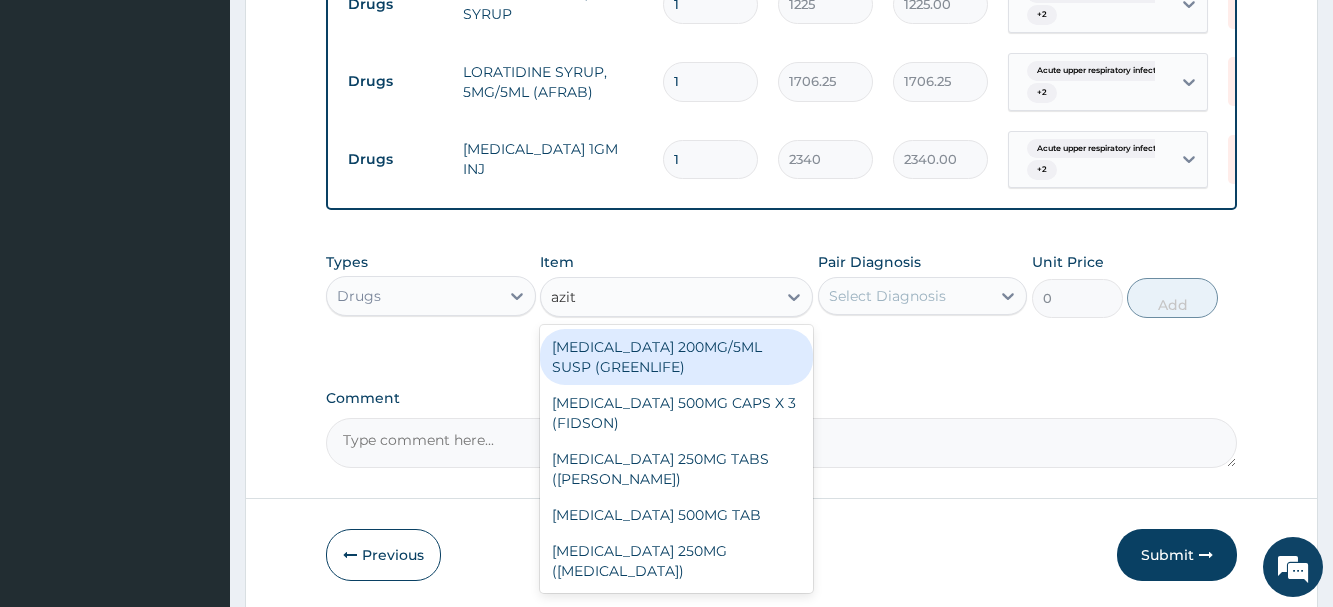 type 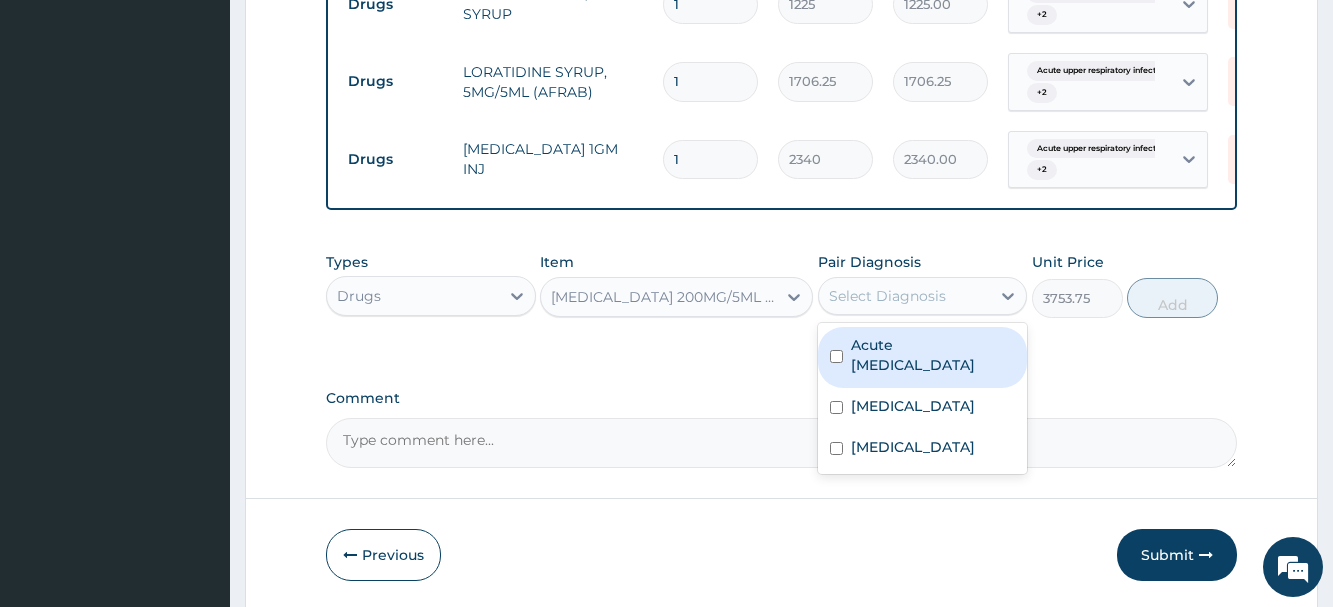 click on "Select Diagnosis" at bounding box center [887, 296] 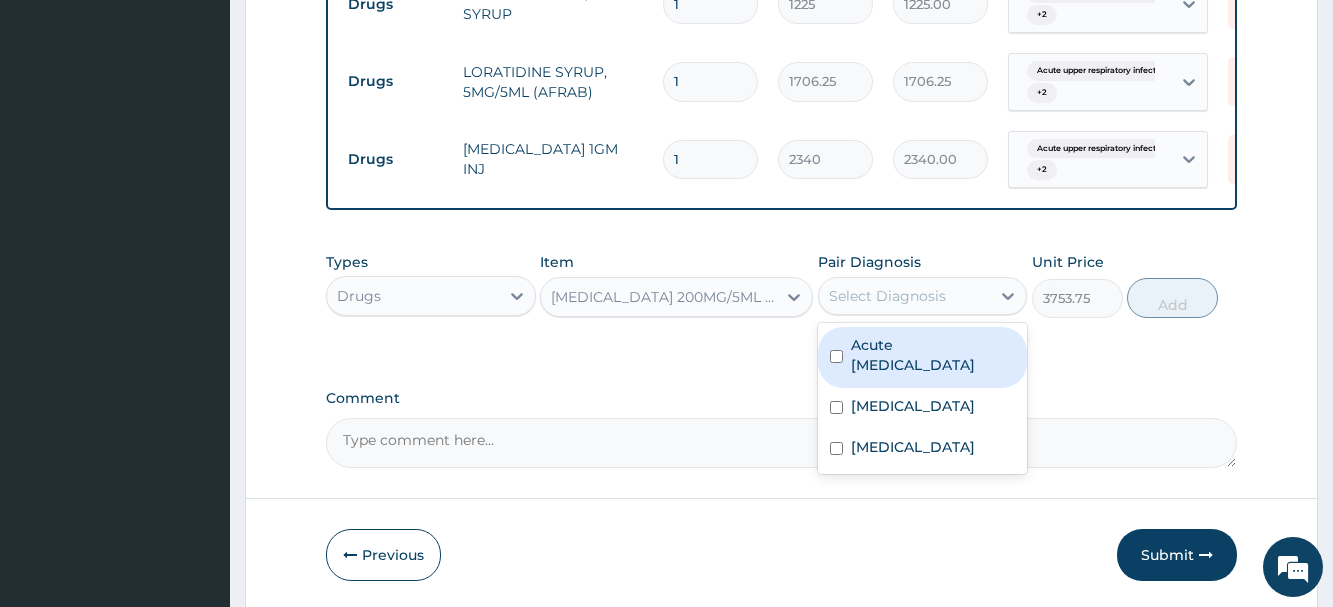 drag, startPoint x: 918, startPoint y: 347, endPoint x: 917, endPoint y: 362, distance: 15.033297 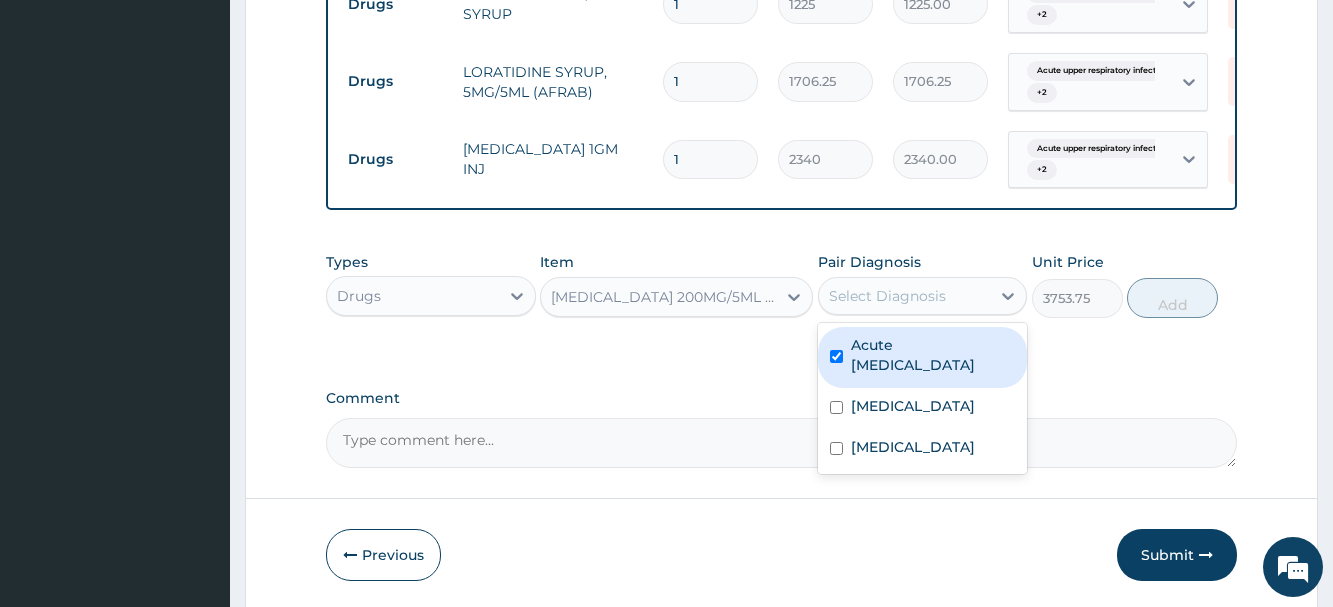 checkbox on "true" 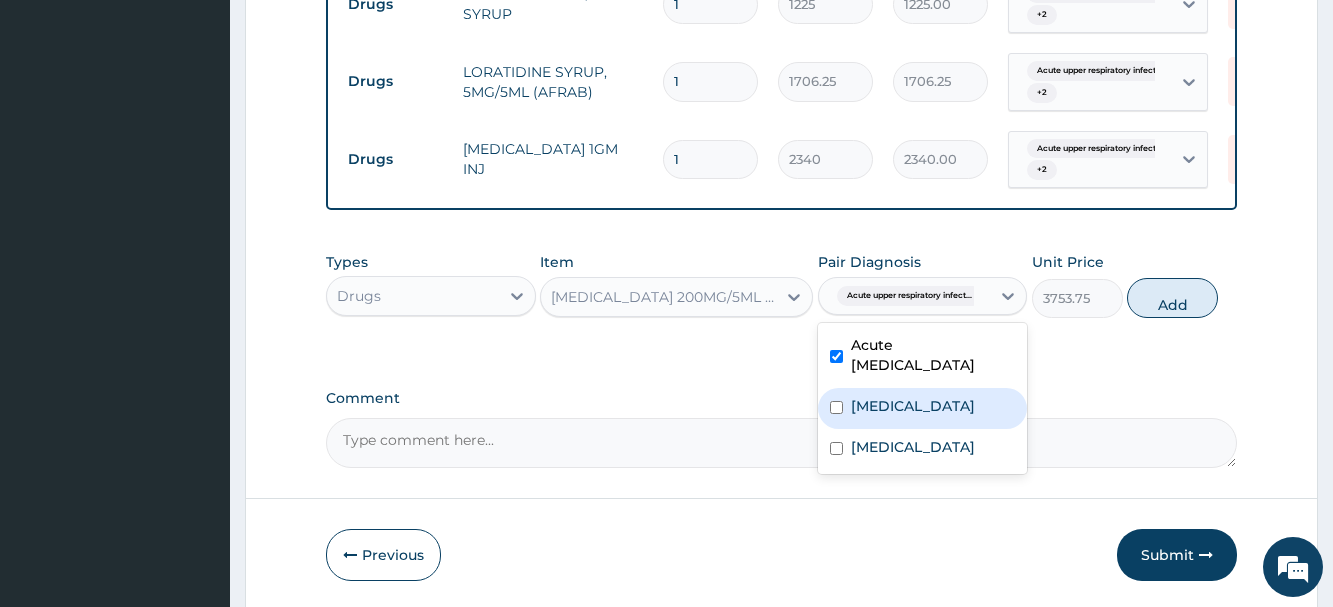 click on "Malaria" at bounding box center (913, 406) 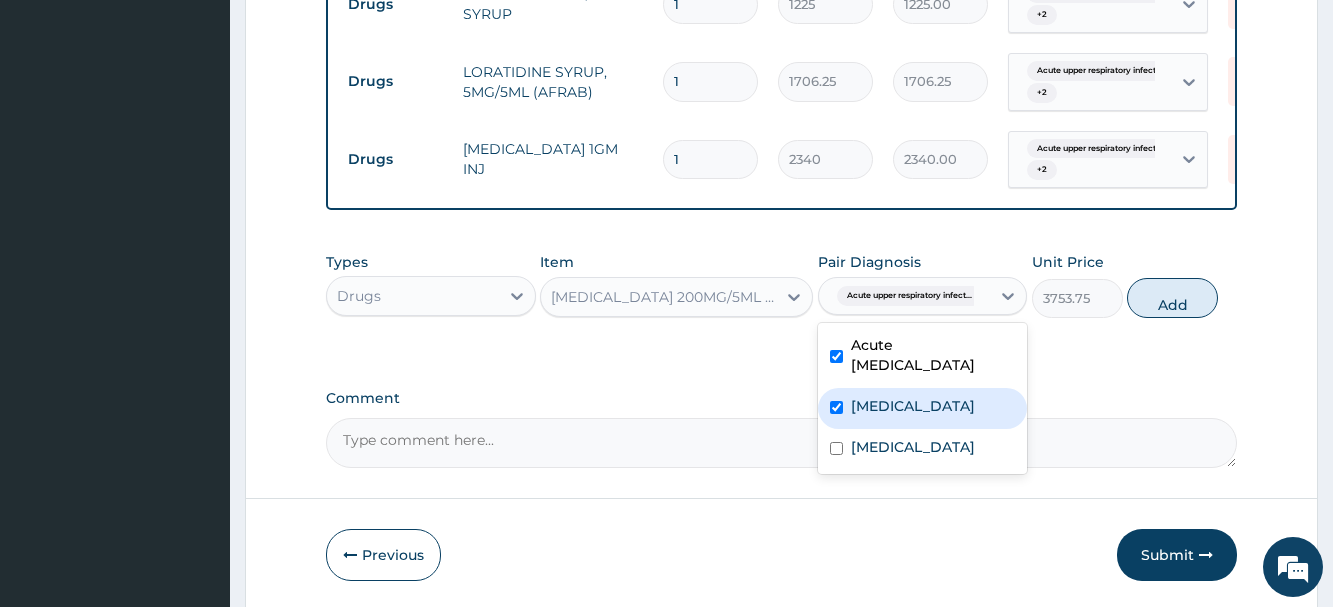 checkbox on "true" 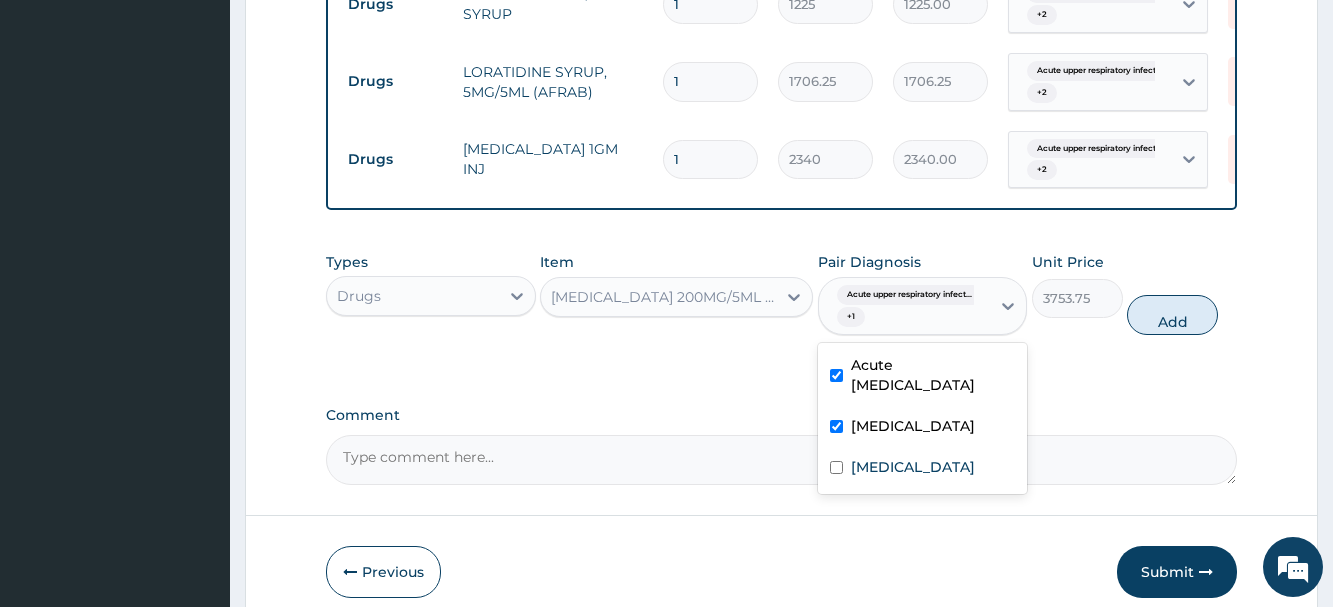 drag, startPoint x: 890, startPoint y: 451, endPoint x: 891, endPoint y: 464, distance: 13.038404 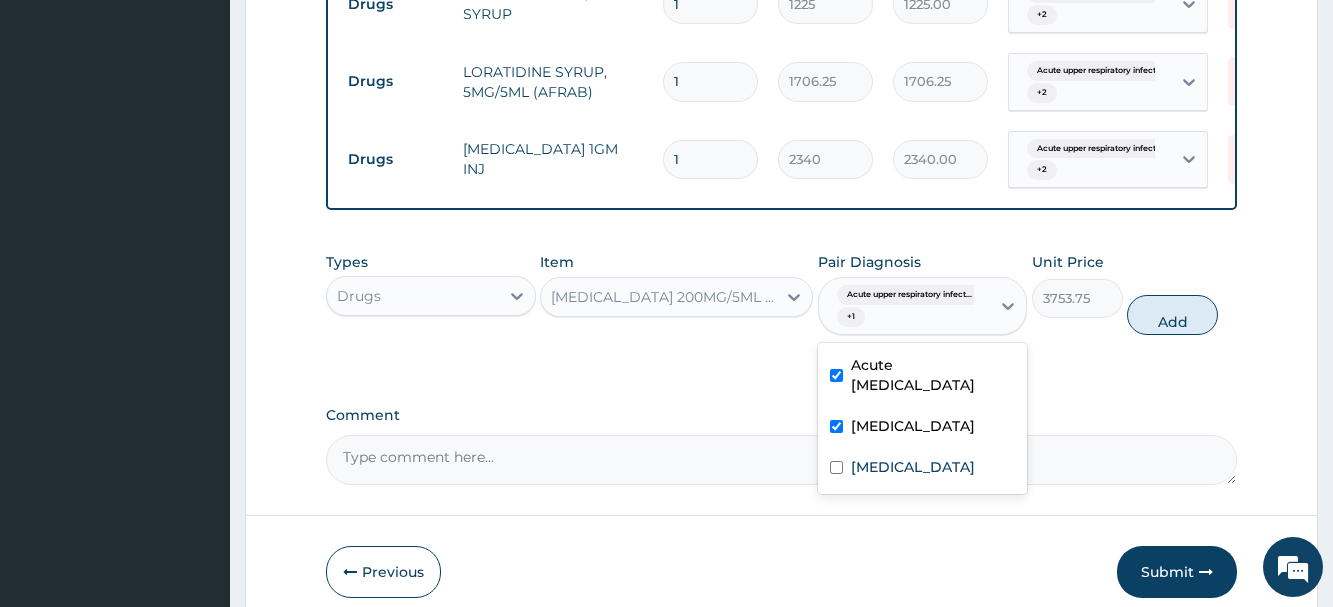 click on "Acute upper respiratory infection Malaria Lower respiratory tract infection" at bounding box center [922, 418] 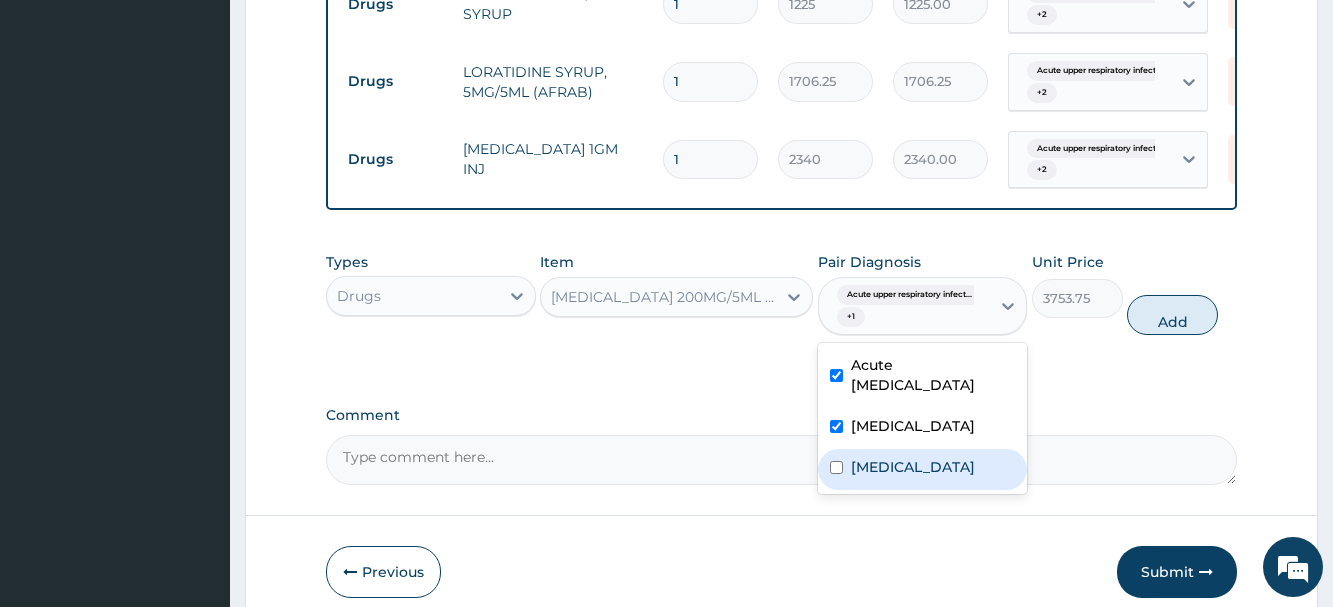 click on "Lower respiratory tract infection" at bounding box center (913, 467) 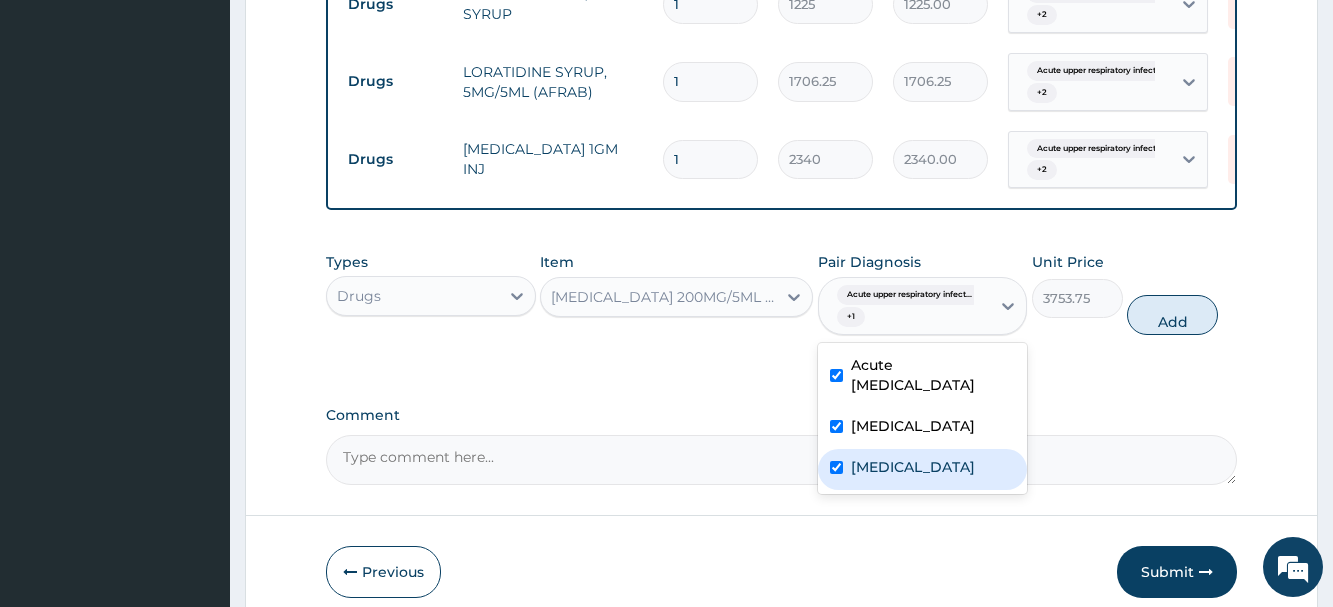 checkbox on "true" 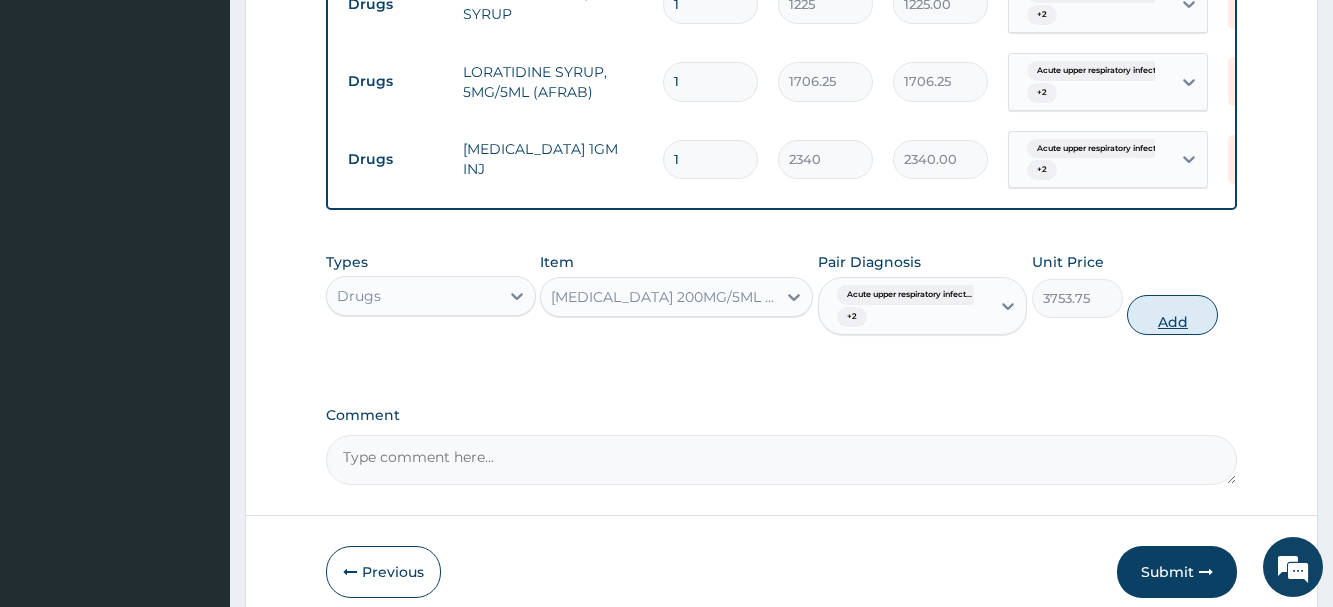click on "Add" at bounding box center (1172, 315) 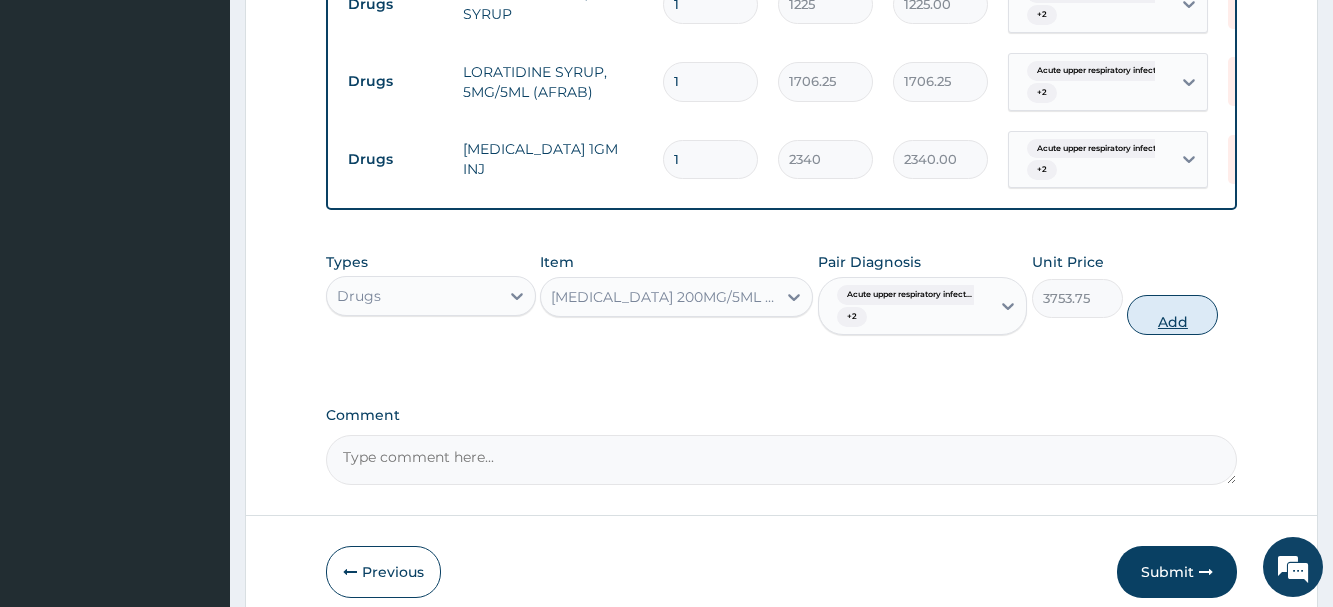 type on "0" 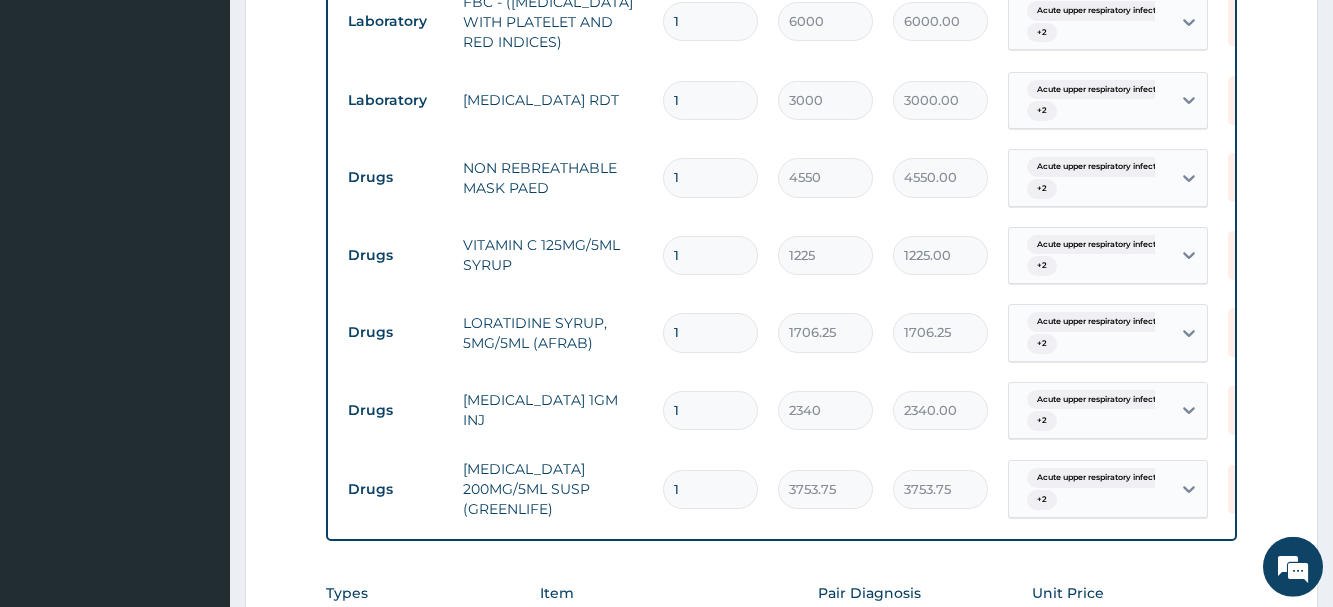 scroll, scrollTop: 1597, scrollLeft: 0, axis: vertical 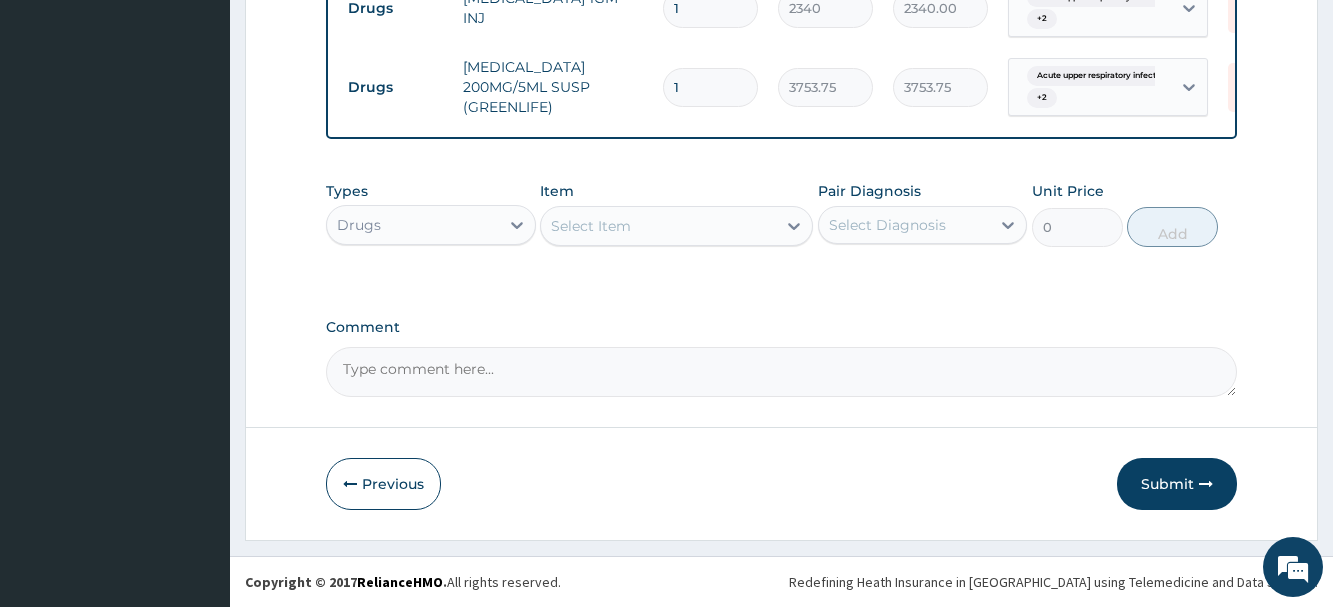 click on "Submit" at bounding box center [1177, 484] 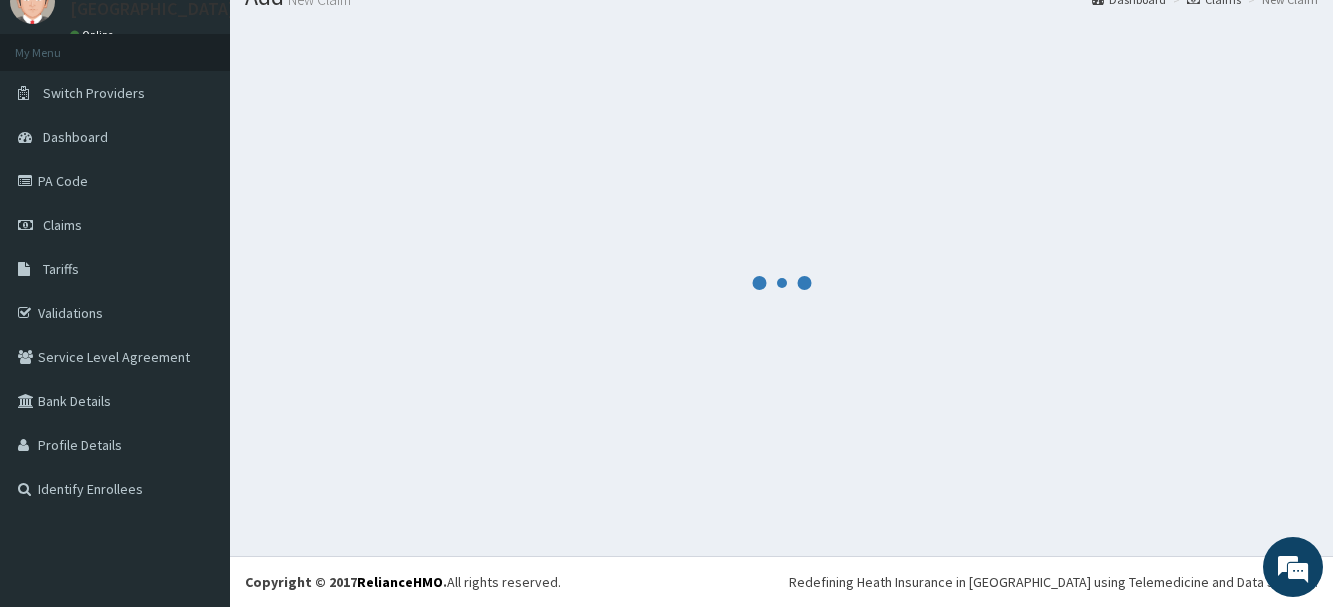 scroll, scrollTop: 81, scrollLeft: 0, axis: vertical 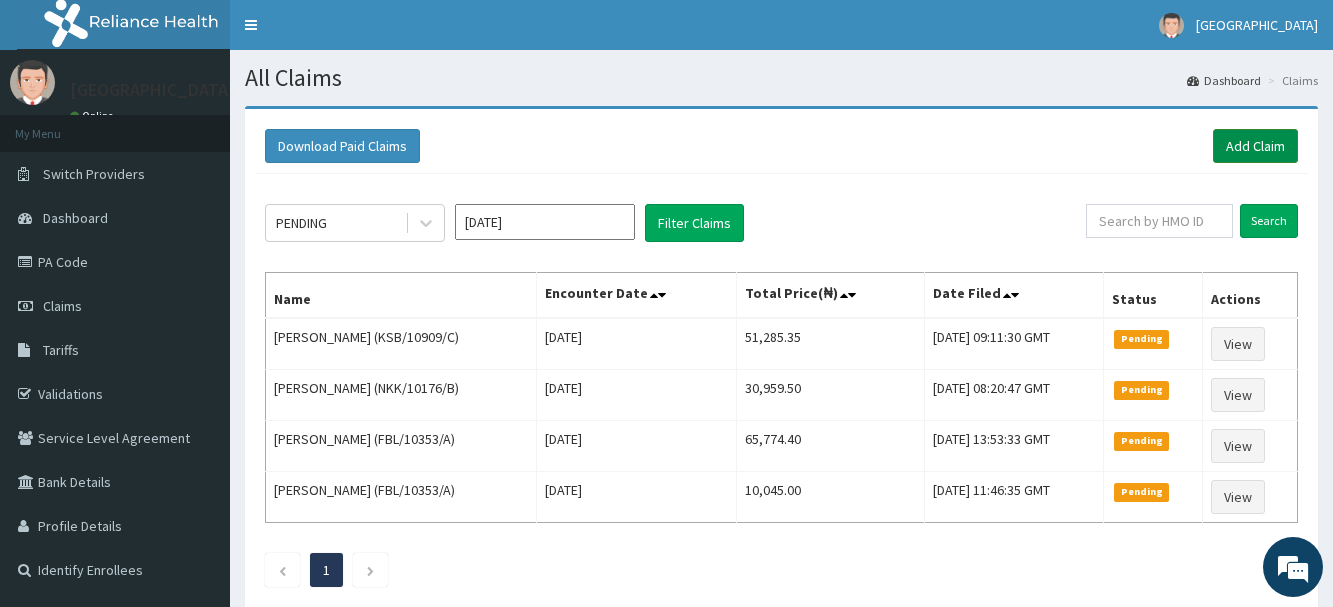 click on "Add Claim" at bounding box center [1255, 146] 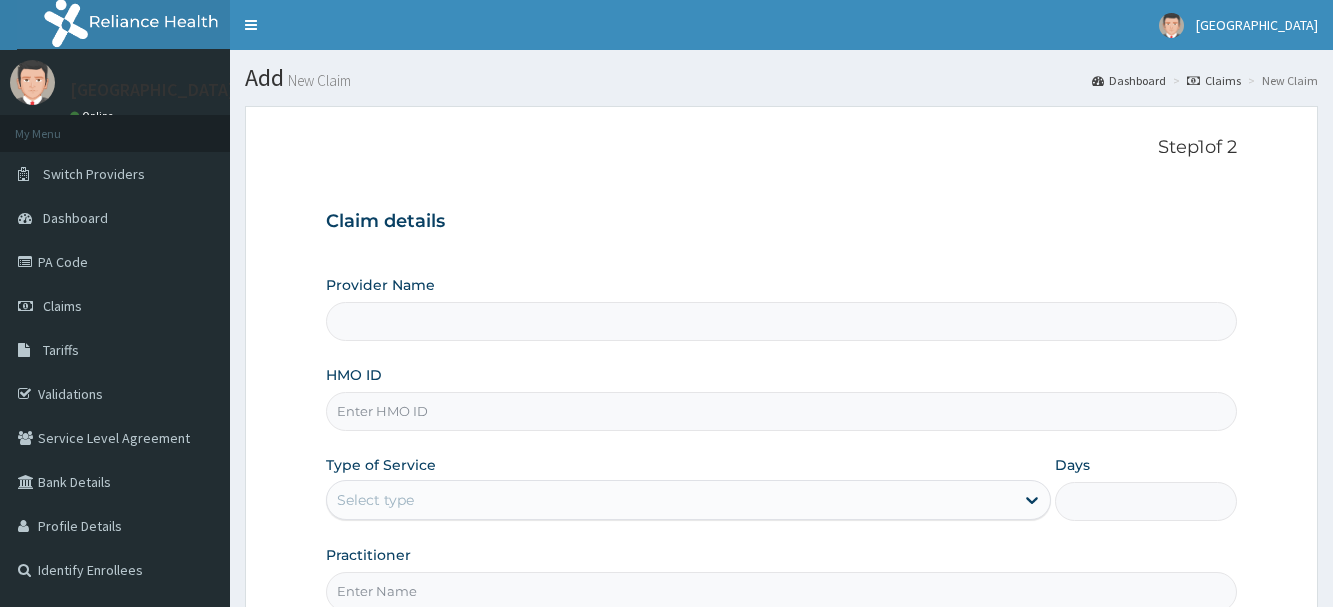 scroll, scrollTop: 0, scrollLeft: 0, axis: both 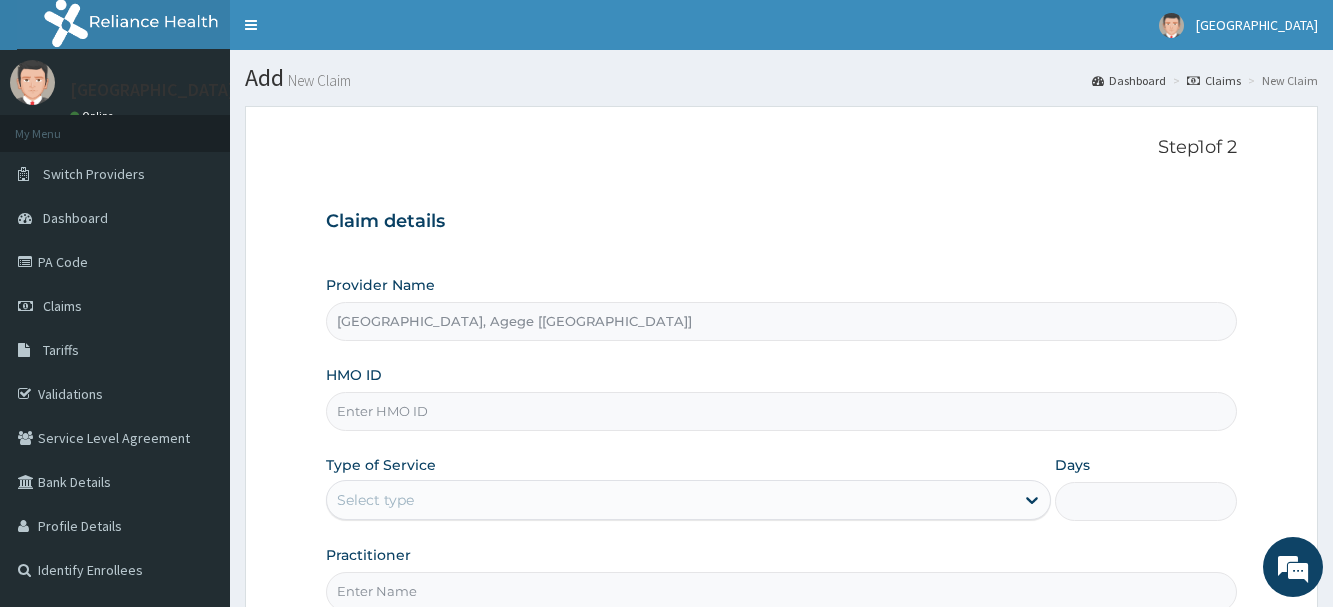 paste on "(KSB/10909/E)" 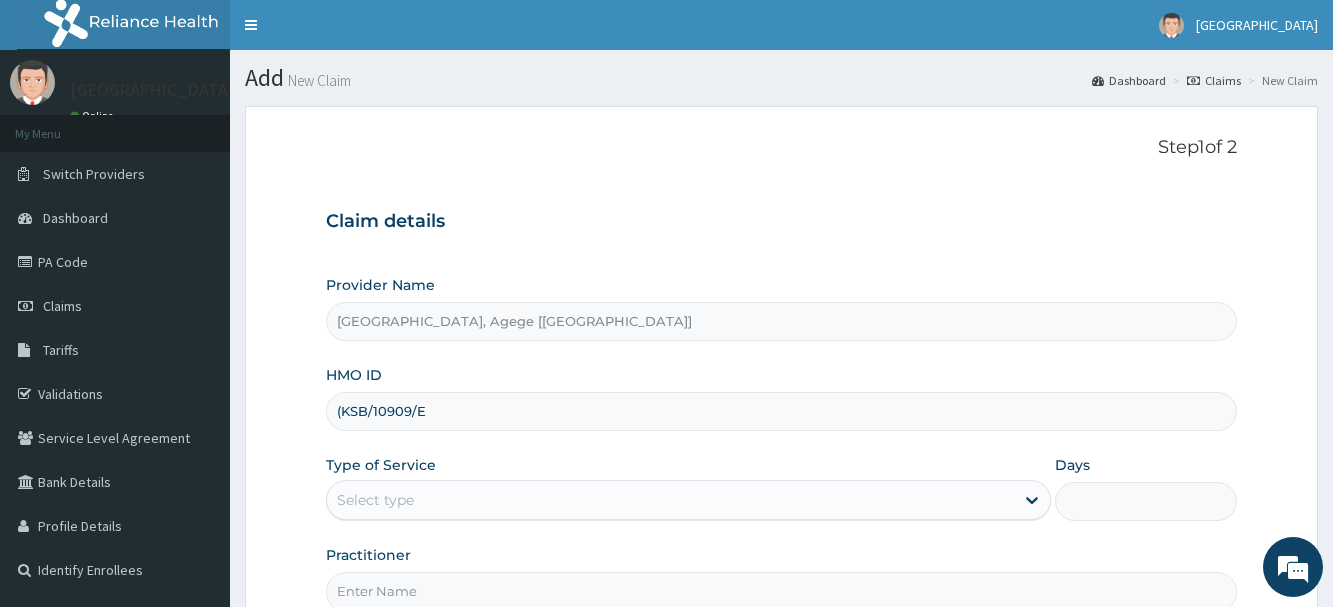 click on "(KSB/10909/E" at bounding box center (781, 411) 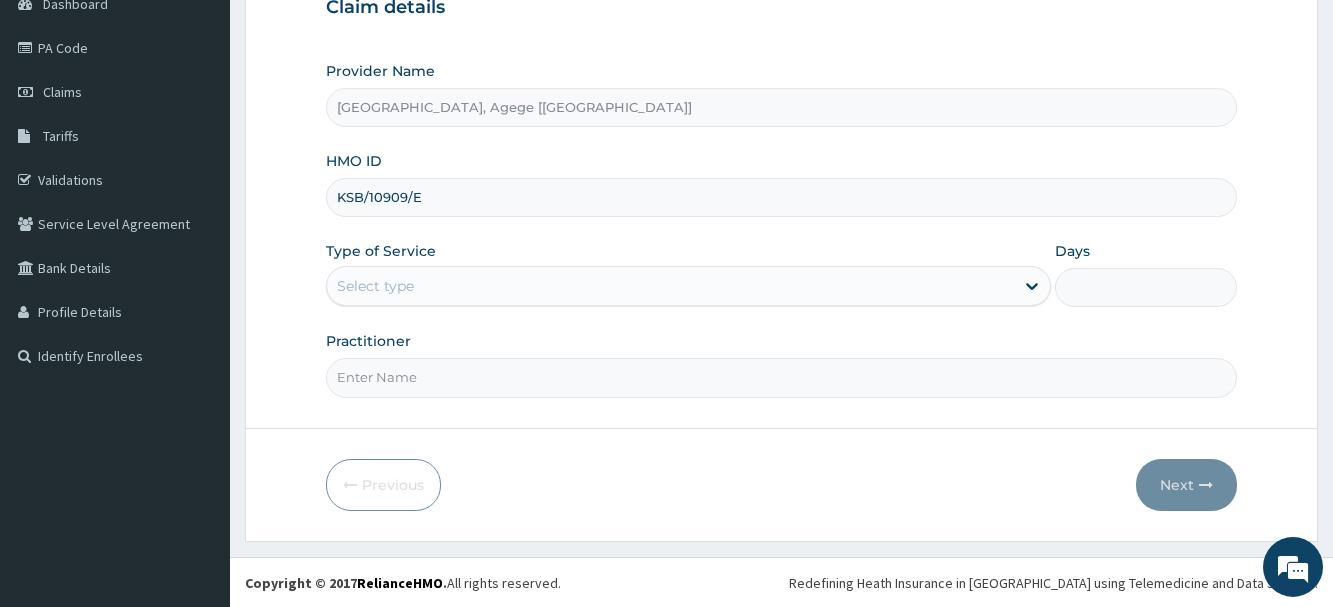 scroll, scrollTop: 215, scrollLeft: 0, axis: vertical 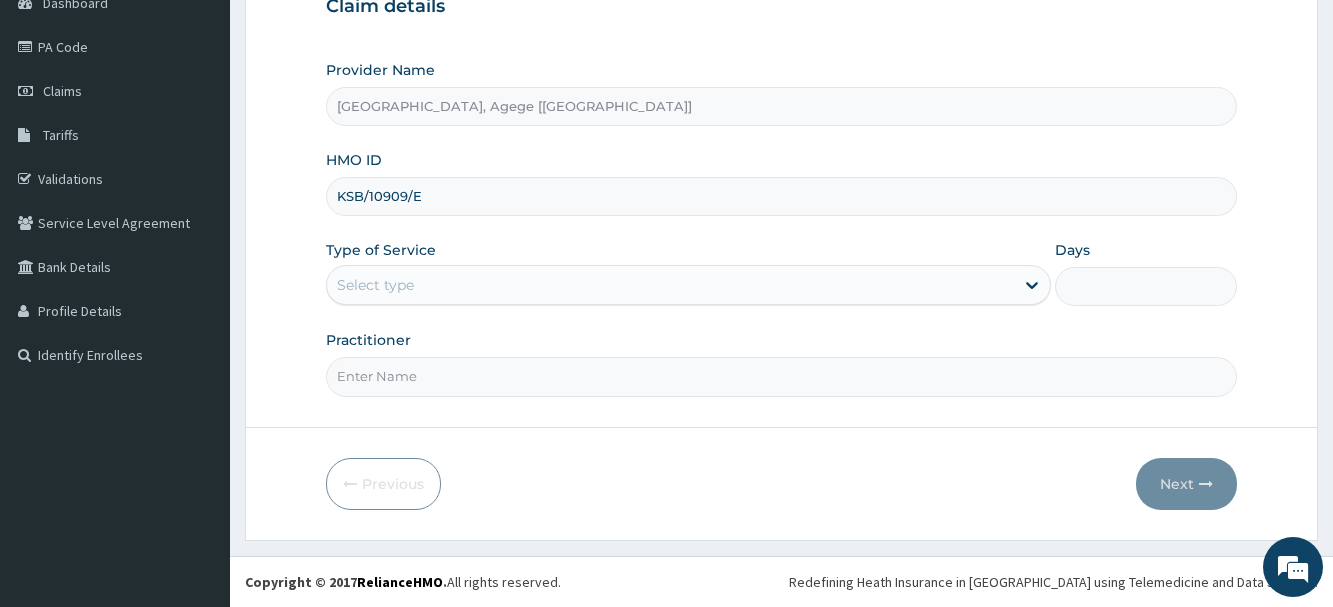 type on "KSB/10909/E" 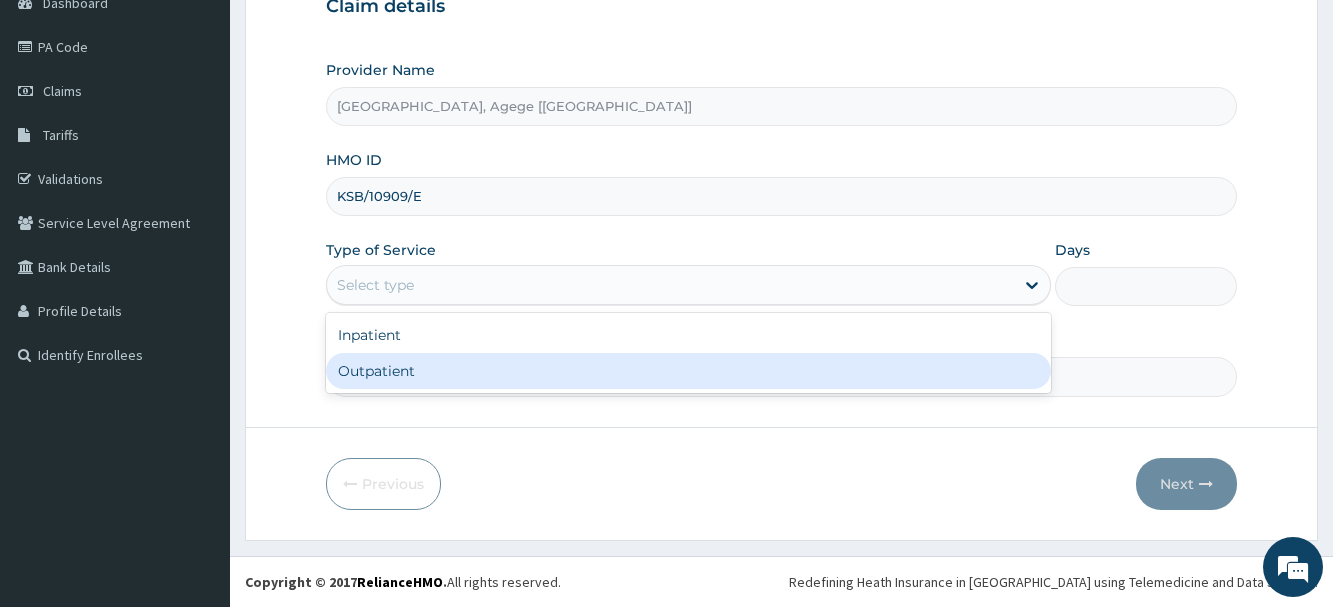 click on "Outpatient" at bounding box center (688, 371) 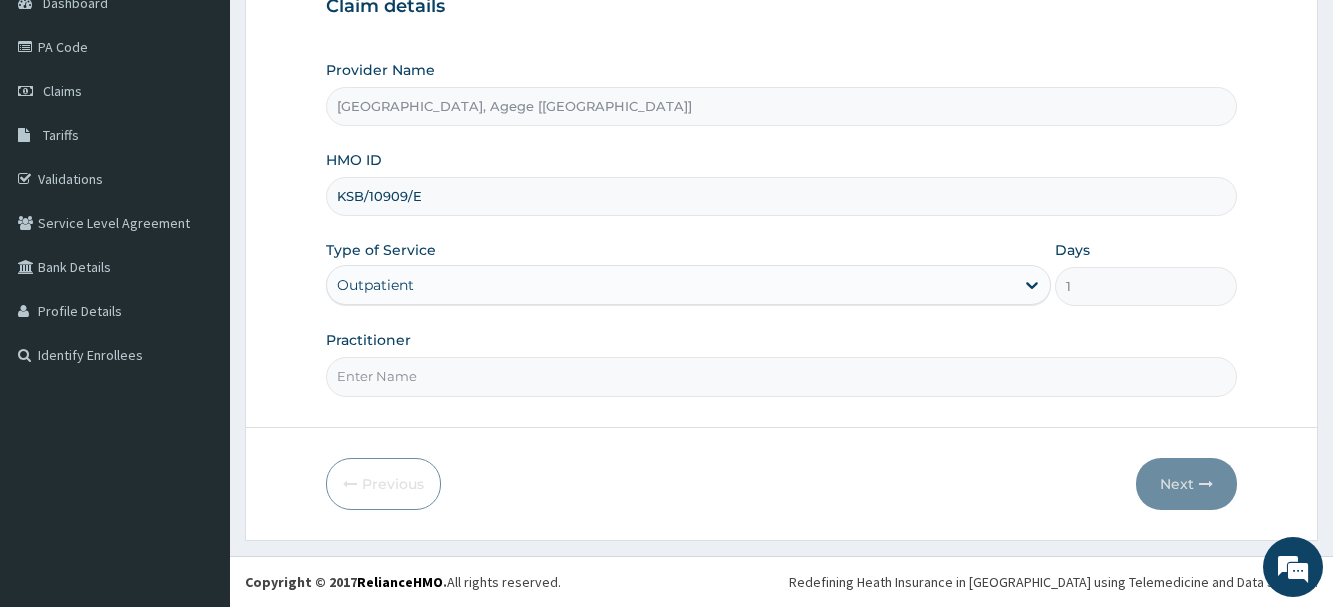 click on "Practitioner" at bounding box center [781, 376] 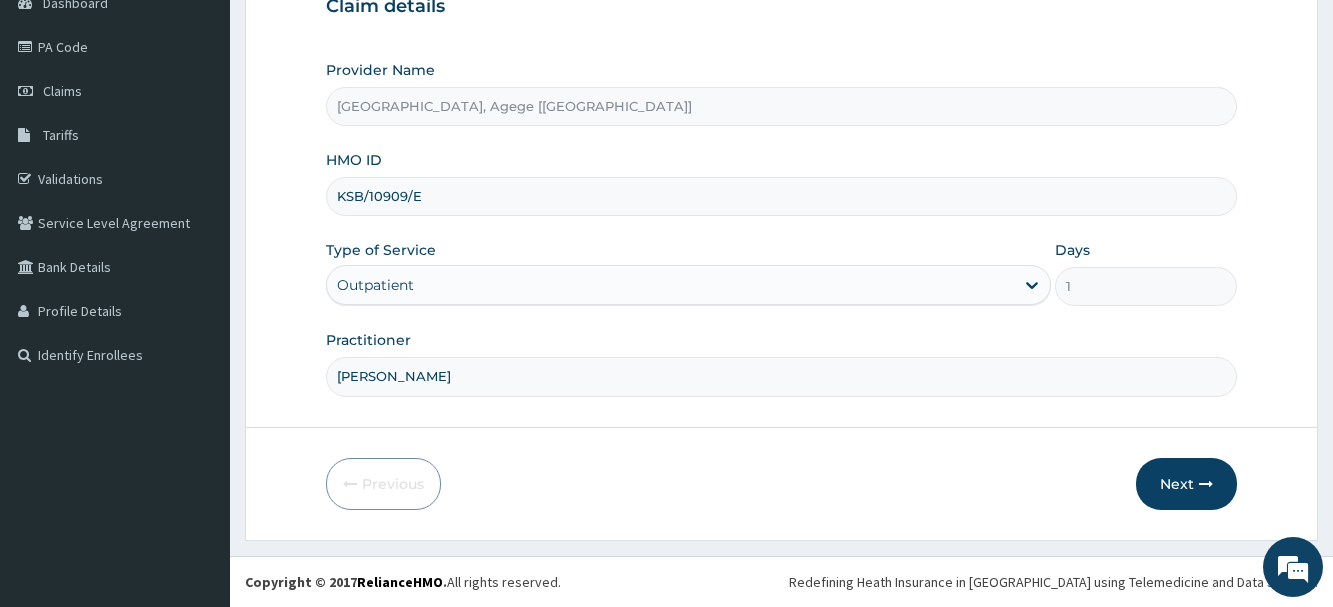 scroll, scrollTop: 0, scrollLeft: 0, axis: both 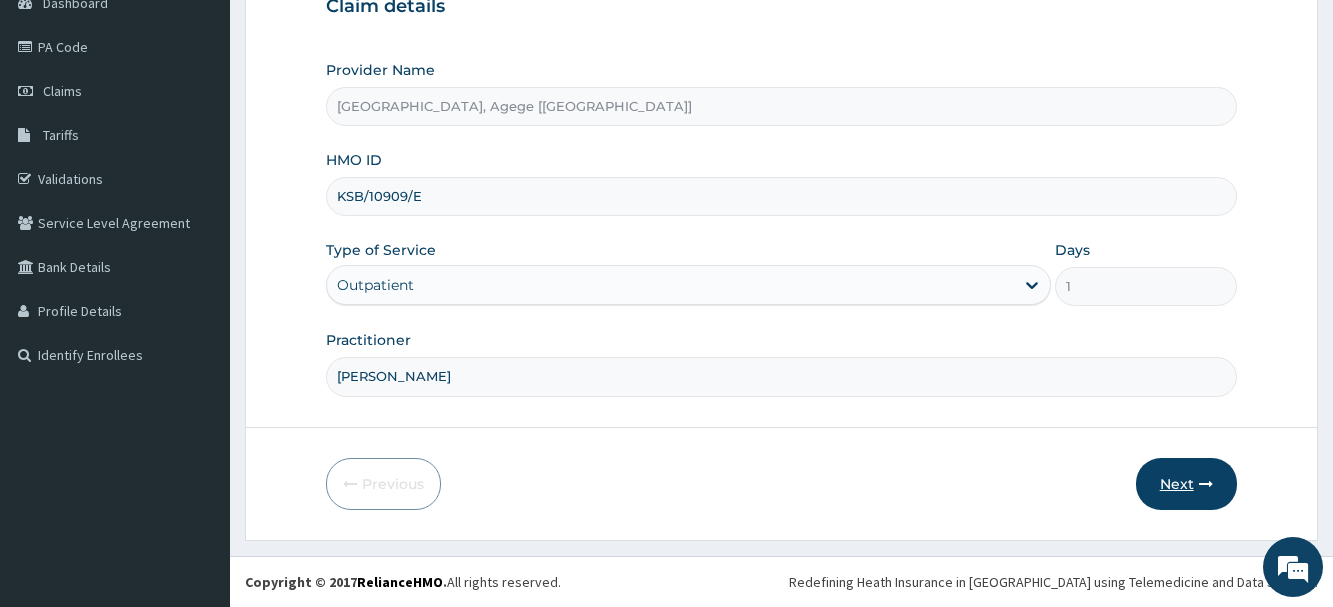 type on "[PERSON_NAME]" 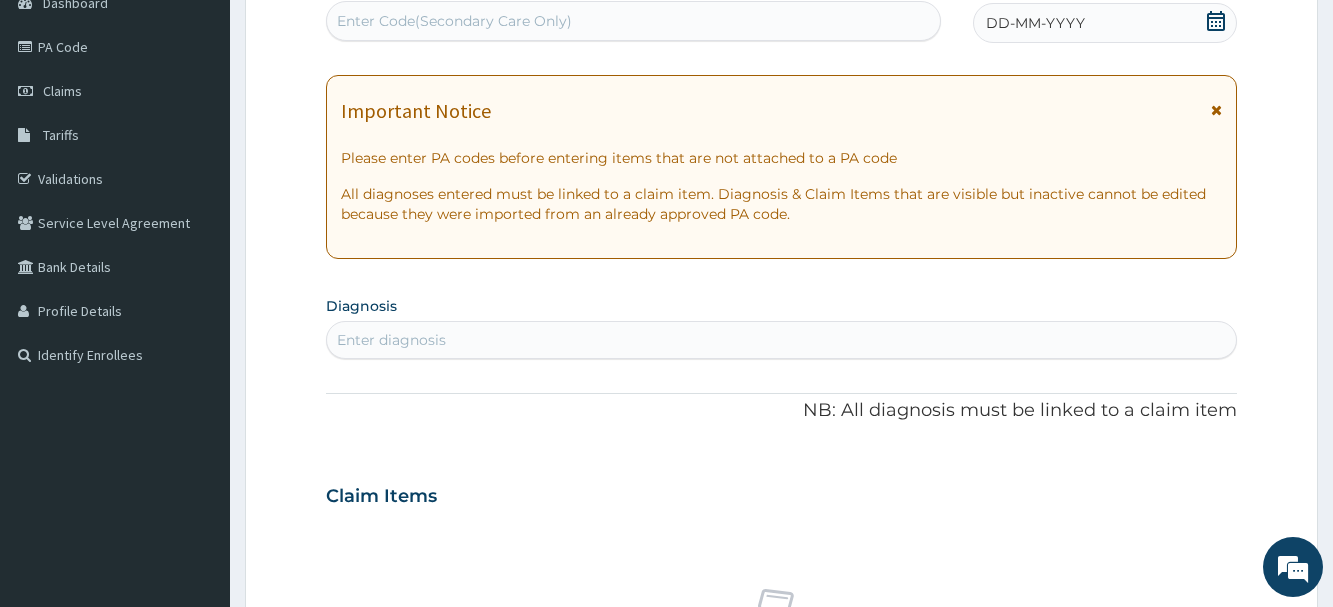 scroll, scrollTop: 0, scrollLeft: 0, axis: both 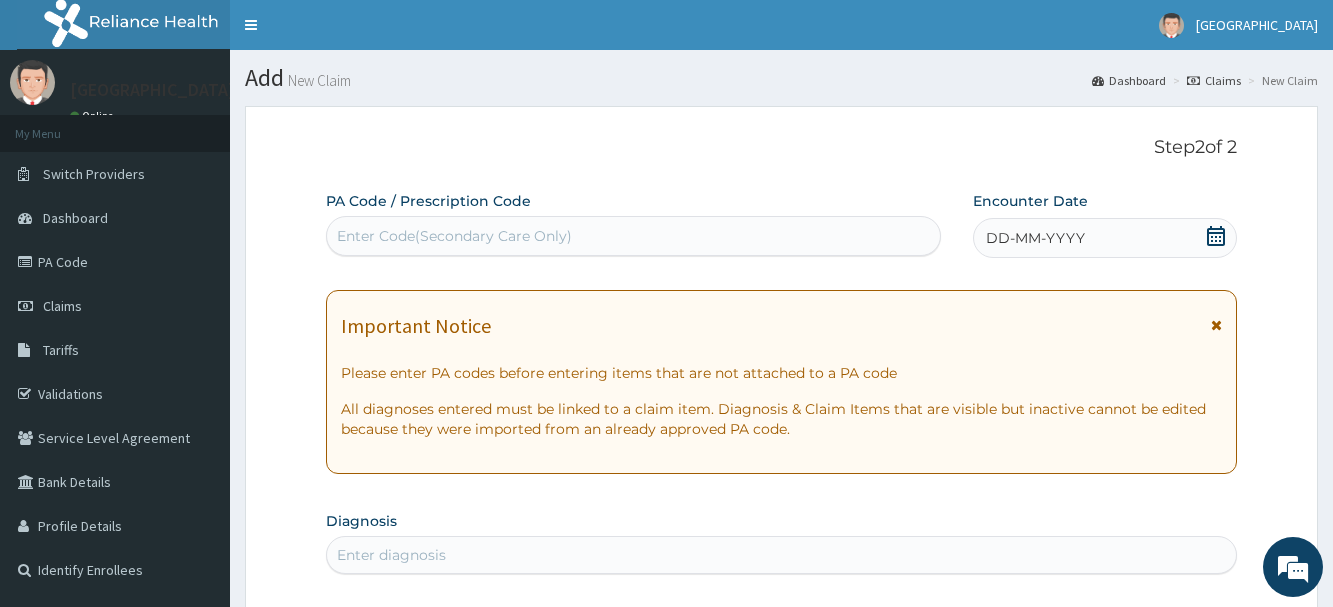 click 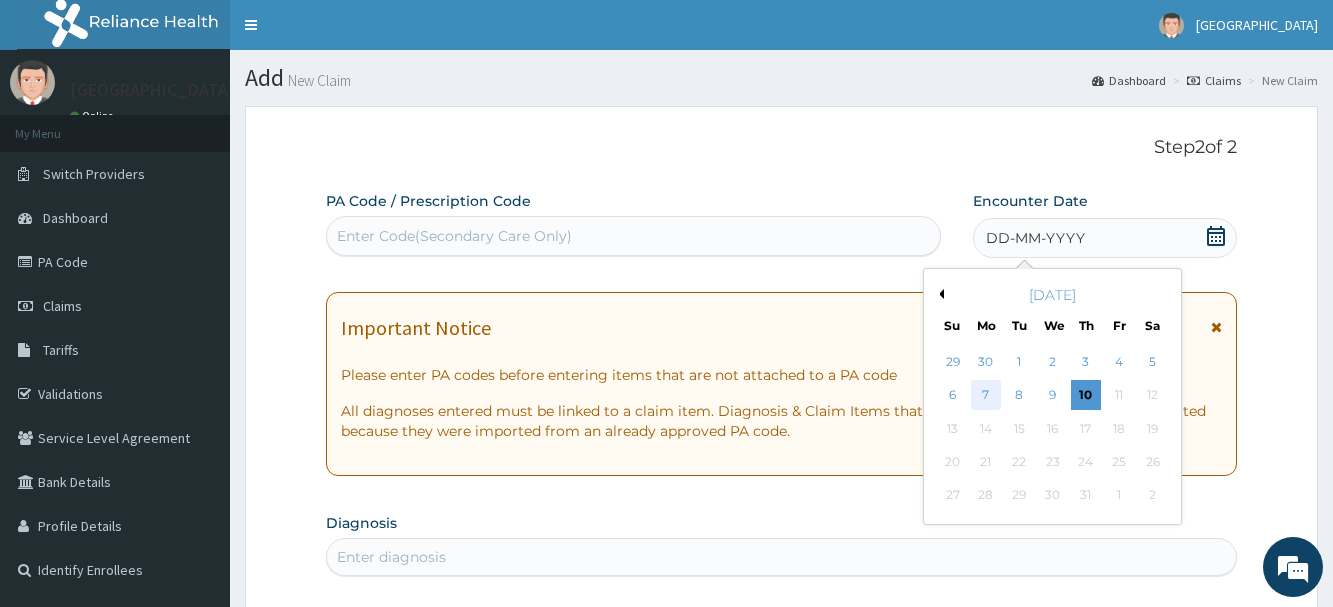 click on "7" at bounding box center [986, 396] 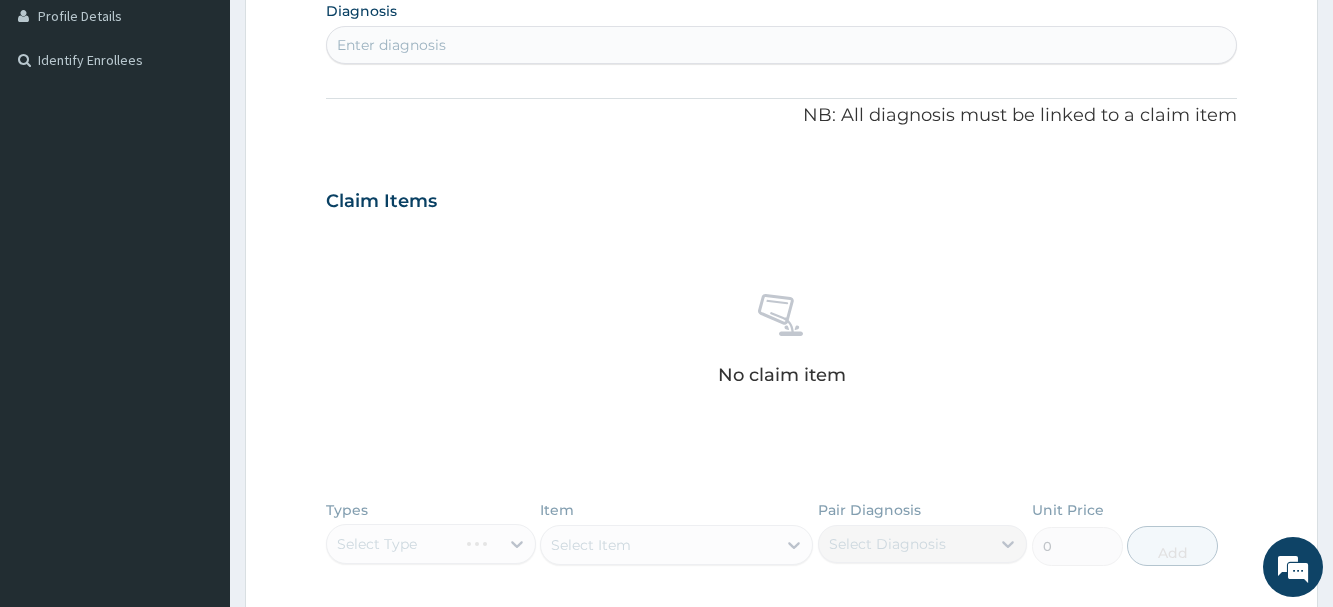 scroll, scrollTop: 306, scrollLeft: 0, axis: vertical 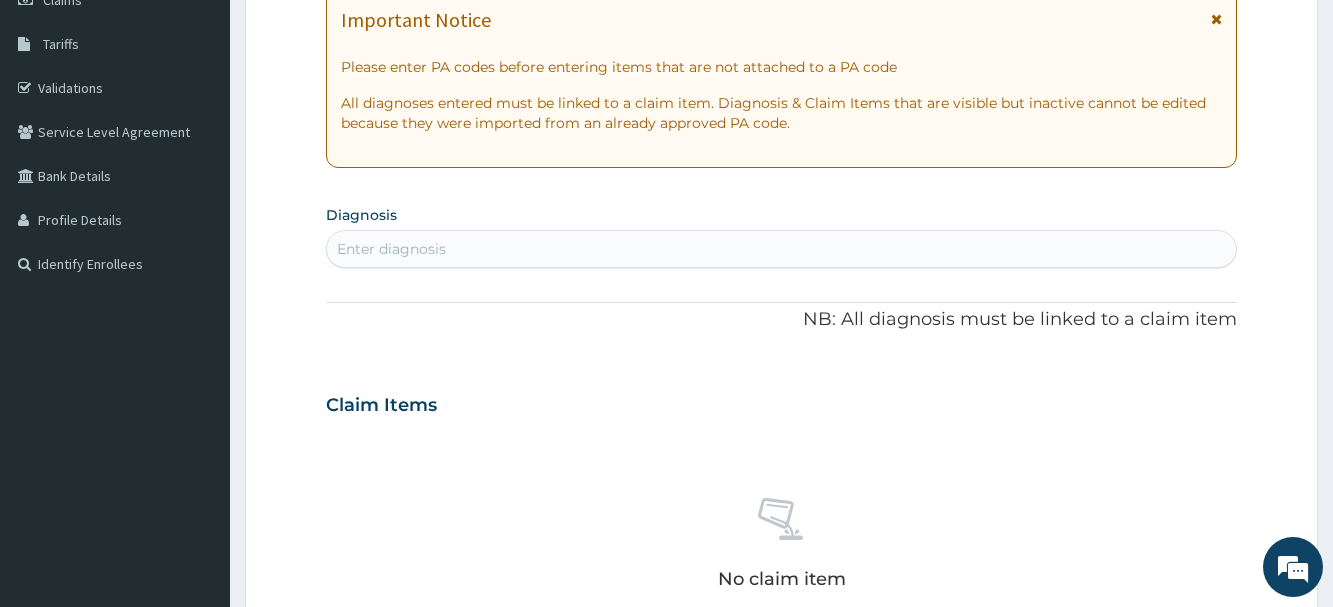 click on "Enter diagnosis" at bounding box center [781, 249] 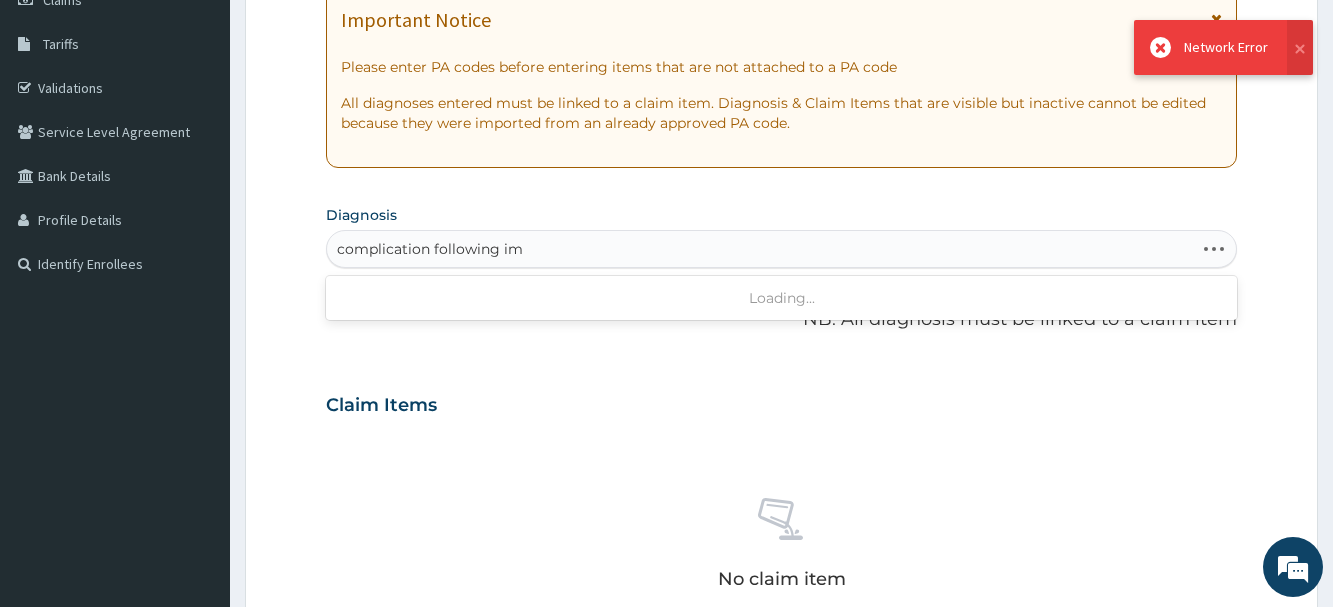 type on "complication following im" 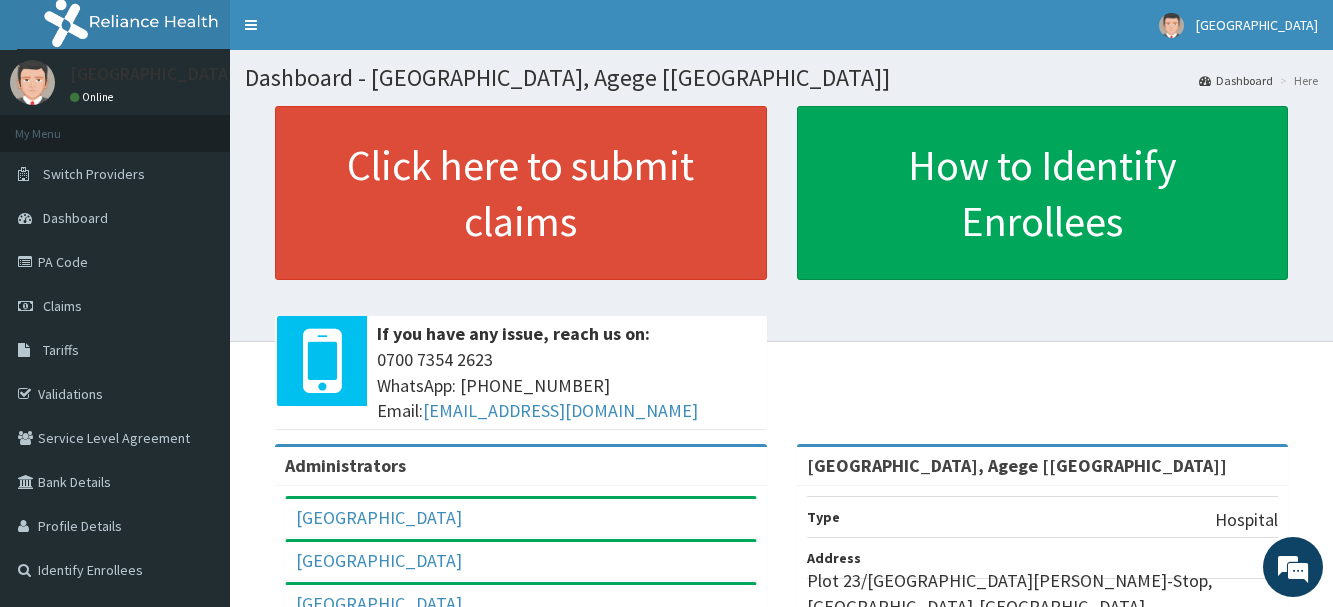 scroll, scrollTop: 0, scrollLeft: 0, axis: both 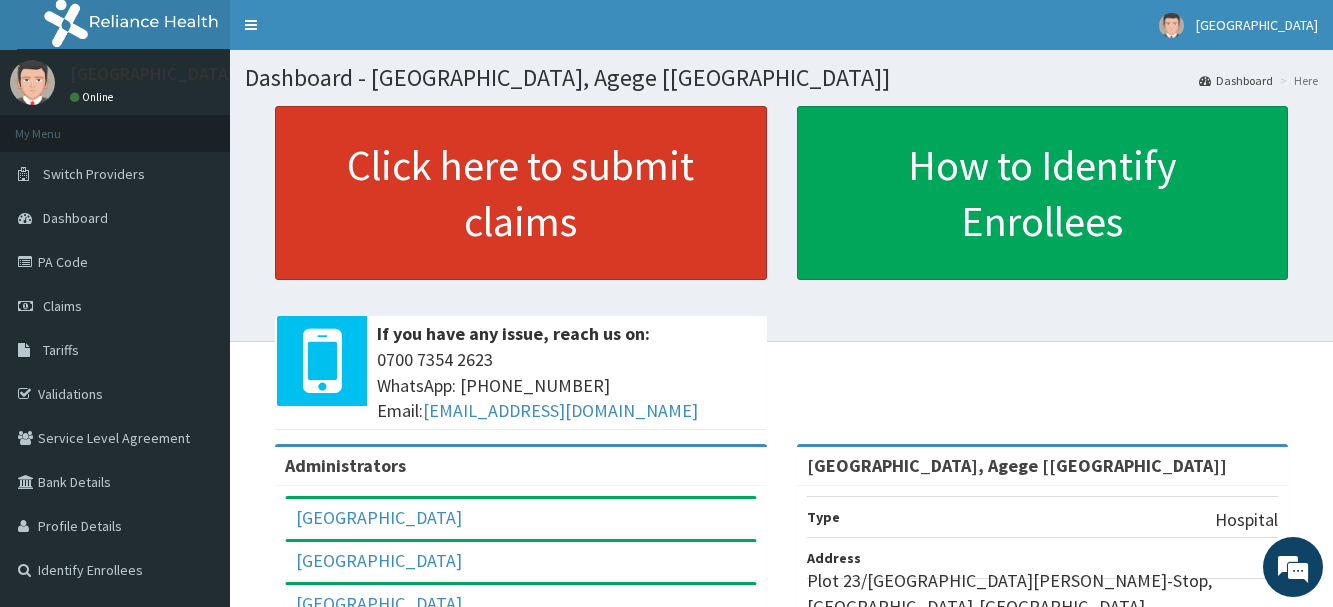 click on "Click here to submit claims" at bounding box center (521, 193) 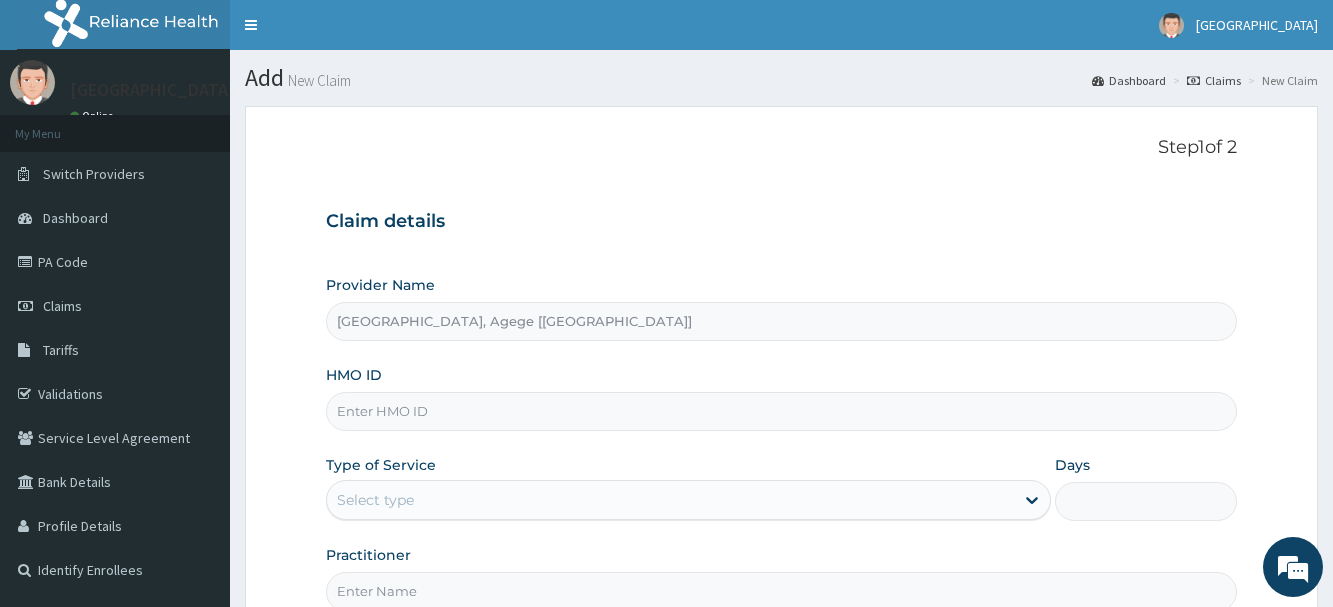 scroll, scrollTop: 0, scrollLeft: 0, axis: both 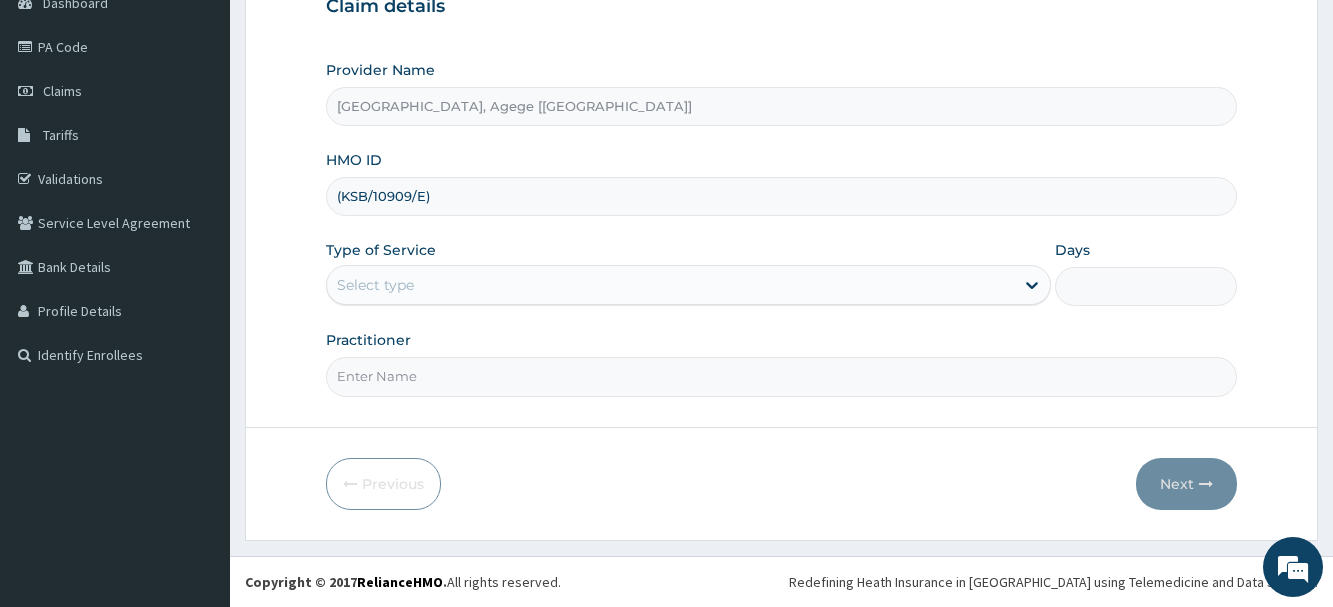 type on "(KSB/10909/E)" 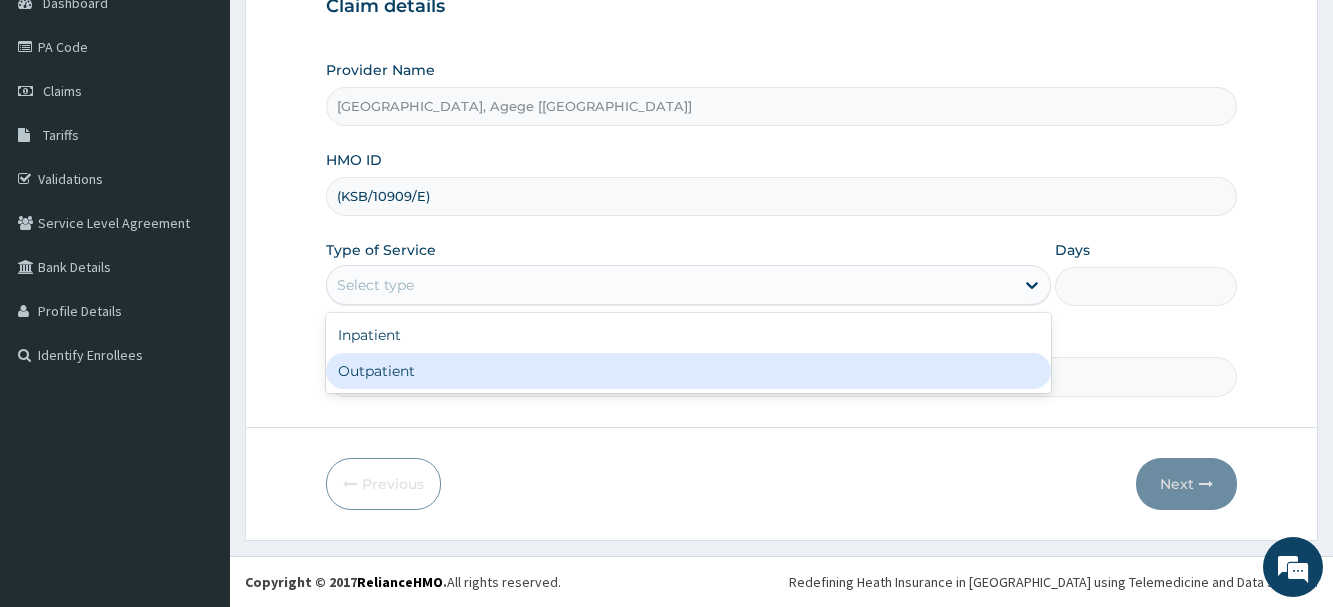 click on "Outpatient" at bounding box center [688, 371] 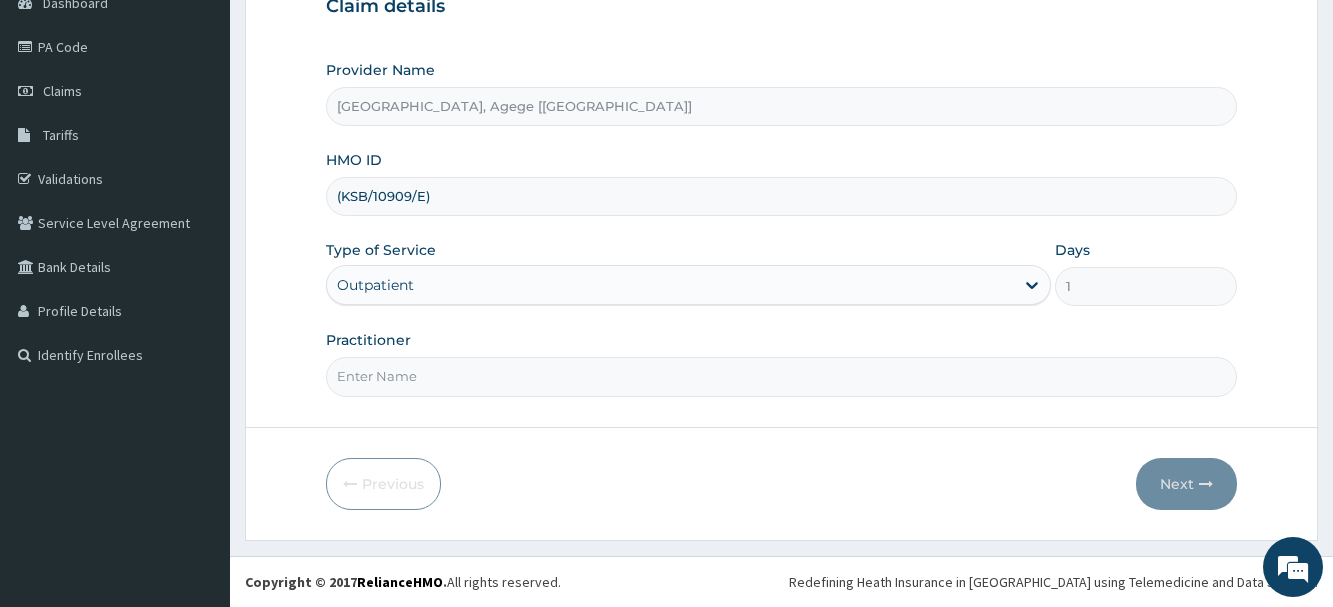 click on "Practitioner" at bounding box center (781, 376) 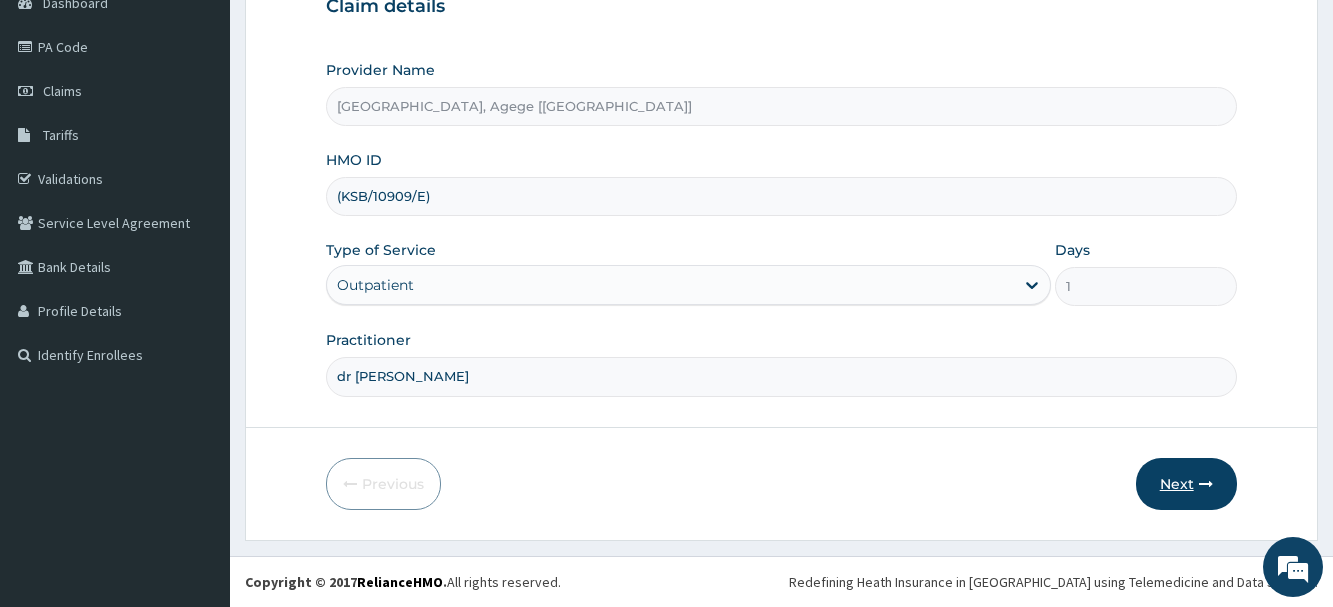scroll, scrollTop: 0, scrollLeft: 0, axis: both 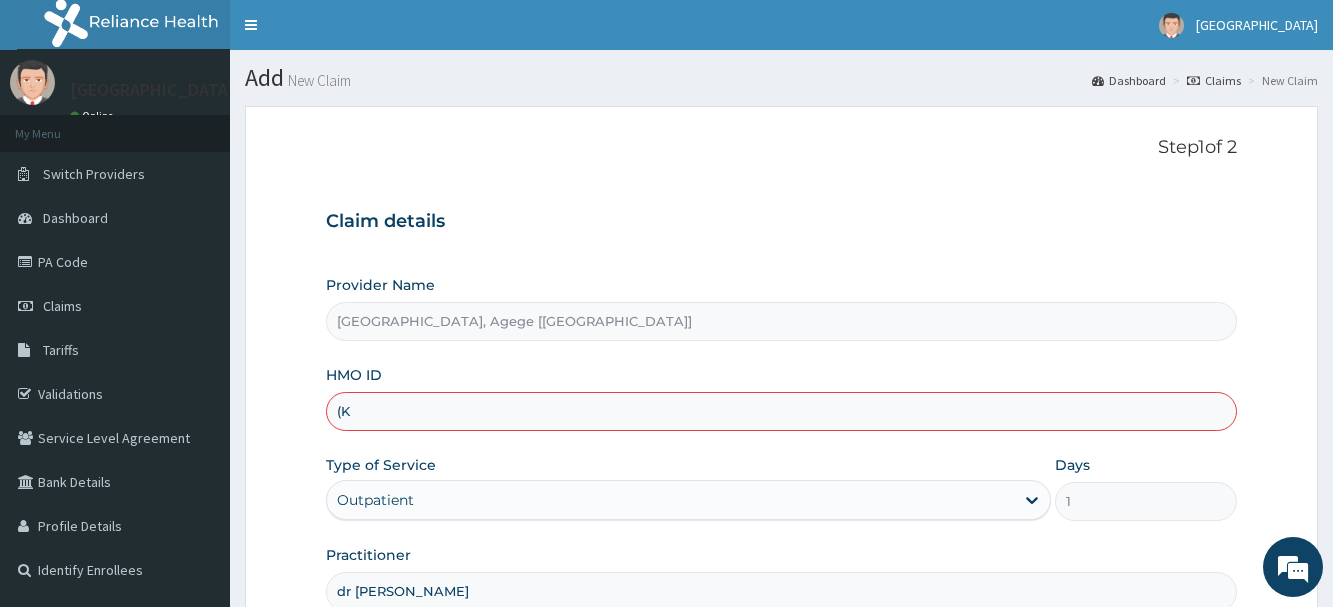 type on "(" 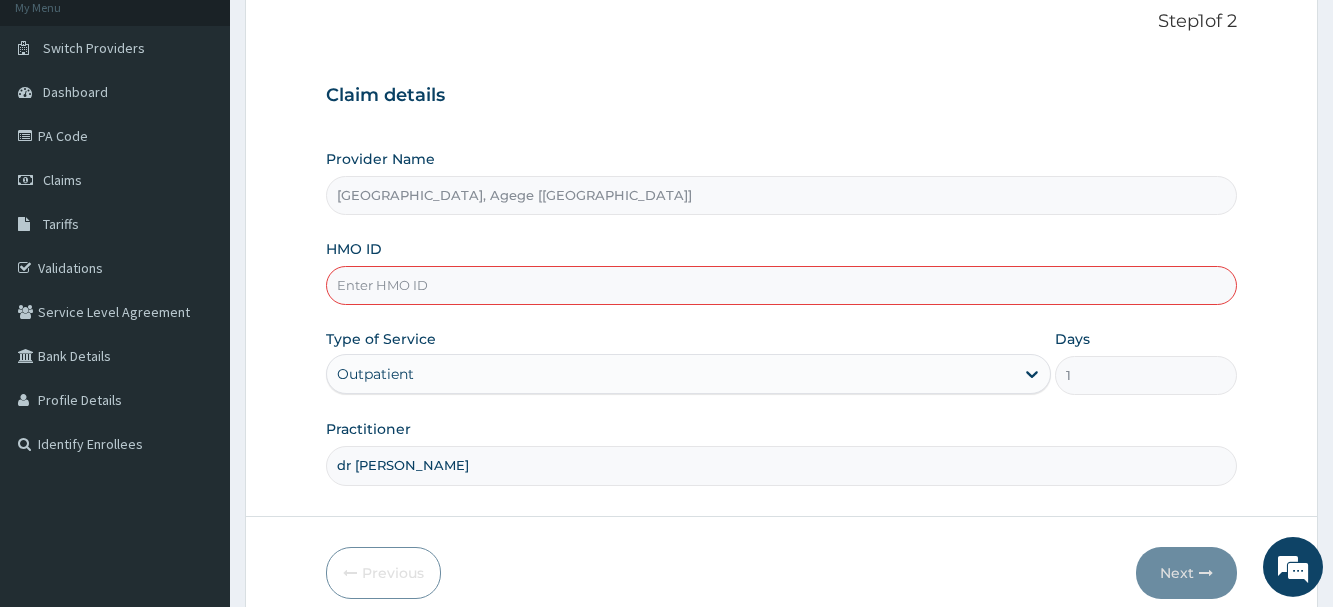scroll, scrollTop: 204, scrollLeft: 0, axis: vertical 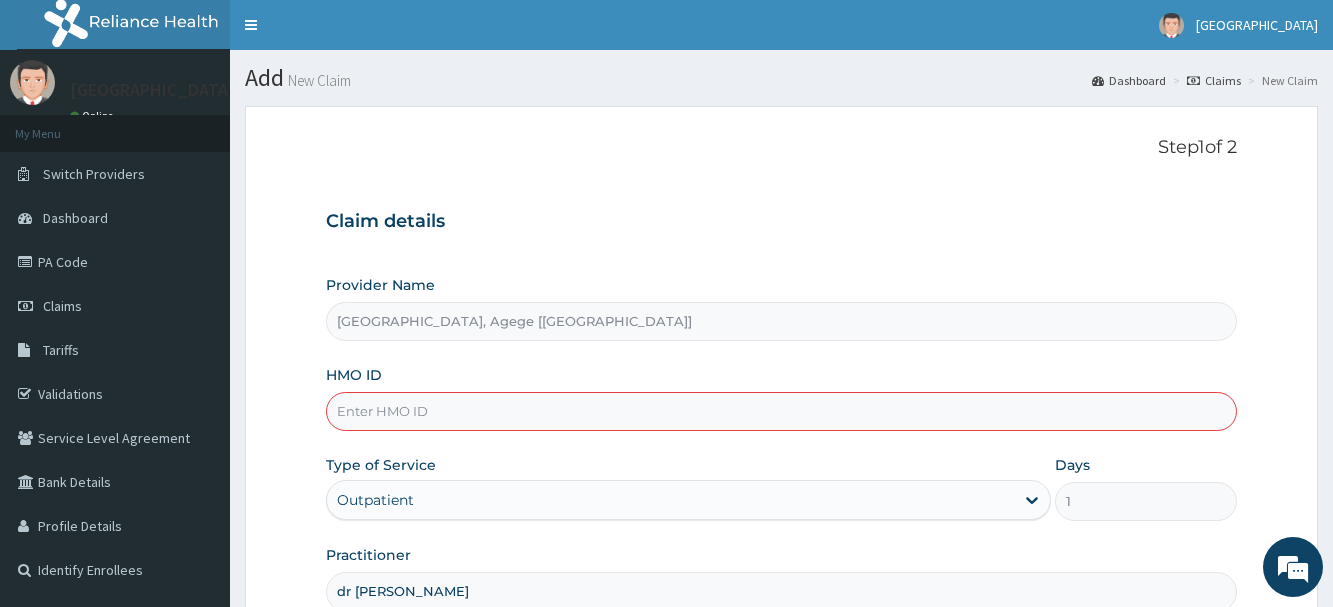 click on "[GEOGRAPHIC_DATA], Agege [[GEOGRAPHIC_DATA]]" at bounding box center [781, 321] 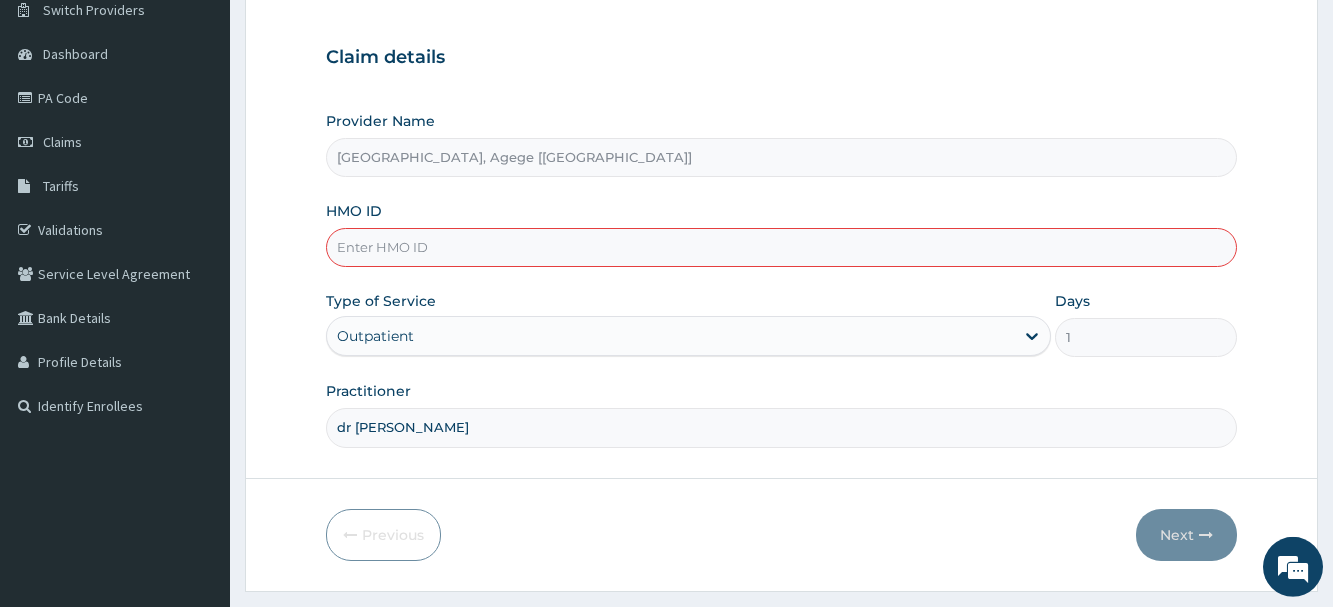 scroll, scrollTop: 215, scrollLeft: 0, axis: vertical 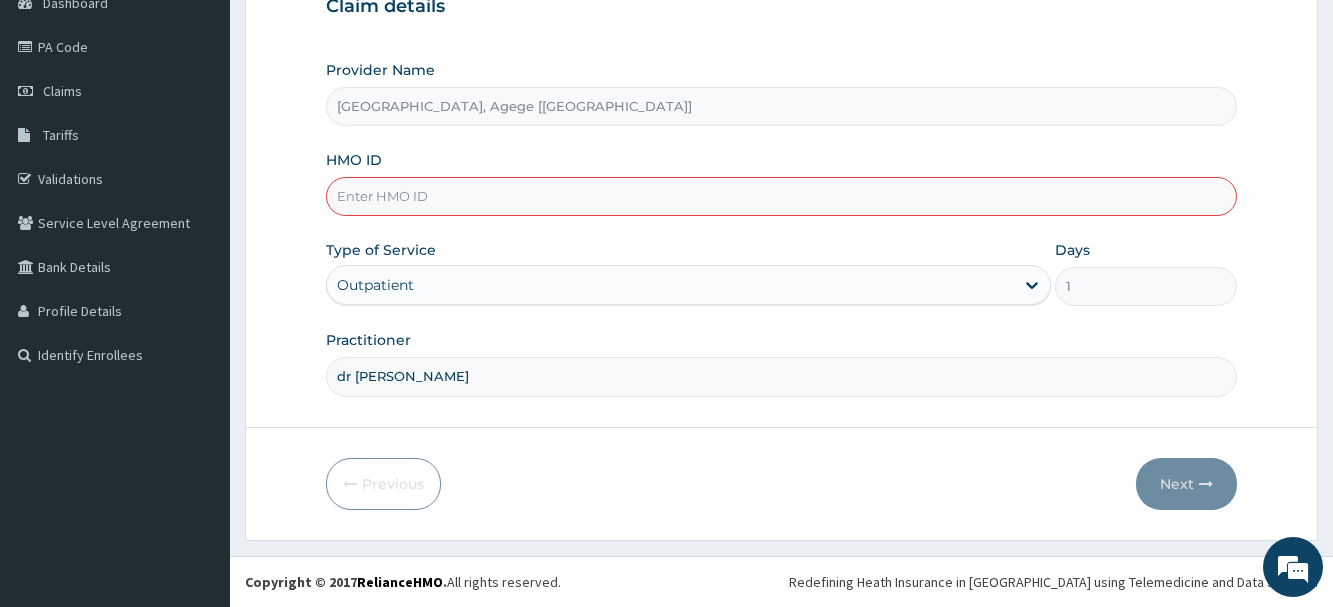 paste on "(KSB/10909/E)" 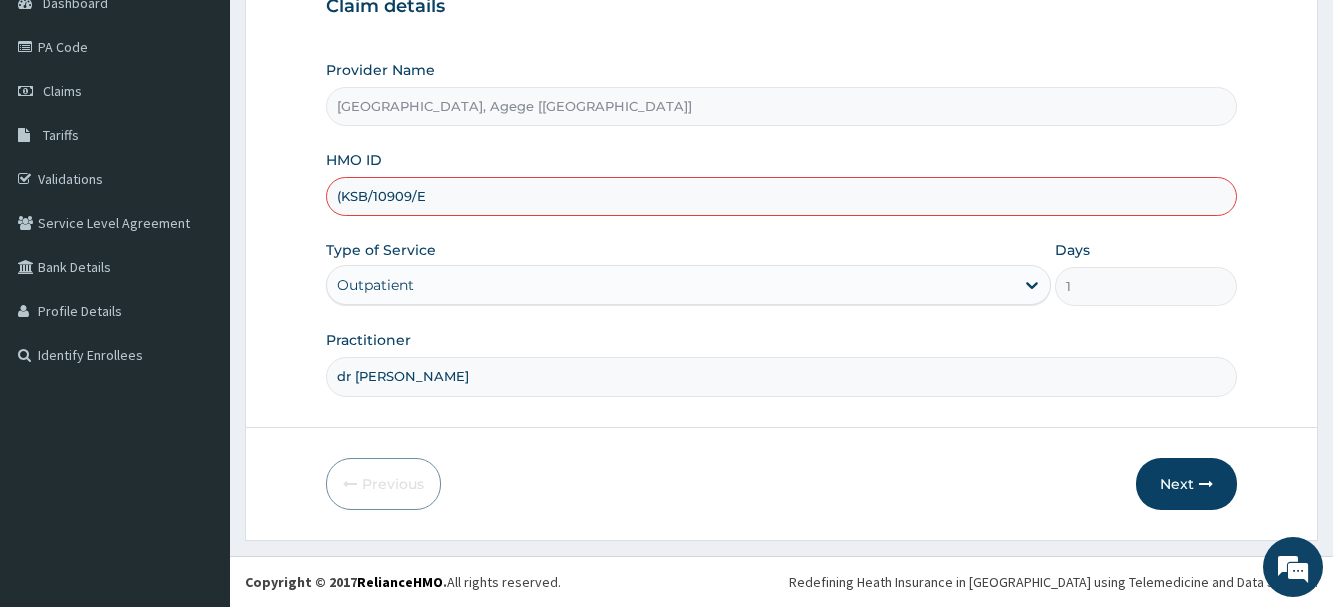 click on "(KSB/10909/E" at bounding box center [781, 196] 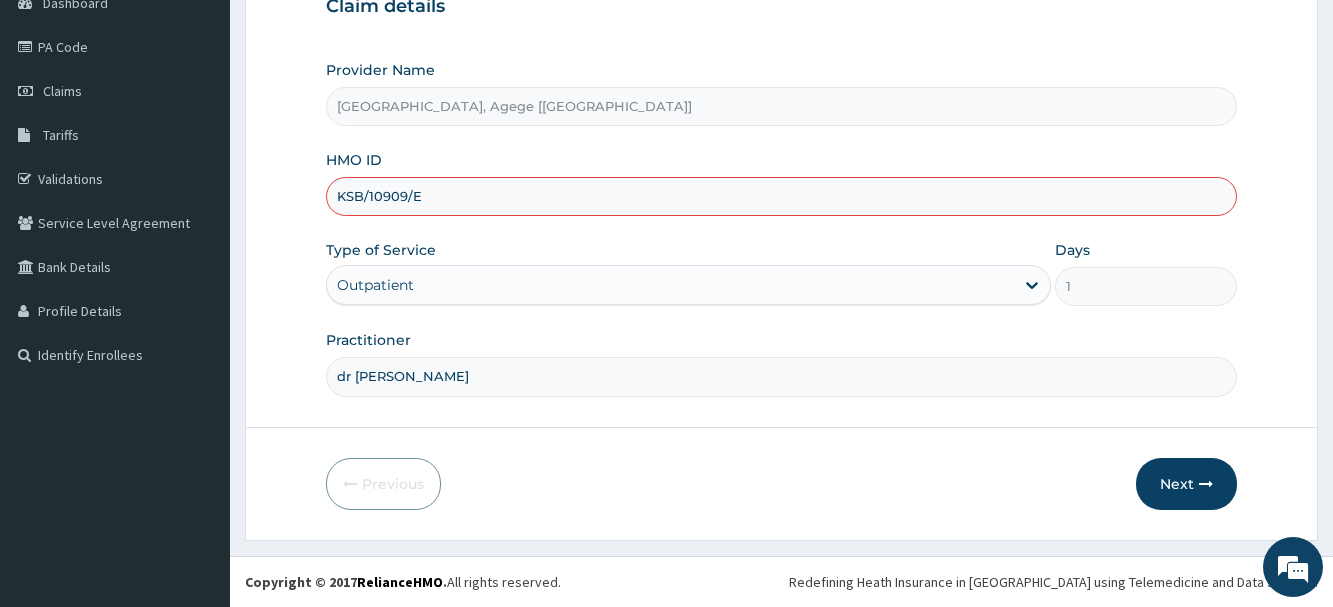type on "KSB/10909/E" 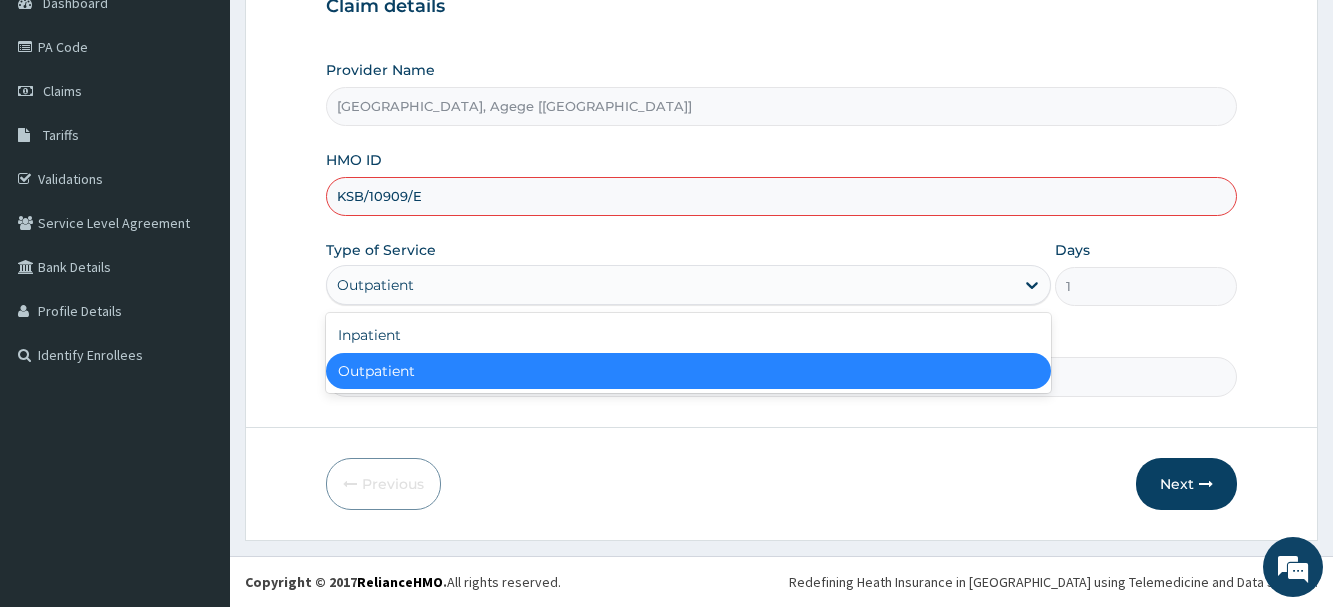 click on "Outpatient" at bounding box center [688, 371] 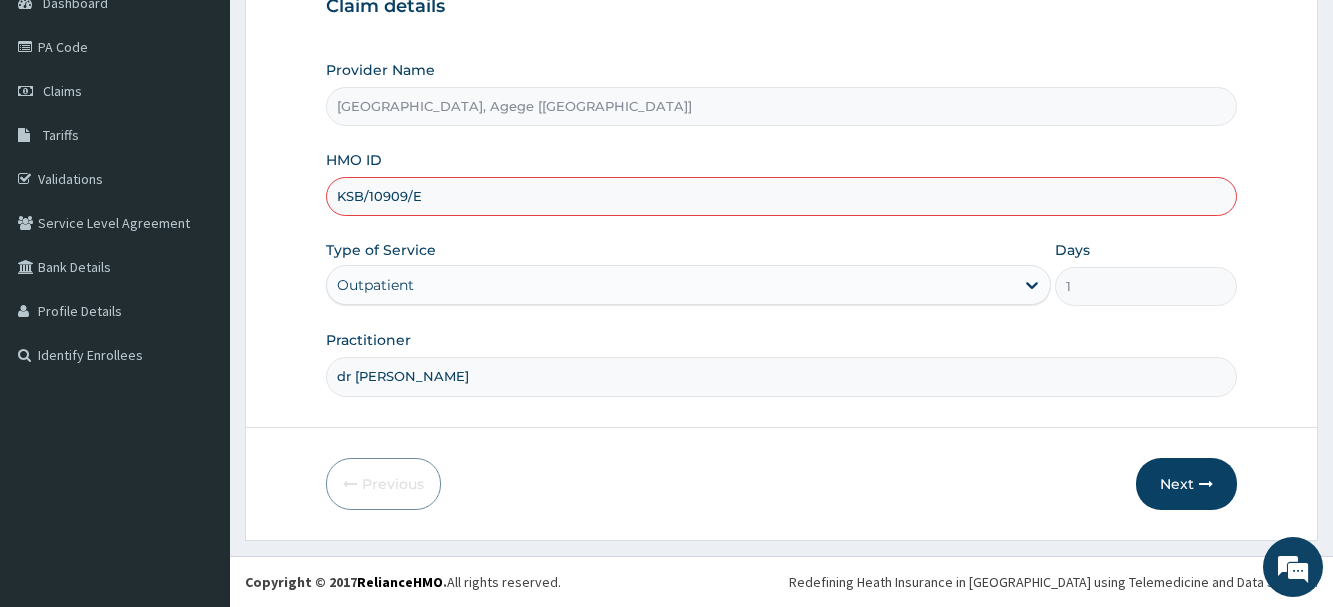 click on "Provider Name [GEOGRAPHIC_DATA], Agege [[GEOGRAPHIC_DATA]] HMO ID KSB/10909/E Type of Service Outpatient Days 1 Practitioner dr [PERSON_NAME]" at bounding box center [781, 228] 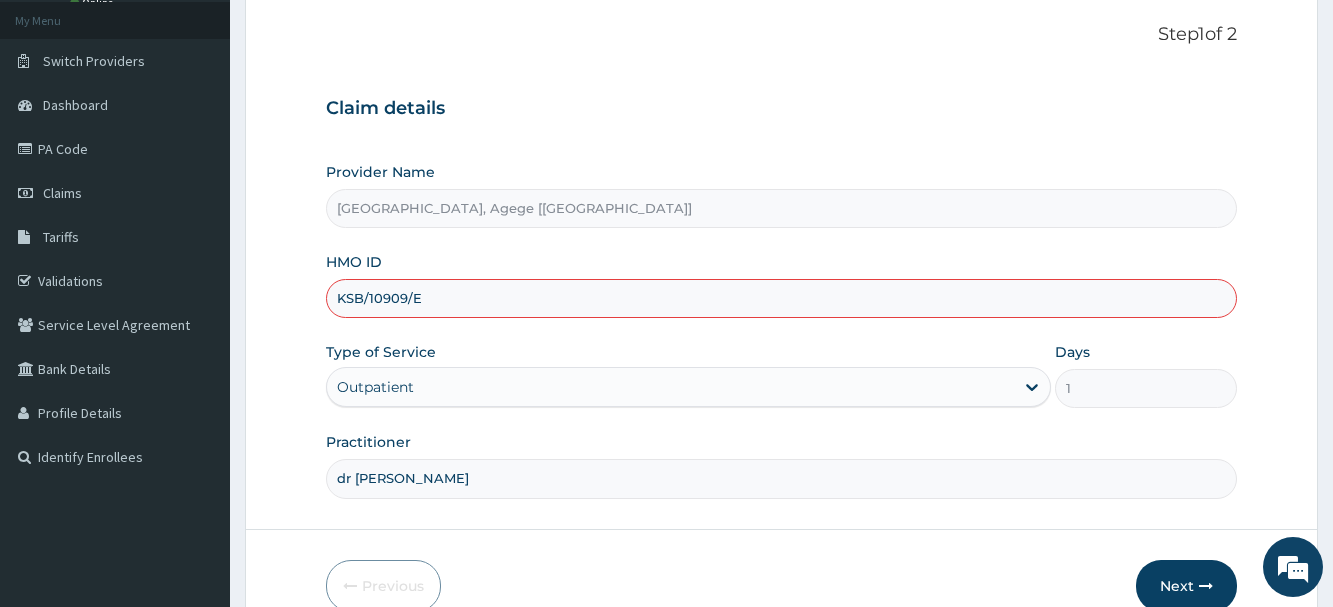scroll, scrollTop: 215, scrollLeft: 0, axis: vertical 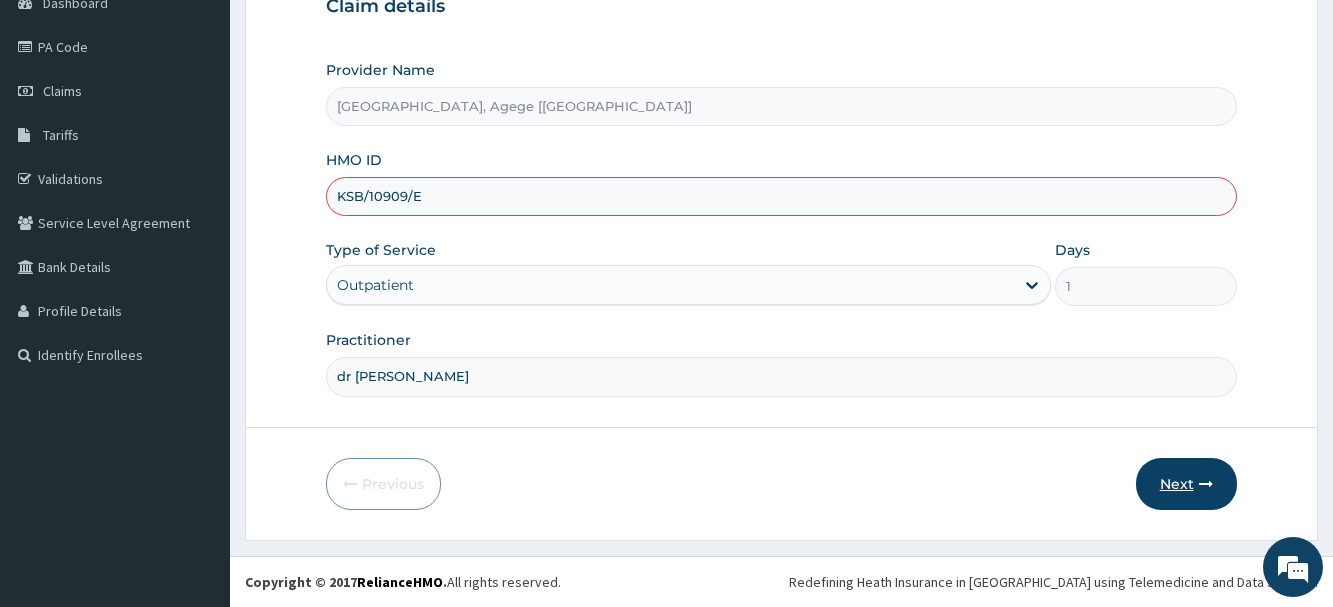 click on "Next" at bounding box center [1186, 484] 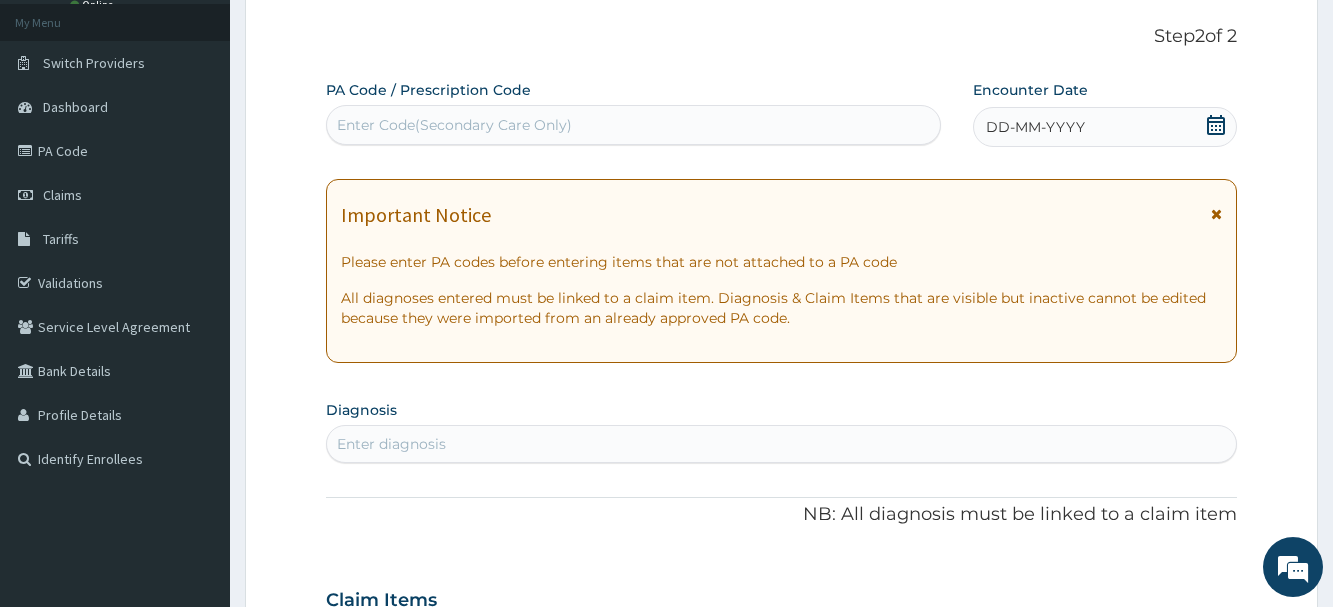 scroll, scrollTop: 11, scrollLeft: 0, axis: vertical 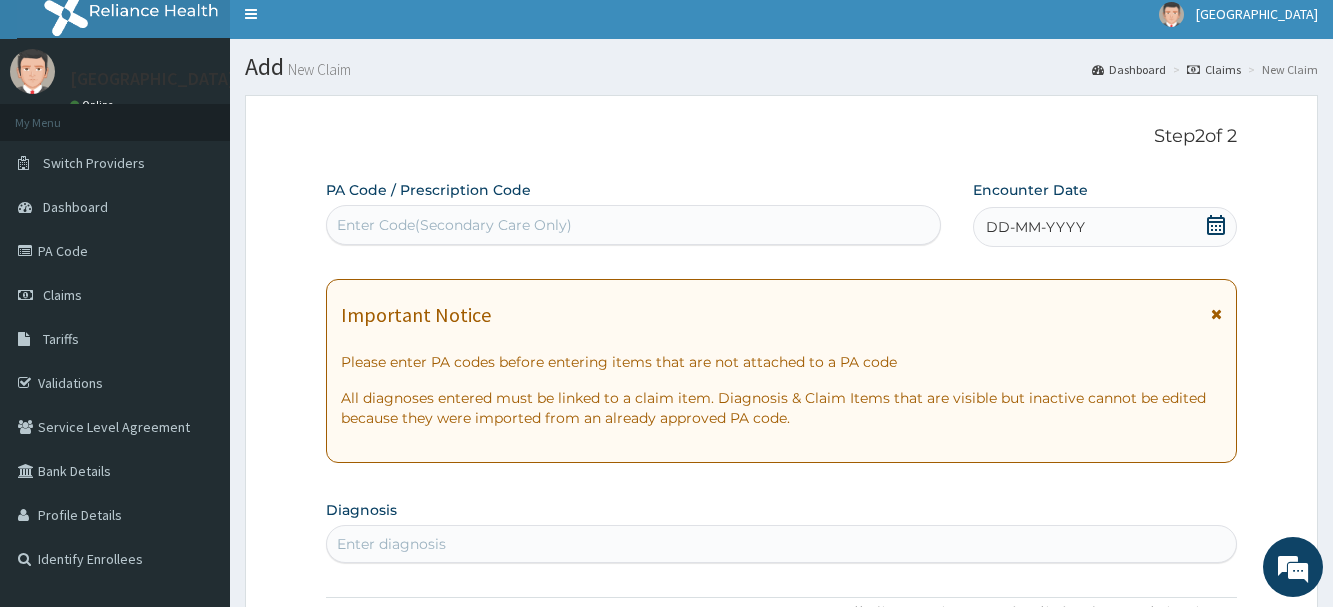 click 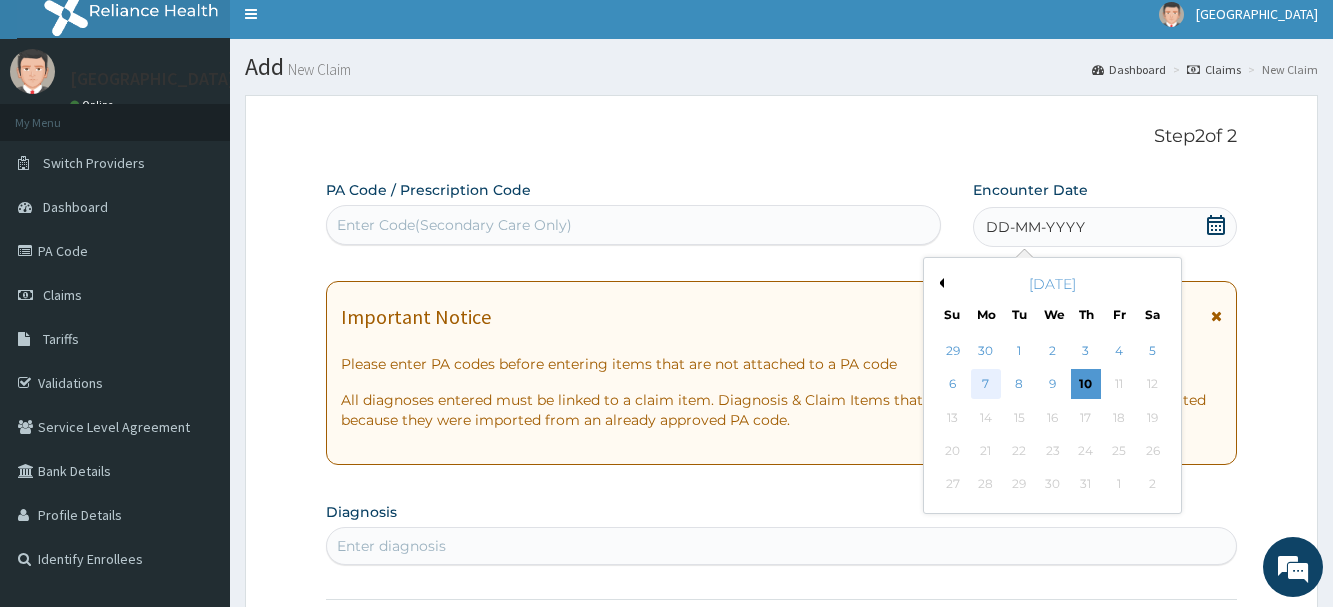 click on "7" at bounding box center (986, 385) 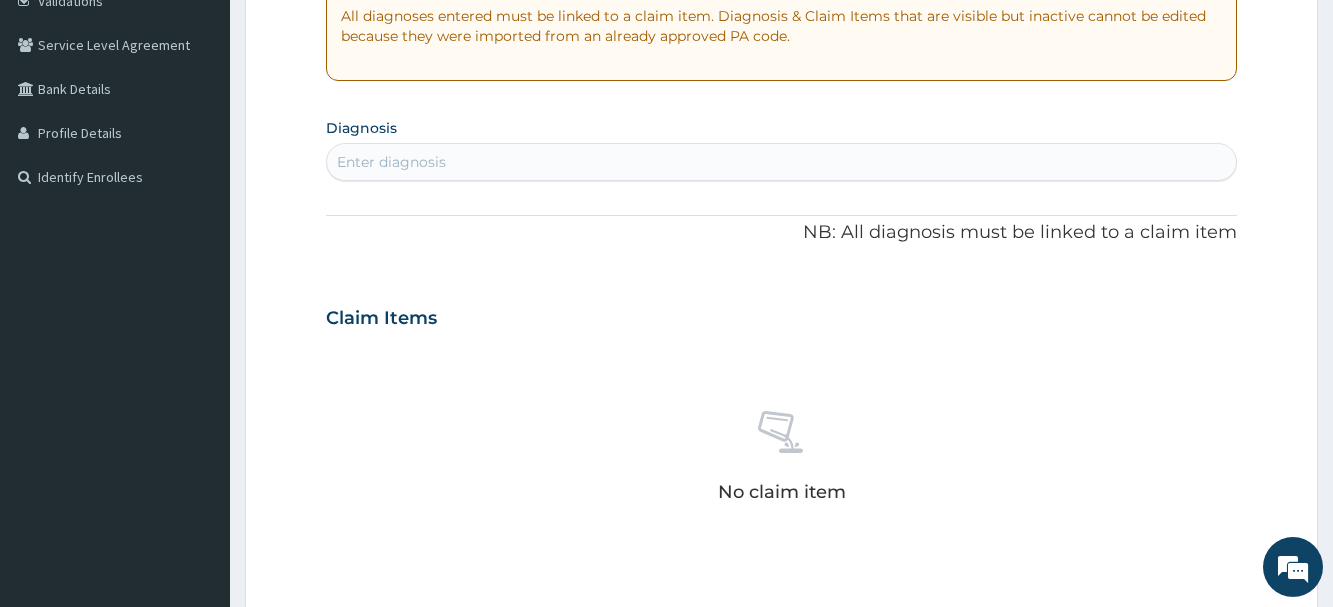 scroll, scrollTop: 11, scrollLeft: 0, axis: vertical 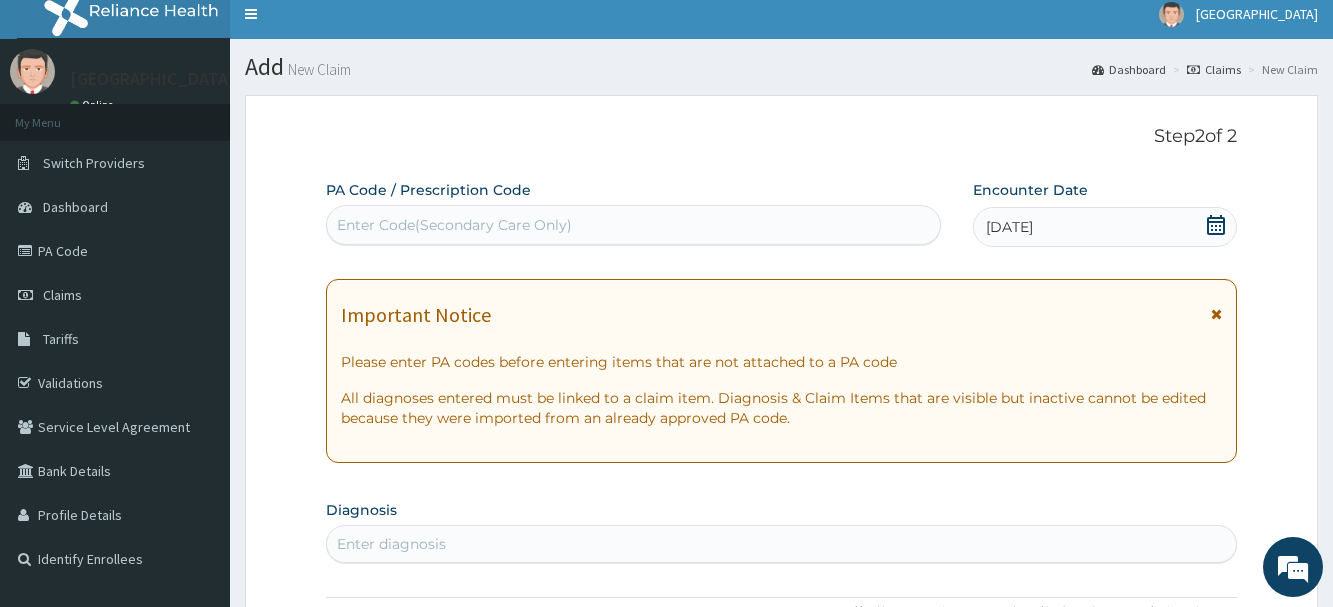 click on "Enter Code(Secondary Care Only)" at bounding box center (454, 225) 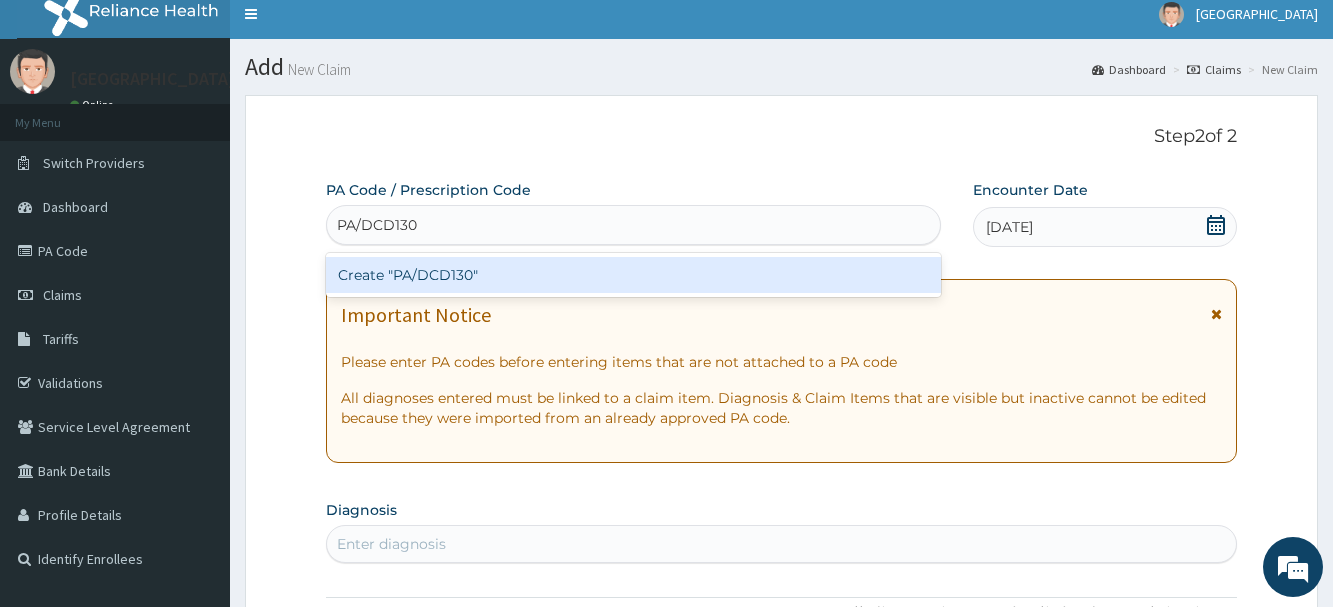 click on "Create "PA/DCD130"" at bounding box center (633, 275) 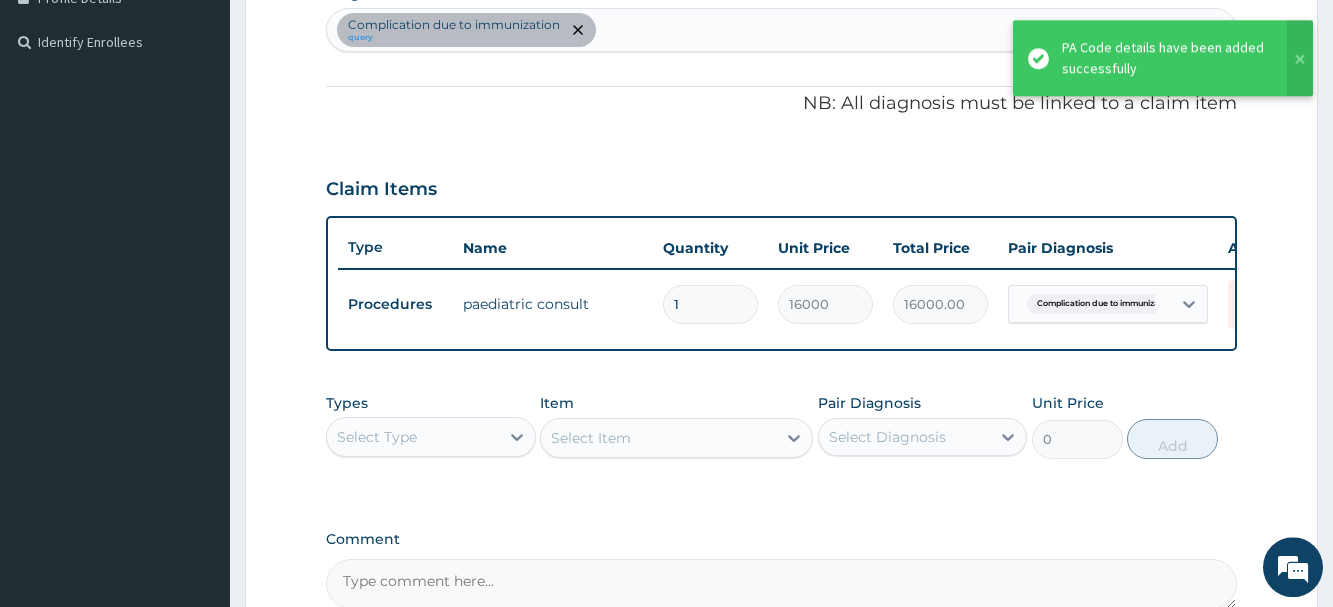 scroll, scrollTop: 419, scrollLeft: 0, axis: vertical 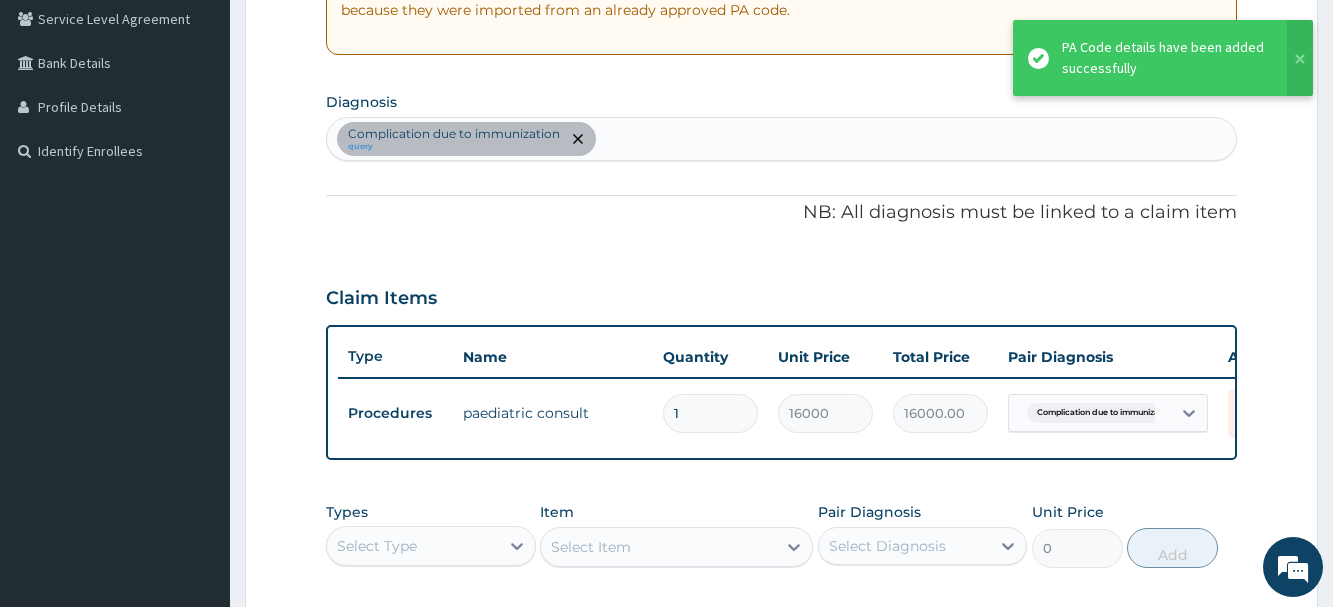 click on "Complication due to immunization query" at bounding box center [781, 139] 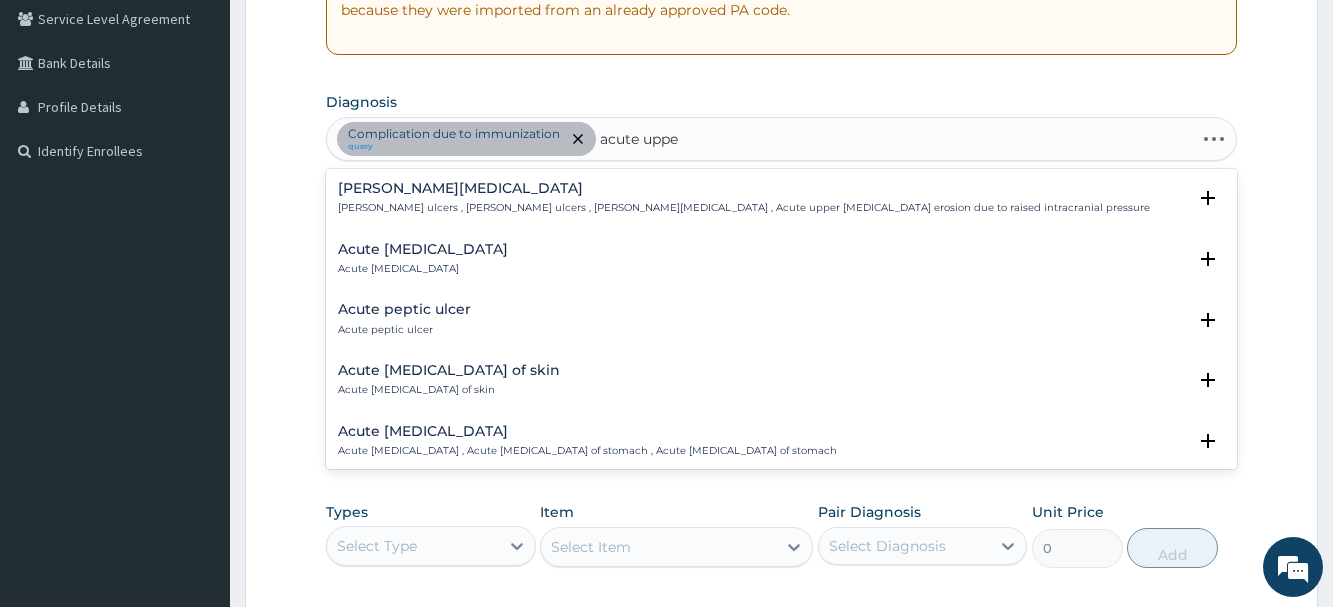 type on "acute upper" 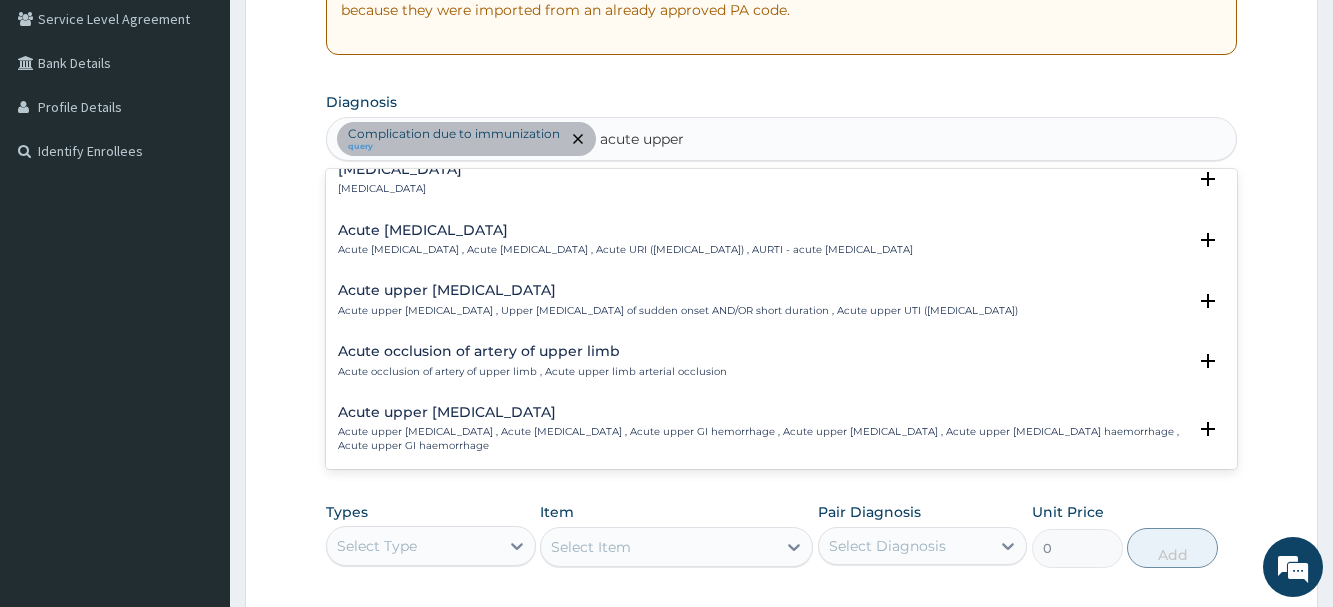 scroll, scrollTop: 216, scrollLeft: 0, axis: vertical 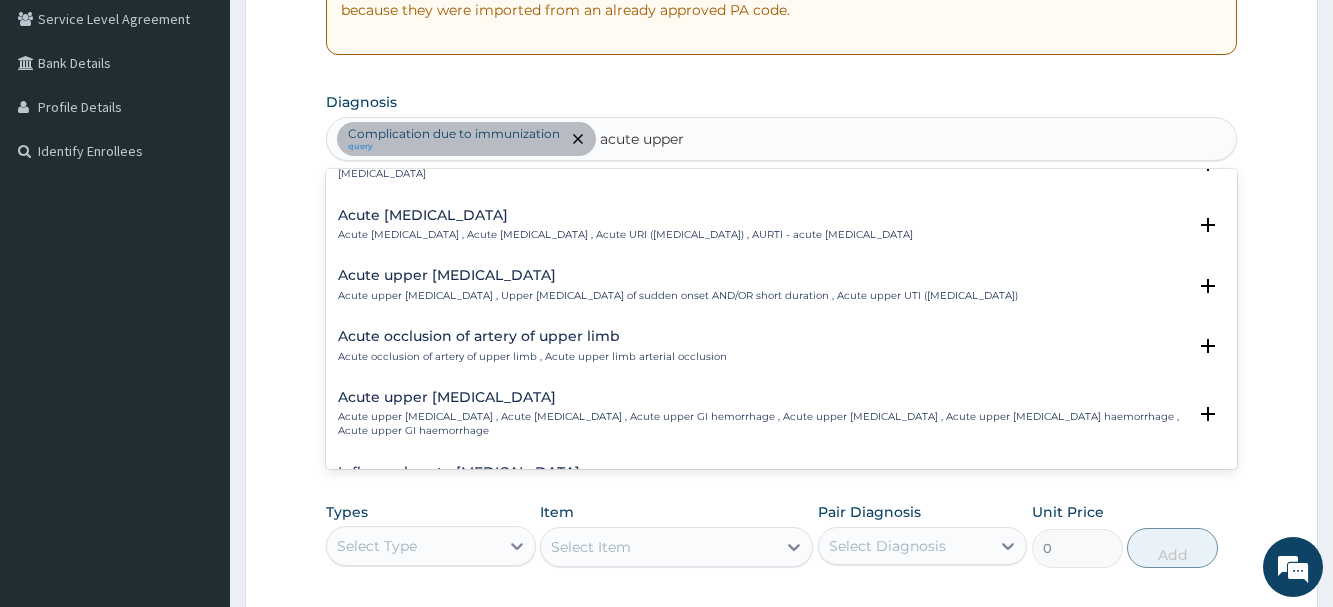 click on "Acute upper [MEDICAL_DATA]" at bounding box center (678, 275) 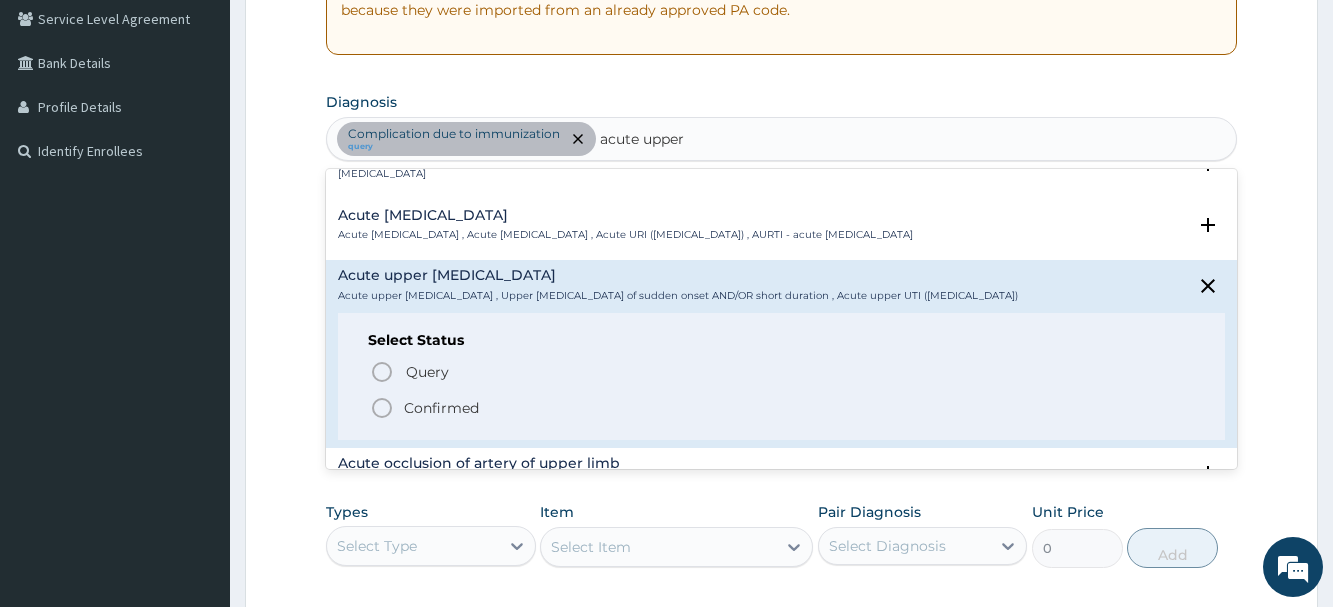 drag, startPoint x: 458, startPoint y: 401, endPoint x: 457, endPoint y: 386, distance: 15.033297 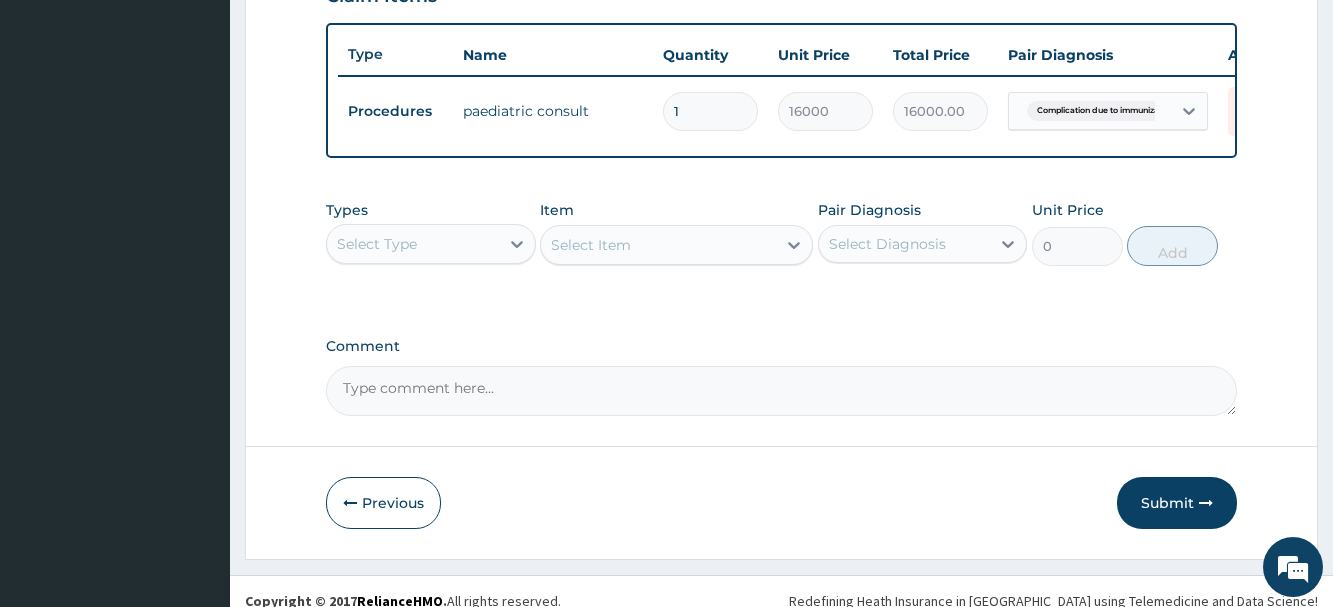 scroll, scrollTop: 725, scrollLeft: 0, axis: vertical 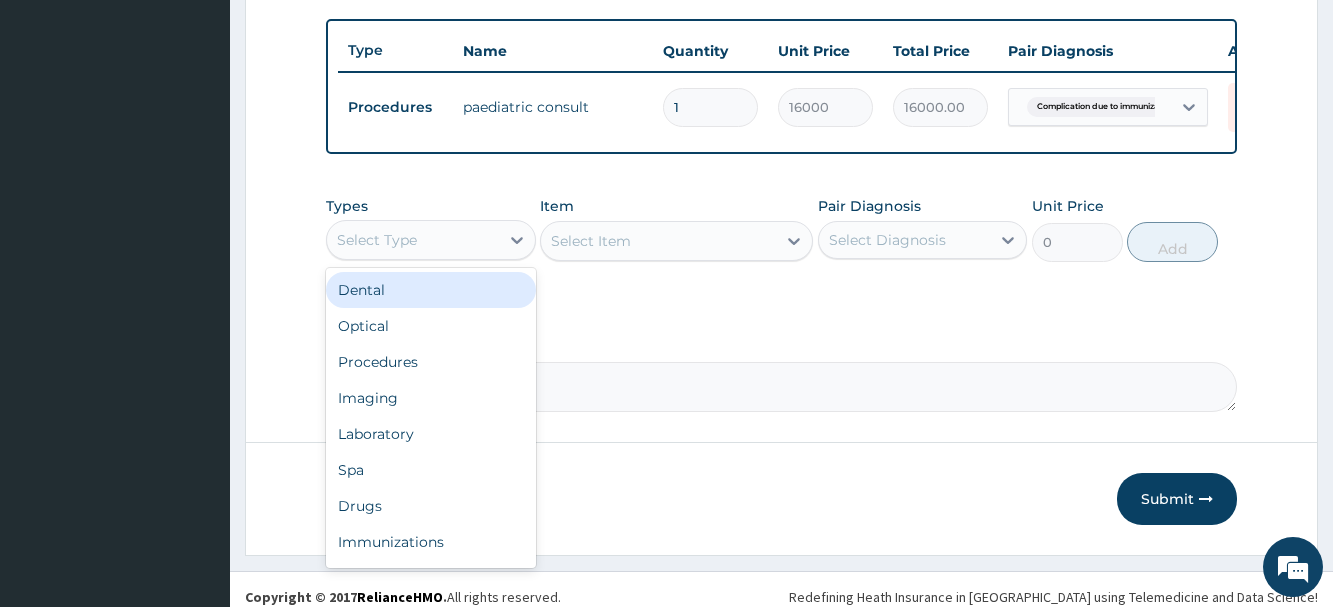 click on "Select Type" at bounding box center (412, 240) 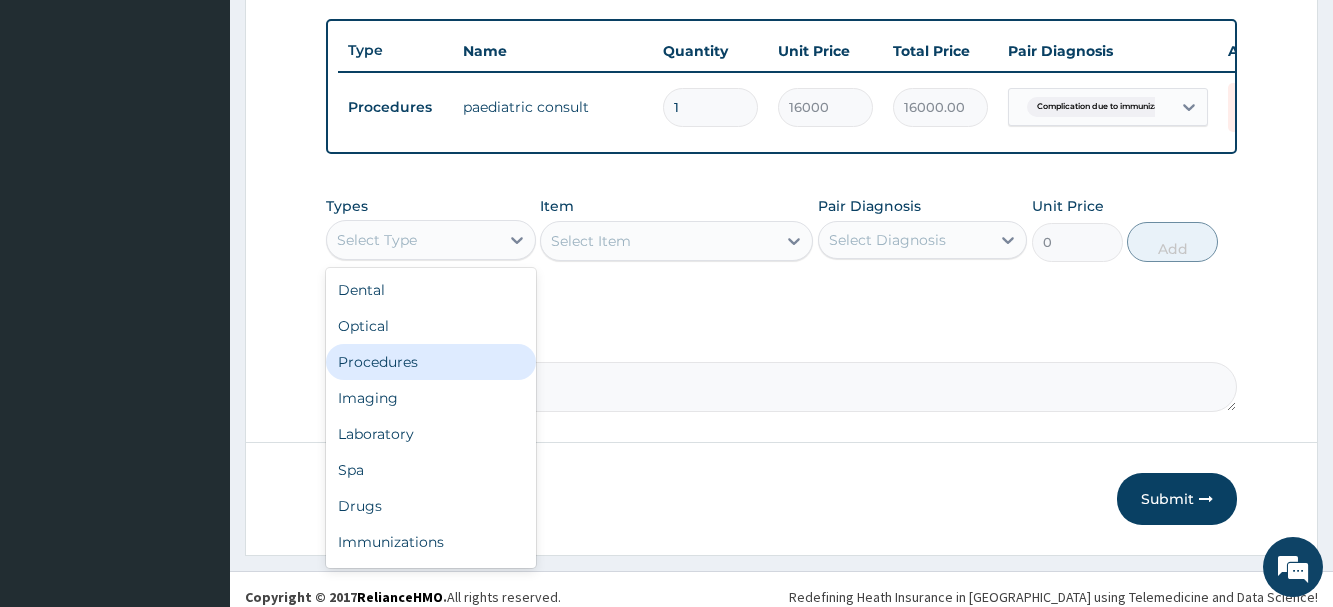 click on "Procedures" at bounding box center [430, 362] 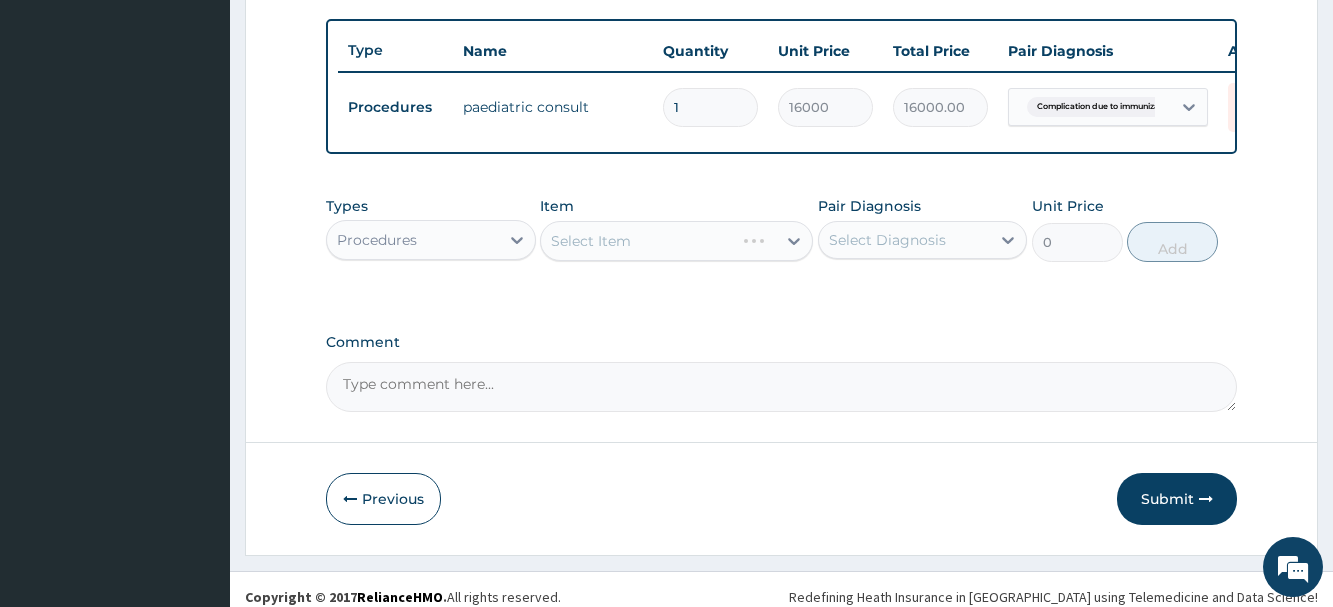 click on "Select Item" at bounding box center (676, 241) 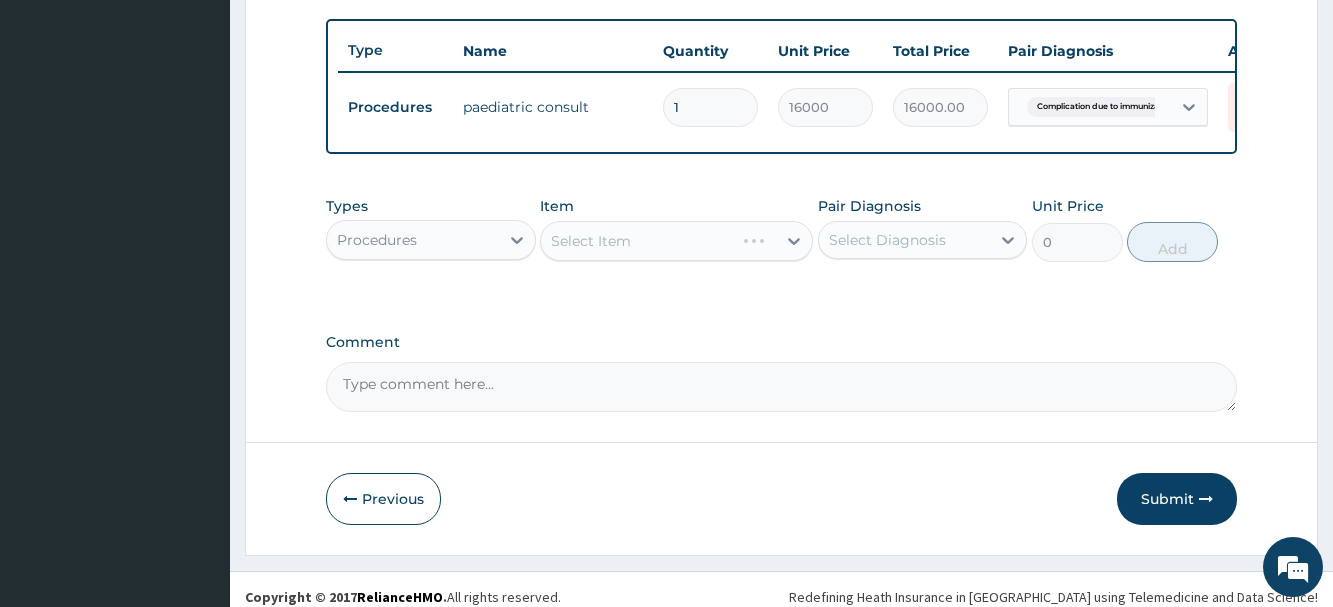 click on "Select Item" at bounding box center (676, 241) 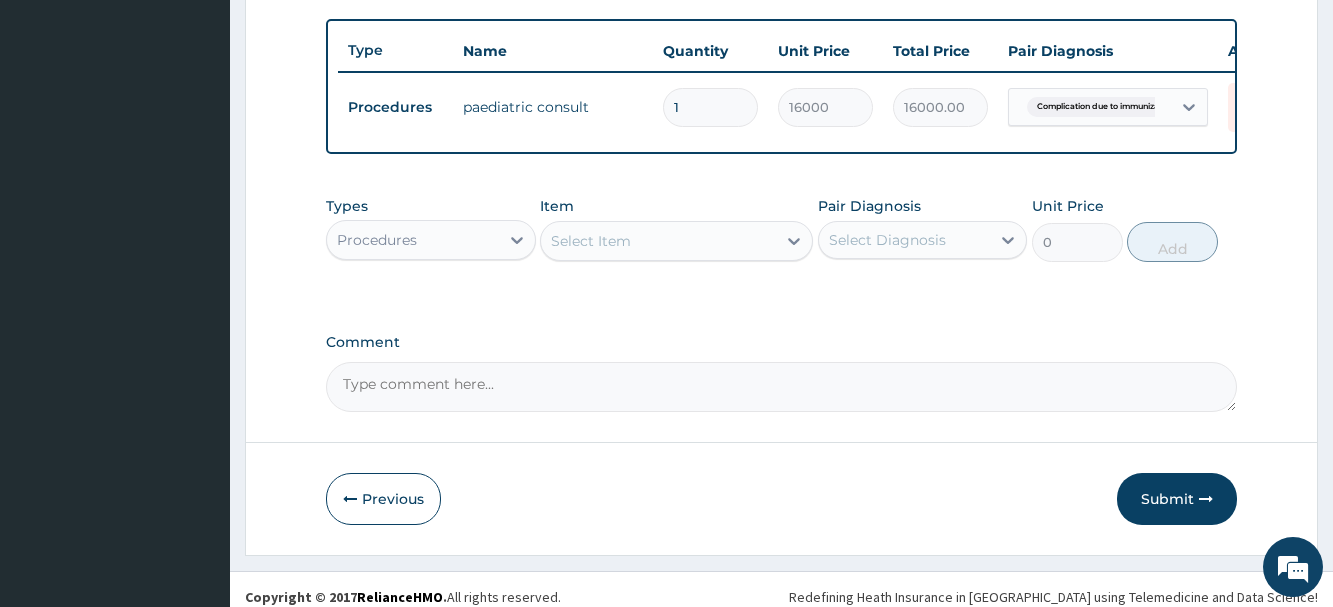 click 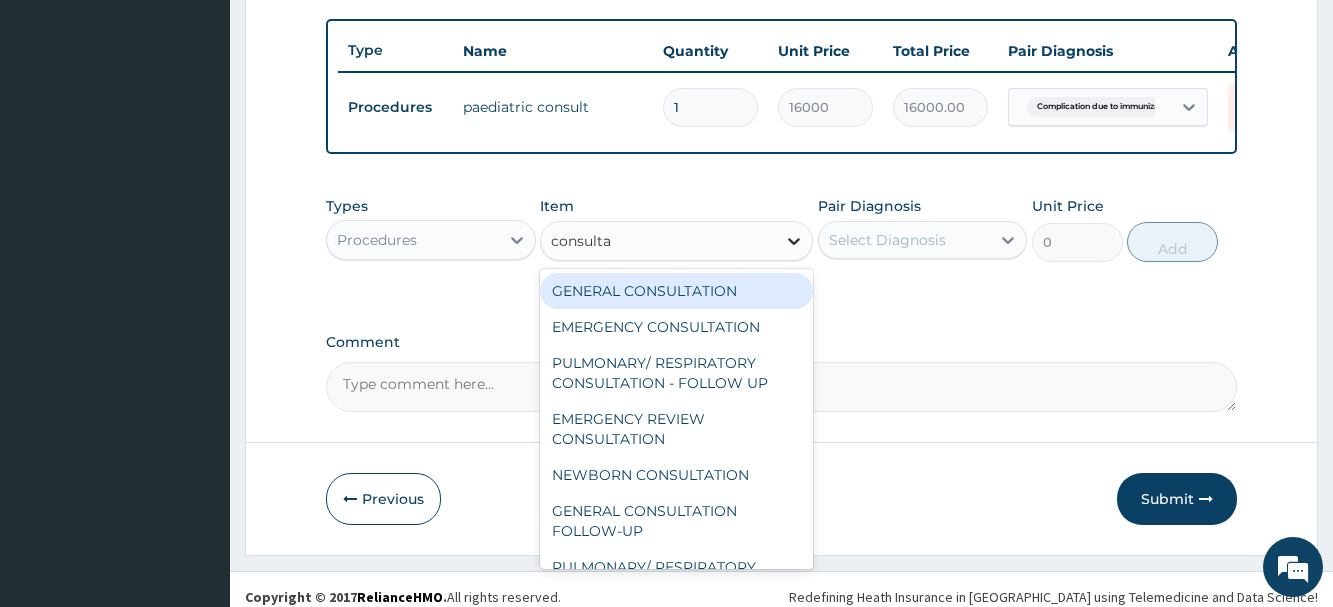 type on "consultat" 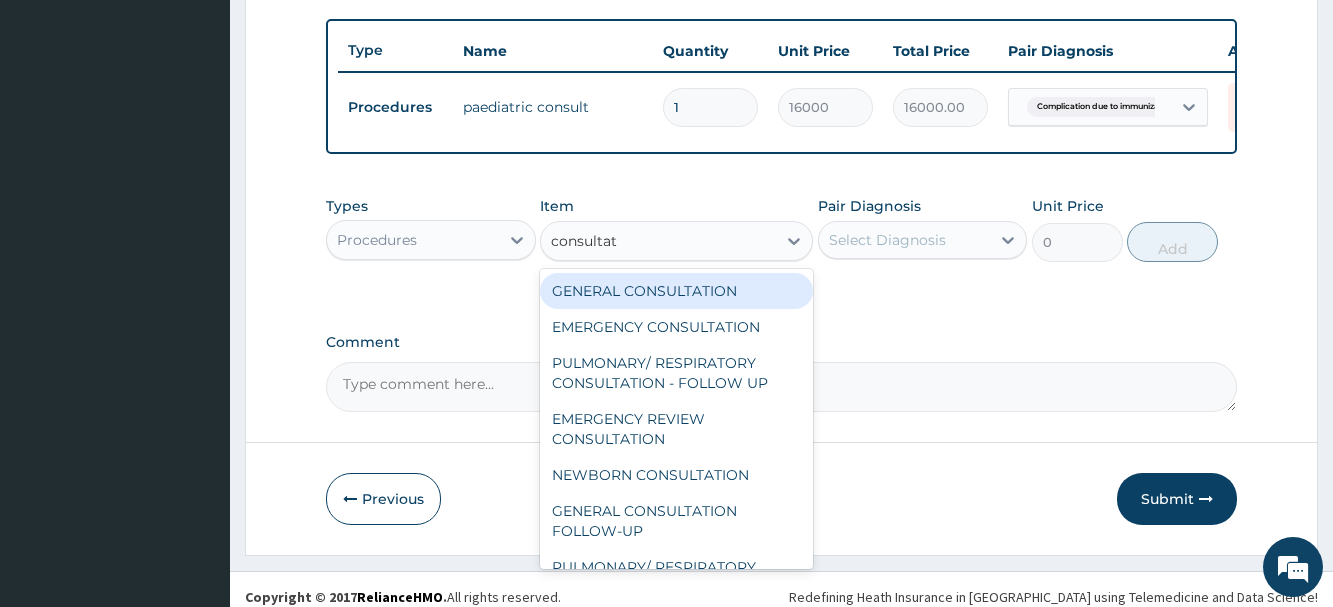 click on "GENERAL CONSULTATION" at bounding box center [676, 291] 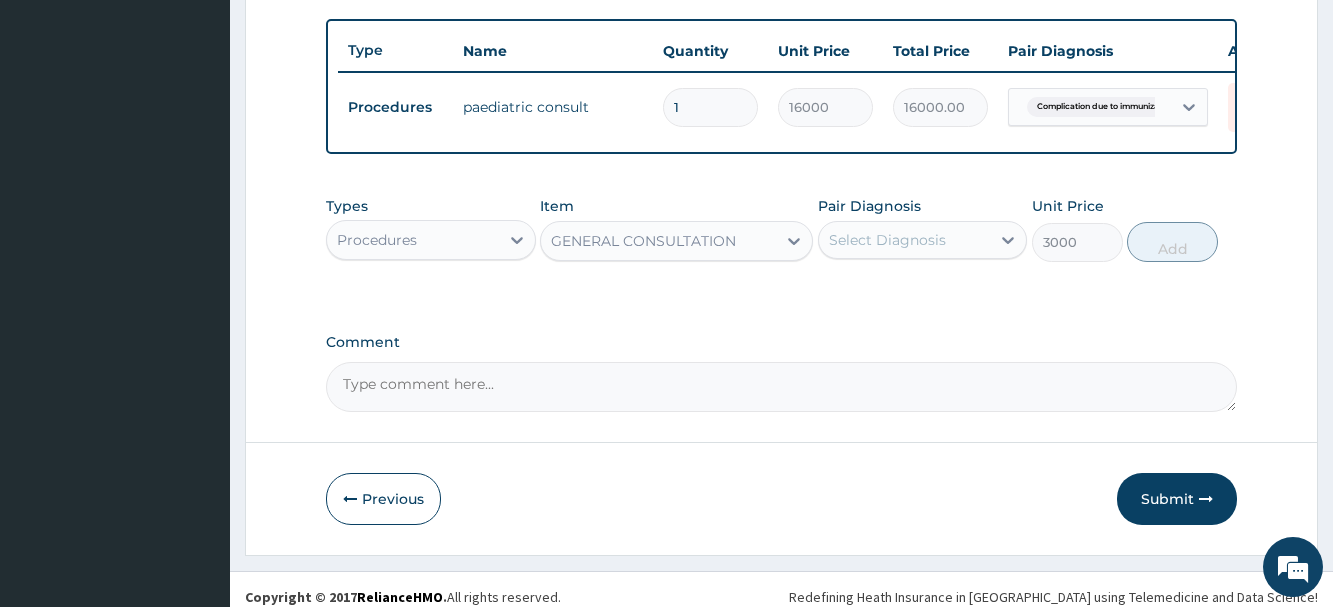 click on "Select Diagnosis" at bounding box center (887, 240) 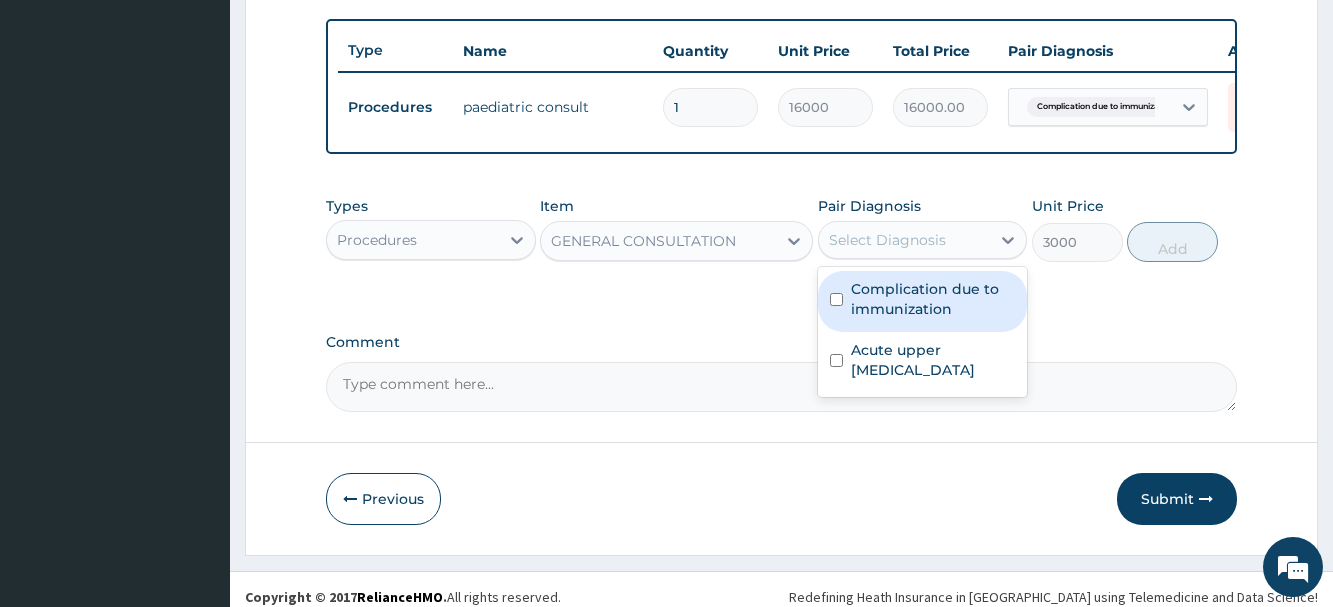 click on "Complication due to immunization" at bounding box center (933, 299) 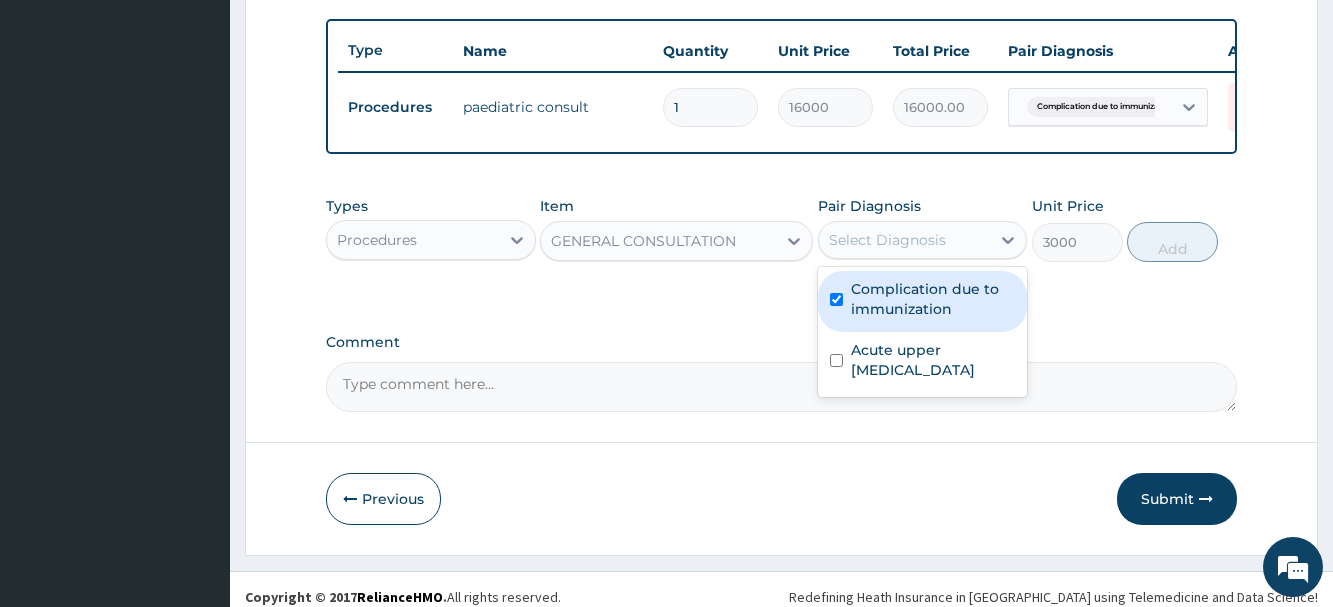 checkbox on "true" 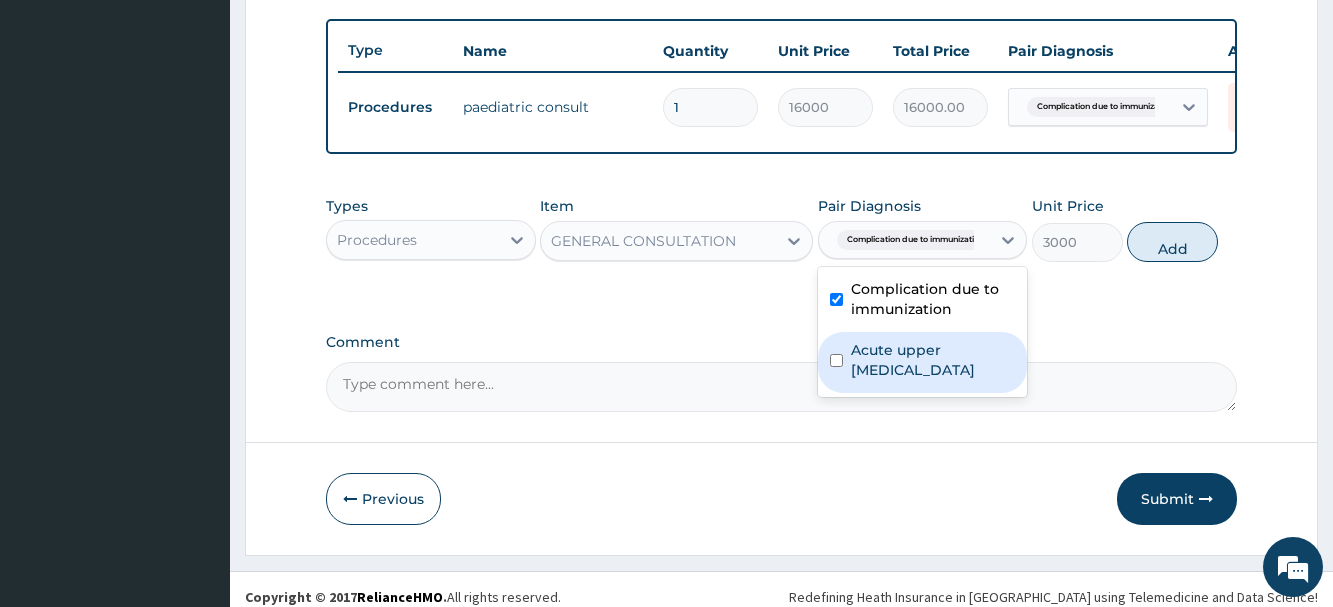 drag, startPoint x: 904, startPoint y: 370, endPoint x: 1090, endPoint y: 308, distance: 196.06122 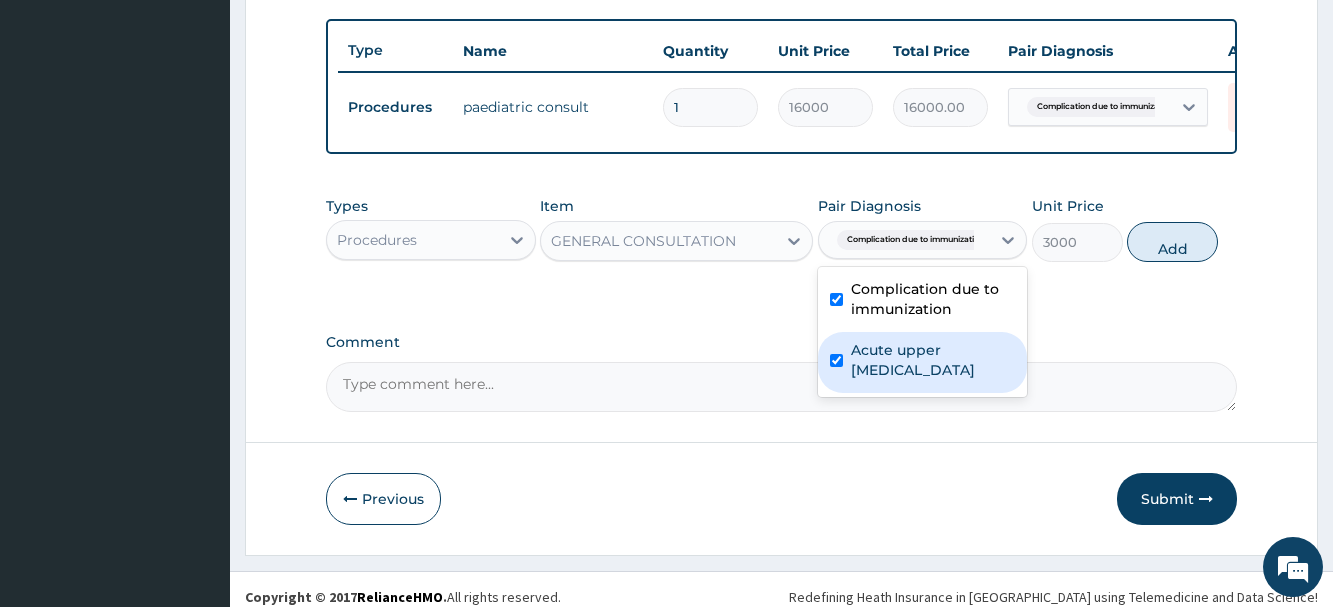checkbox on "true" 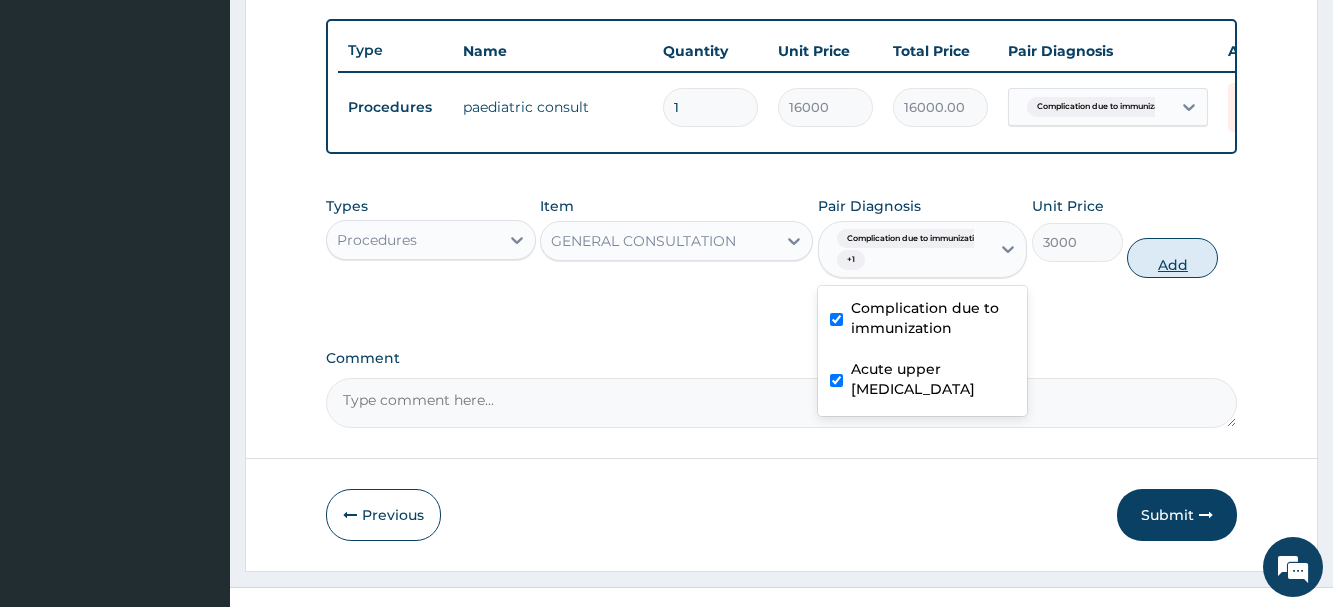 click on "Add" at bounding box center (1172, 258) 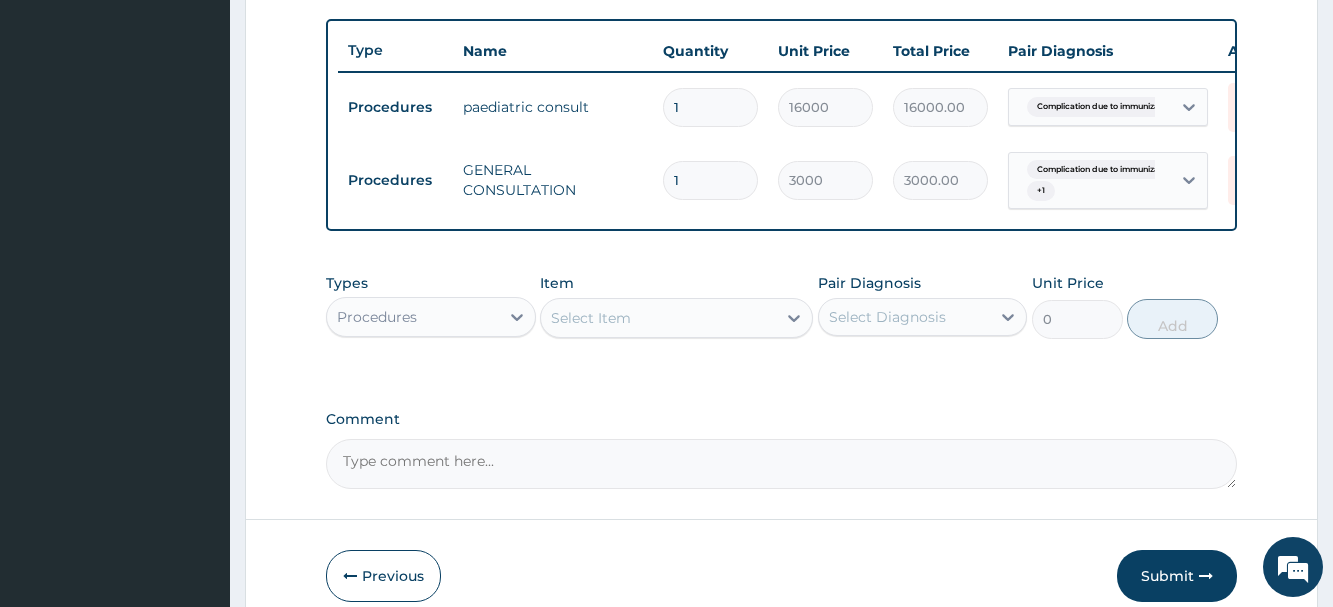 click on "Select Item" at bounding box center (658, 318) 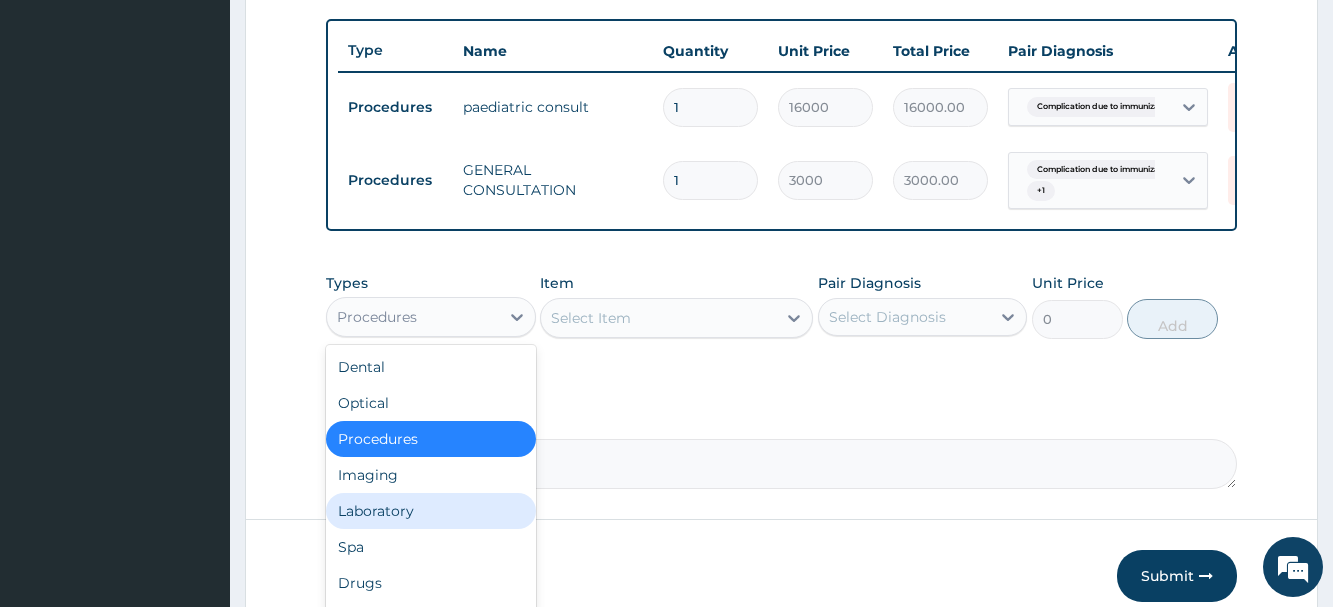 click on "Laboratory" at bounding box center (430, 511) 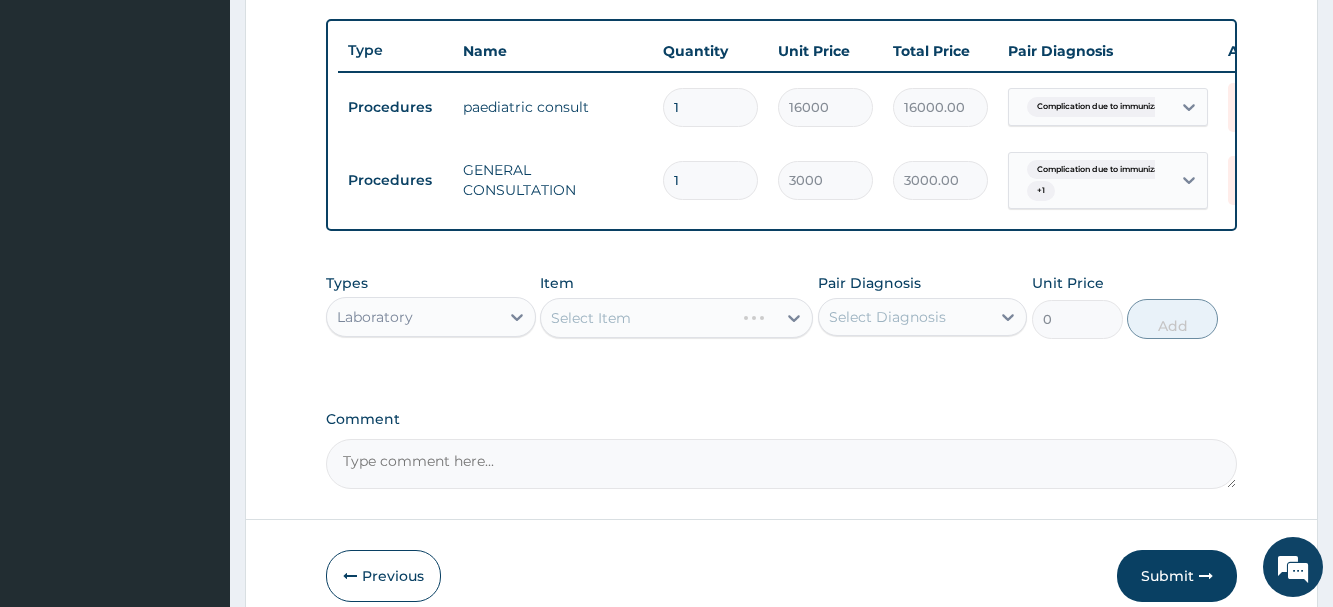 click on "Laboratory" at bounding box center [375, 317] 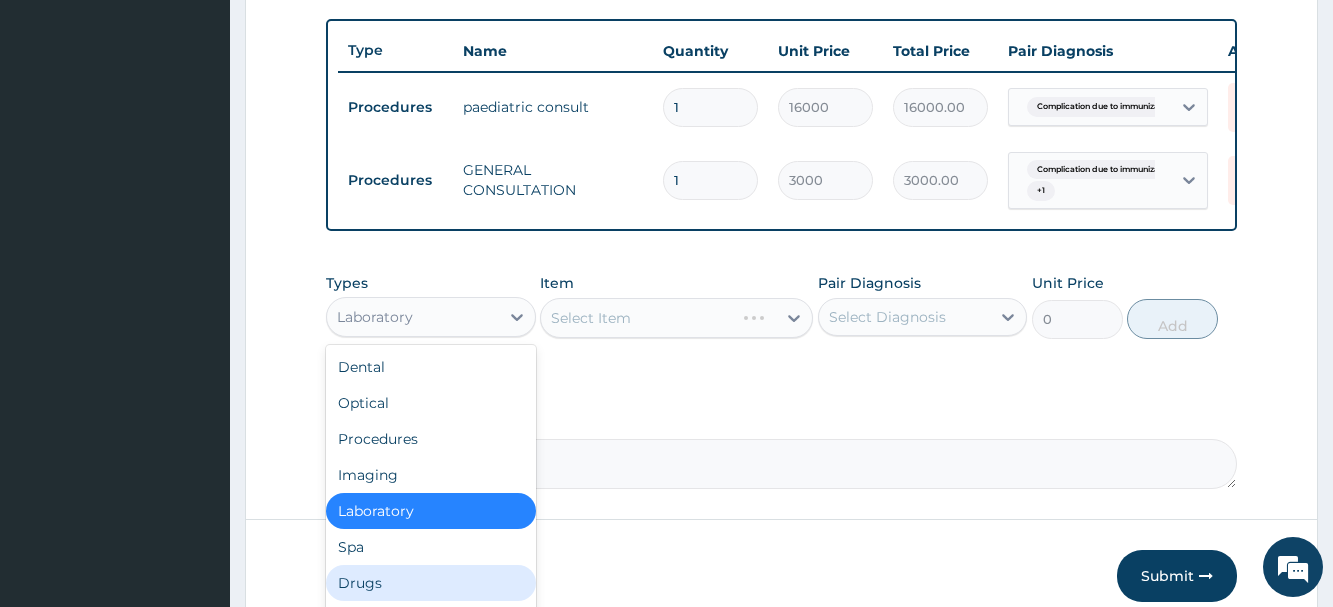 drag, startPoint x: 364, startPoint y: 591, endPoint x: 439, endPoint y: 510, distance: 110.39022 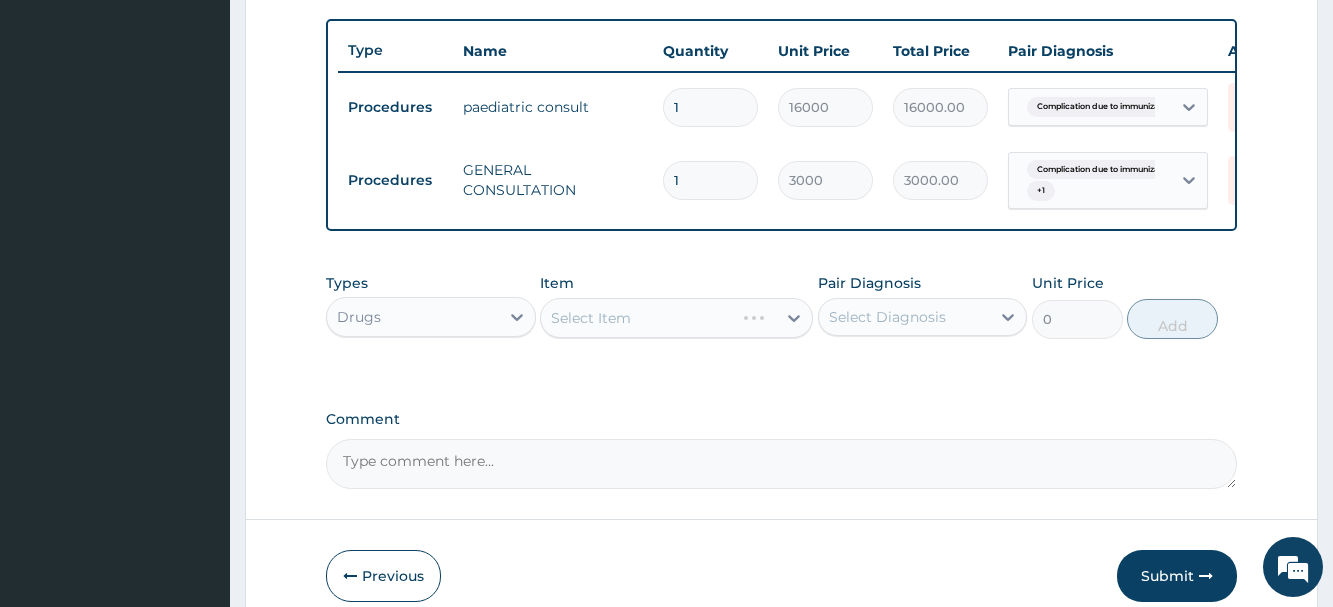 click on "Select Item" at bounding box center [676, 318] 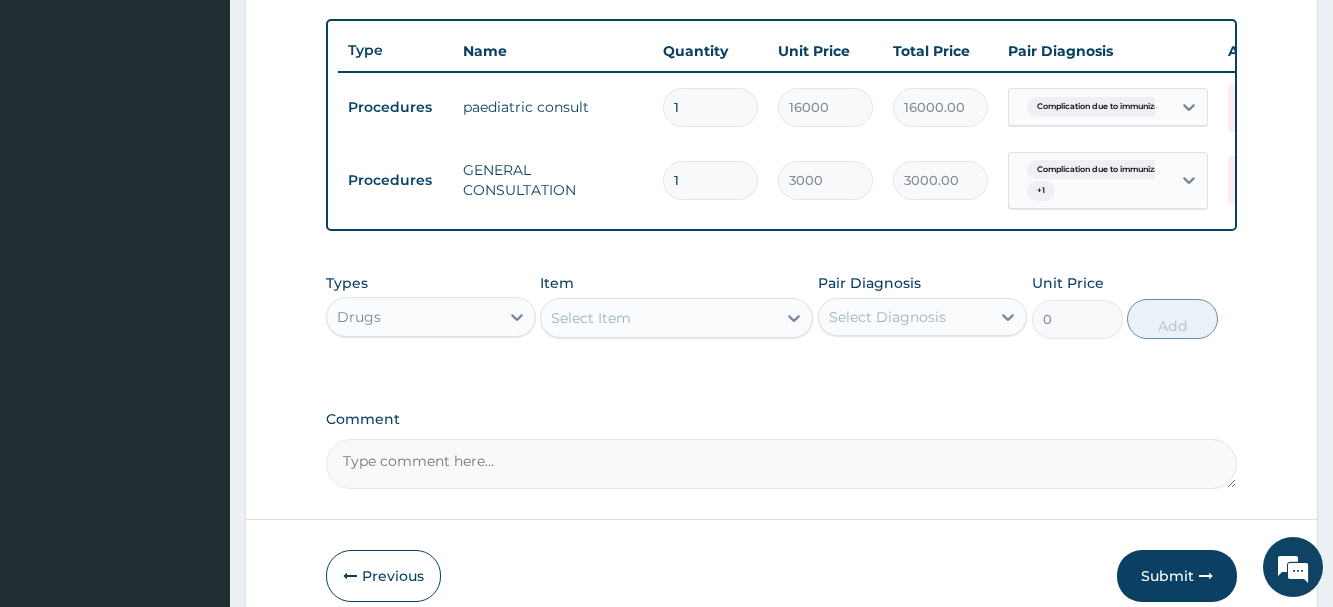 click on "Select Item" at bounding box center [658, 318] 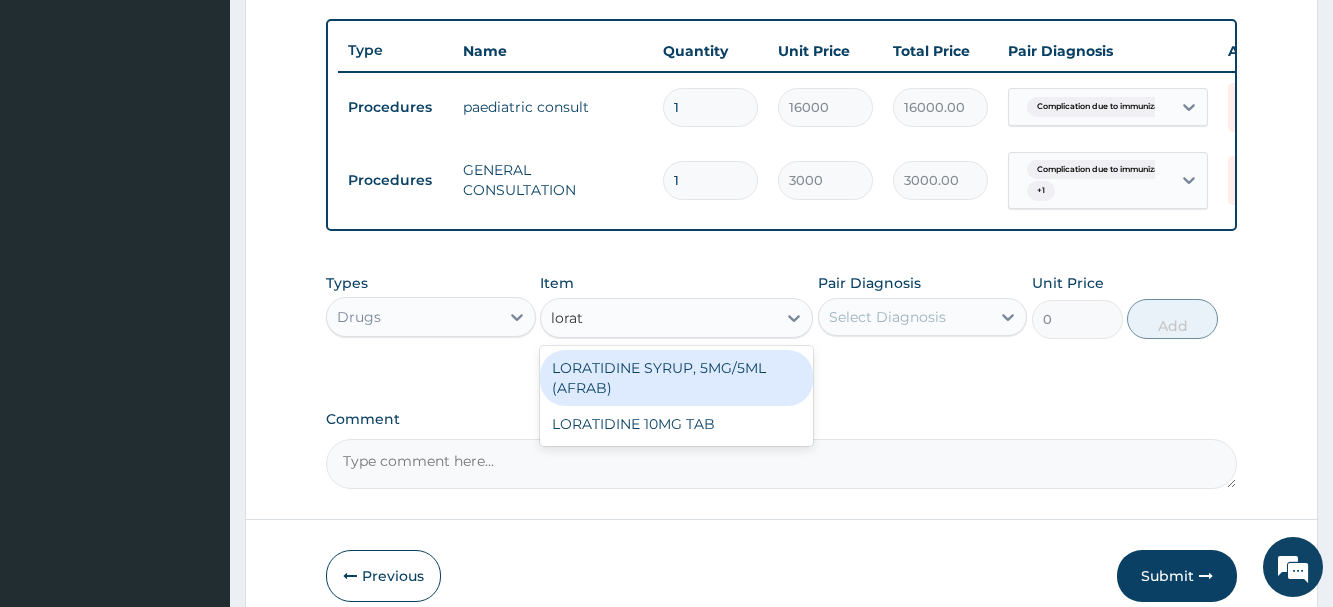 type on "lorati" 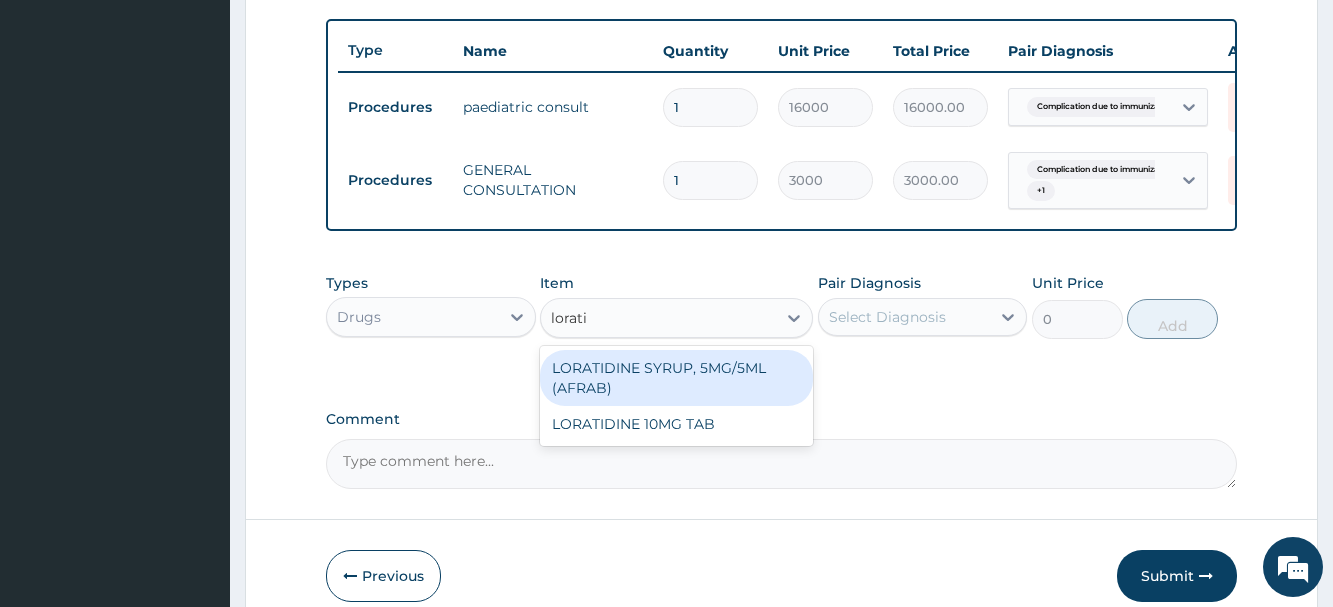 click on "LORATIDINE SYRUP, 5MG/5ML (AFRAB)" at bounding box center [676, 378] 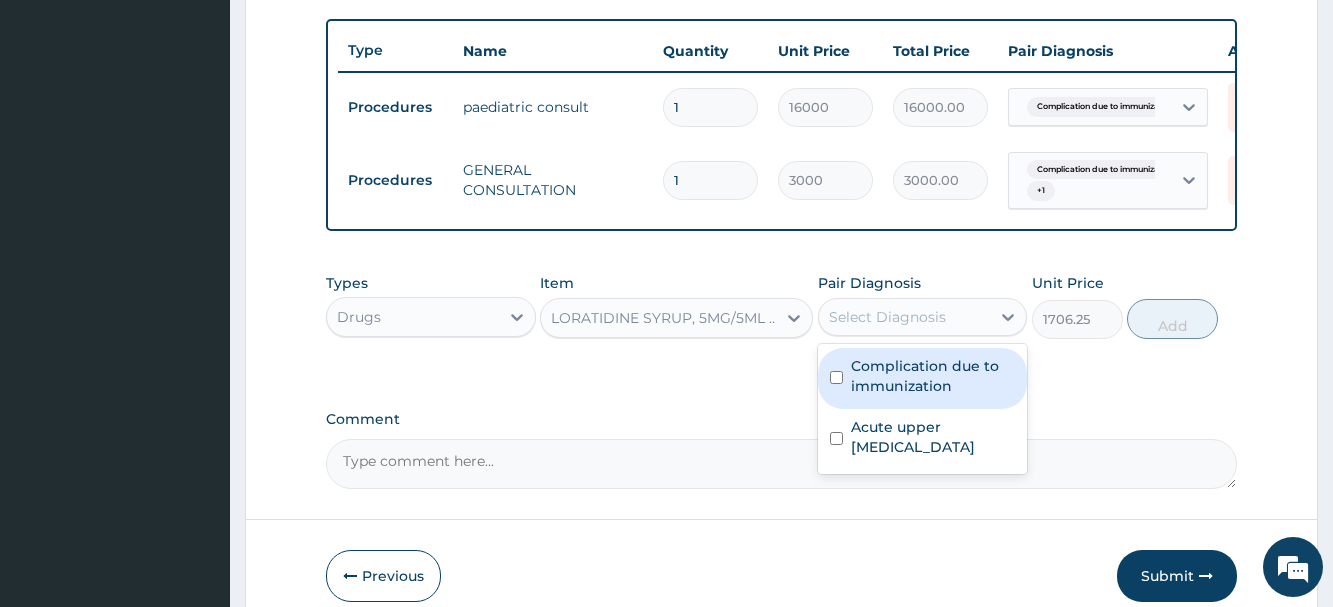 click on "Select Diagnosis" at bounding box center [887, 317] 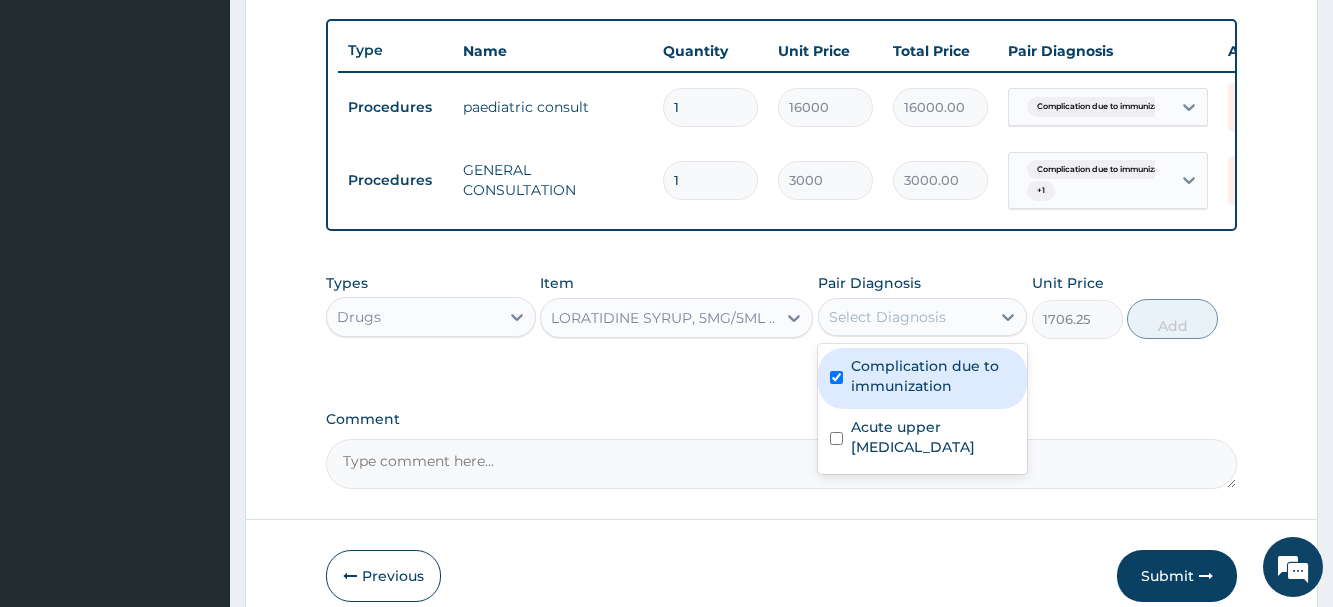 checkbox on "true" 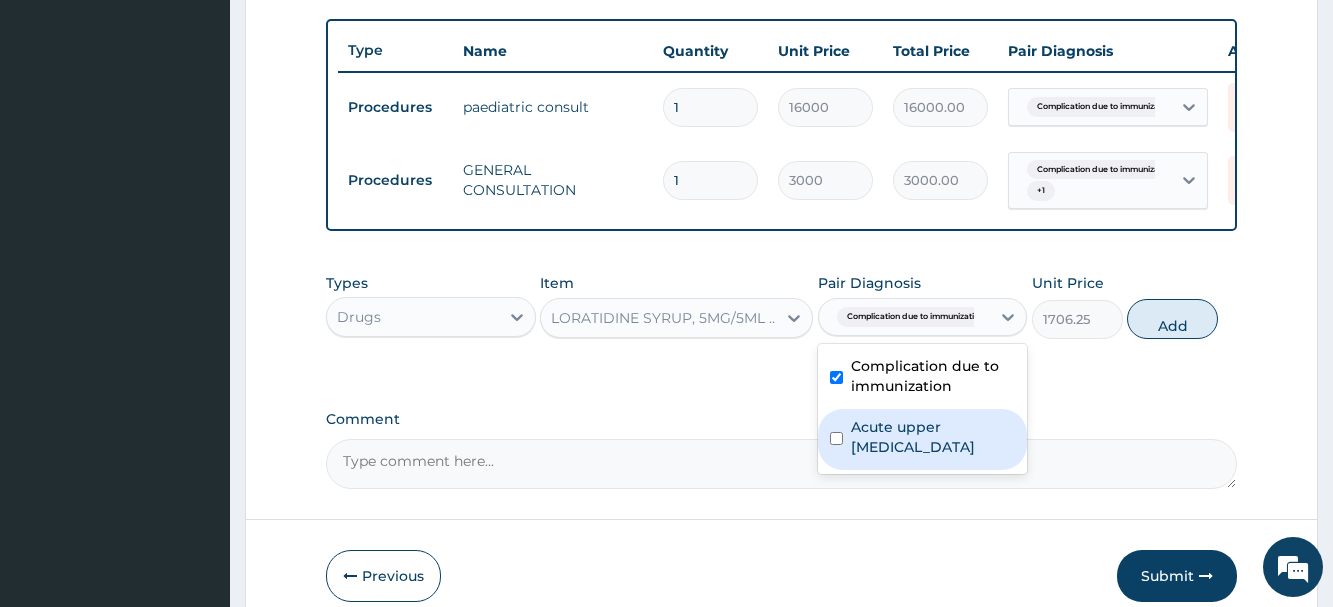 click on "Acute upper urinary tract infection" at bounding box center (933, 437) 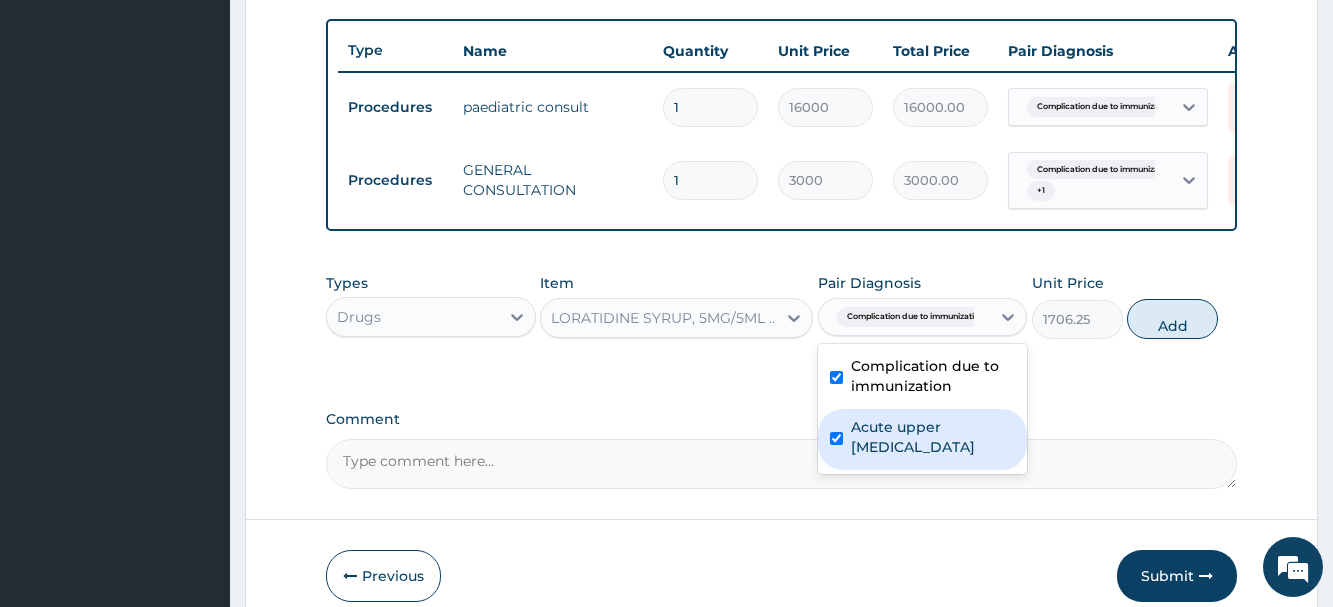 checkbox on "true" 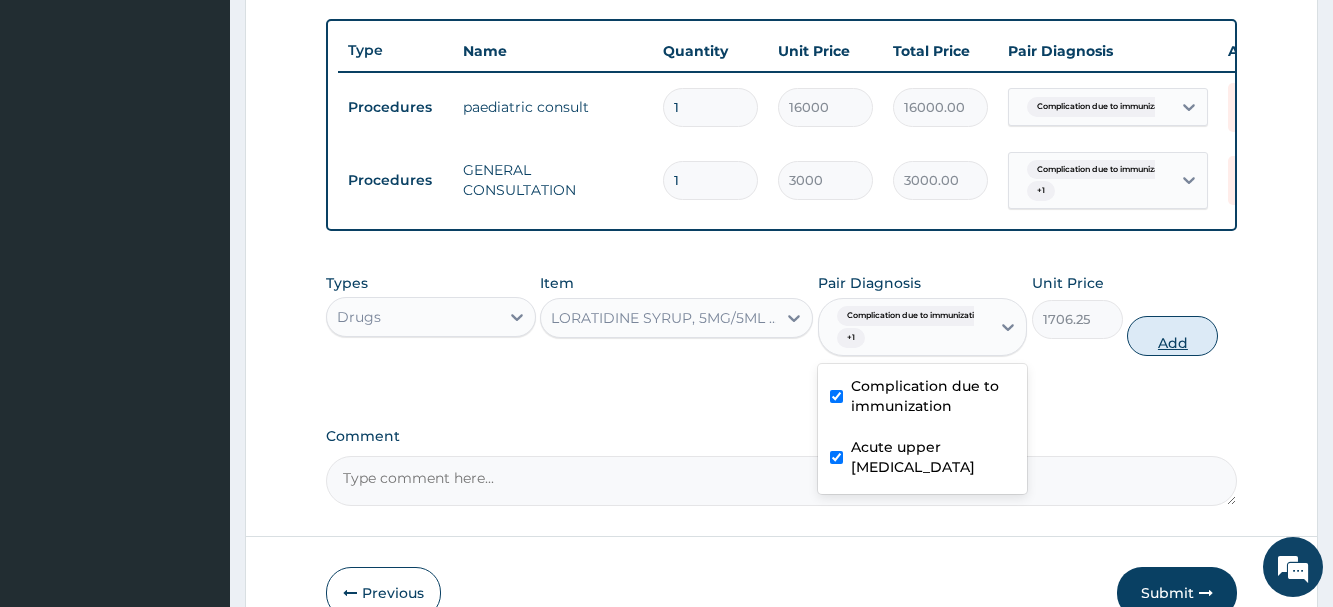 click on "Add" at bounding box center (1172, 336) 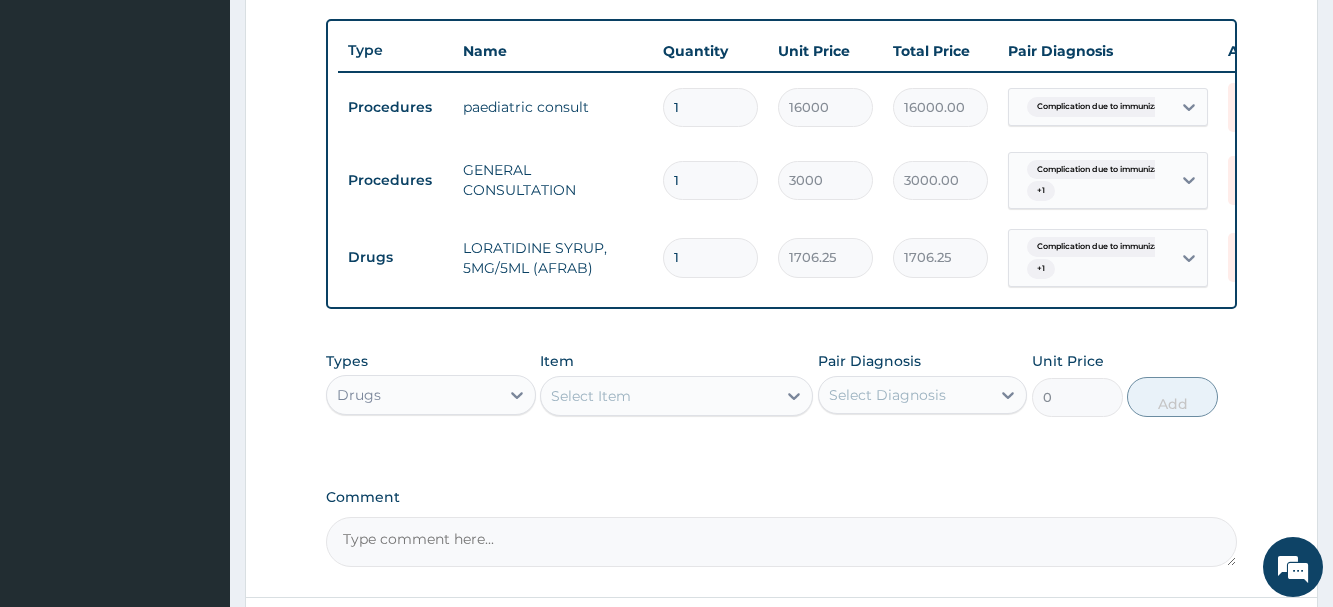 click on "Select Item" at bounding box center (658, 396) 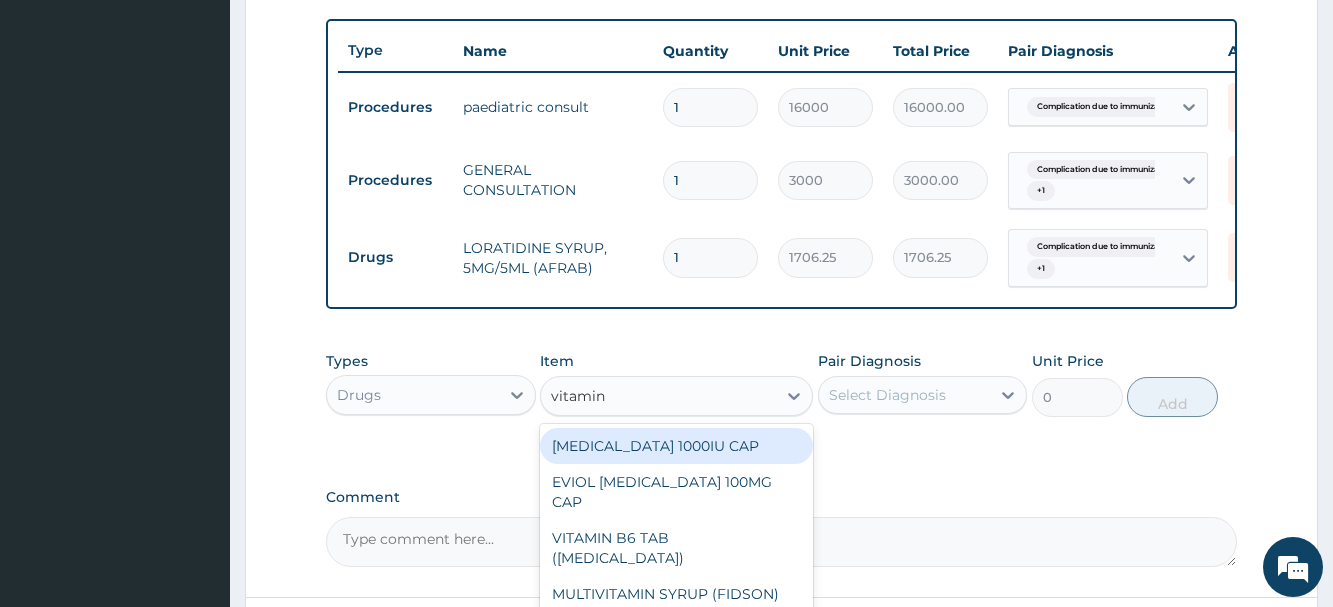 type on "vitamin c" 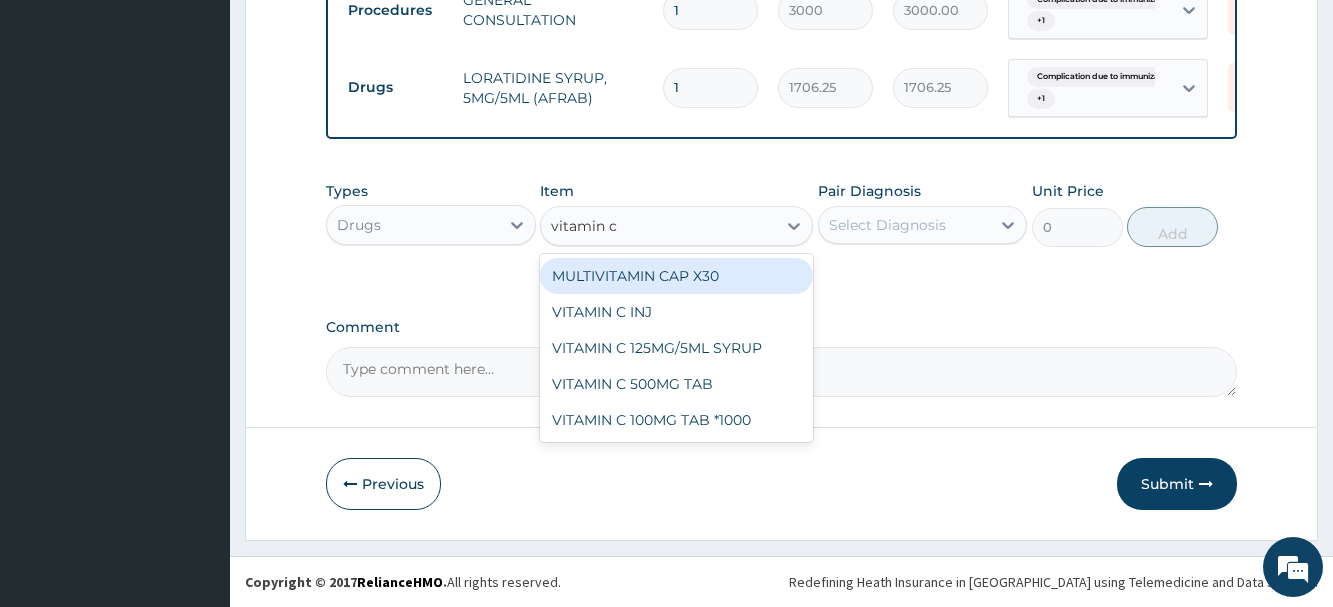 scroll, scrollTop: 912, scrollLeft: 0, axis: vertical 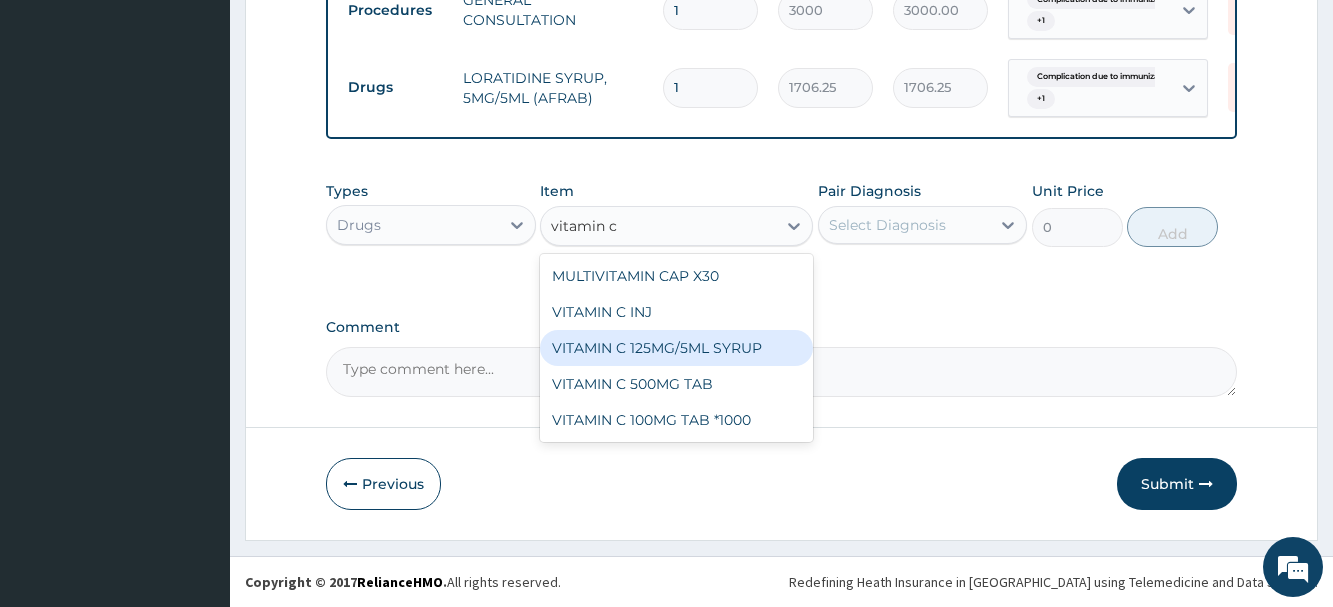drag, startPoint x: 675, startPoint y: 345, endPoint x: 711, endPoint y: 336, distance: 37.107952 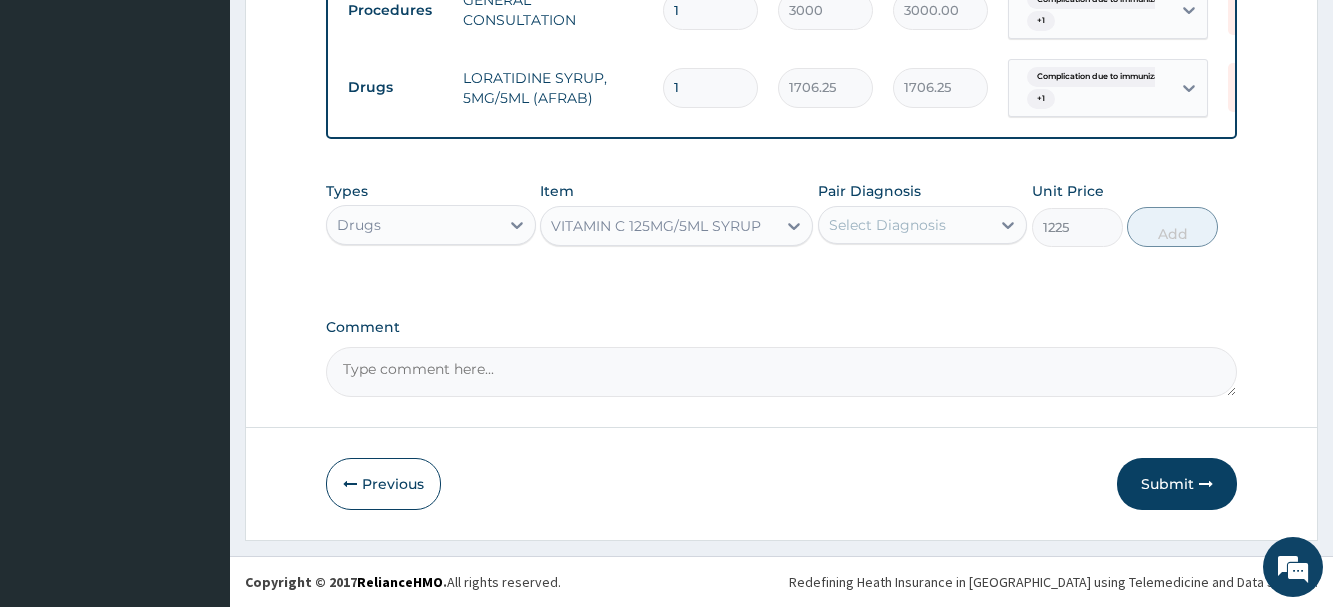 click on "Select Diagnosis" at bounding box center [887, 225] 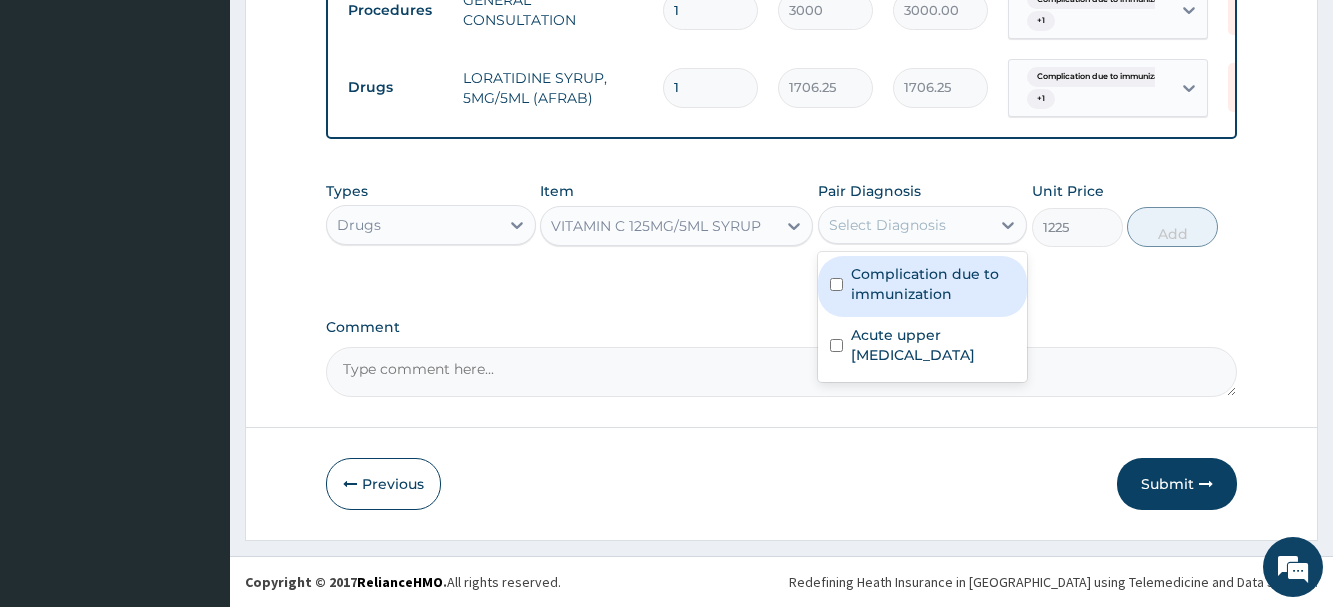 drag, startPoint x: 911, startPoint y: 281, endPoint x: 914, endPoint y: 317, distance: 36.124783 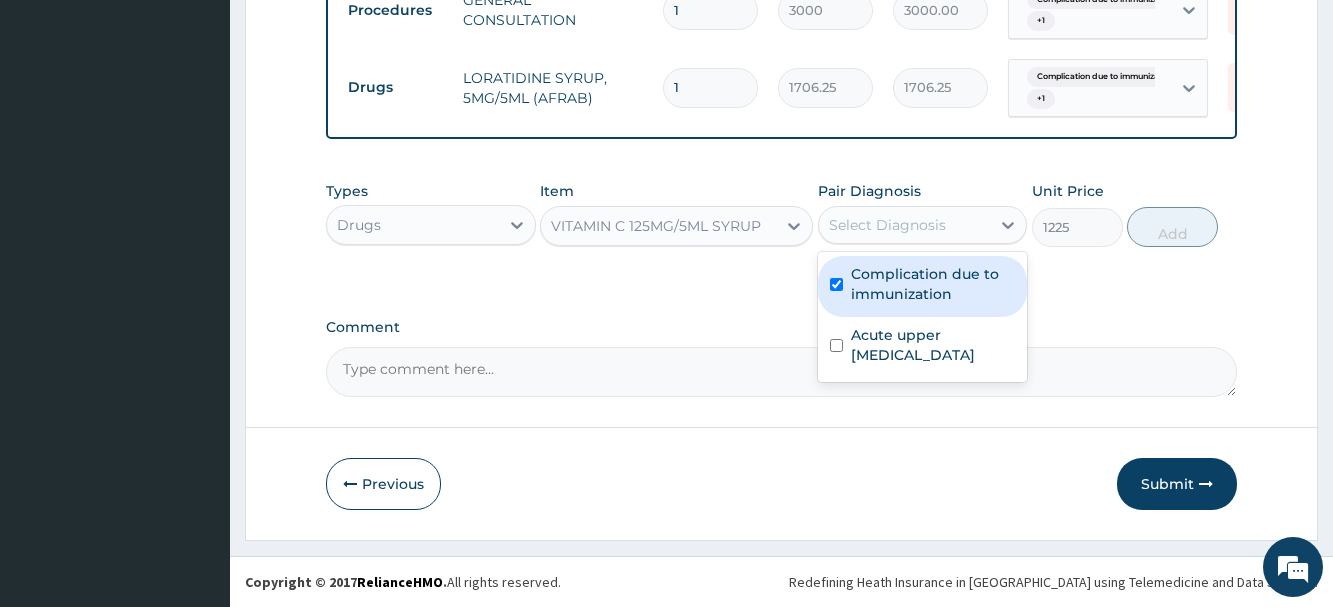 checkbox on "true" 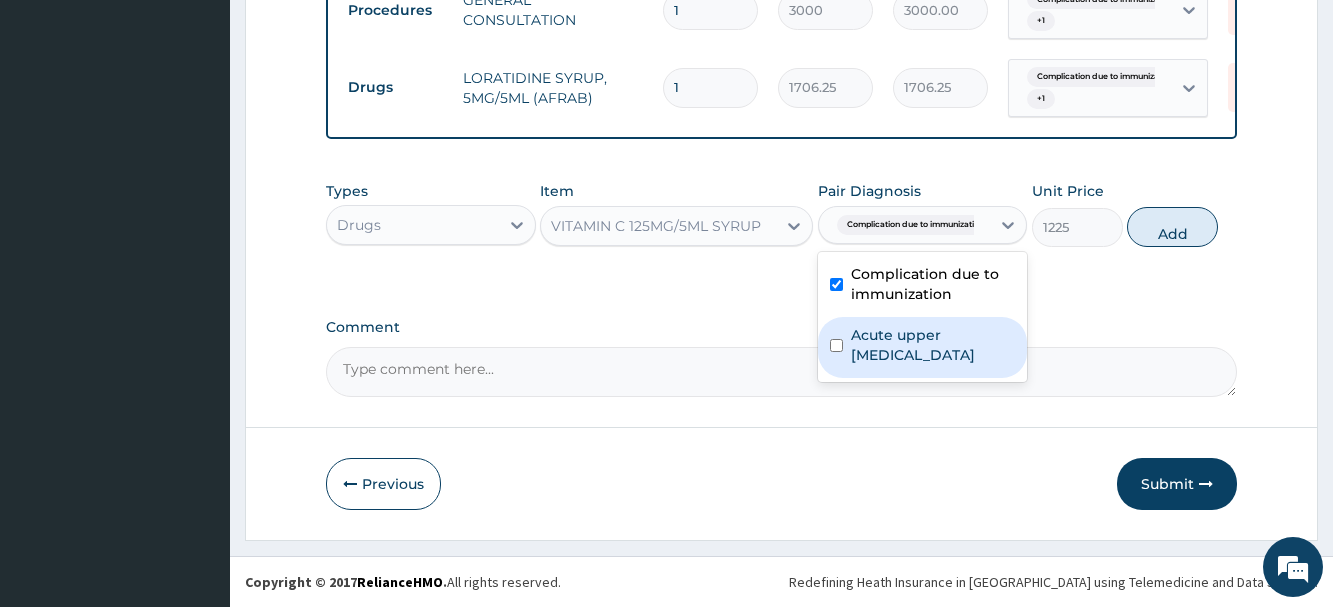 click on "Acute upper urinary tract infection" at bounding box center (933, 345) 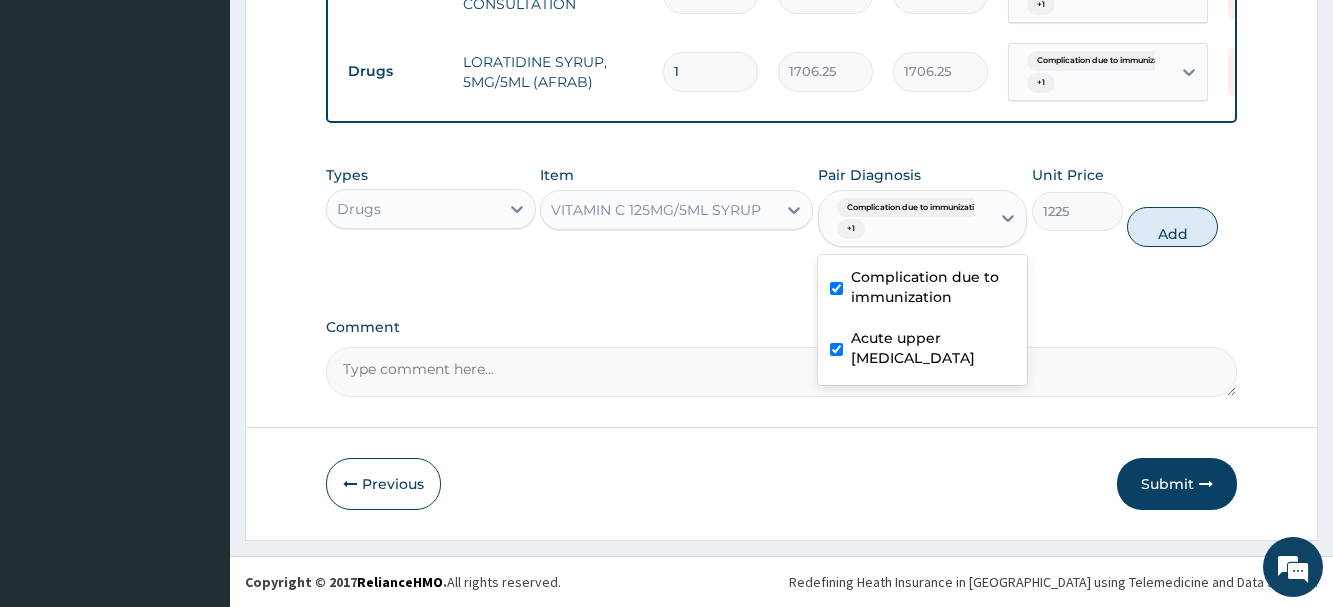 checkbox on "true" 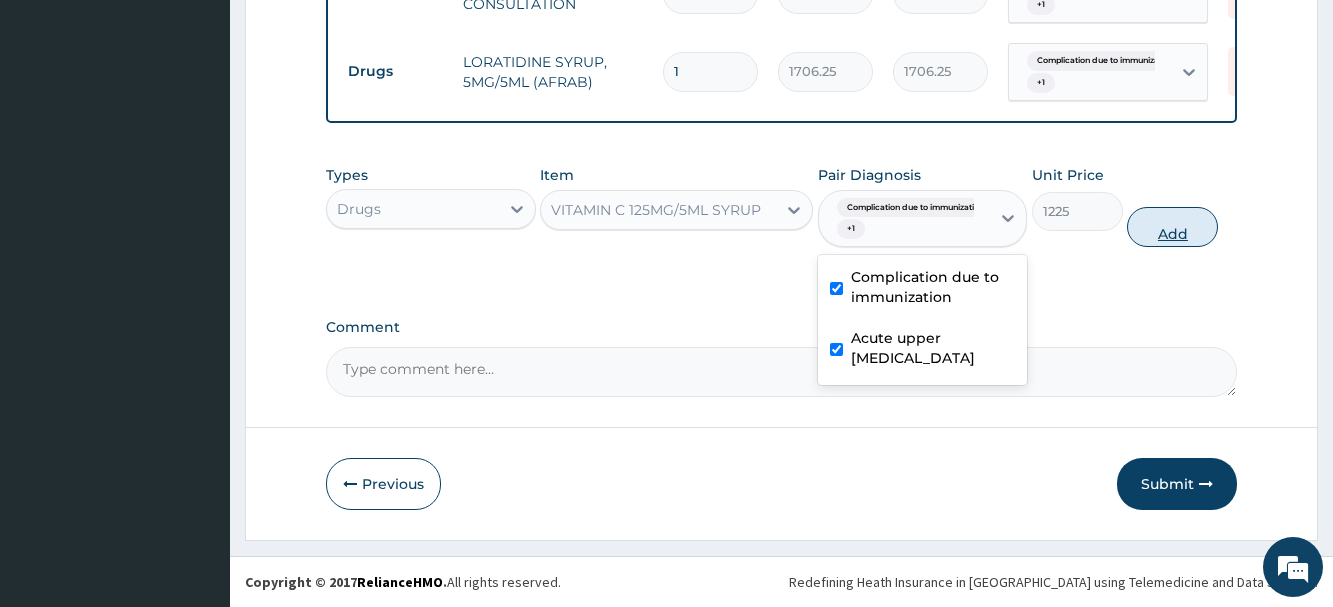 click on "Add" at bounding box center (1172, 227) 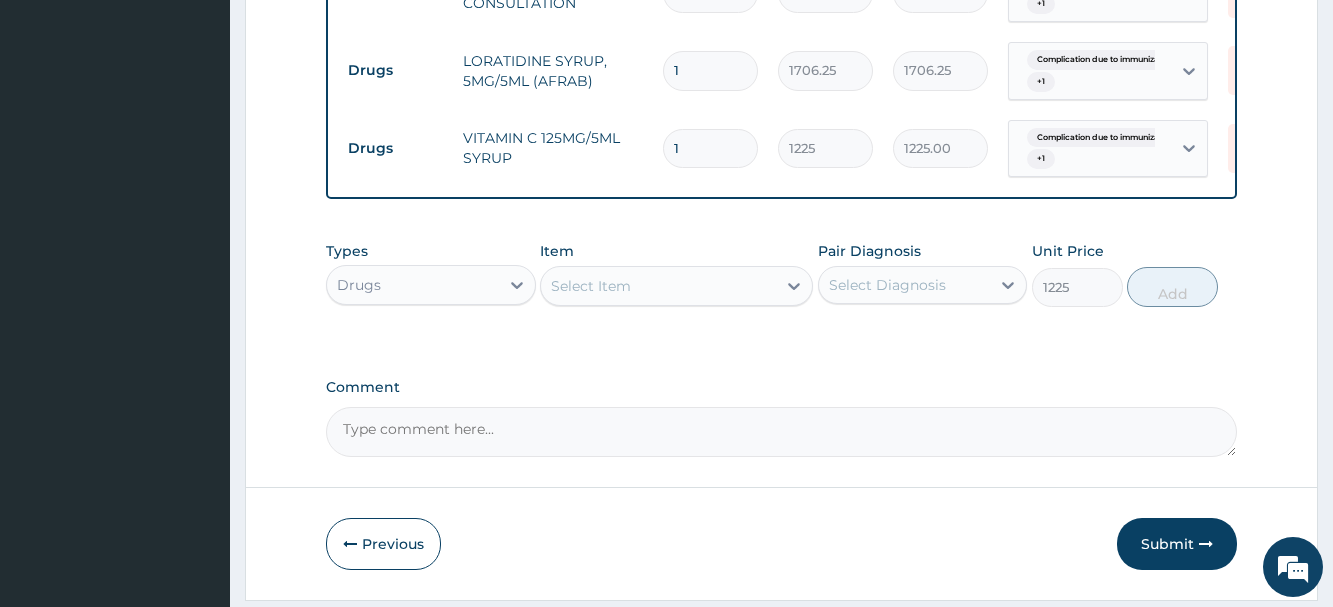 type on "0" 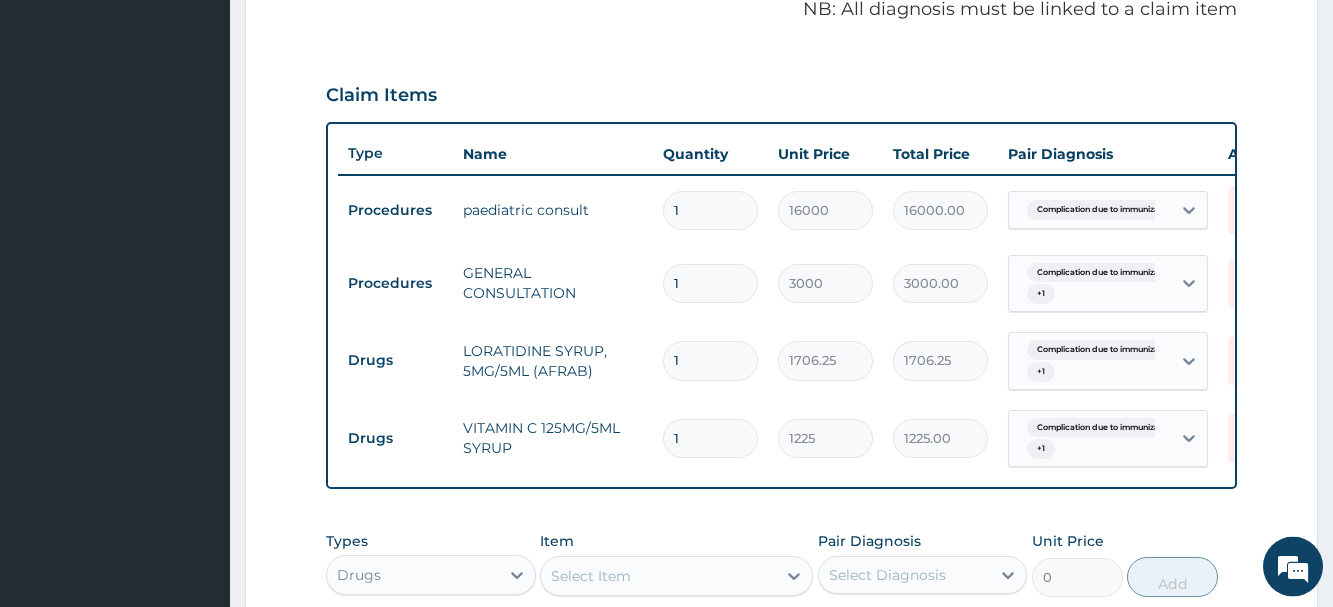 scroll, scrollTop: 810, scrollLeft: 0, axis: vertical 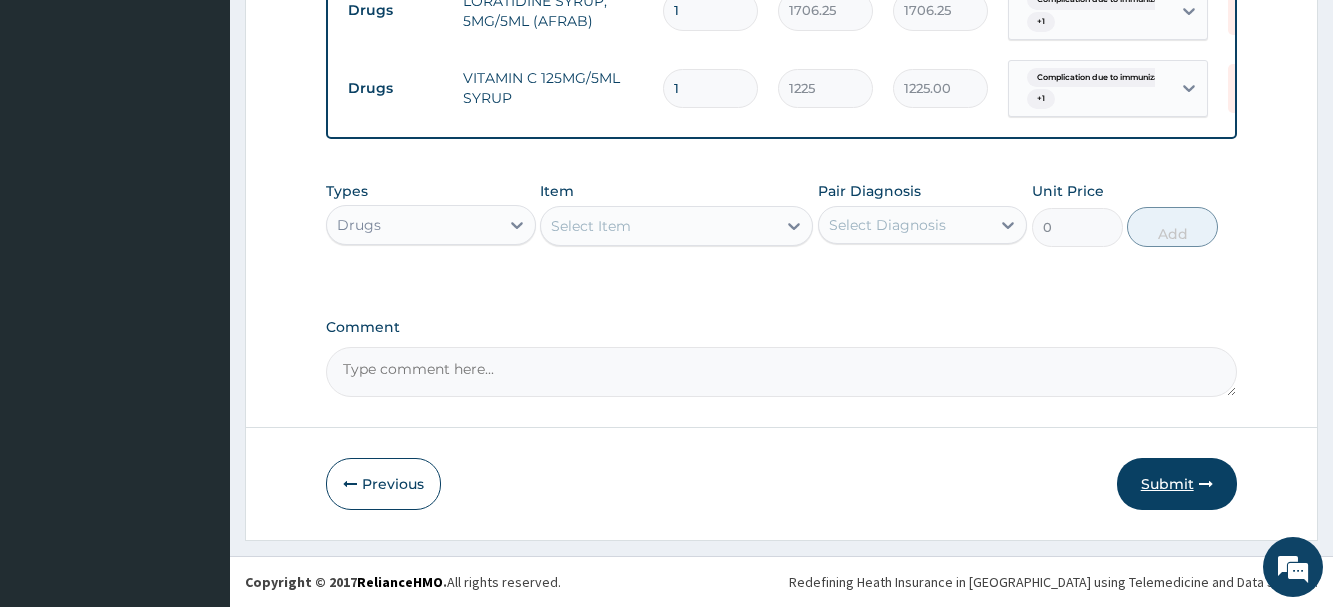 click on "Submit" at bounding box center [1177, 484] 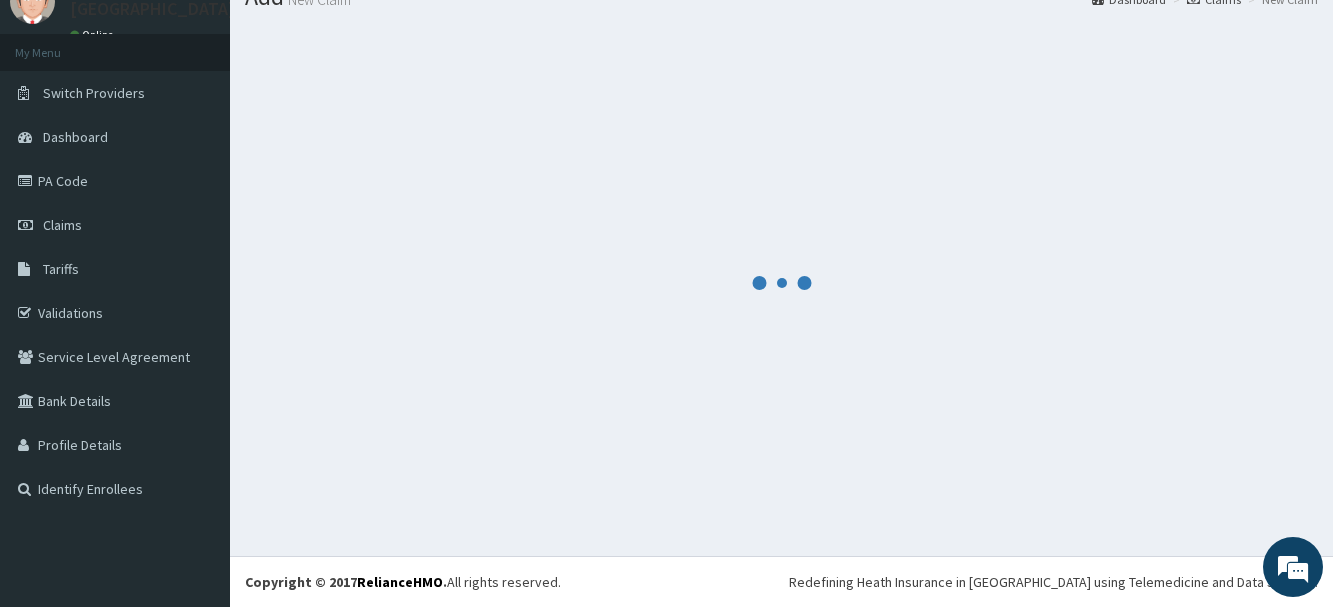 scroll, scrollTop: 81, scrollLeft: 0, axis: vertical 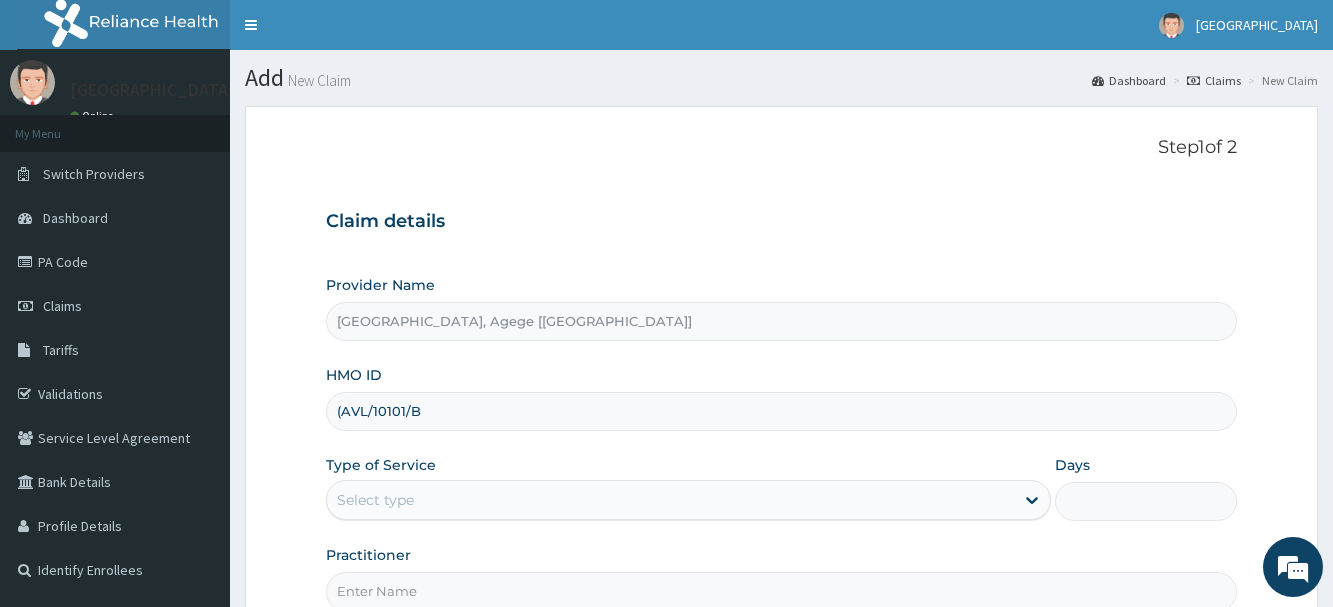 click on "(AVL/10101/B" at bounding box center [781, 411] 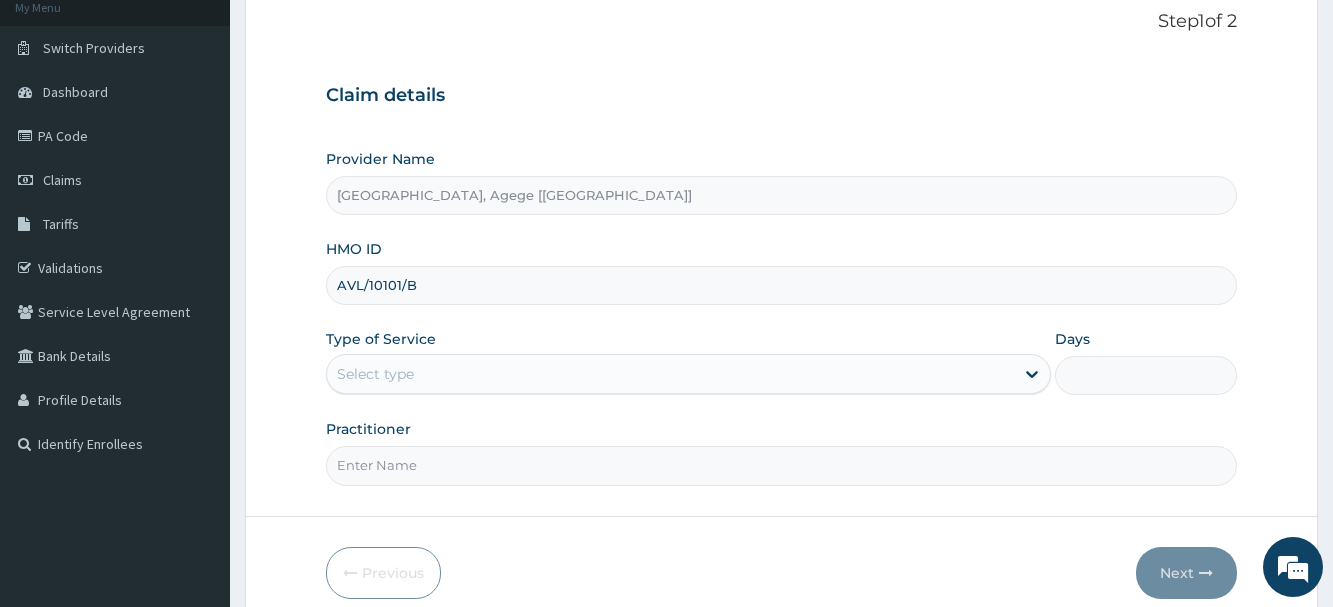scroll, scrollTop: 215, scrollLeft: 0, axis: vertical 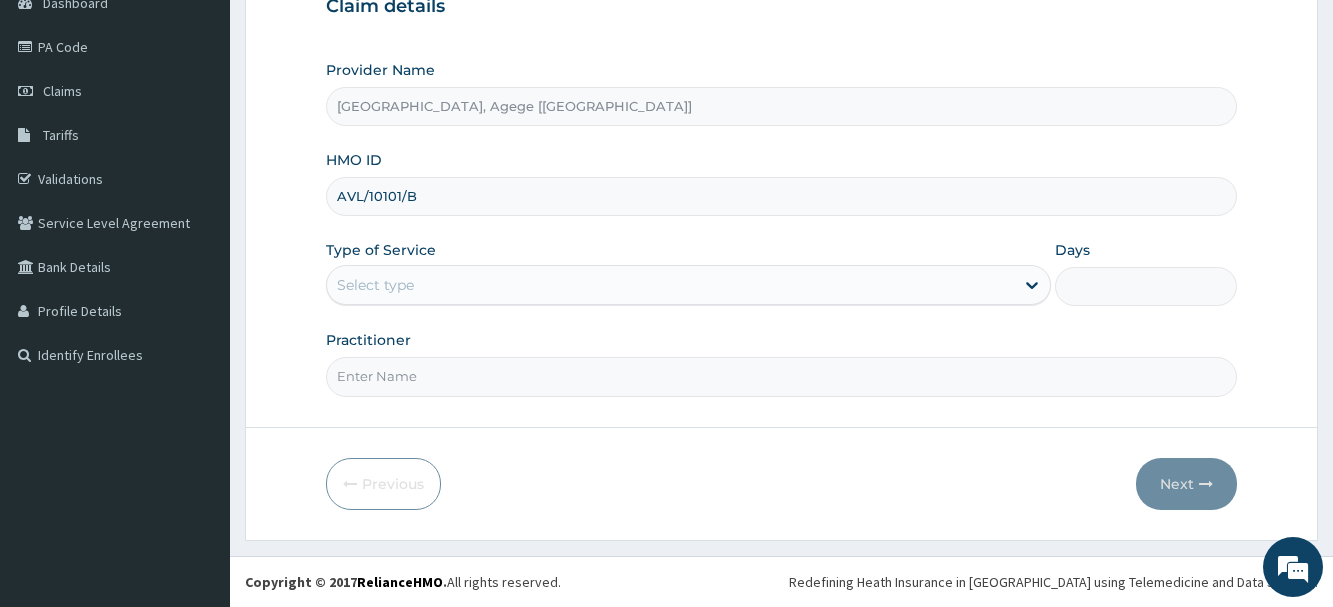 type on "AVL/10101/B" 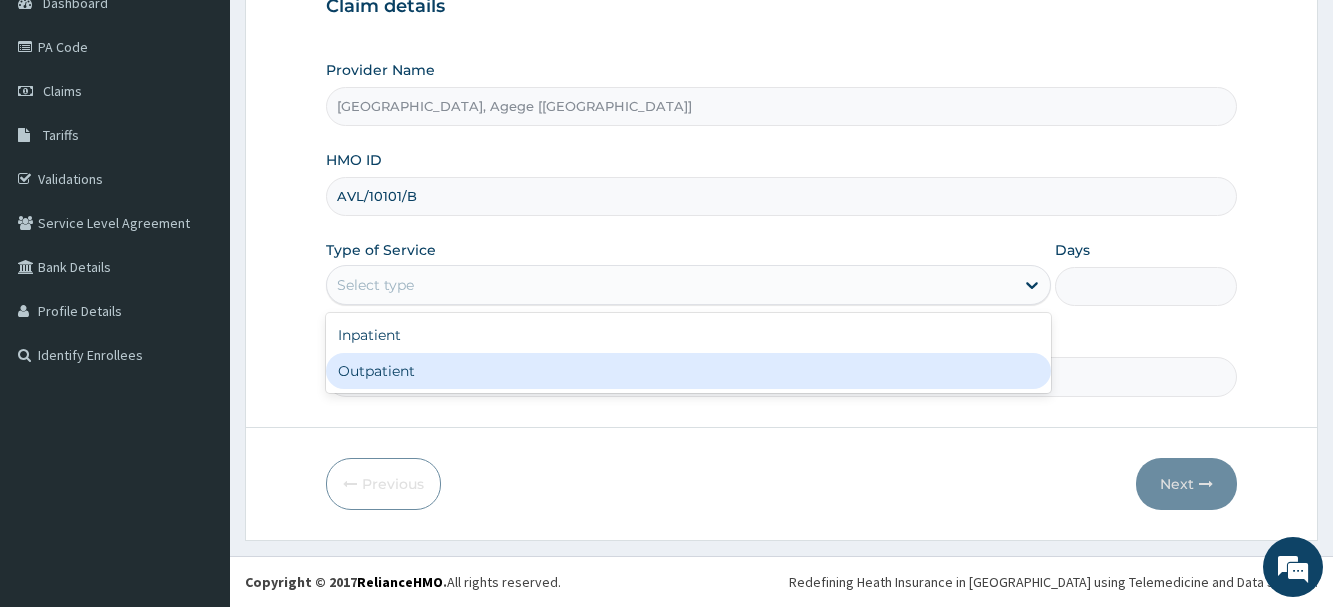 click on "Outpatient" at bounding box center [688, 371] 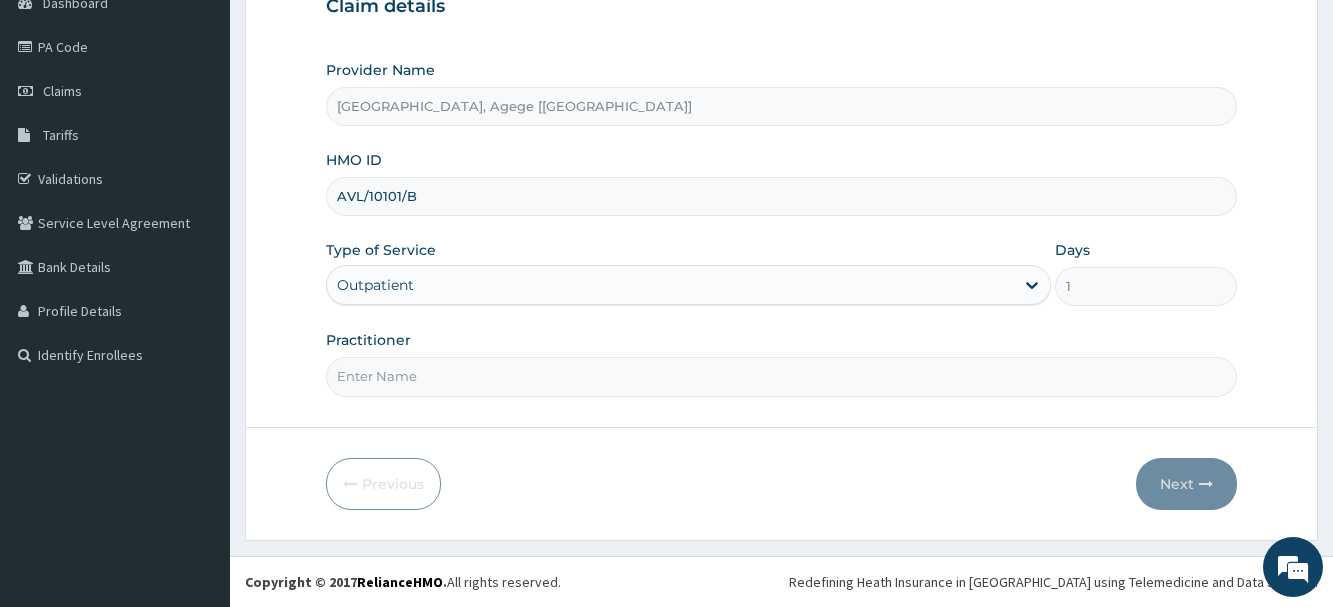 click on "Practitioner" at bounding box center [781, 376] 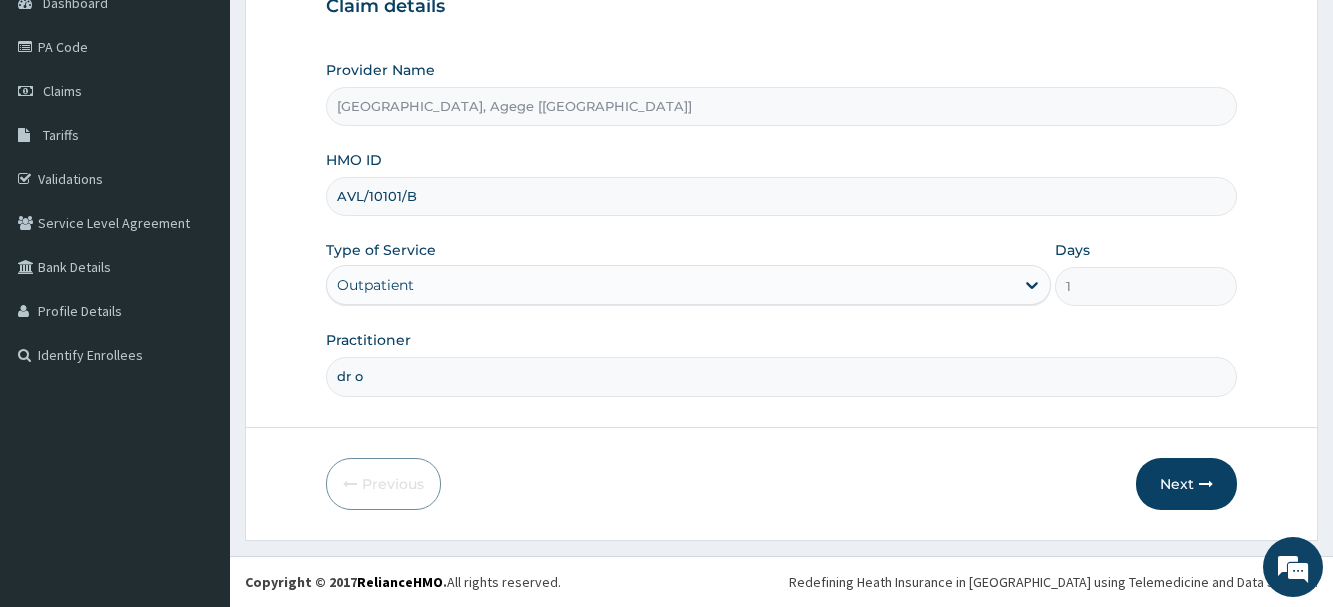 scroll, scrollTop: 0, scrollLeft: 0, axis: both 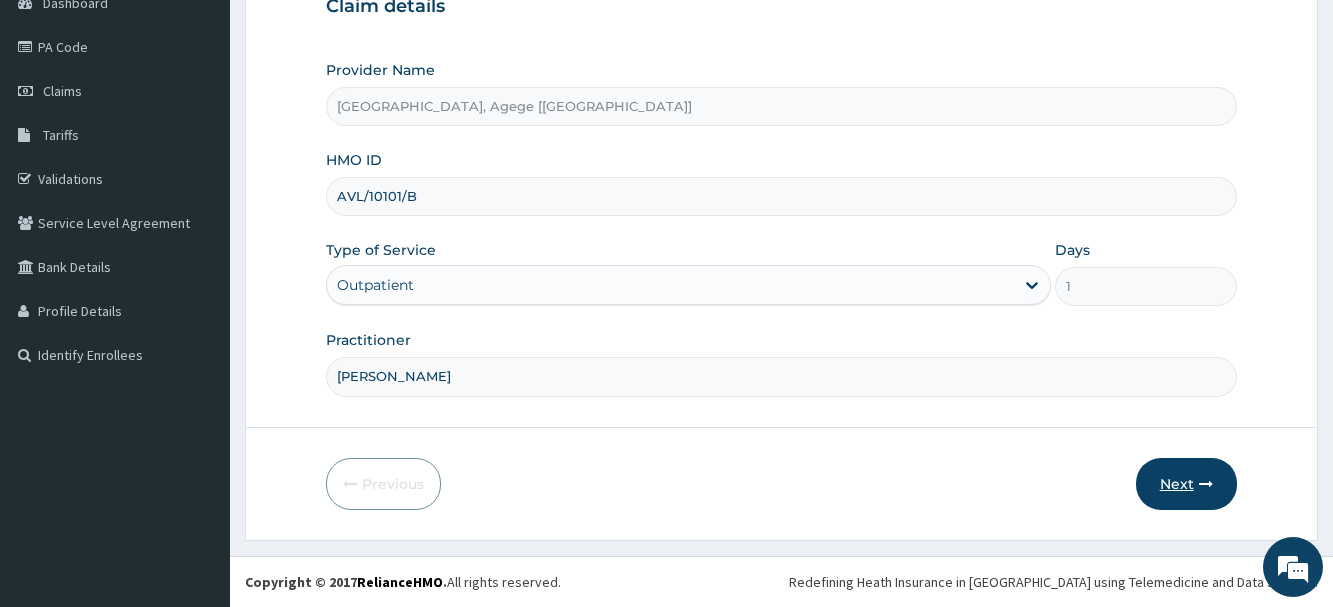 type on "[PERSON_NAME]" 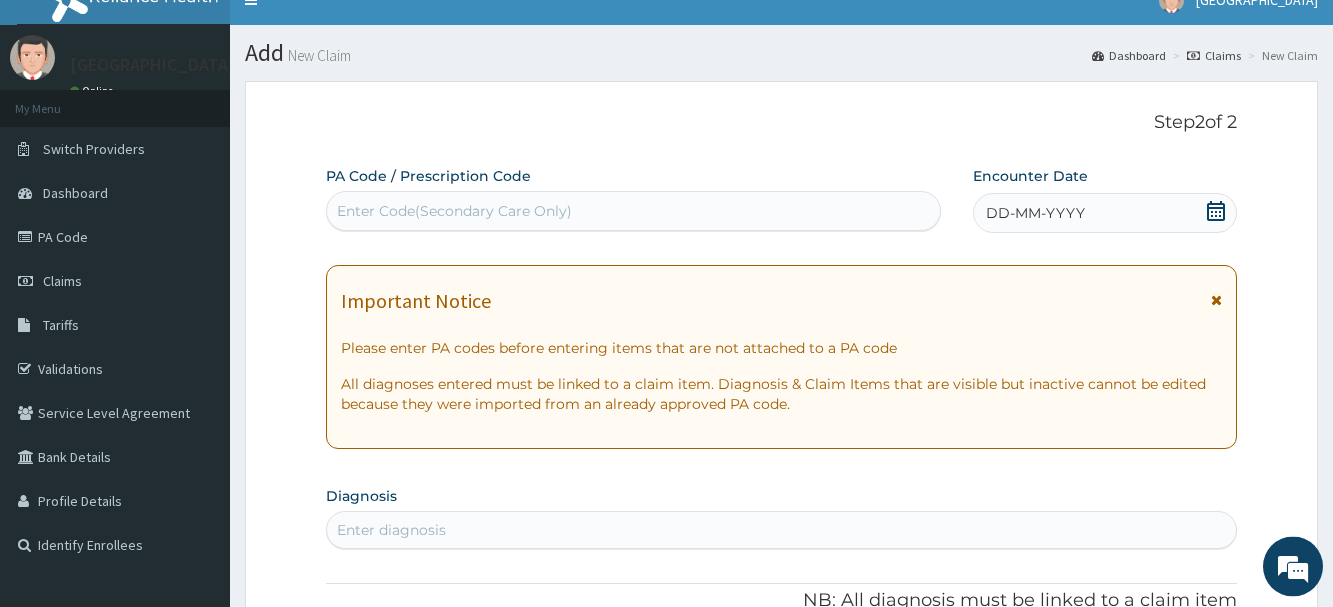 scroll, scrollTop: 0, scrollLeft: 0, axis: both 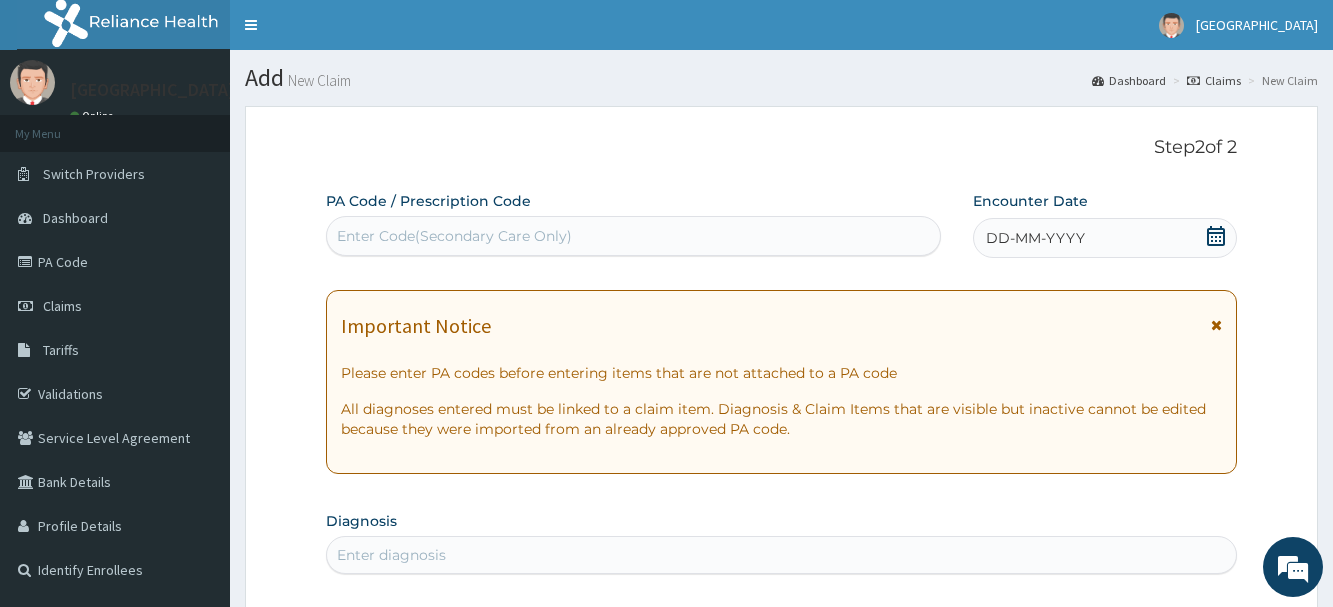 click 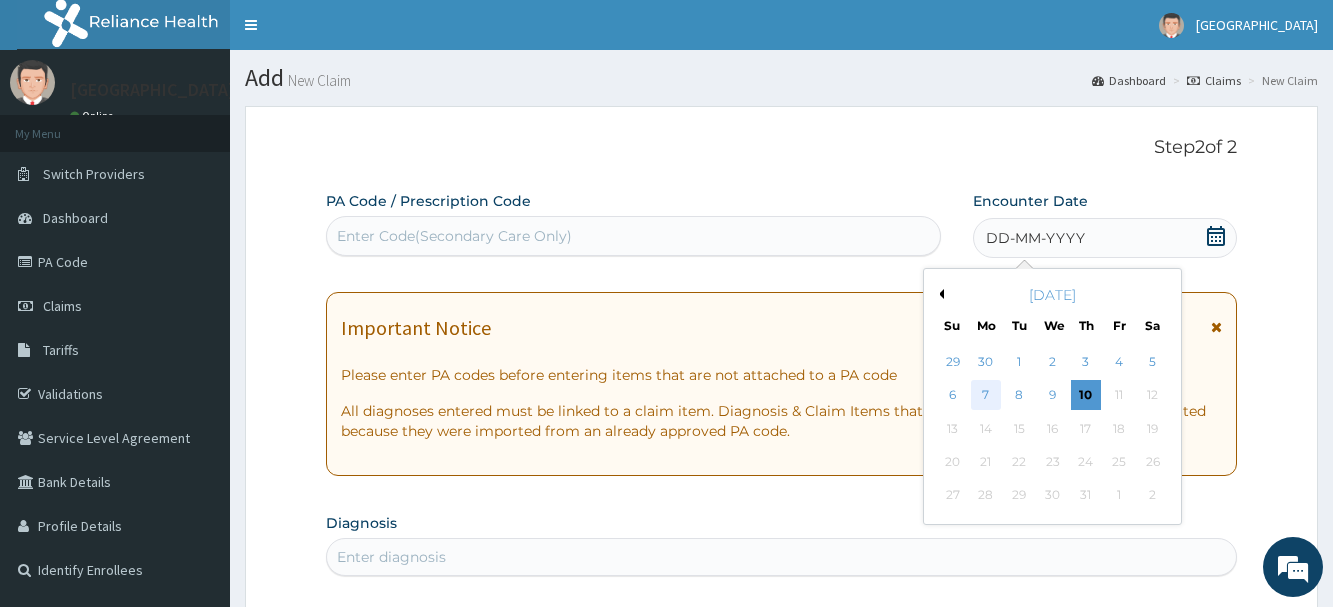 click on "7" at bounding box center [986, 396] 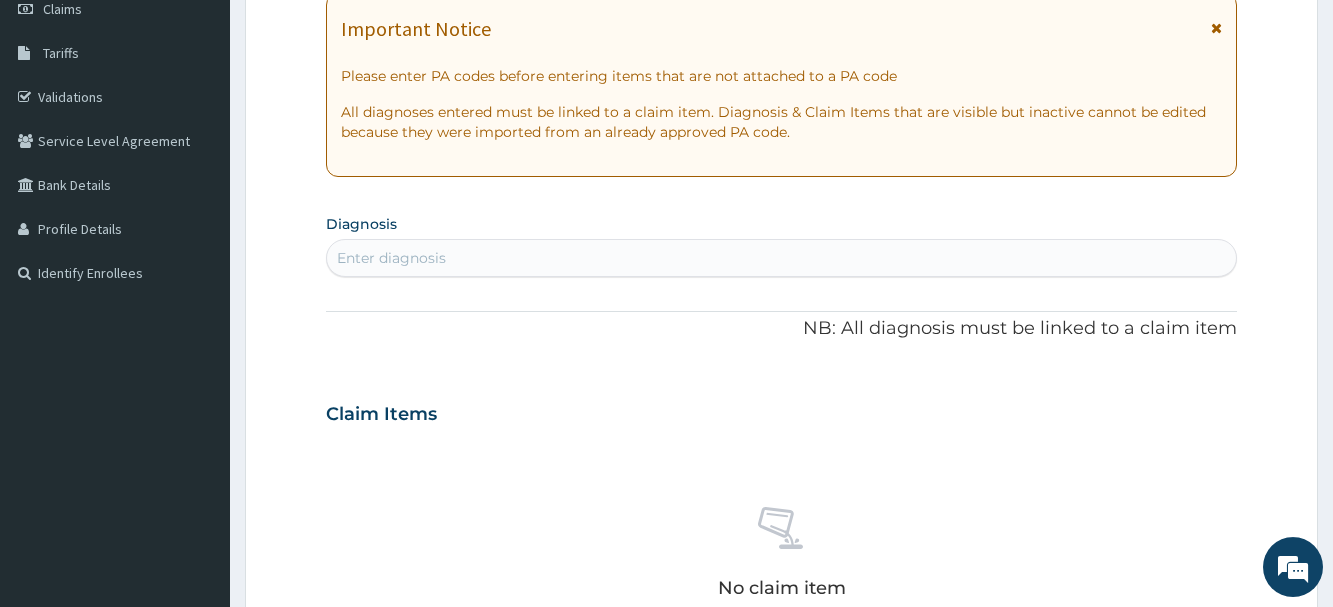 scroll, scrollTop: 306, scrollLeft: 0, axis: vertical 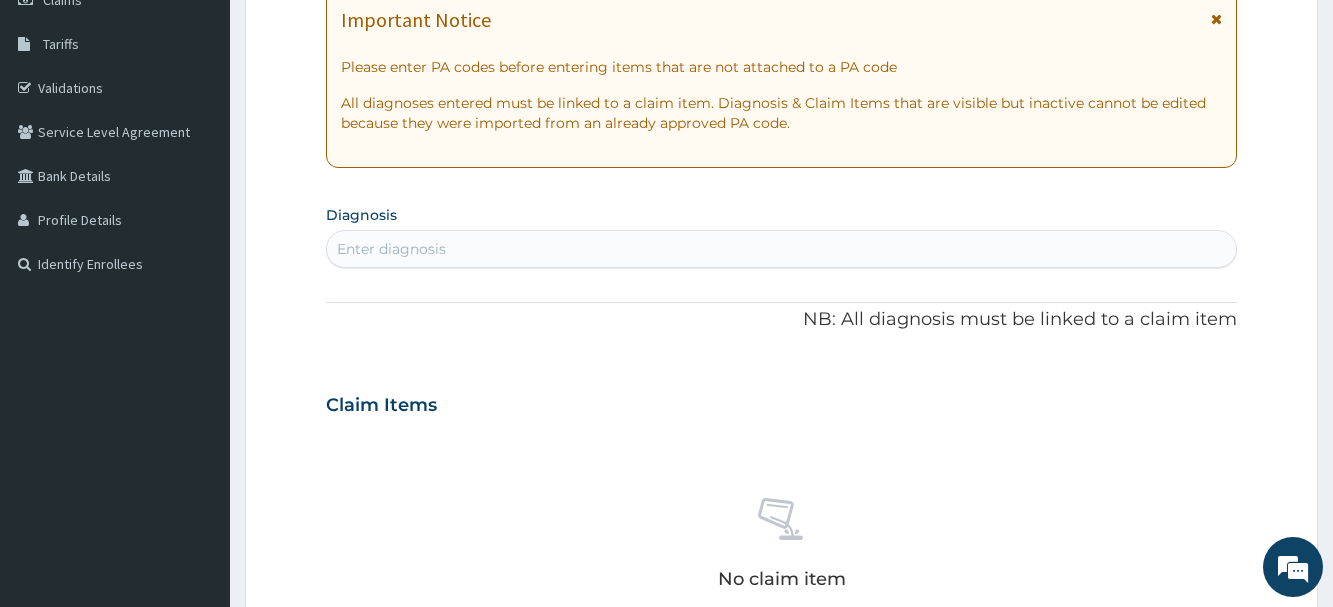 click on "Enter diagnosis" at bounding box center (781, 249) 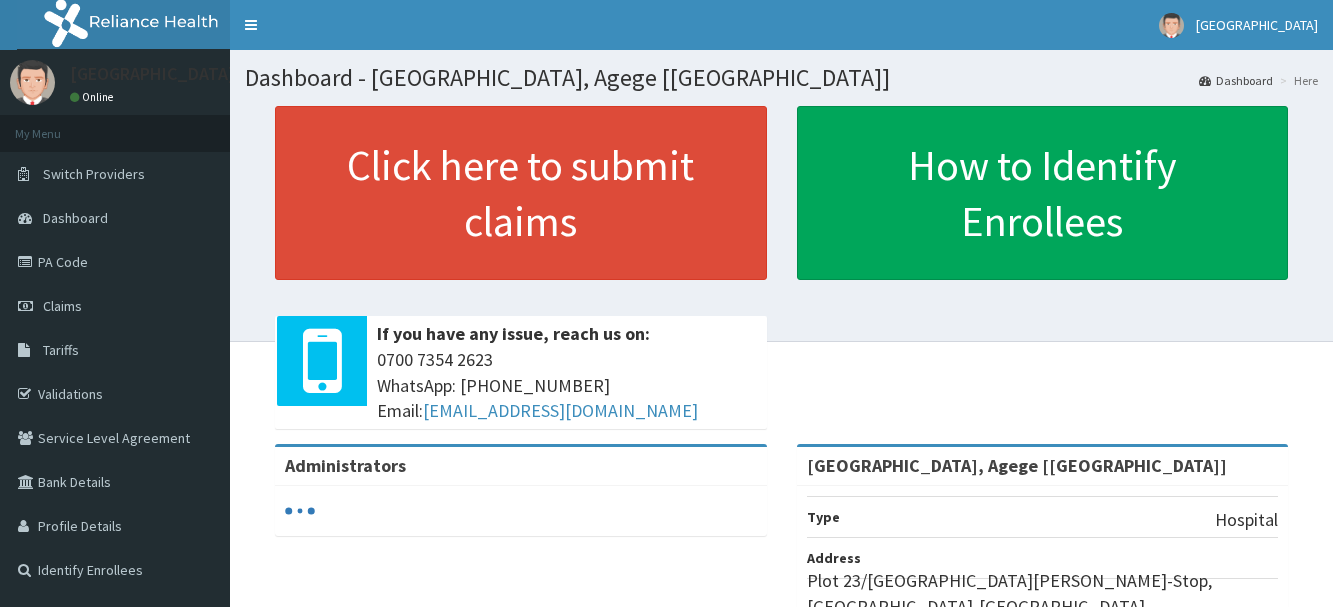 scroll, scrollTop: 0, scrollLeft: 0, axis: both 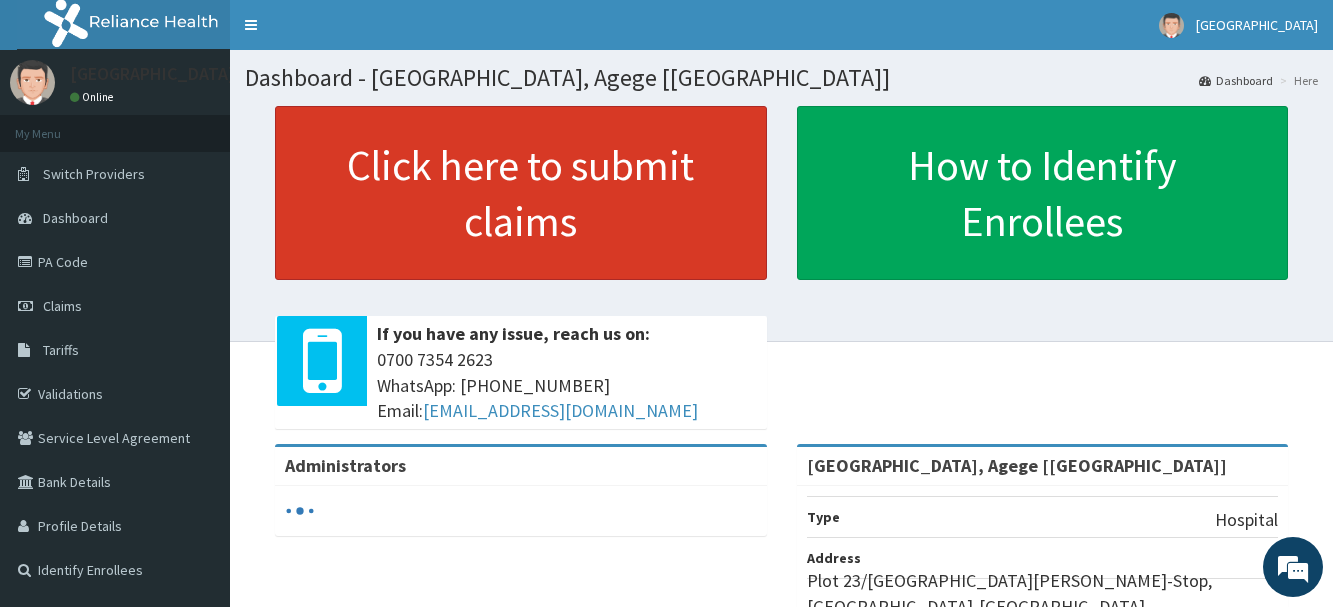 click on "Click here to submit claims" at bounding box center [521, 193] 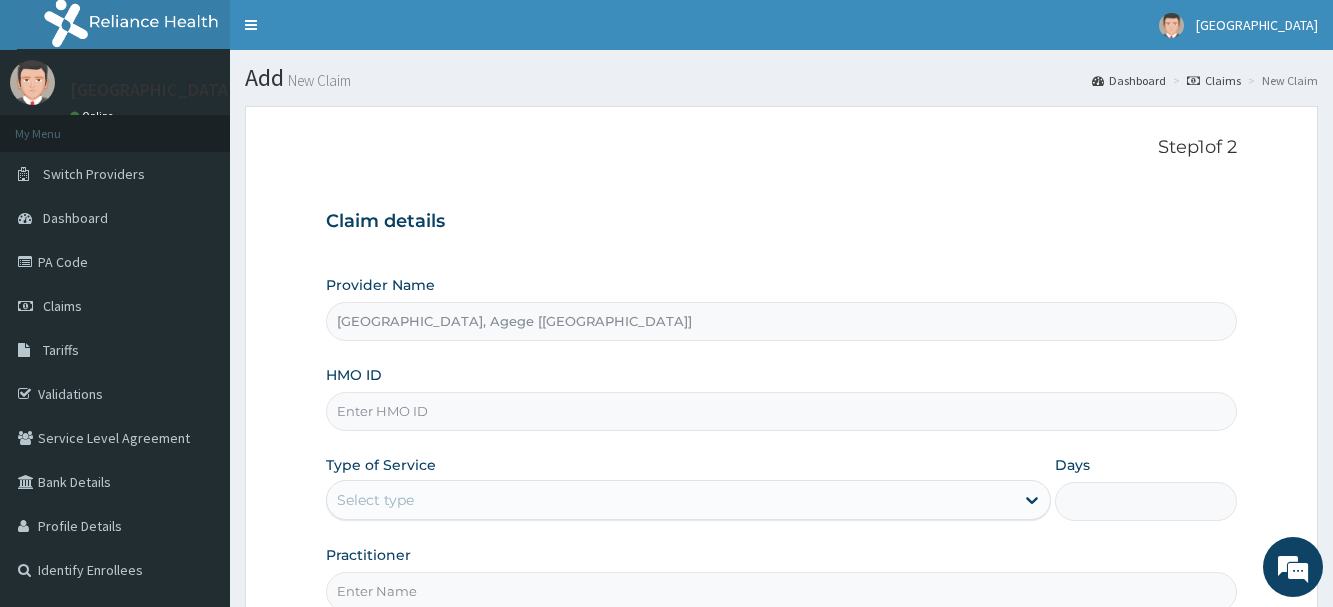 scroll, scrollTop: 0, scrollLeft: 0, axis: both 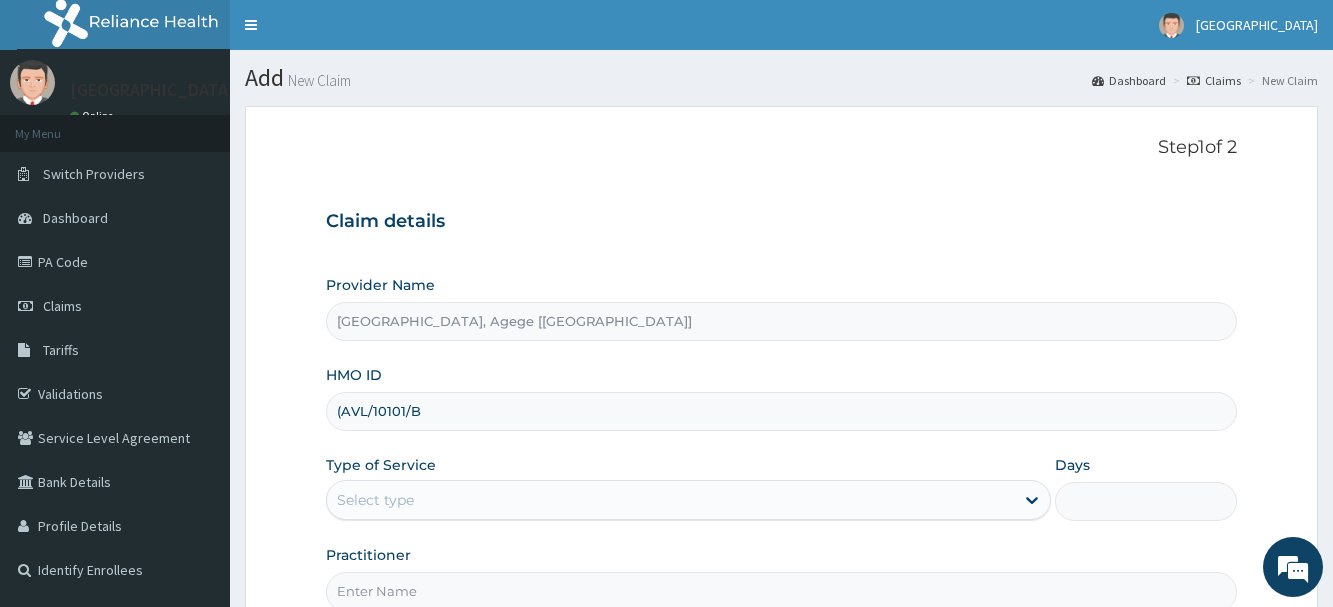 click on "(AVL/10101/B" at bounding box center [781, 411] 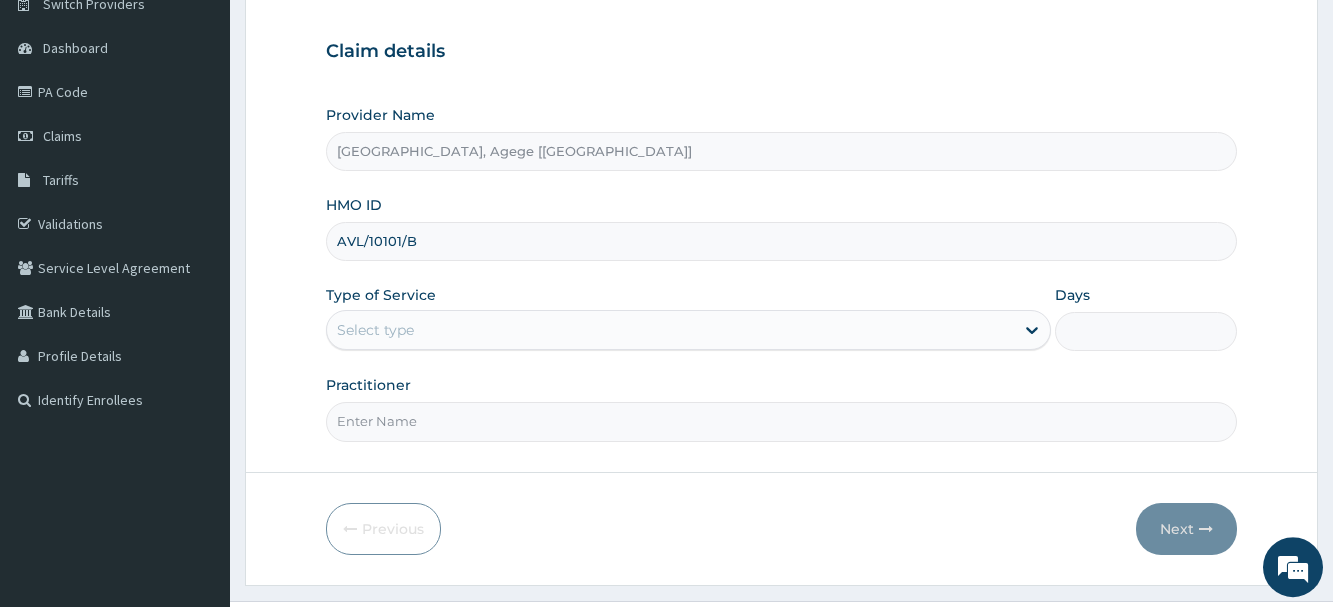 scroll, scrollTop: 215, scrollLeft: 0, axis: vertical 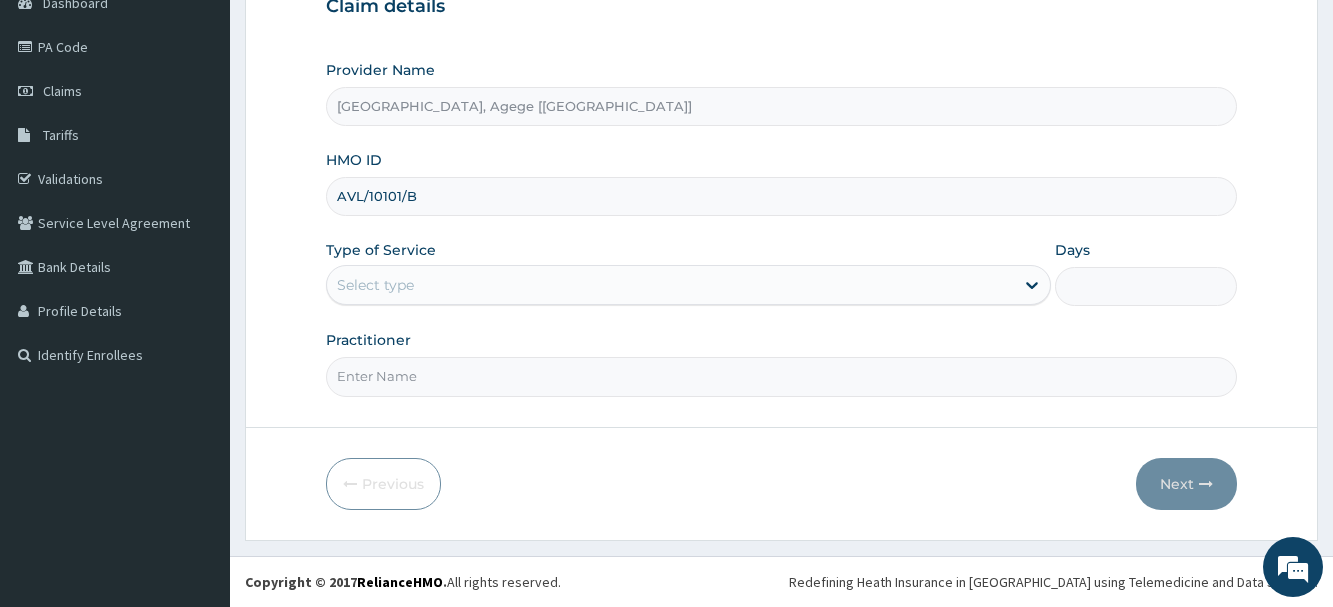 type on "AVL/10101/B" 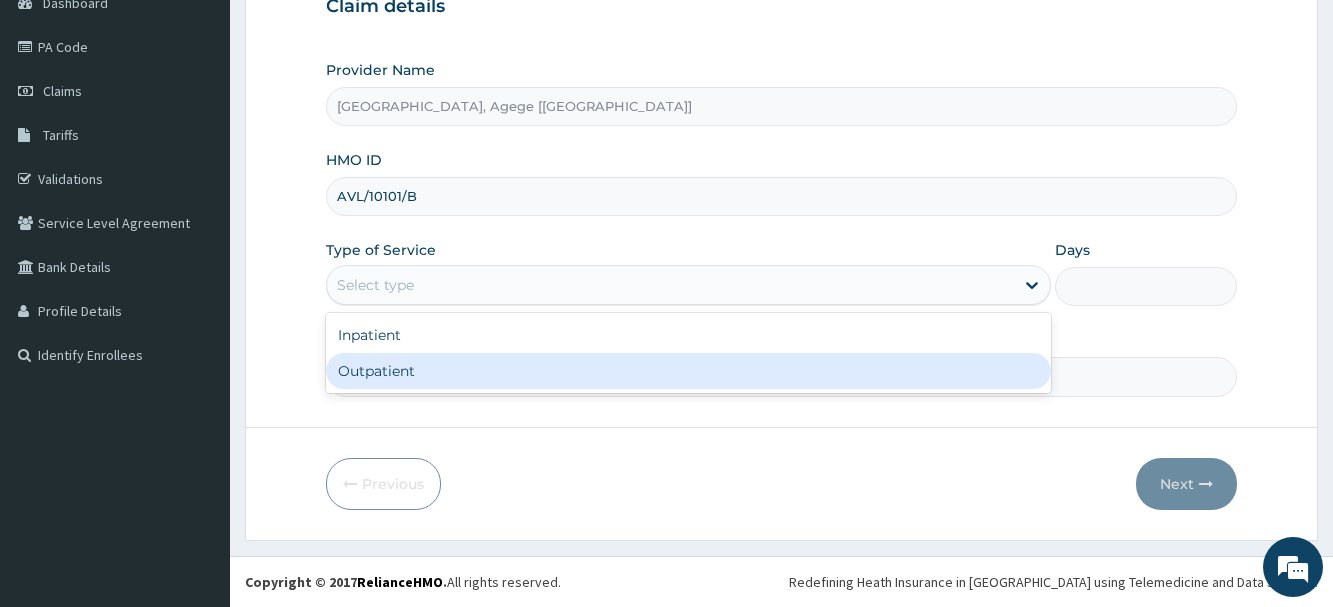 click on "Outpatient" at bounding box center [688, 371] 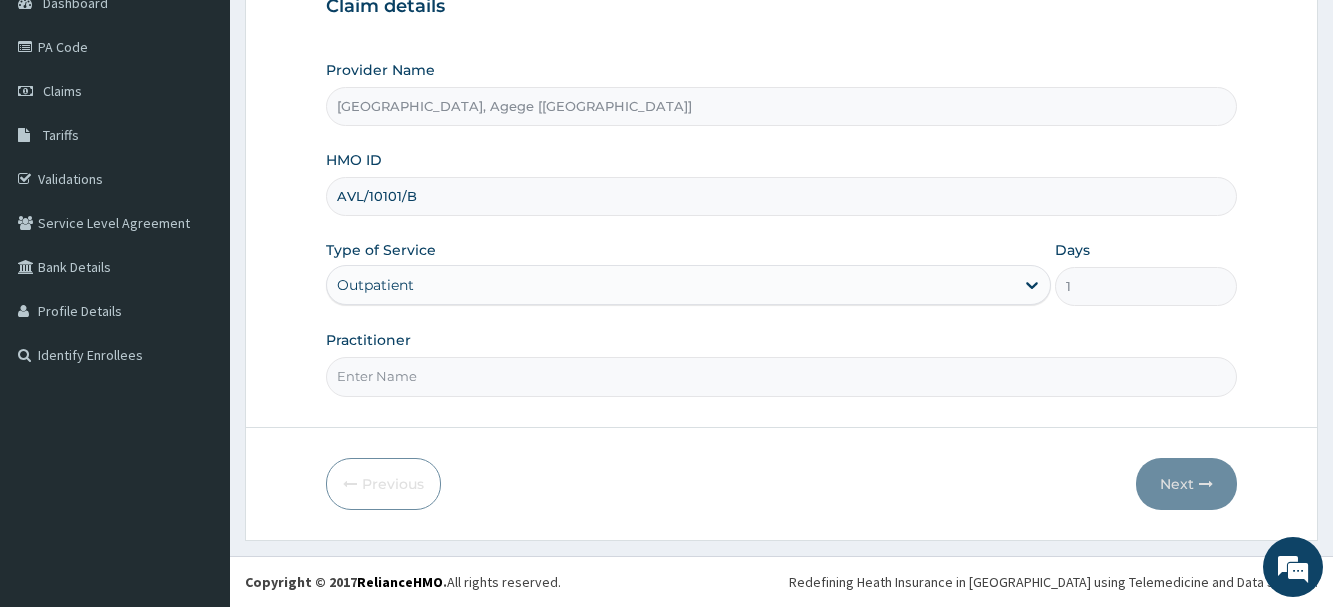click on "Practitioner" at bounding box center (781, 376) 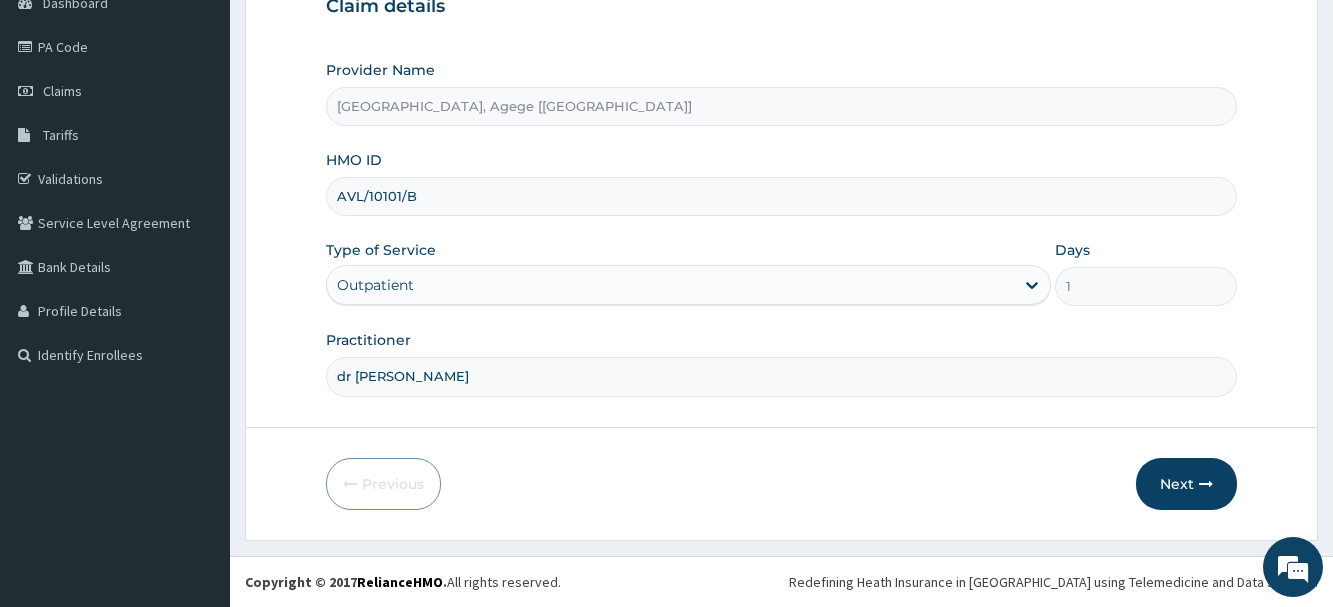 scroll, scrollTop: 0, scrollLeft: 0, axis: both 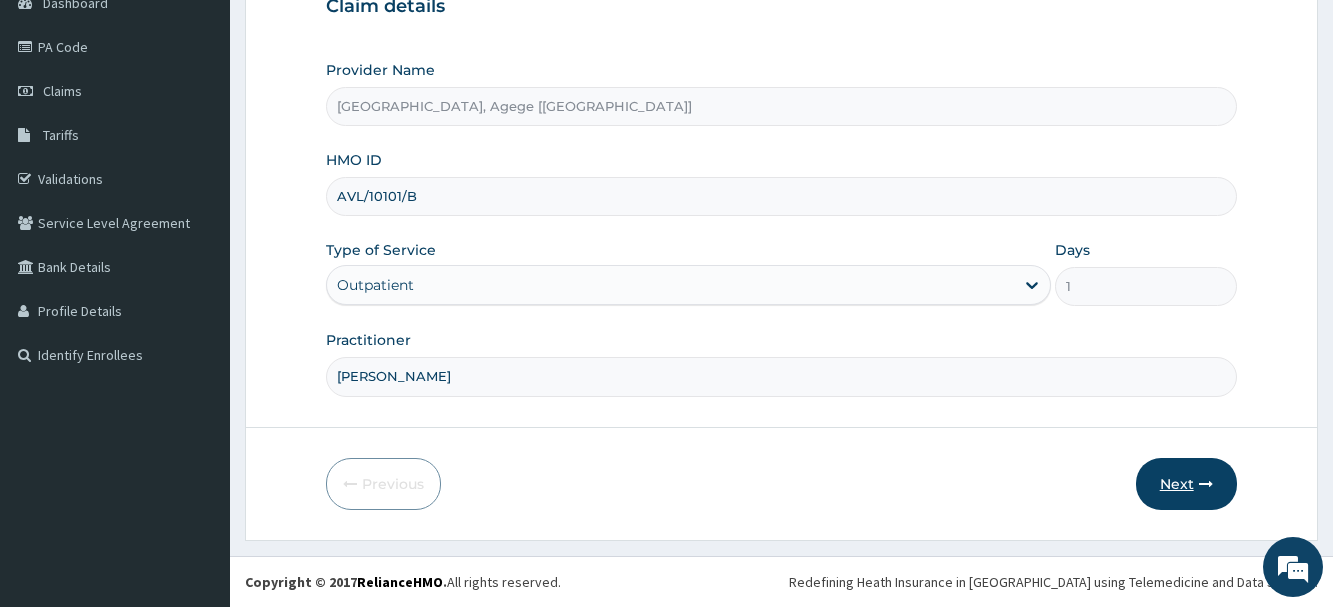 type on "[PERSON_NAME]" 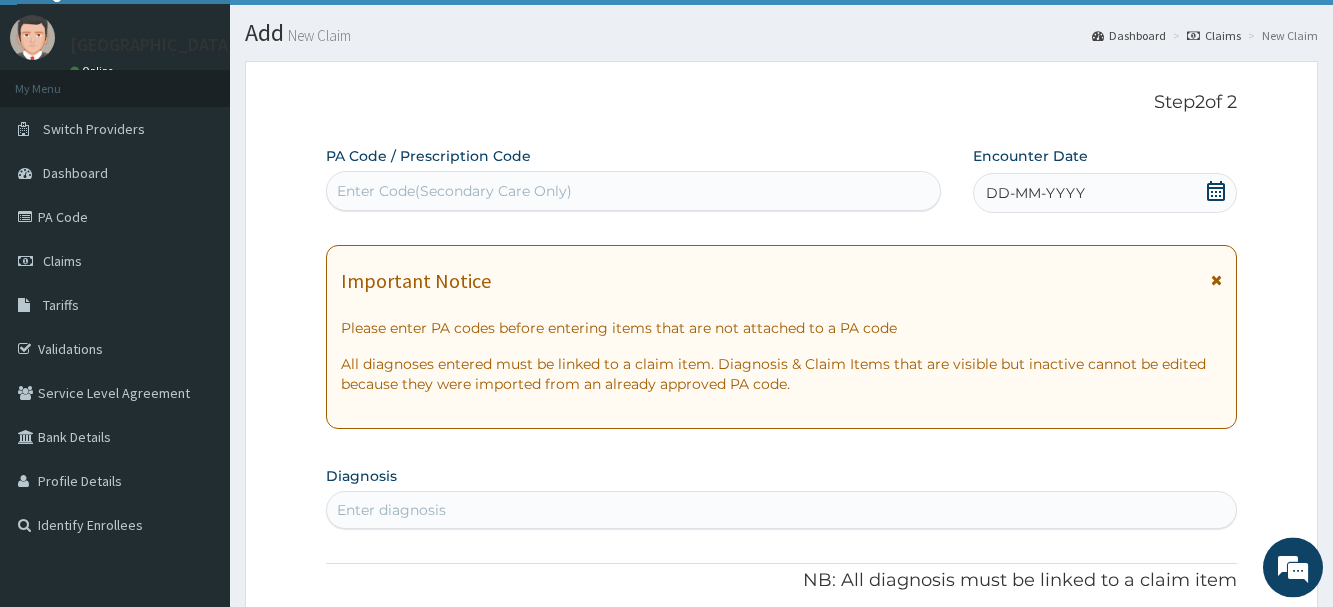 scroll, scrollTop: 11, scrollLeft: 0, axis: vertical 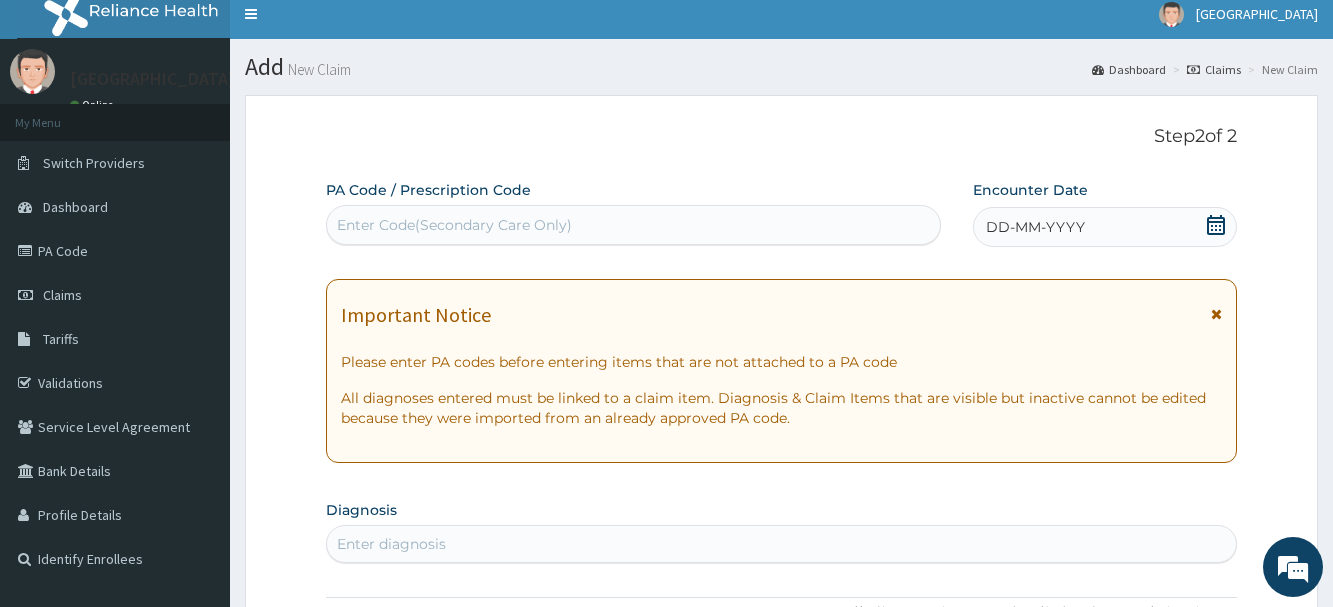 click 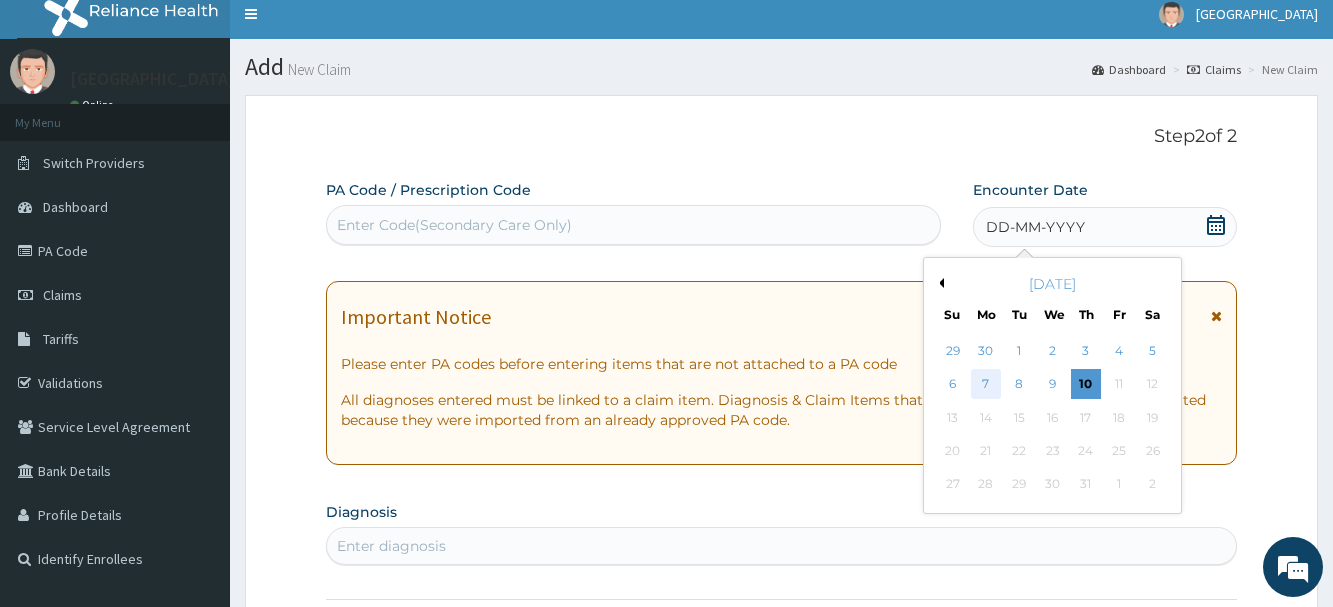 click on "7" at bounding box center (986, 385) 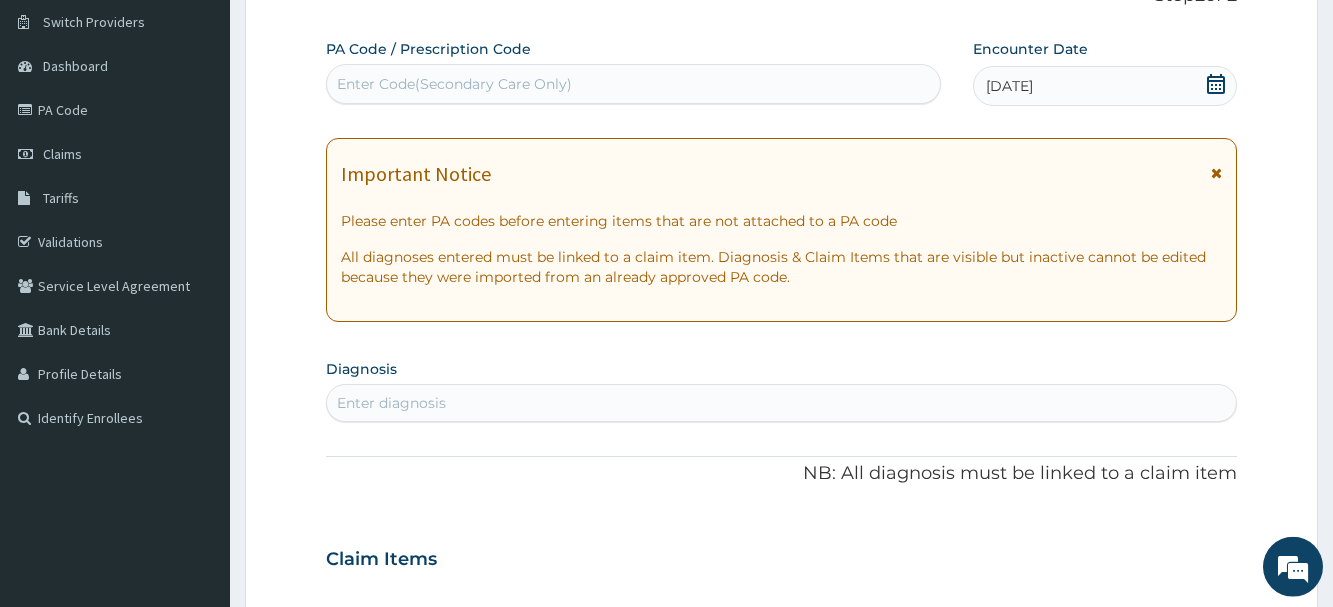 scroll, scrollTop: 317, scrollLeft: 0, axis: vertical 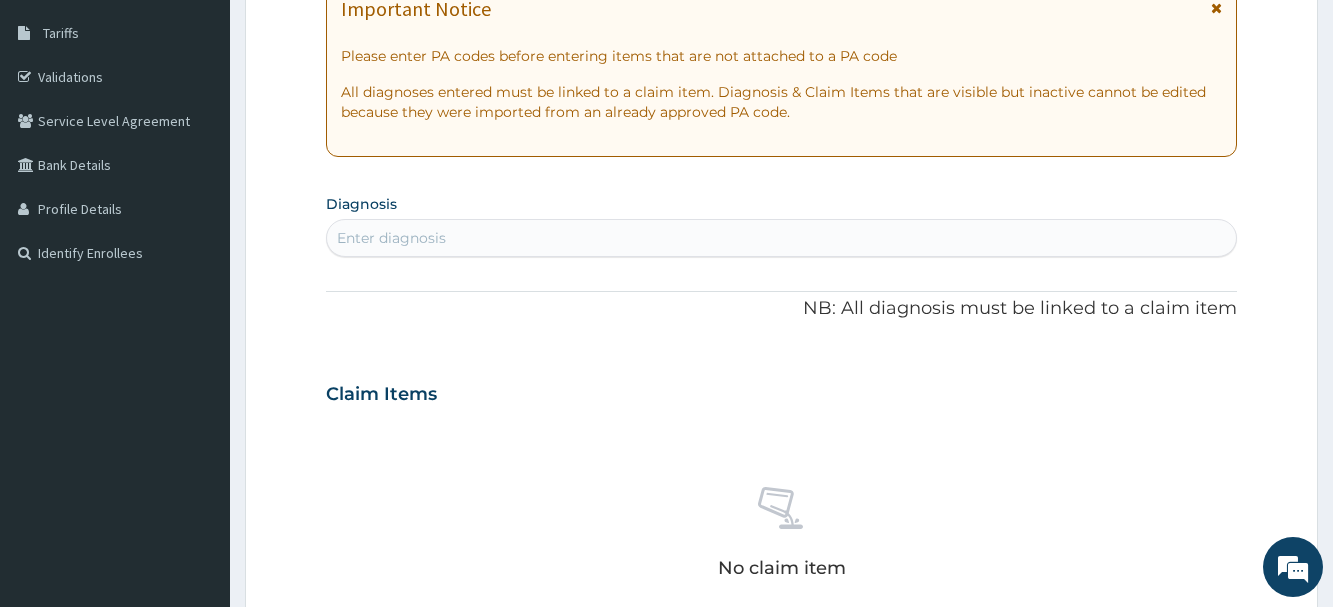 click on "Enter diagnosis" at bounding box center (781, 238) 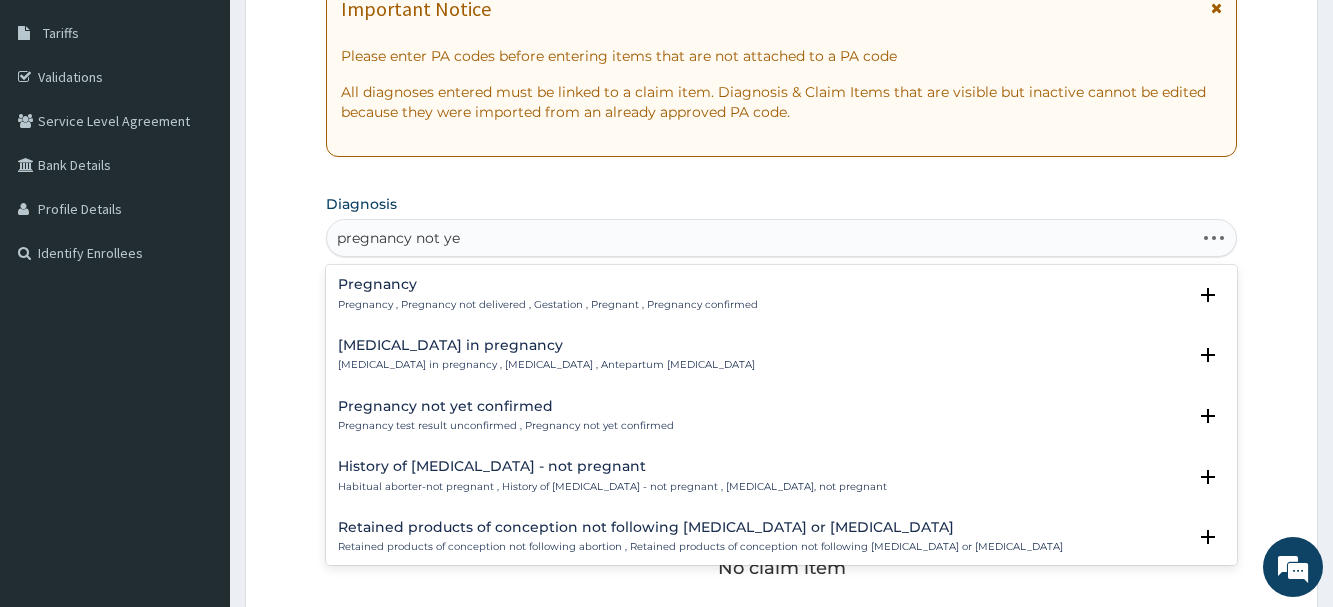 type on "pregnancy not yet" 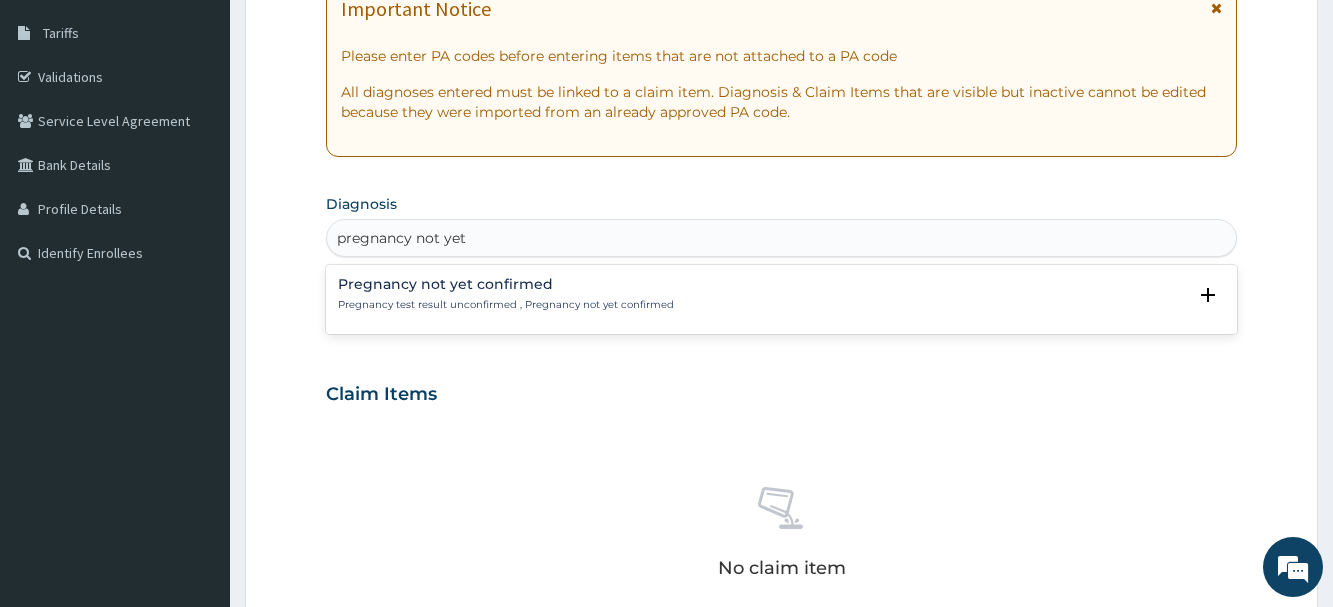 click on "Pregnancy test result unconfirmed , Pregnancy not yet confirmed" at bounding box center [506, 305] 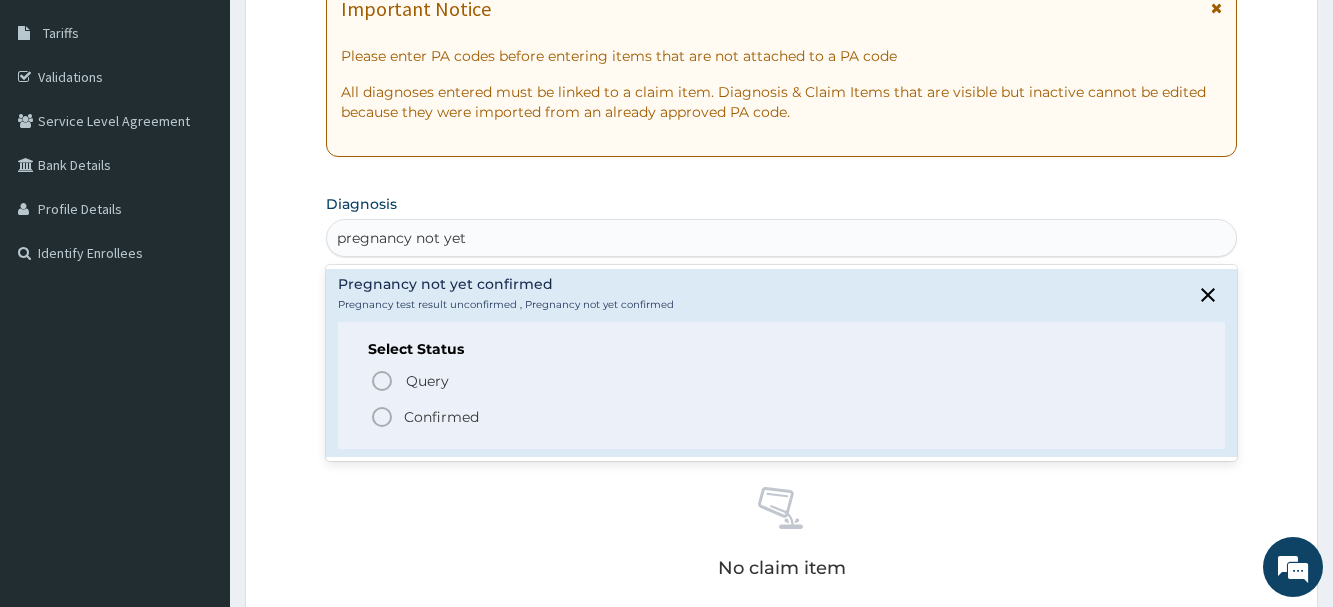 click on "Confirmed" at bounding box center [441, 417] 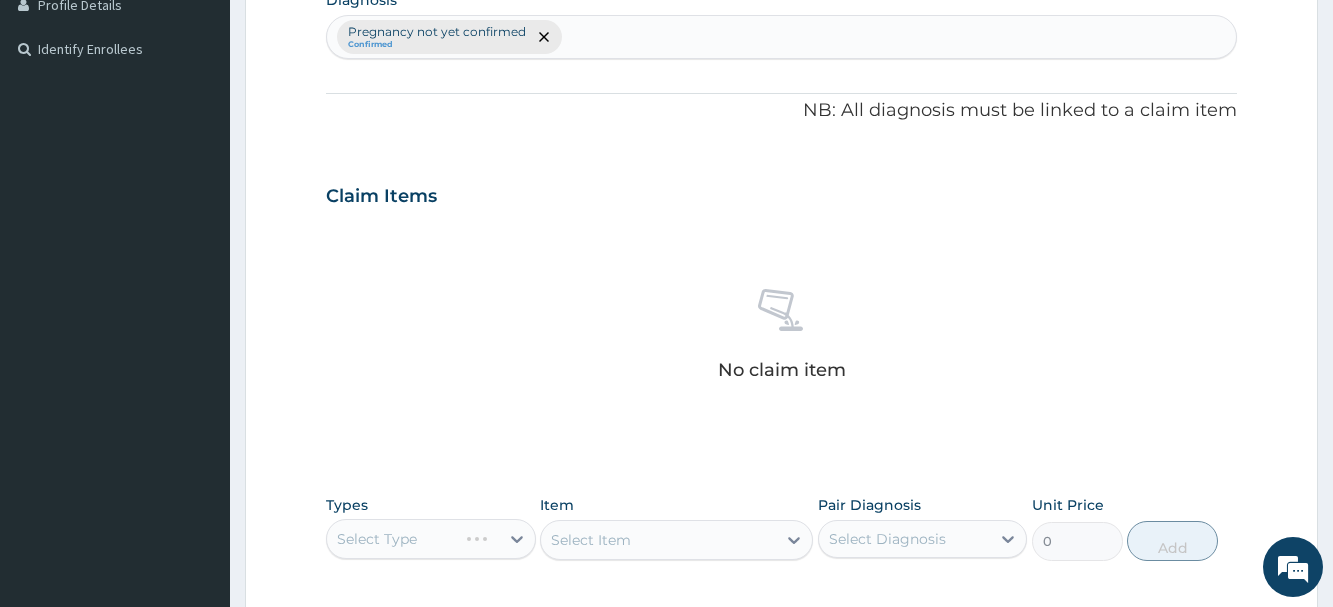 scroll, scrollTop: 317, scrollLeft: 0, axis: vertical 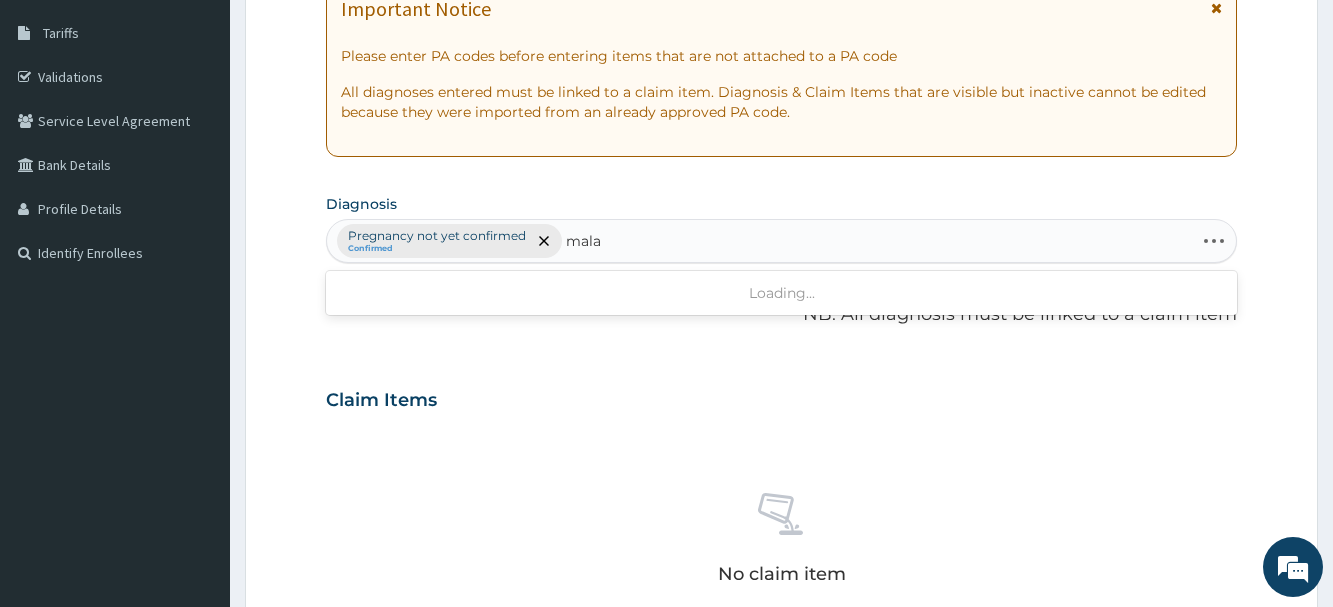 type on "malar" 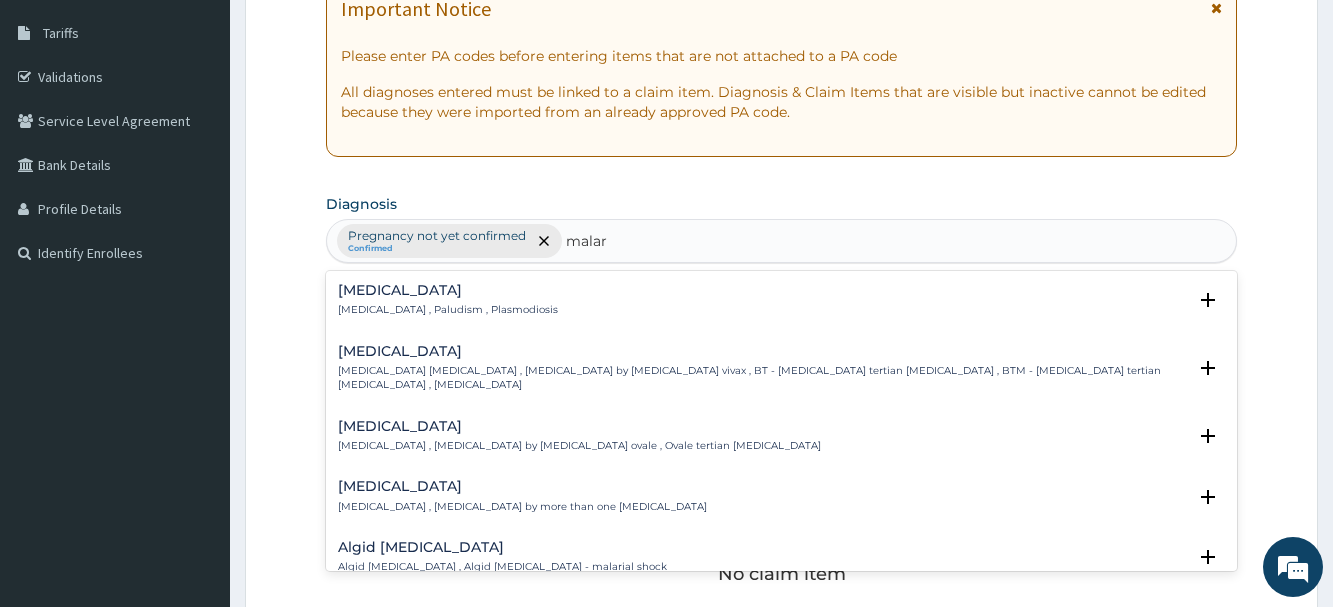 click on "[MEDICAL_DATA] [MEDICAL_DATA] , Paludism , Plasmodiosis" at bounding box center [448, 300] 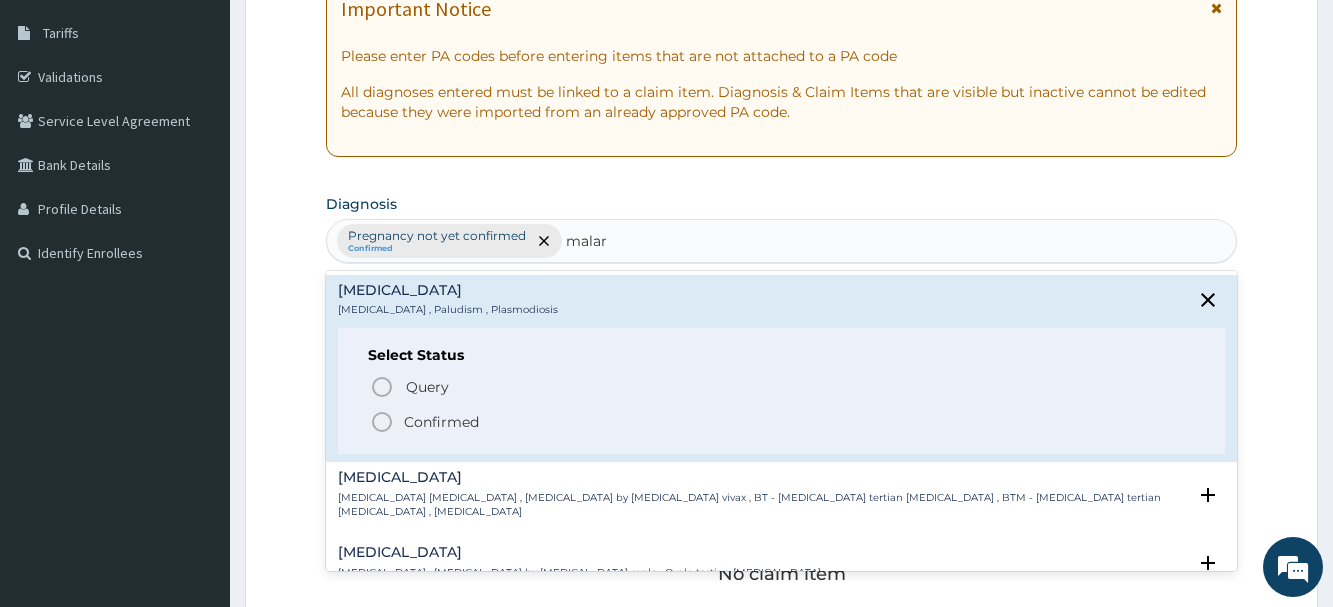 drag, startPoint x: 429, startPoint y: 419, endPoint x: 460, endPoint y: 382, distance: 48.270073 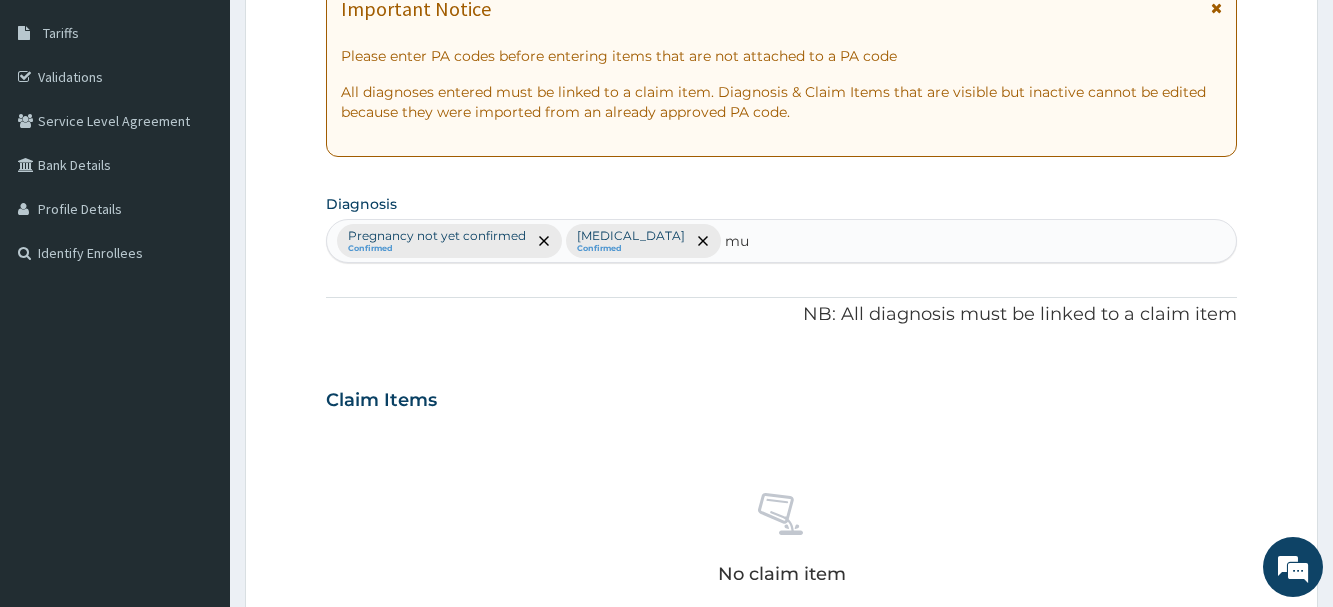type on "mu" 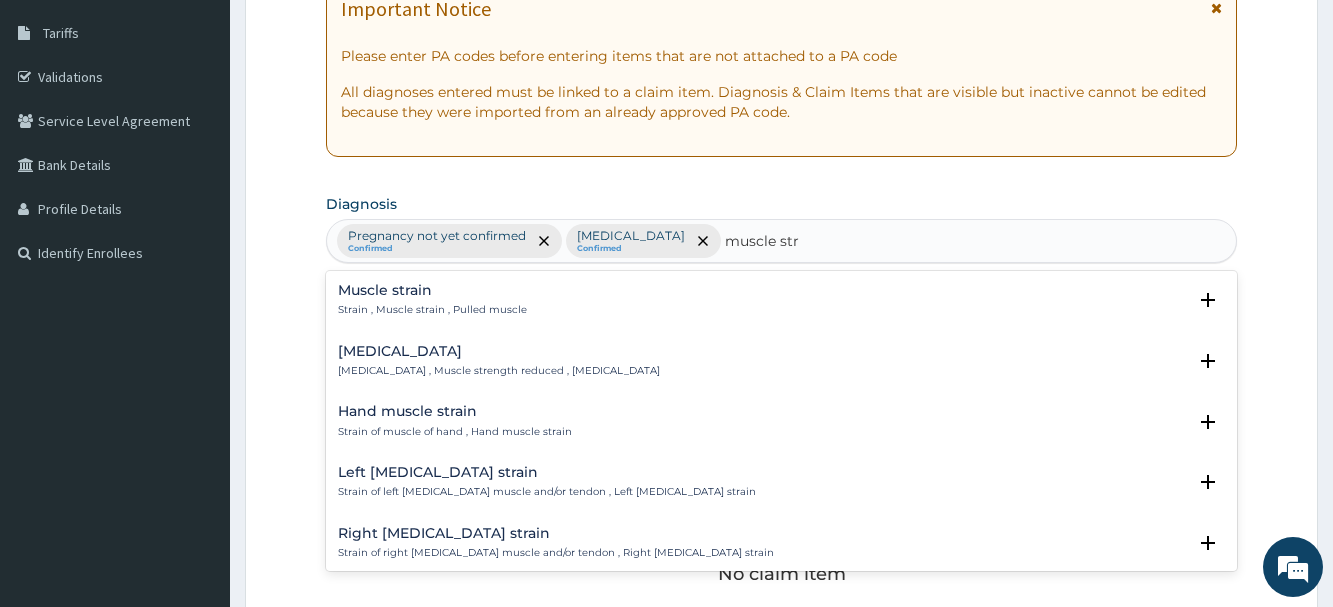 type on "muscle stra" 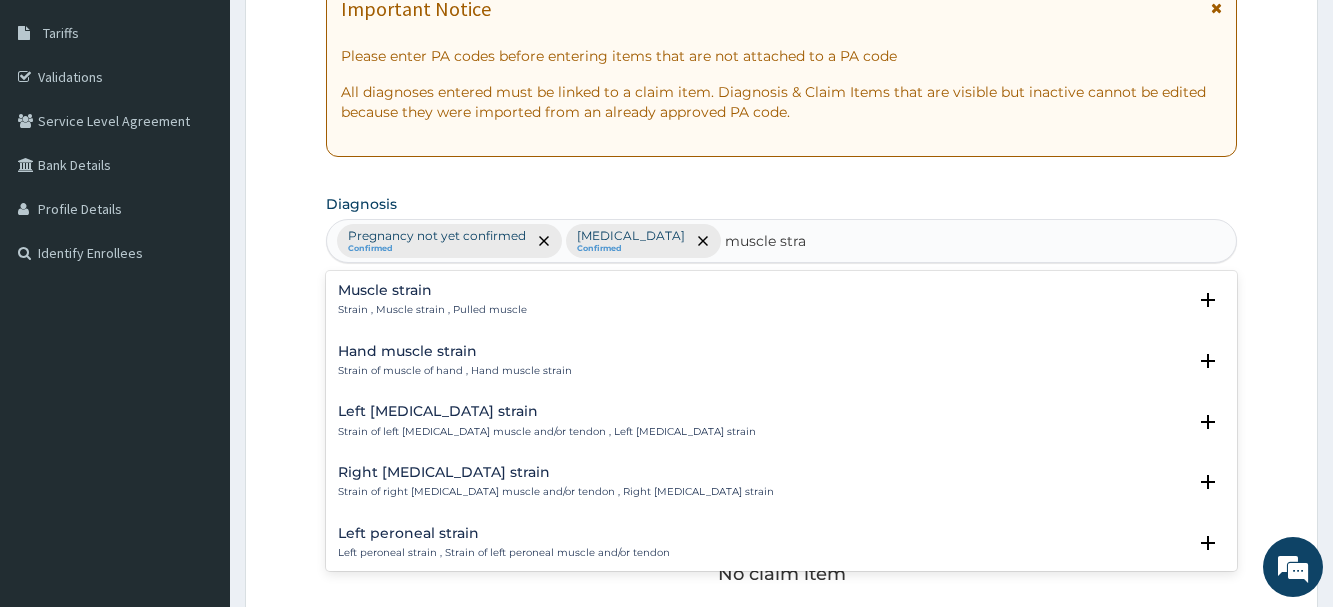 click on "Muscle strain Strain , Muscle strain , Pulled muscle" at bounding box center [432, 300] 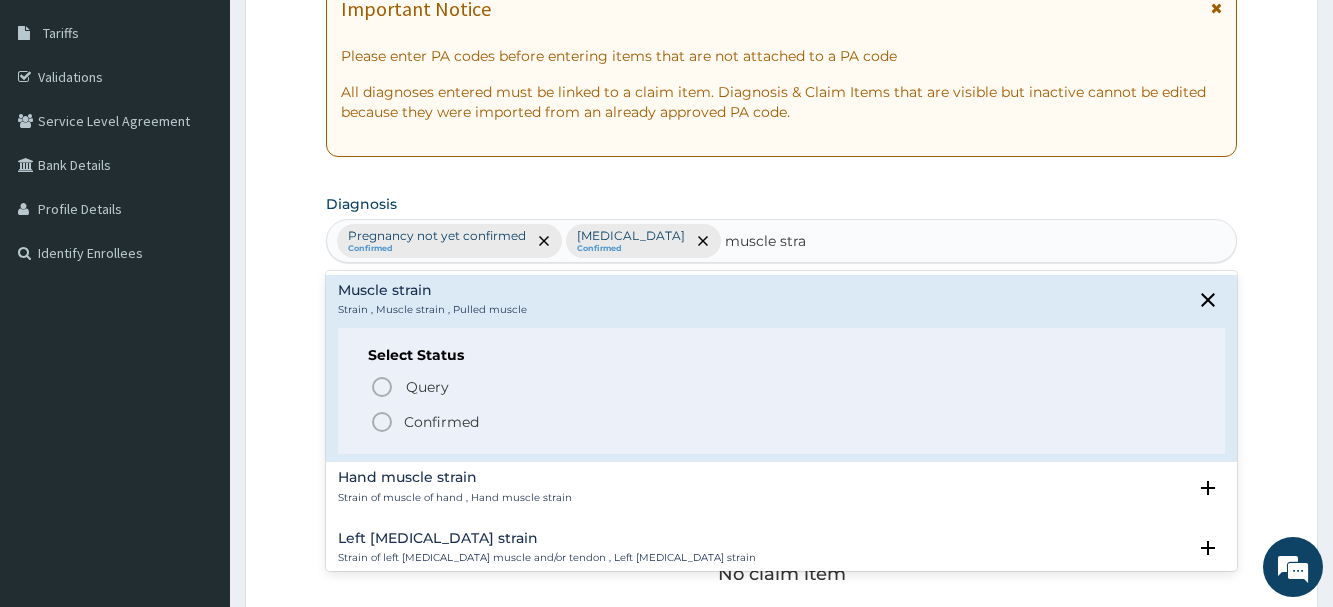 click on "Confirmed" at bounding box center (441, 422) 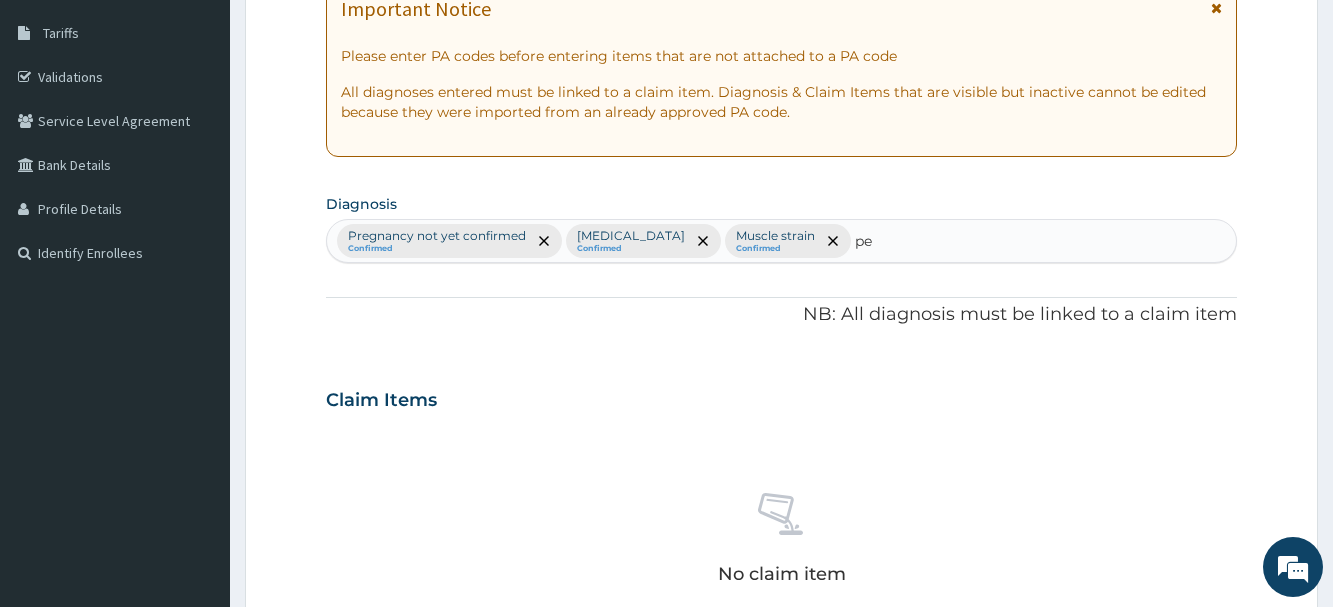type on "p" 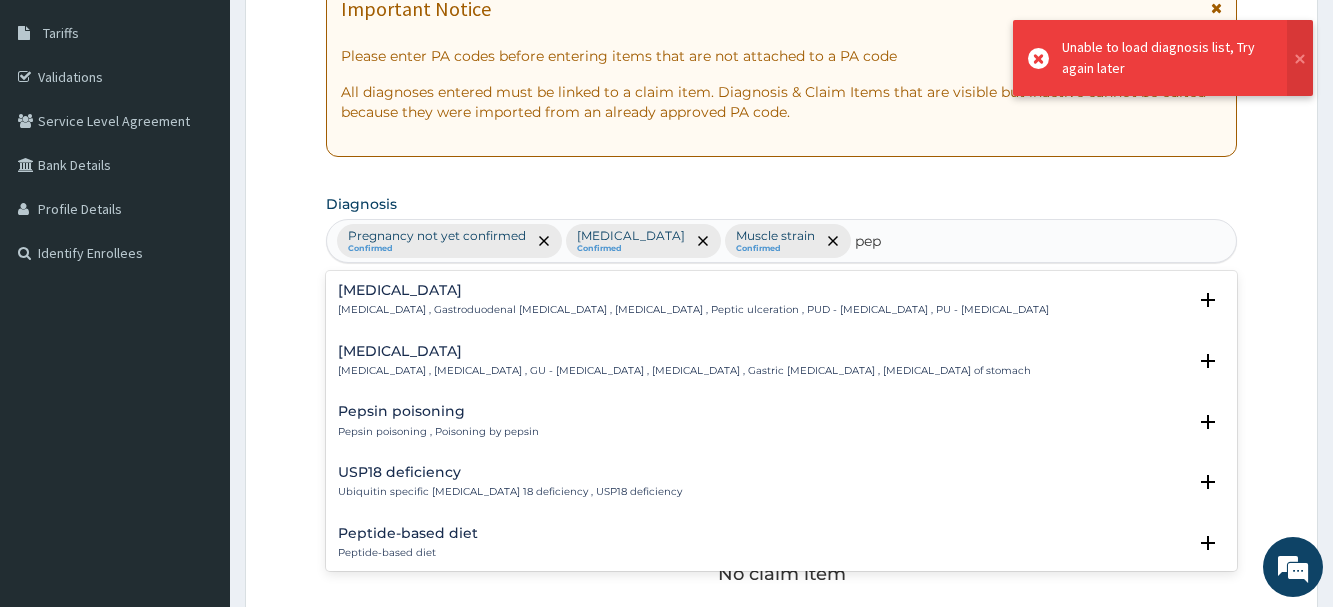 click on "Peptic ulcer , Gastroduodenal ulcer , Peptic ulcer disease , Peptic ulceration , PUD - Peptic ulcer disease , PU - Peptic ulcer" at bounding box center (693, 310) 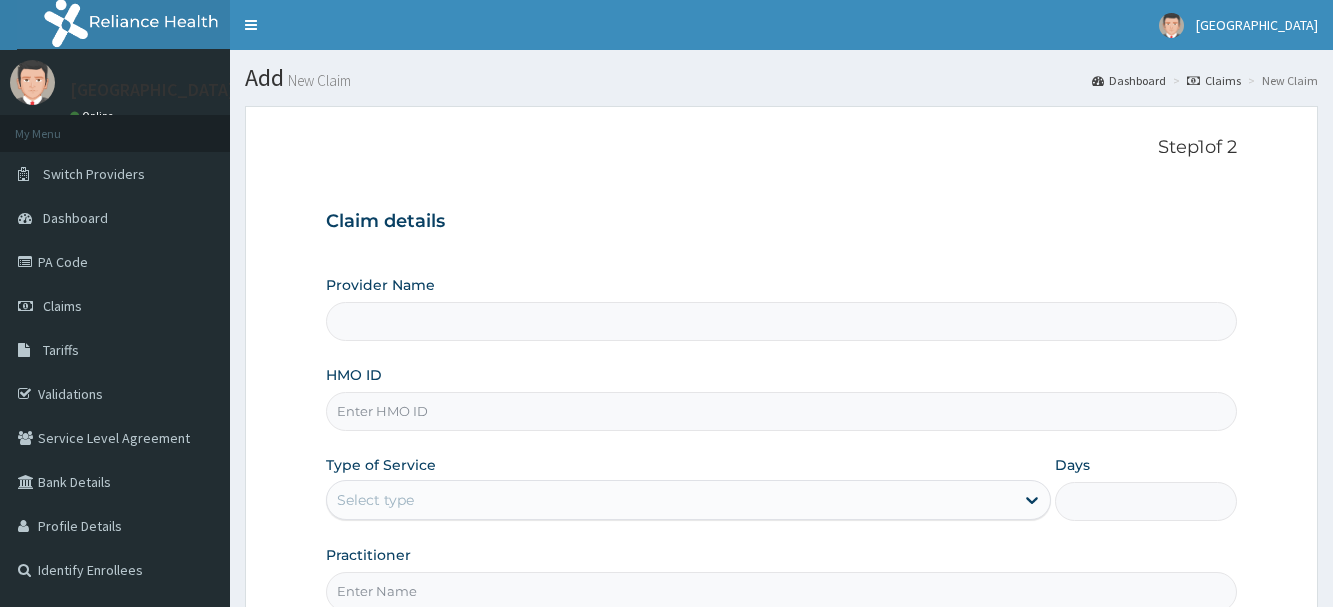 scroll, scrollTop: 0, scrollLeft: 0, axis: both 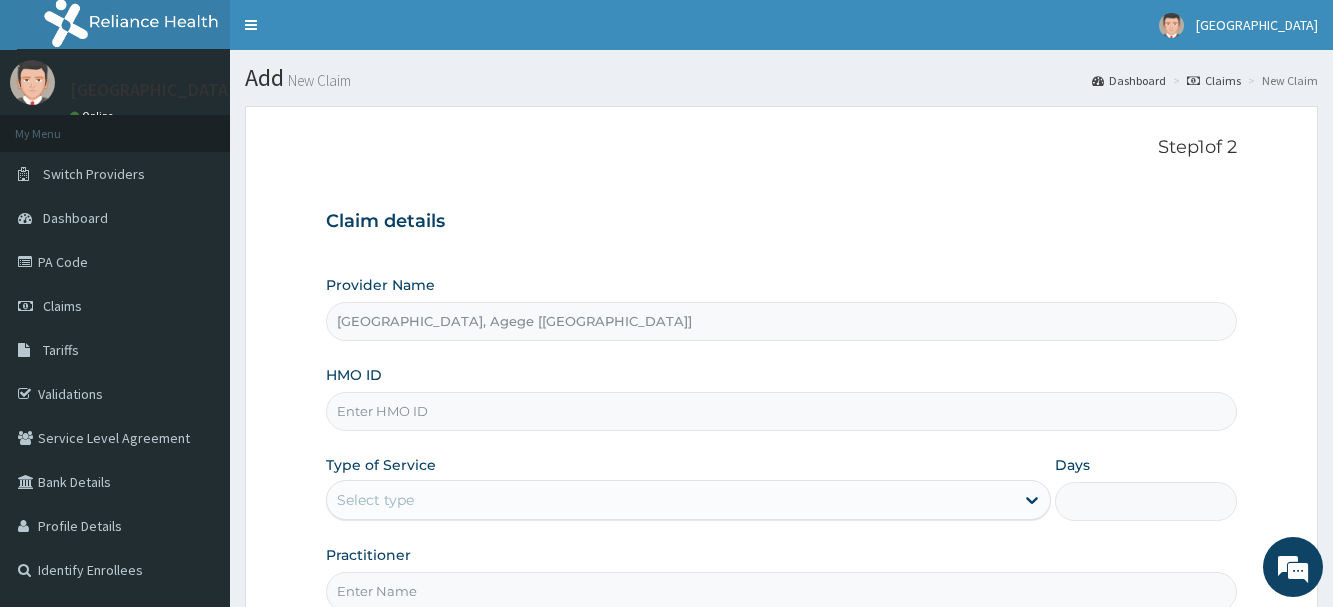 paste on "(AVL/10101/B)" 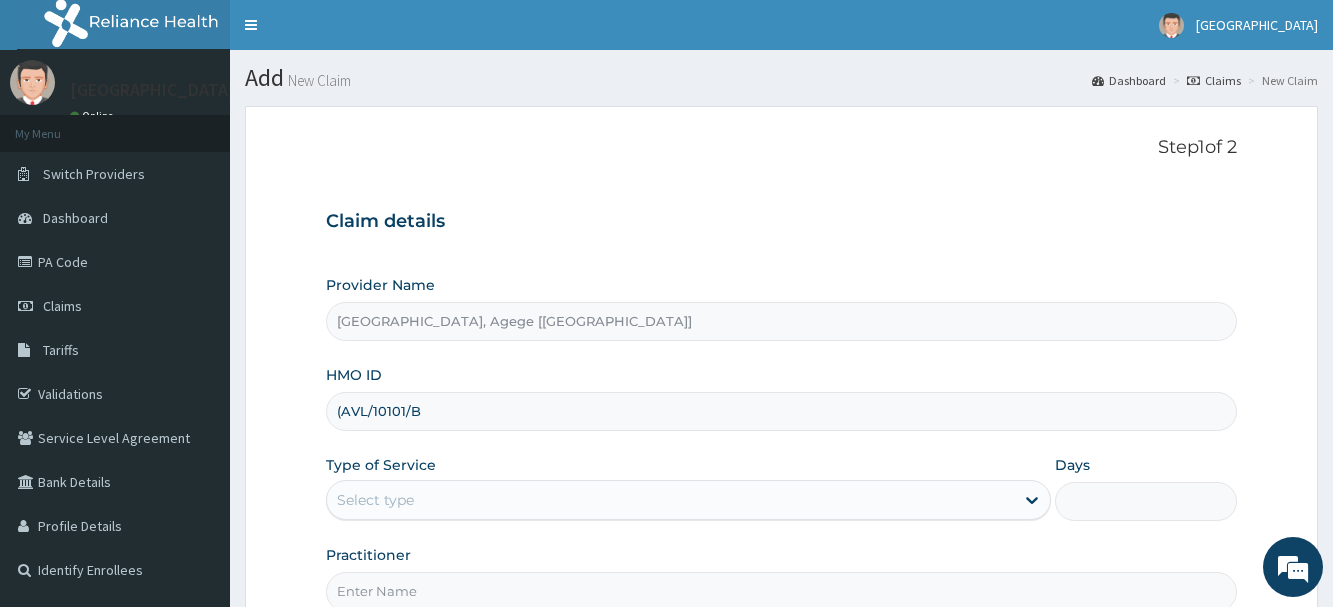 click on "(AVL/10101/B" at bounding box center [781, 411] 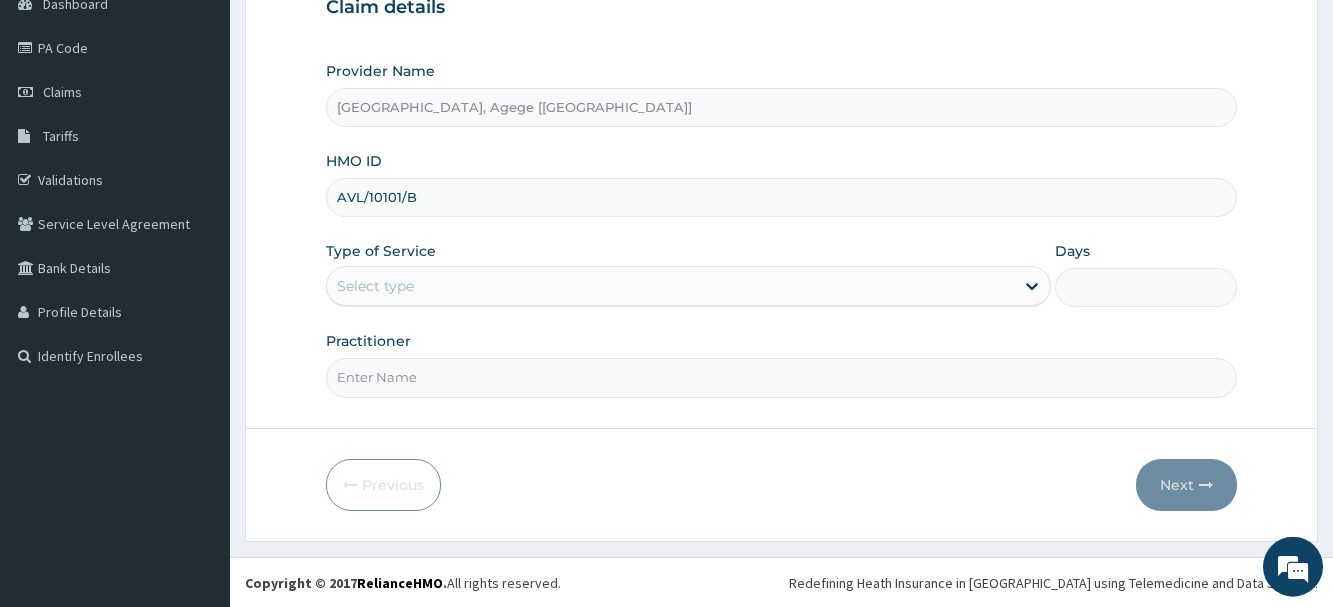 scroll, scrollTop: 215, scrollLeft: 0, axis: vertical 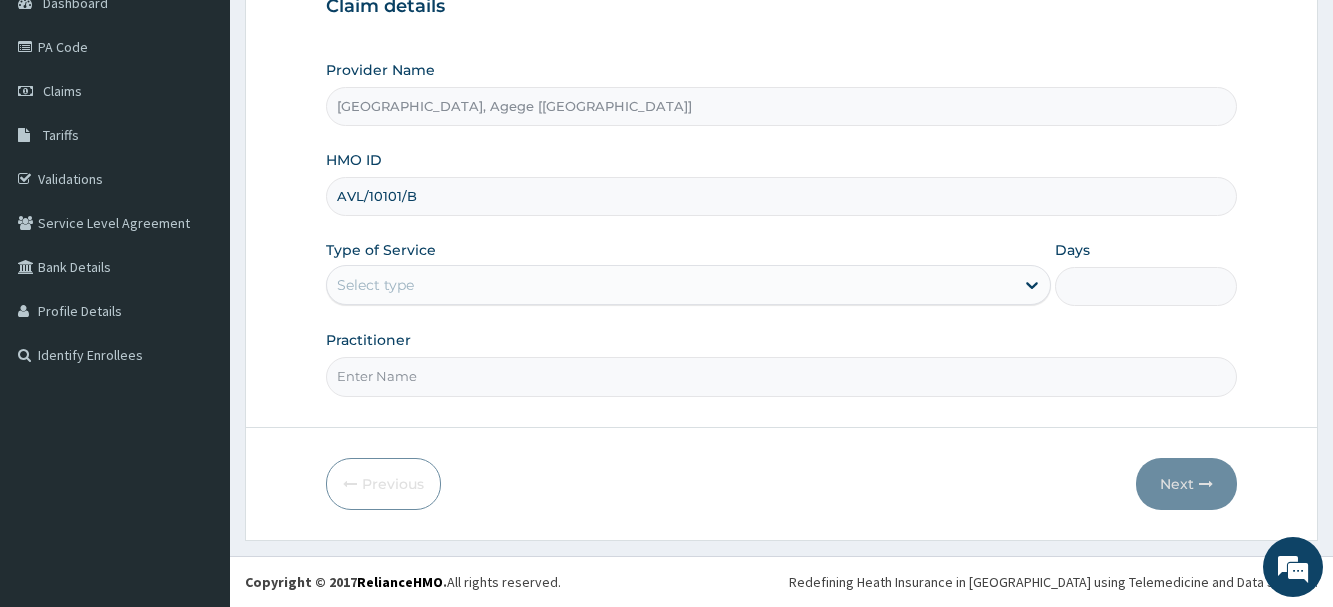 type on "AVL/10101/B" 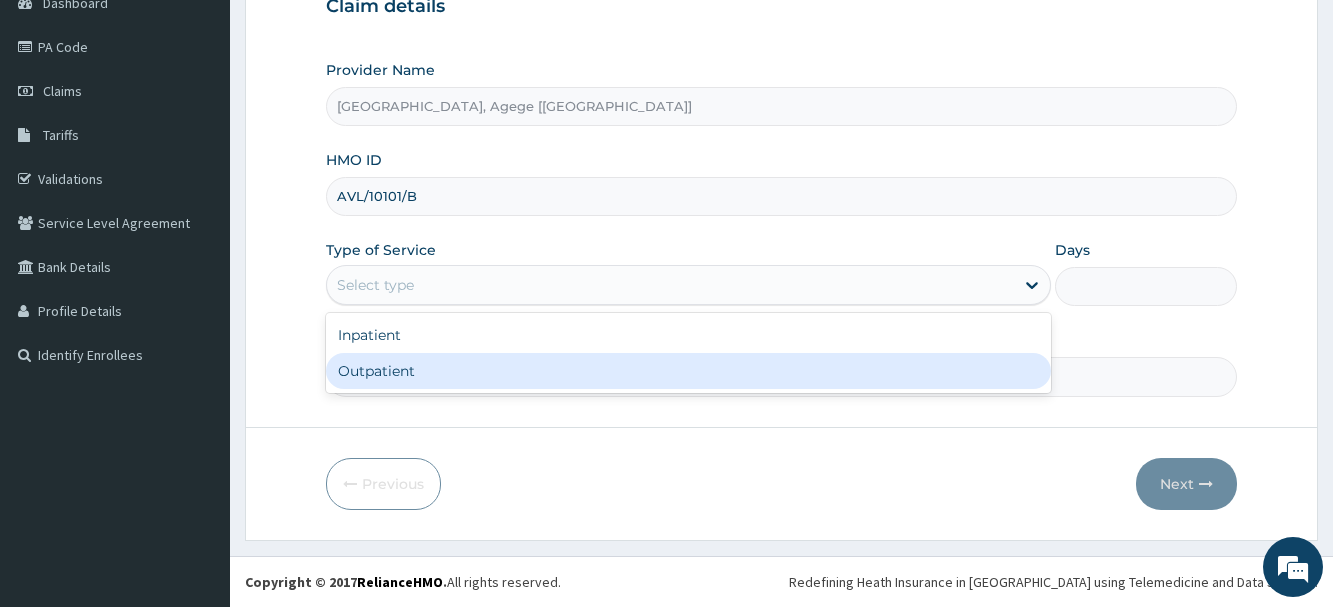 click on "Outpatient" at bounding box center [688, 371] 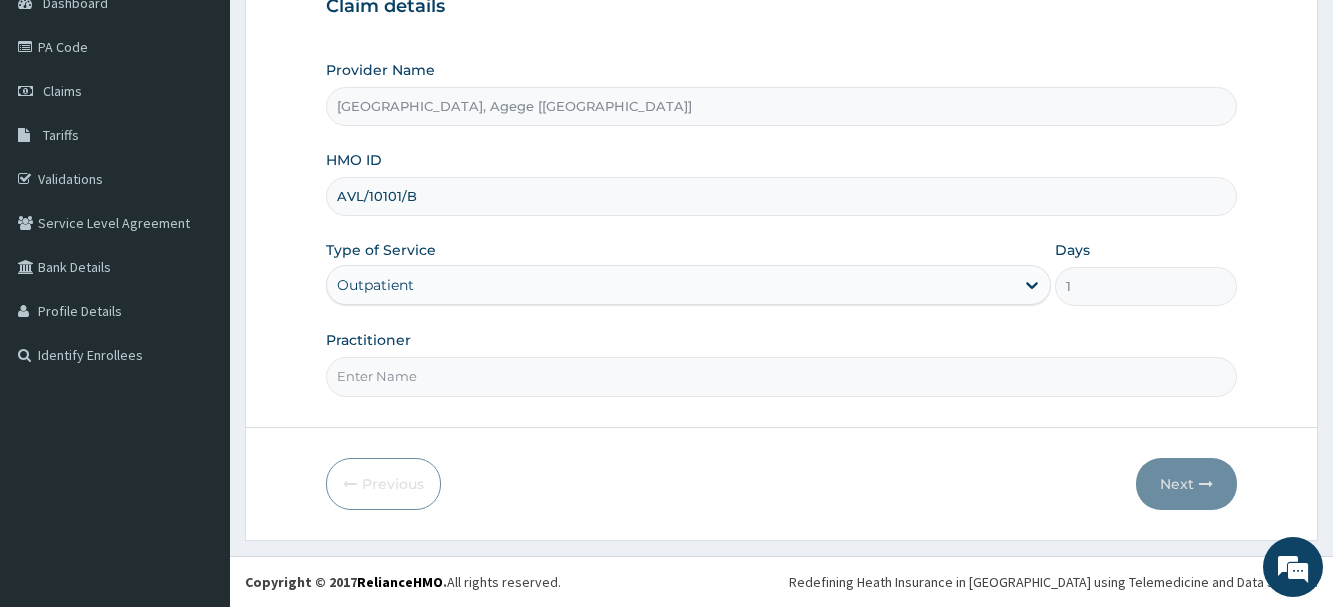 click on "Practitioner" at bounding box center [781, 376] 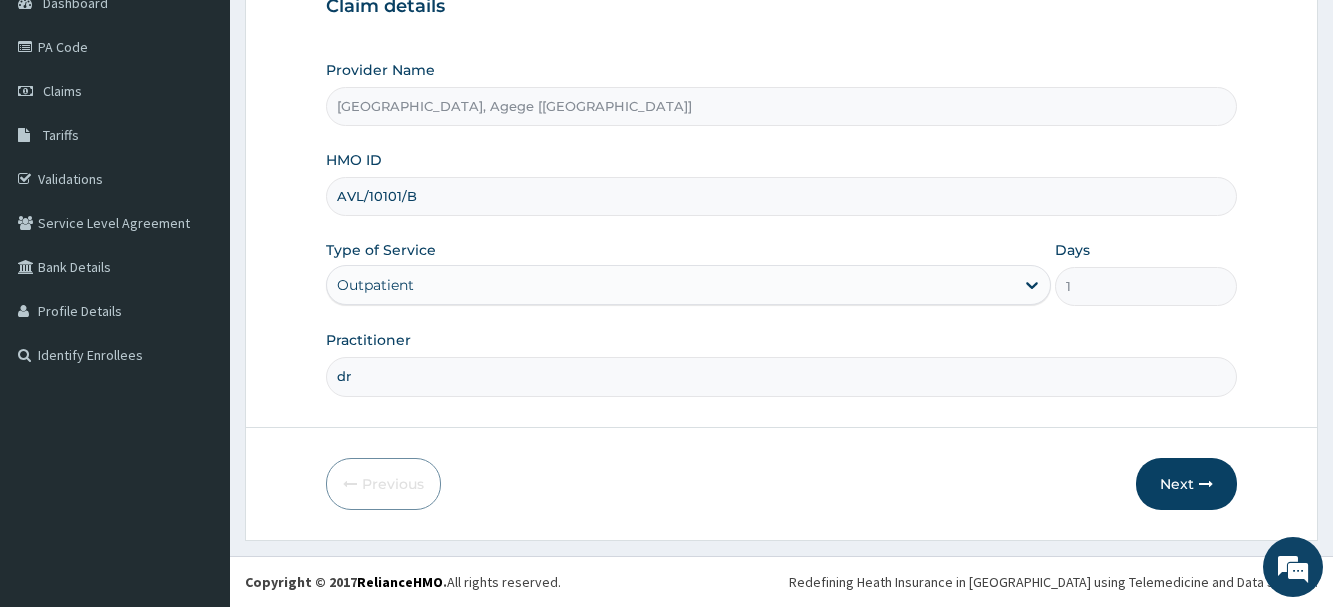 scroll, scrollTop: 0, scrollLeft: 0, axis: both 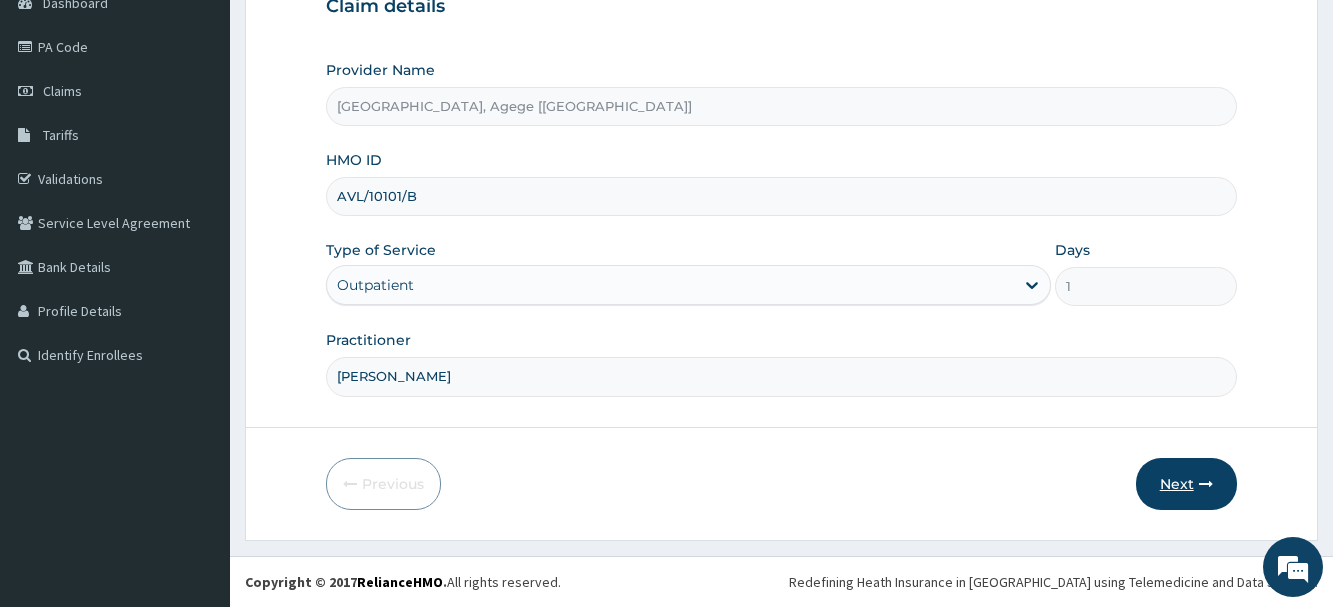 type on "[PERSON_NAME]" 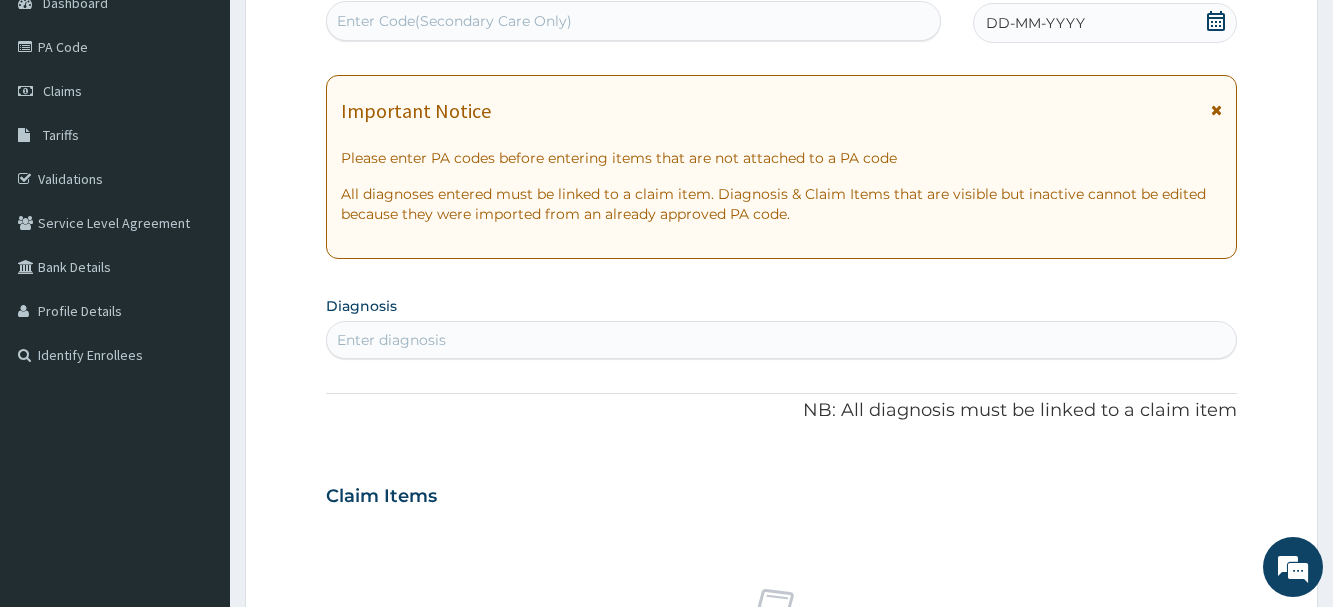 scroll, scrollTop: 113, scrollLeft: 0, axis: vertical 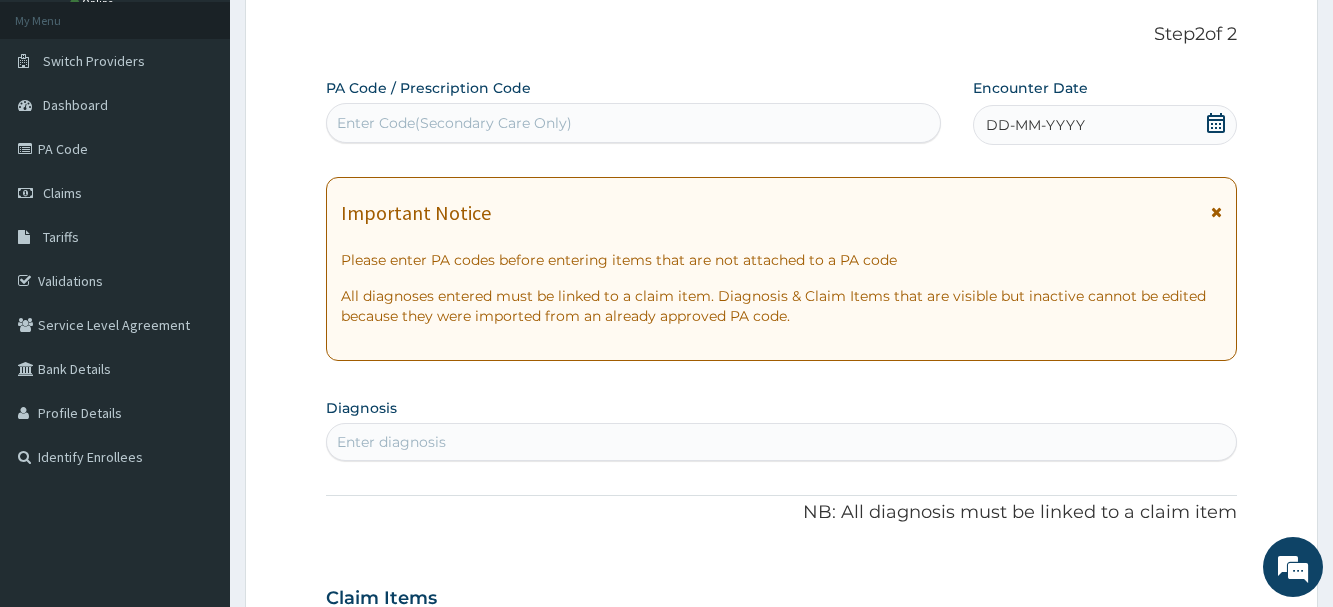 click on "DD-MM-YYYY" at bounding box center (1105, 125) 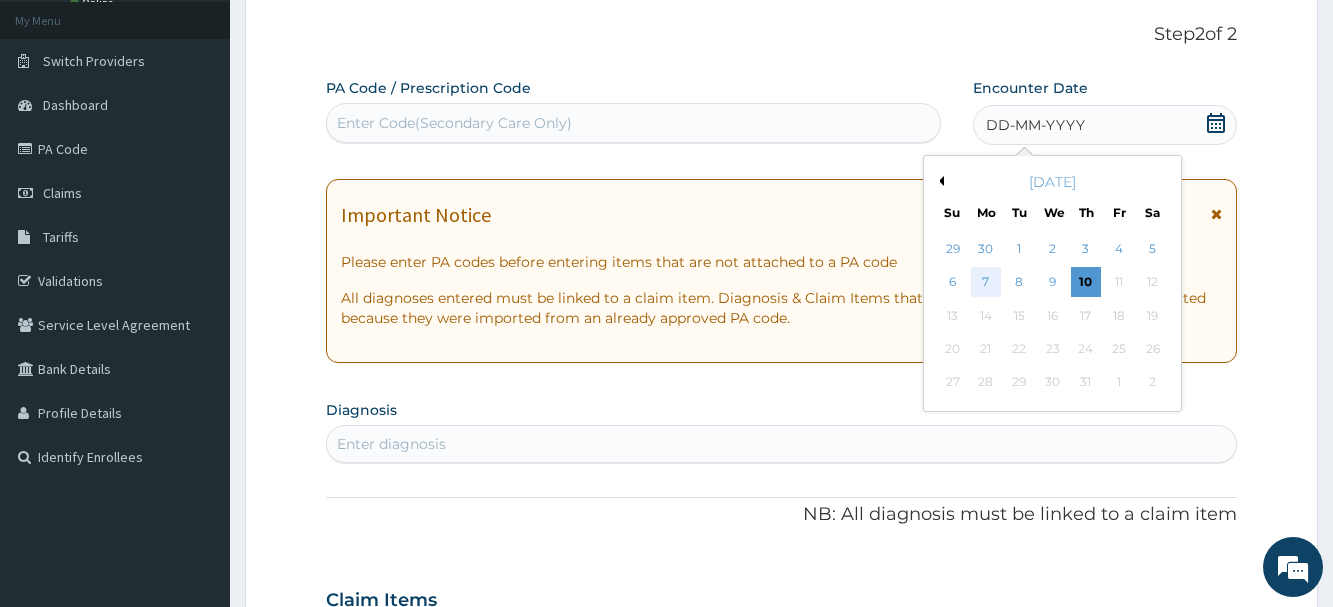 click on "7" at bounding box center [986, 283] 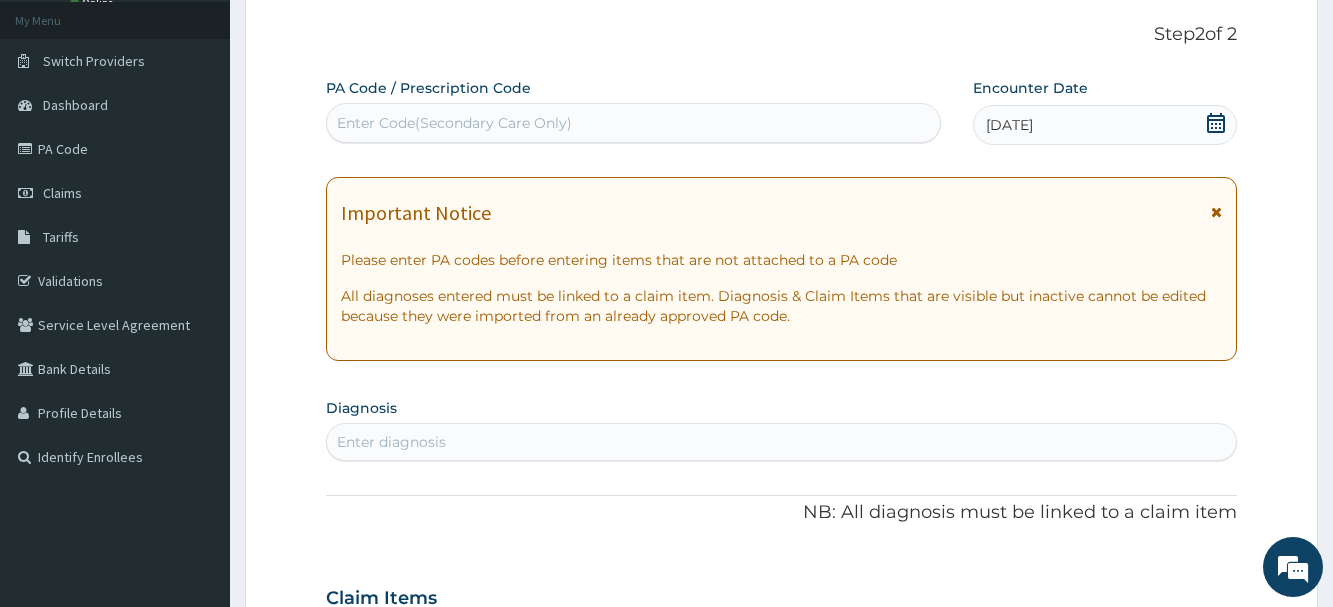 click on "Enter diagnosis" at bounding box center [781, 442] 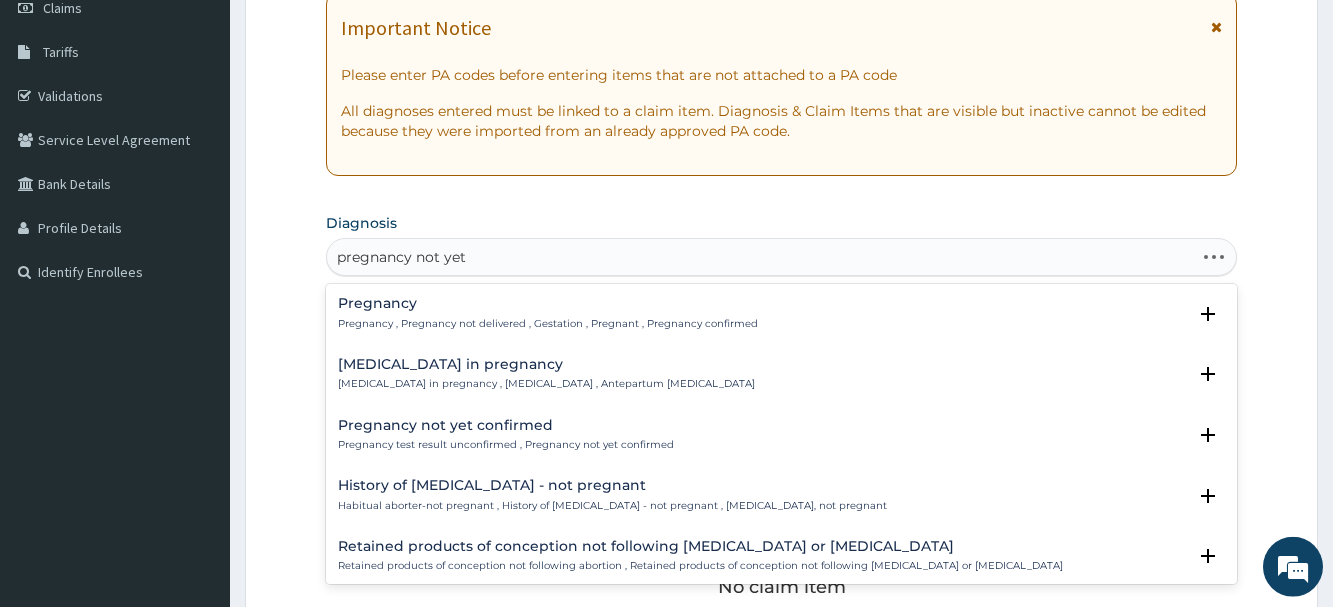 scroll, scrollTop: 419, scrollLeft: 0, axis: vertical 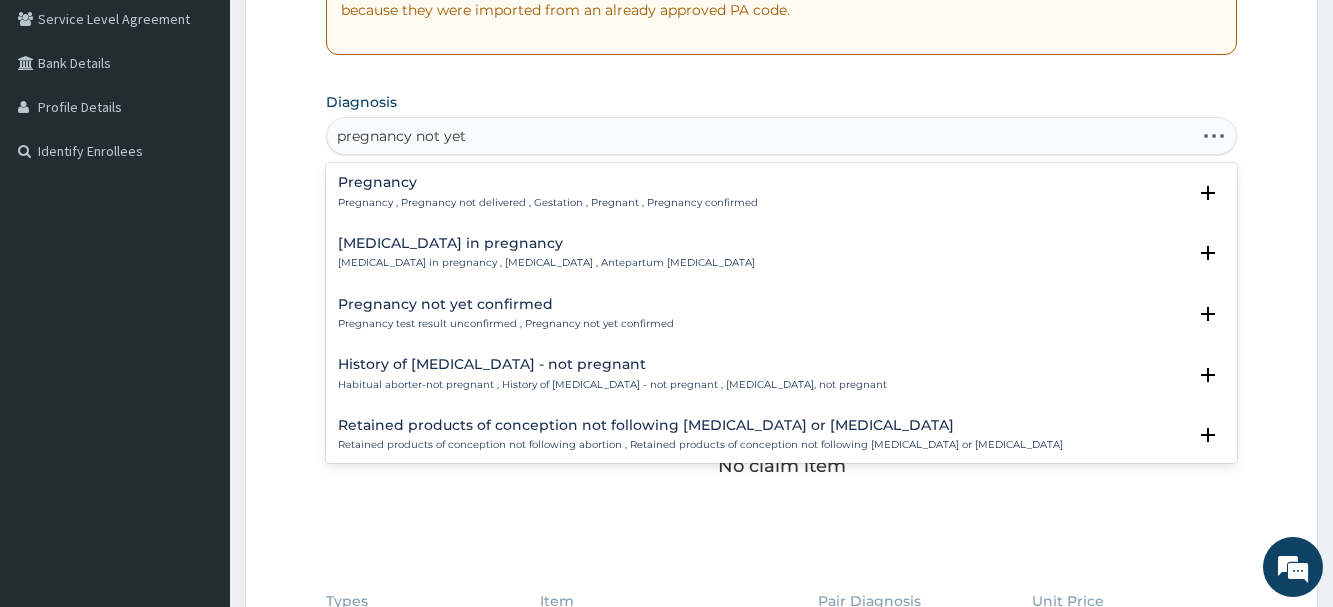 type on "pregnancy not yet" 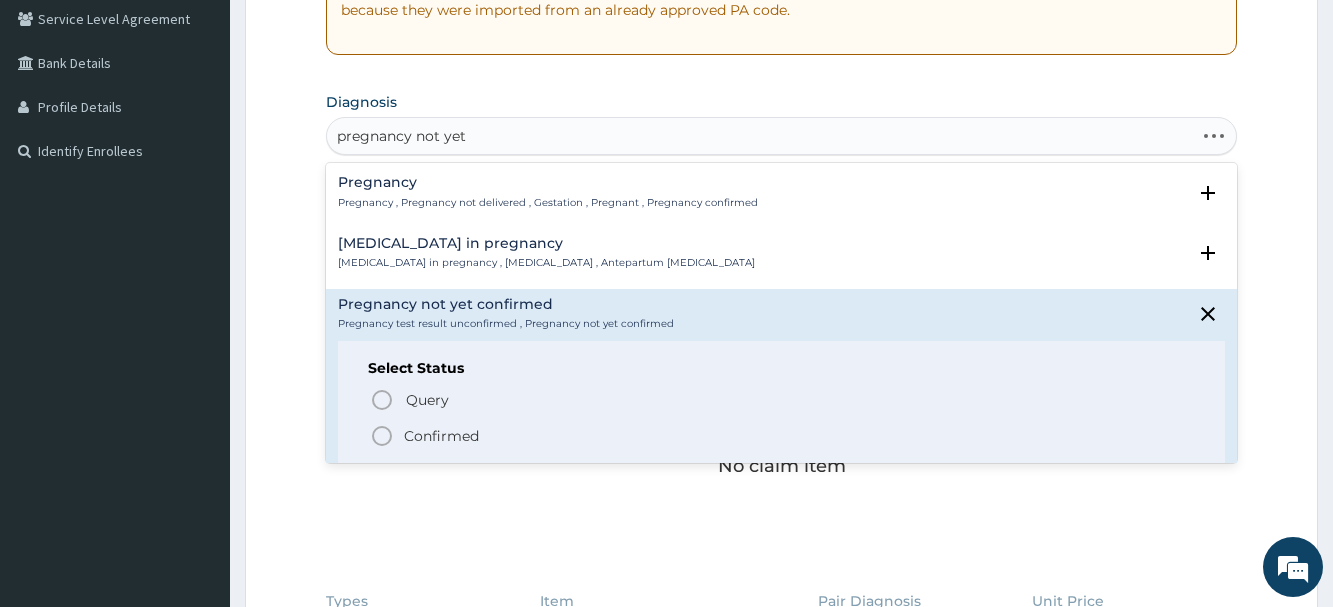 click on "Confirmed" at bounding box center (441, 436) 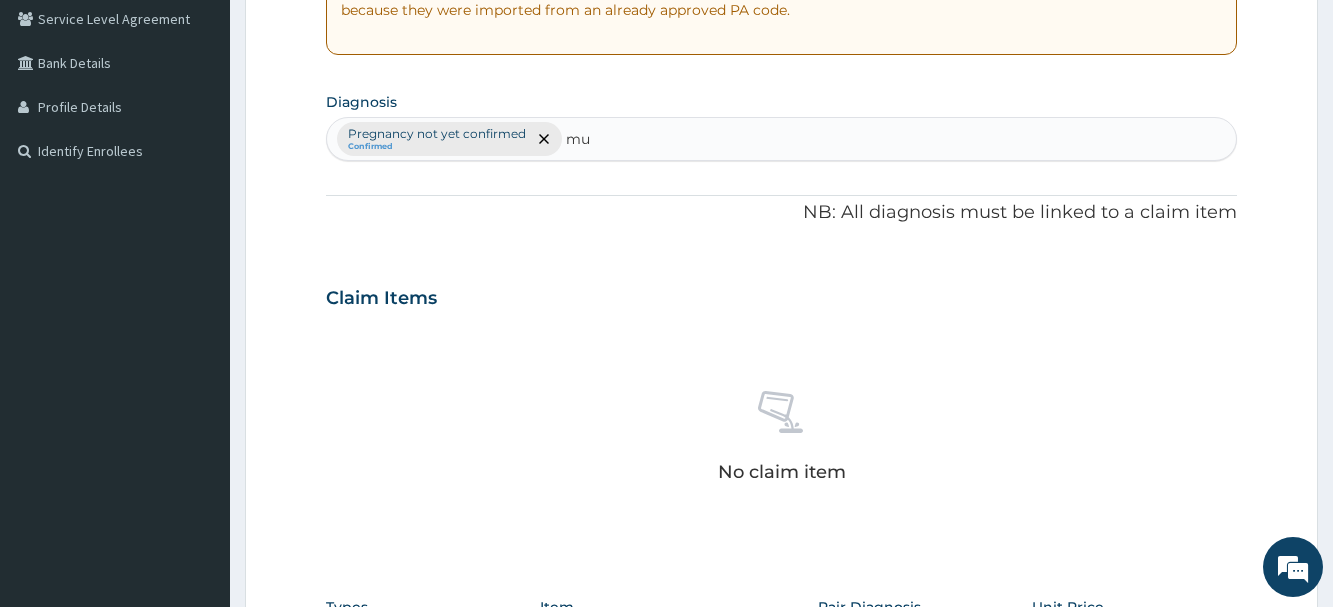 type on "m" 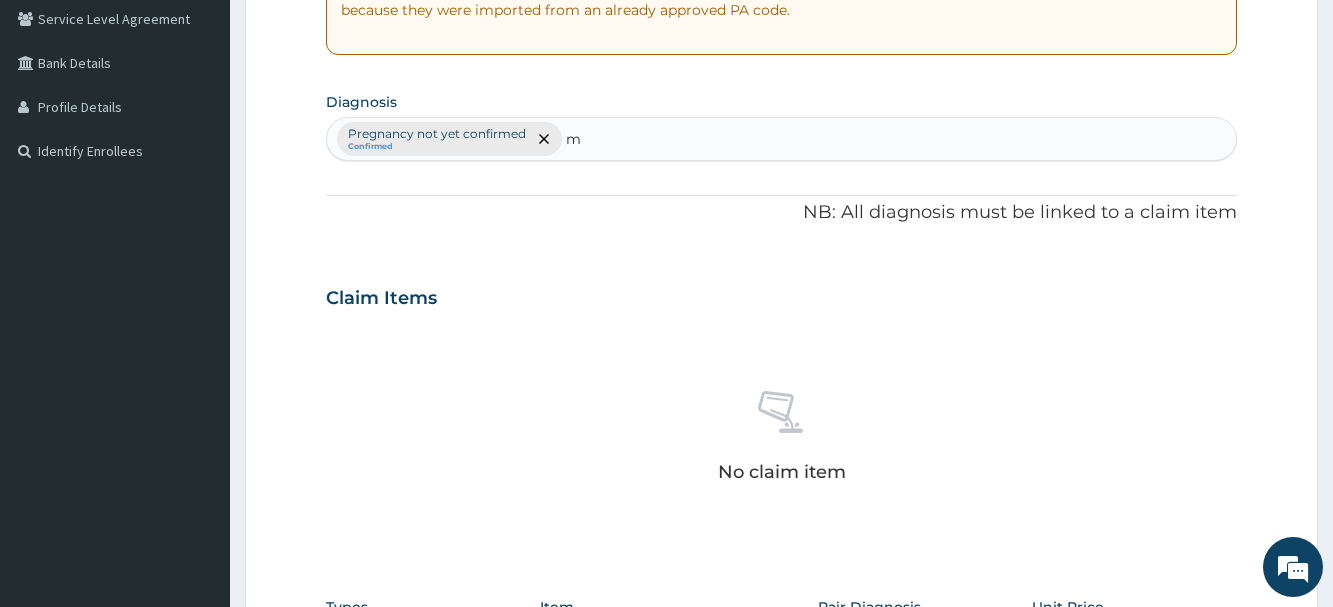 type 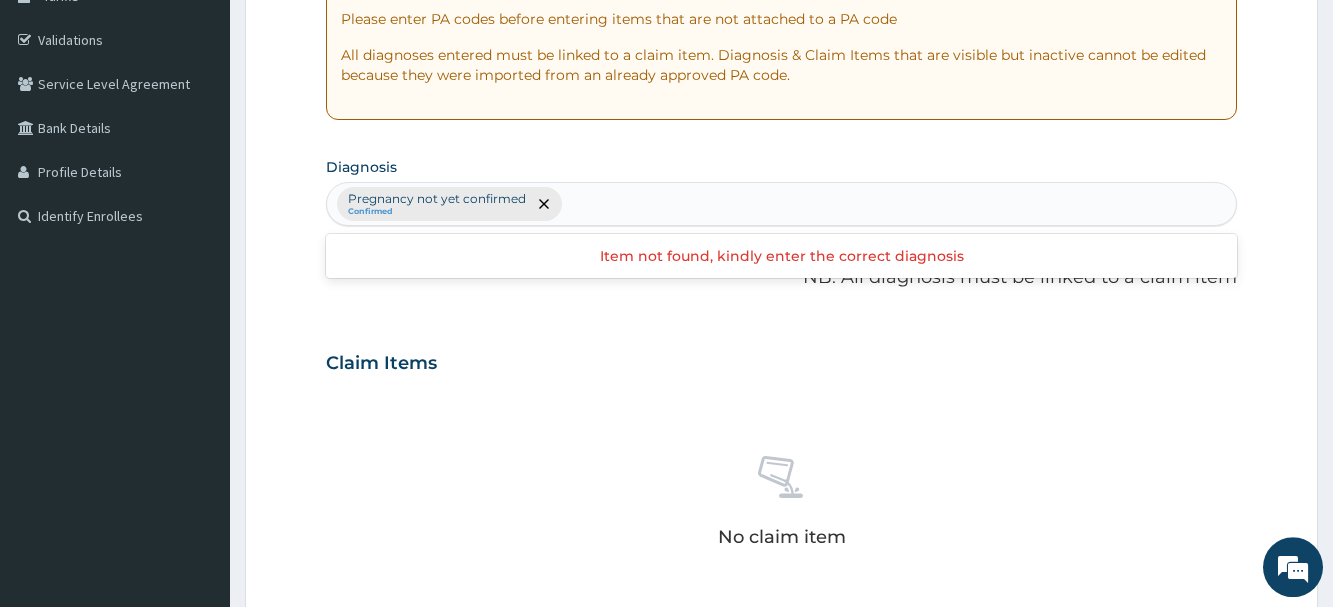 scroll, scrollTop: 11, scrollLeft: 0, axis: vertical 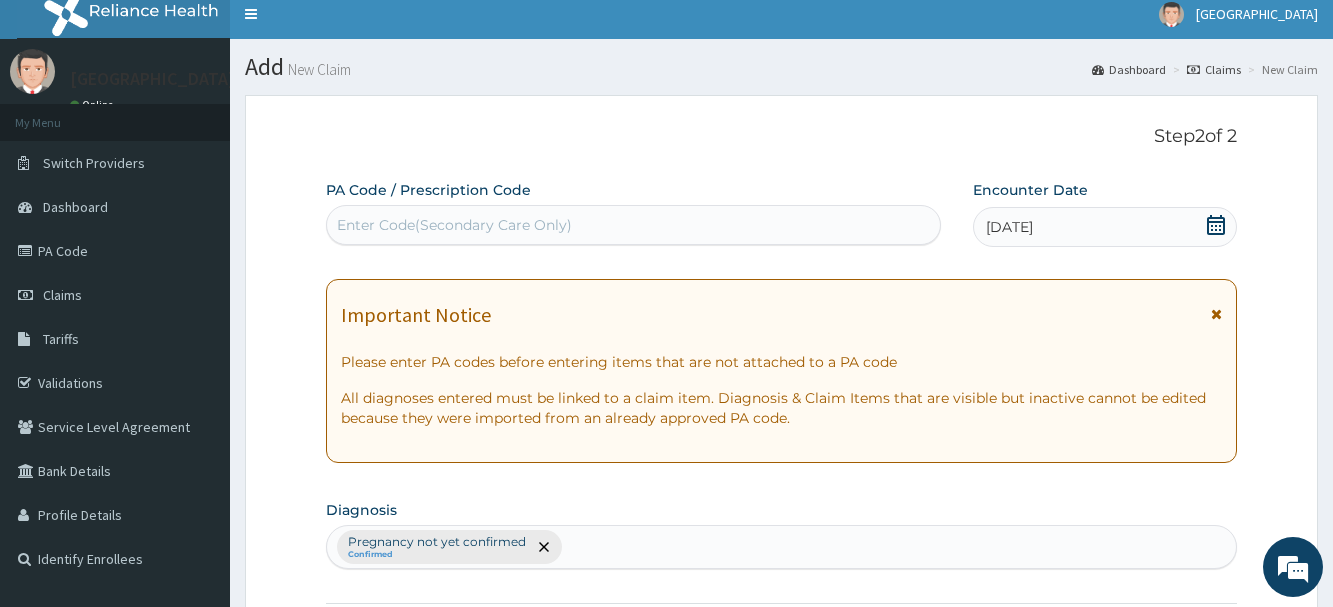 click on "Enter Code(Secondary Care Only)" at bounding box center (454, 225) 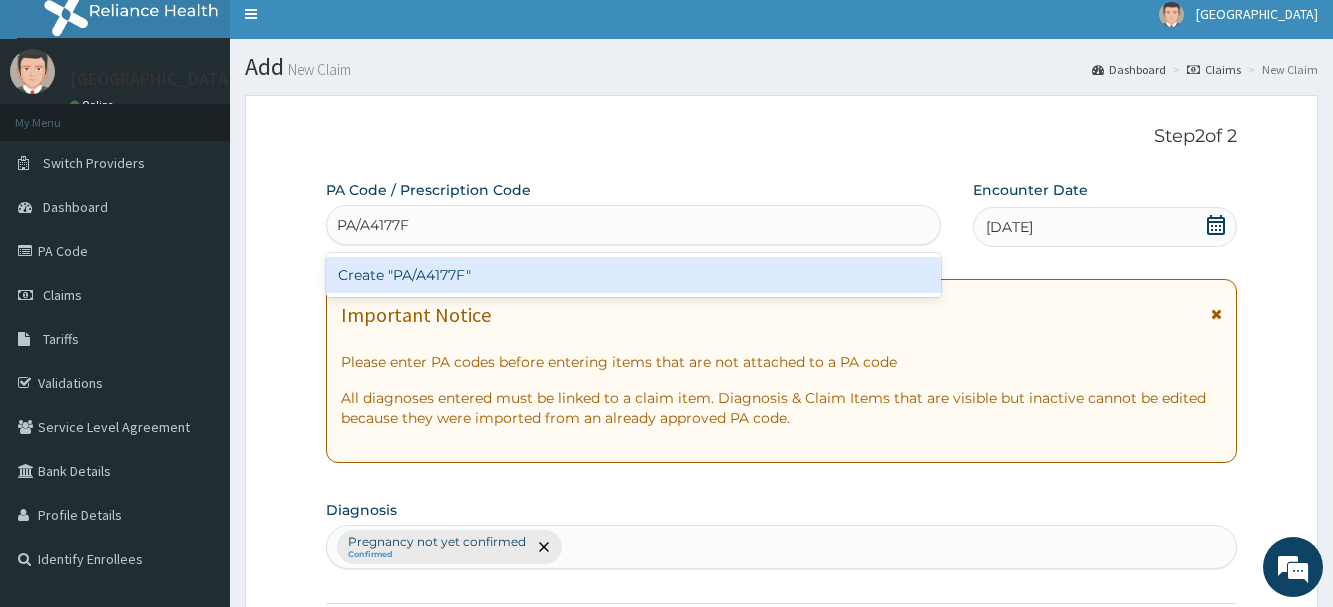 click on "Create "PA/A4177F"" at bounding box center (633, 275) 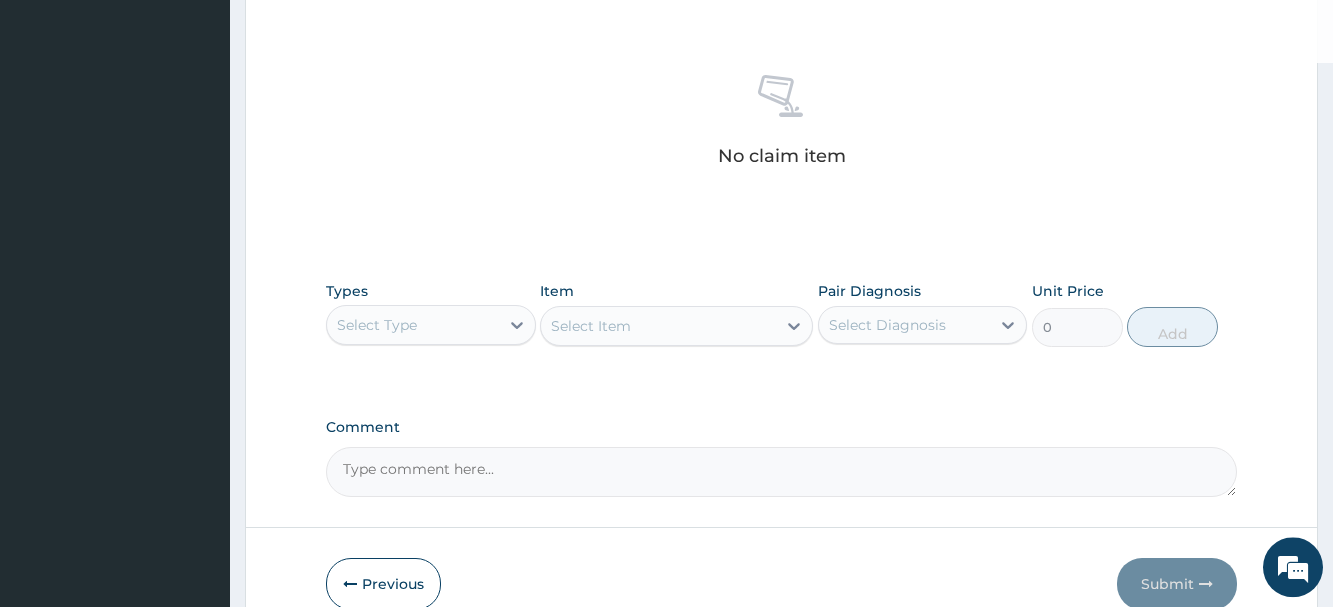 scroll, scrollTop: 835, scrollLeft: 0, axis: vertical 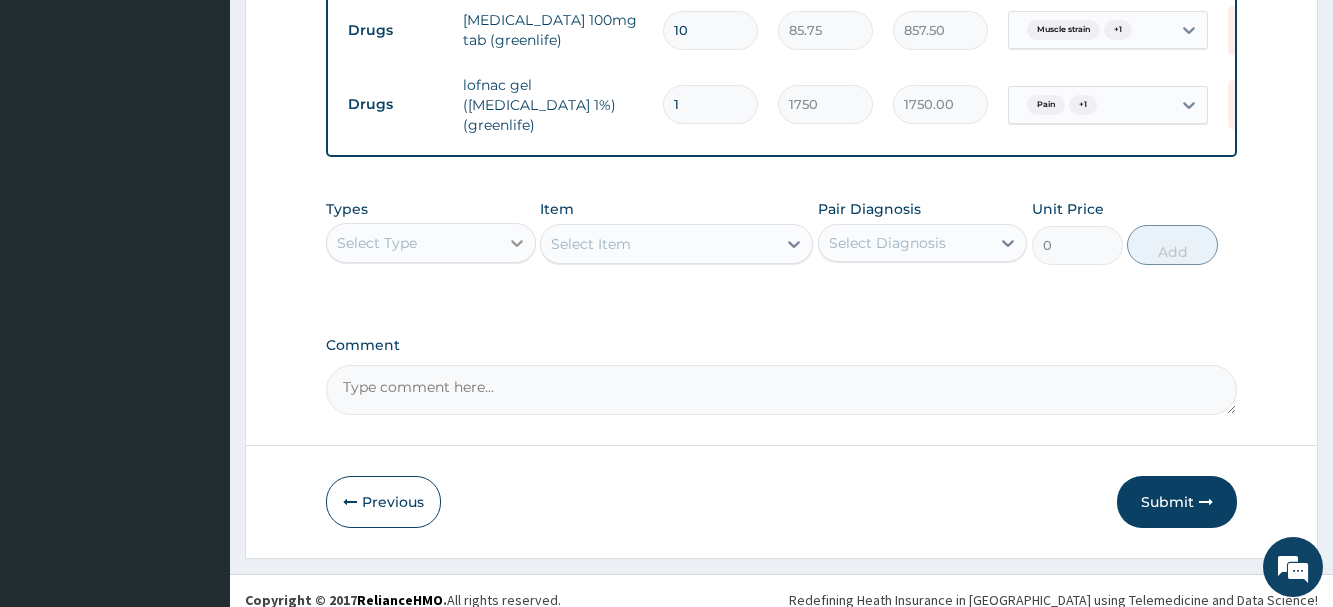click at bounding box center [517, 243] 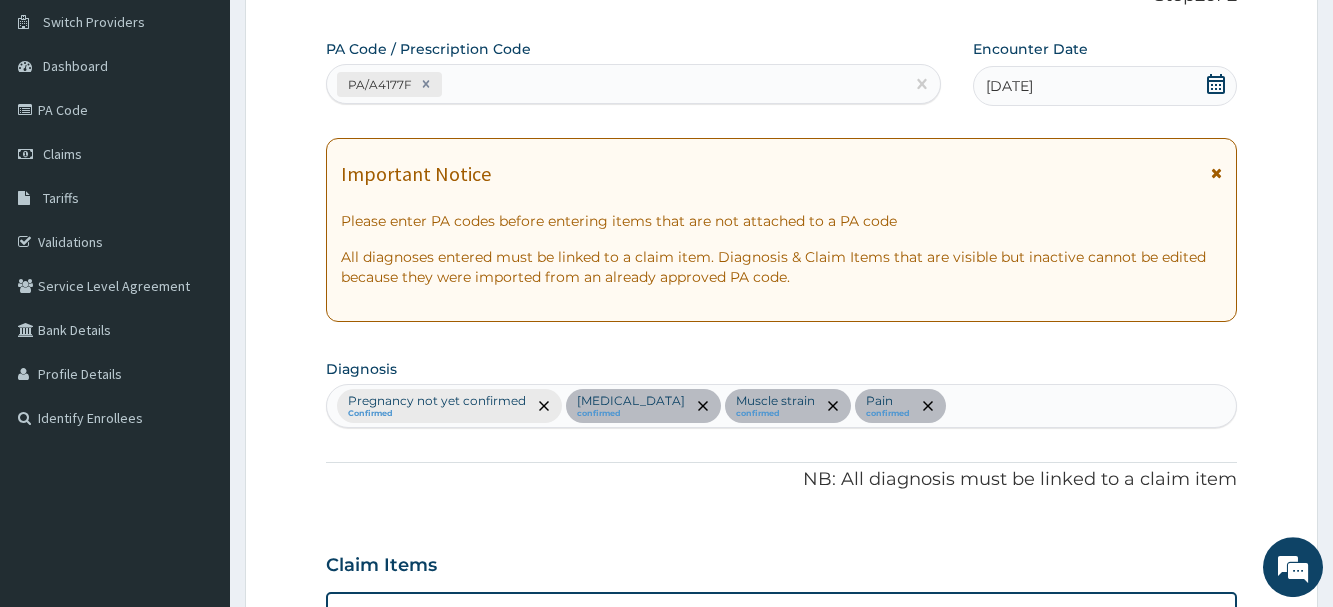 scroll, scrollTop: 55, scrollLeft: 0, axis: vertical 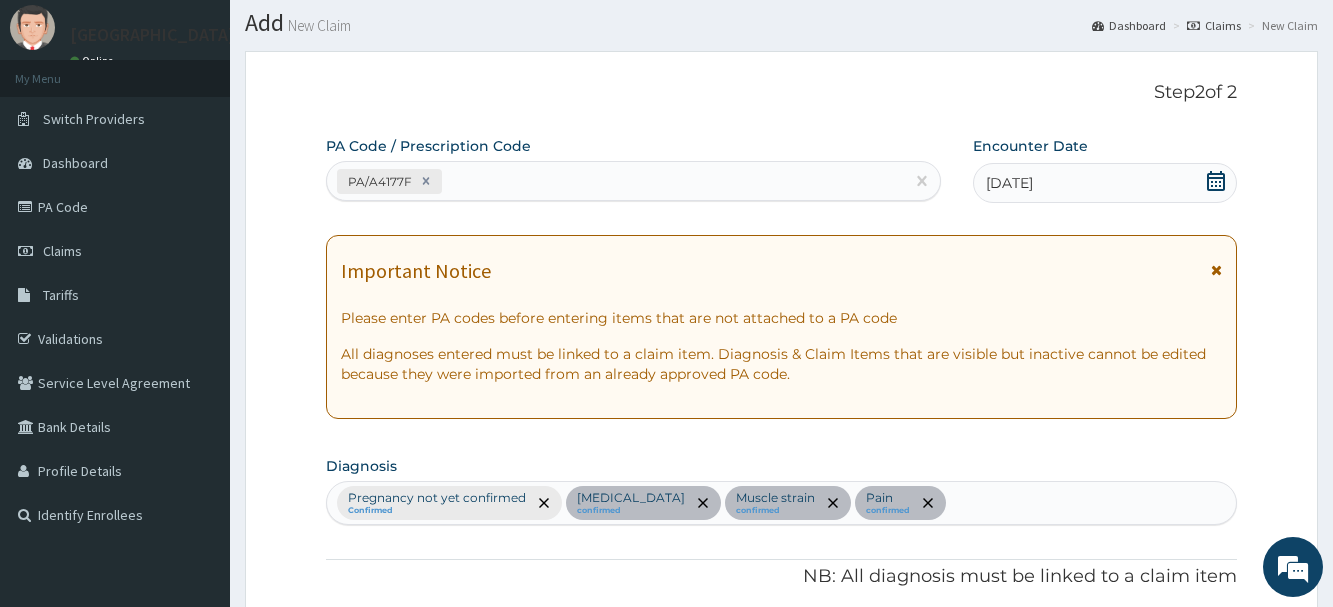 click on "PA/A4177F" at bounding box center [615, 181] 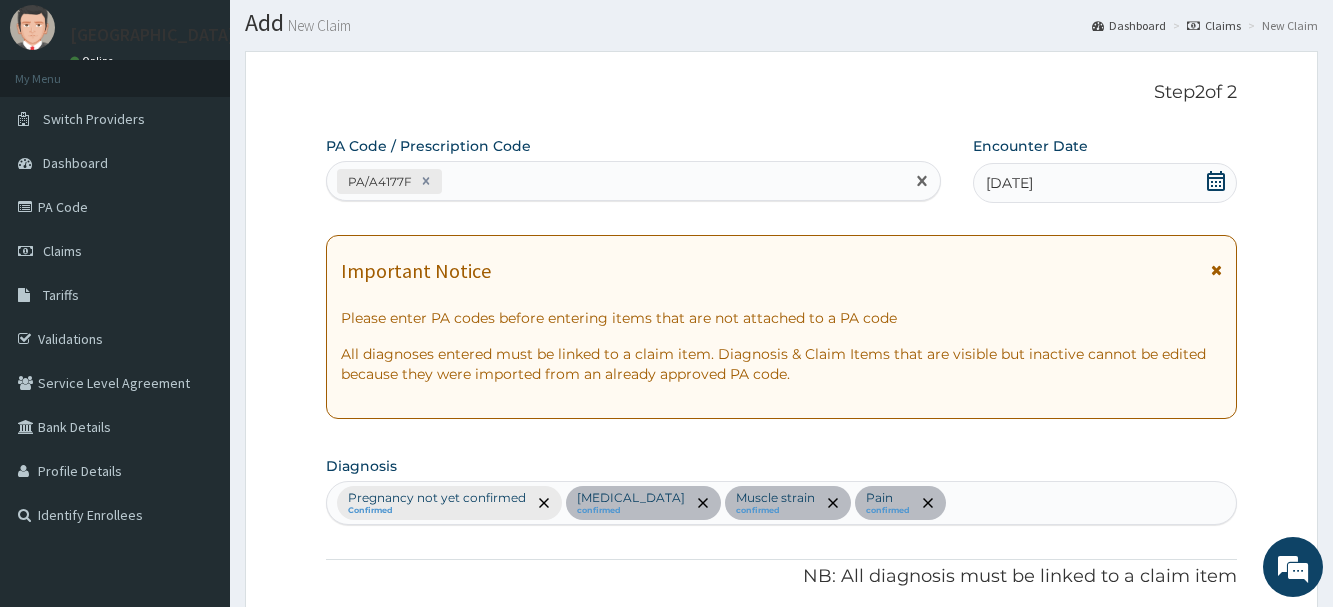 paste on "PA/1406A3" 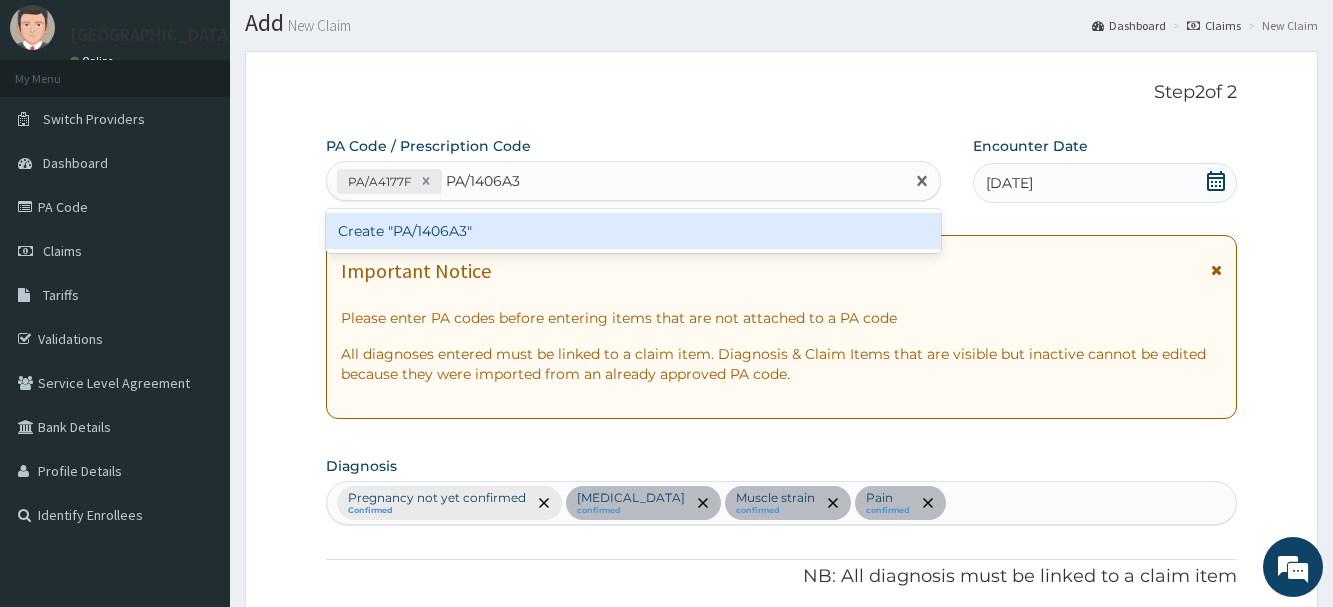 click on "Create "PA/1406A3"" at bounding box center [633, 231] 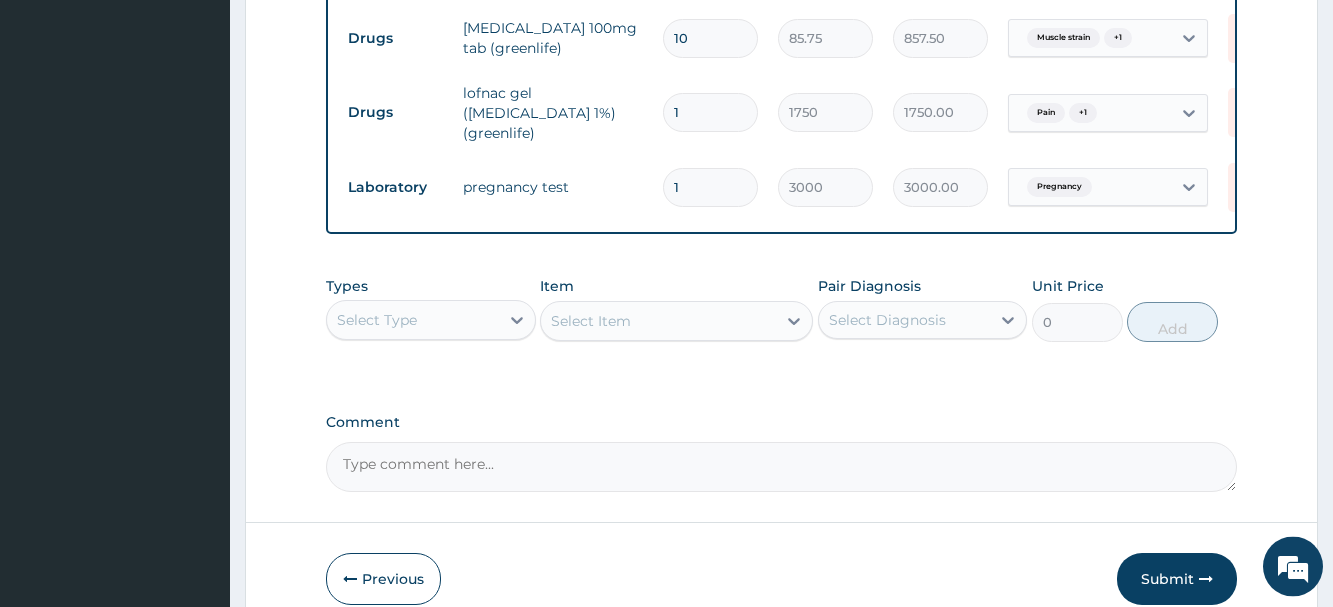 scroll, scrollTop: 940, scrollLeft: 0, axis: vertical 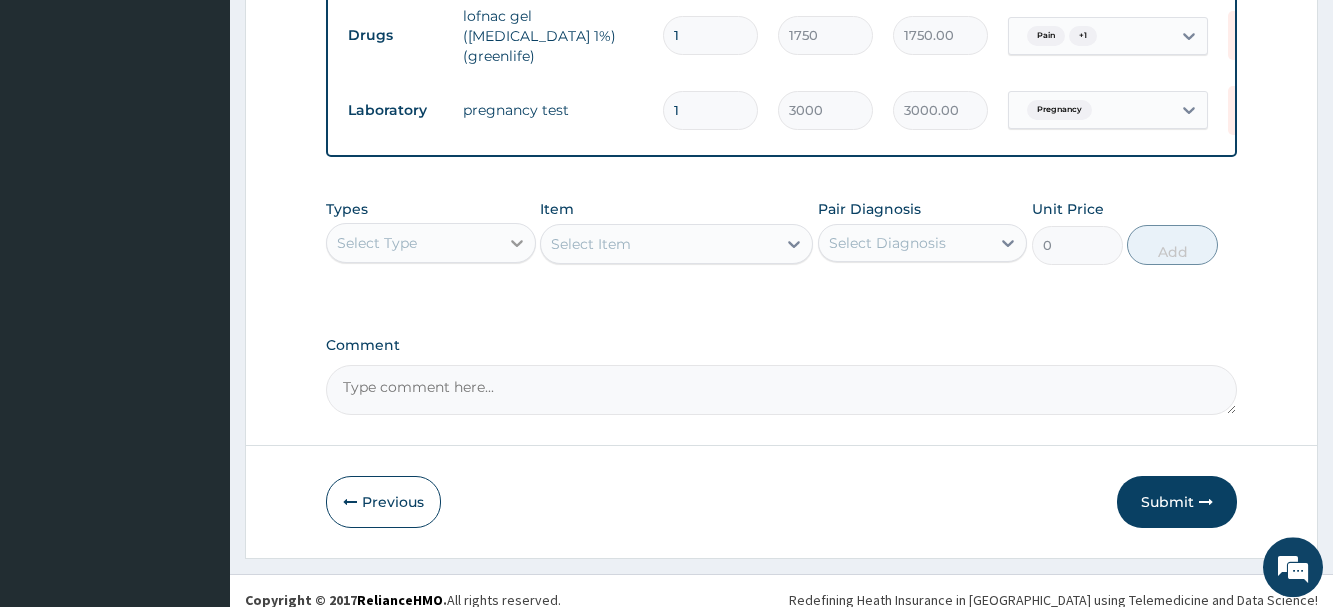 click 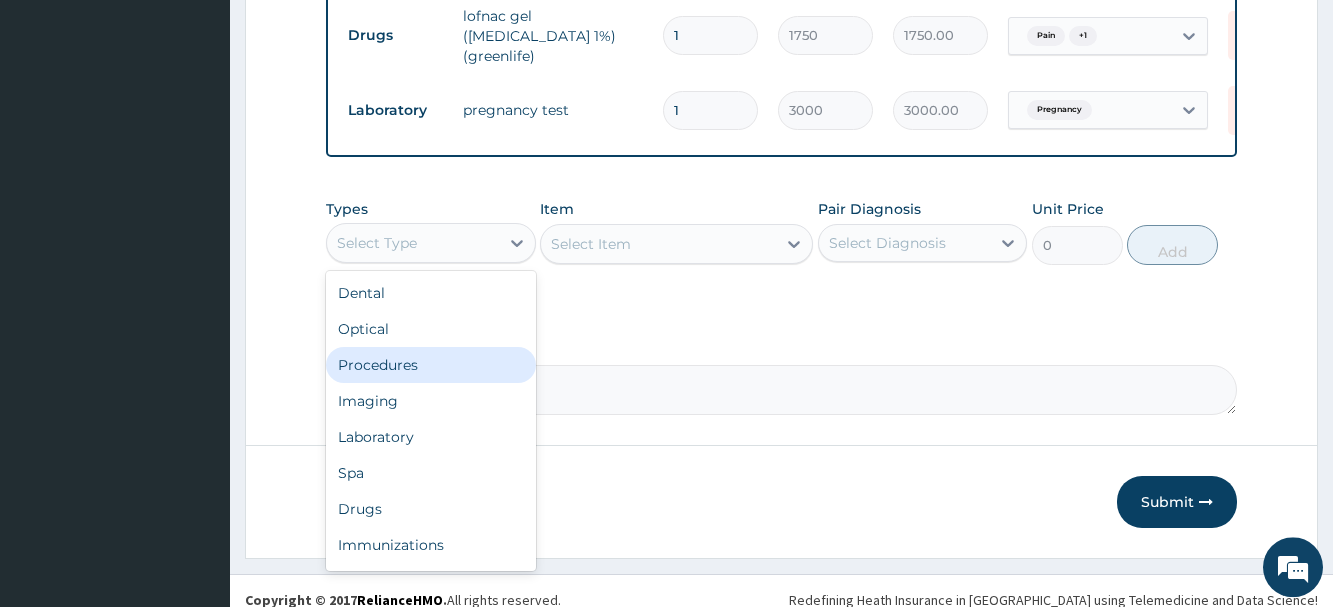 click on "Procedures" at bounding box center [430, 365] 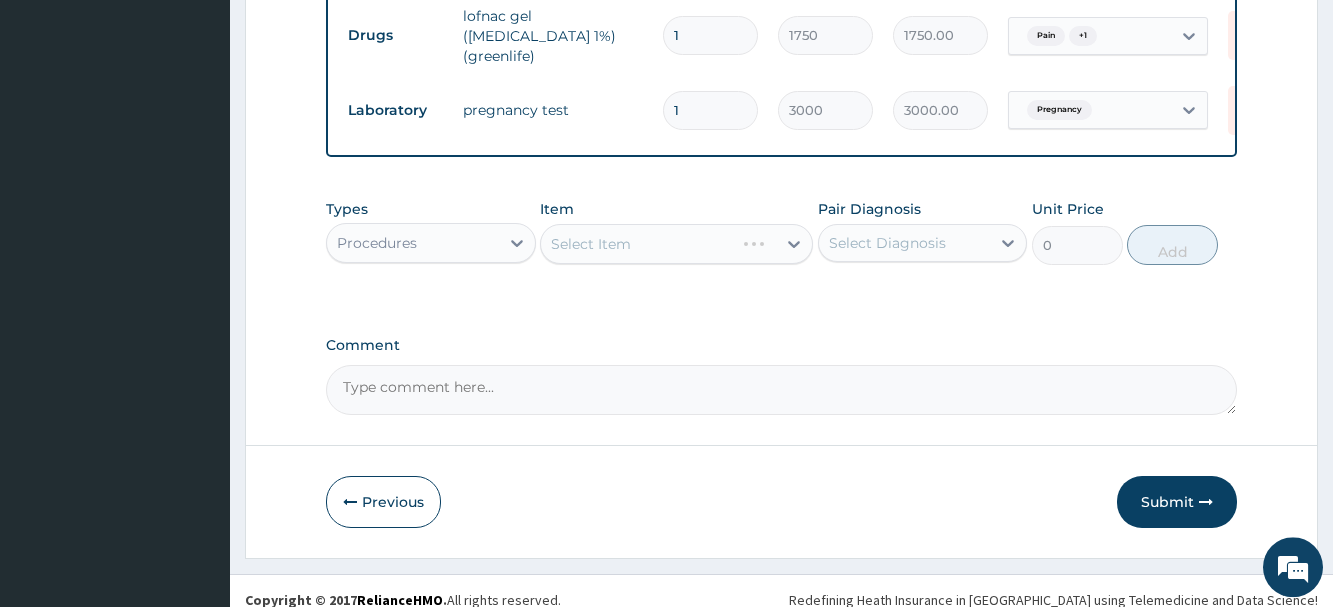 click on "Select Item" at bounding box center (676, 244) 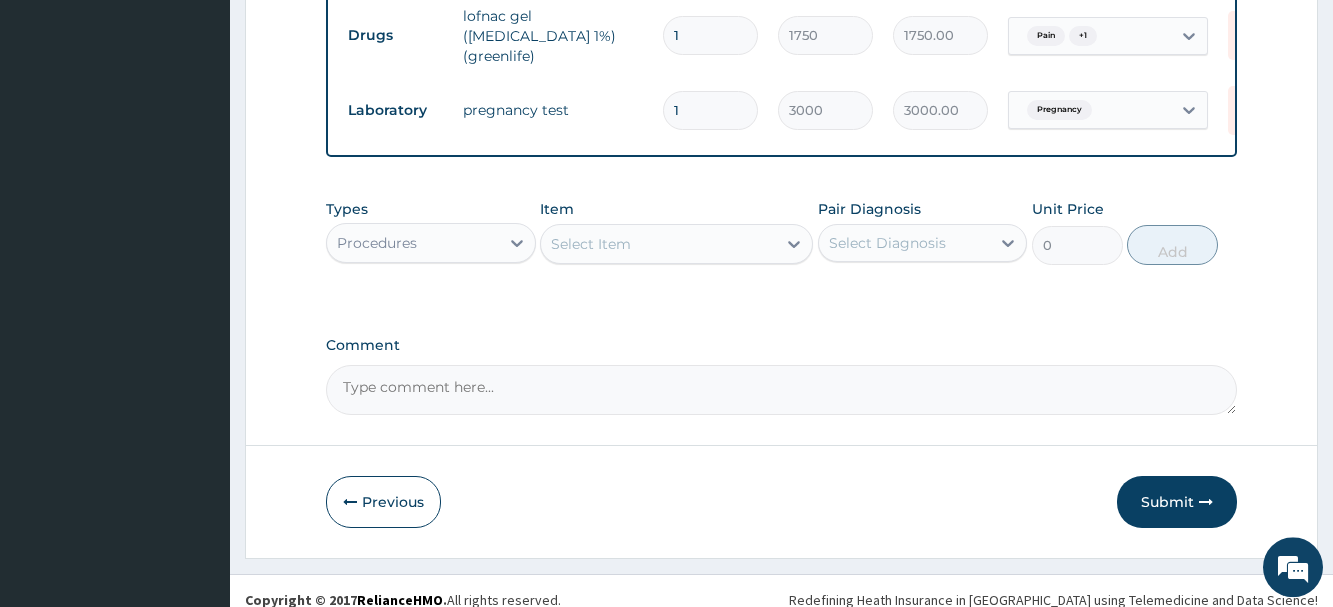 click on "Select Item" at bounding box center (658, 244) 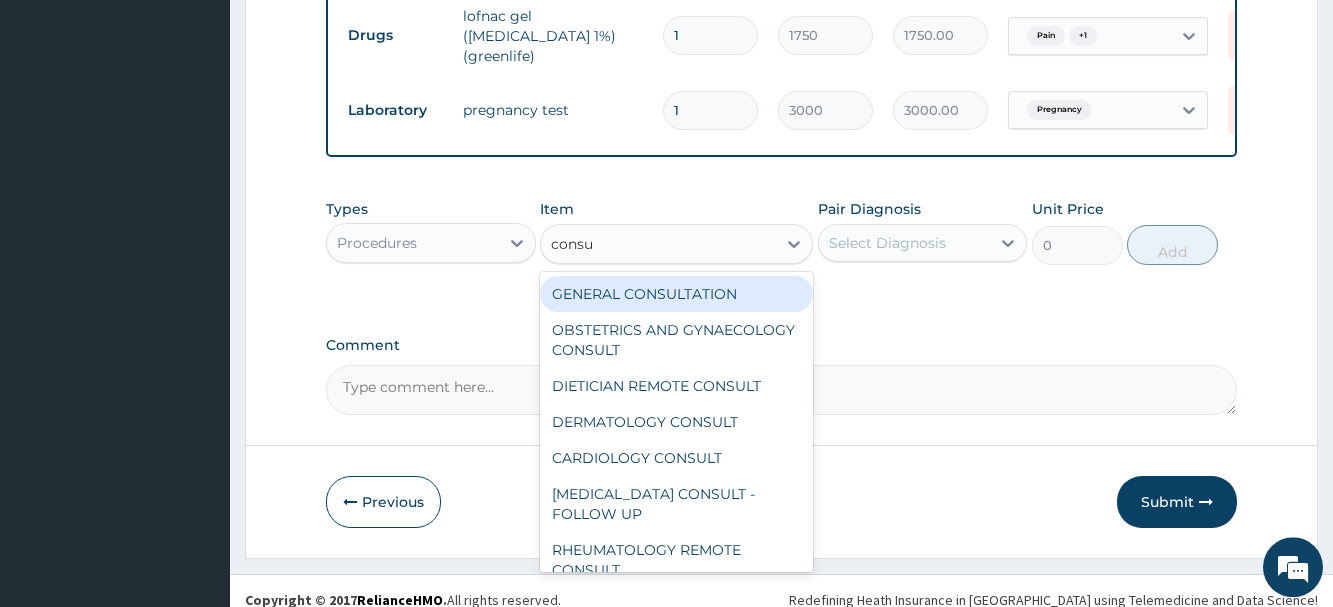 type on "consul" 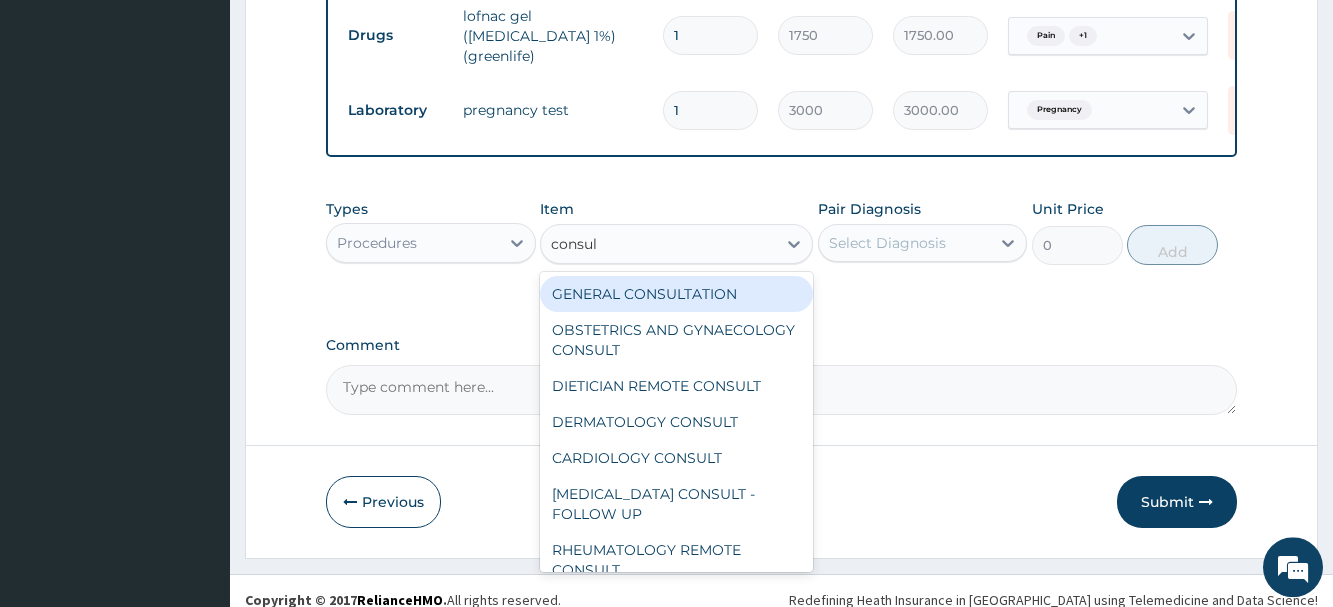 click on "GENERAL CONSULTATION" at bounding box center [676, 294] 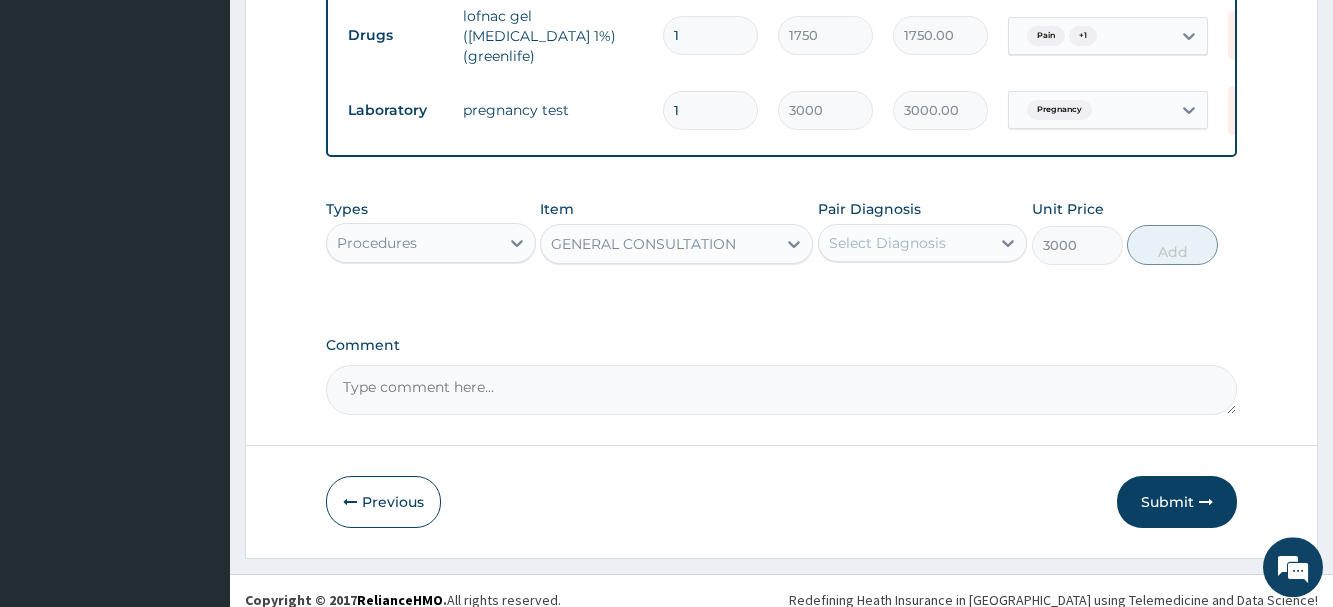 click on "Select Diagnosis" at bounding box center [887, 243] 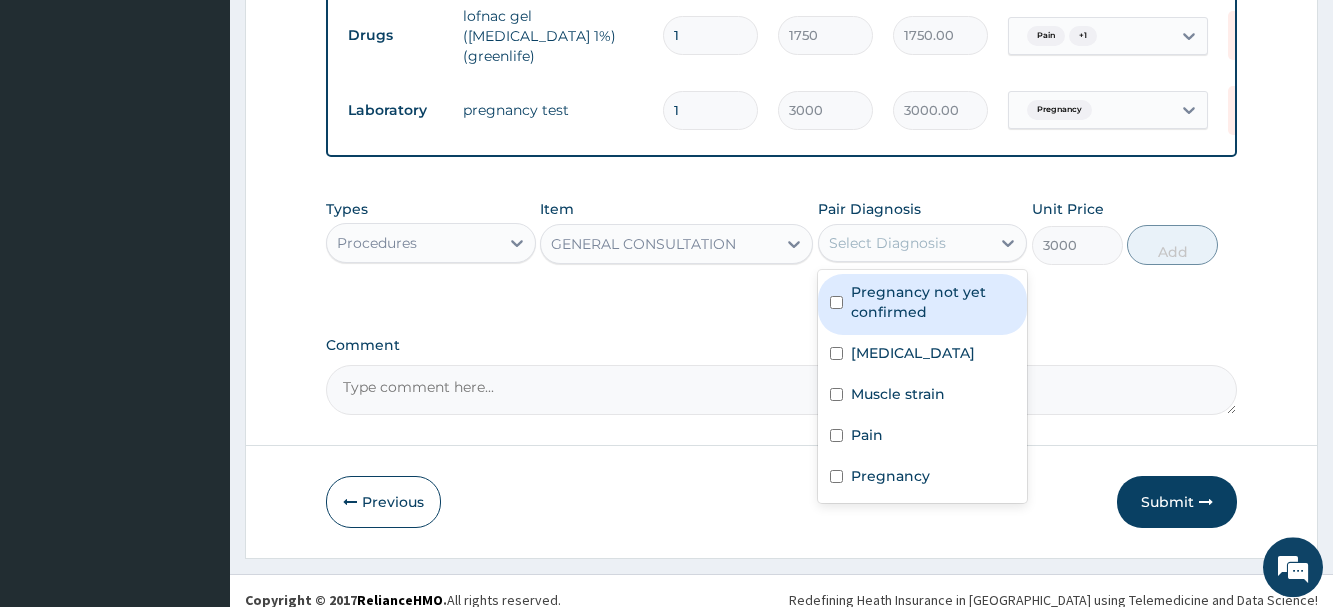 drag, startPoint x: 918, startPoint y: 293, endPoint x: 902, endPoint y: 335, distance: 44.94441 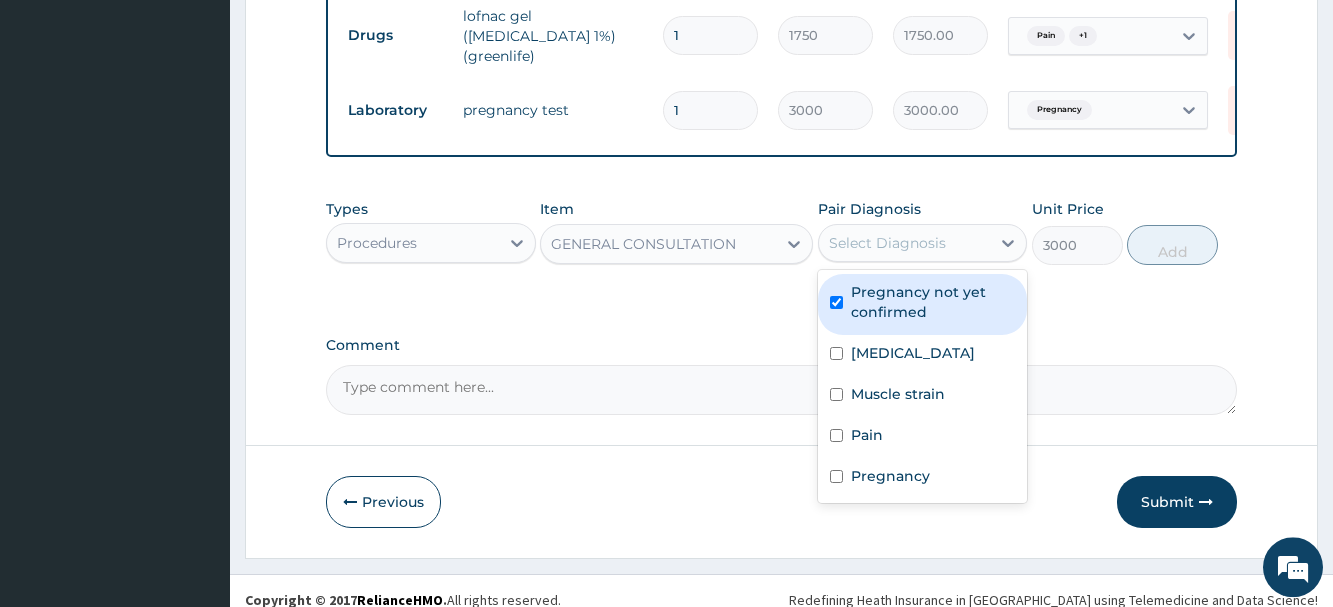 checkbox on "true" 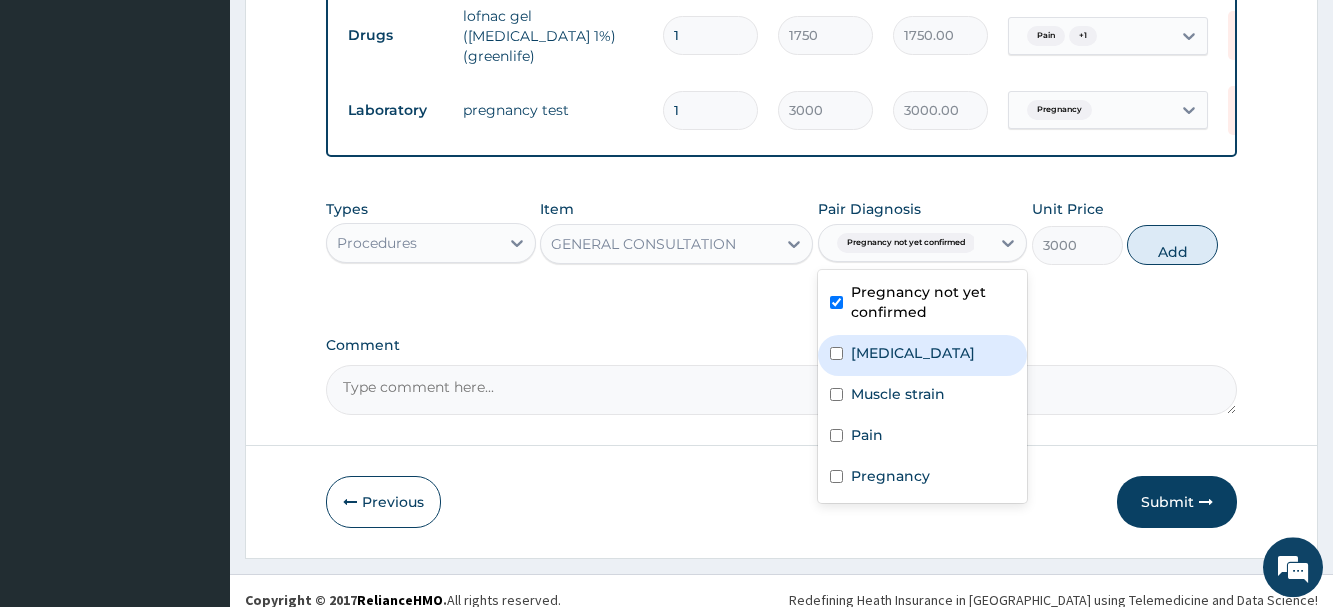 click on "Peptic ulcer" at bounding box center (913, 353) 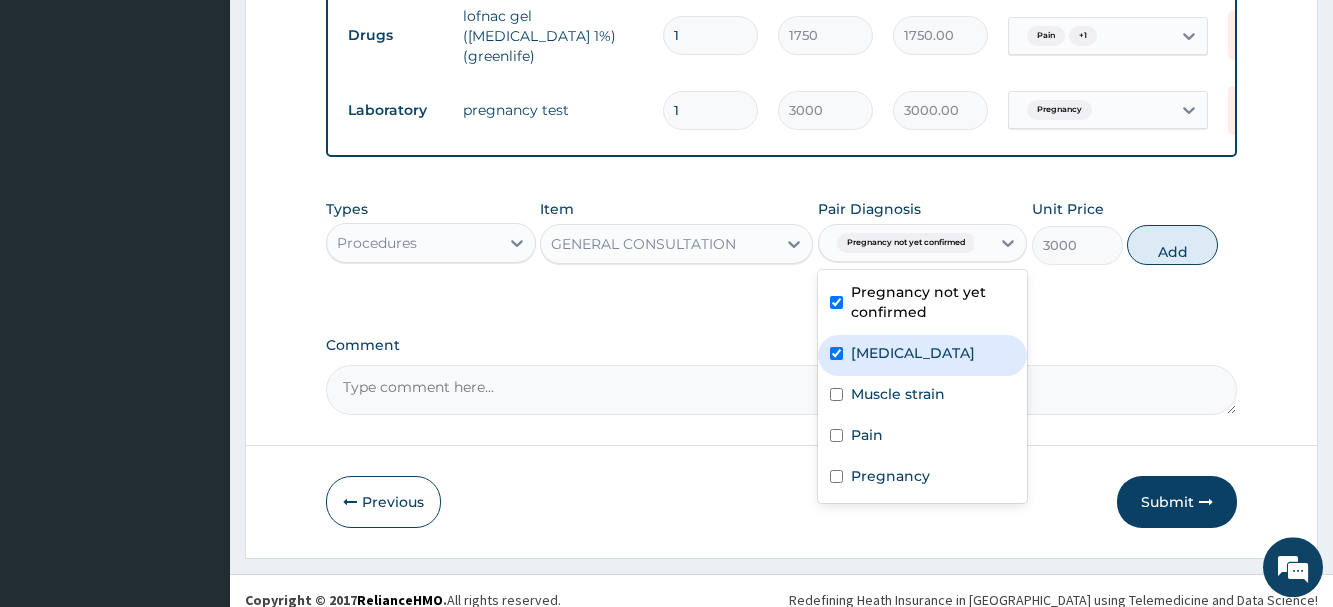 checkbox on "true" 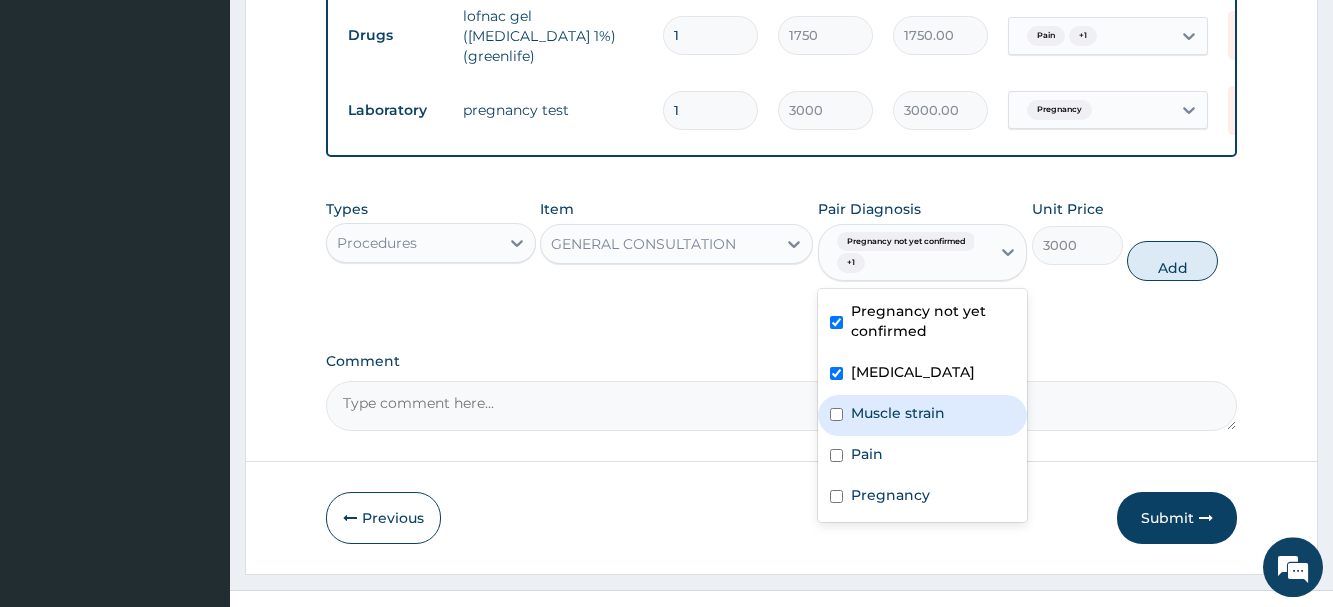 drag, startPoint x: 879, startPoint y: 420, endPoint x: 886, endPoint y: 447, distance: 27.89265 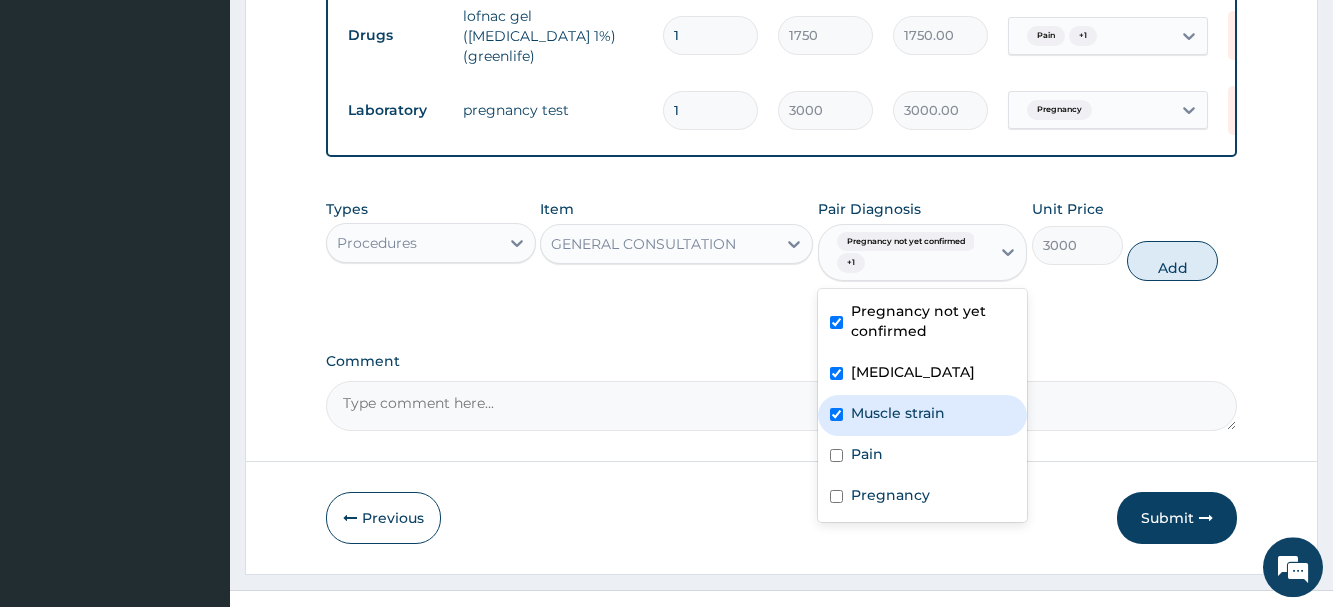 checkbox on "true" 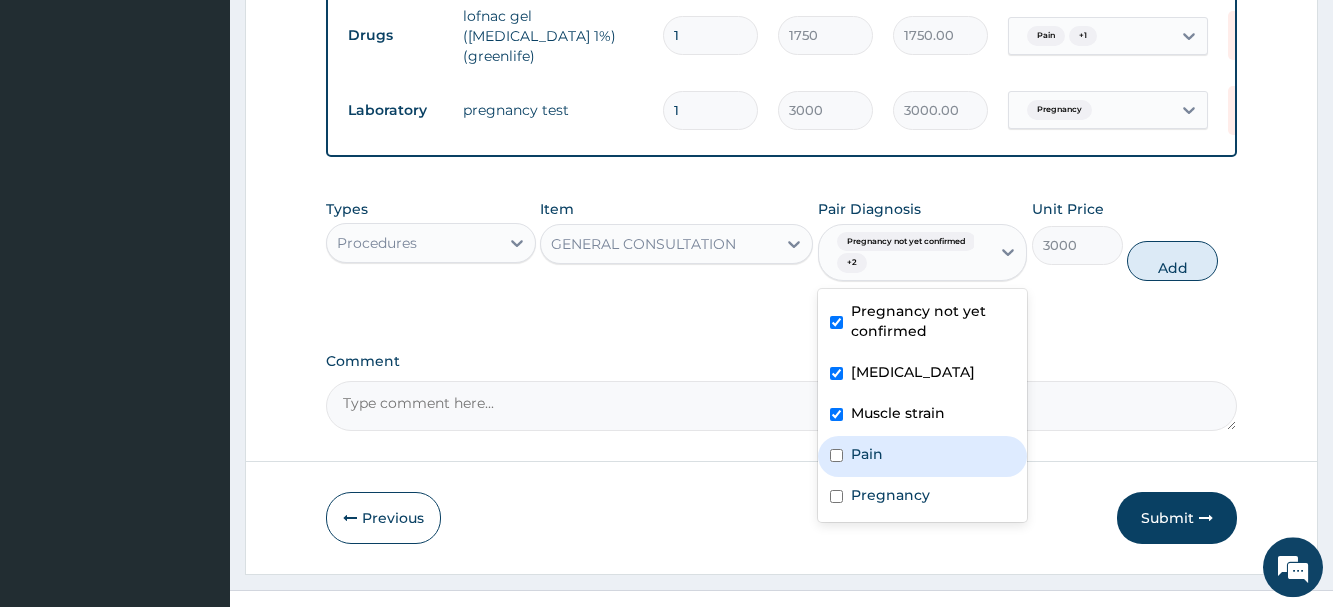 click on "Pain" at bounding box center [922, 456] 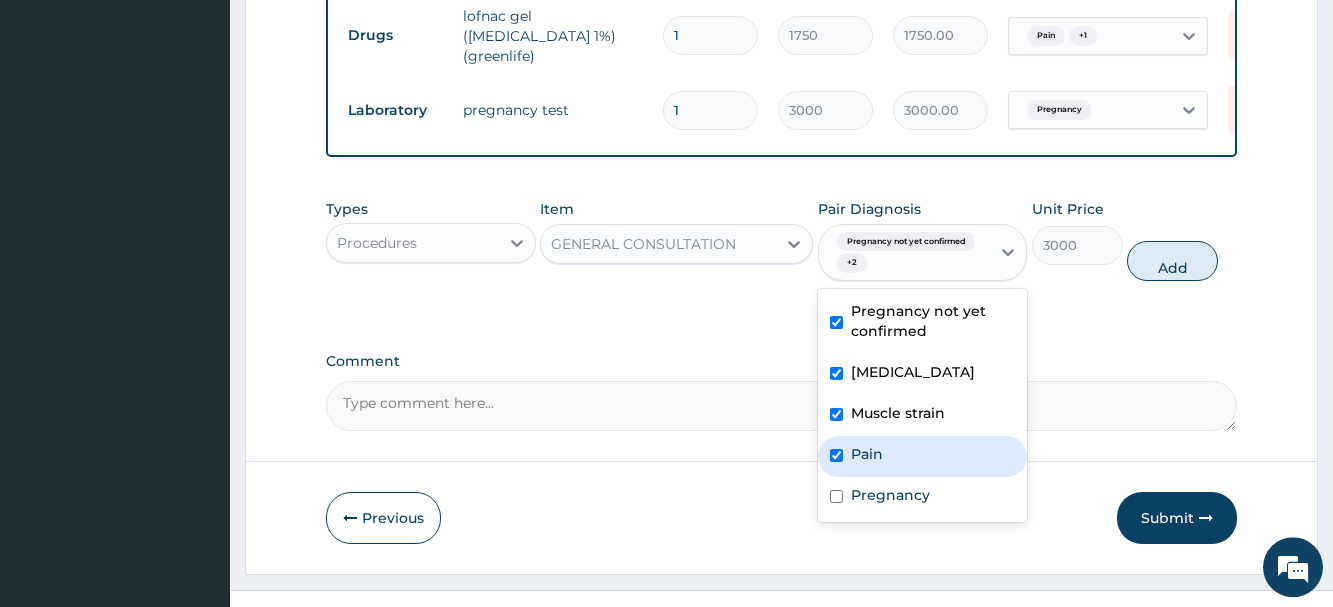 checkbox on "true" 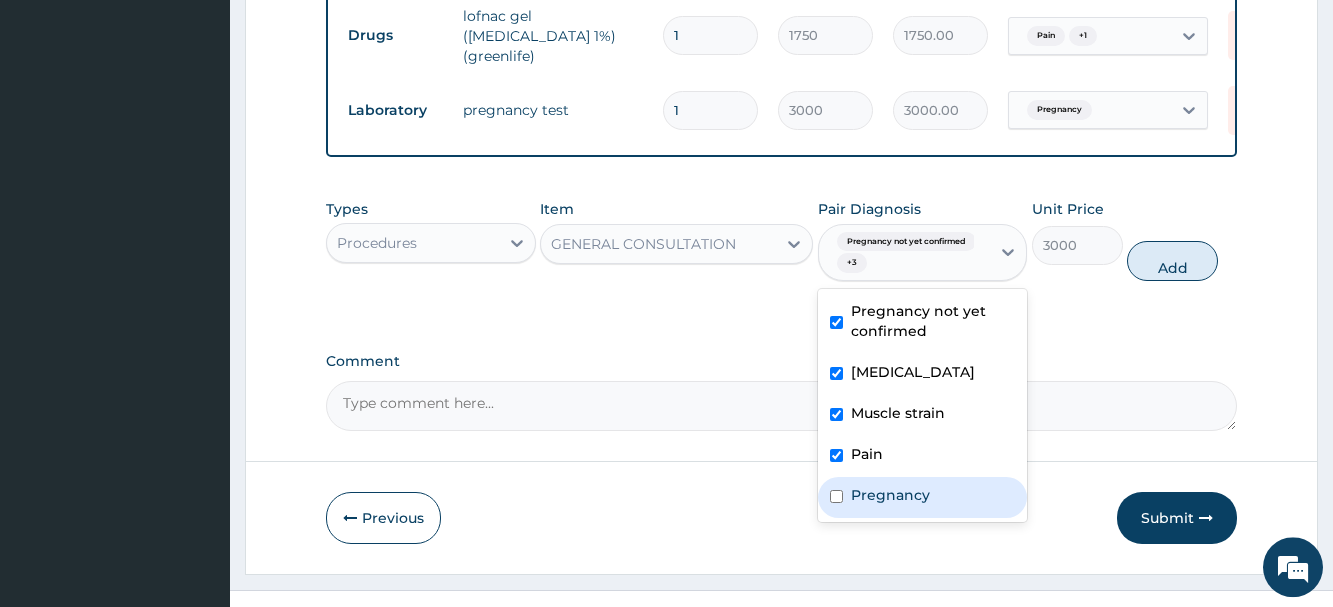 click on "Pregnancy" at bounding box center (890, 495) 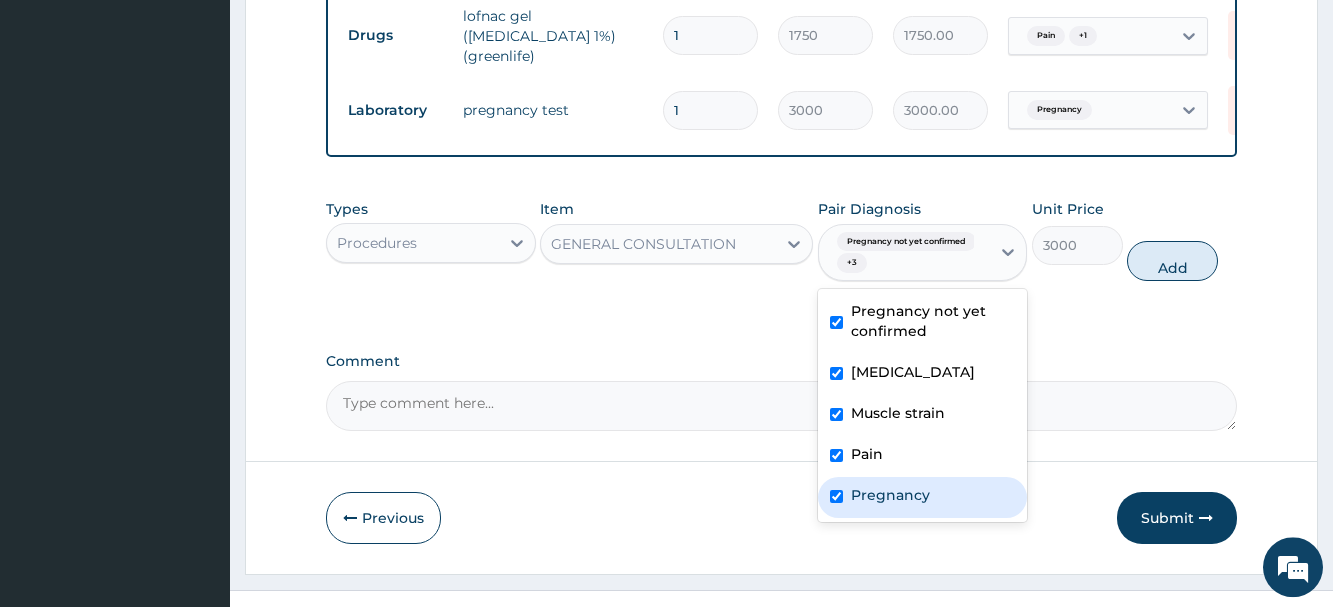 checkbox on "true" 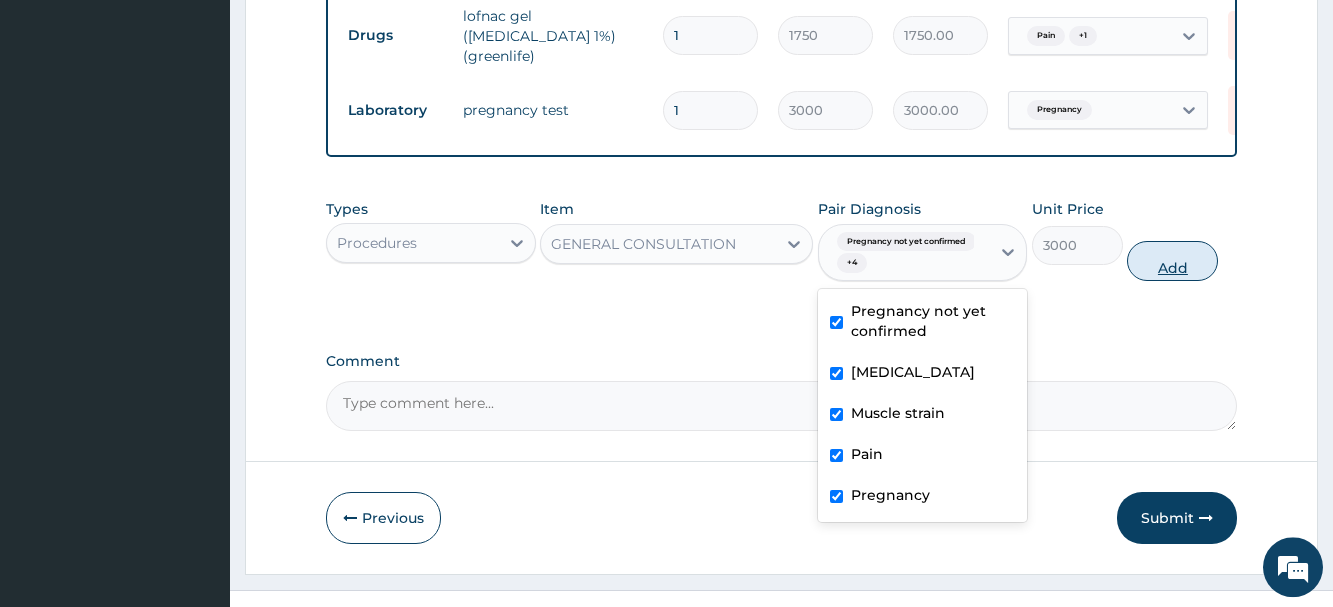 click on "Add" at bounding box center [1172, 261] 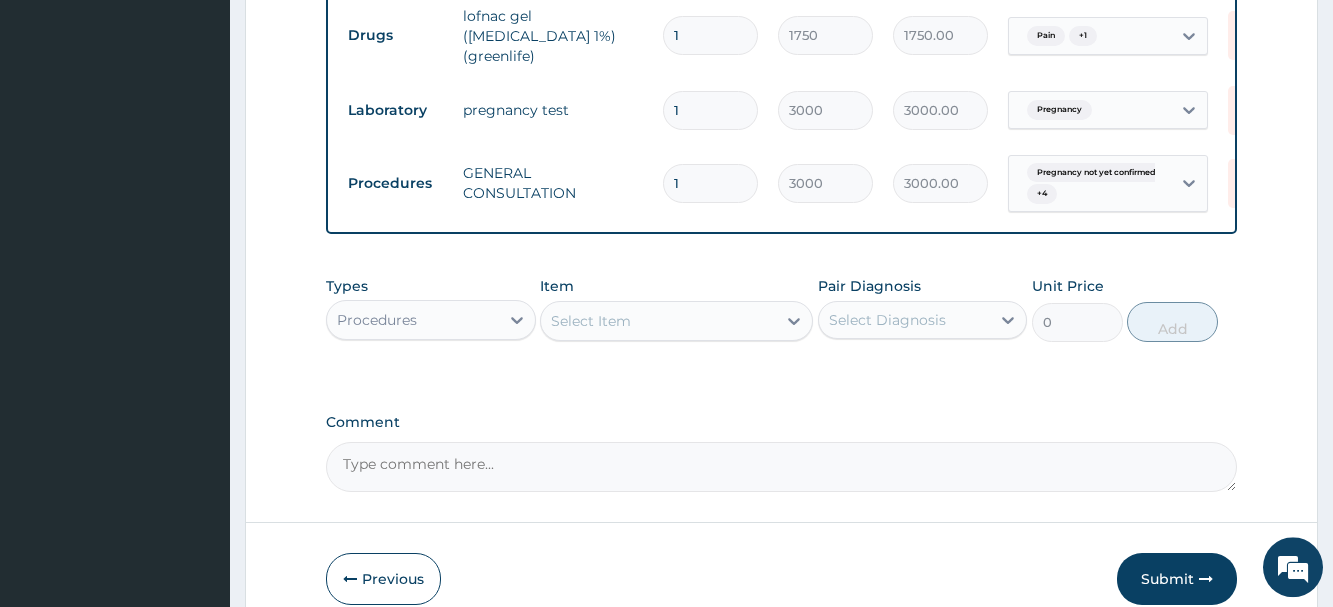 scroll, scrollTop: 736, scrollLeft: 0, axis: vertical 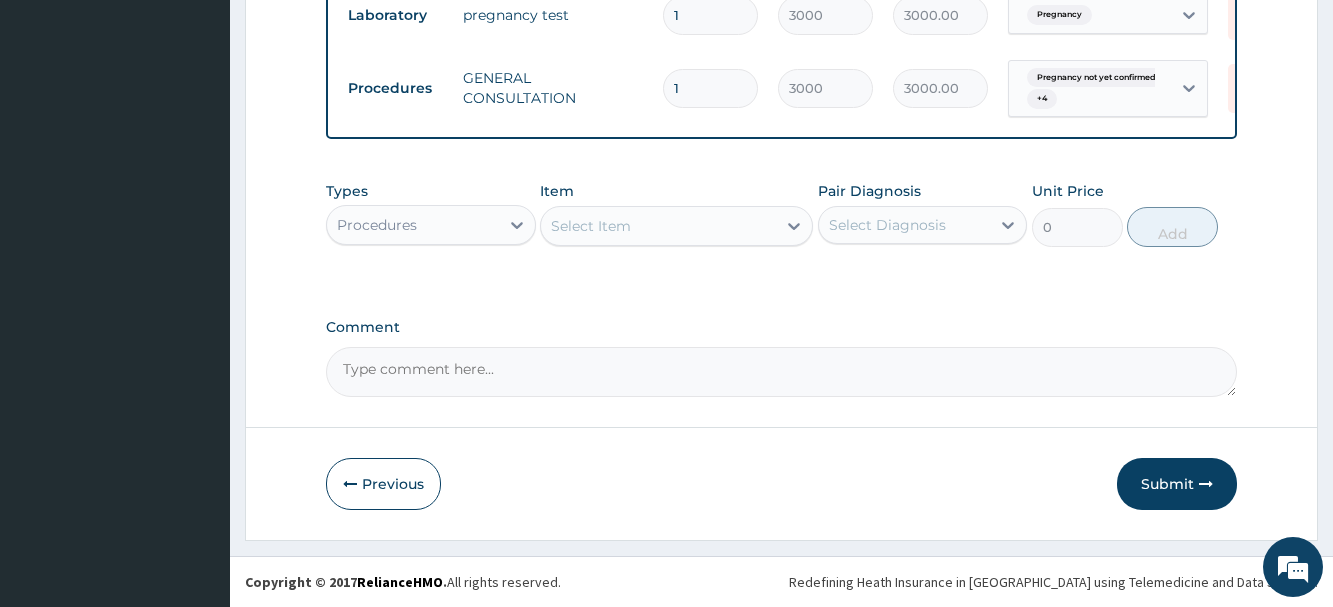 click on "Submit" at bounding box center (1177, 484) 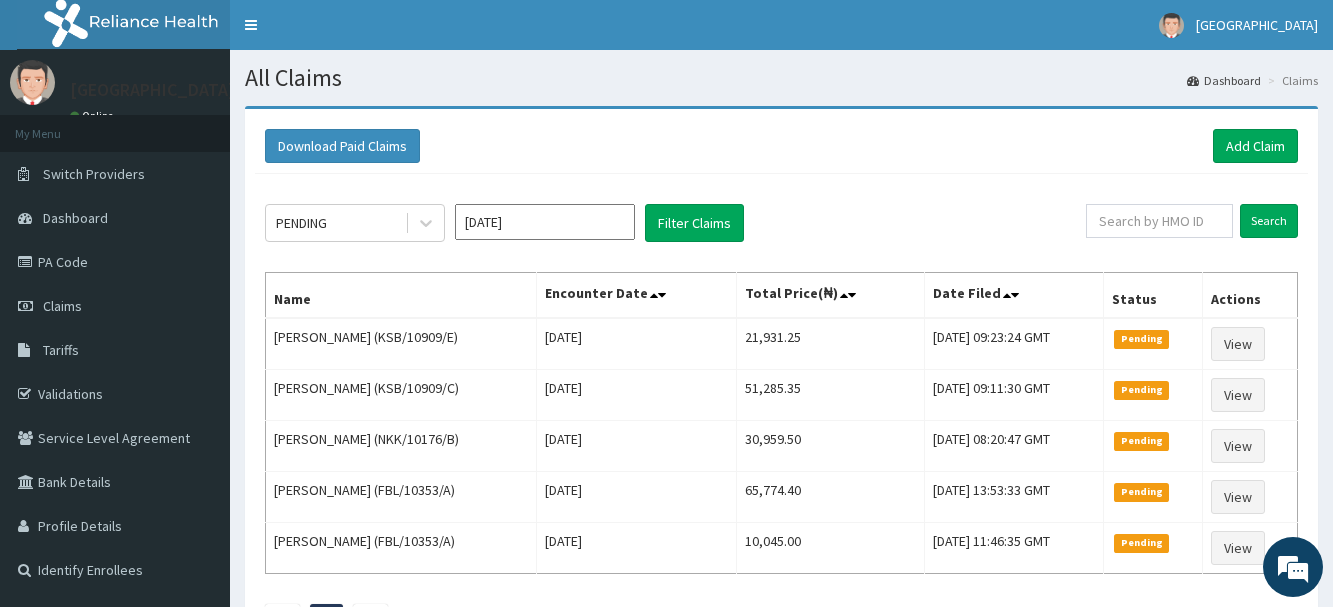 scroll, scrollTop: 0, scrollLeft: 0, axis: both 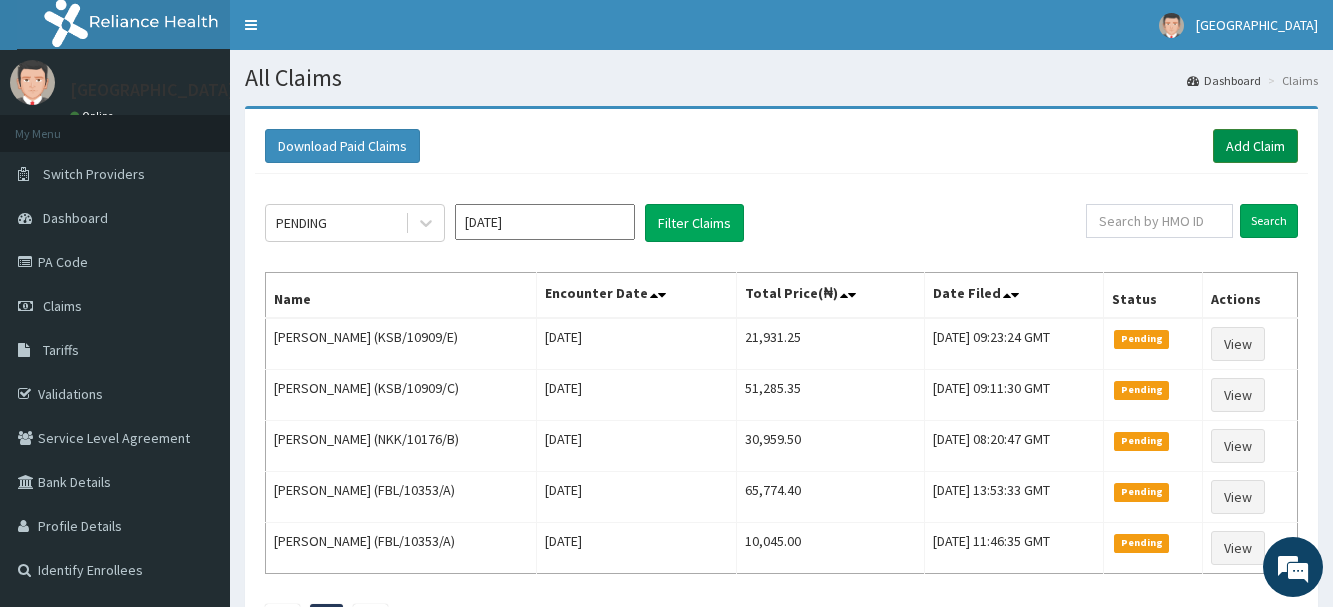 click on "Add Claim" at bounding box center [1255, 146] 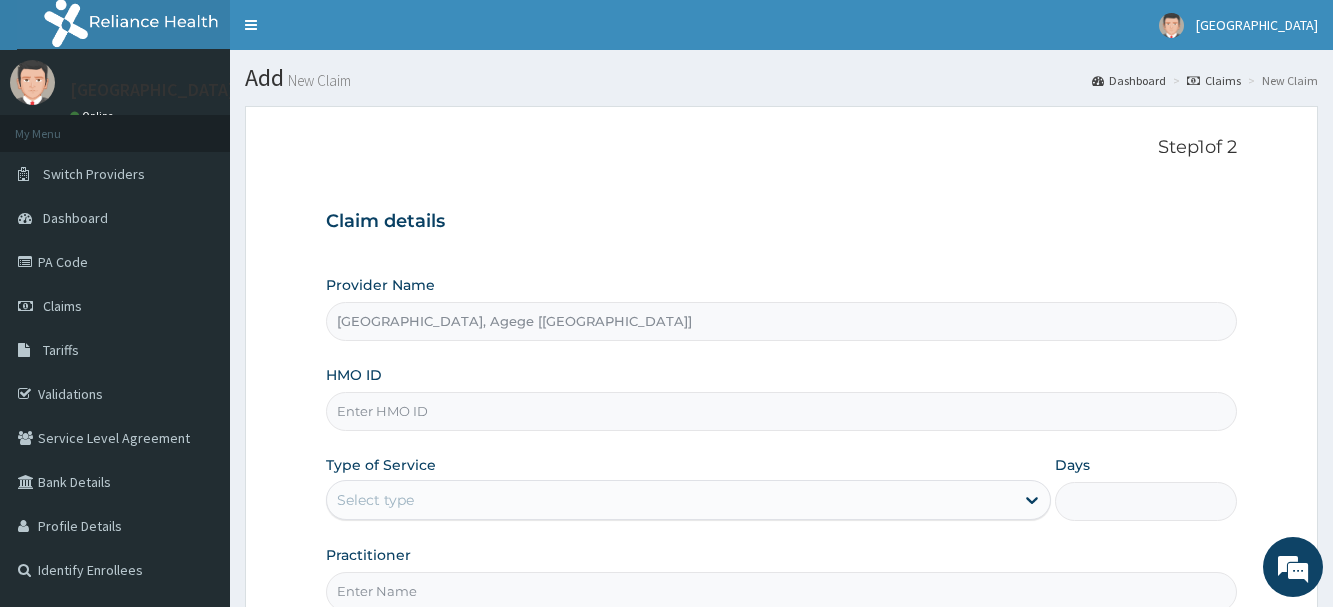 scroll, scrollTop: 0, scrollLeft: 0, axis: both 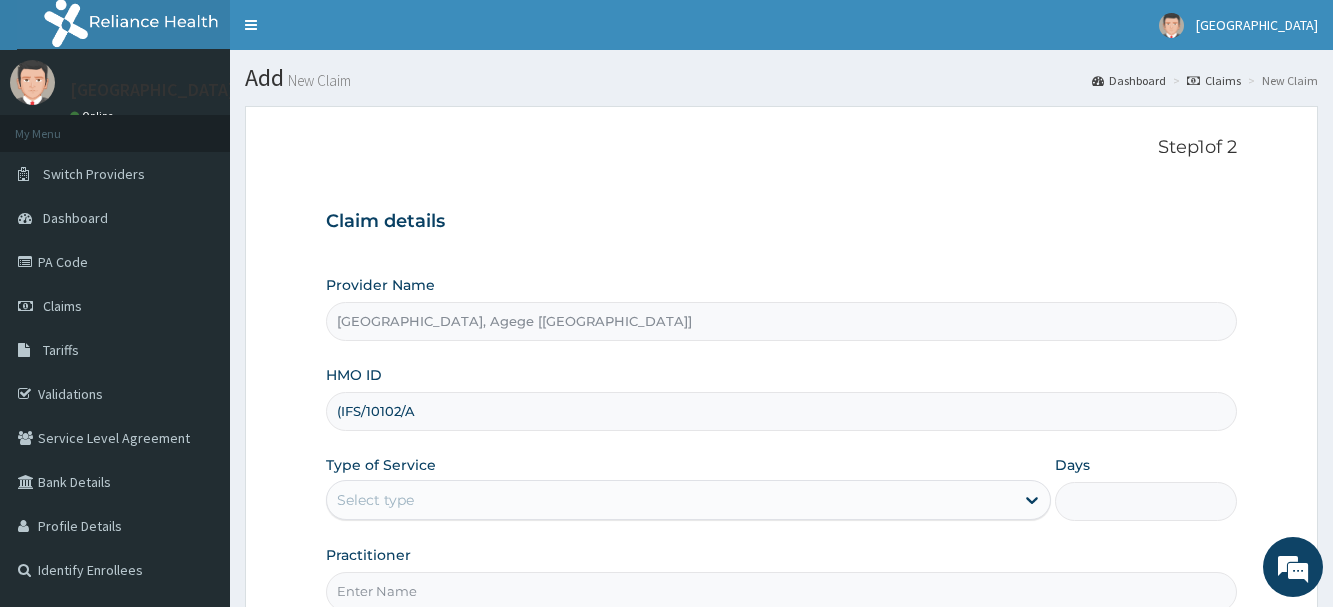 click on "(IFS/10102/A" at bounding box center [781, 411] 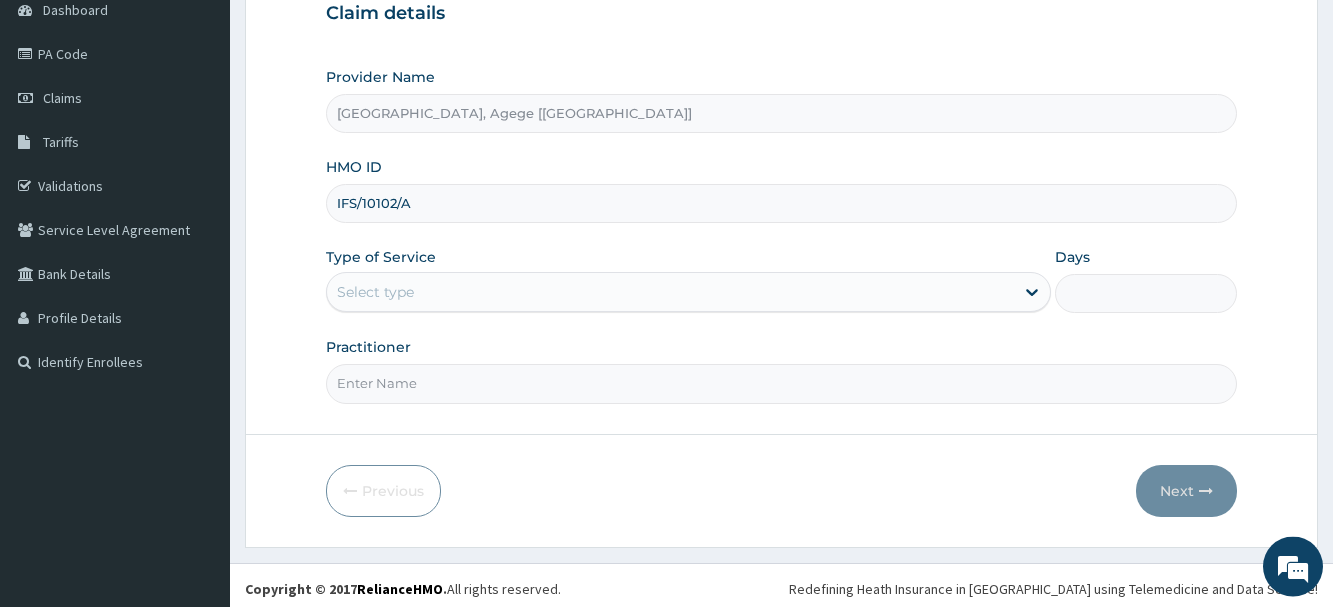 scroll, scrollTop: 215, scrollLeft: 0, axis: vertical 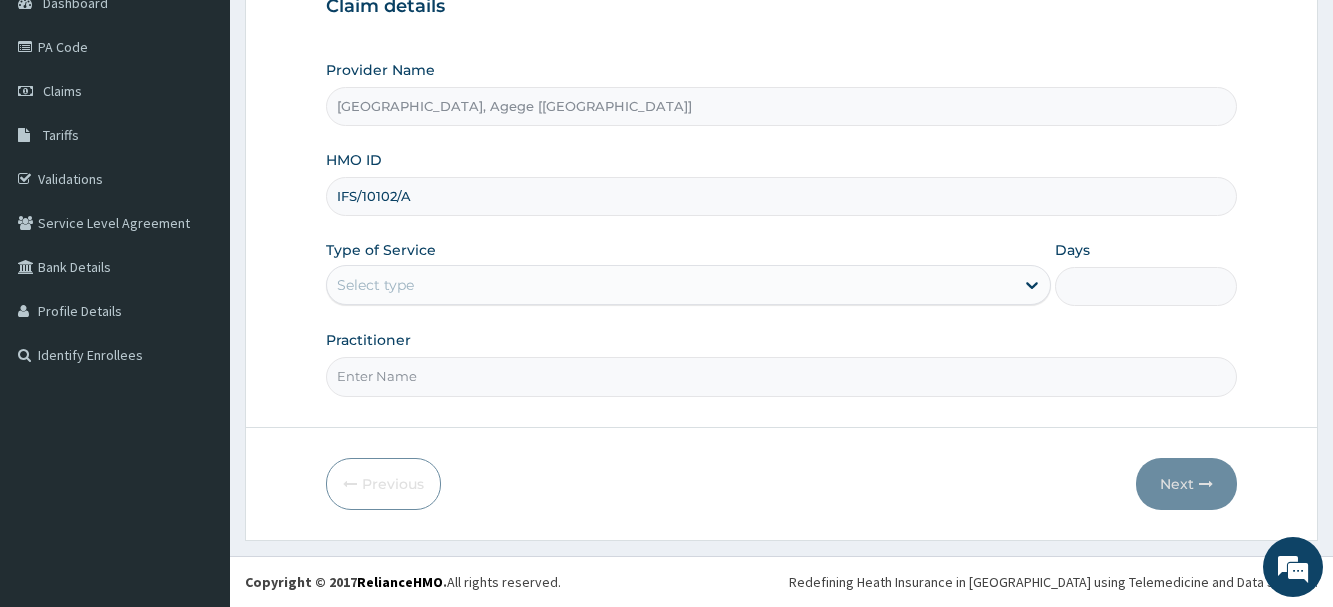 type on "IFS/10102/A" 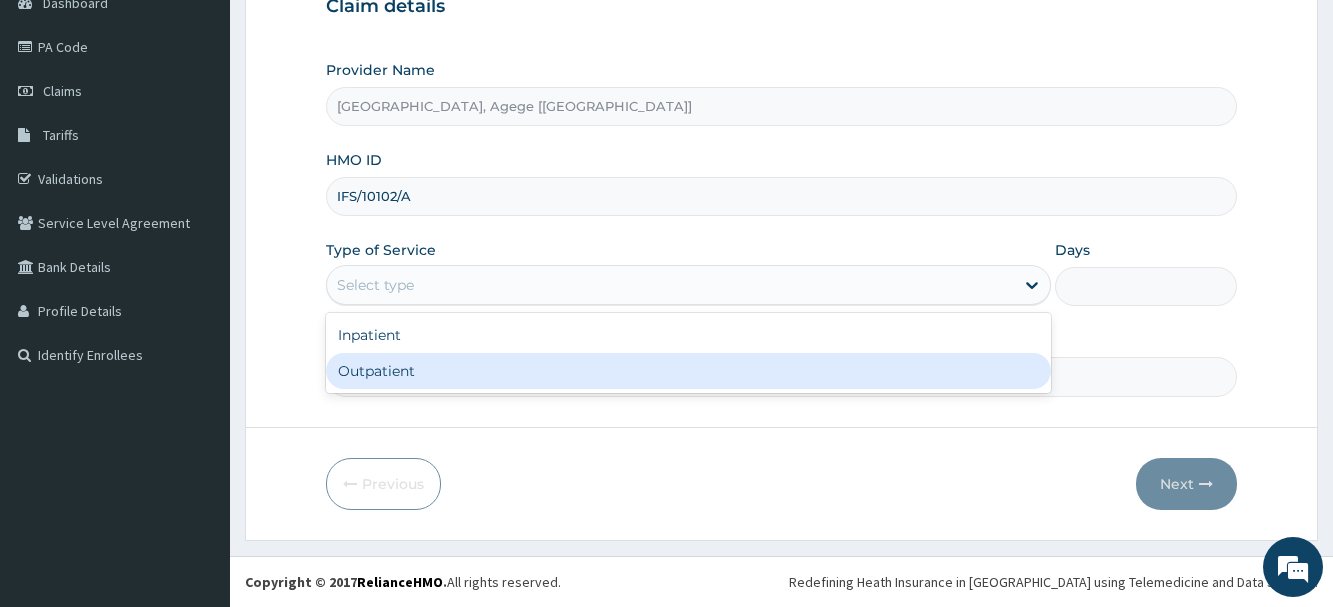 click on "Outpatient" at bounding box center [688, 371] 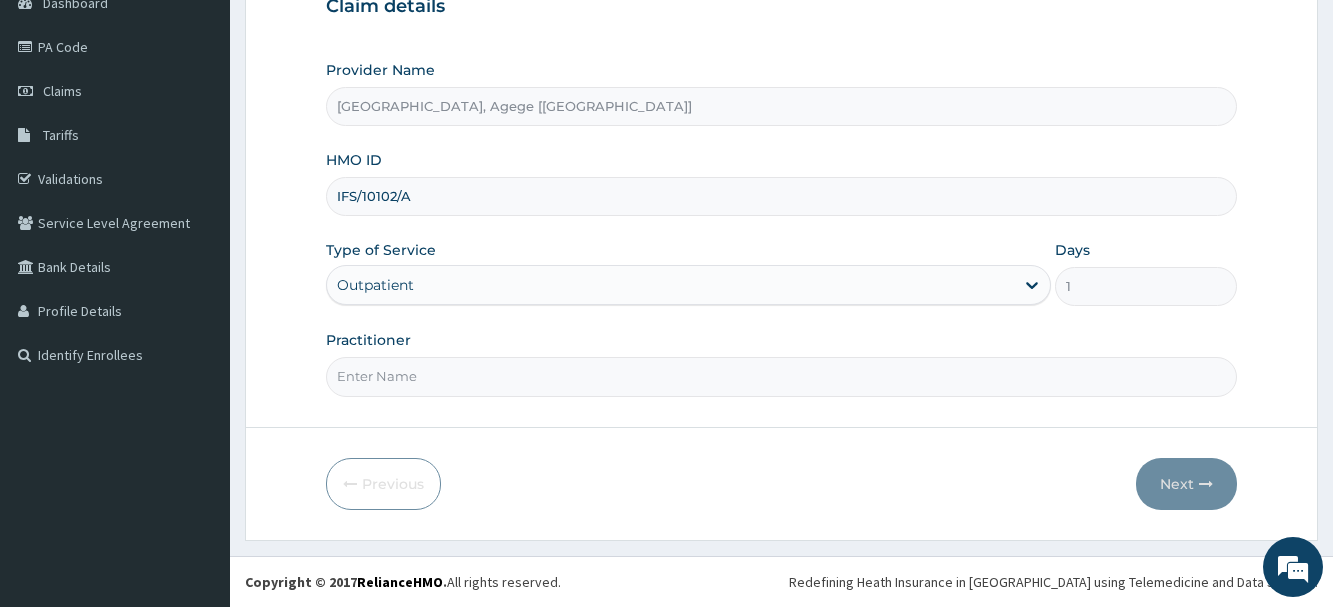 scroll, scrollTop: 0, scrollLeft: 0, axis: both 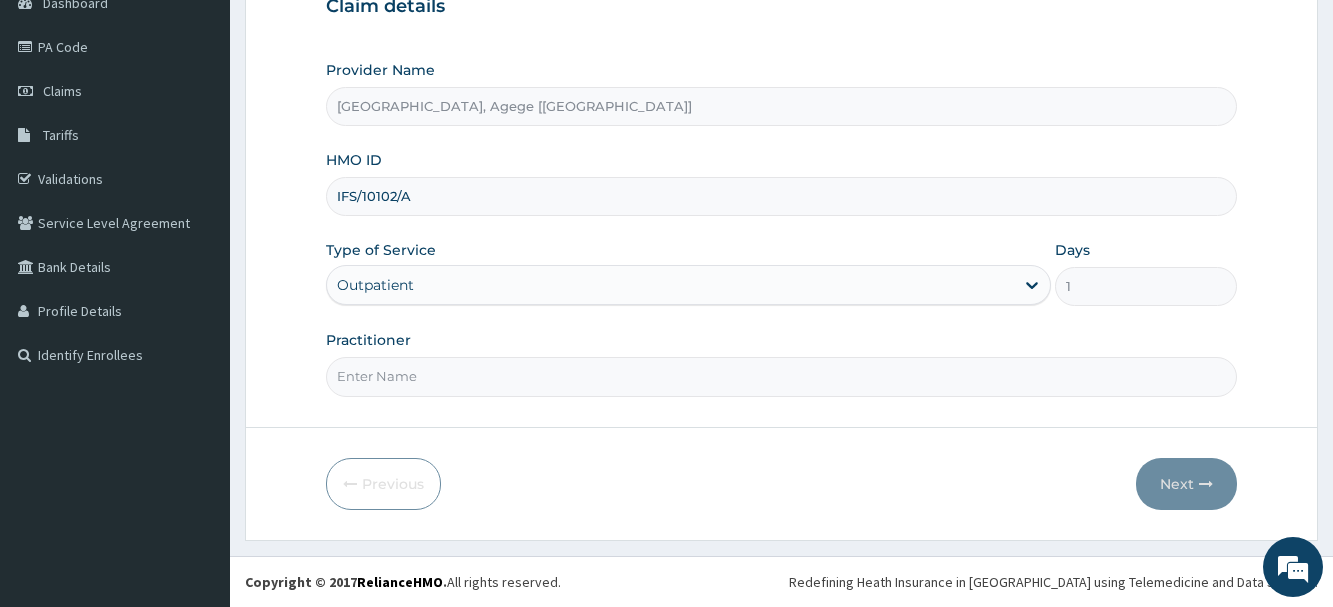click on "Practitioner" at bounding box center (781, 376) 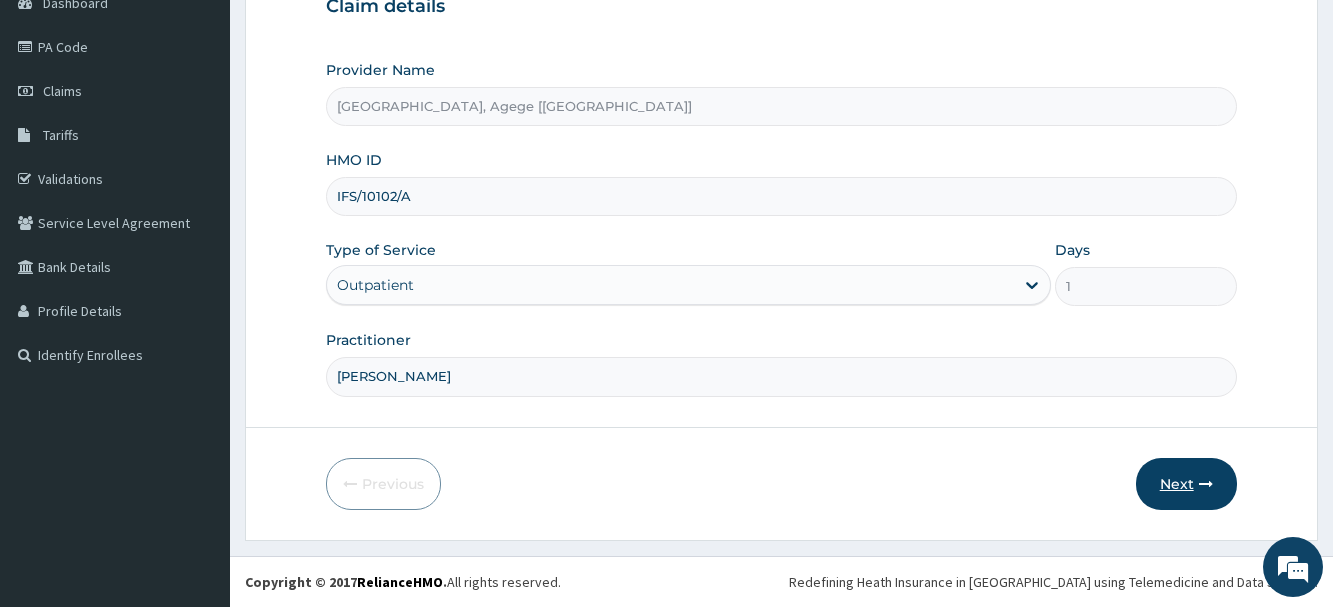 type on "[PERSON_NAME]" 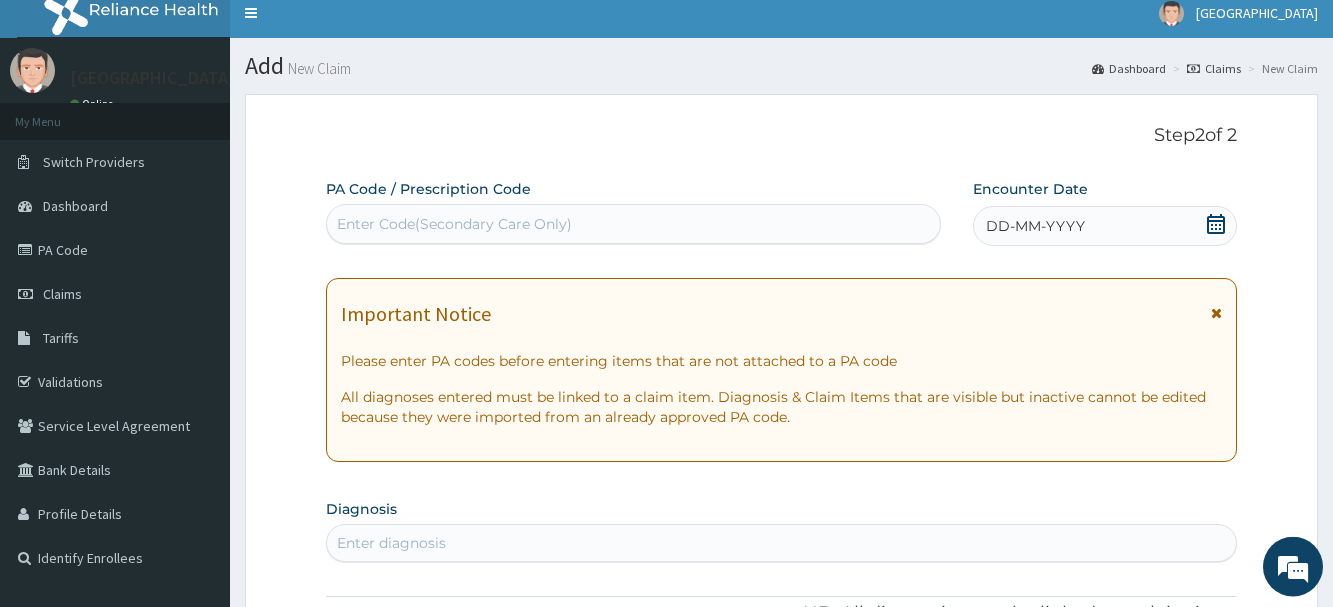 scroll, scrollTop: 11, scrollLeft: 0, axis: vertical 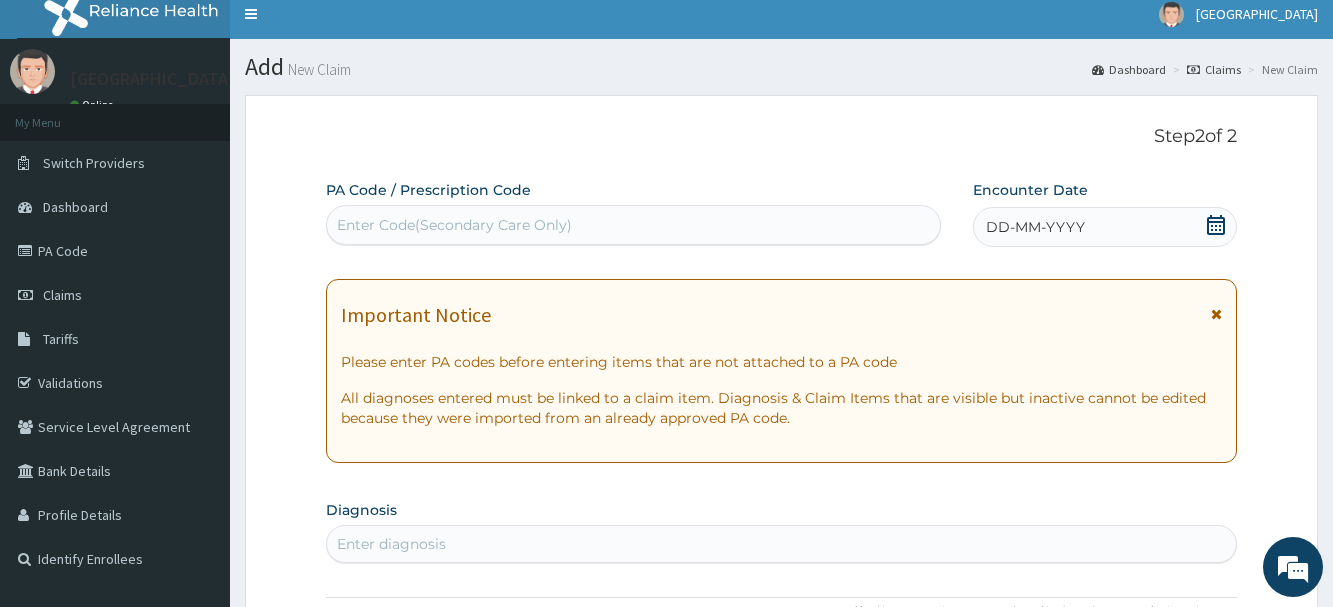 click 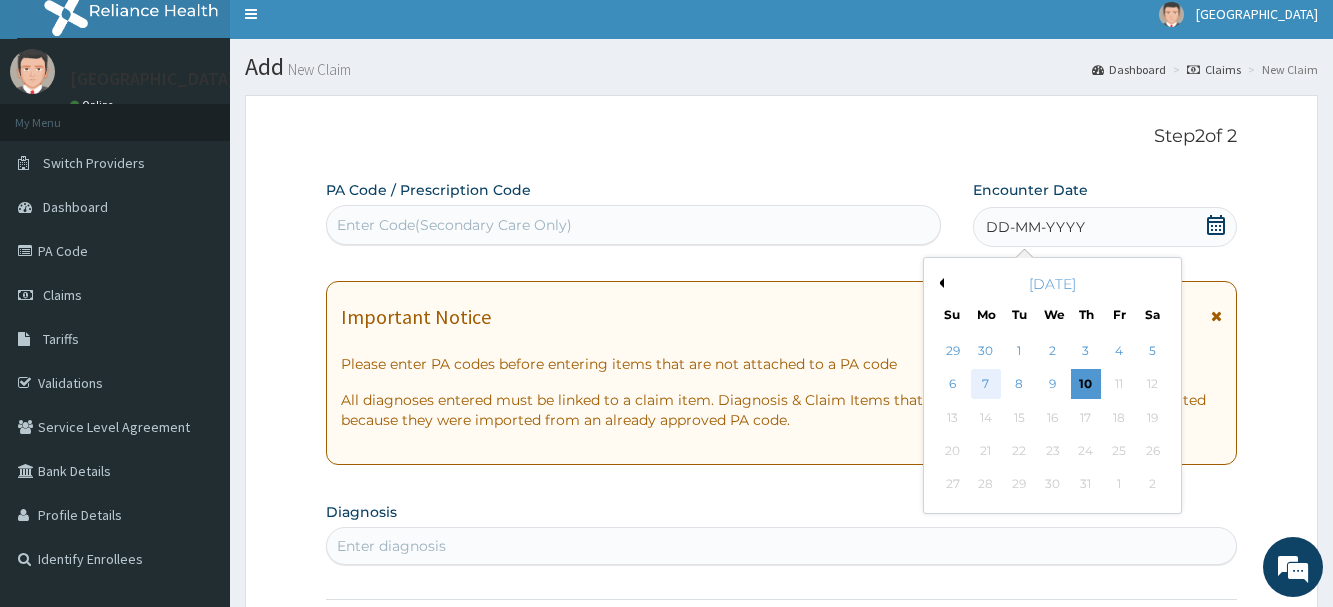 click on "7" at bounding box center [986, 385] 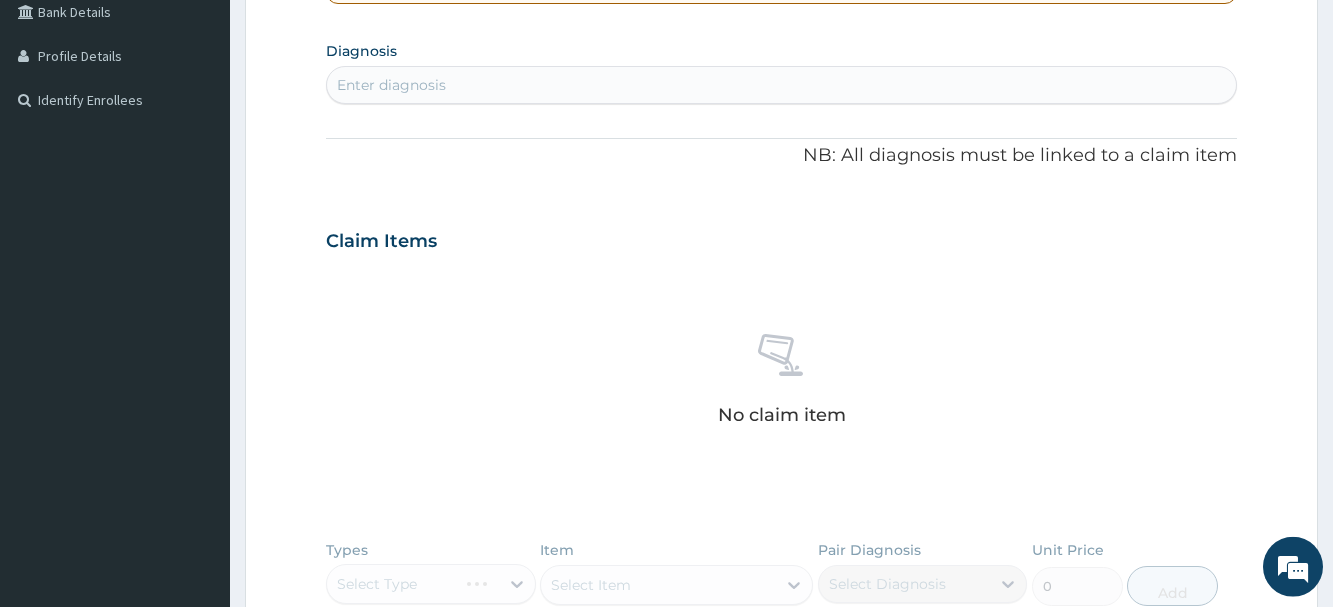 scroll, scrollTop: 419, scrollLeft: 0, axis: vertical 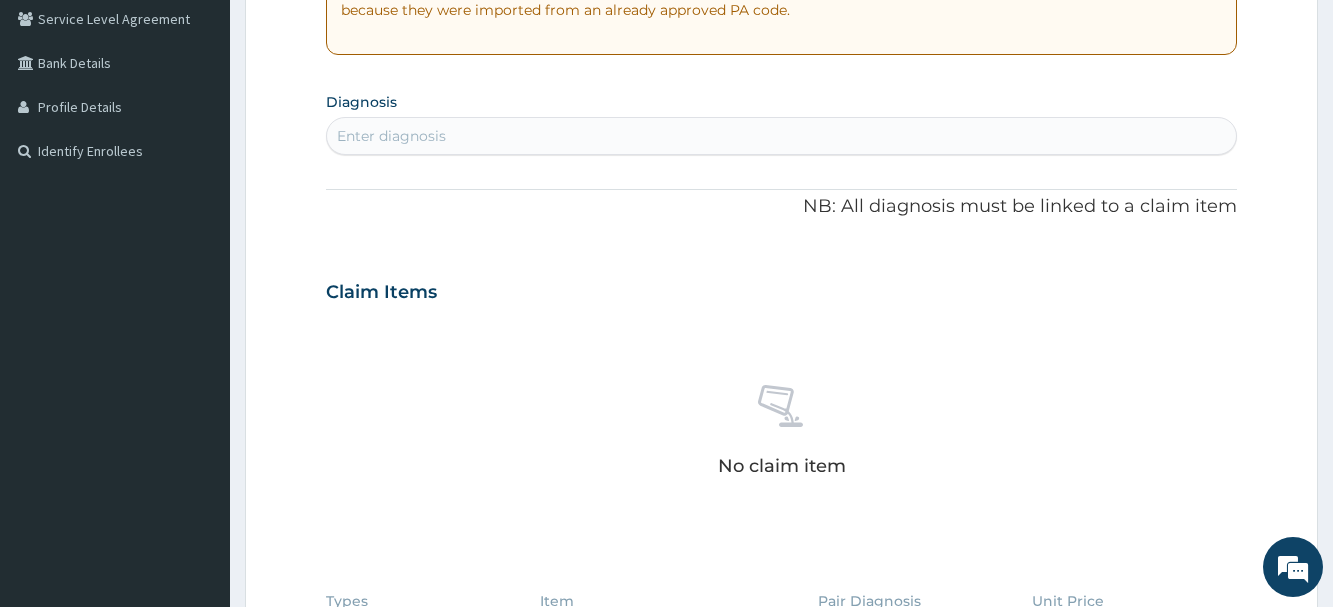 click on "Enter diagnosis" at bounding box center [781, 136] 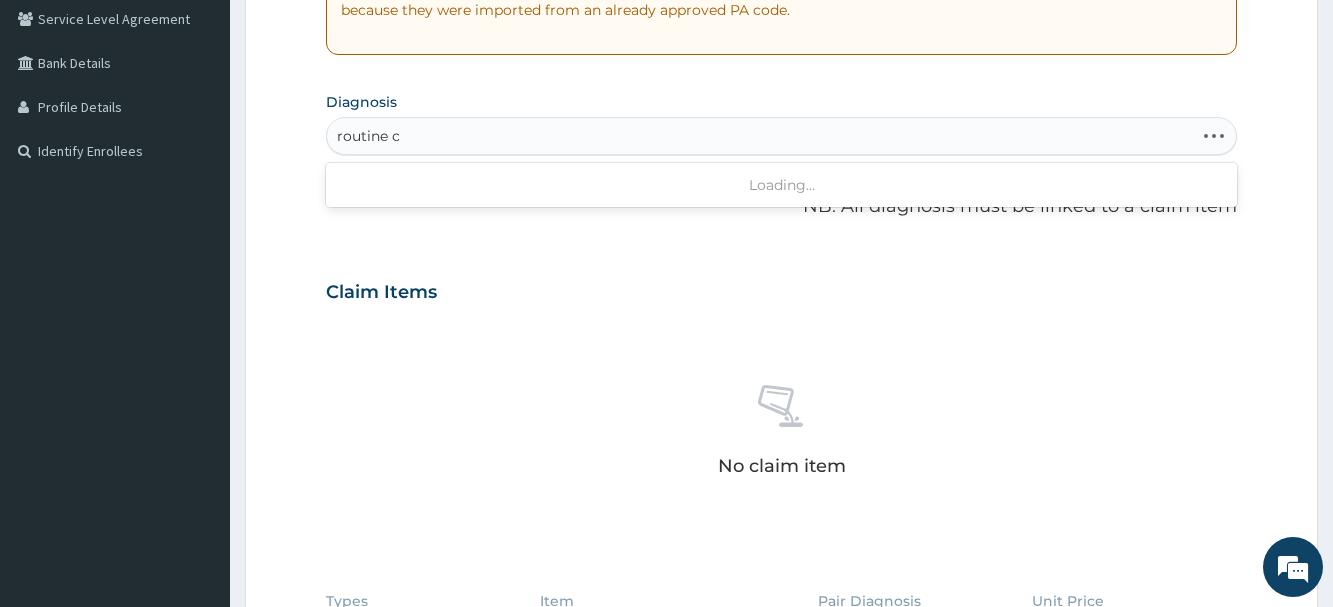 type on "routine" 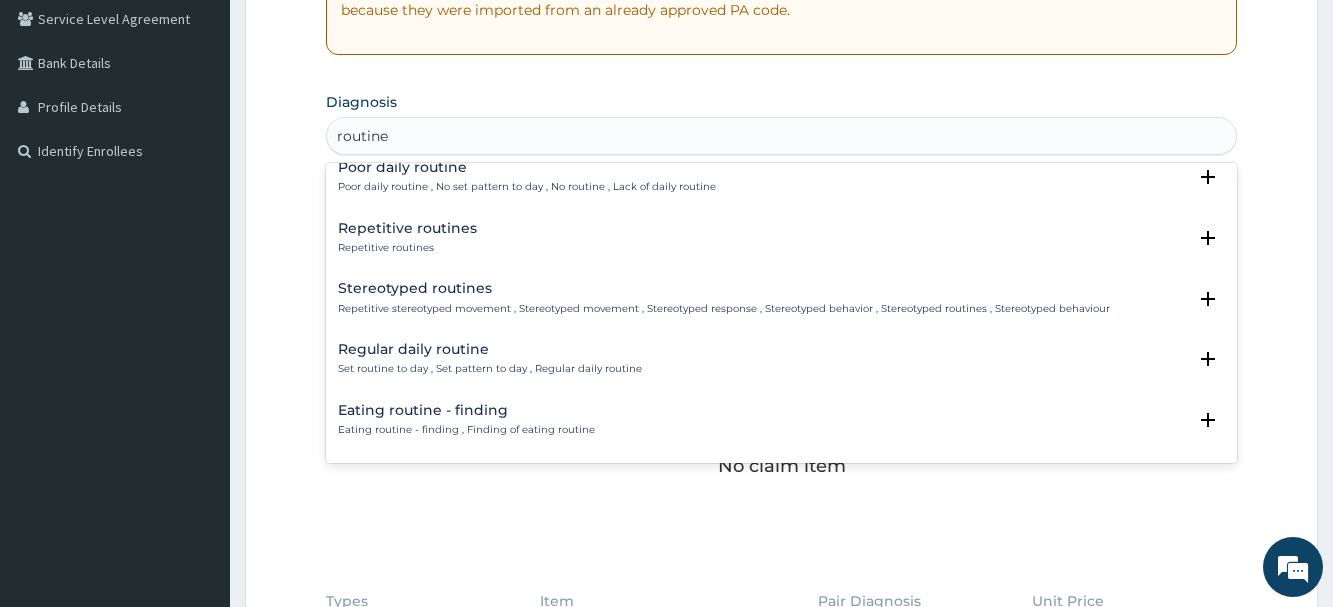 scroll, scrollTop: 0, scrollLeft: 0, axis: both 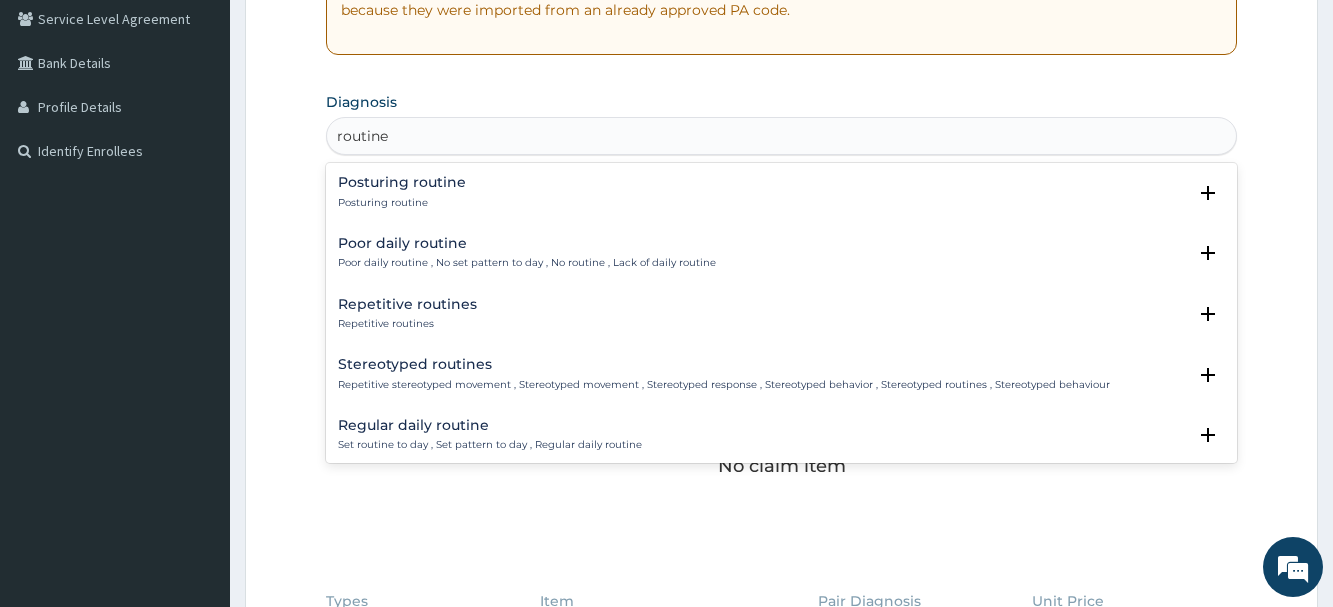 click on "Posturing routine" at bounding box center (402, 182) 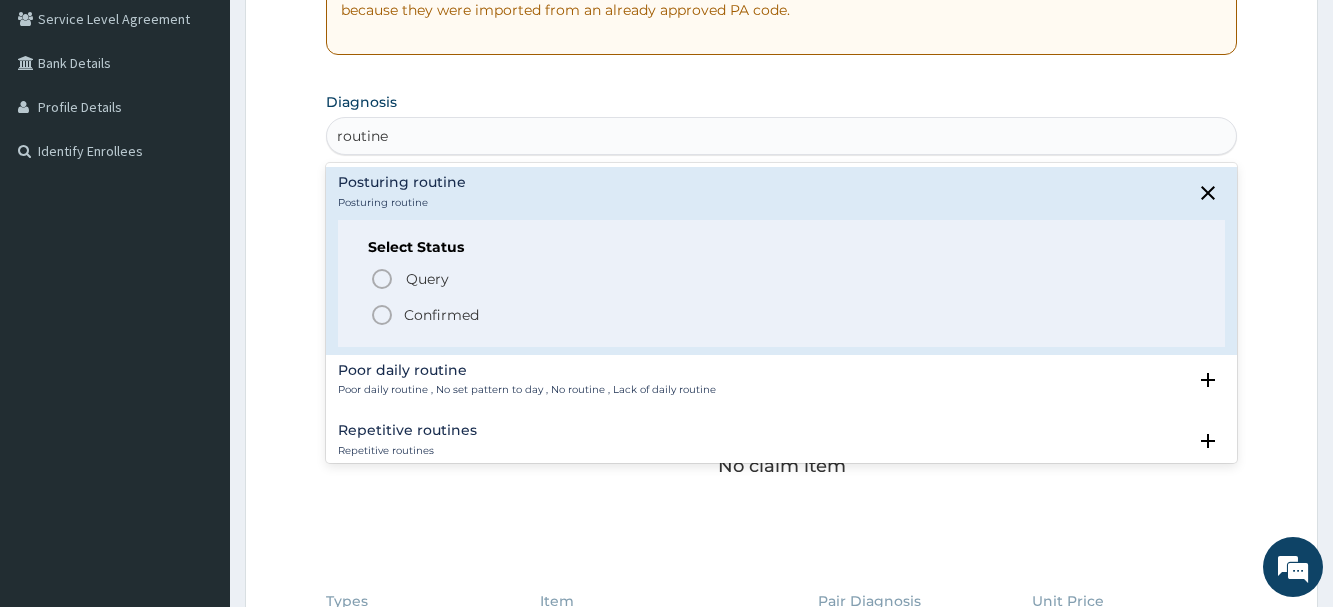 click on "Posturing routine Posturing routine" at bounding box center [781, 192] 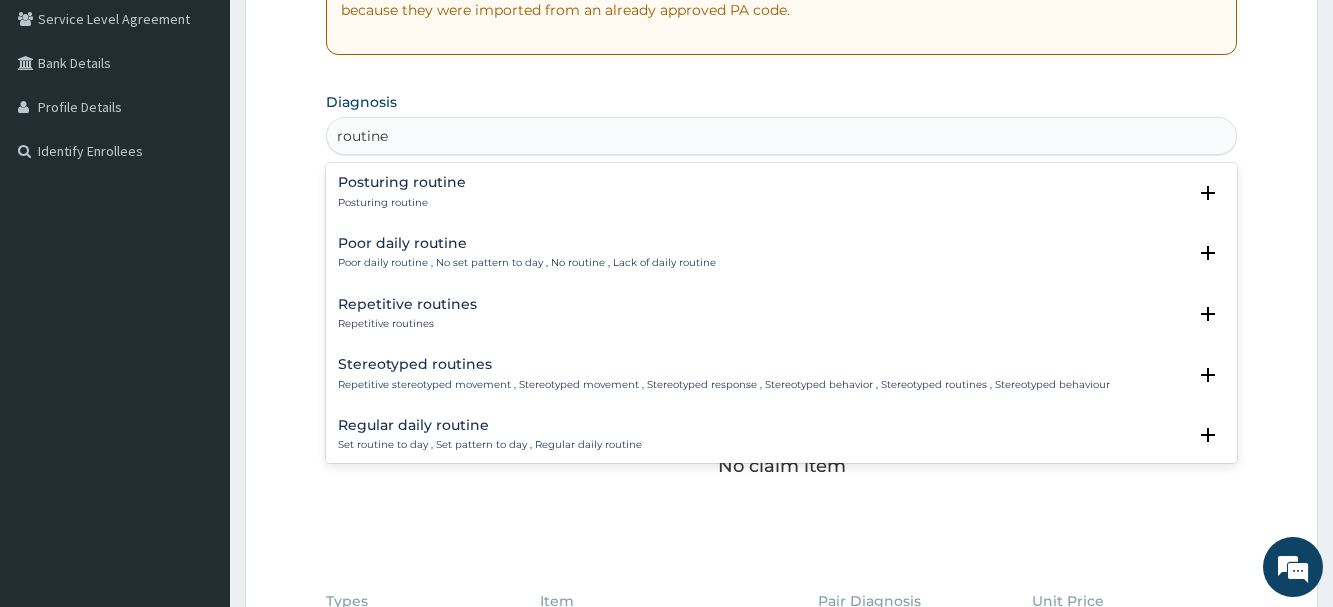click on "Posturing routine" at bounding box center (402, 182) 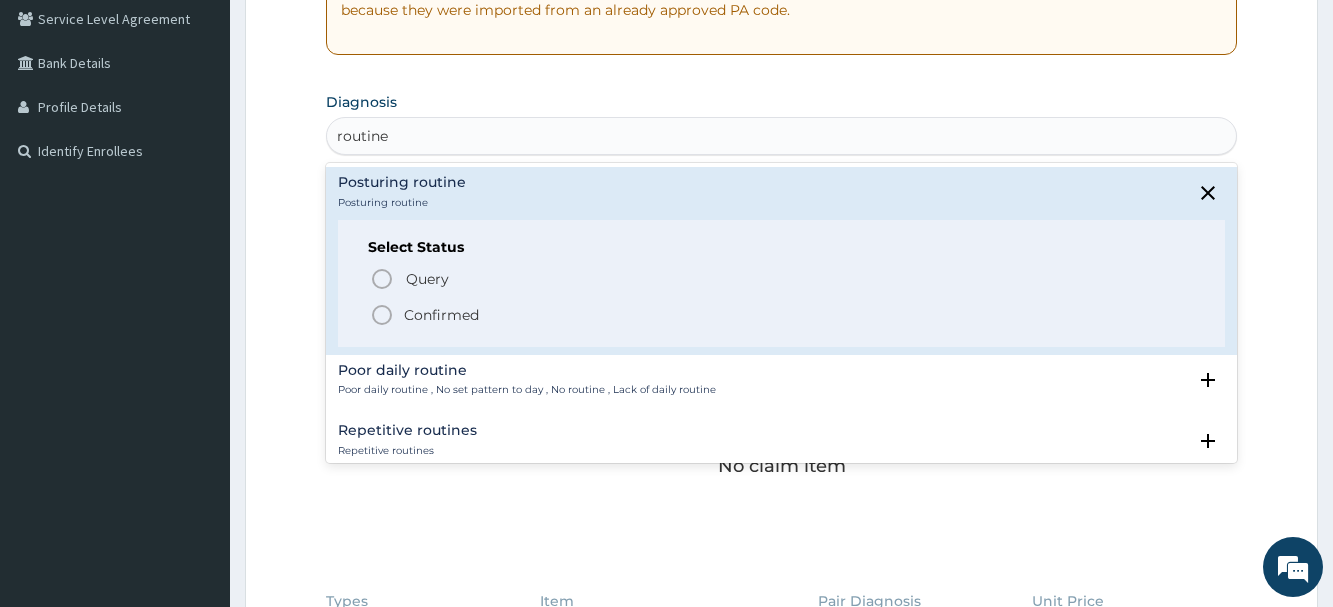 click on "Confirmed" at bounding box center (441, 315) 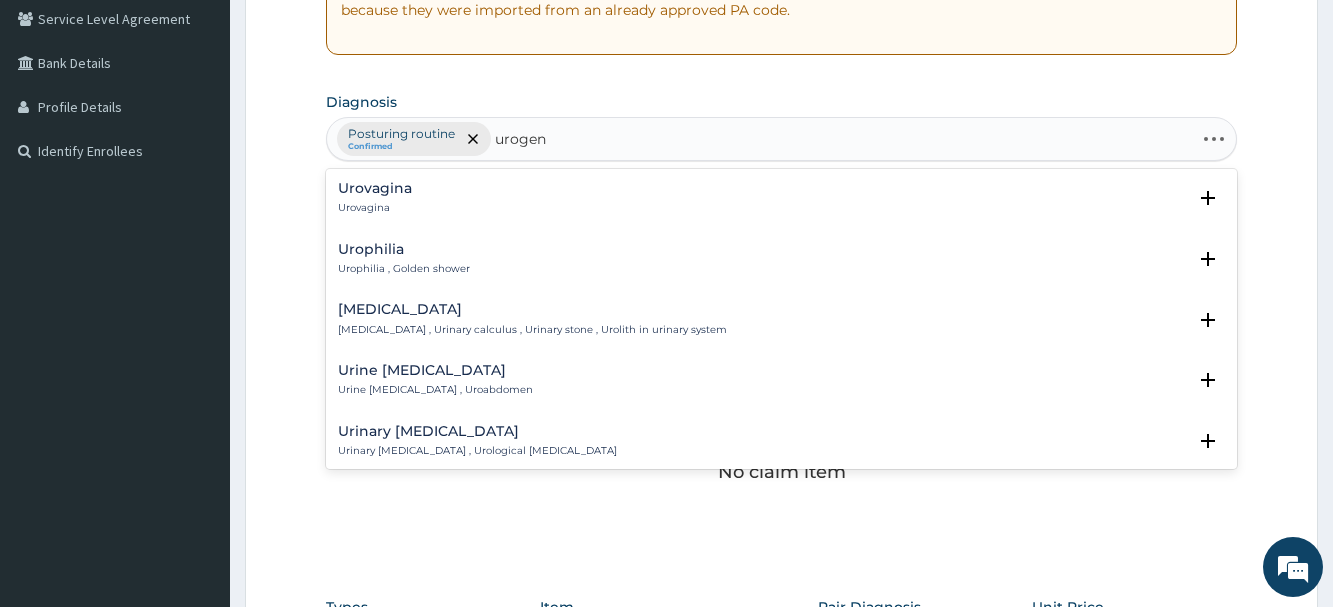 type on "urogeni" 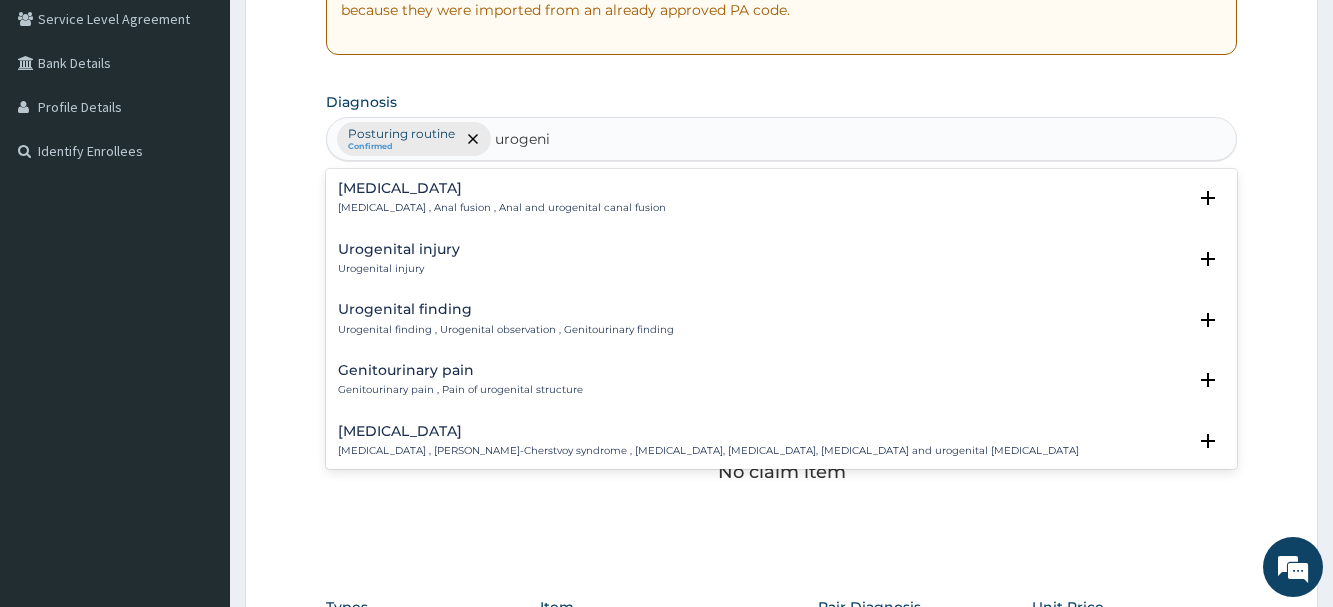 click on "Urogenital finding" at bounding box center (506, 309) 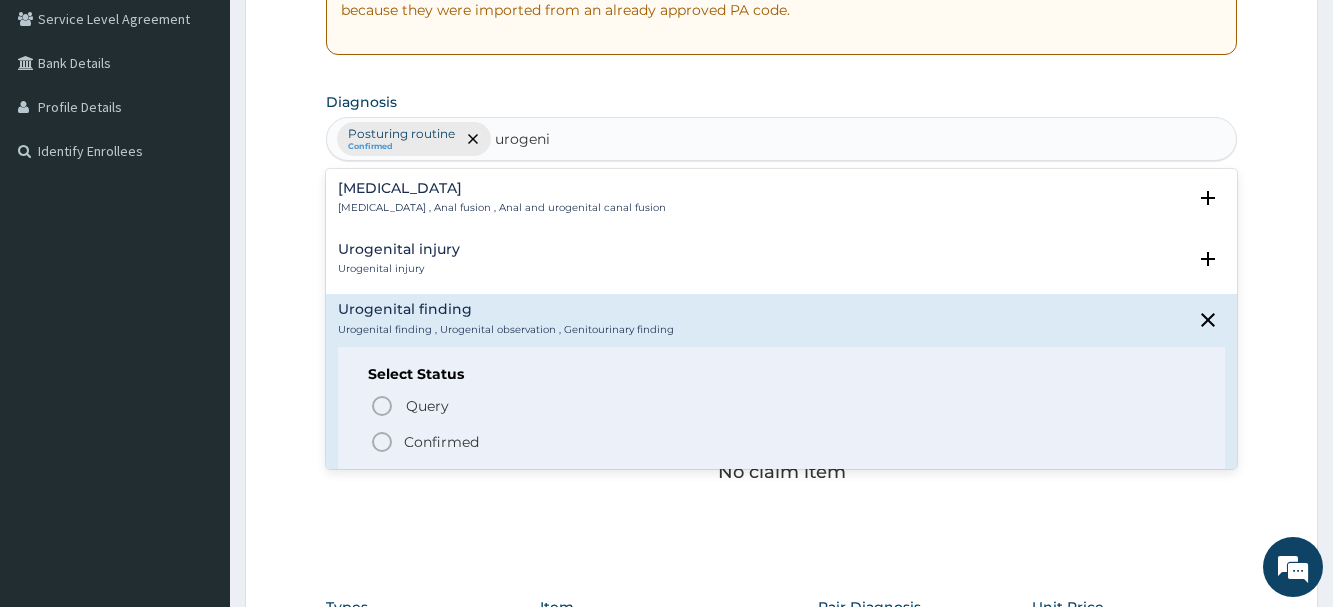 click on "Confirmed" at bounding box center (441, 442) 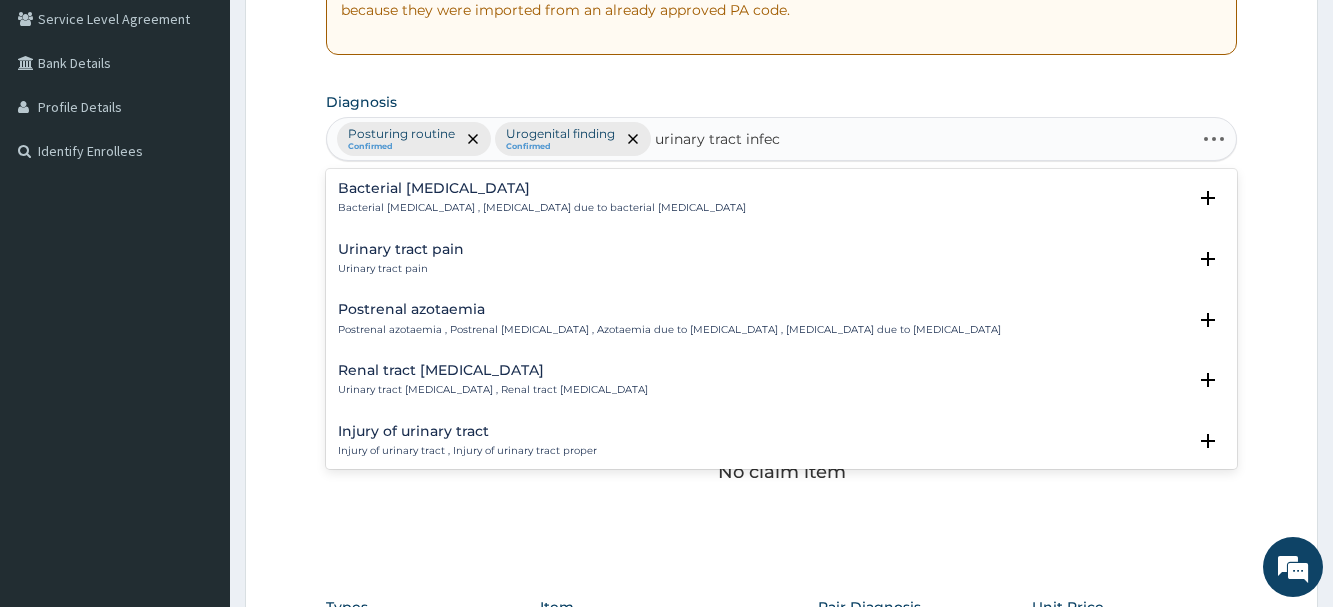 type on "urinary tract infect" 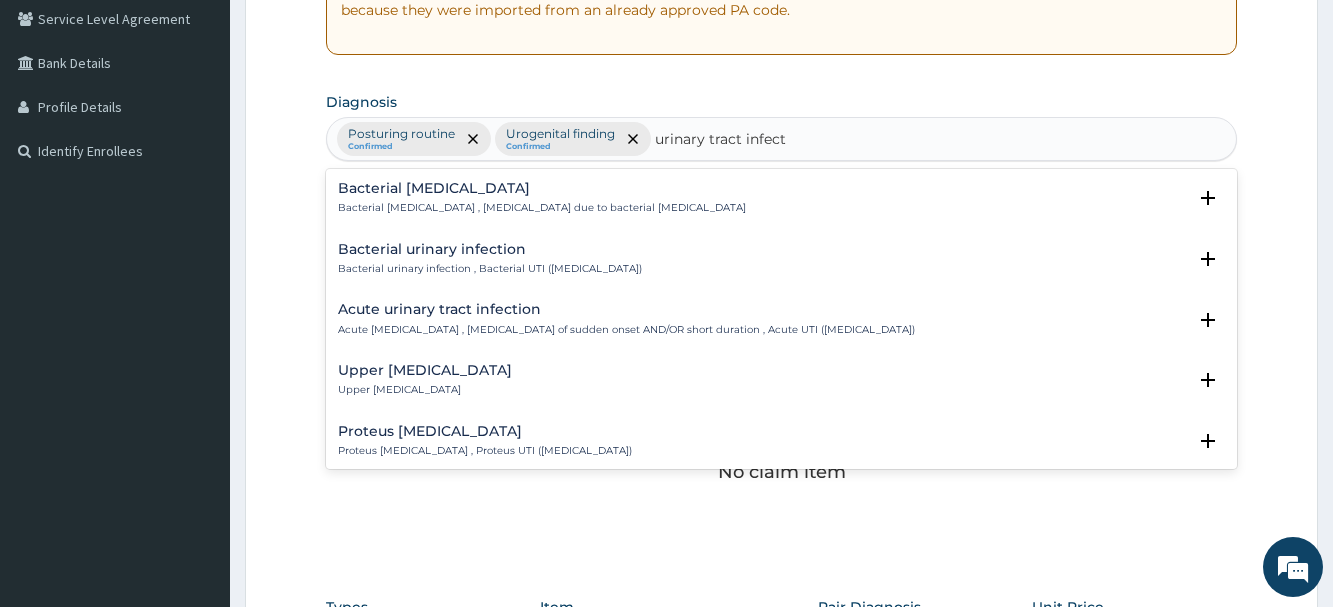click on "Upper urinary tract infection" at bounding box center (425, 370) 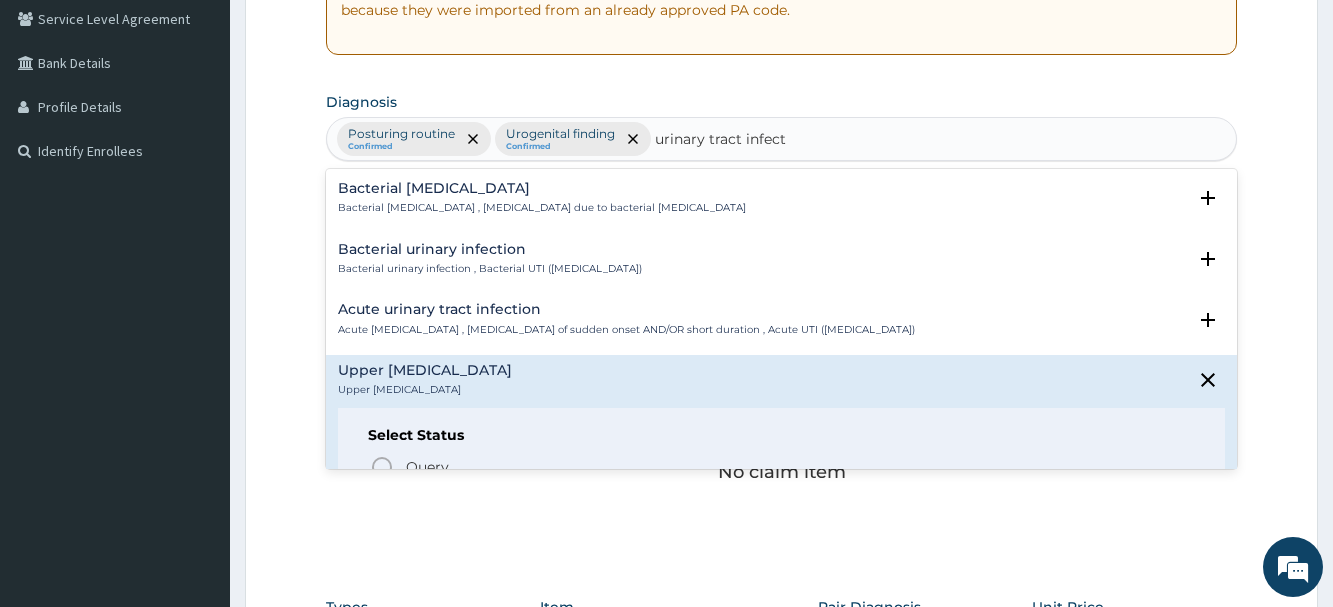 scroll, scrollTop: 216, scrollLeft: 0, axis: vertical 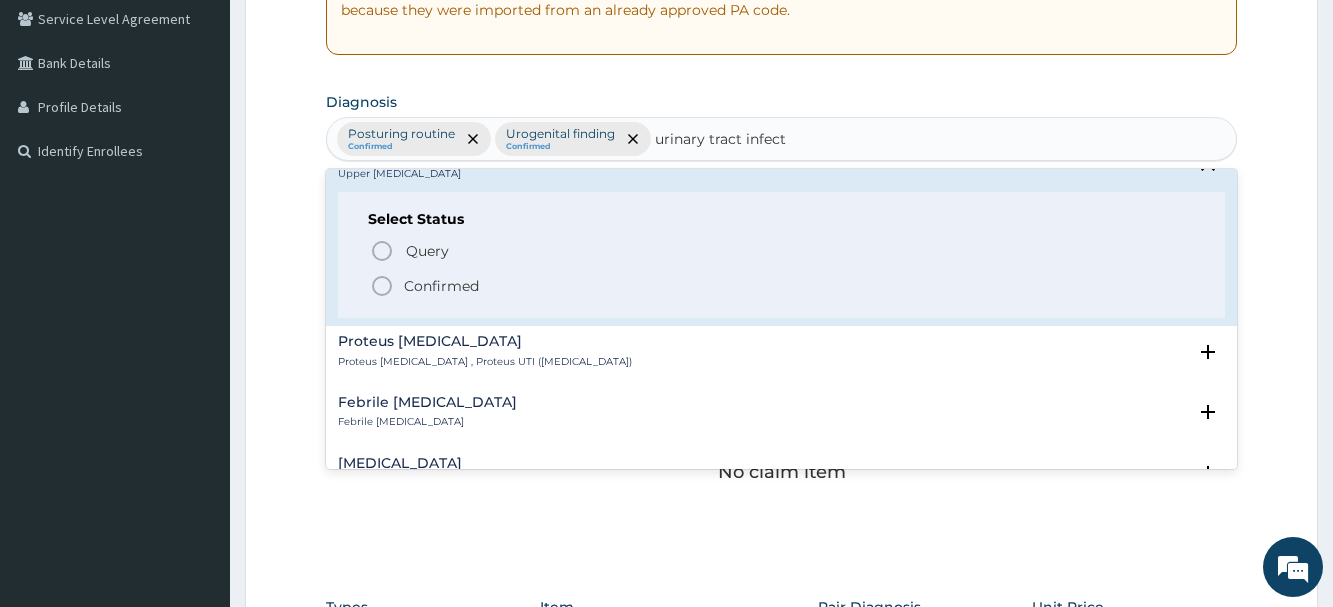 click on "Confirmed" at bounding box center [441, 286] 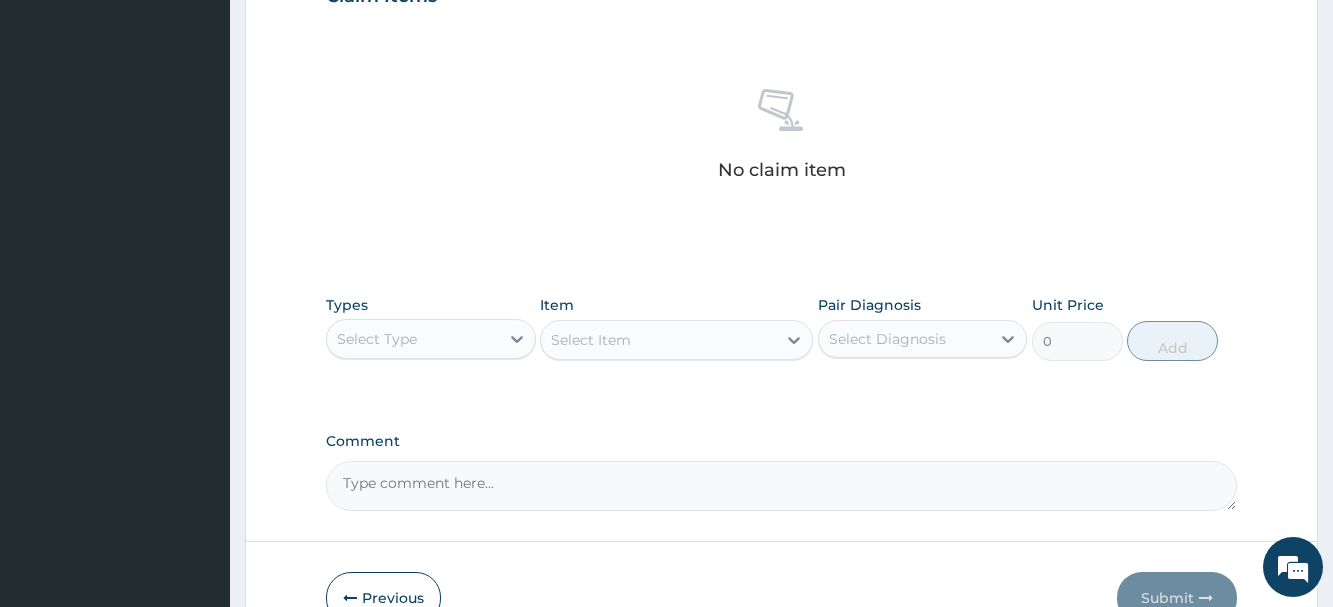 scroll, scrollTop: 725, scrollLeft: 0, axis: vertical 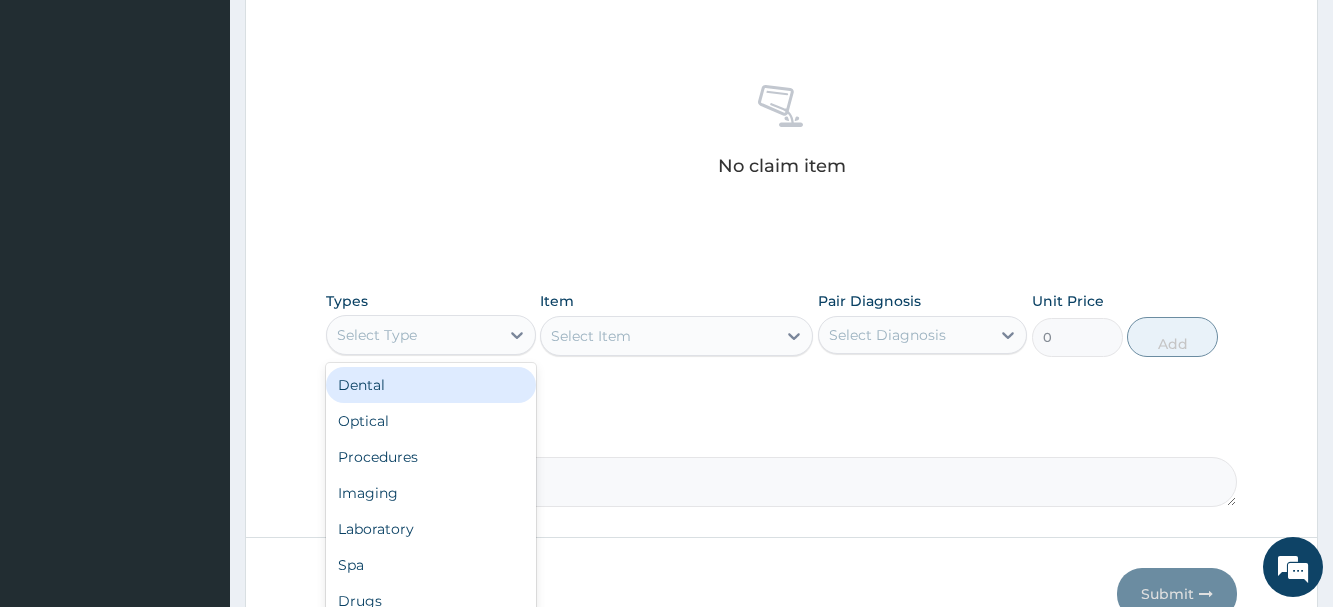 click on "Select Type" at bounding box center [412, 335] 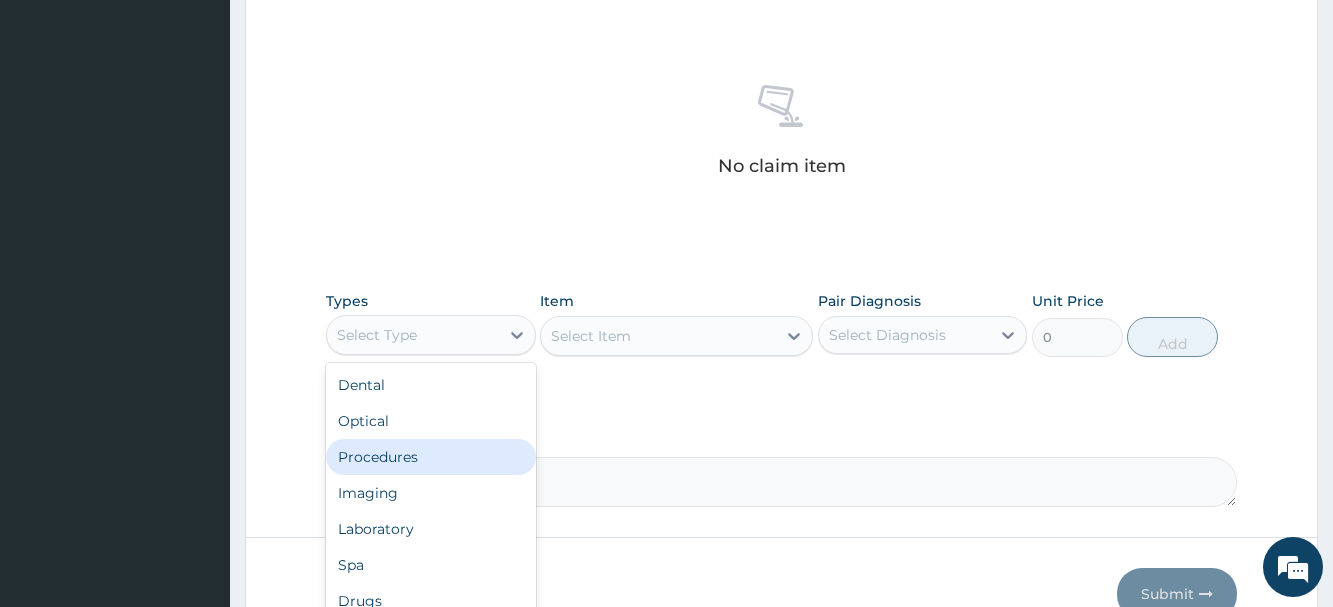 click on "Procedures" at bounding box center [430, 457] 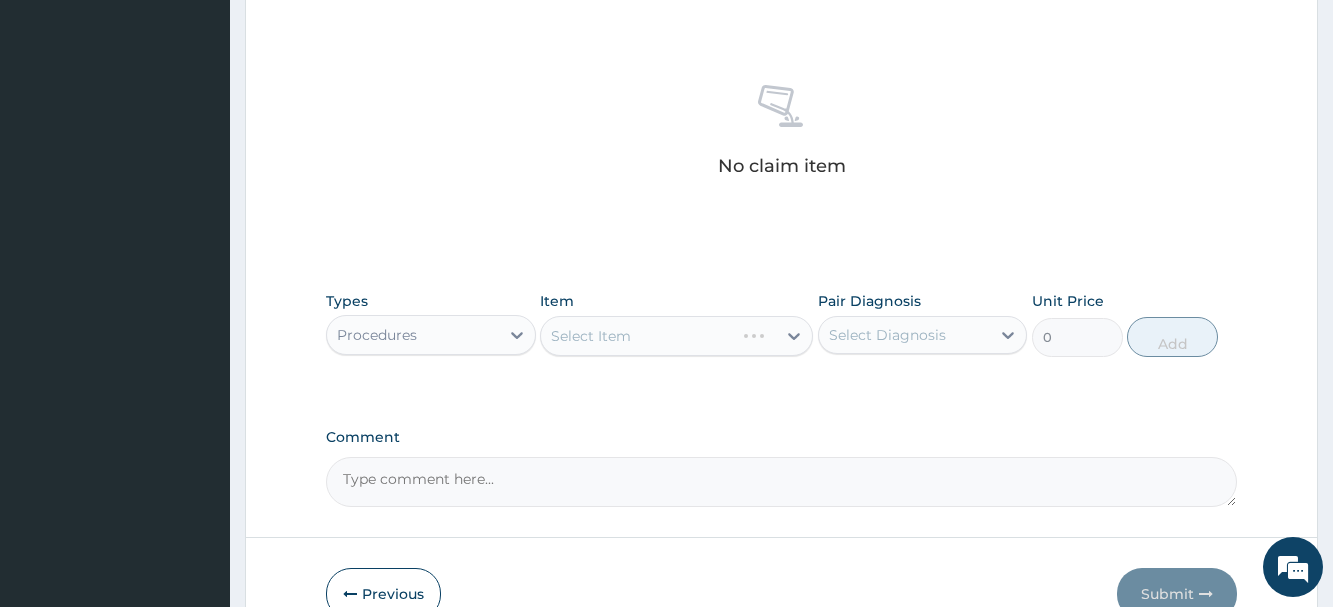 click on "Select Item" at bounding box center [676, 336] 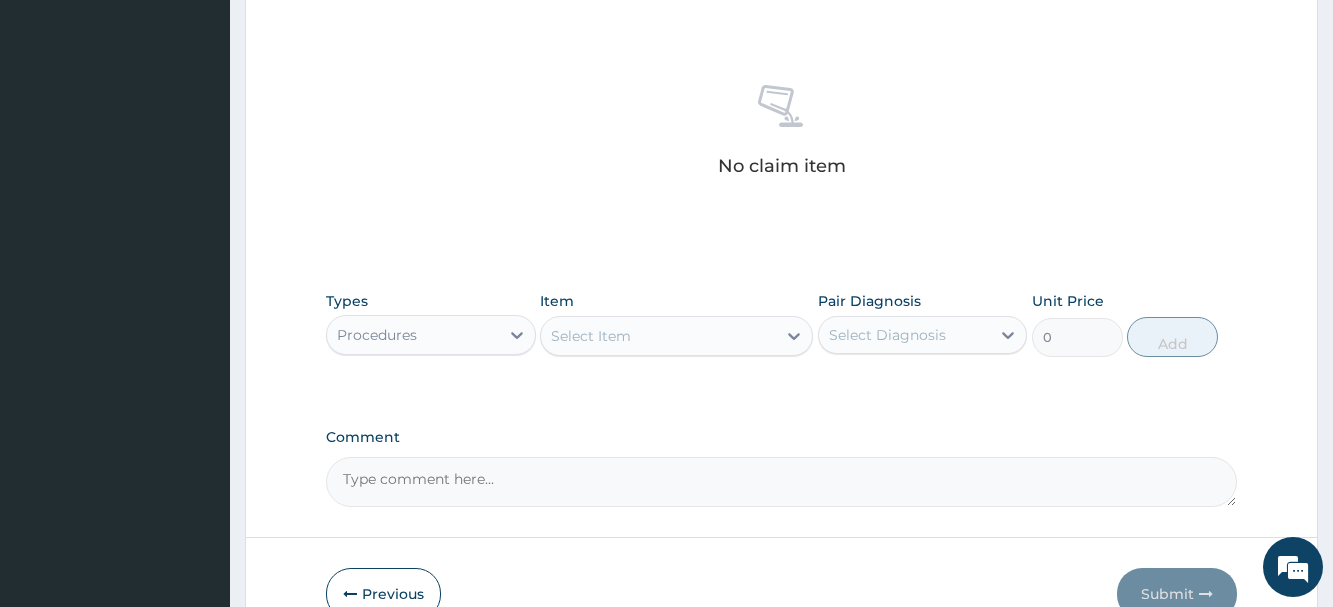 click on "Select Item" at bounding box center [658, 336] 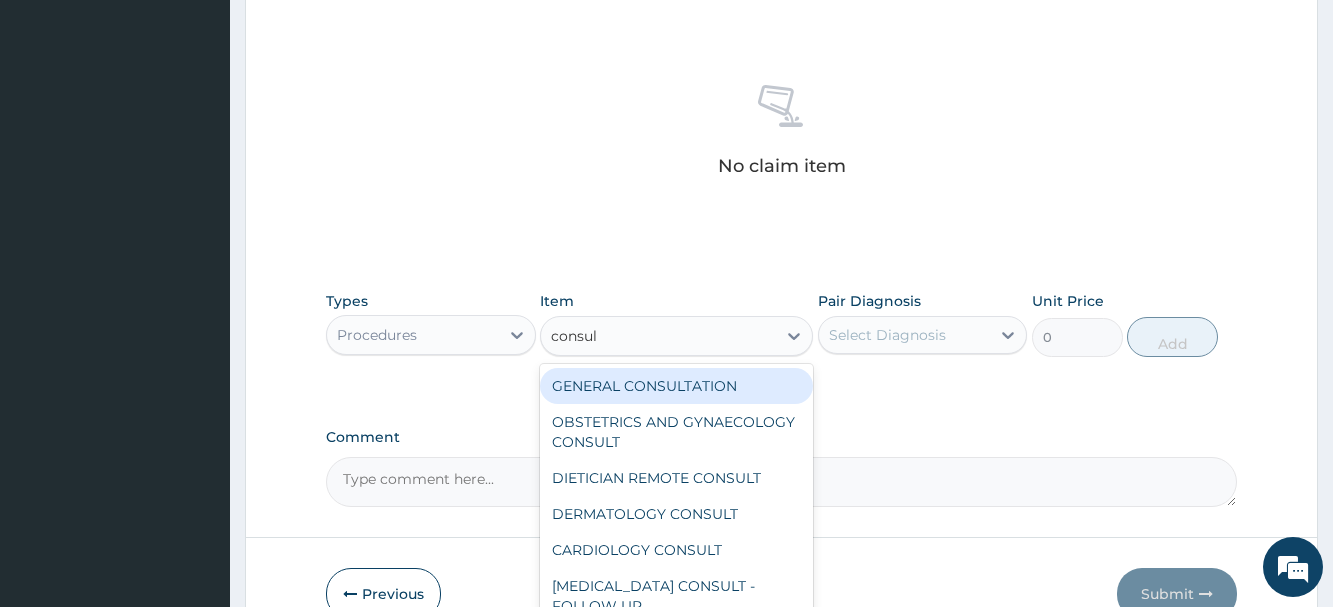type on "consult" 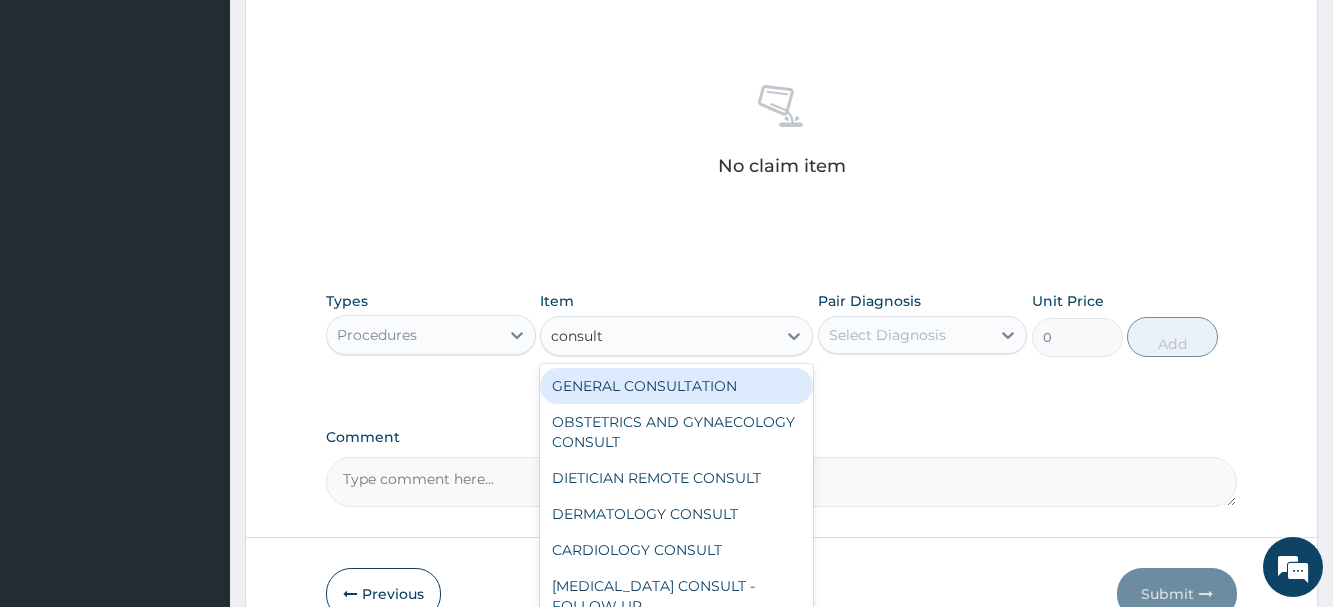 click on "GENERAL CONSULTATION" at bounding box center [676, 386] 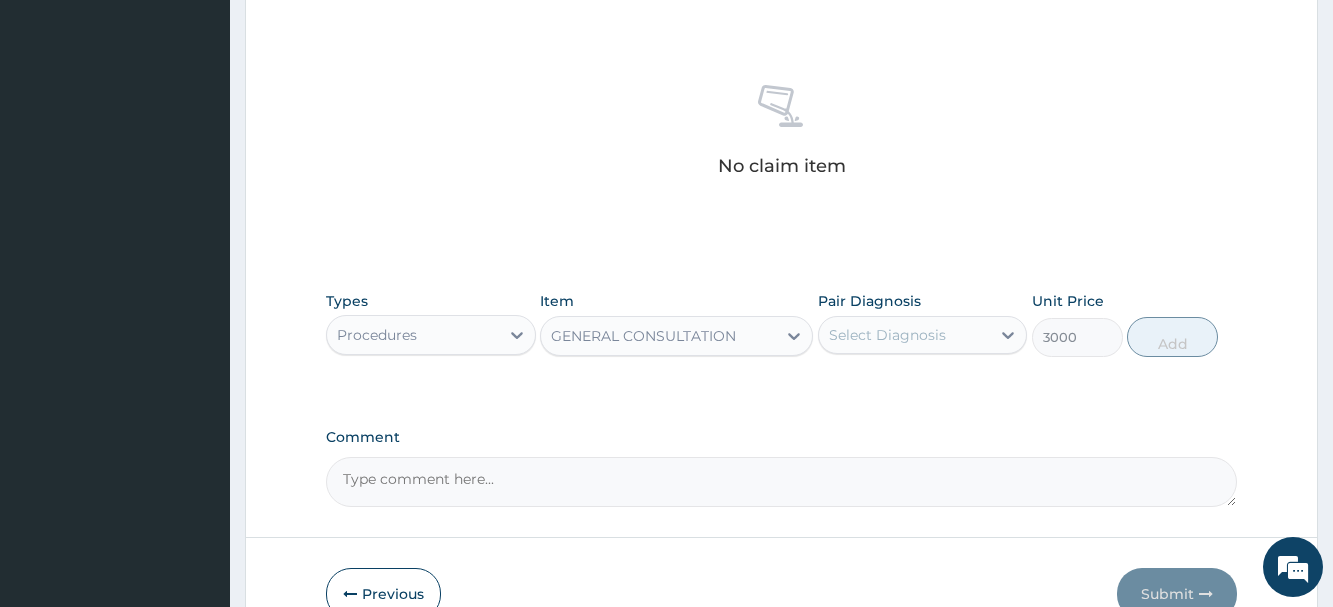 click on "Select Diagnosis" at bounding box center [887, 335] 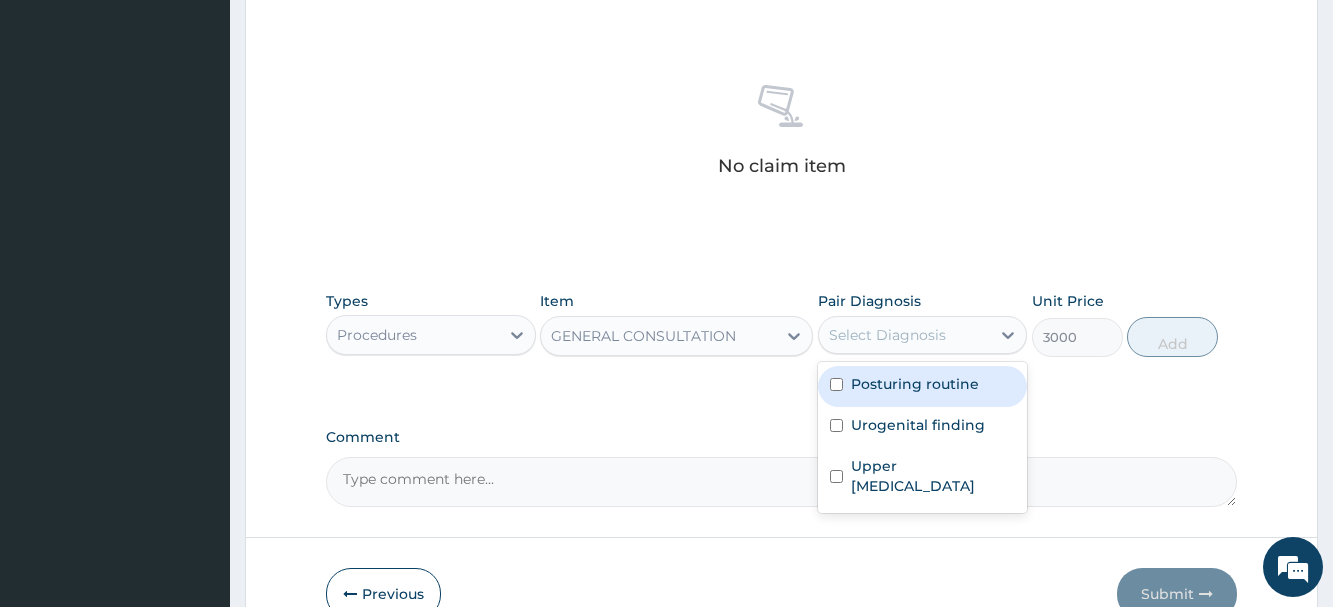 drag, startPoint x: 912, startPoint y: 385, endPoint x: 907, endPoint y: 432, distance: 47.26521 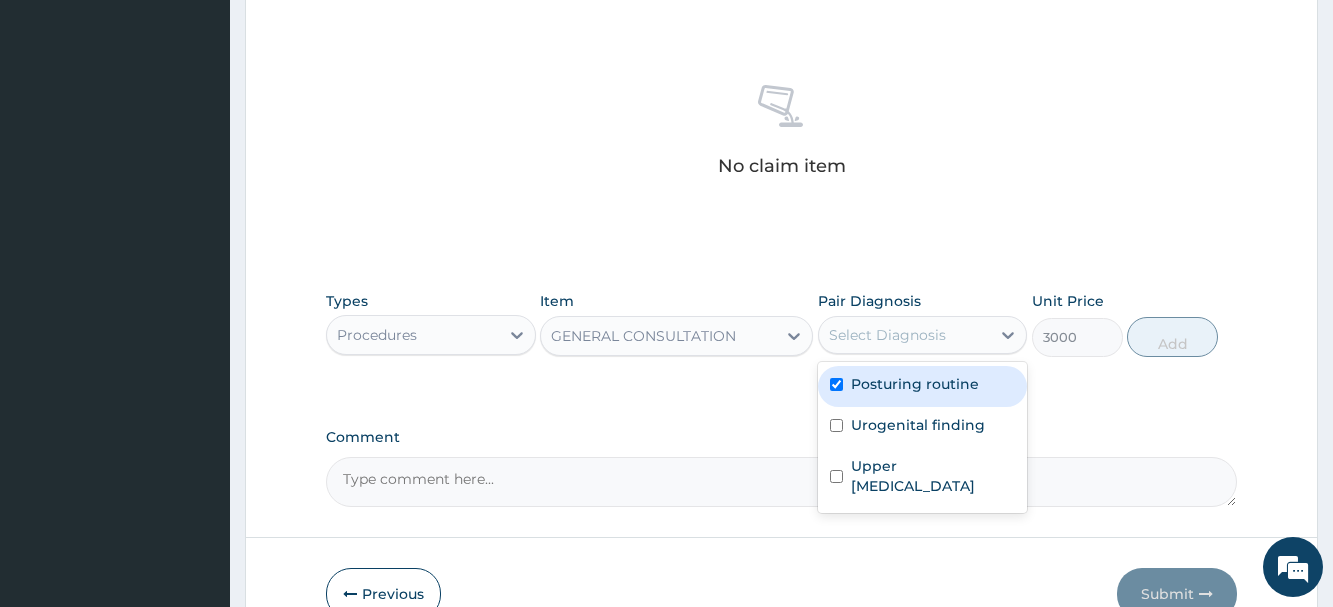 checkbox on "true" 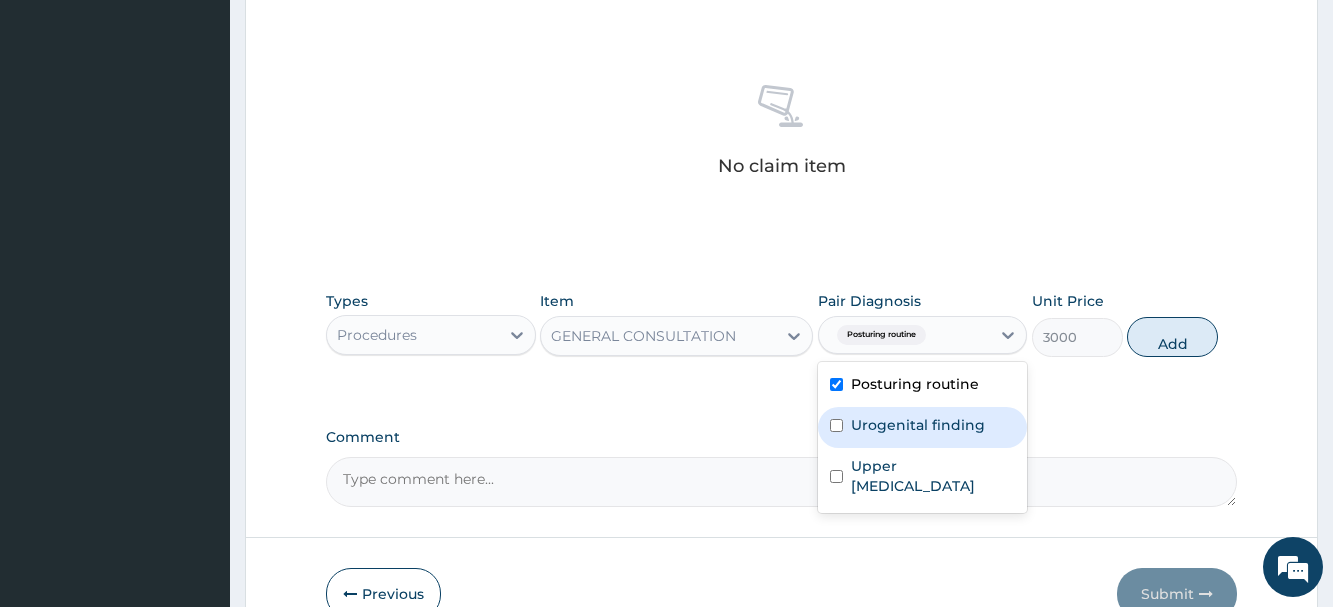drag, startPoint x: 907, startPoint y: 432, endPoint x: 900, endPoint y: 464, distance: 32.75668 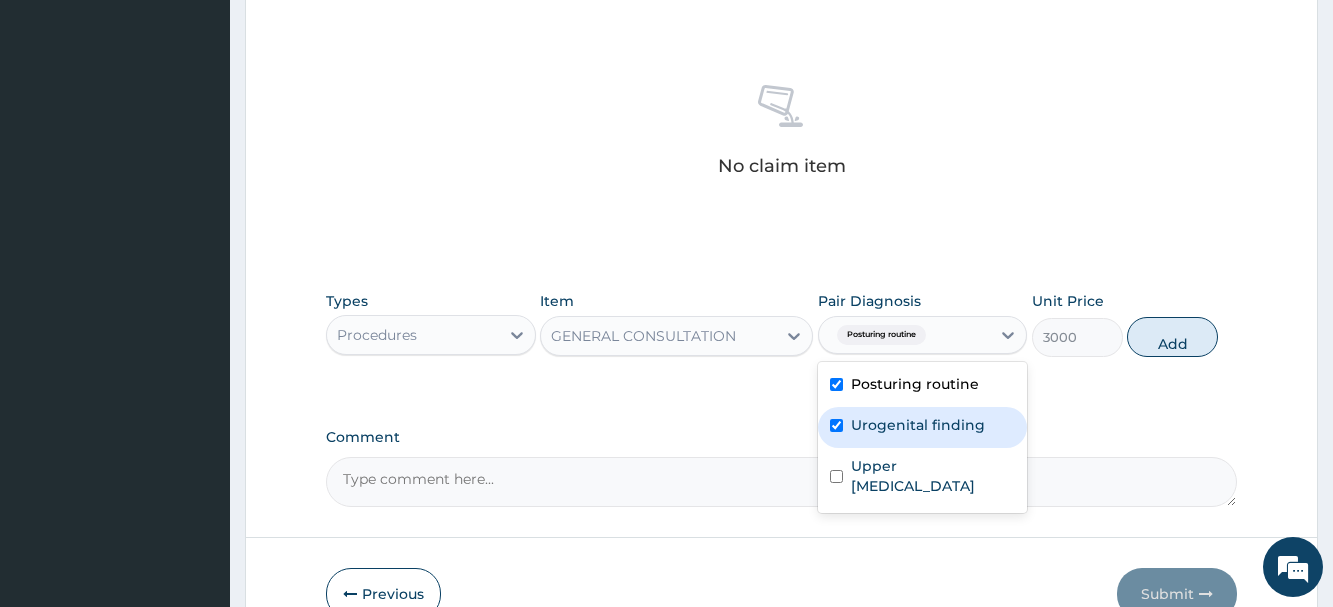 checkbox on "true" 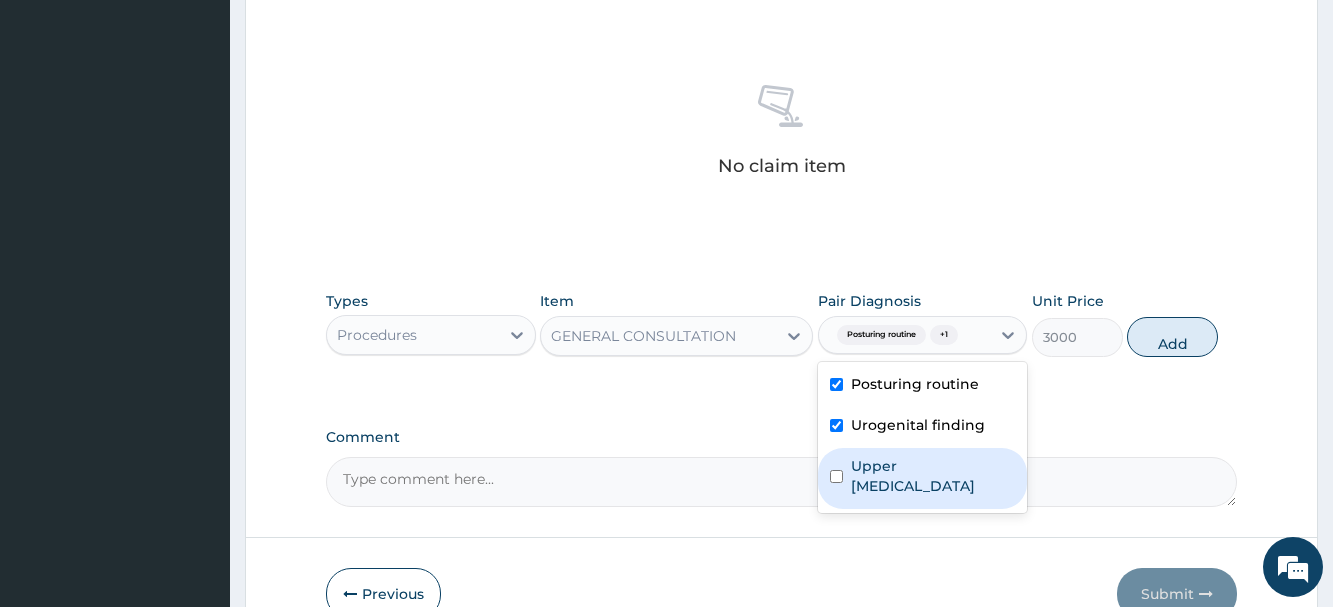 click on "Upper urinary tract infection" at bounding box center [933, 476] 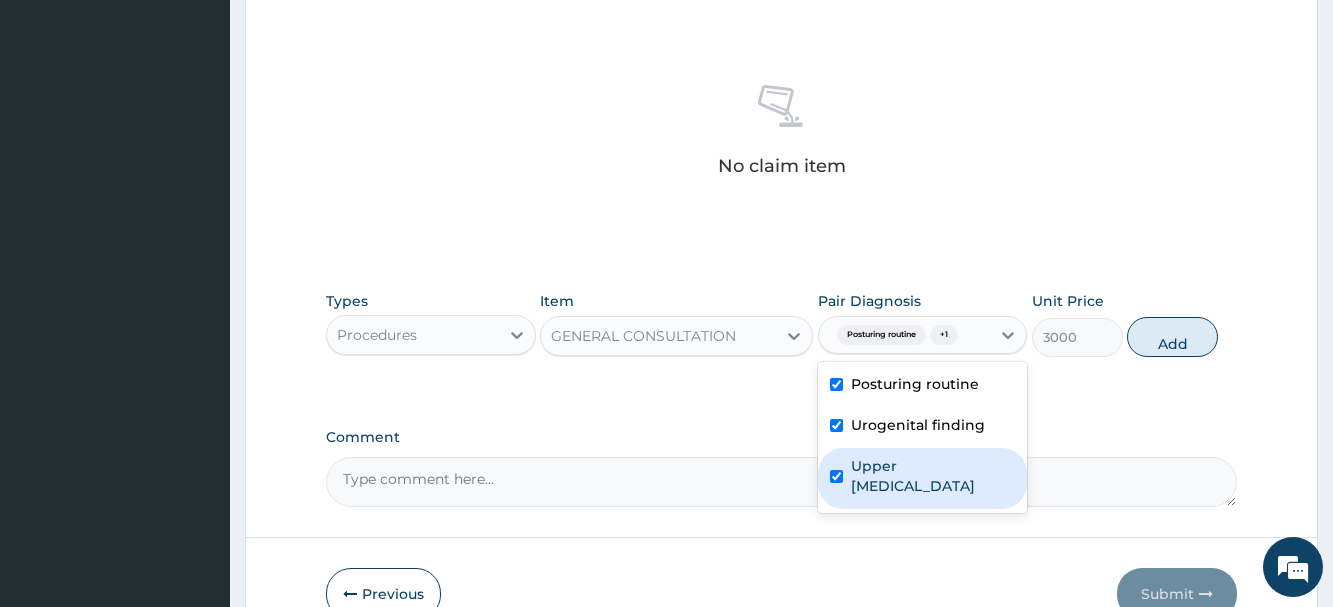 checkbox on "true" 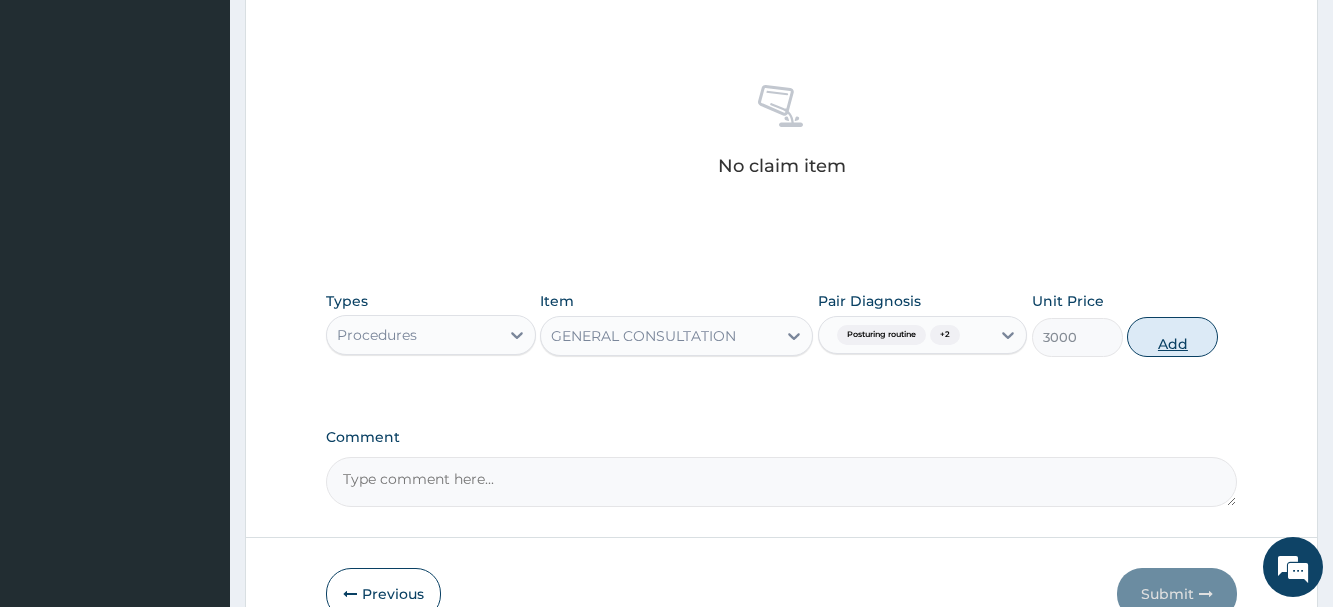 click on "Add" at bounding box center (1172, 337) 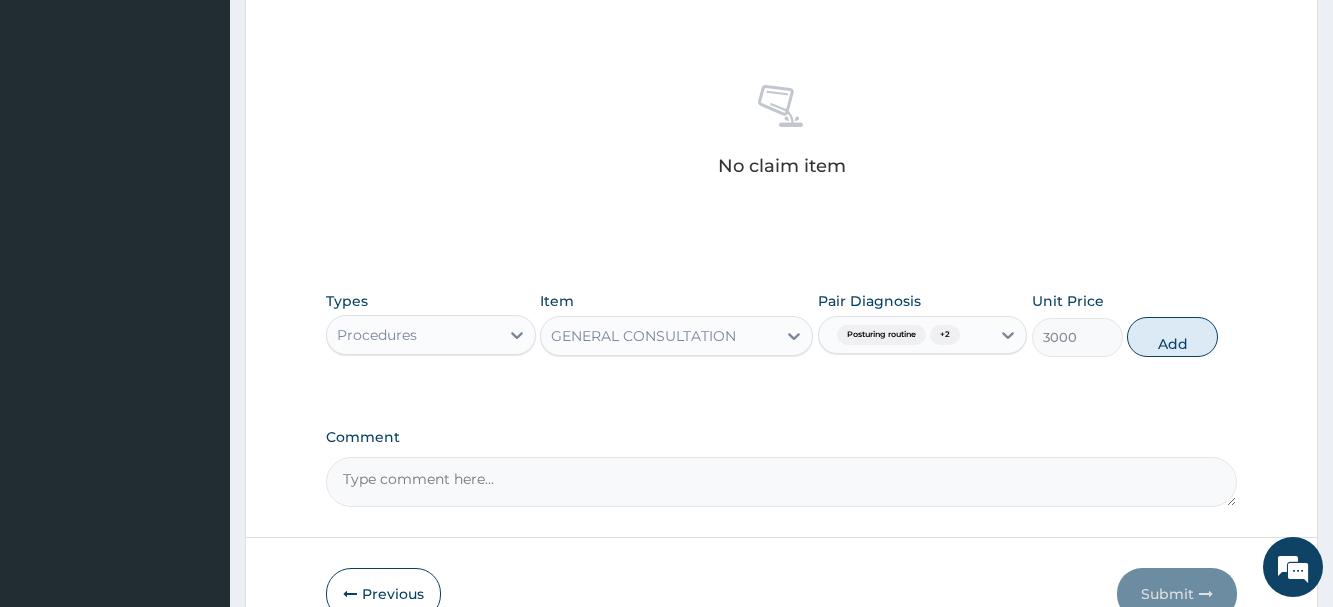 type on "0" 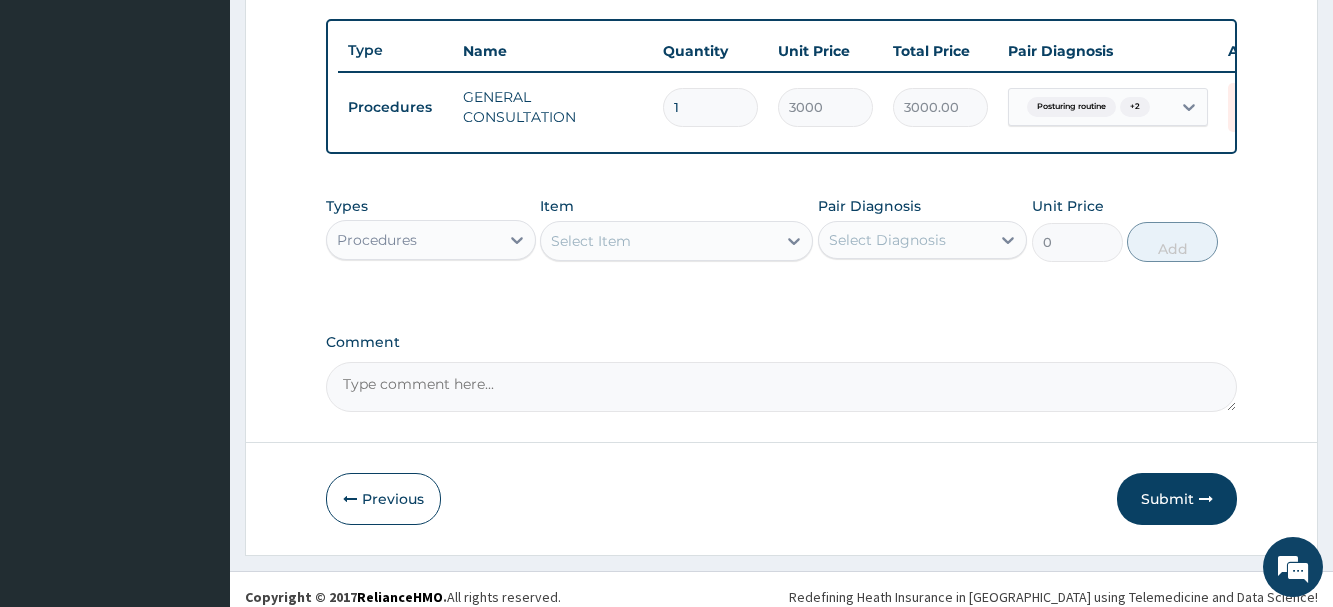 click on "Procedures" at bounding box center (412, 240) 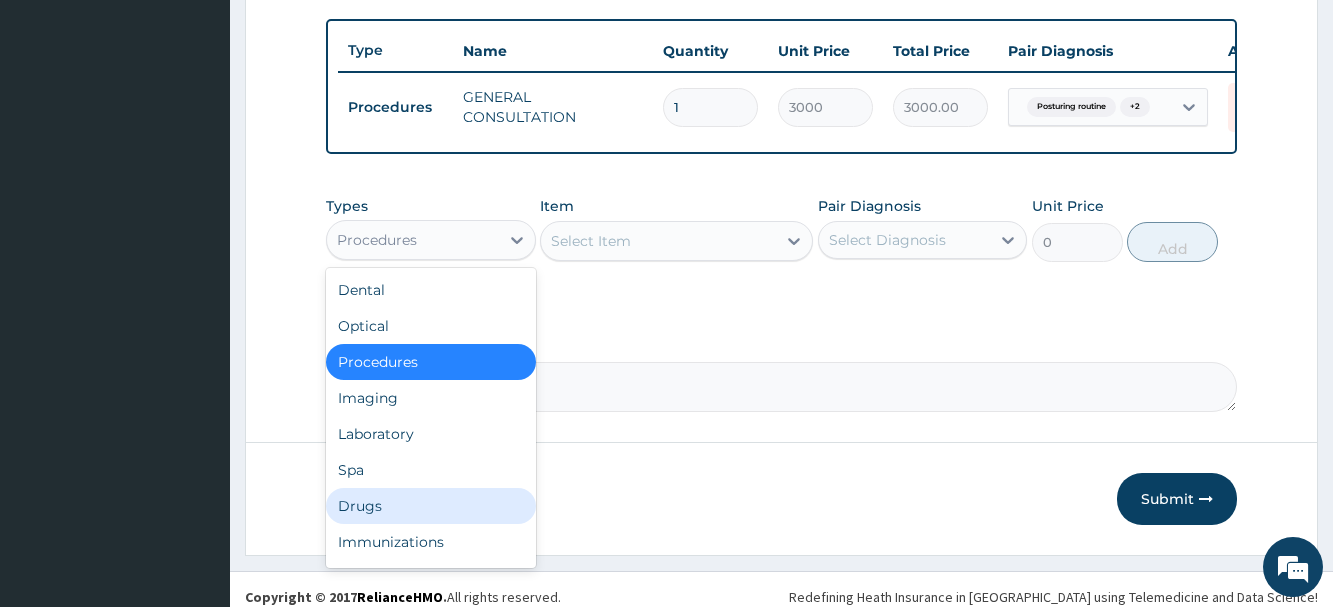 click on "Drugs" at bounding box center [430, 506] 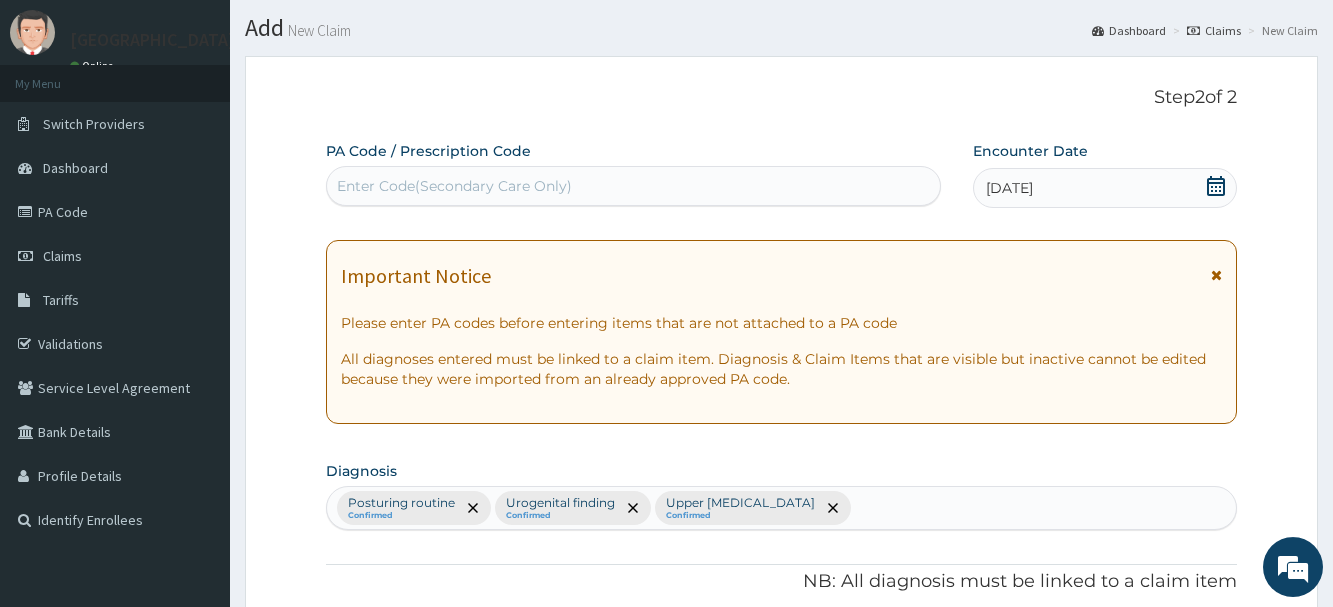 scroll, scrollTop: 0, scrollLeft: 0, axis: both 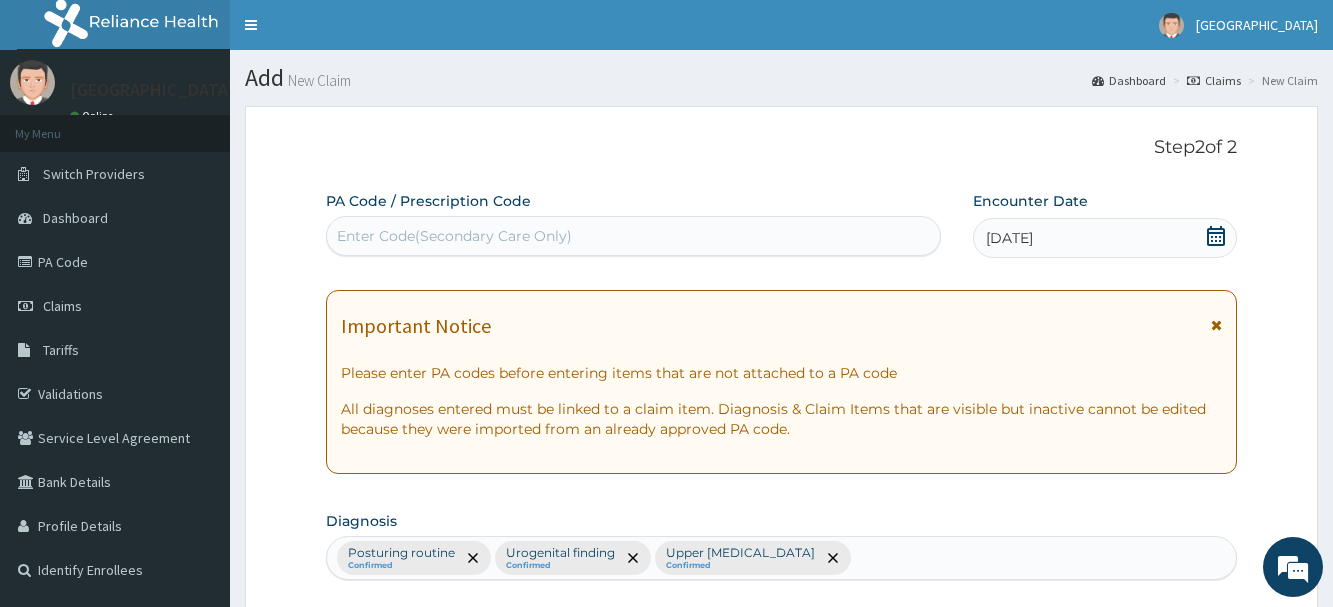 click on "Enter Code(Secondary Care Only)" at bounding box center [454, 236] 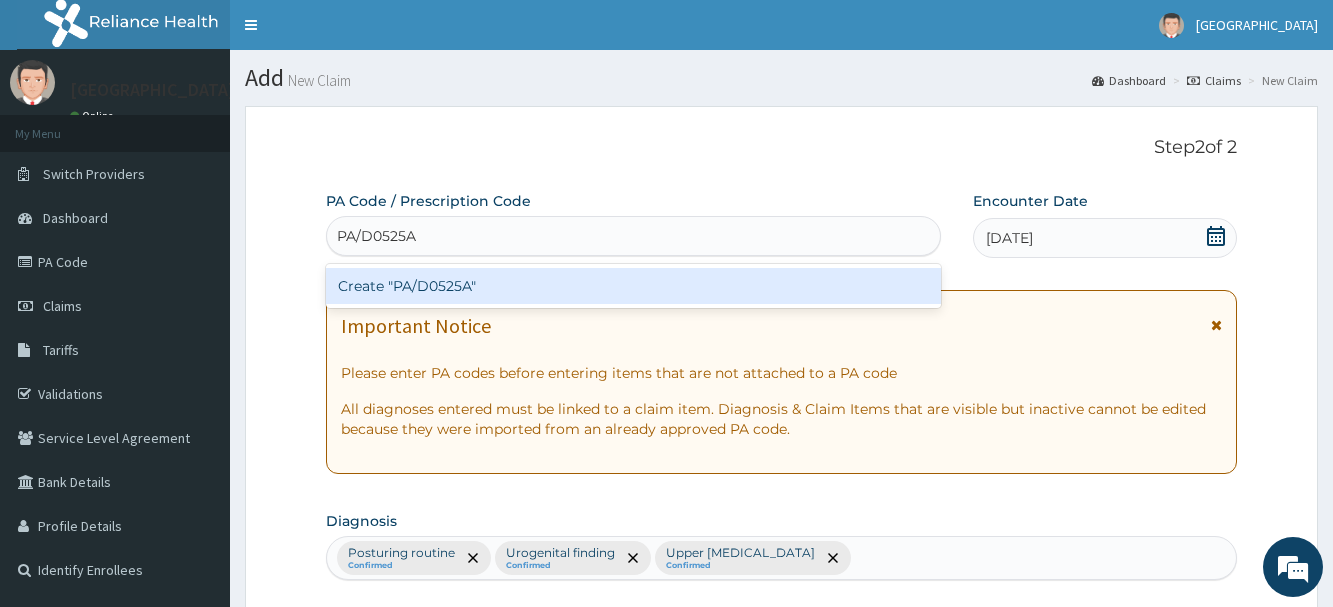 click on "Create "PA/D0525A"" at bounding box center (633, 286) 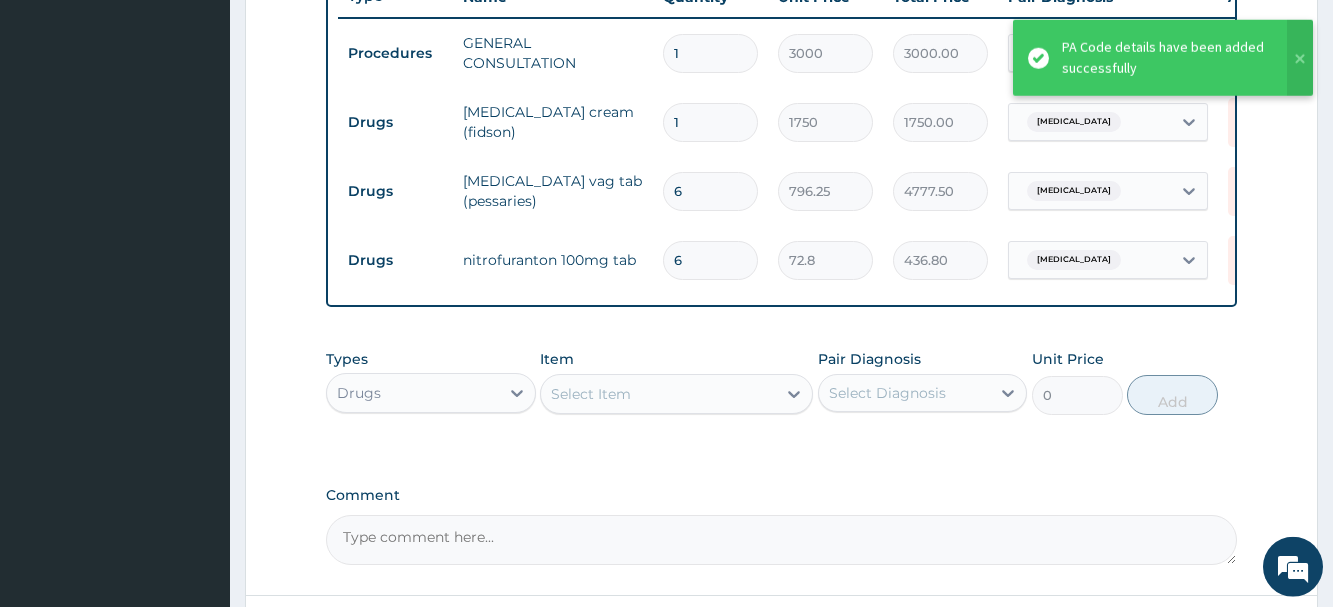 scroll, scrollTop: 744, scrollLeft: 0, axis: vertical 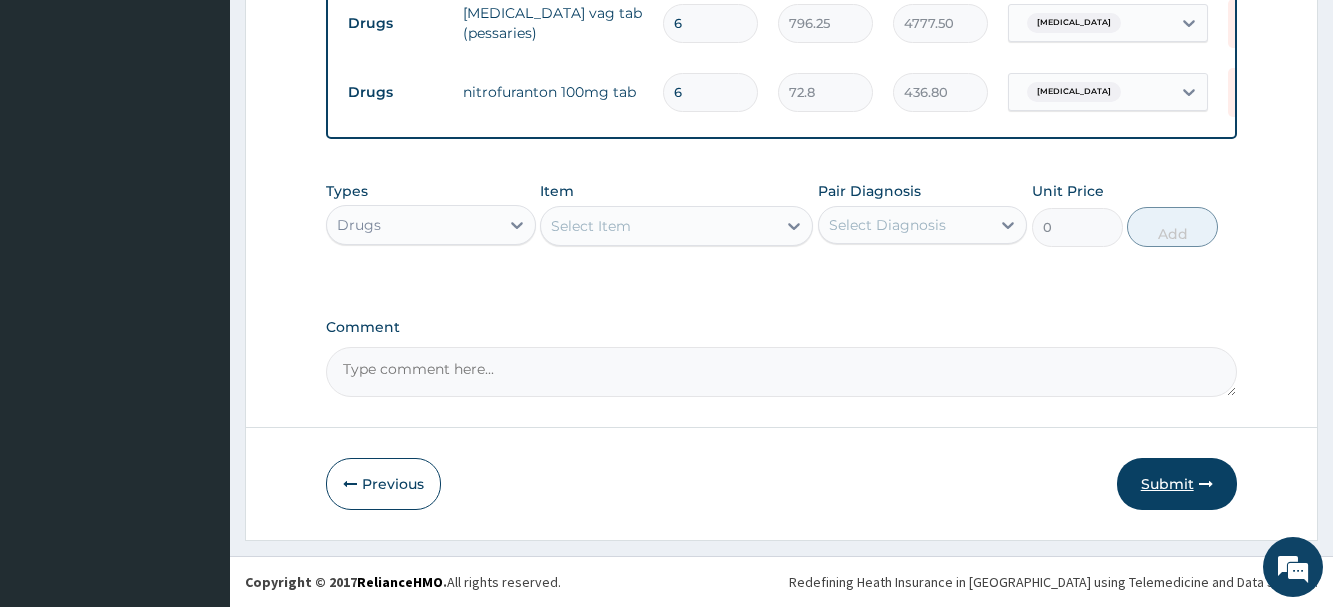 click on "Submit" at bounding box center [1177, 484] 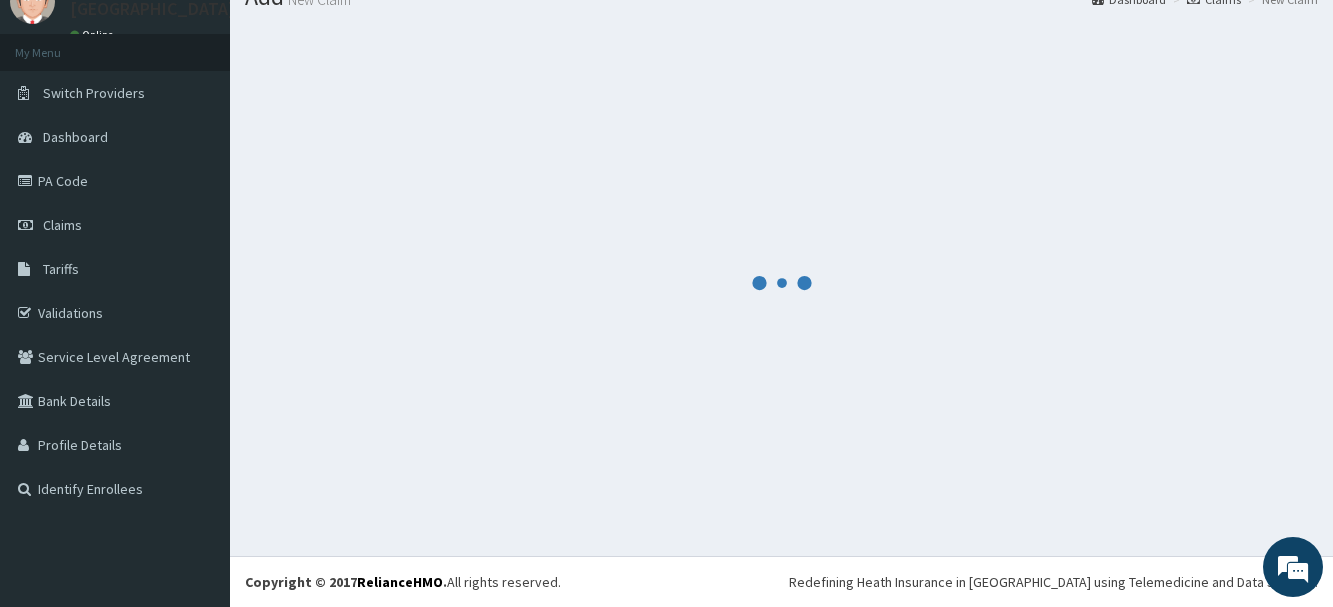 scroll, scrollTop: 81, scrollLeft: 0, axis: vertical 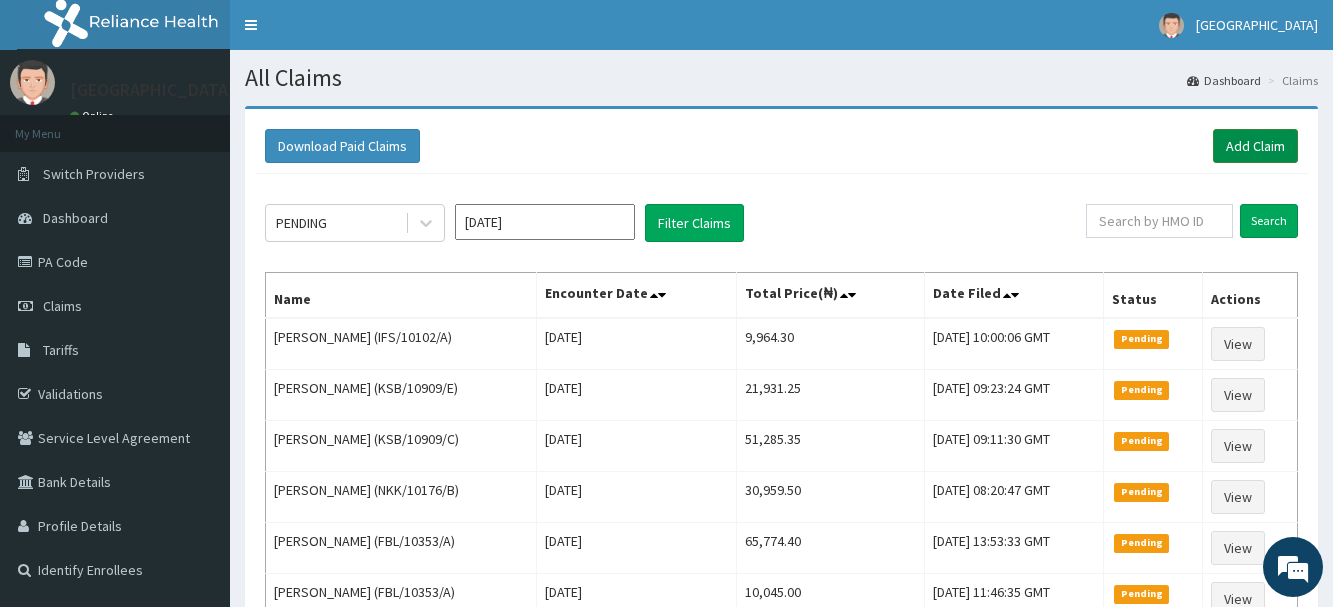 click on "Add Claim" at bounding box center [1255, 146] 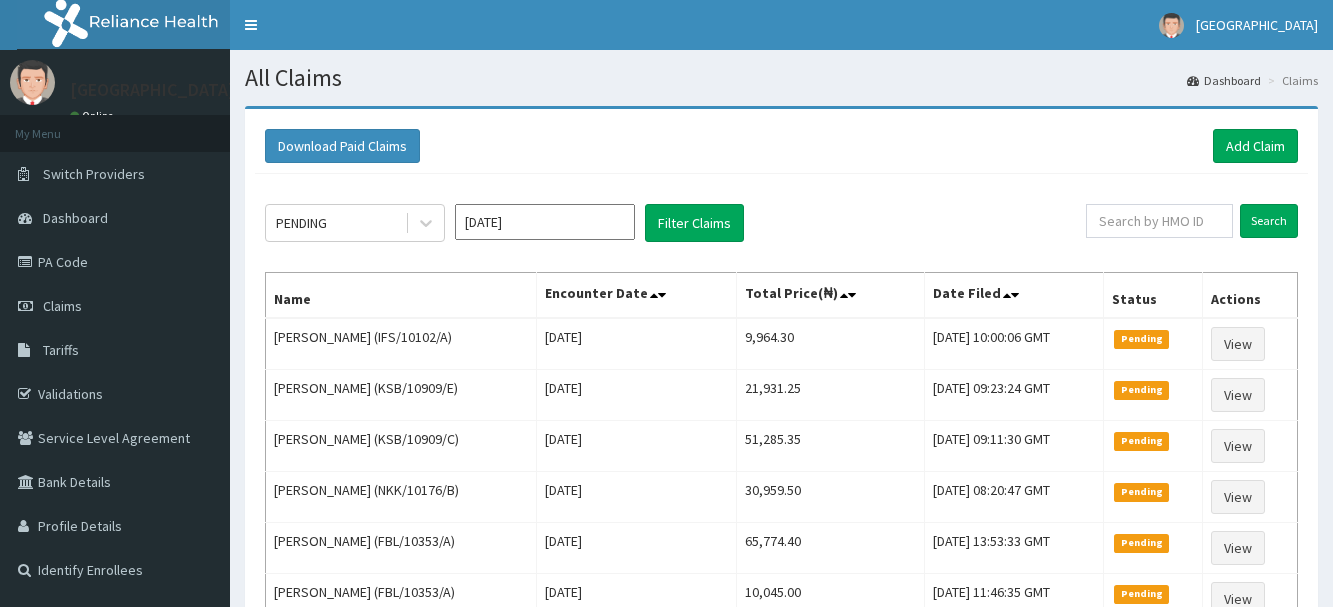 scroll, scrollTop: 0, scrollLeft: 0, axis: both 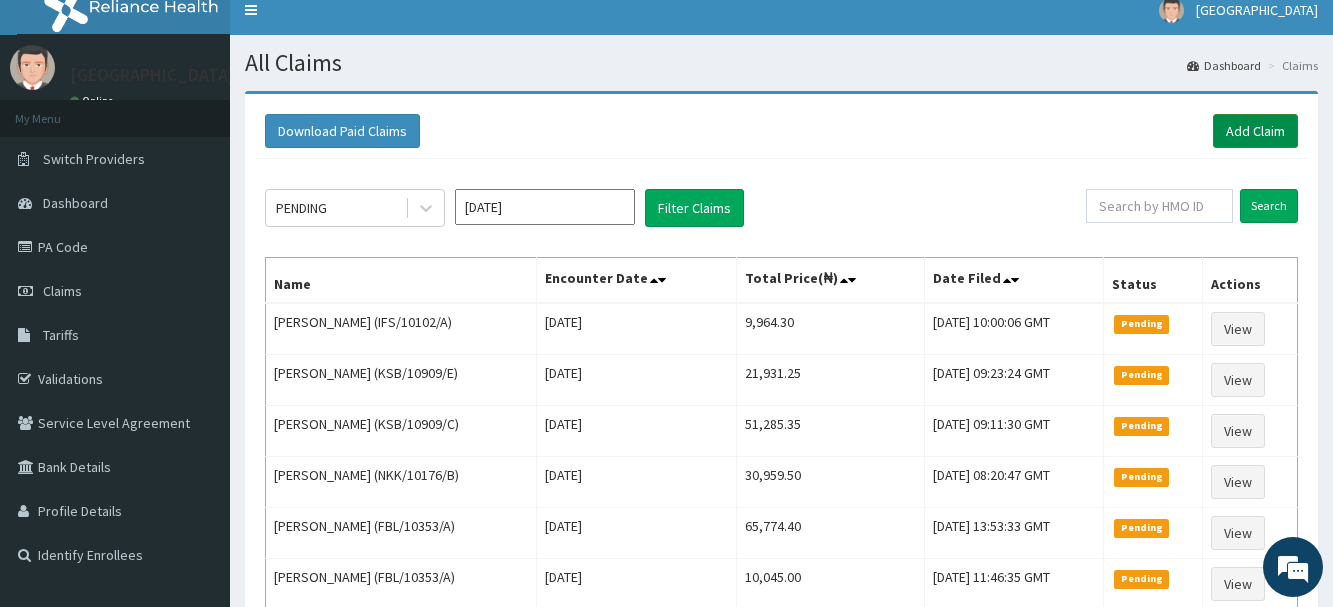 click on "Add Claim" at bounding box center [1255, 131] 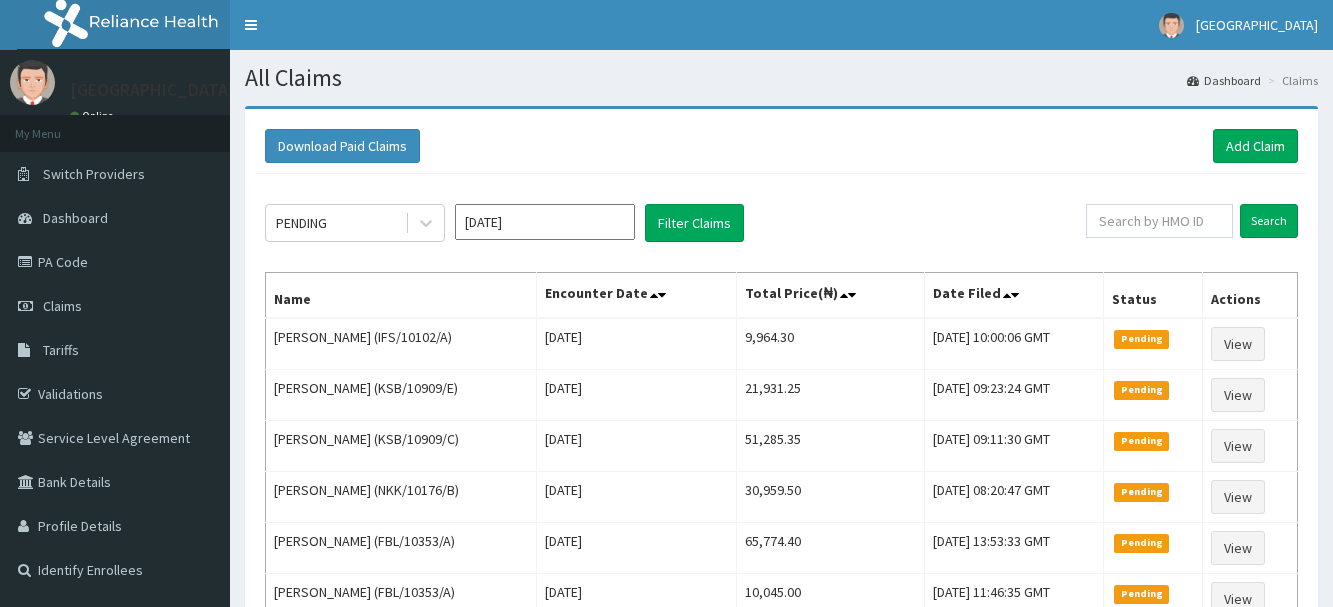 scroll, scrollTop: 0, scrollLeft: 0, axis: both 